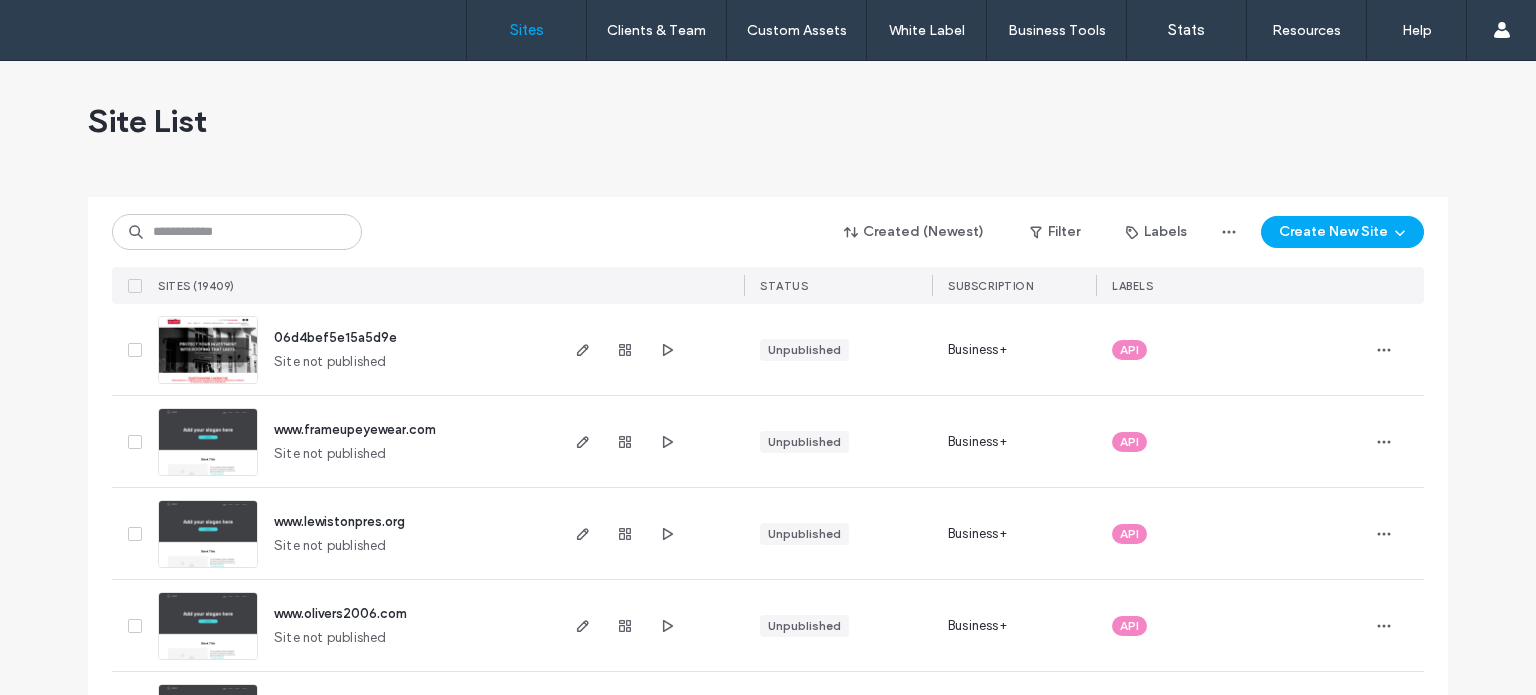 scroll, scrollTop: 0, scrollLeft: 0, axis: both 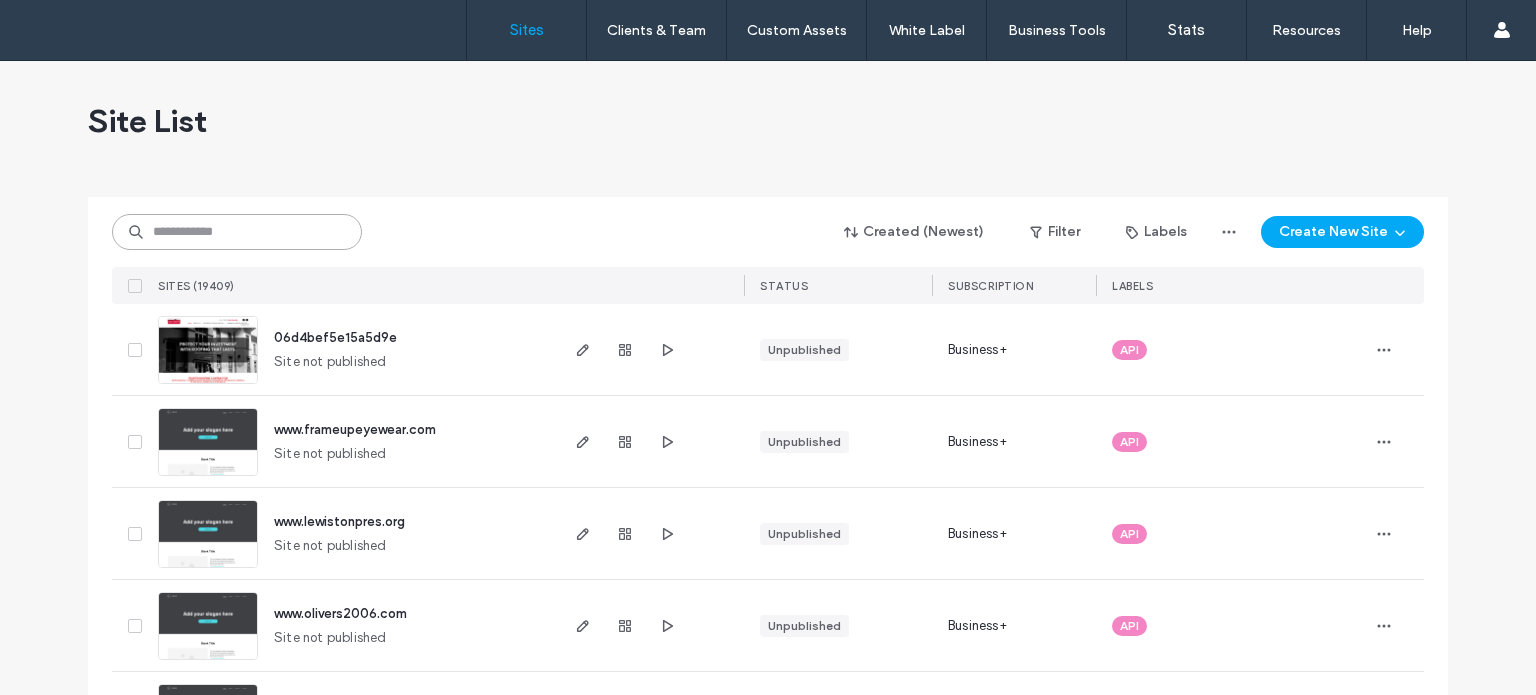 click at bounding box center (237, 232) 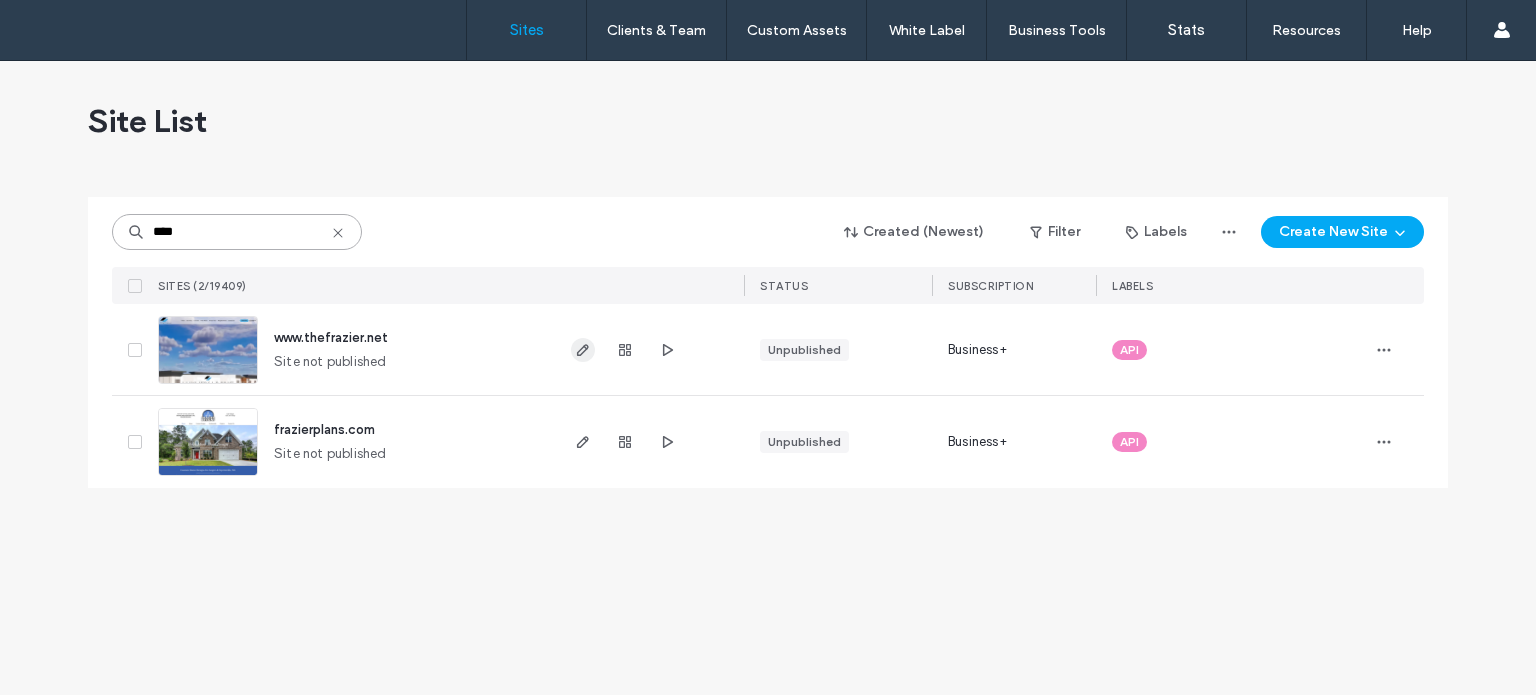 type on "****" 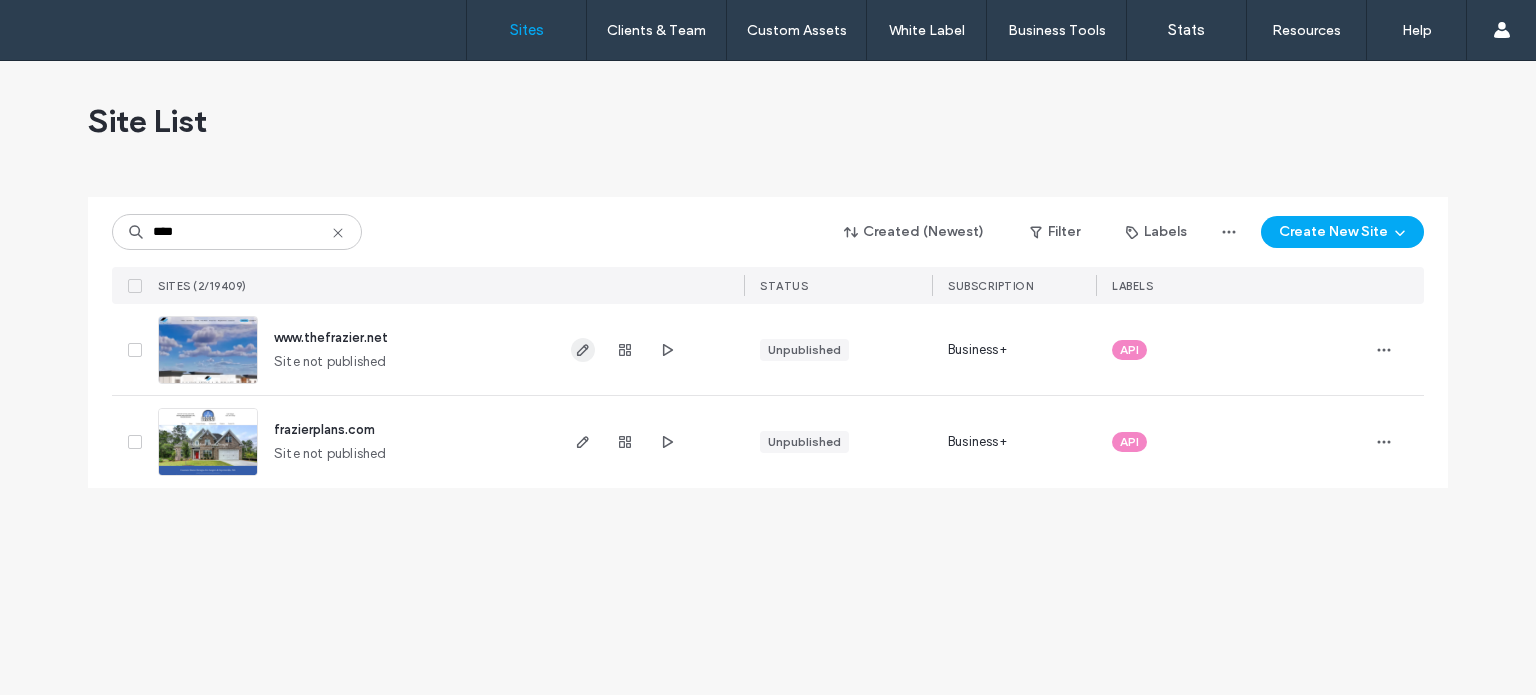 click 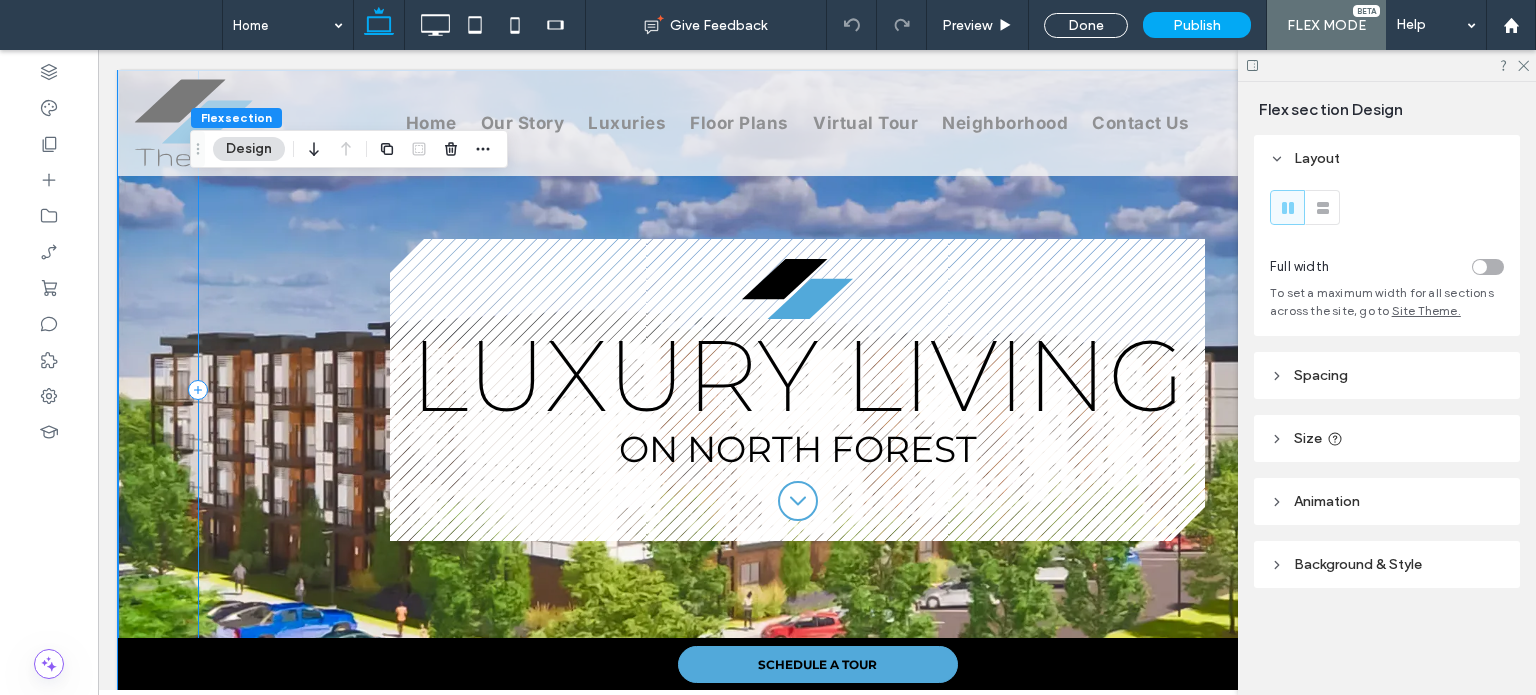 scroll, scrollTop: 0, scrollLeft: 0, axis: both 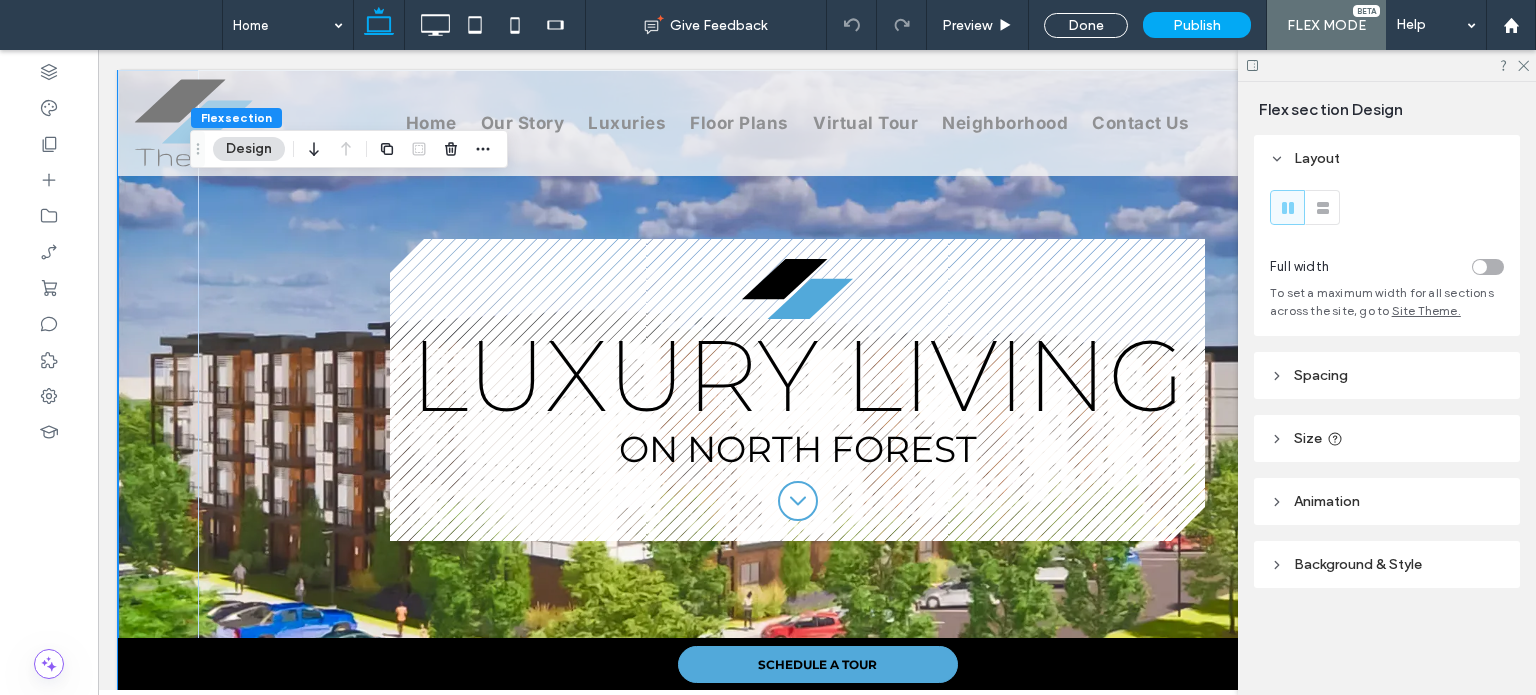 click on "**********" at bounding box center (797, 390) 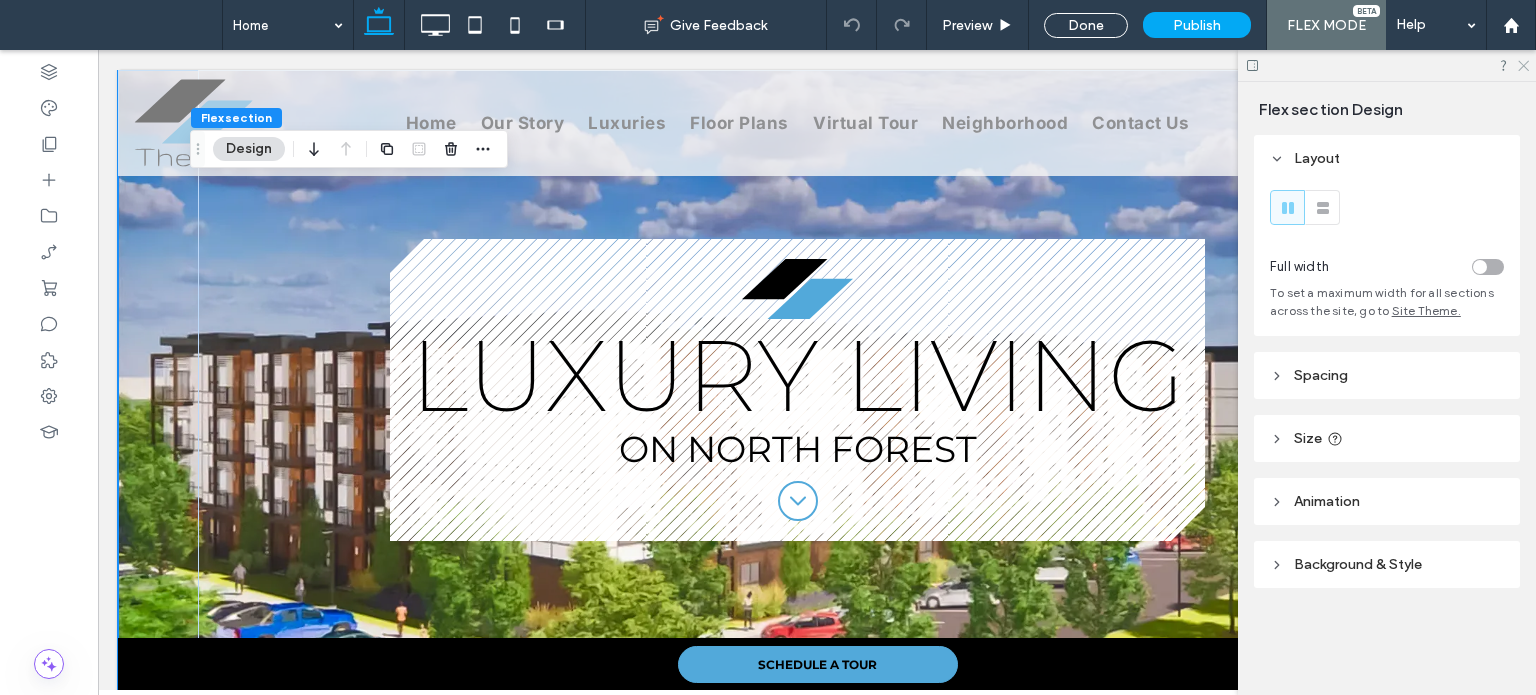click 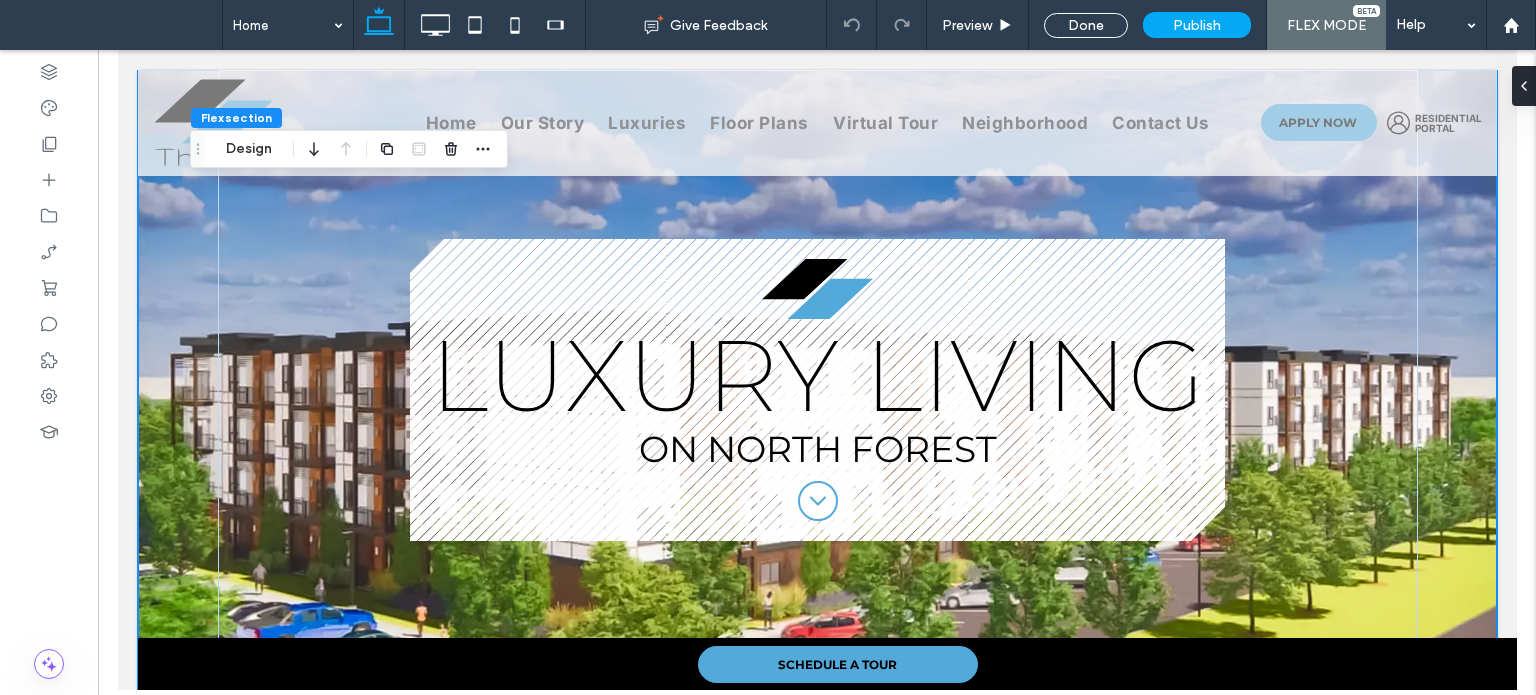 click on "**********" at bounding box center [816, 390] 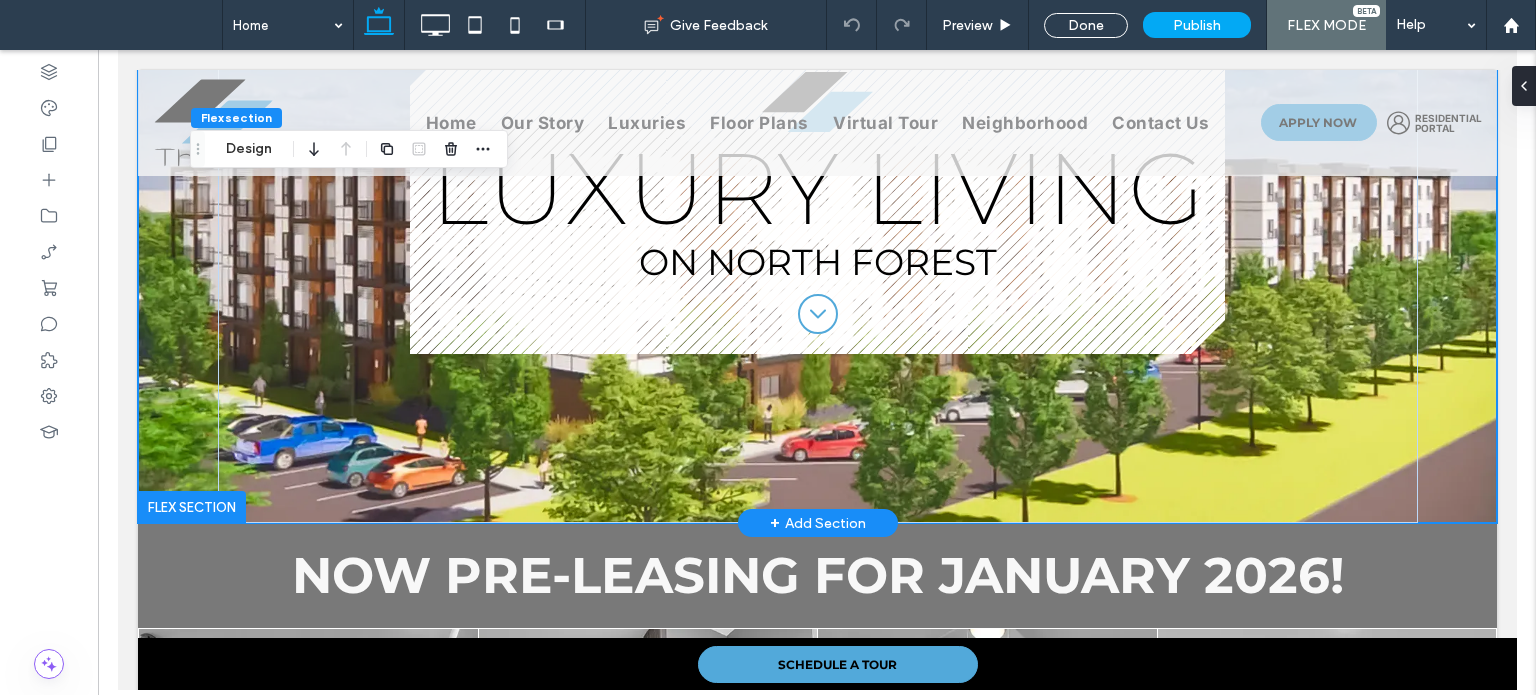 scroll, scrollTop: 200, scrollLeft: 0, axis: vertical 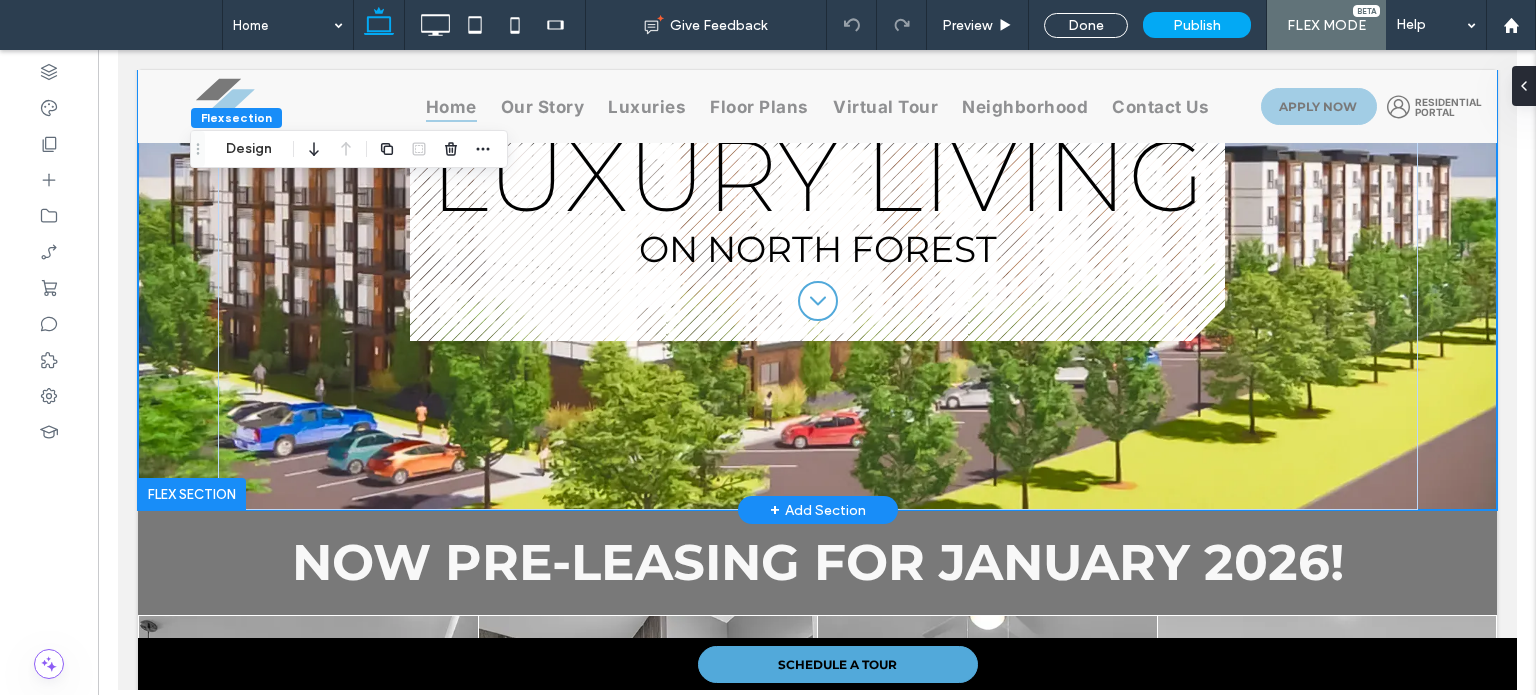 click on "**********" at bounding box center (816, 190) 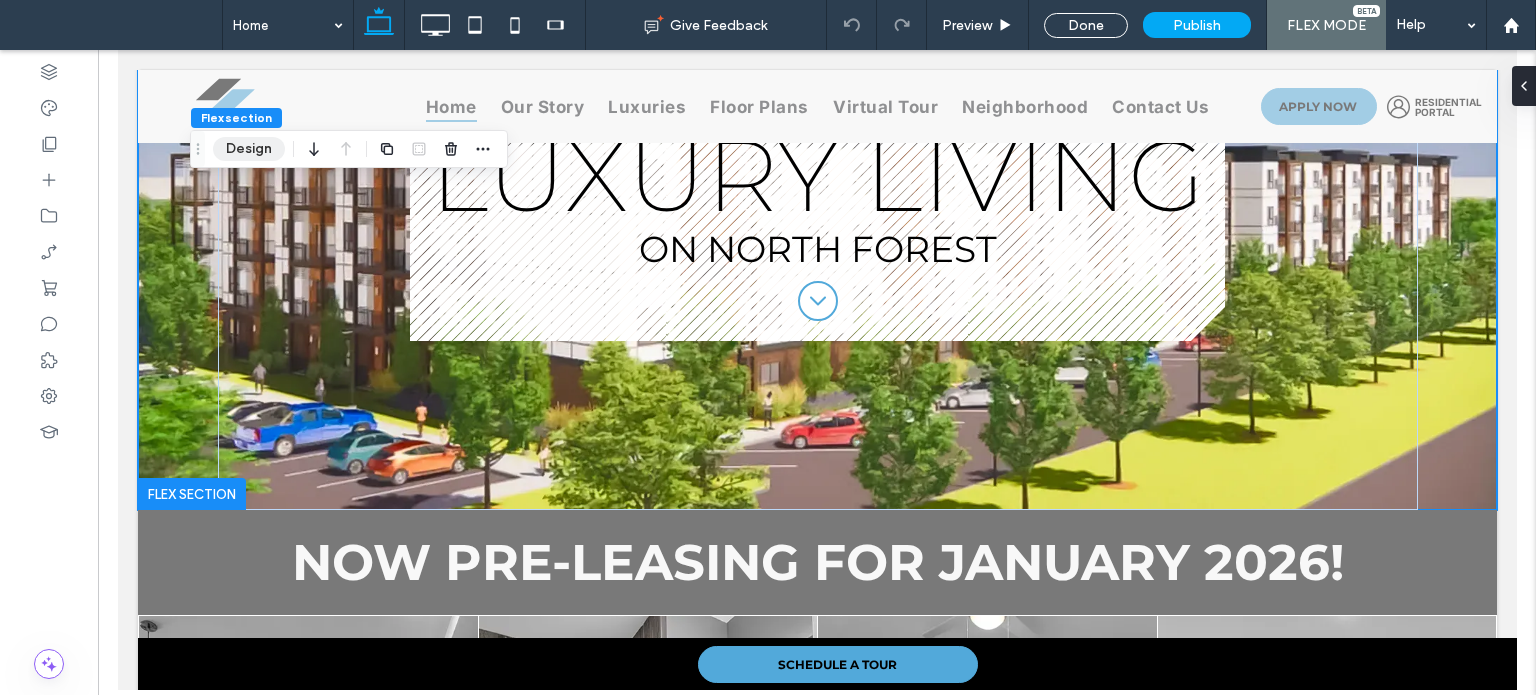 click on "Design" at bounding box center [249, 149] 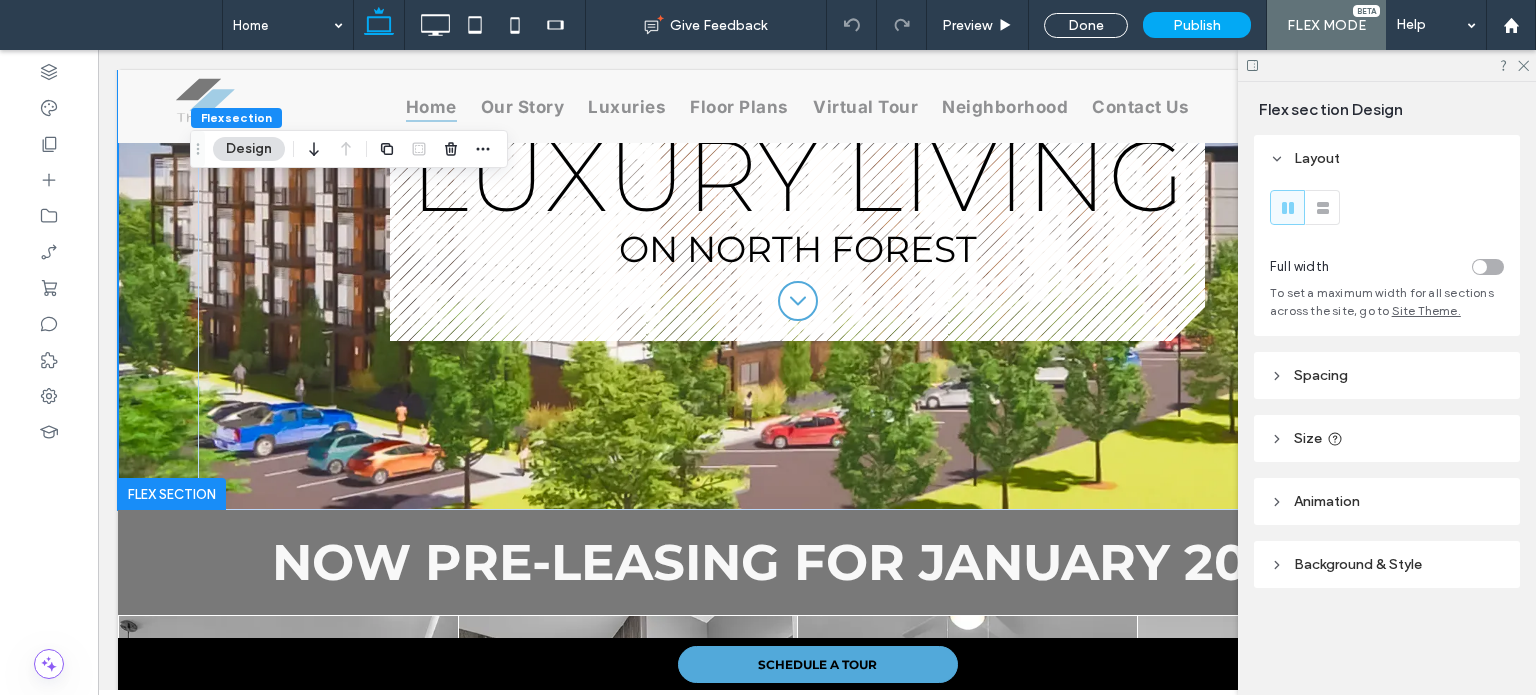 click on "Background & Style" at bounding box center (1387, 564) 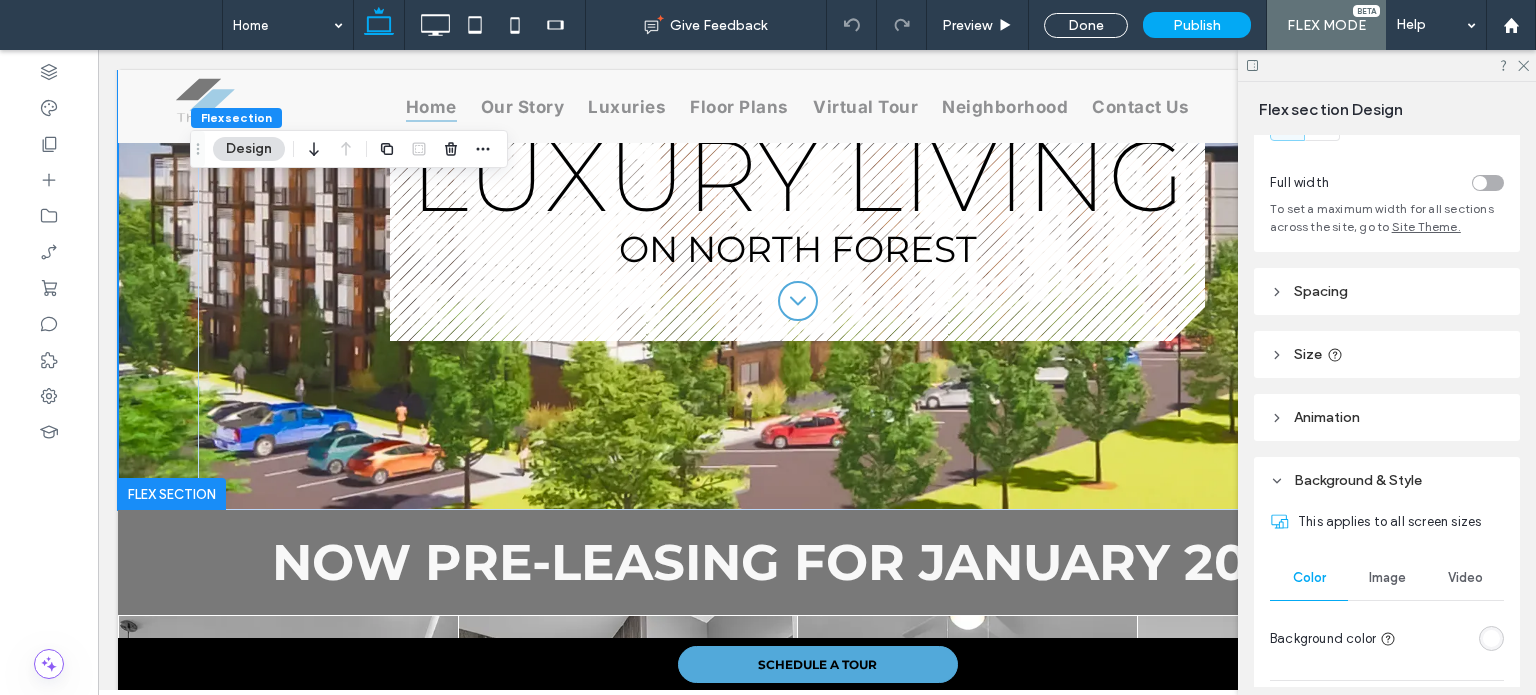 scroll, scrollTop: 200, scrollLeft: 0, axis: vertical 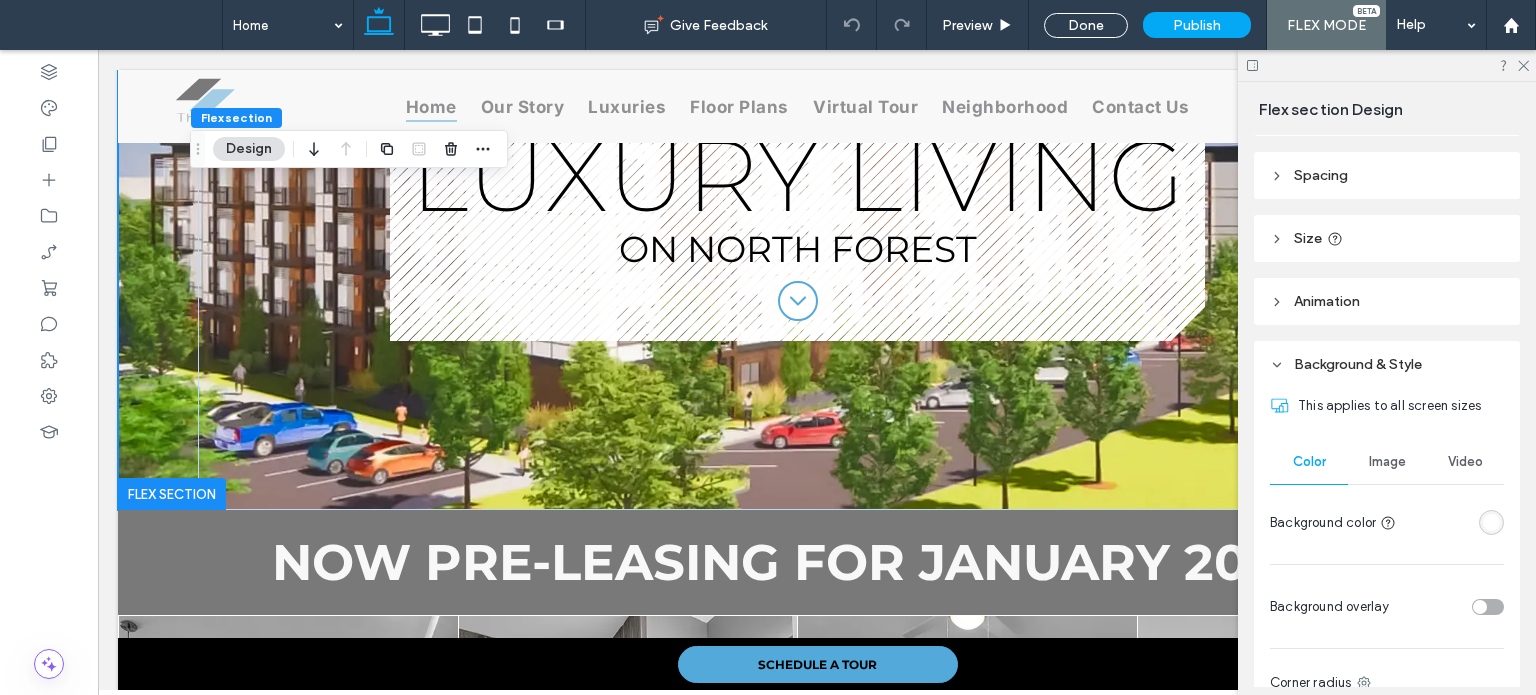 click on "This applies to all screen sizes Color Image Video Background color Background overlay Corner radius * px Border *** Shadow" at bounding box center [1387, 664] 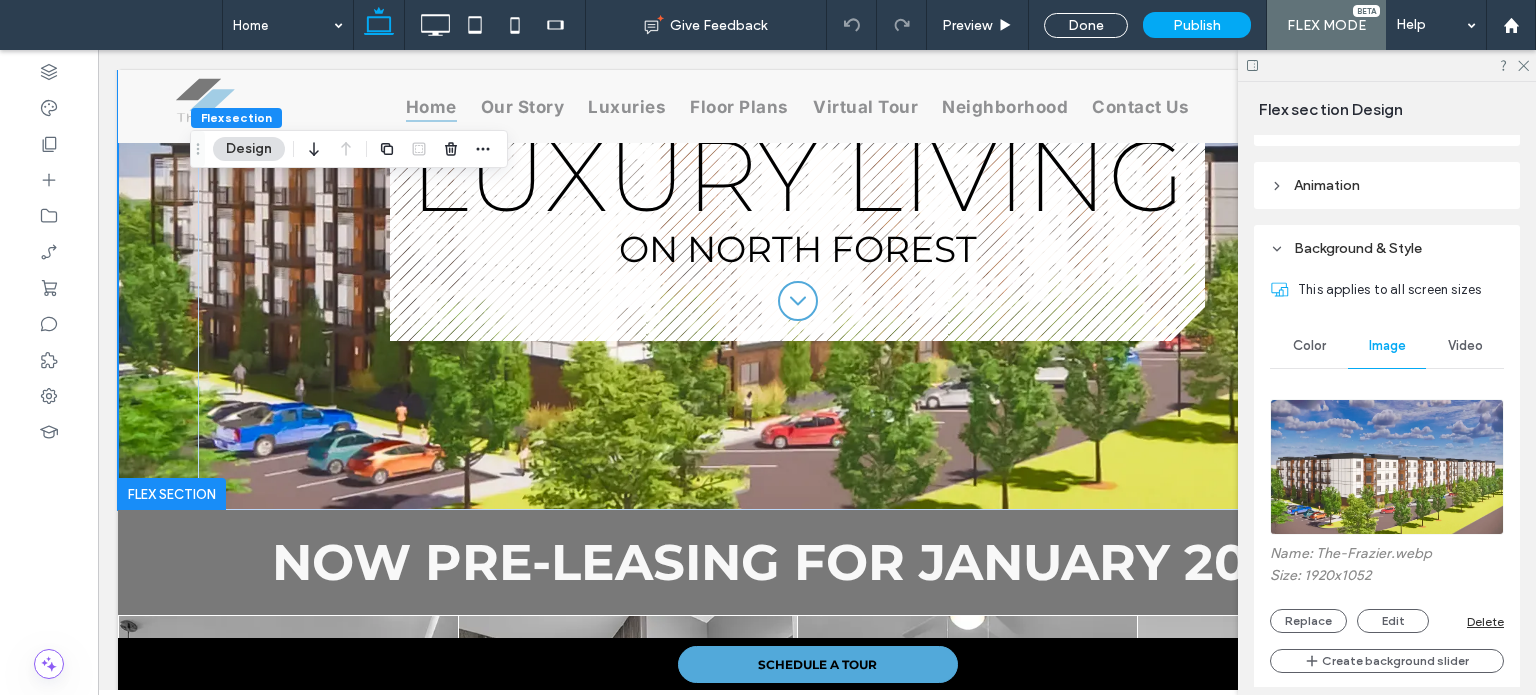 scroll, scrollTop: 400, scrollLeft: 0, axis: vertical 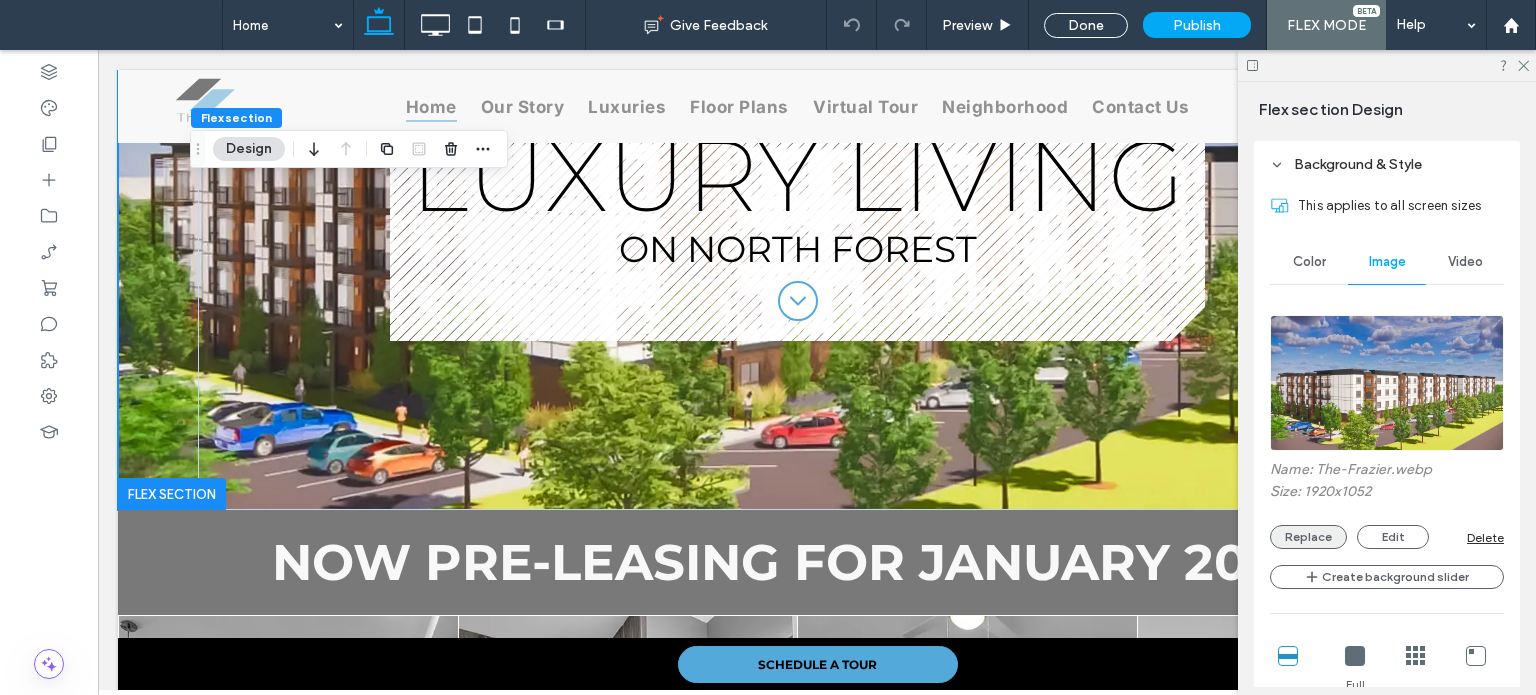 click on "Replace" at bounding box center [1308, 537] 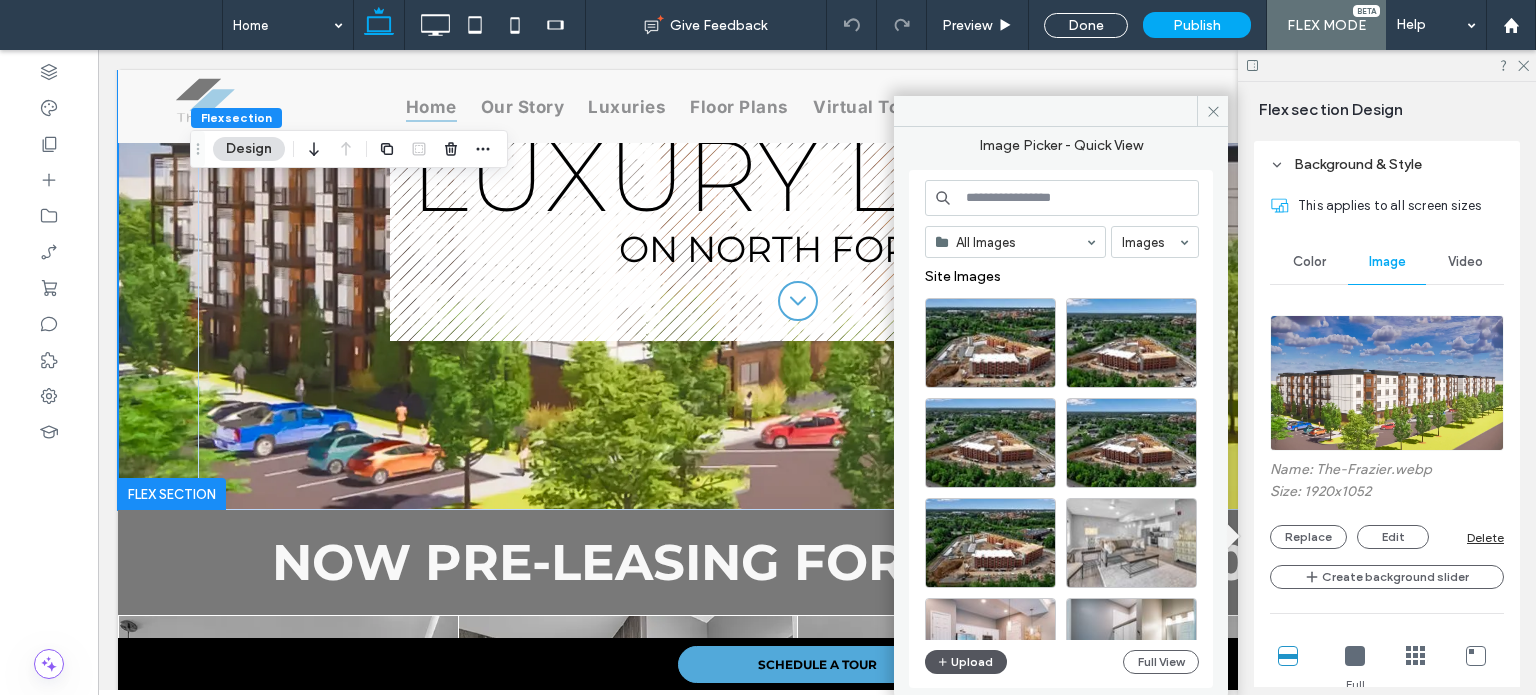 click on "Upload" at bounding box center (966, 662) 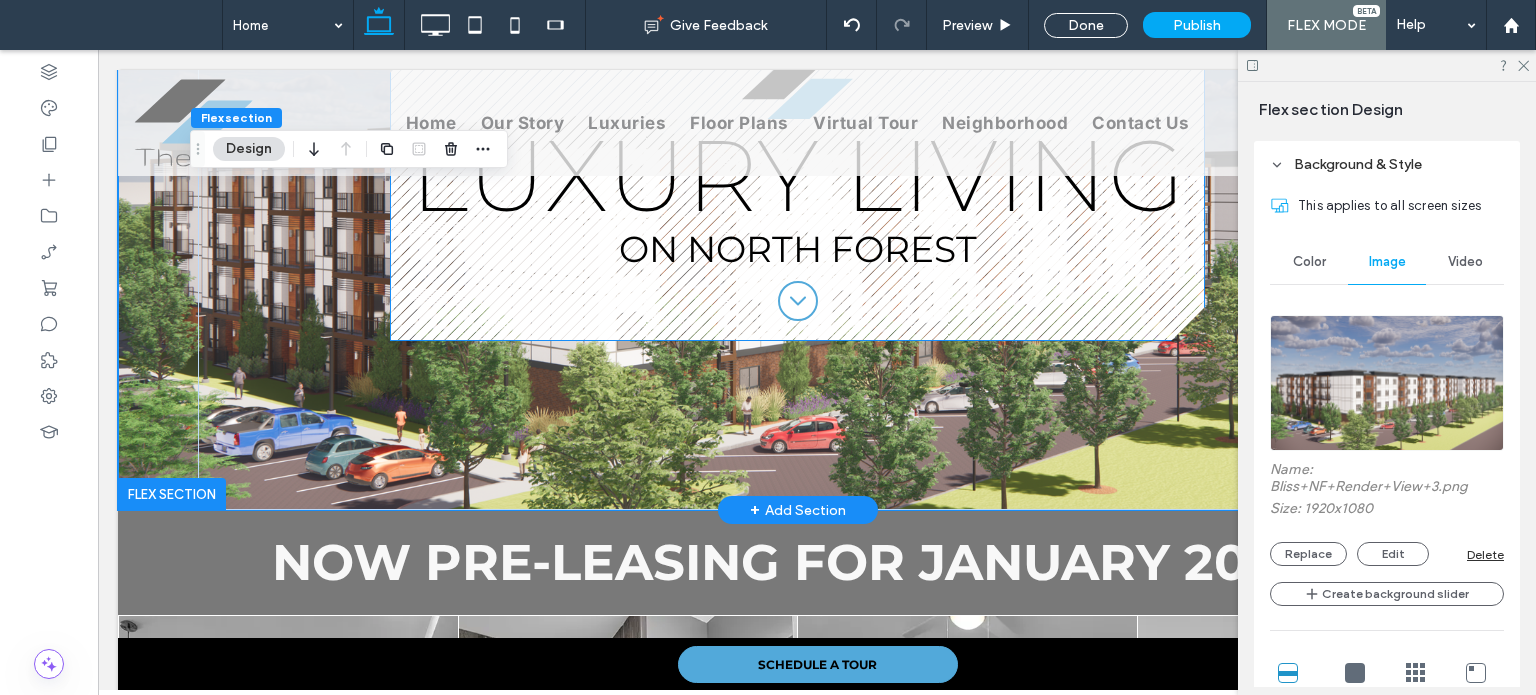 scroll, scrollTop: 0, scrollLeft: 0, axis: both 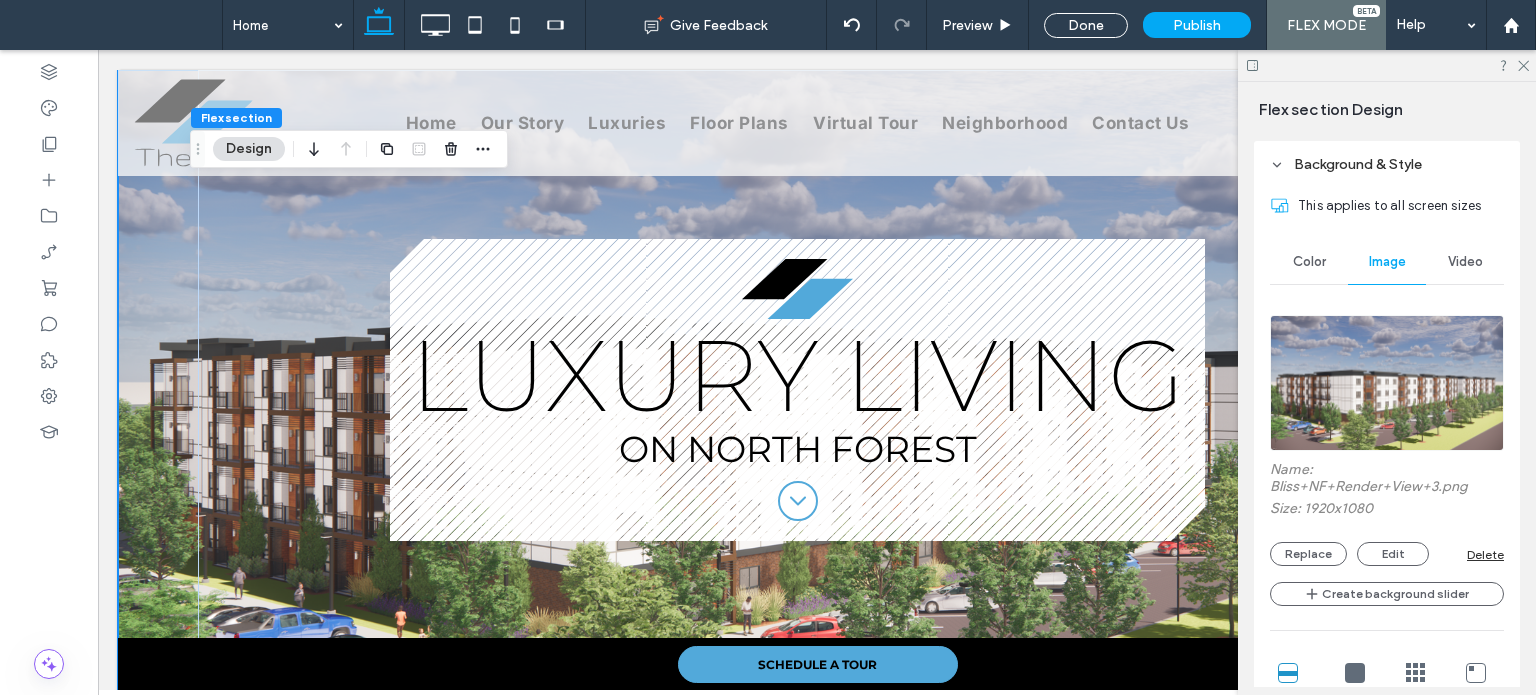 click at bounding box center (1387, 65) 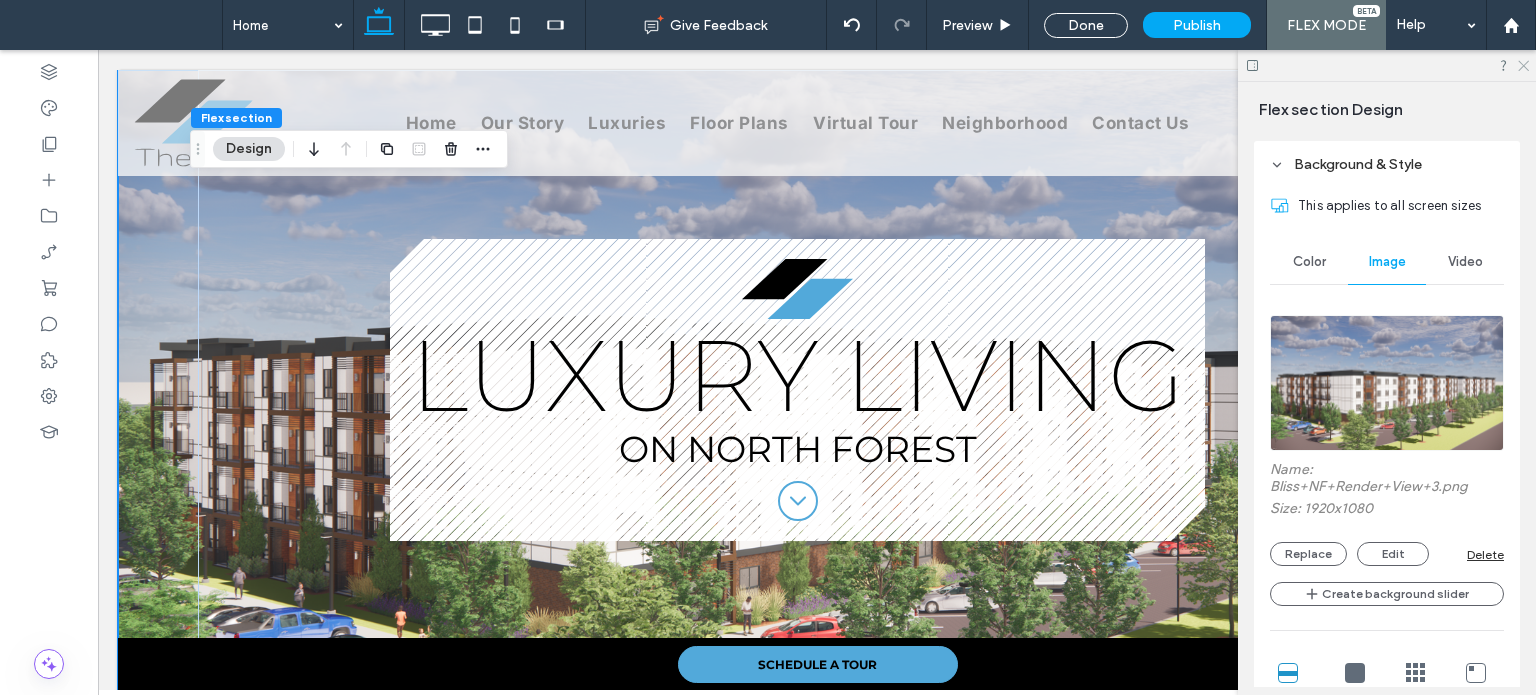 click 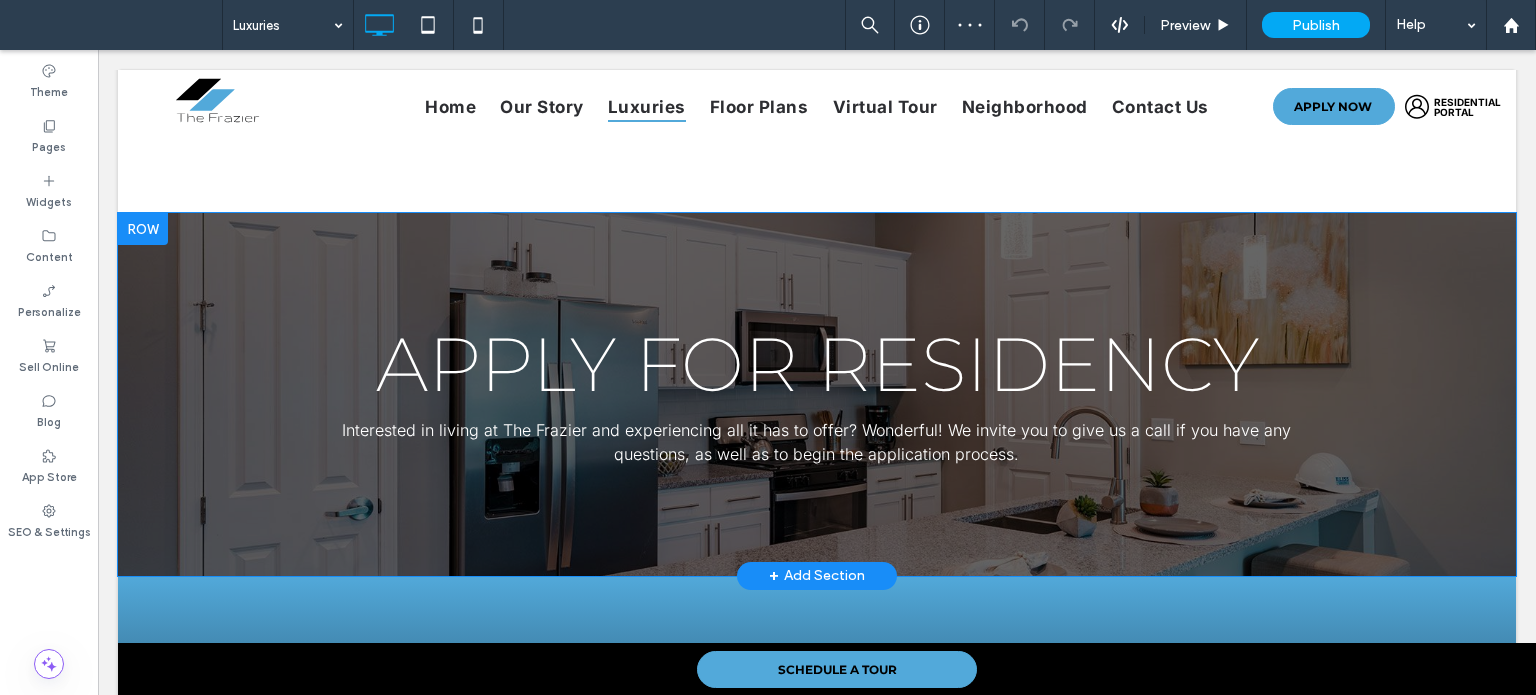 scroll, scrollTop: 1180, scrollLeft: 0, axis: vertical 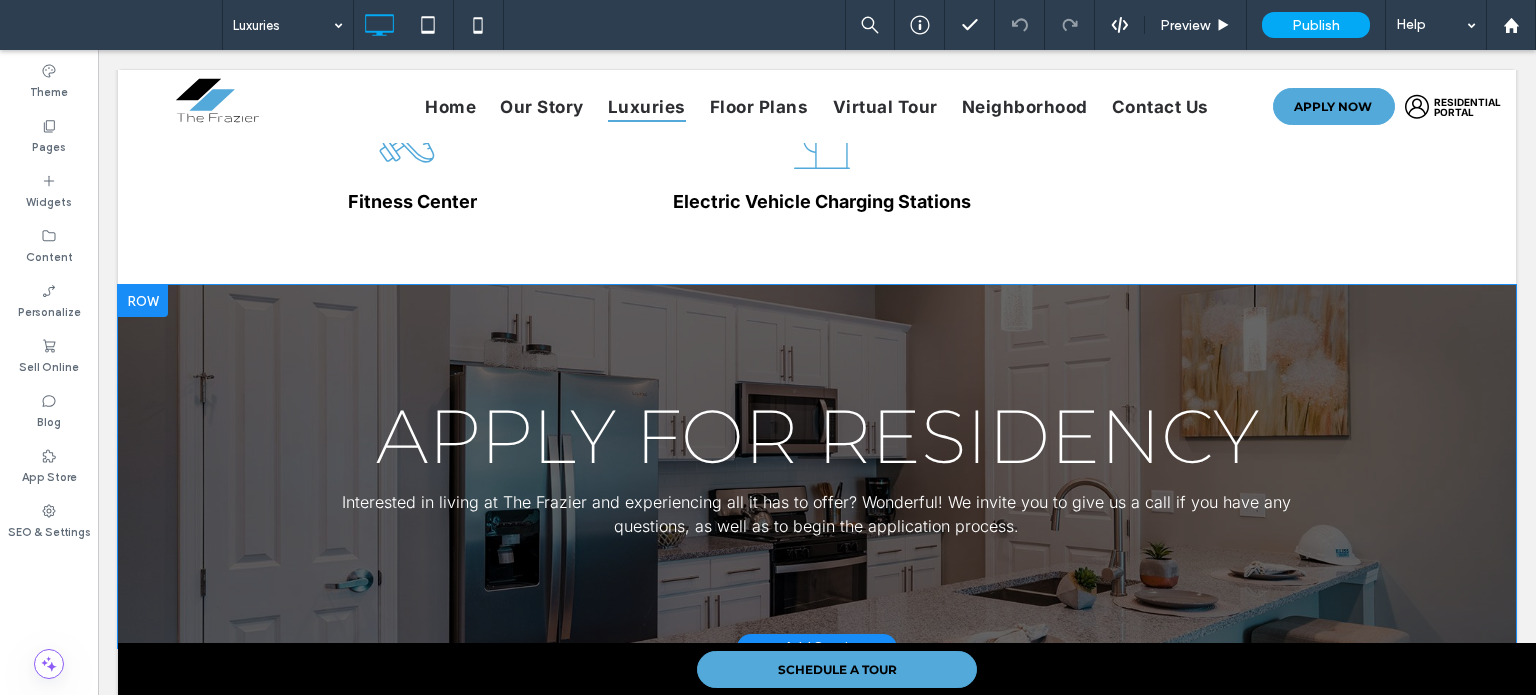 click on "Apply for Residency
Interested in living at The Frazier and experiencing all it has to offer? Wonderful! We invite you to give us a call if you have any questions, as well as to begin the application process. ﻿
Click To Paste     Click To Paste
Row + Add Section" at bounding box center (817, 466) 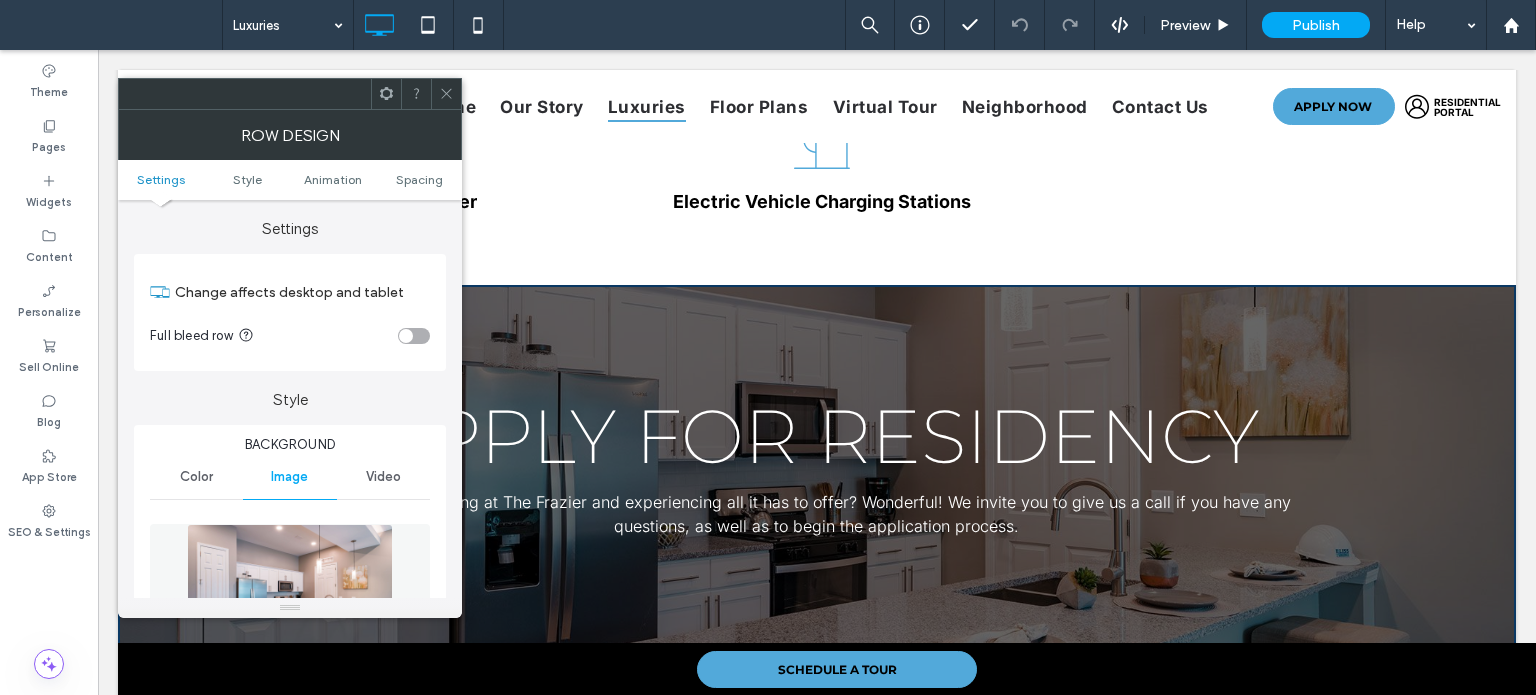 scroll, scrollTop: 300, scrollLeft: 0, axis: vertical 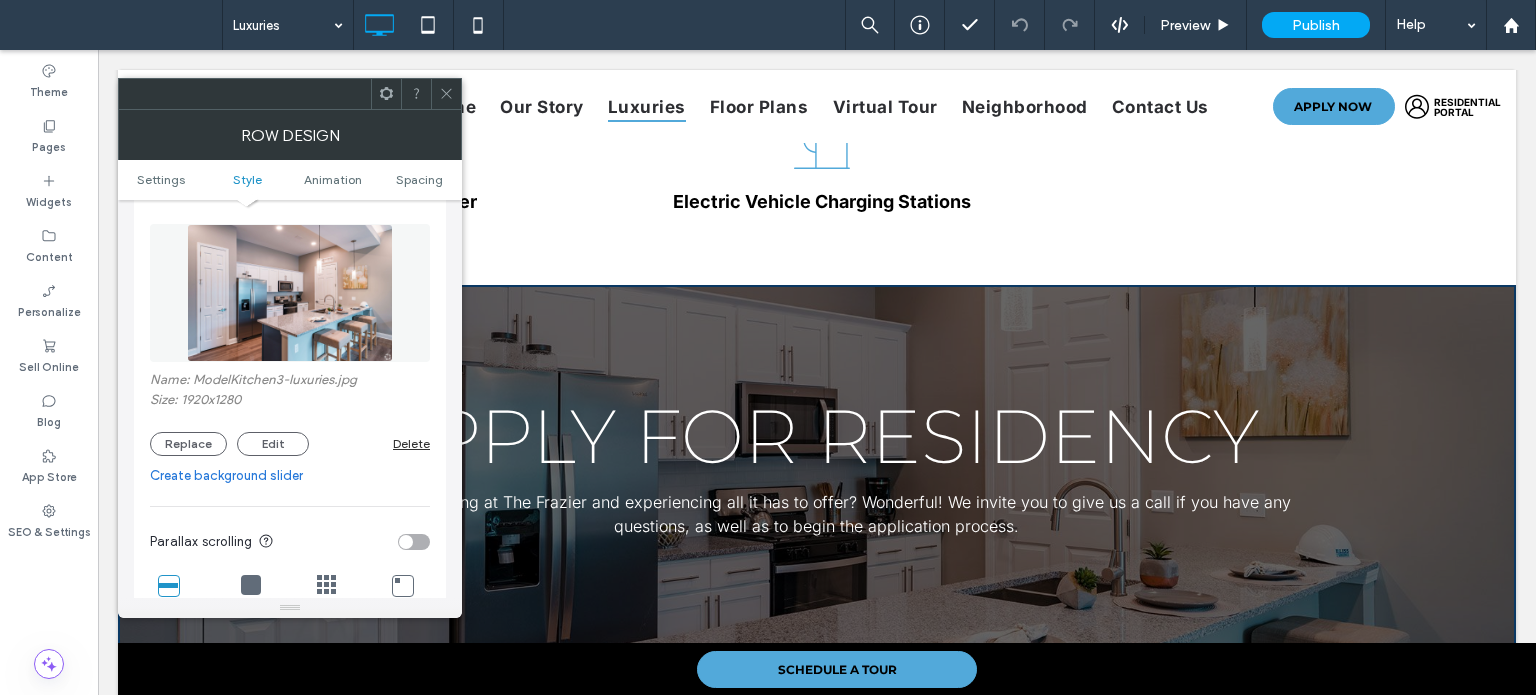 click 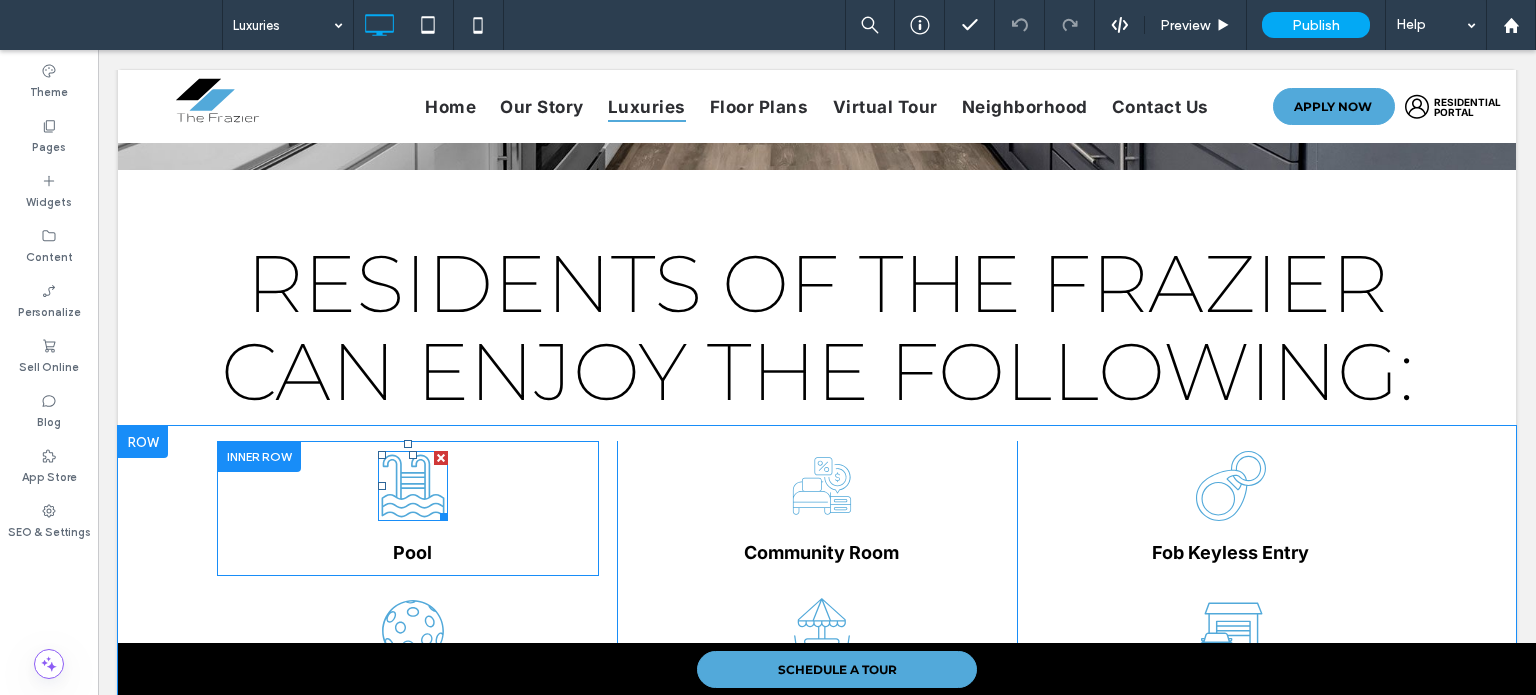 scroll, scrollTop: 0, scrollLeft: 0, axis: both 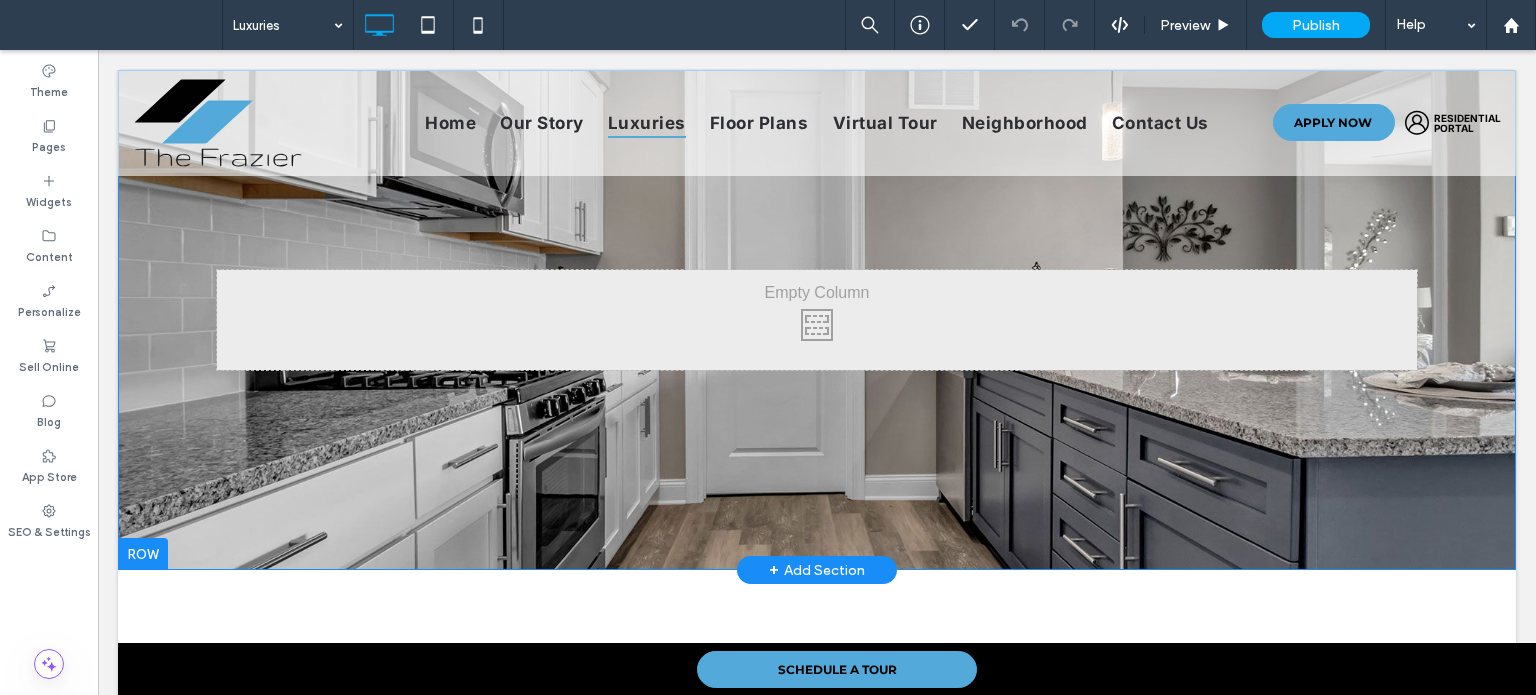 click on "Click To Paste     Click To Paste
Row + Add Section" at bounding box center (817, 320) 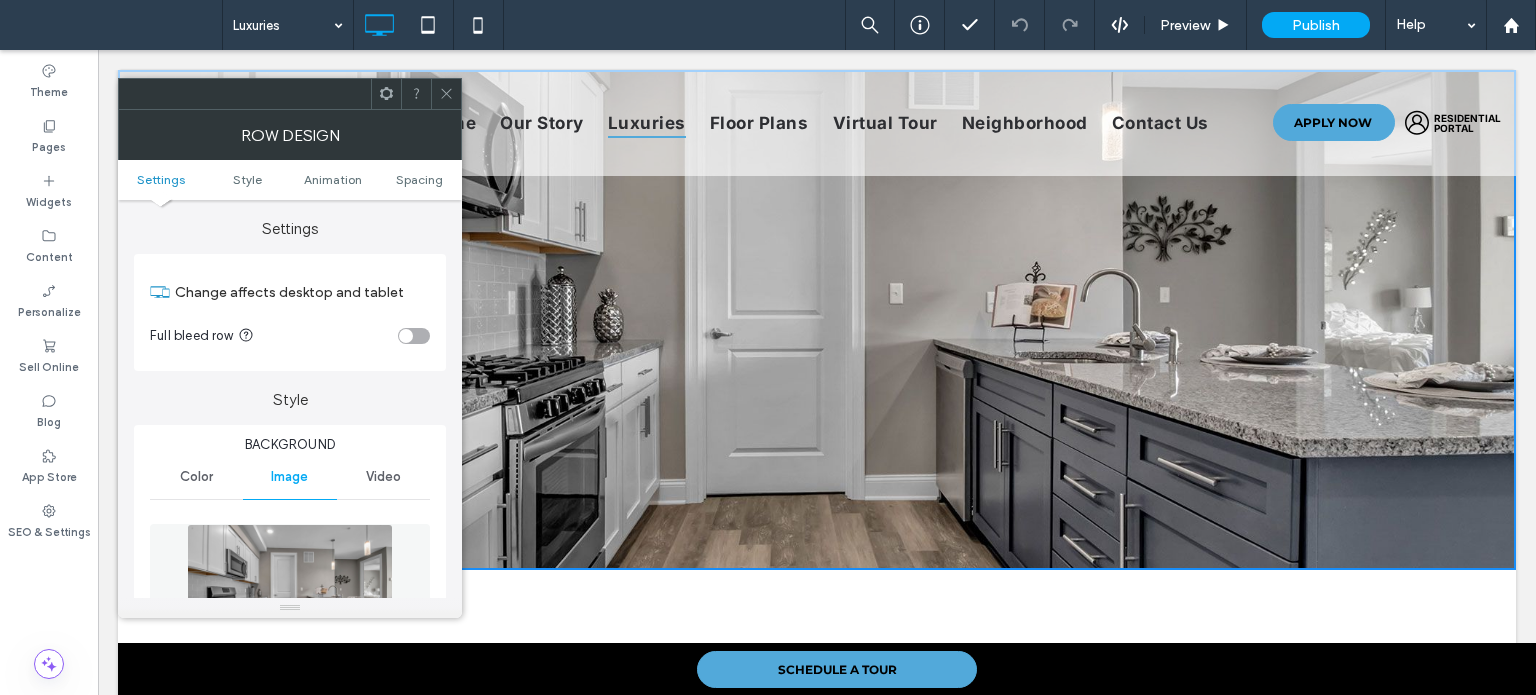 scroll, scrollTop: 300, scrollLeft: 0, axis: vertical 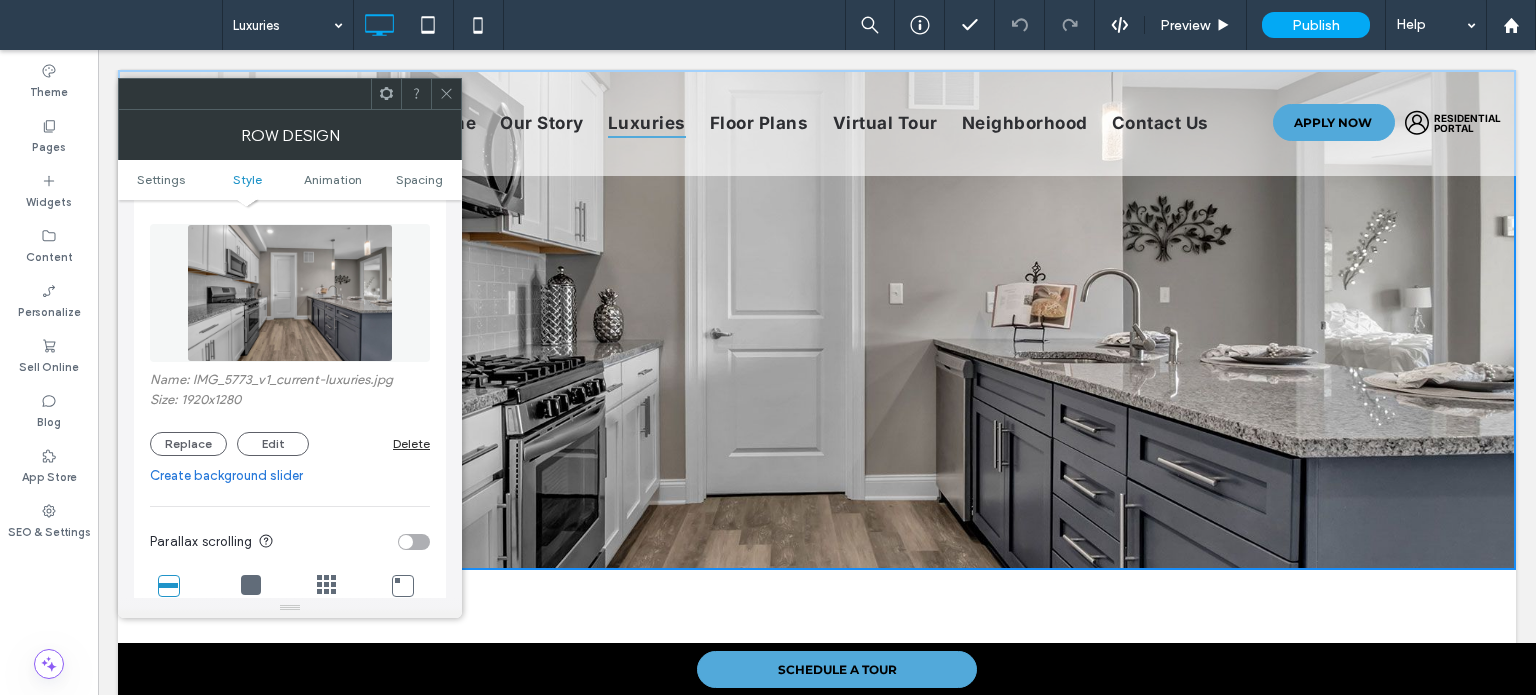 click at bounding box center (446, 94) 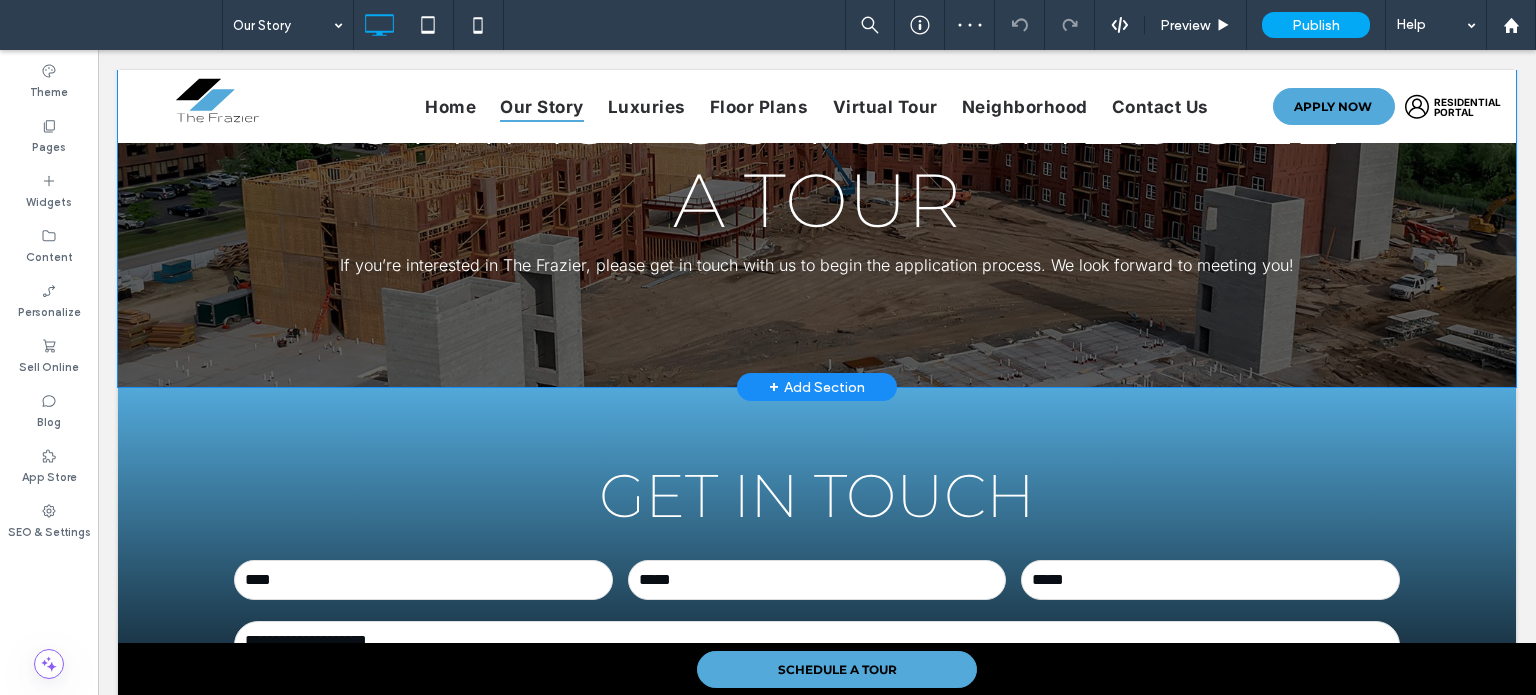 scroll, scrollTop: 1000, scrollLeft: 0, axis: vertical 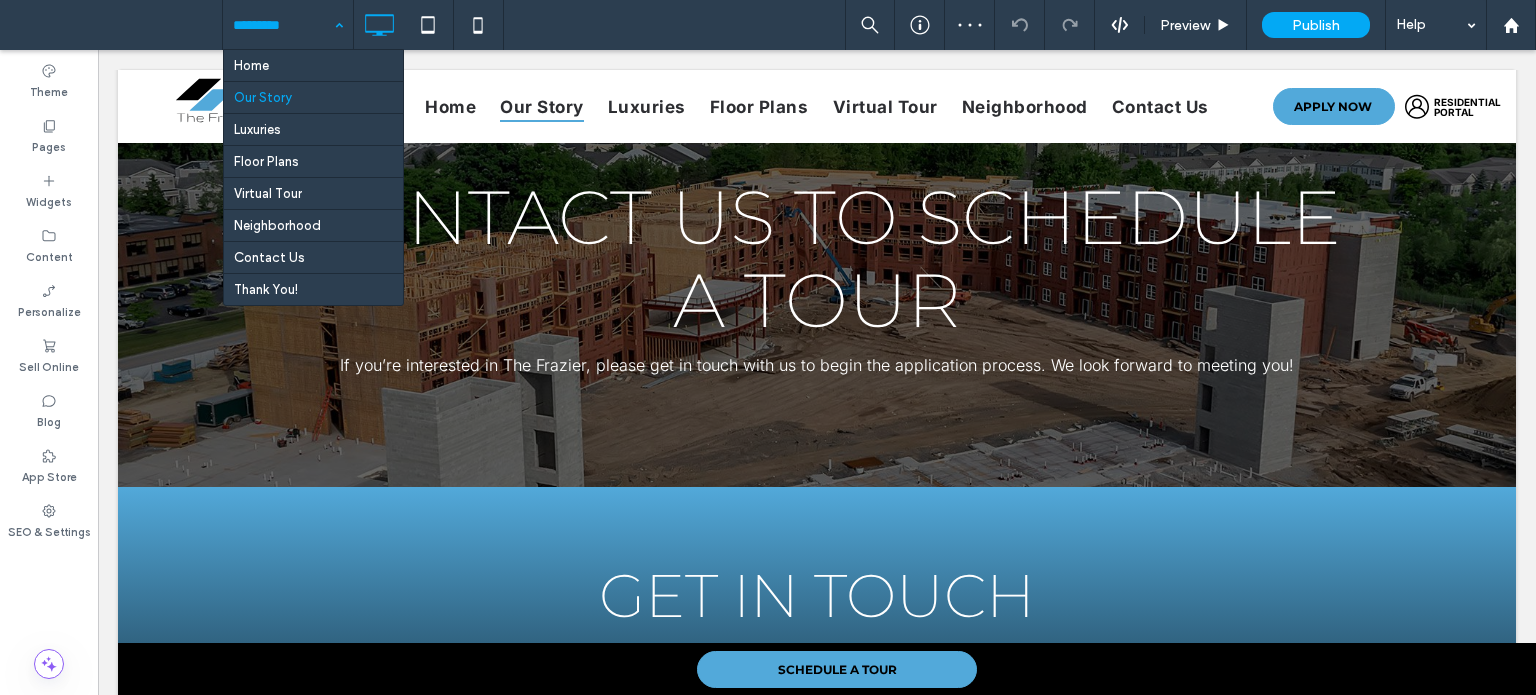click at bounding box center (283, 25) 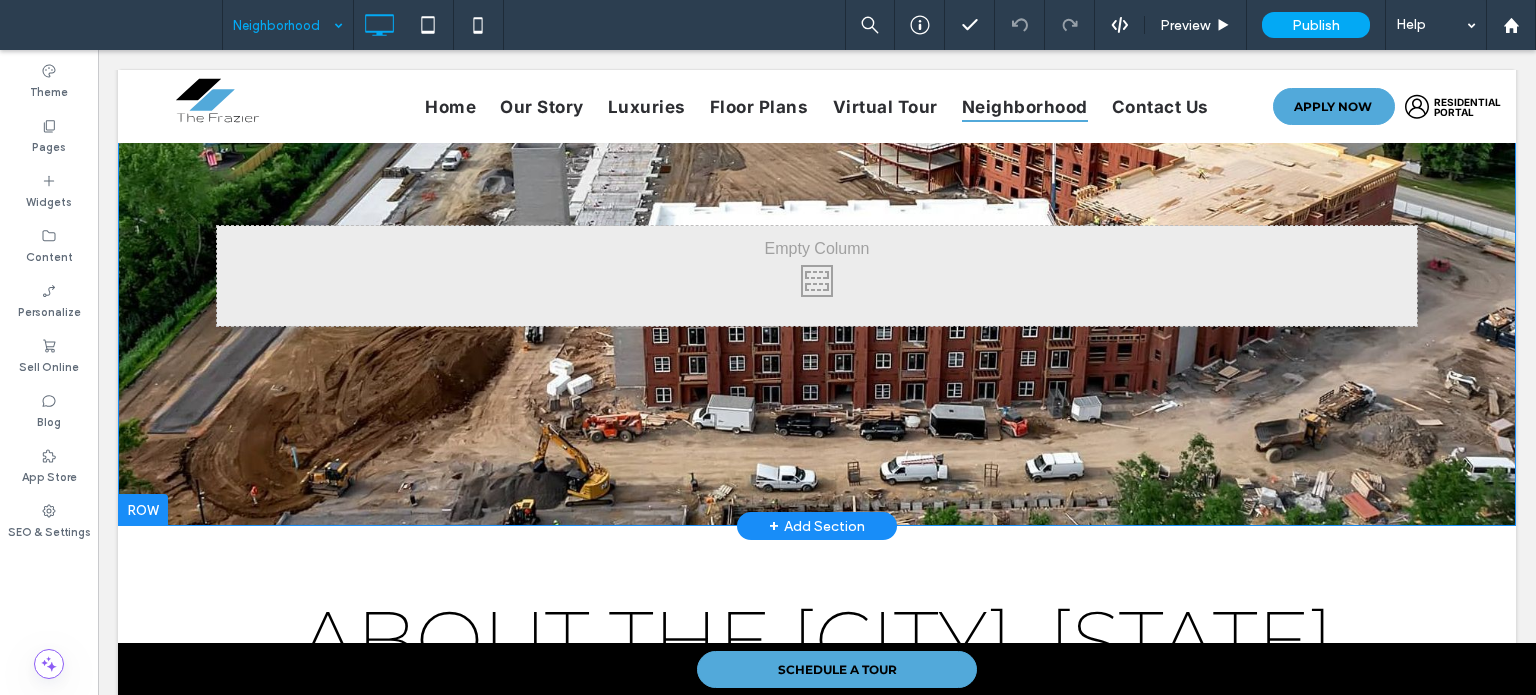 scroll, scrollTop: 0, scrollLeft: 0, axis: both 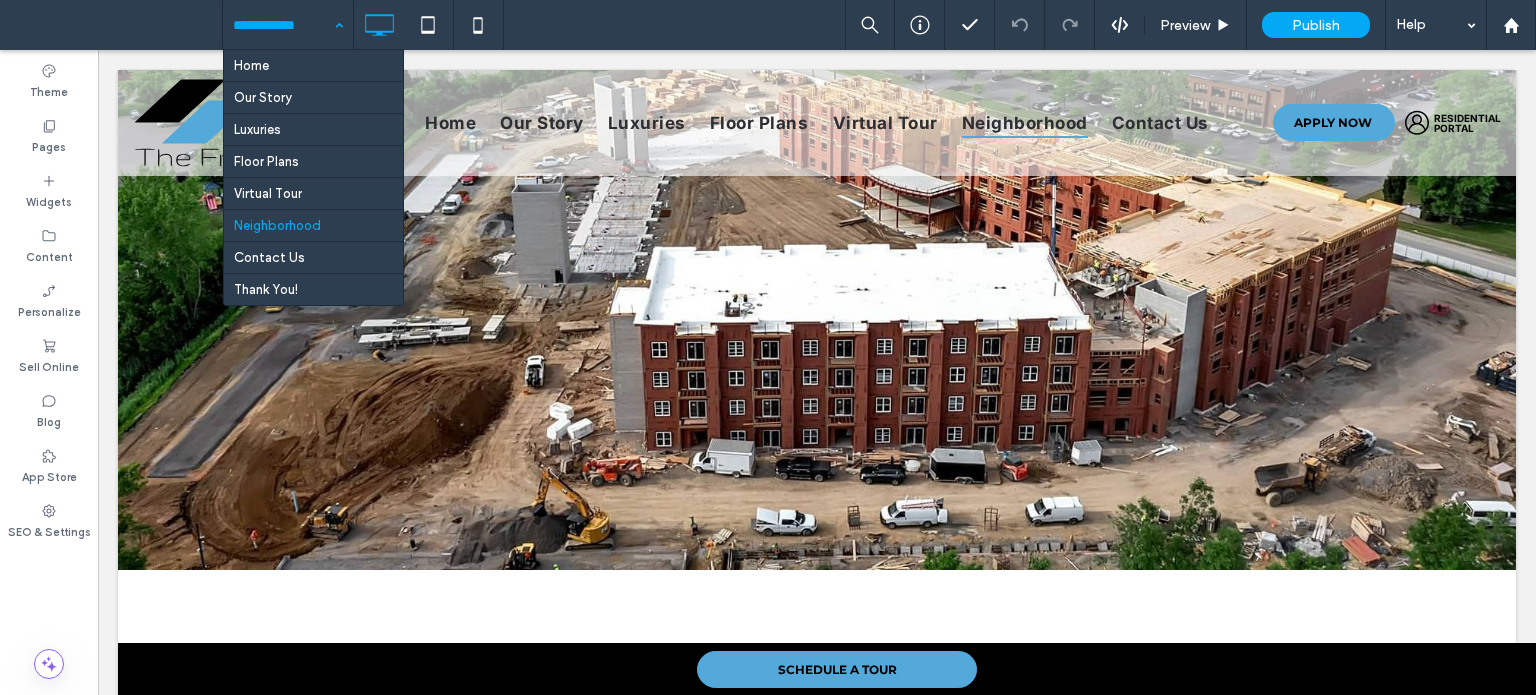 drag, startPoint x: 245, startPoint y: 11, endPoint x: 257, endPoint y: 17, distance: 13.416408 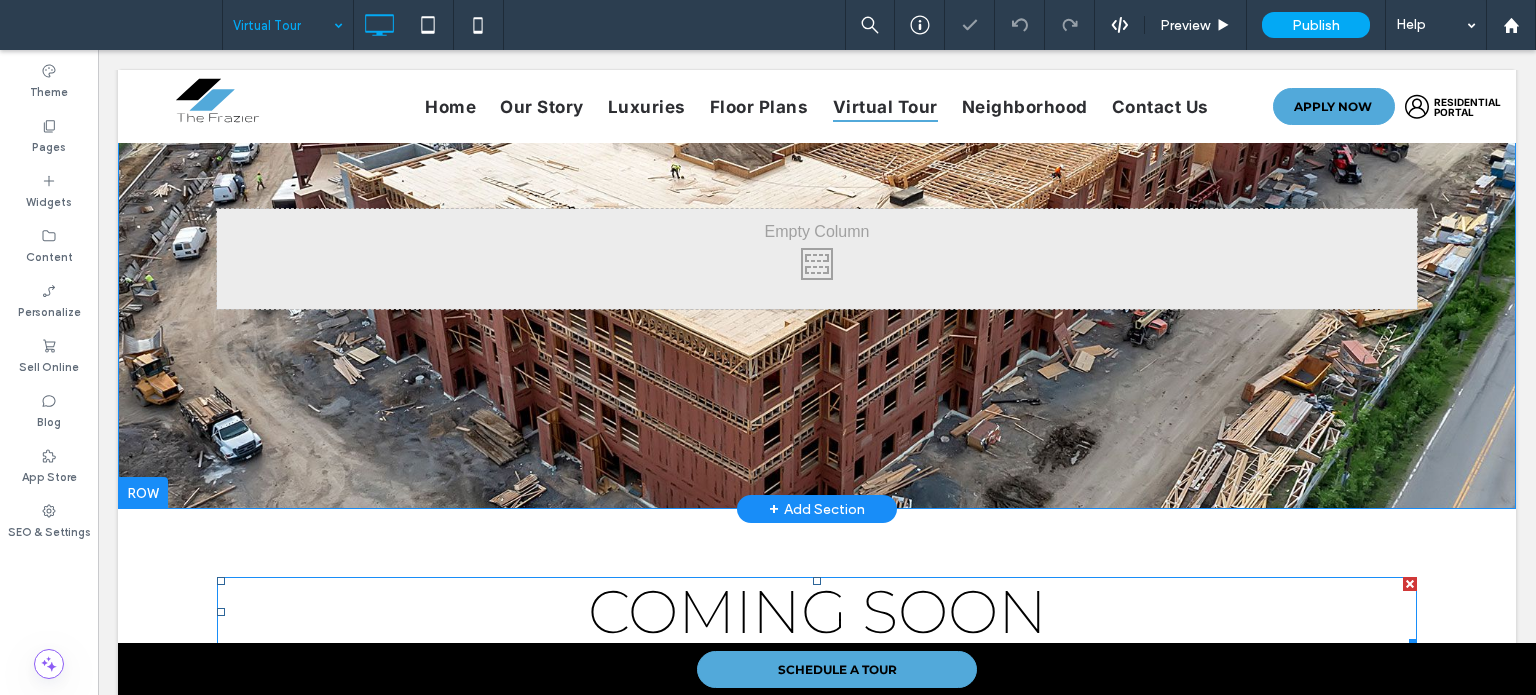 scroll, scrollTop: 0, scrollLeft: 0, axis: both 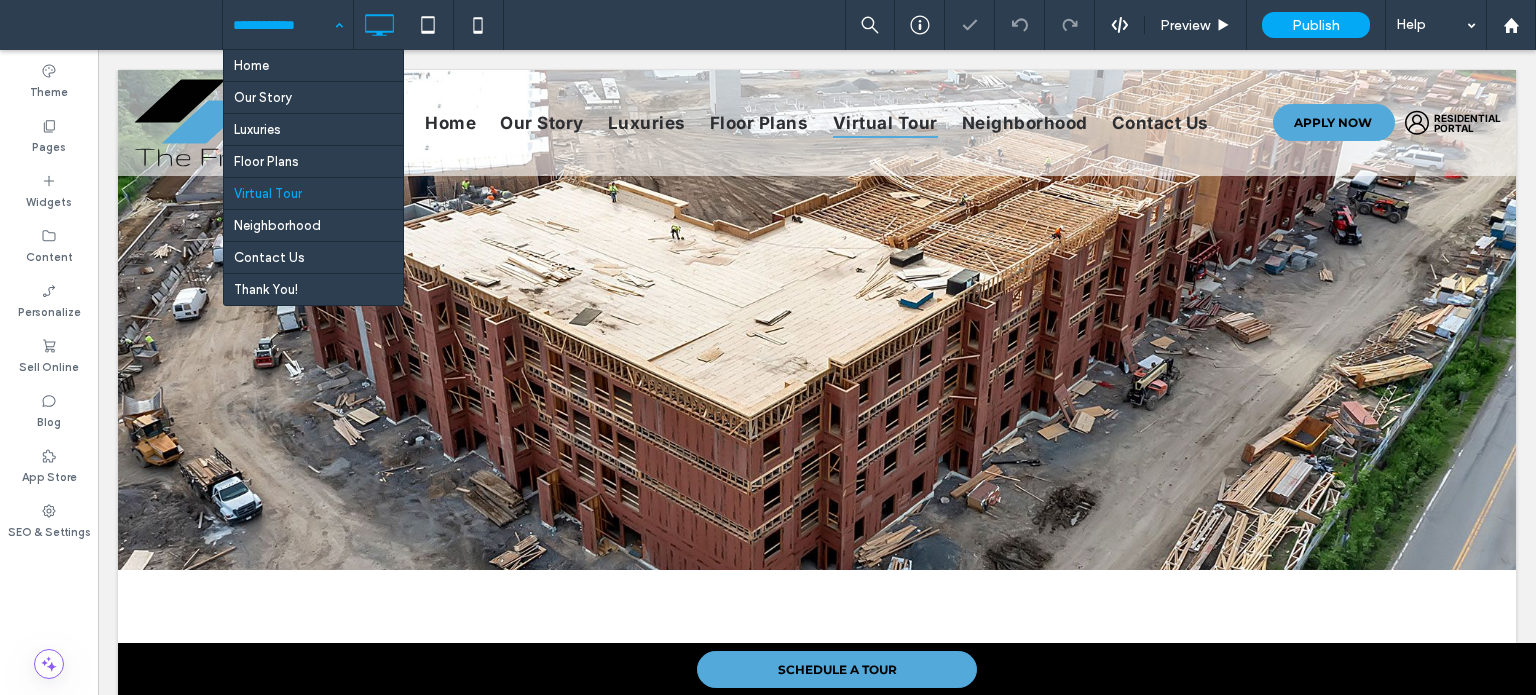 drag, startPoint x: 295, startPoint y: 37, endPoint x: 197, endPoint y: 0, distance: 104.75209 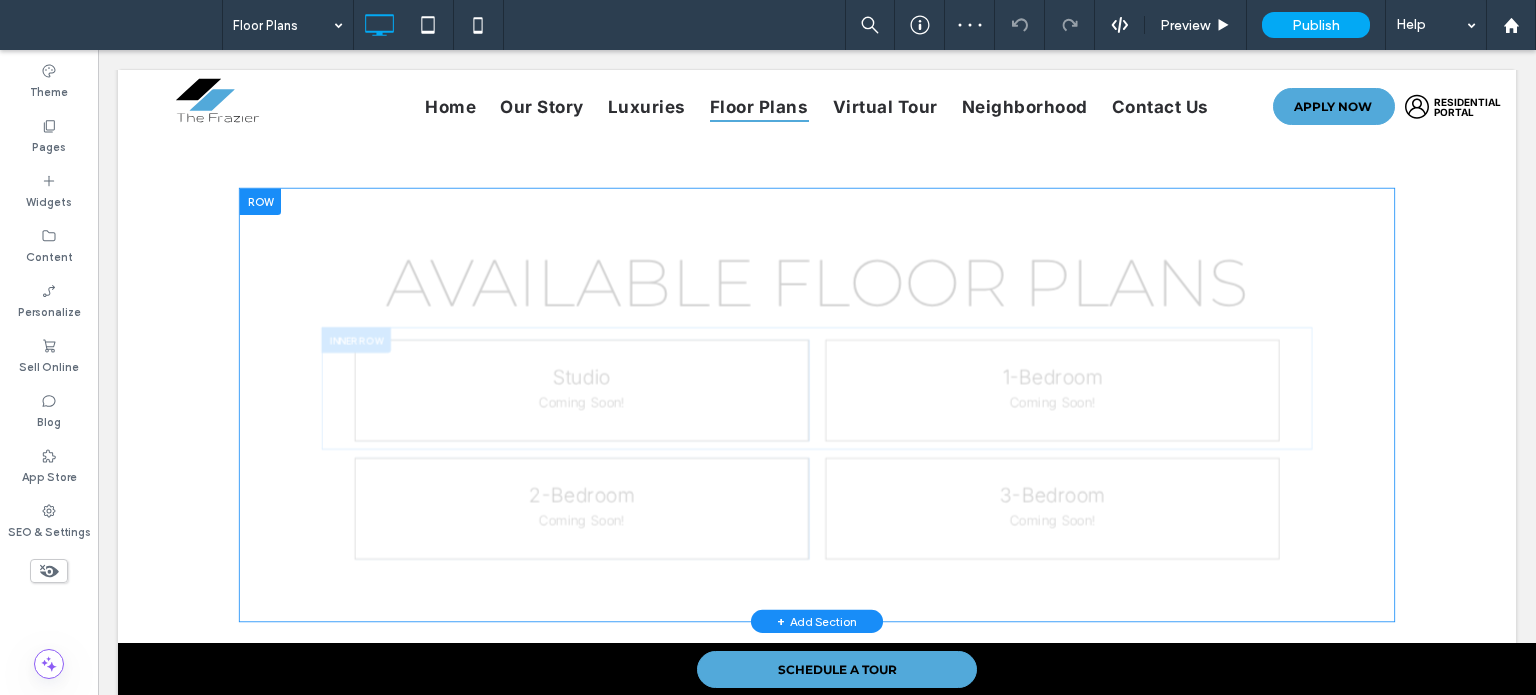scroll, scrollTop: 500, scrollLeft: 0, axis: vertical 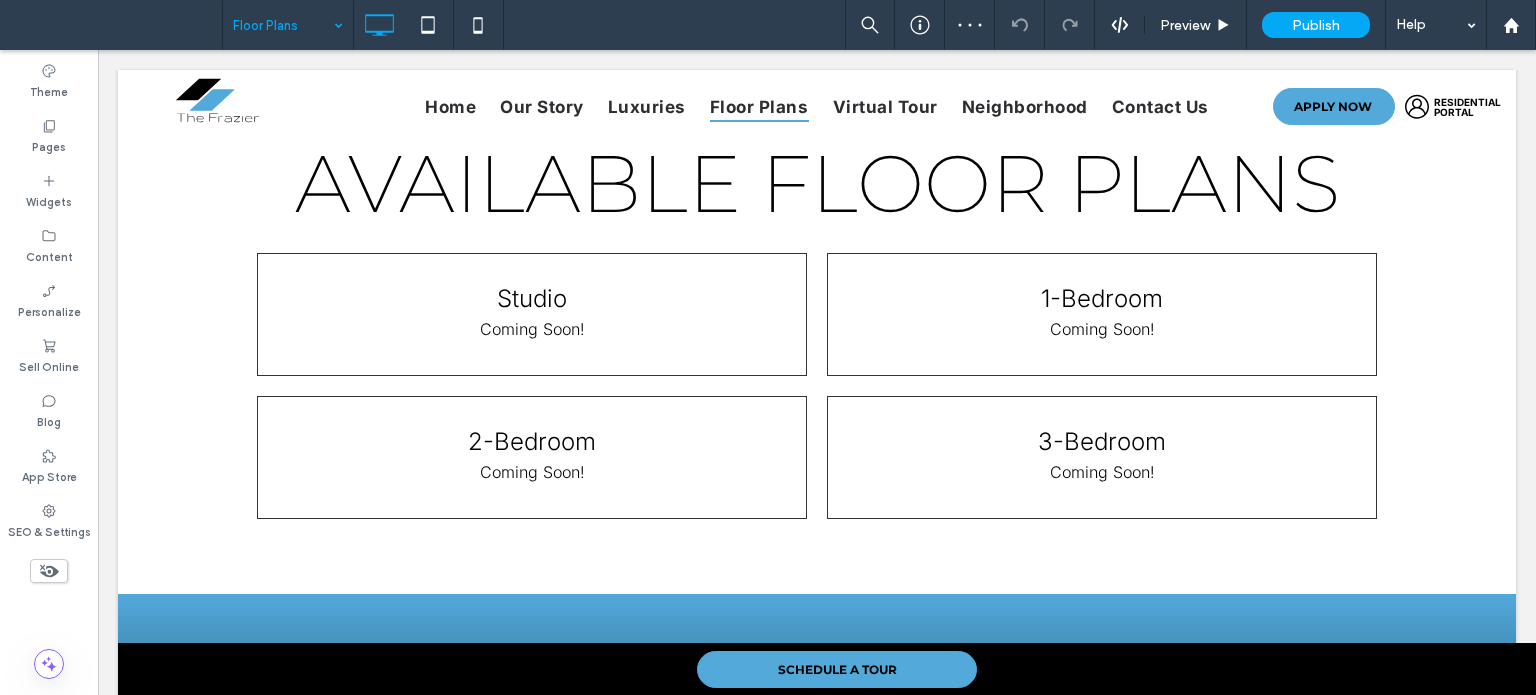 click at bounding box center (283, 25) 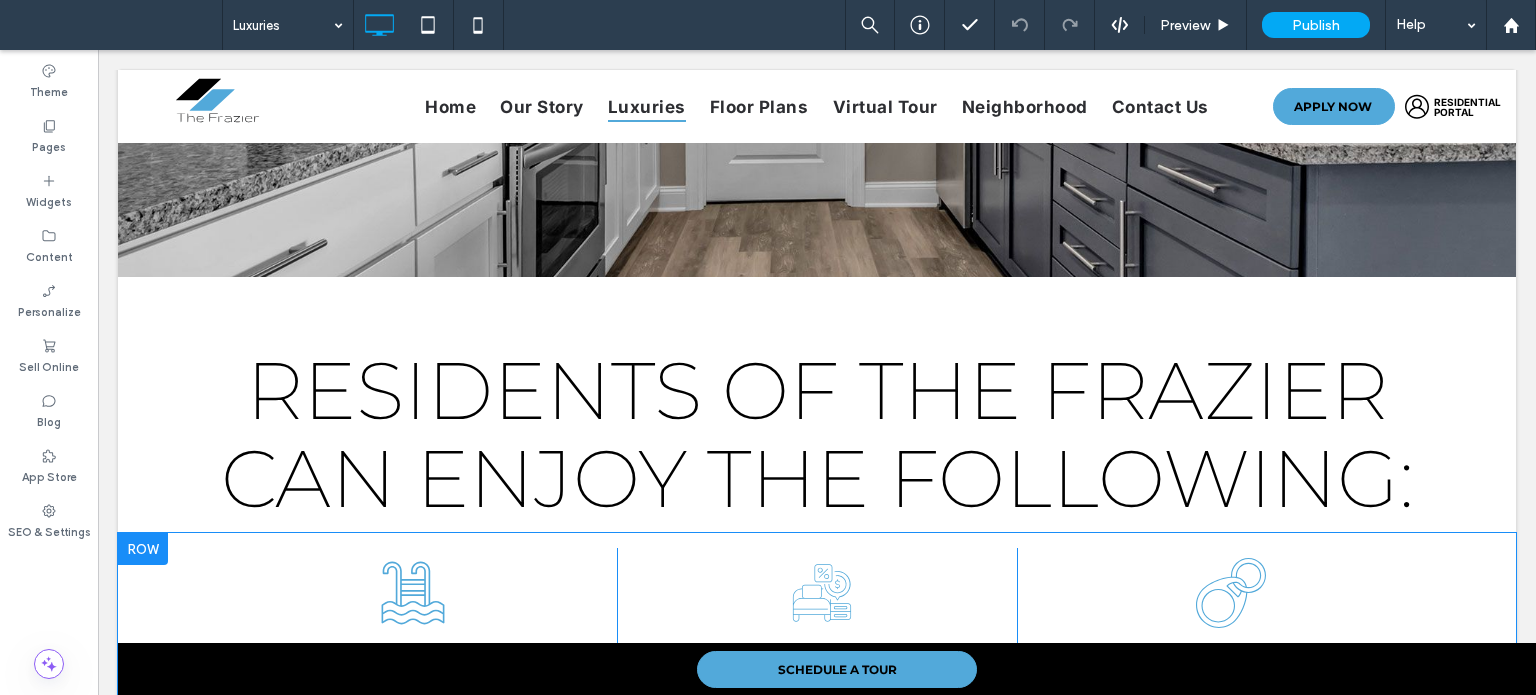 scroll, scrollTop: 580, scrollLeft: 0, axis: vertical 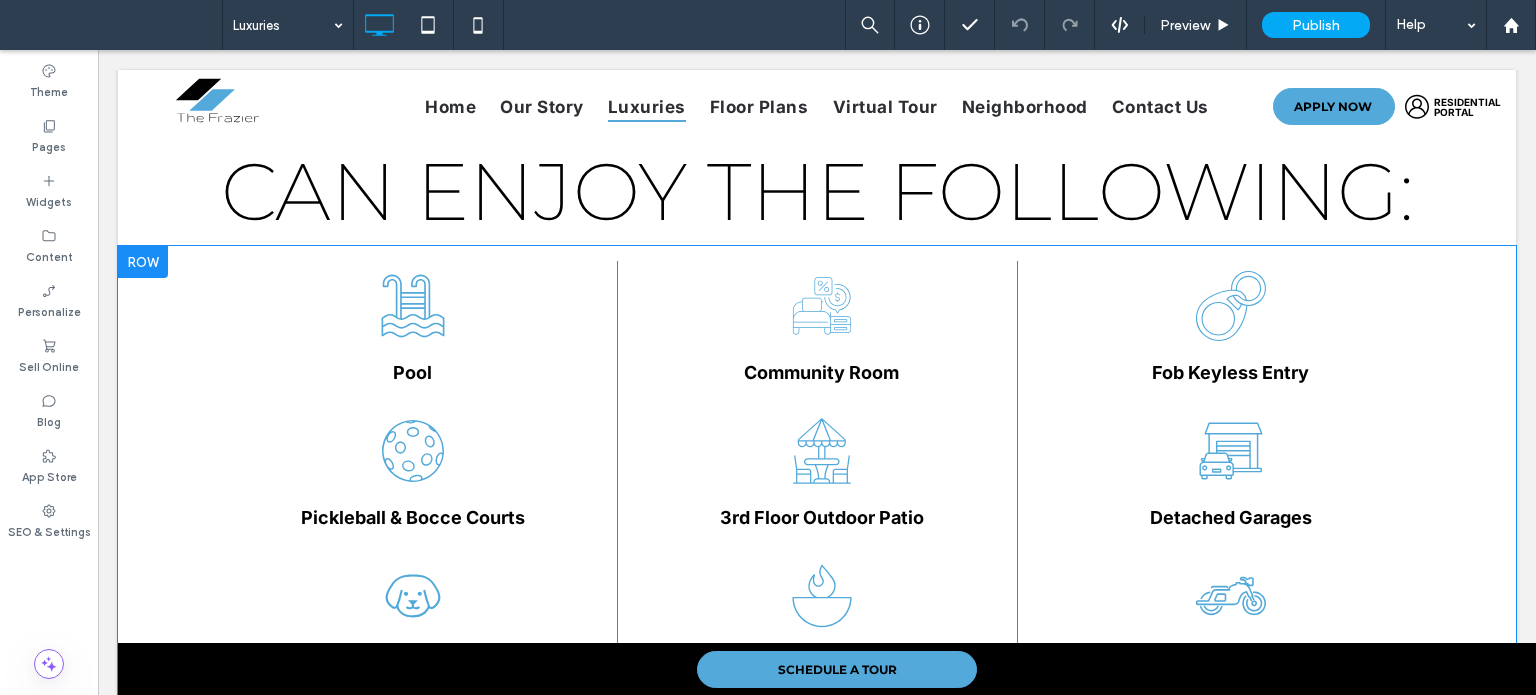 click on "pool icon
Pool
Click To Paste     Click To Paste
ball icon
Pickleball & Bocce Courts
Click To Paste     Click To Paste
dog icon
Dog Park w/Dog Wash Station
Click To Paste     Click To Paste
fitness icon
Fitness Center
Click To Paste     Click To Paste
Click To Paste     Click To Paste
Community Rooms icon
Community Room
Click To Paste     Click To Paste
patio icon
3rd Floor Outdoor Patio
Click To Paste     Click To Paste
fire icon
Fire Pit
Click To Paste     Click To Paste
vehicle charger icon
Electric Vehicle Charging Stations
Click To Paste     Click To Paste
Click To Paste     Click To Paste
key icon" at bounding box center (817, 565) 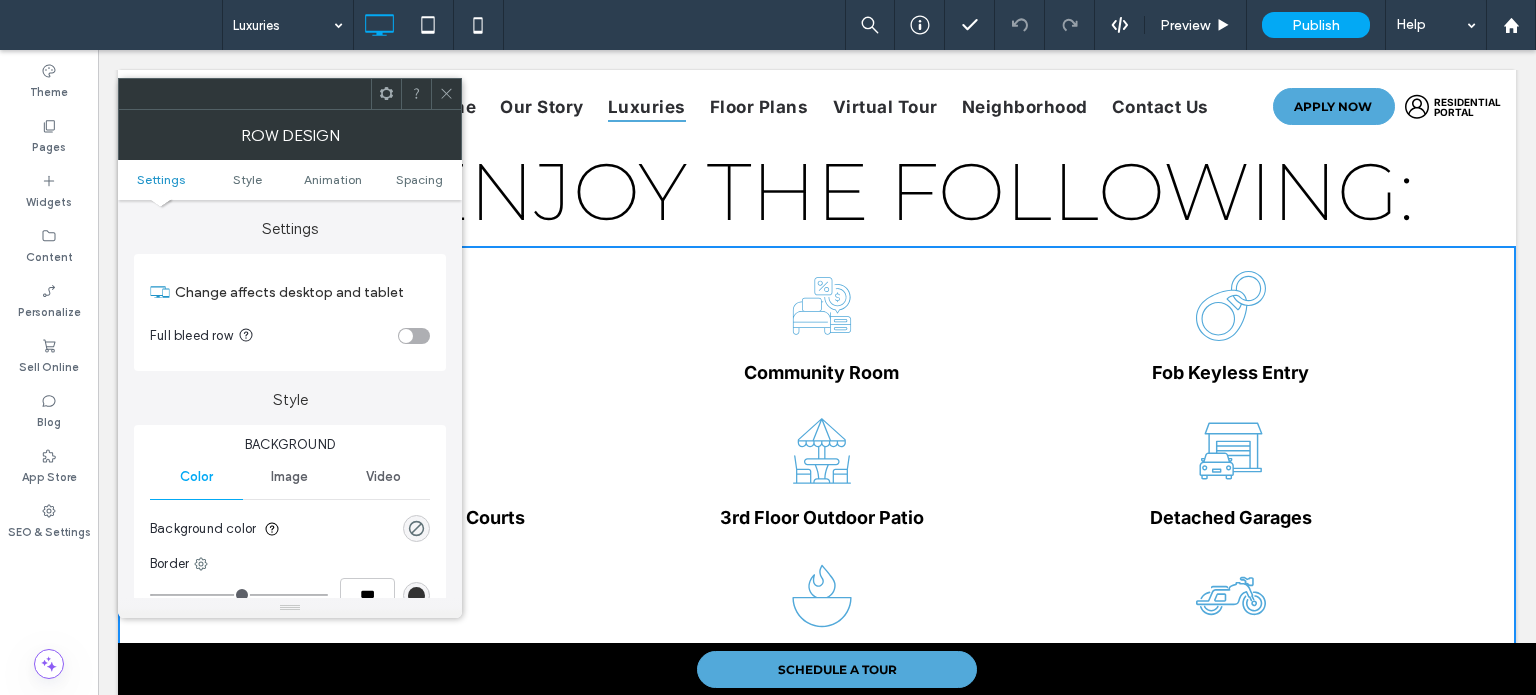click 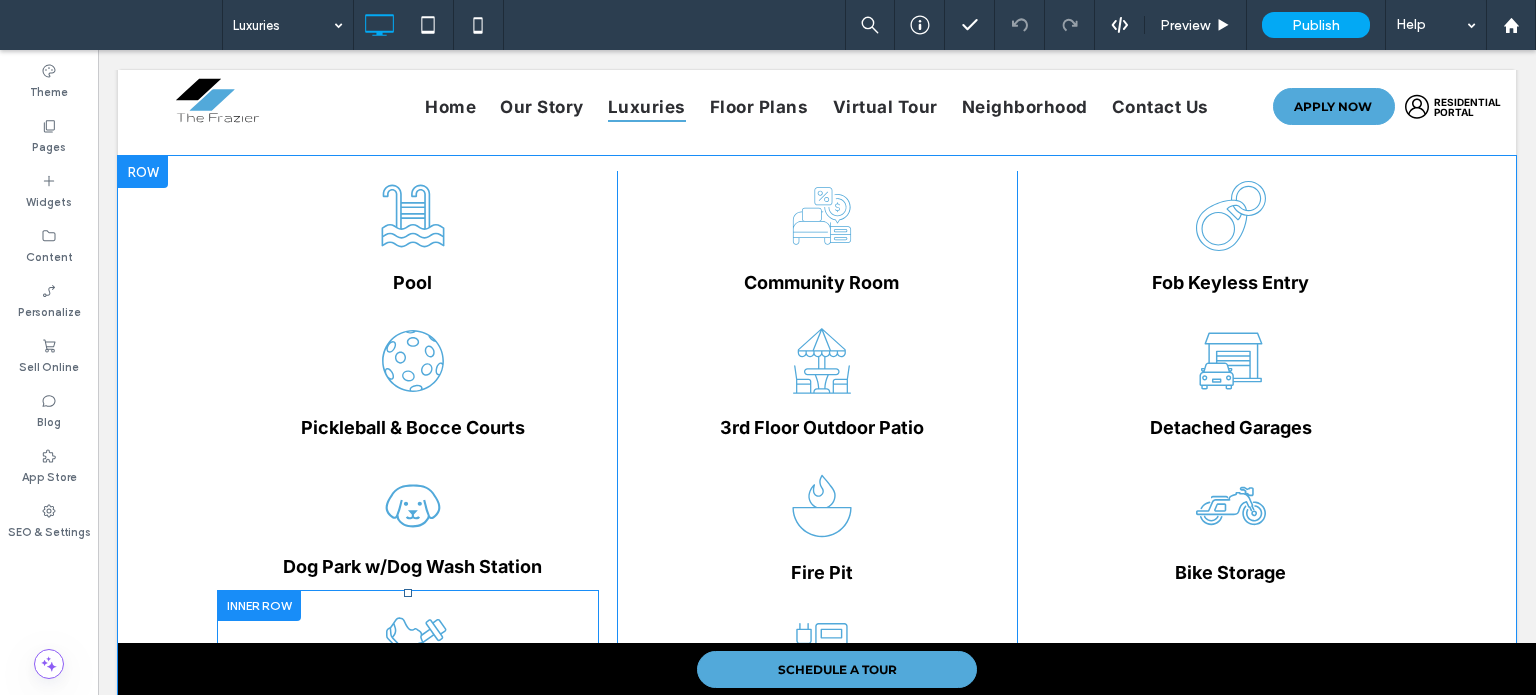 scroll, scrollTop: 500, scrollLeft: 0, axis: vertical 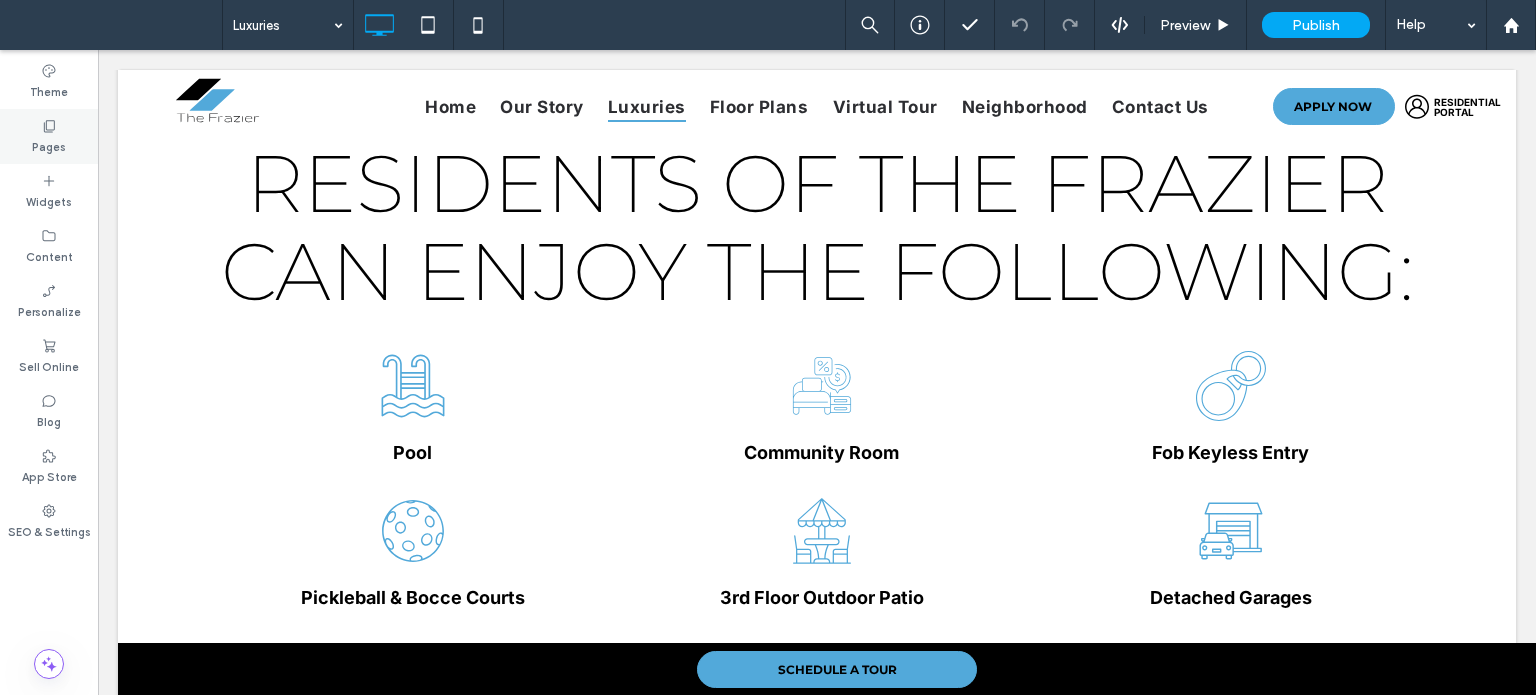 click on "Pages" at bounding box center (49, 145) 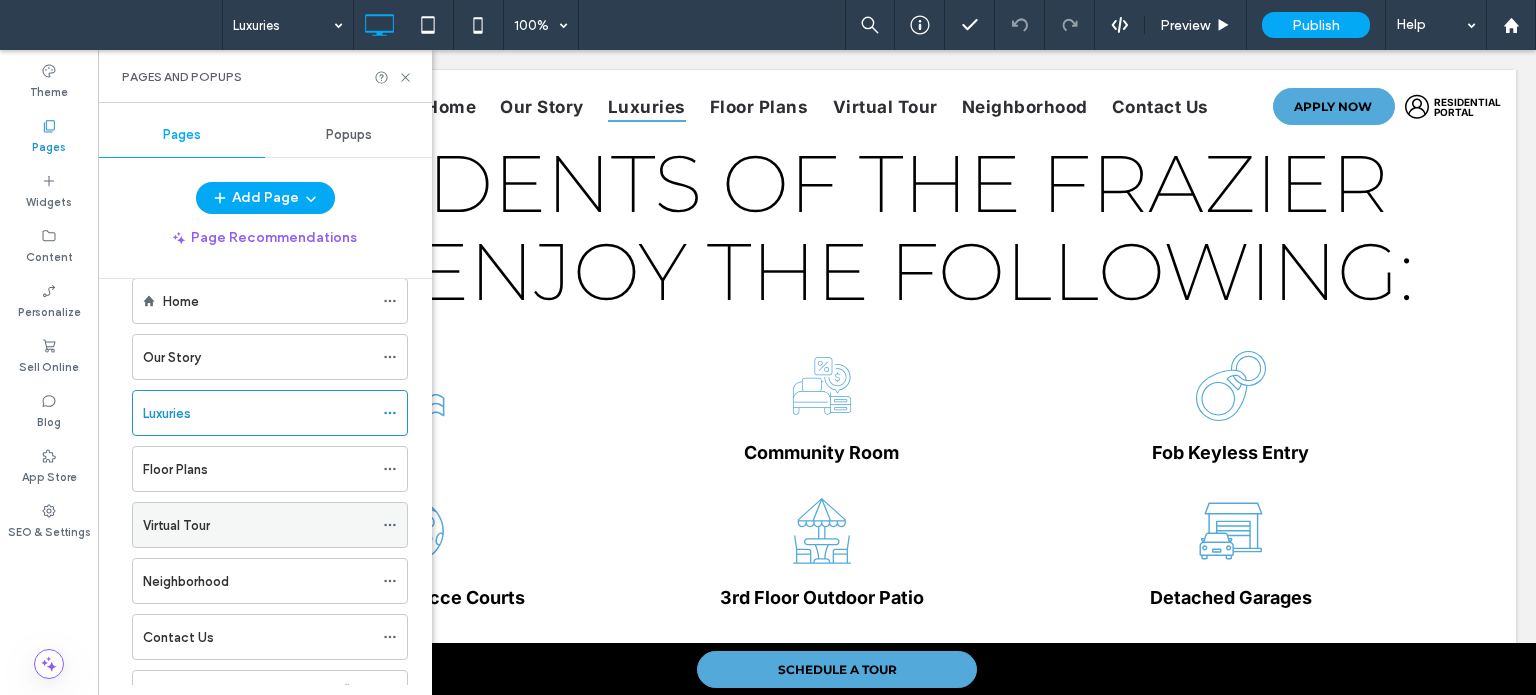 scroll, scrollTop: 0, scrollLeft: 0, axis: both 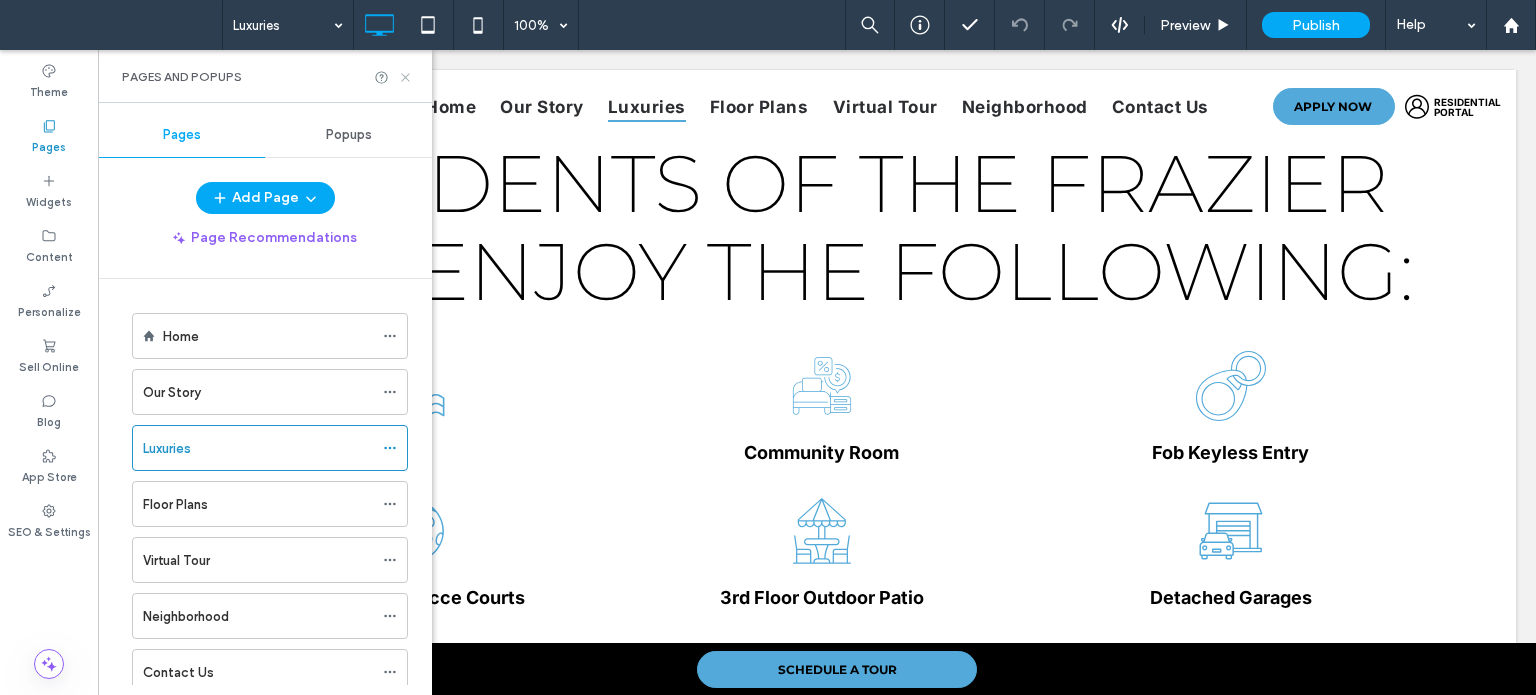 click 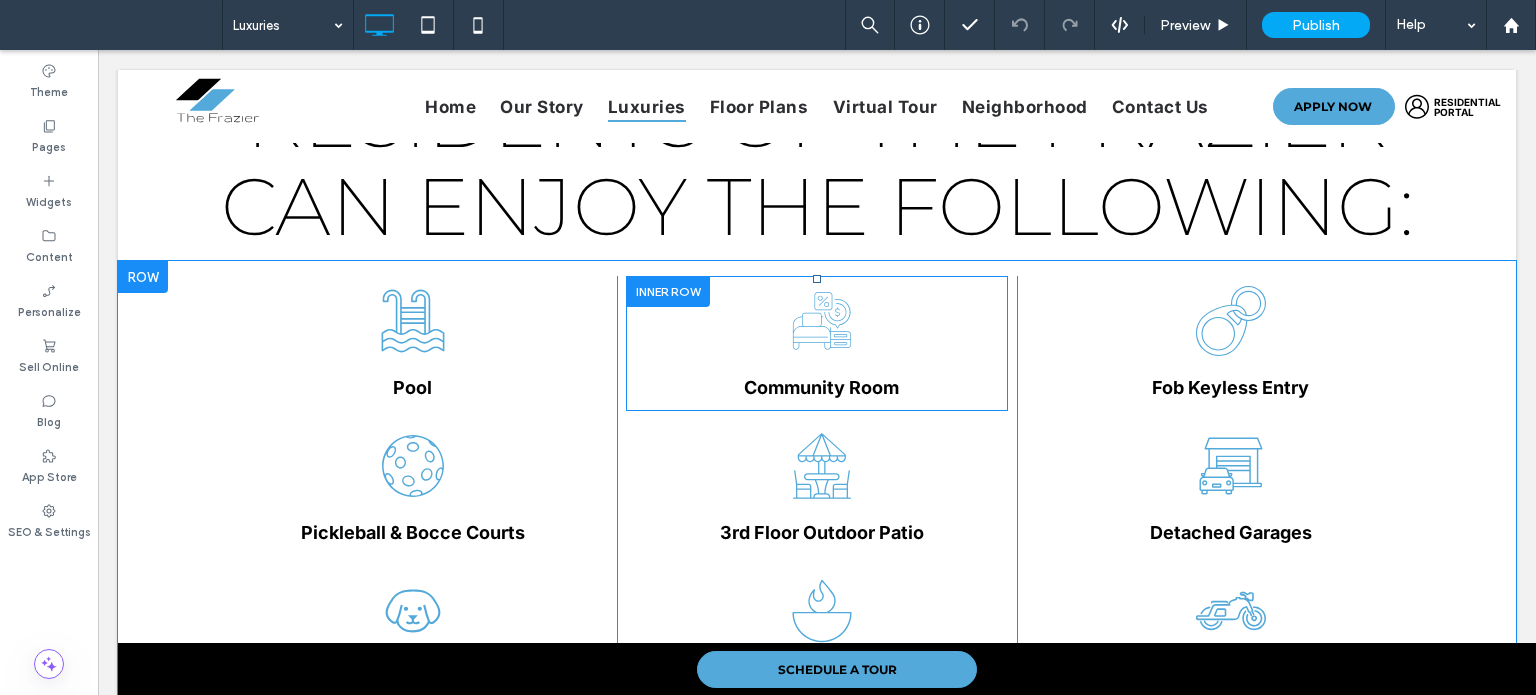 scroll, scrollTop: 600, scrollLeft: 0, axis: vertical 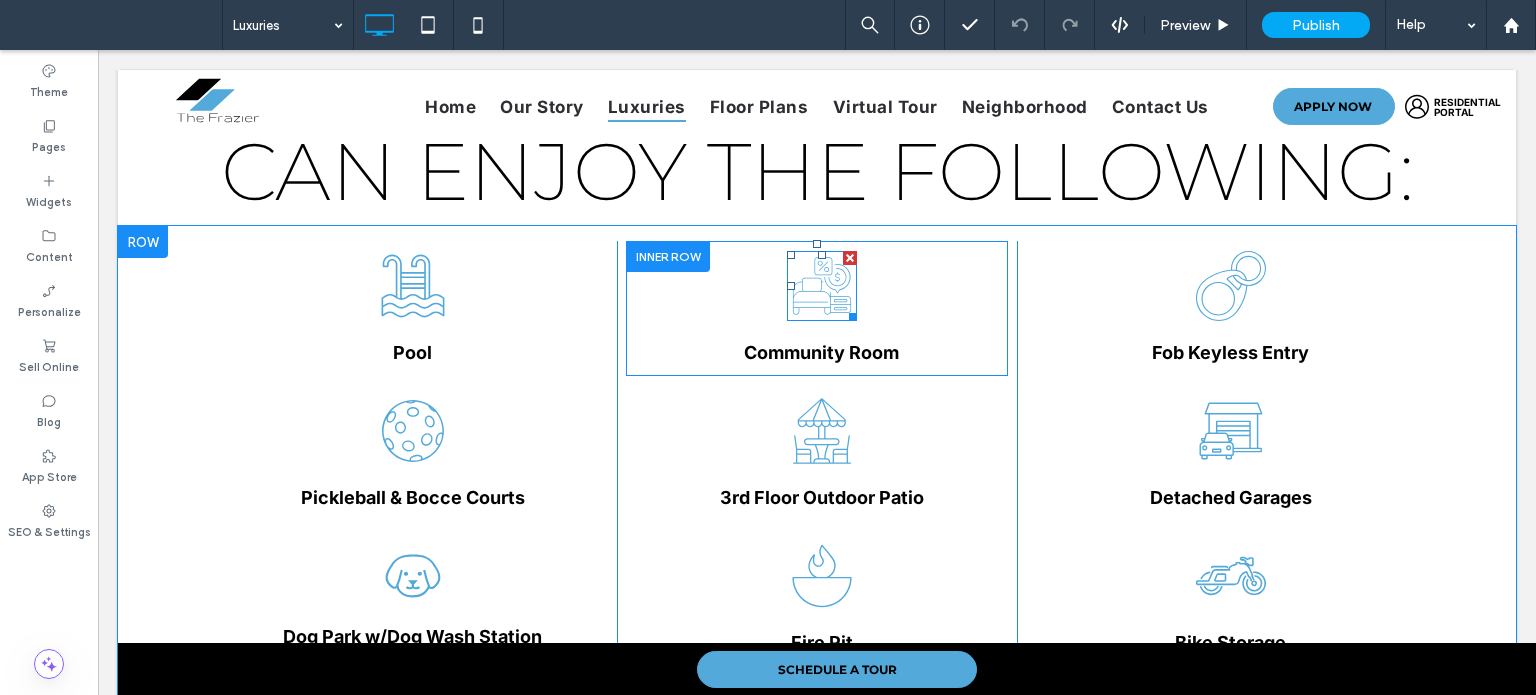 click on "Community Rooms icon" 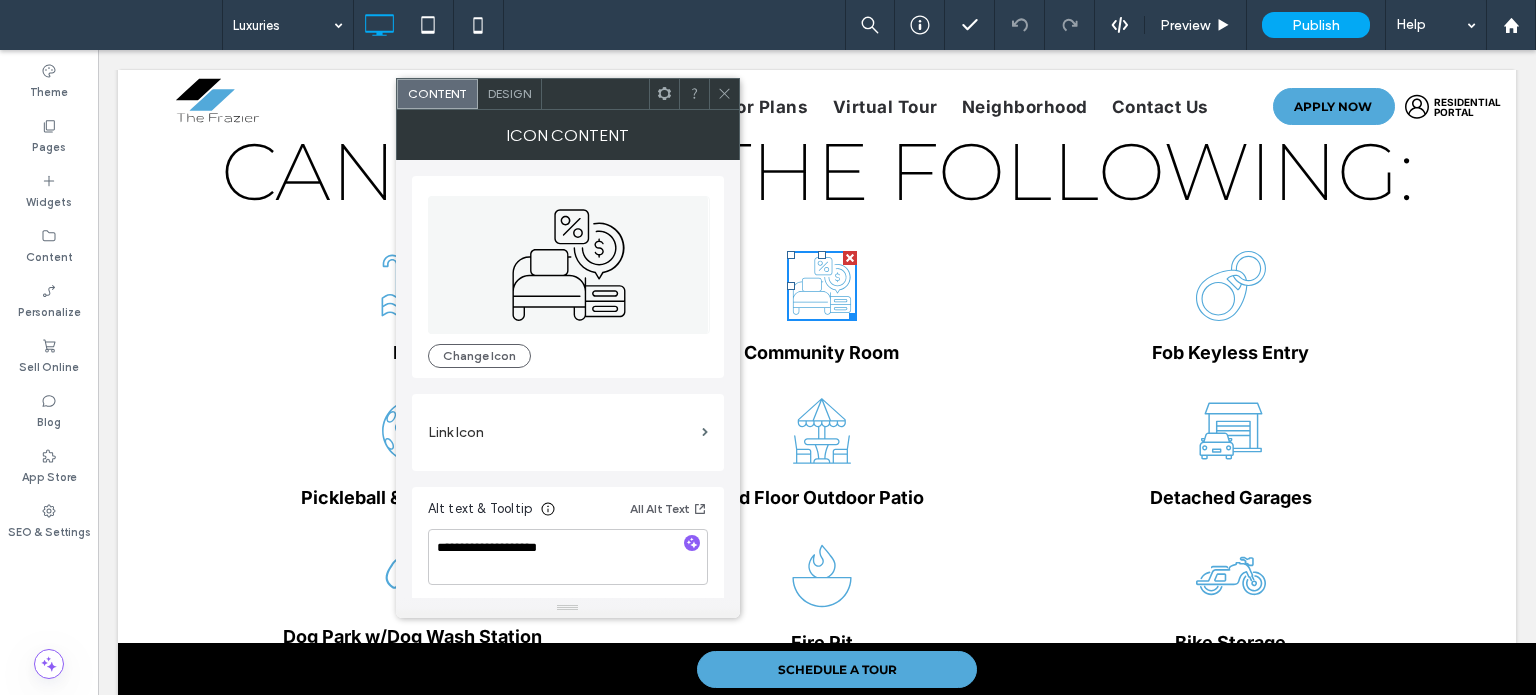 scroll, scrollTop: 4, scrollLeft: 0, axis: vertical 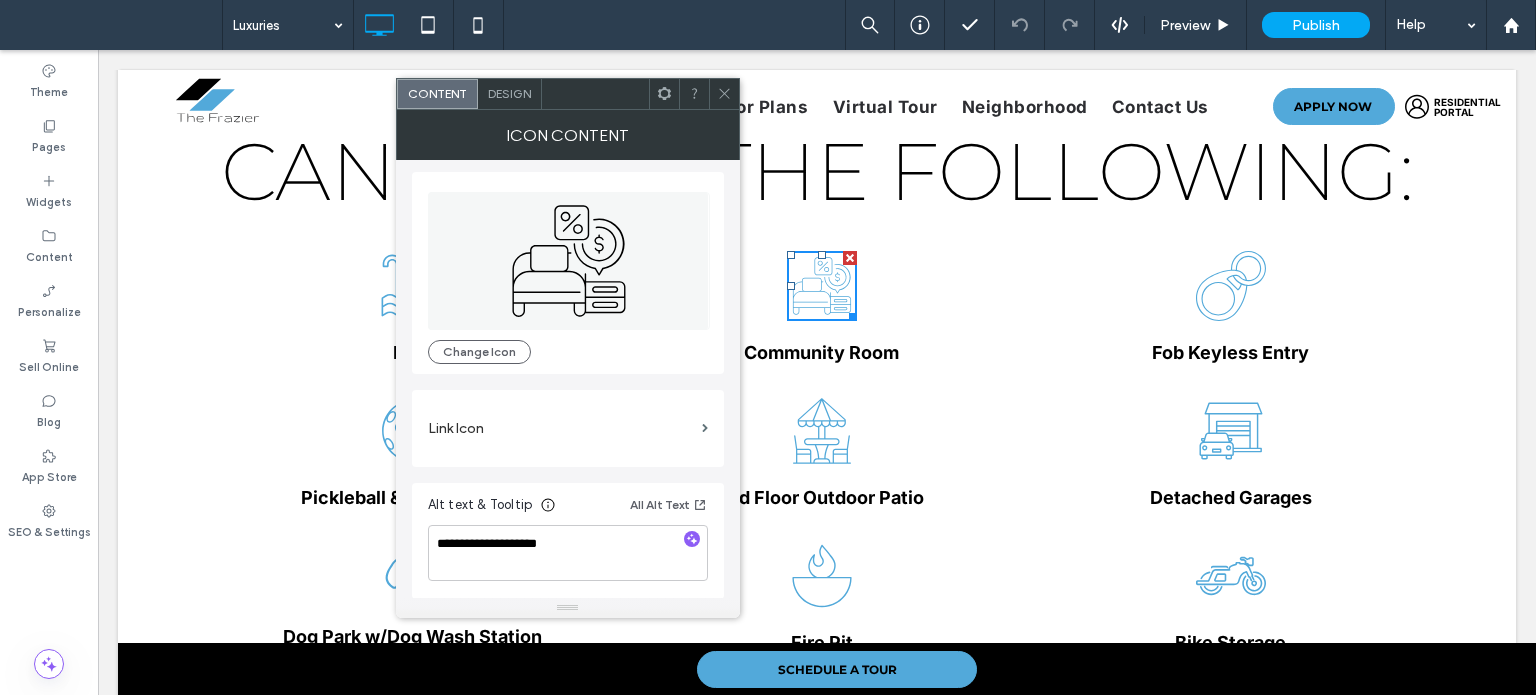 click 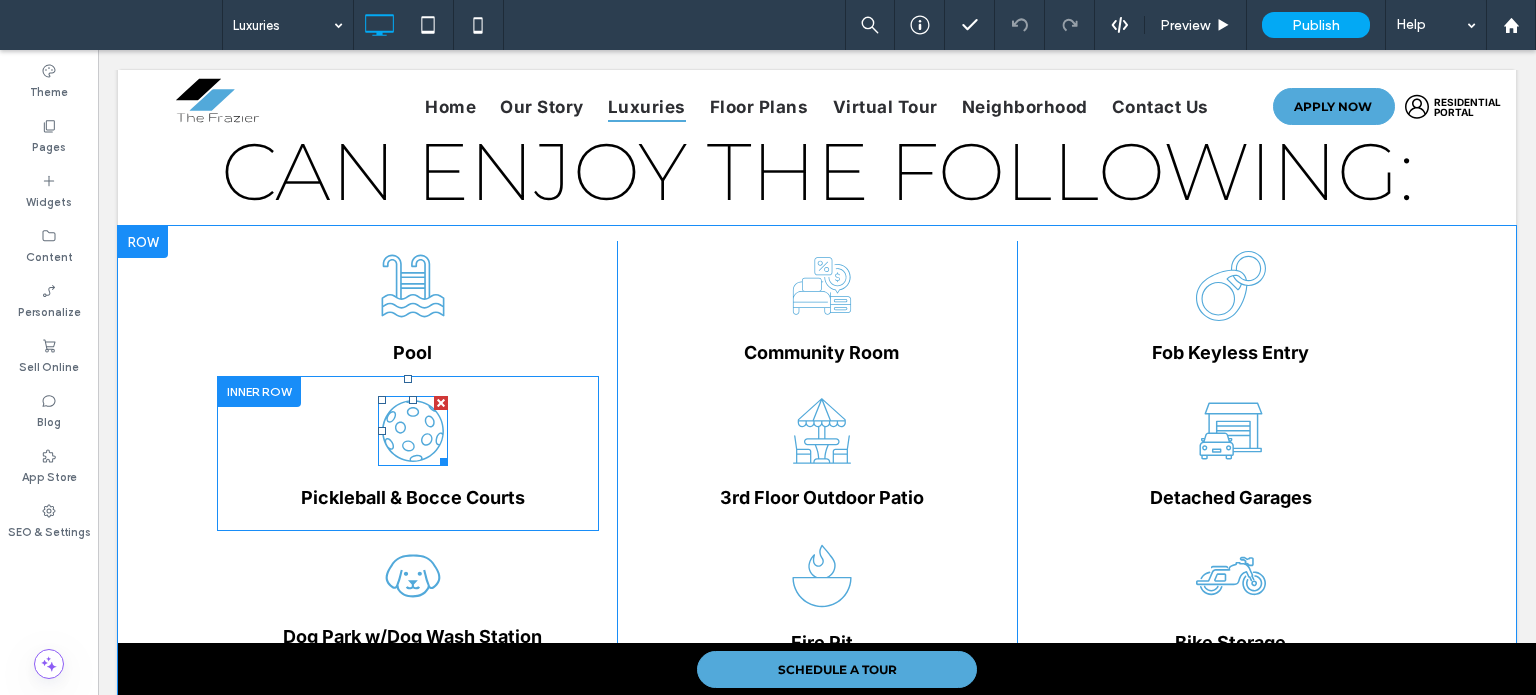 click on "ball icon" 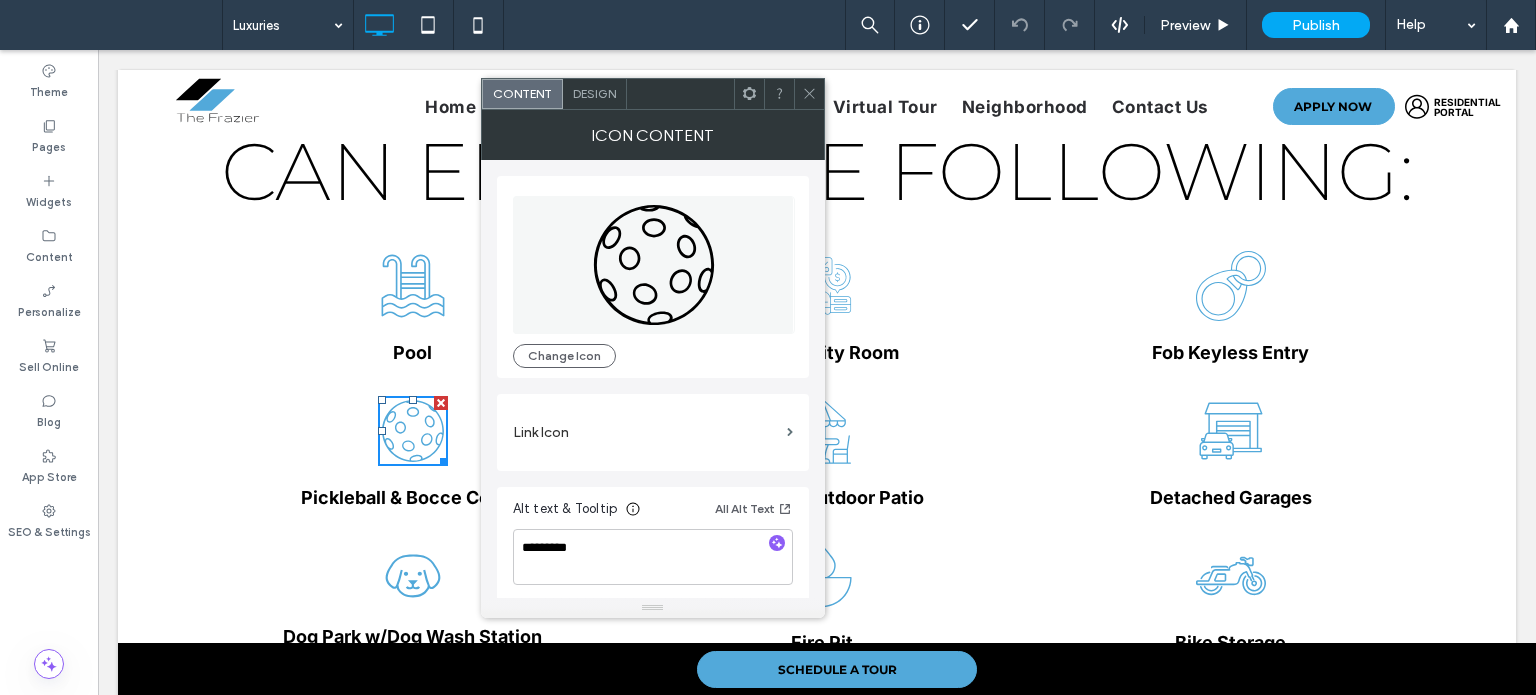 click 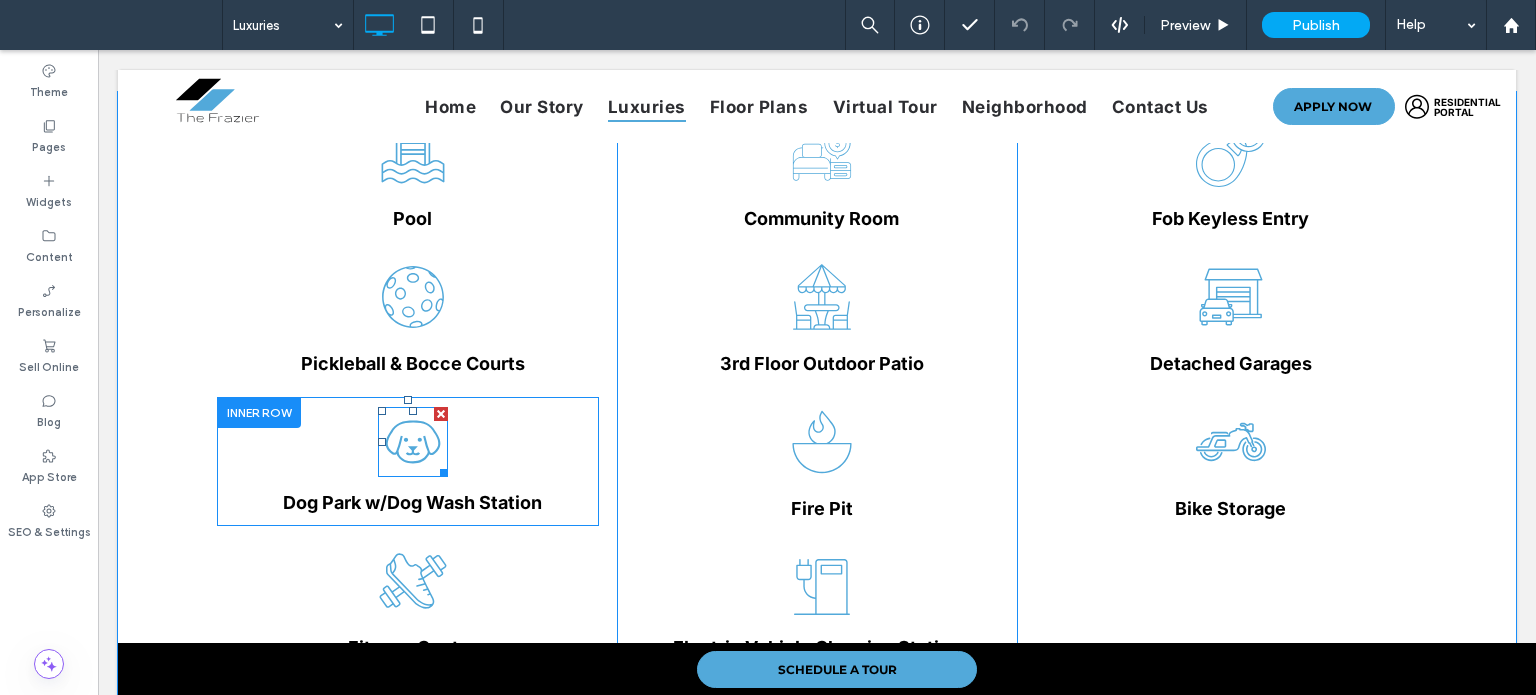 scroll, scrollTop: 700, scrollLeft: 0, axis: vertical 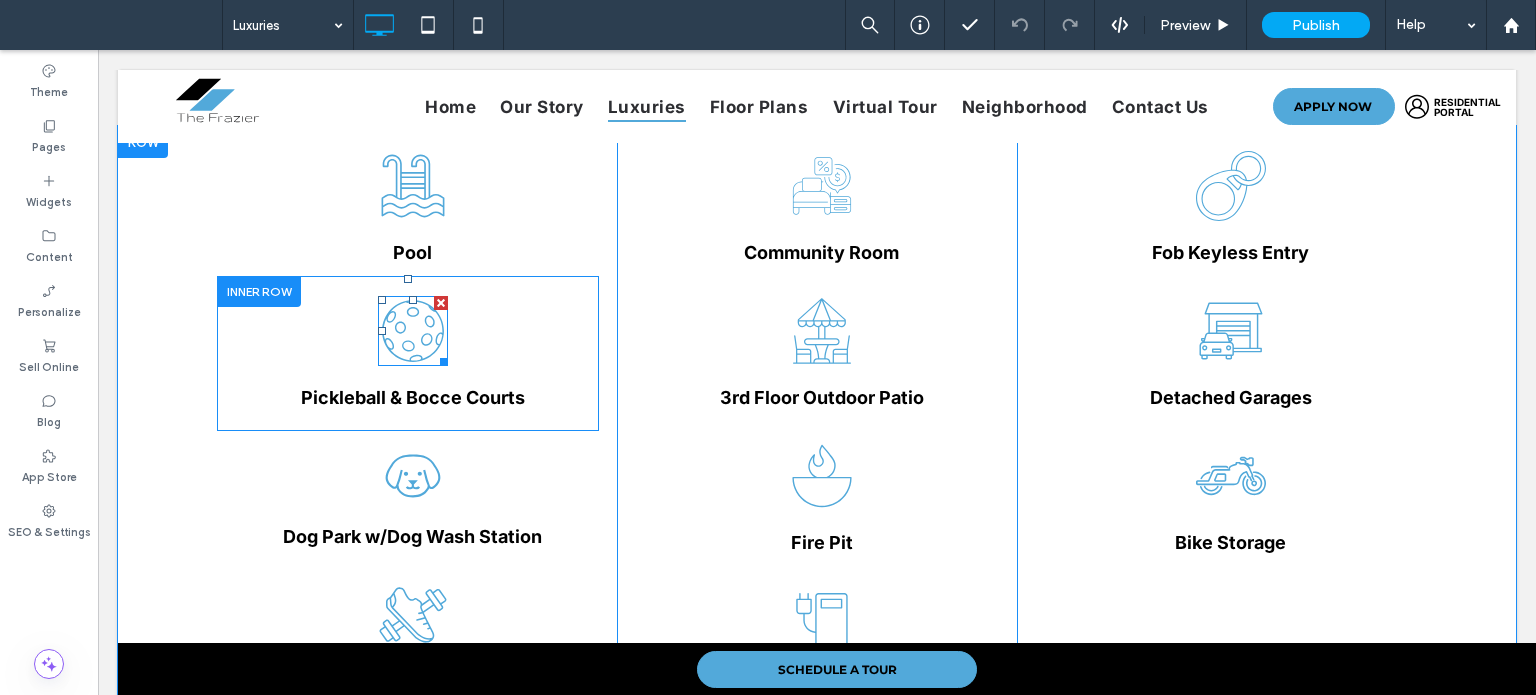 click on "ball icon" 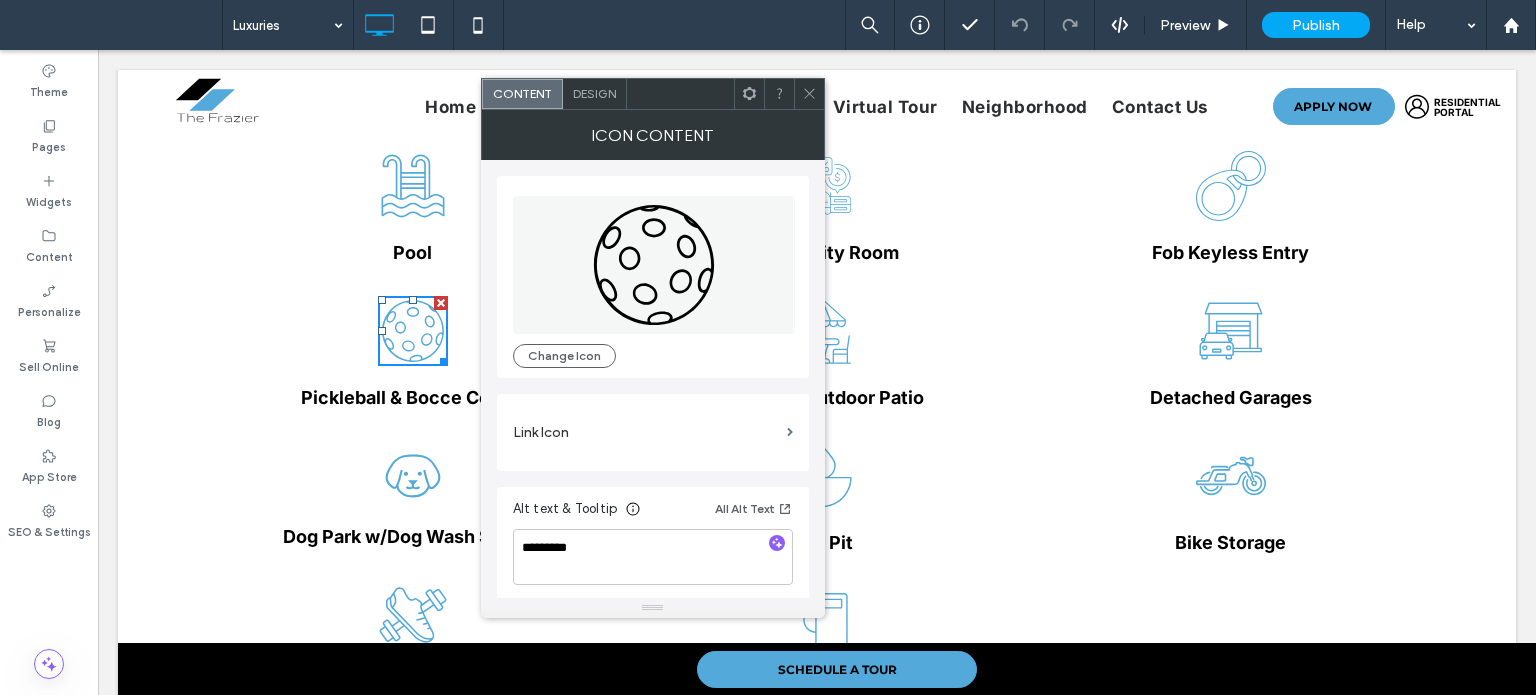 scroll, scrollTop: 4, scrollLeft: 0, axis: vertical 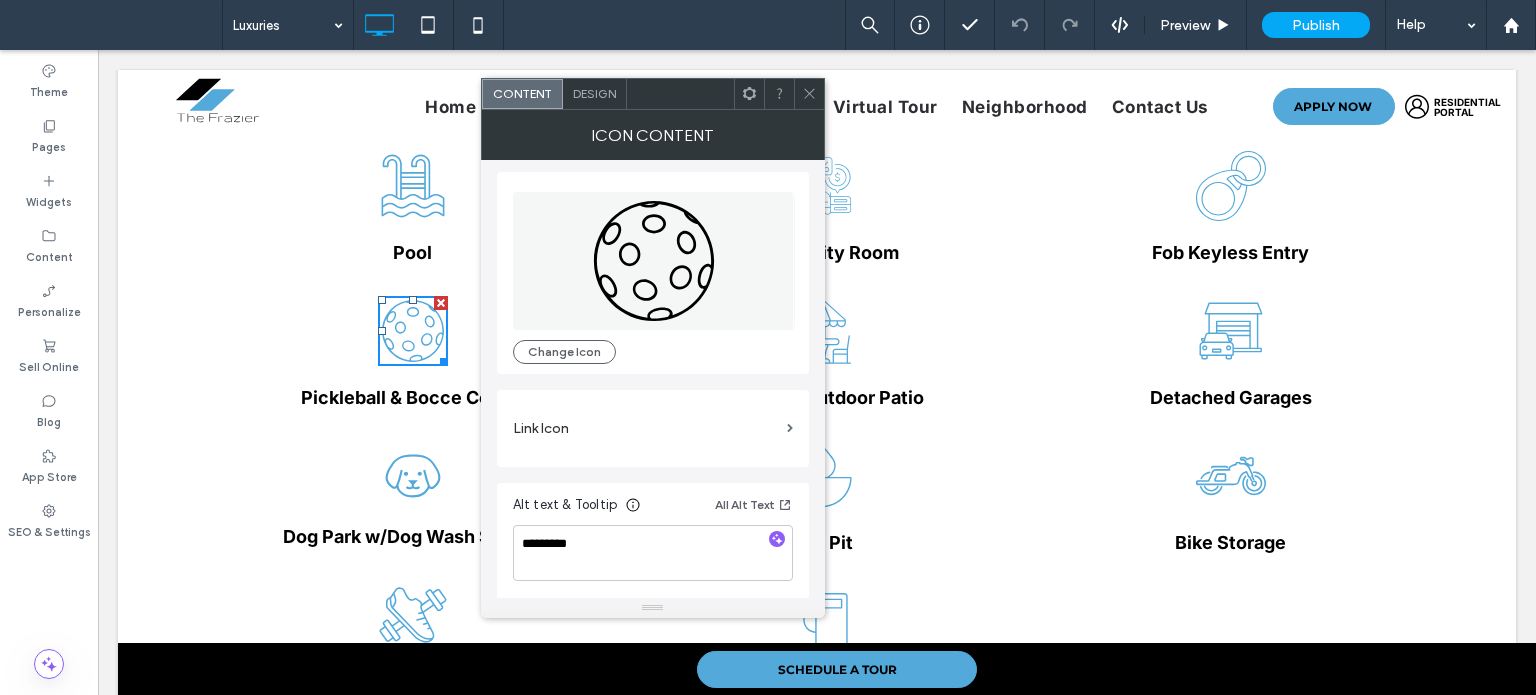 click on "Design" at bounding box center (595, 94) 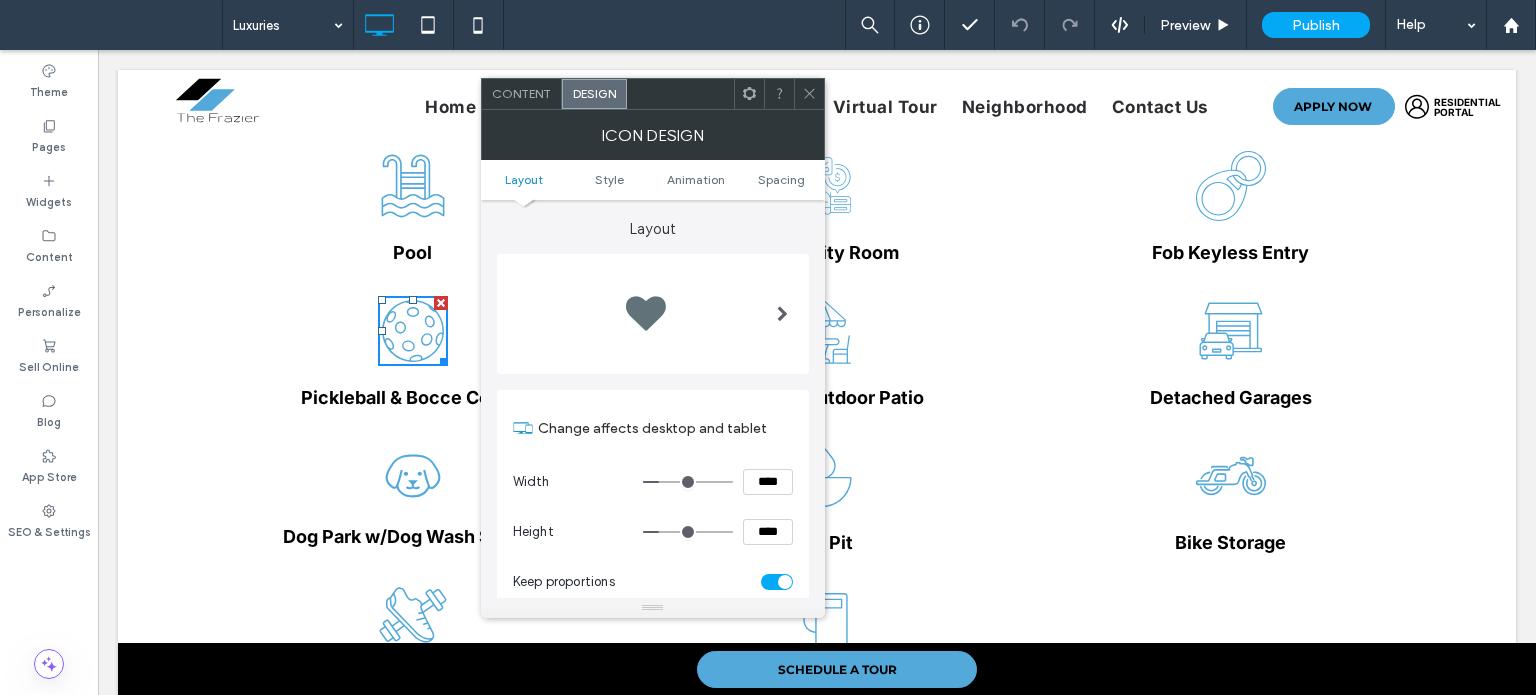 click at bounding box center (809, 94) 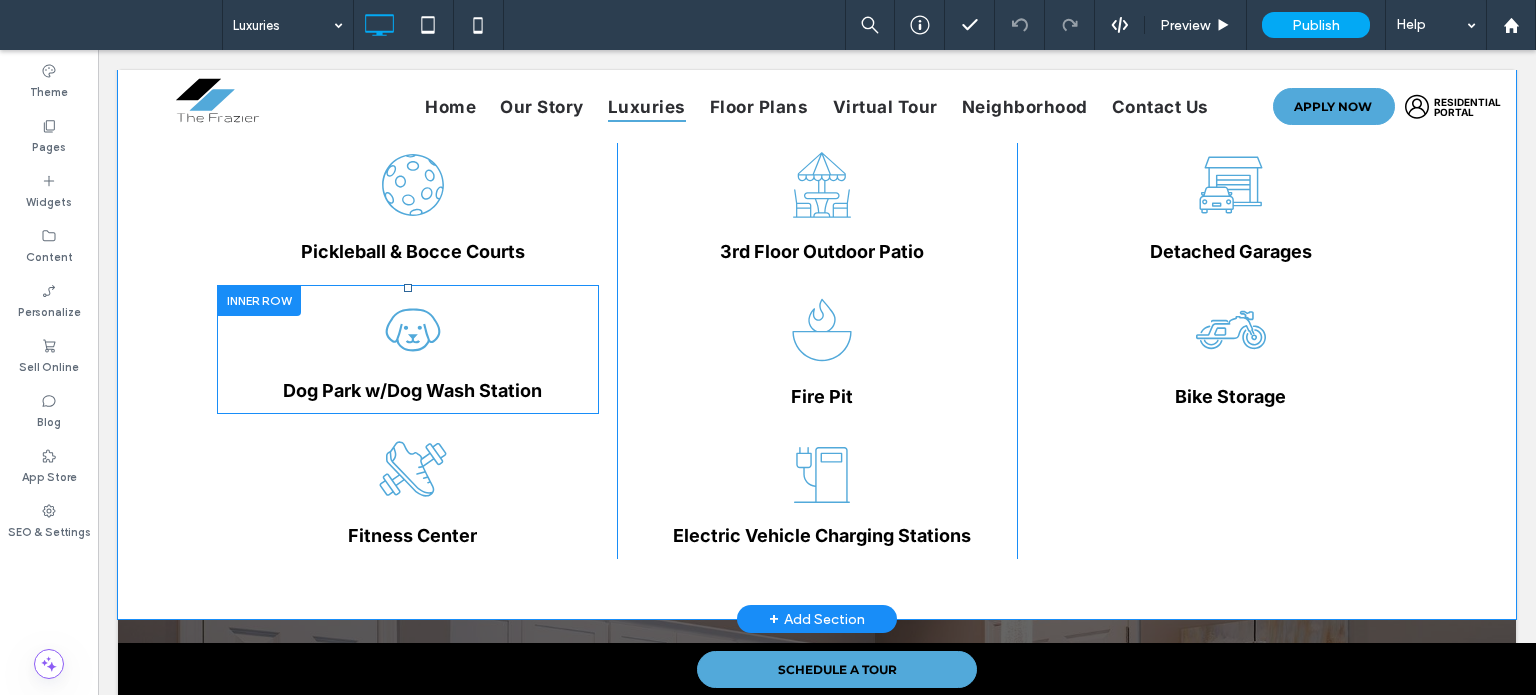 scroll, scrollTop: 1000, scrollLeft: 0, axis: vertical 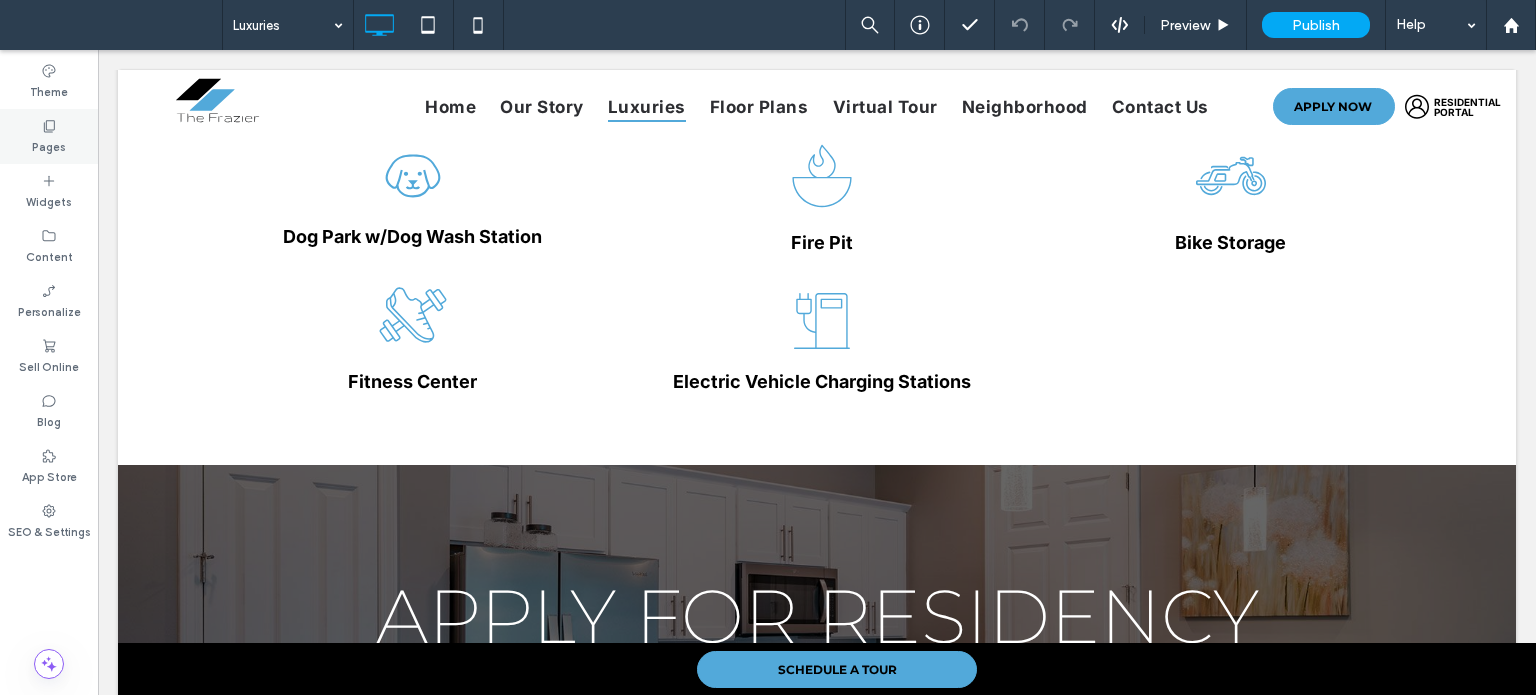 click 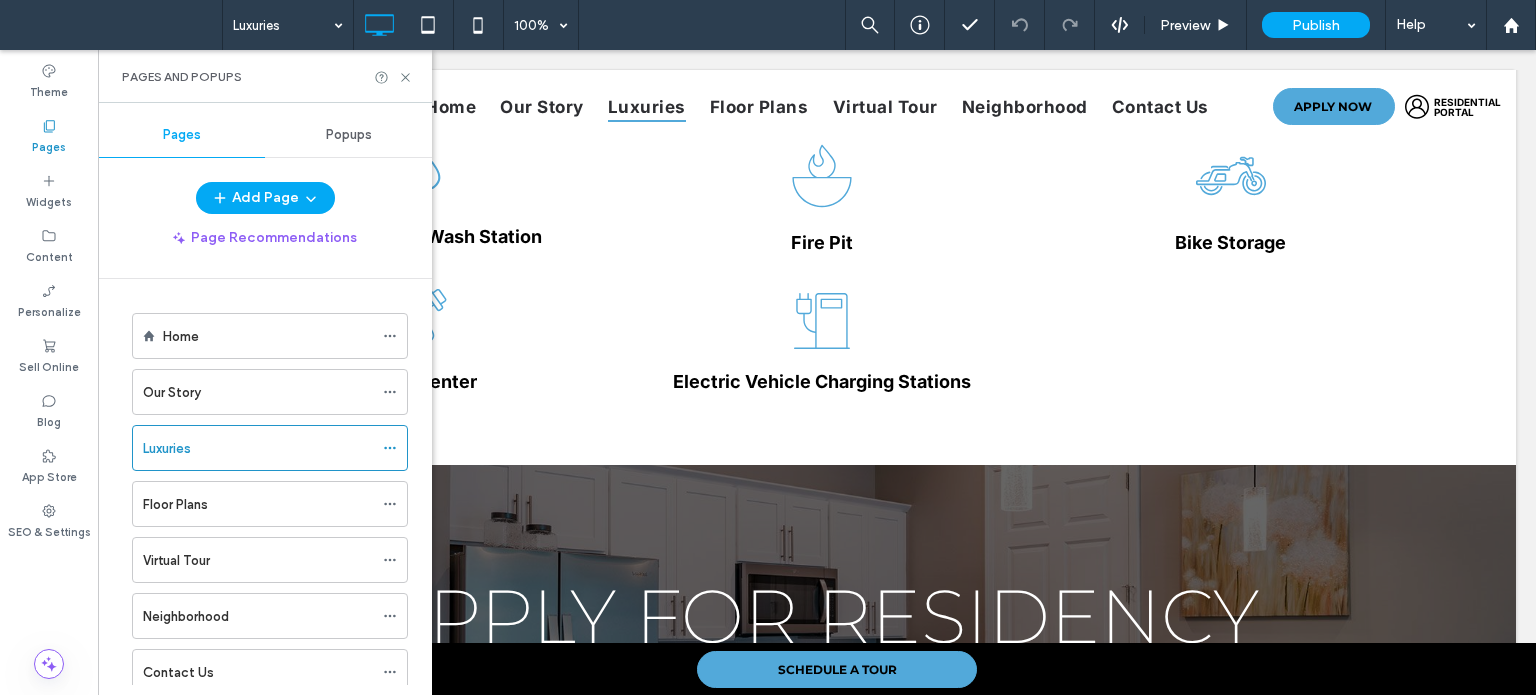 click on "Floor Plans" at bounding box center (258, 504) 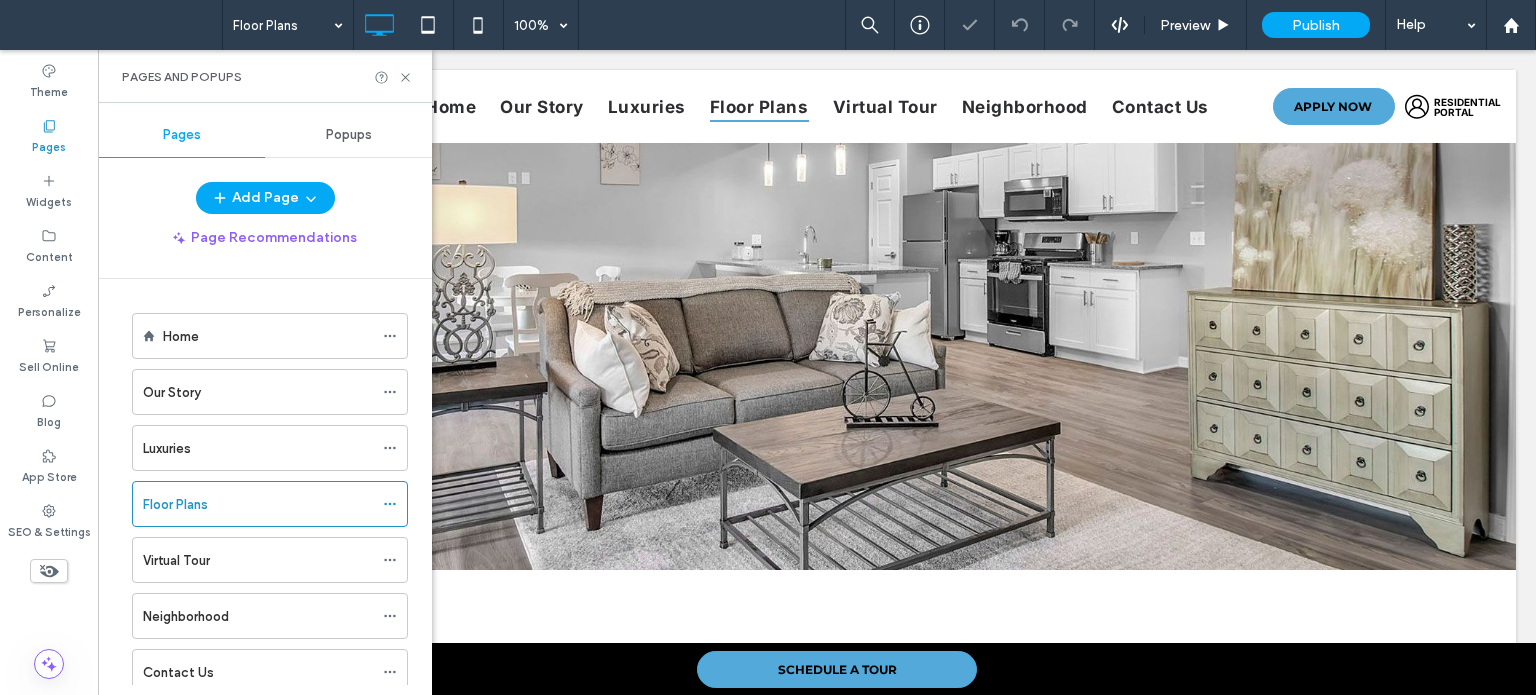 scroll, scrollTop: 500, scrollLeft: 0, axis: vertical 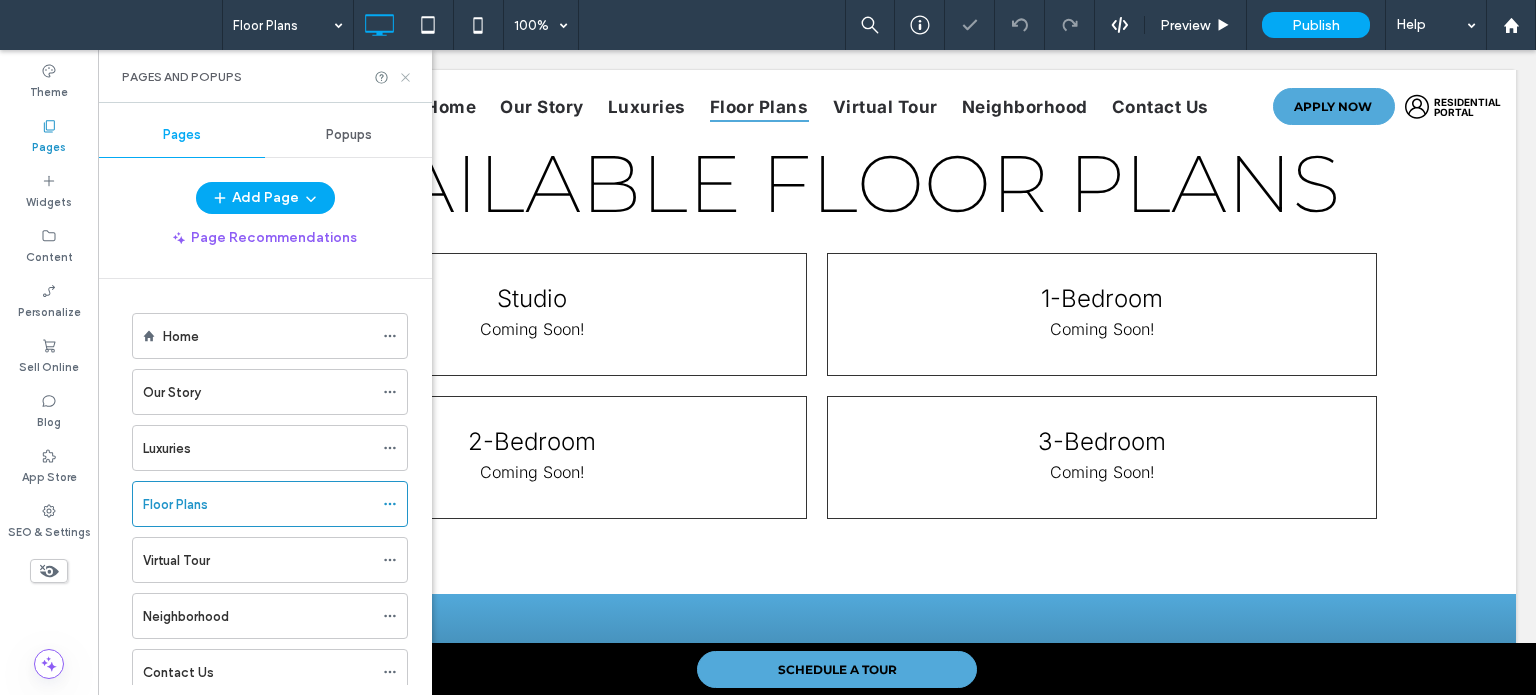 click 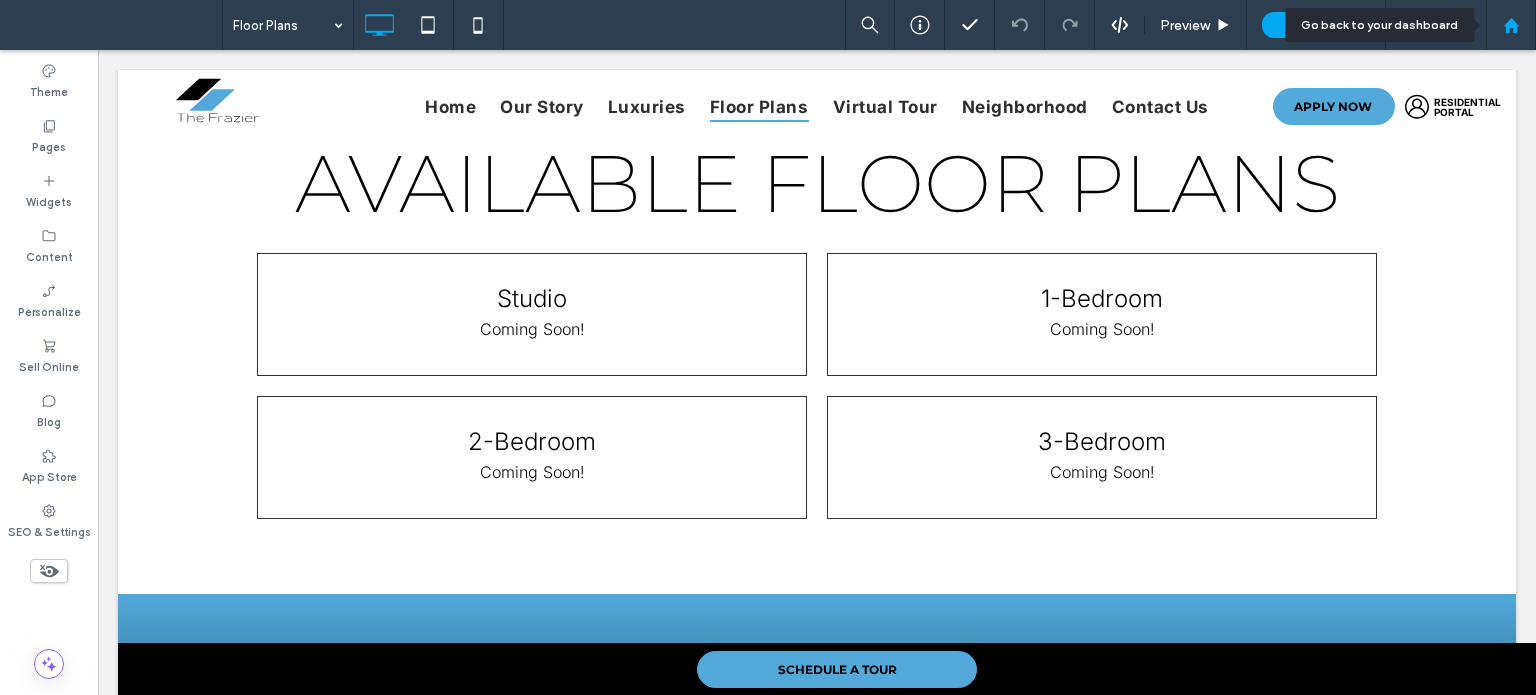 click at bounding box center [1511, 25] 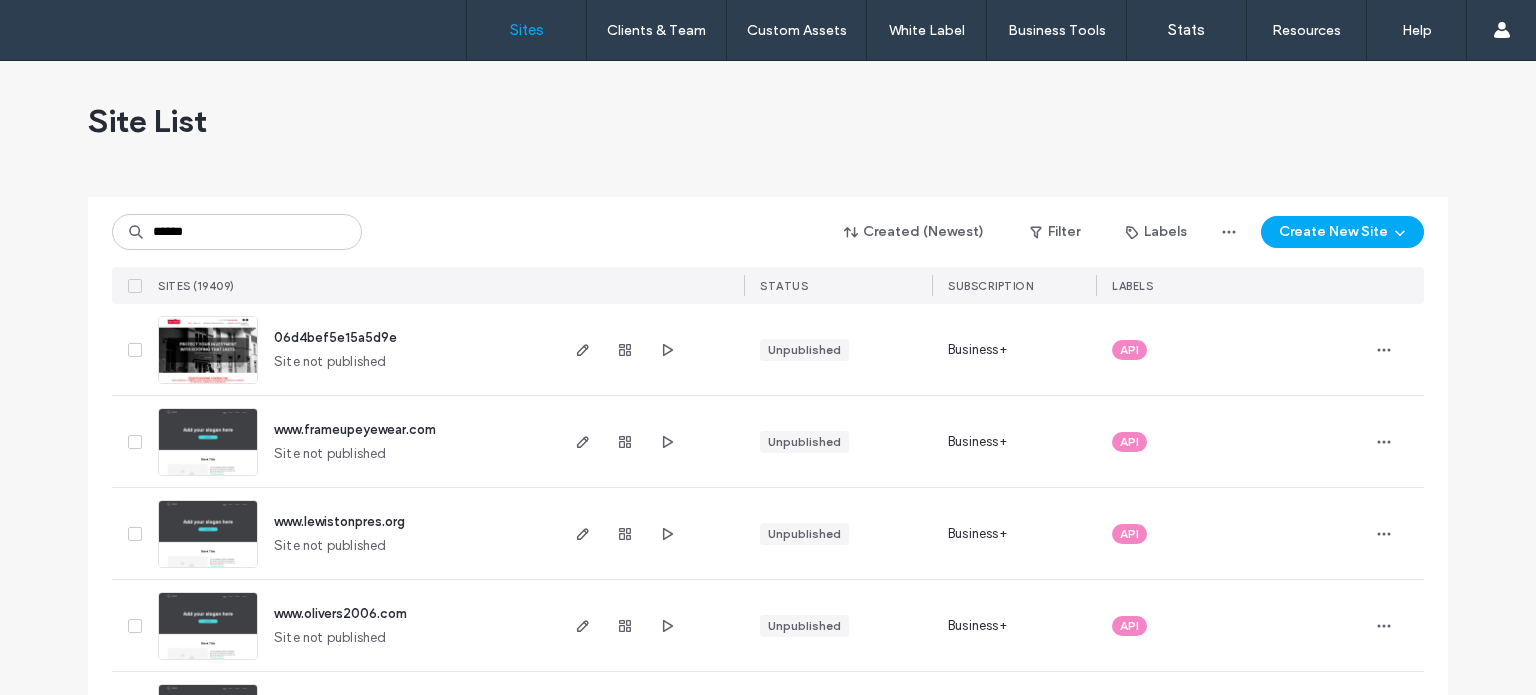 scroll, scrollTop: 0, scrollLeft: 0, axis: both 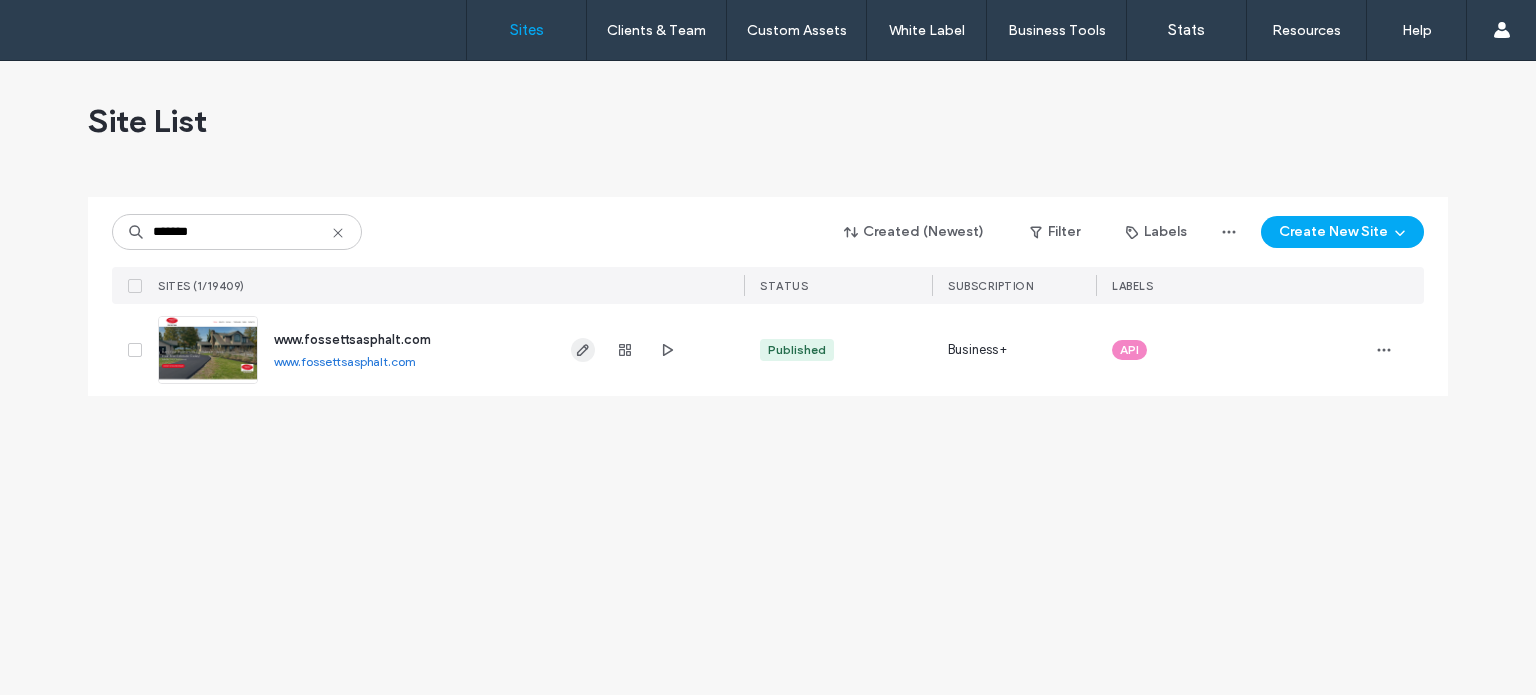 type on "*******" 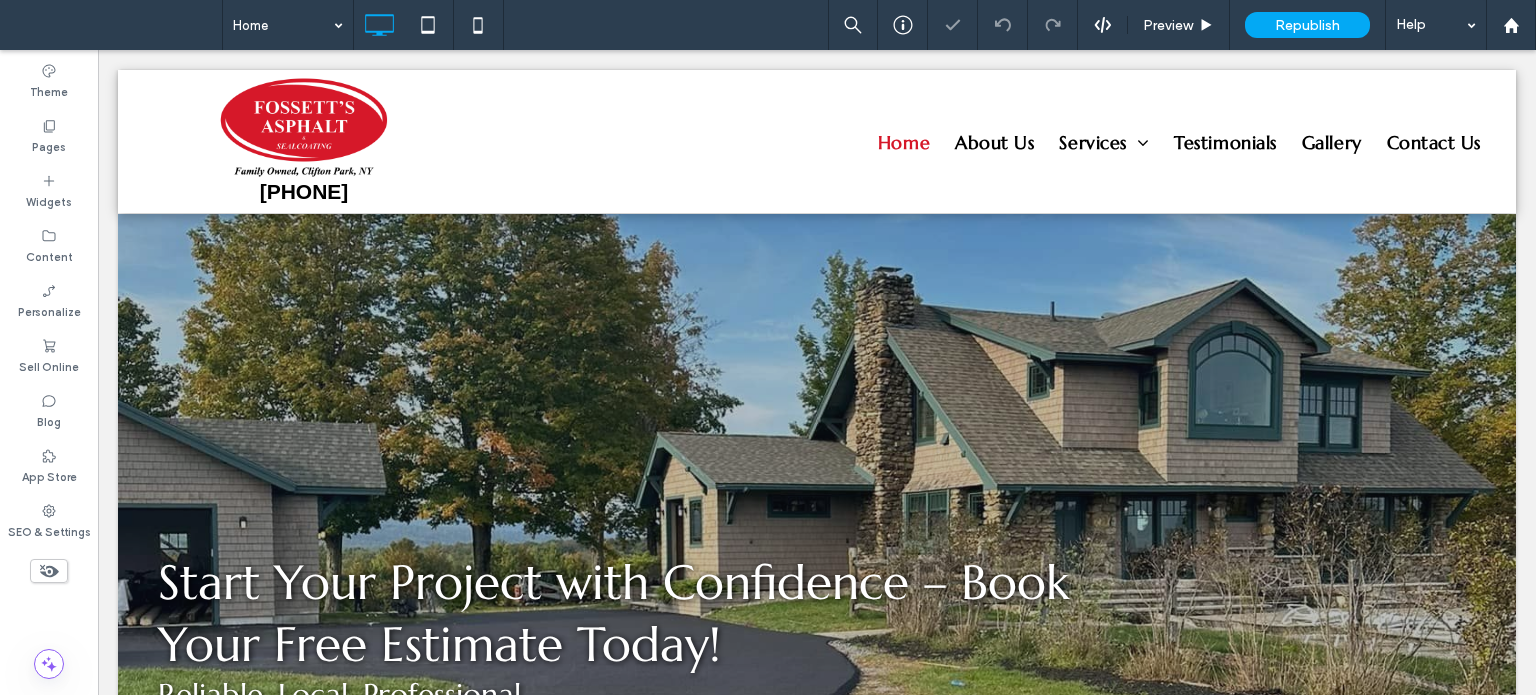 scroll, scrollTop: 0, scrollLeft: 0, axis: both 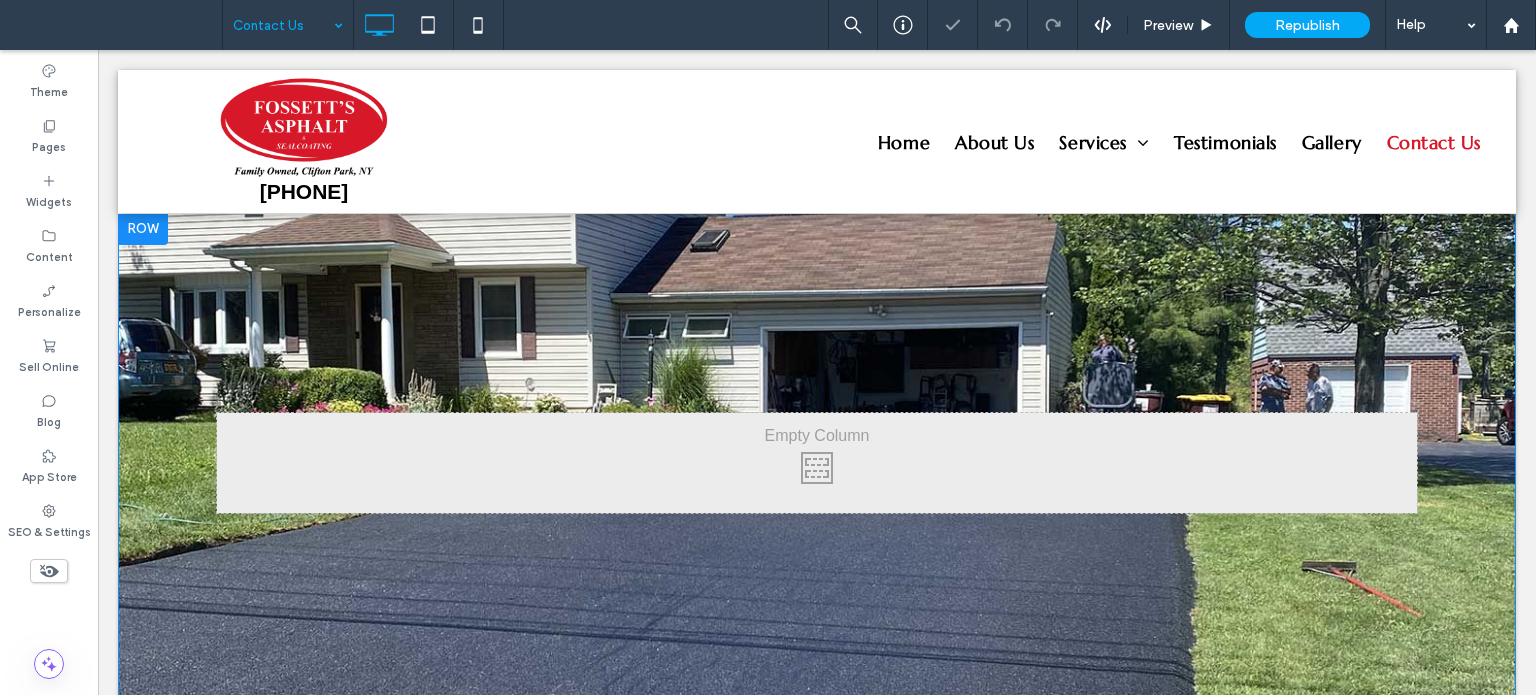 click on "Click To Paste
Row + Add Section" at bounding box center [817, 463] 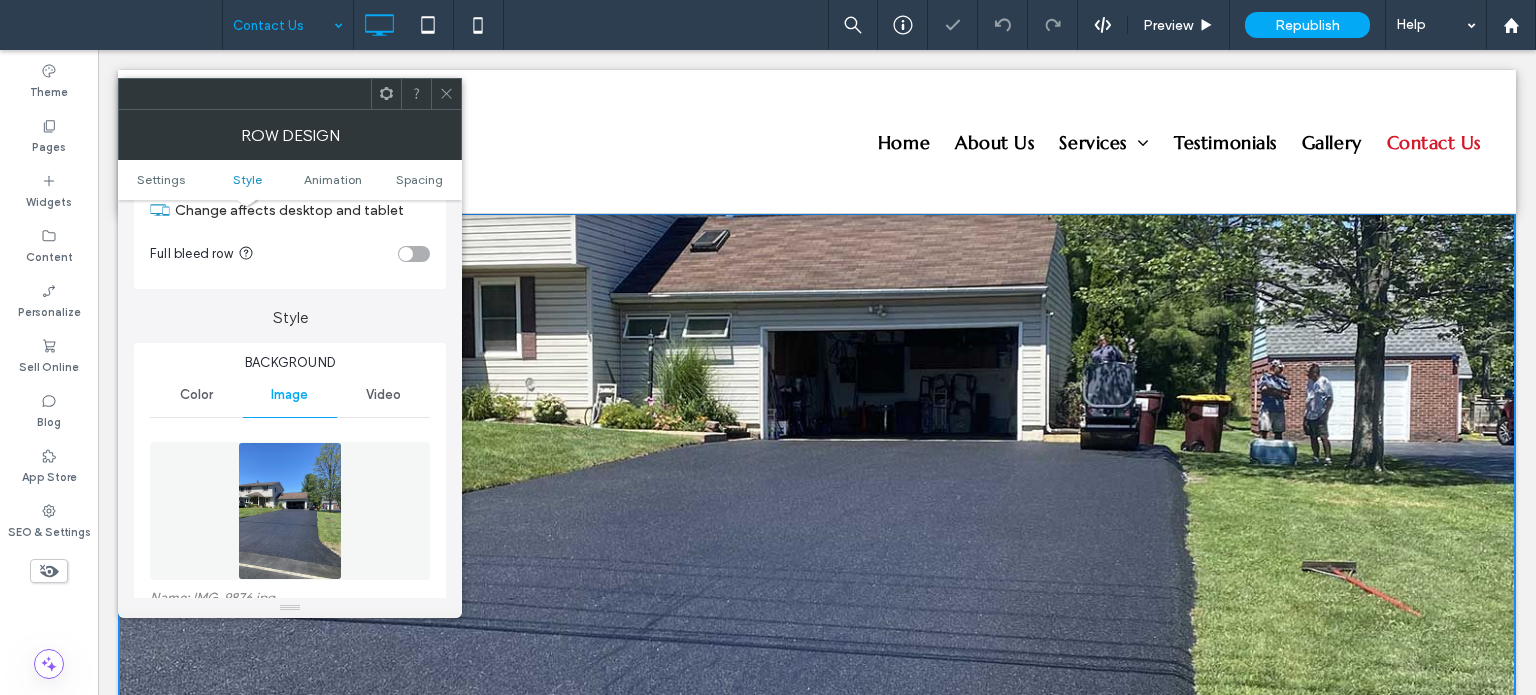 scroll, scrollTop: 200, scrollLeft: 0, axis: vertical 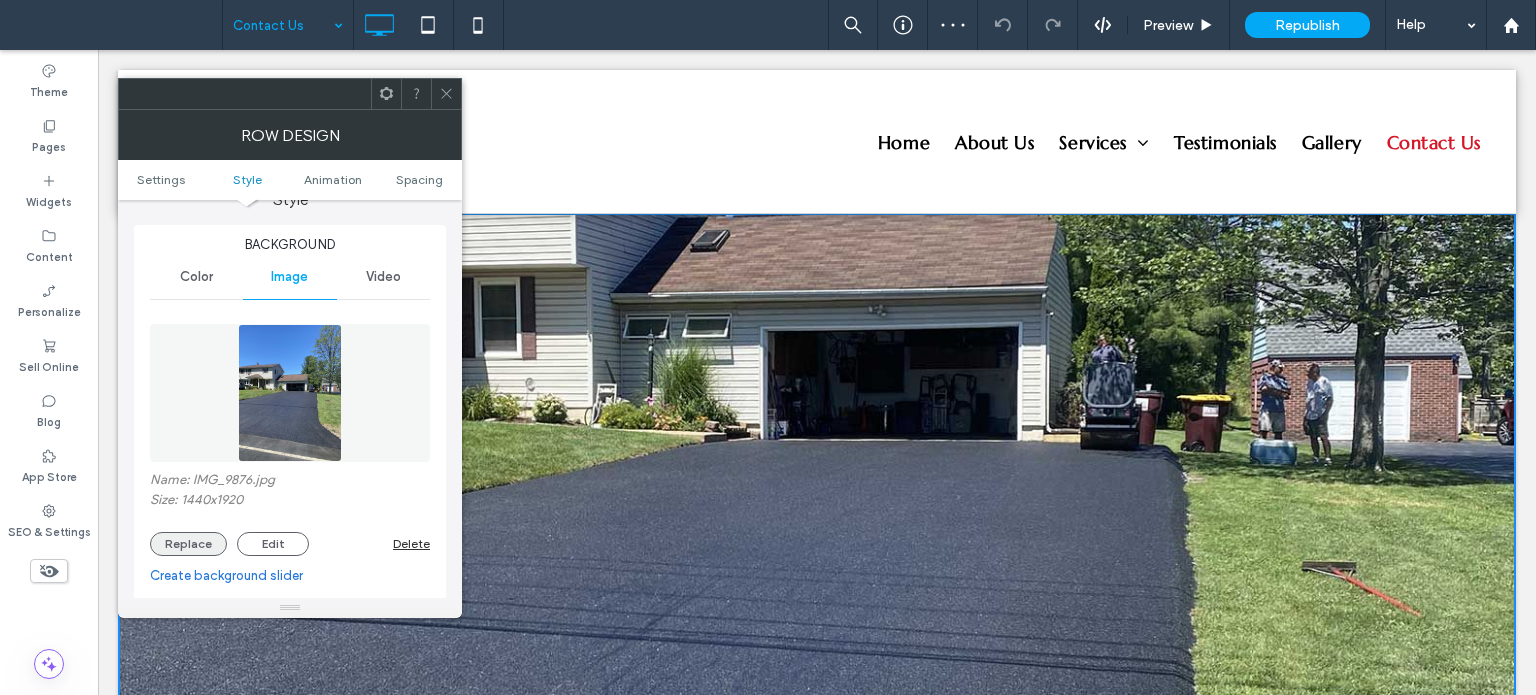 click on "Replace" at bounding box center (188, 544) 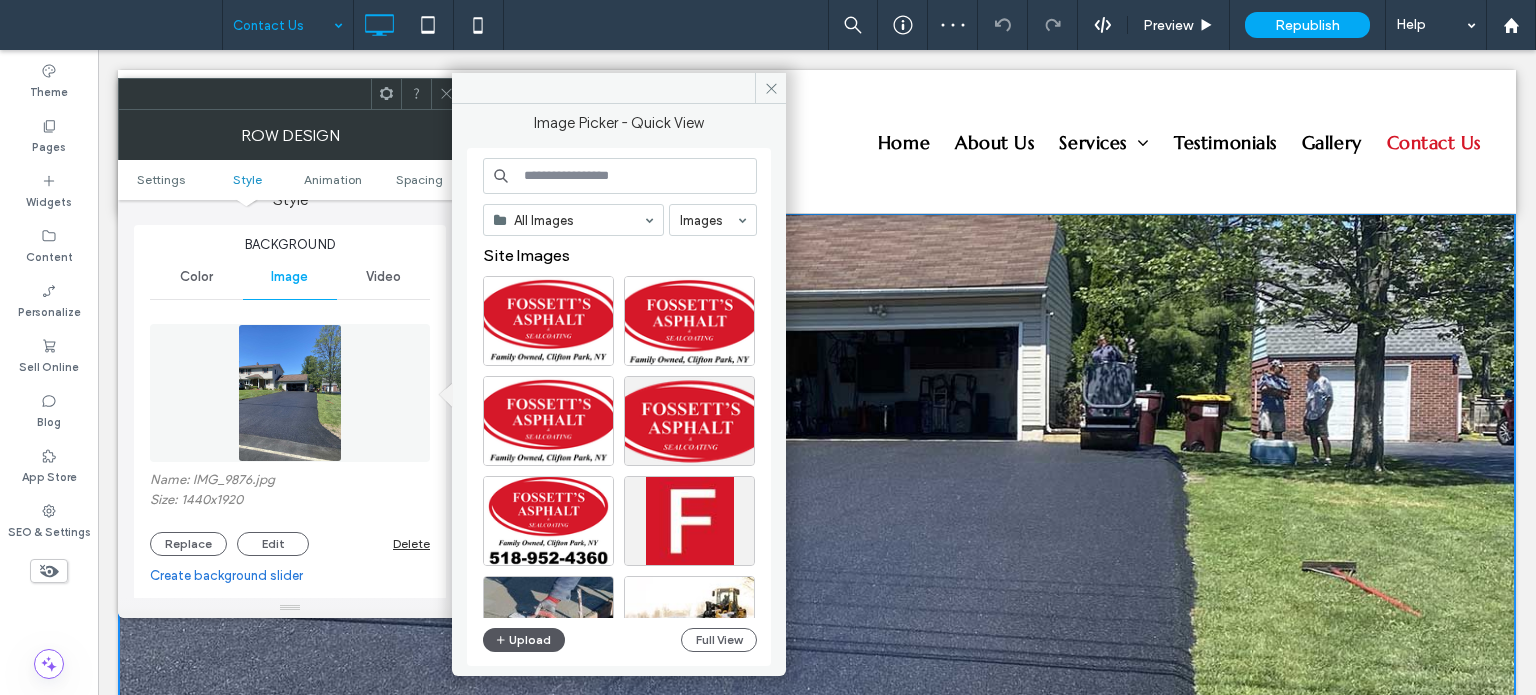 click 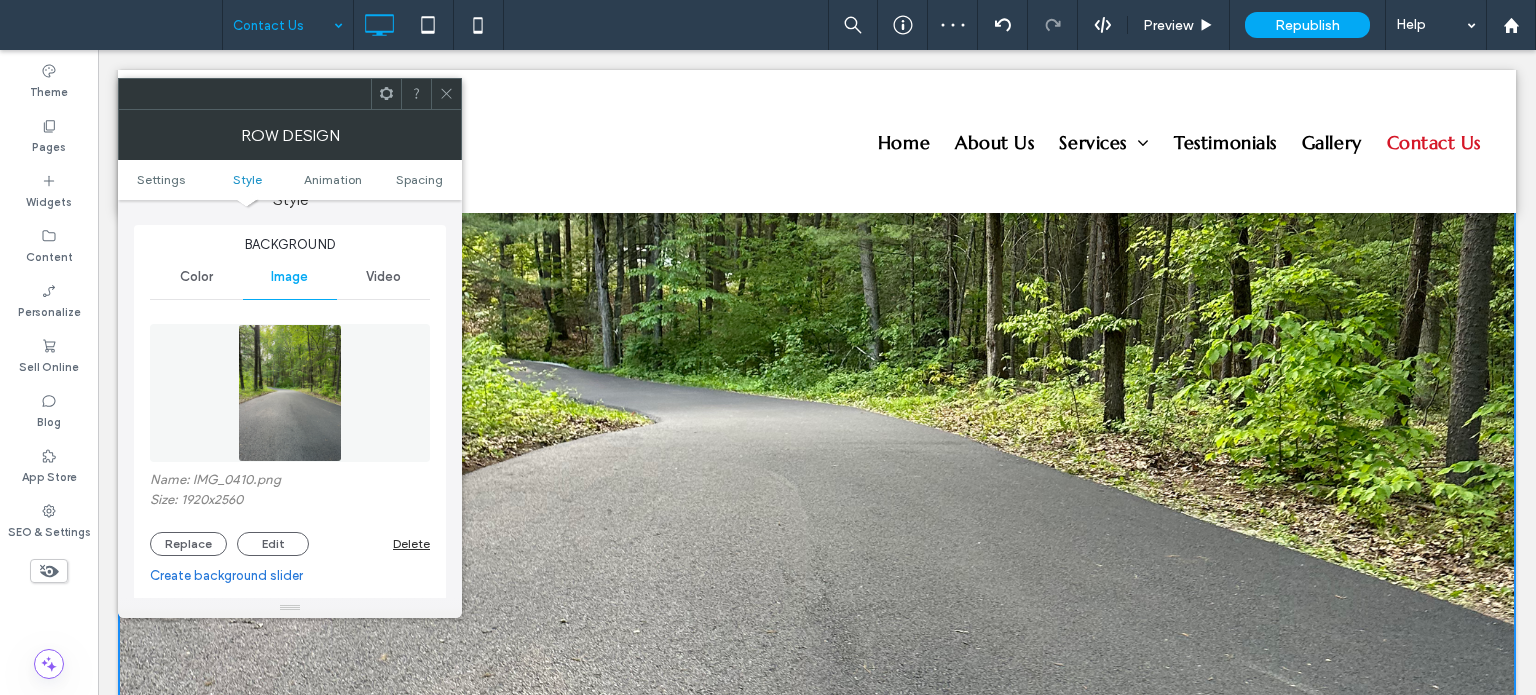 scroll, scrollTop: 0, scrollLeft: 0, axis: both 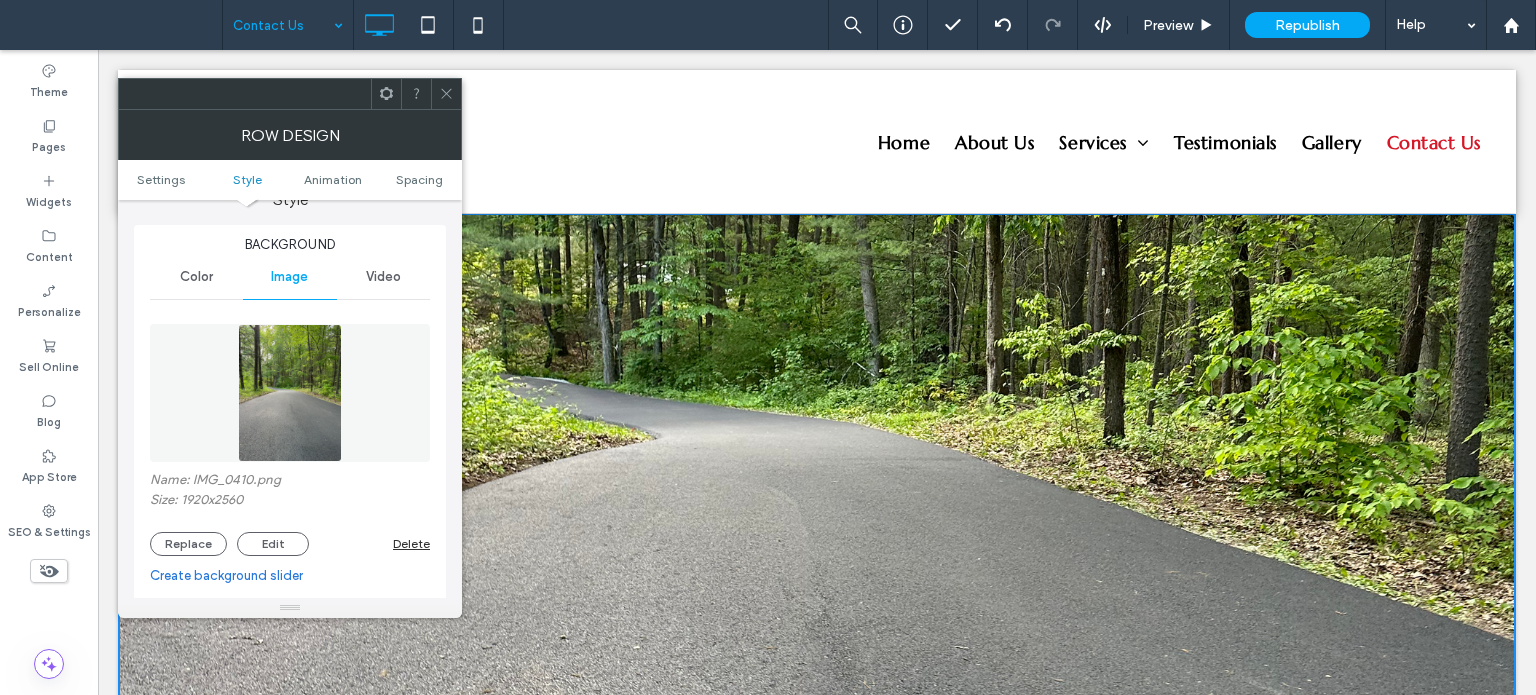 click at bounding box center (446, 94) 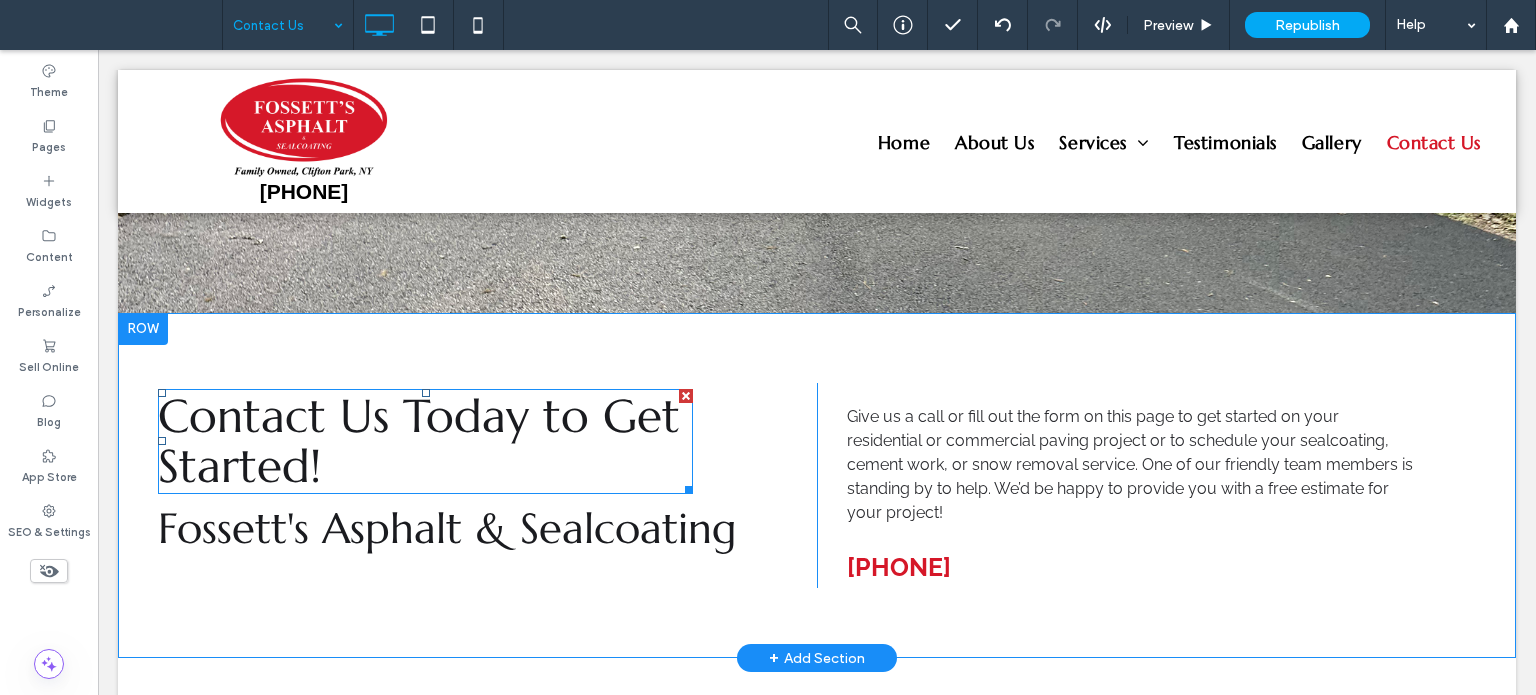 scroll, scrollTop: 0, scrollLeft: 0, axis: both 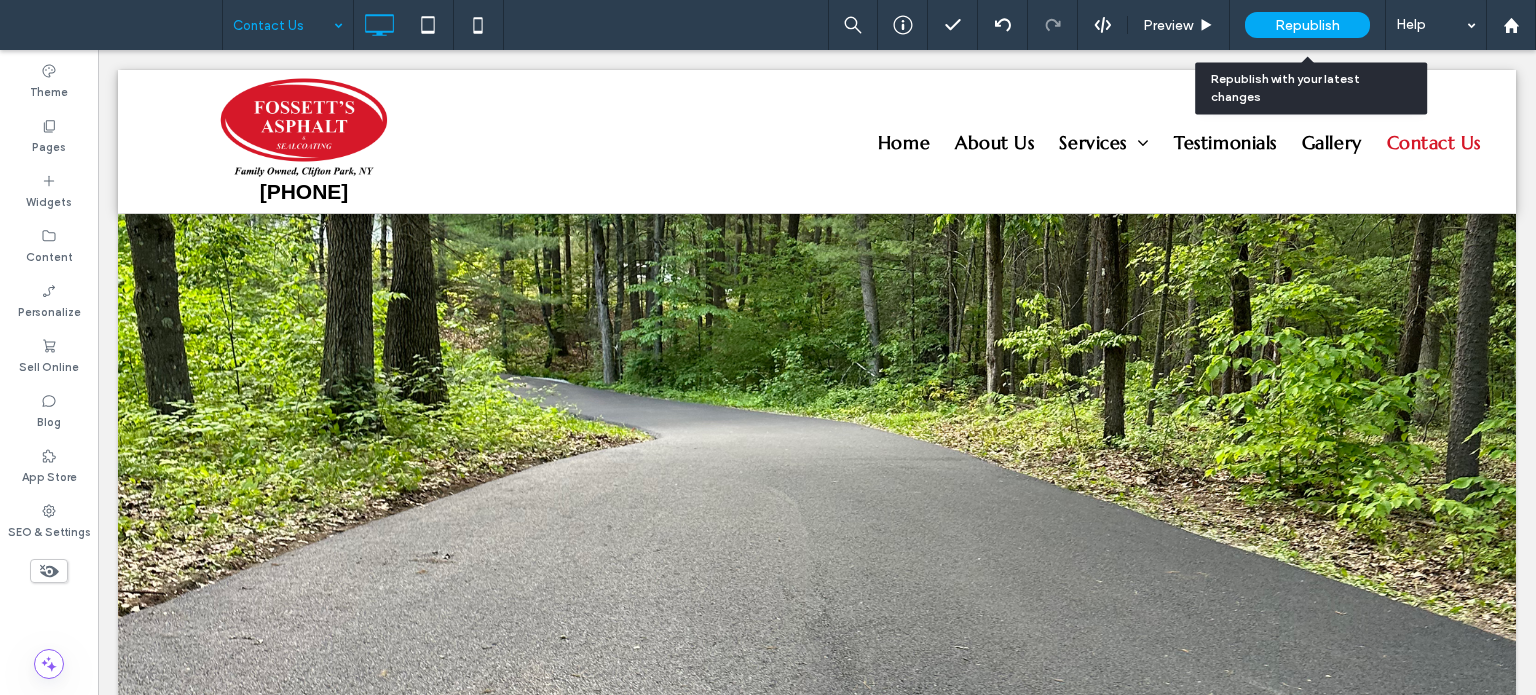 click on "Republish" at bounding box center [1307, 25] 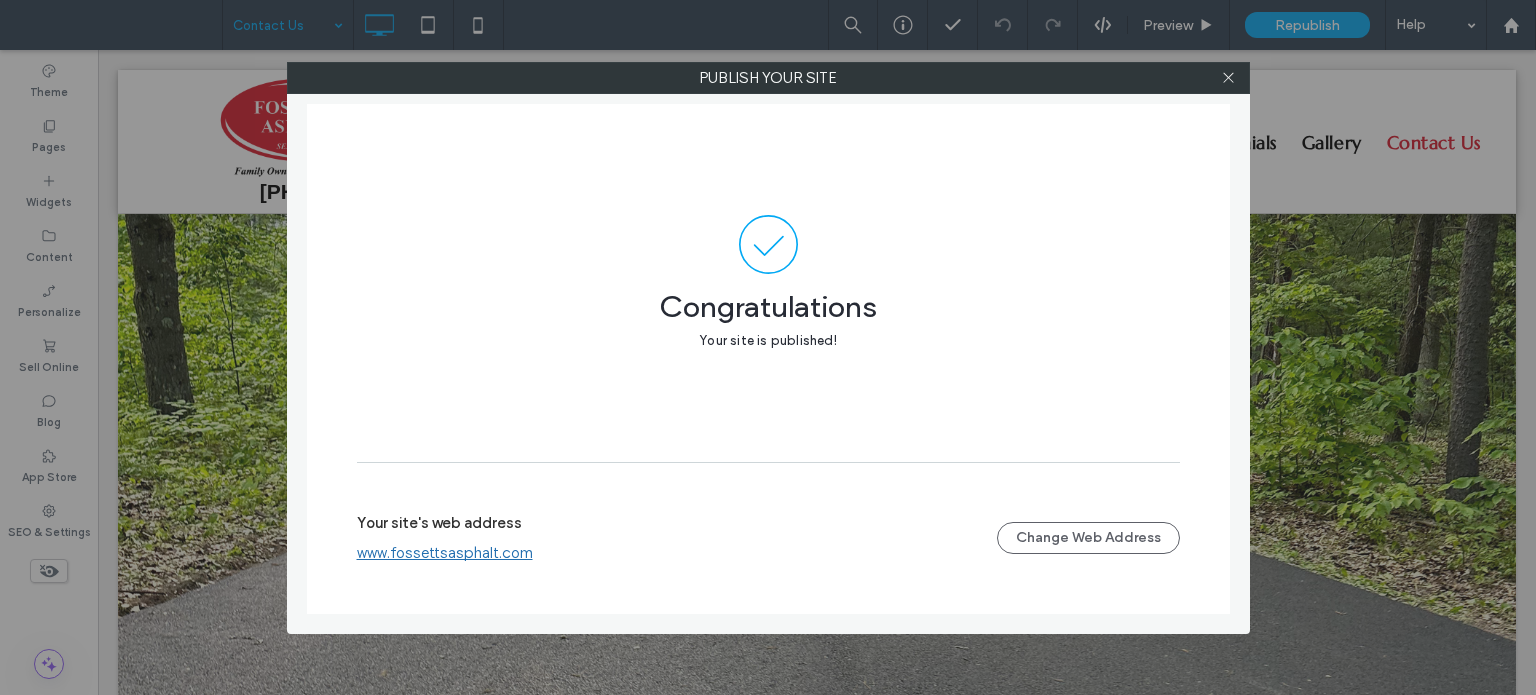click on "www.fossettsasphalt.com" at bounding box center [445, 553] 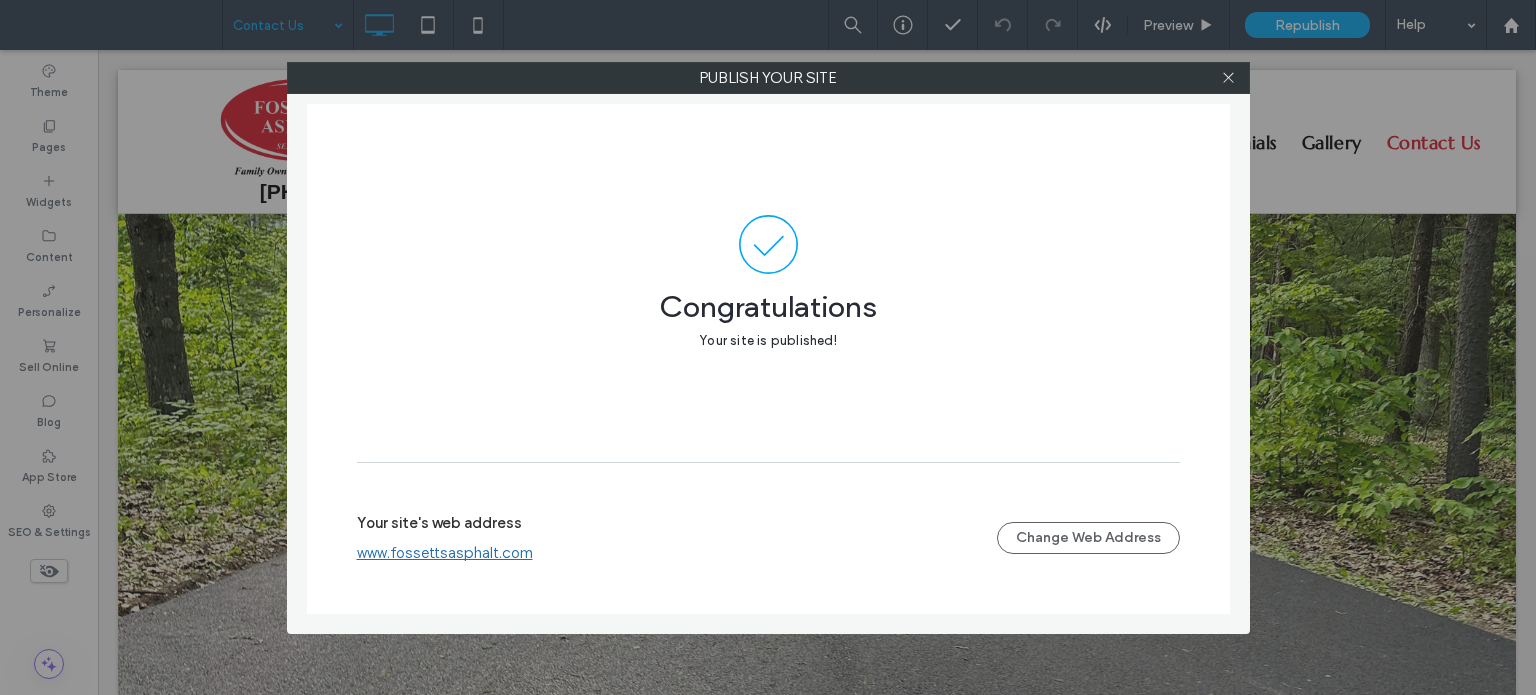 click on "Publish your site" at bounding box center (768, 78) 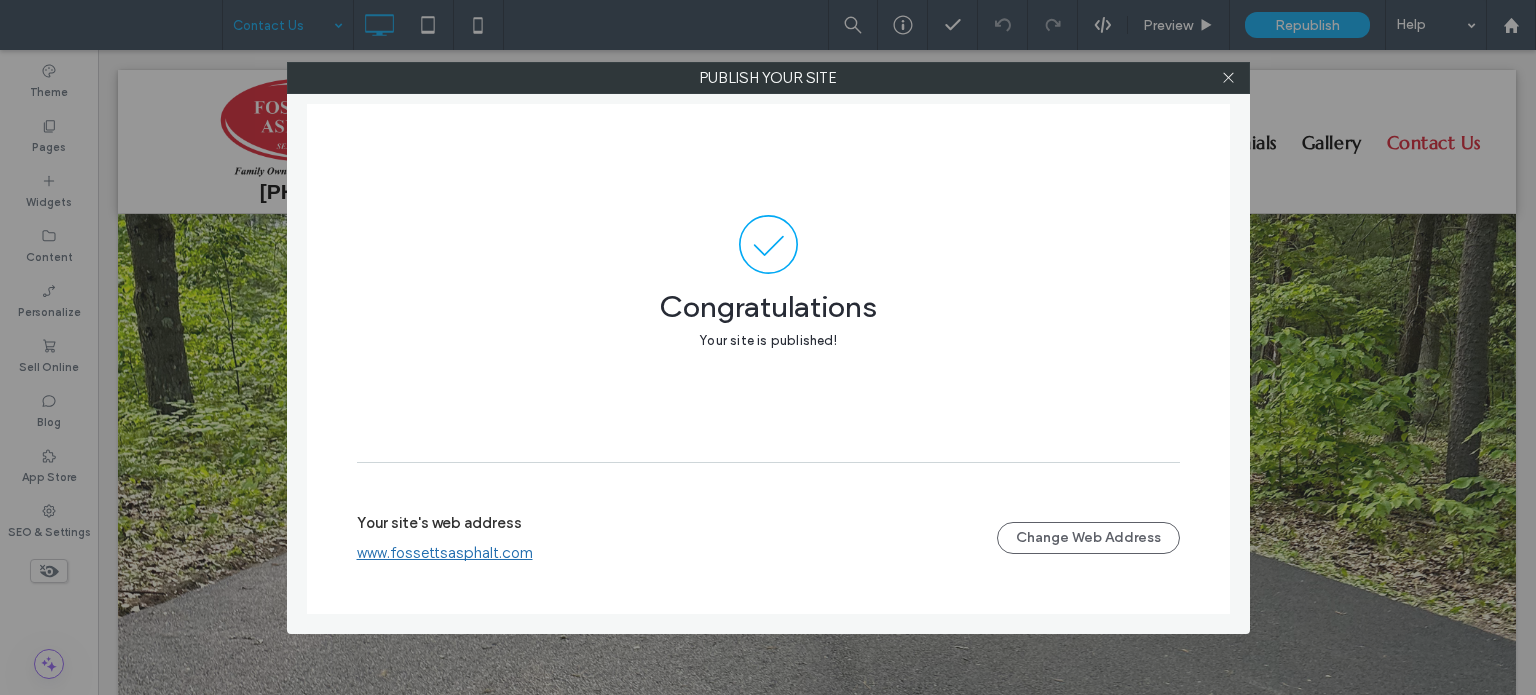 click at bounding box center [1229, 78] 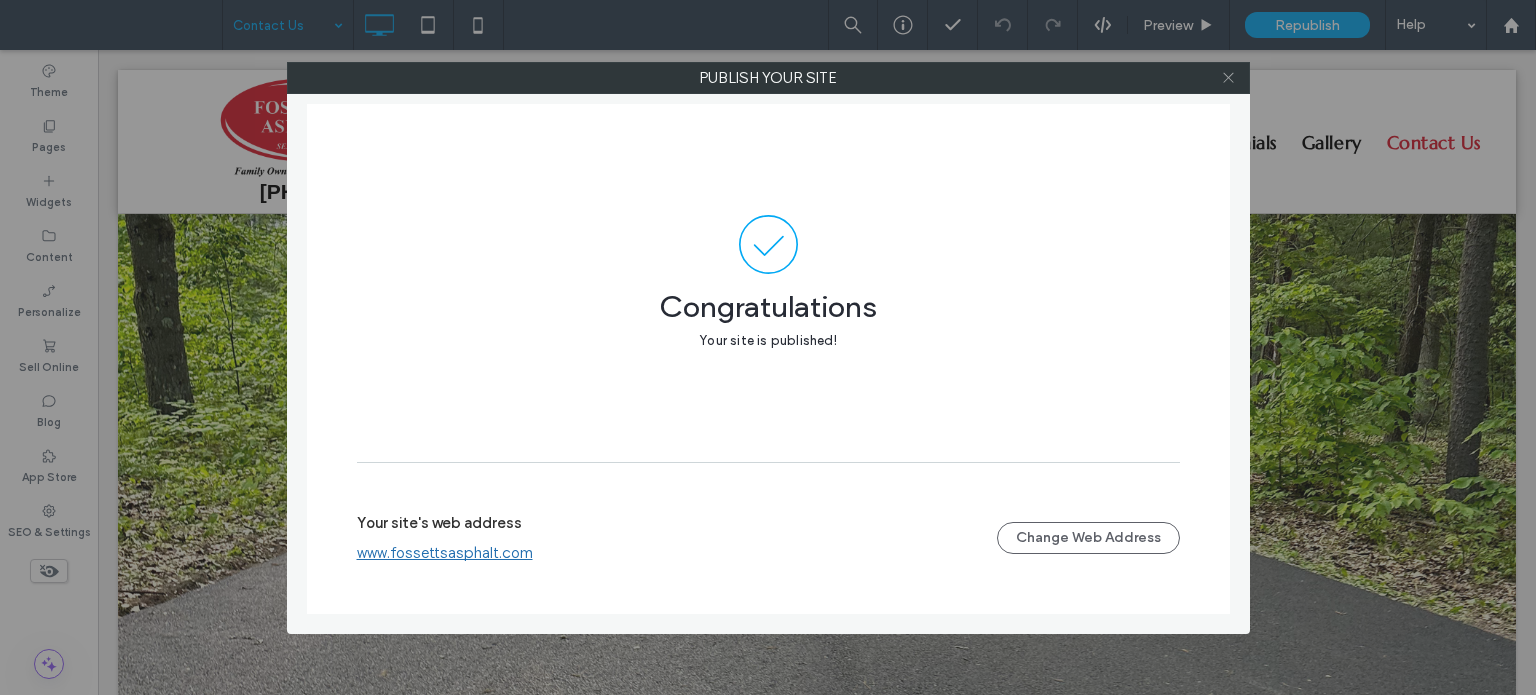 click 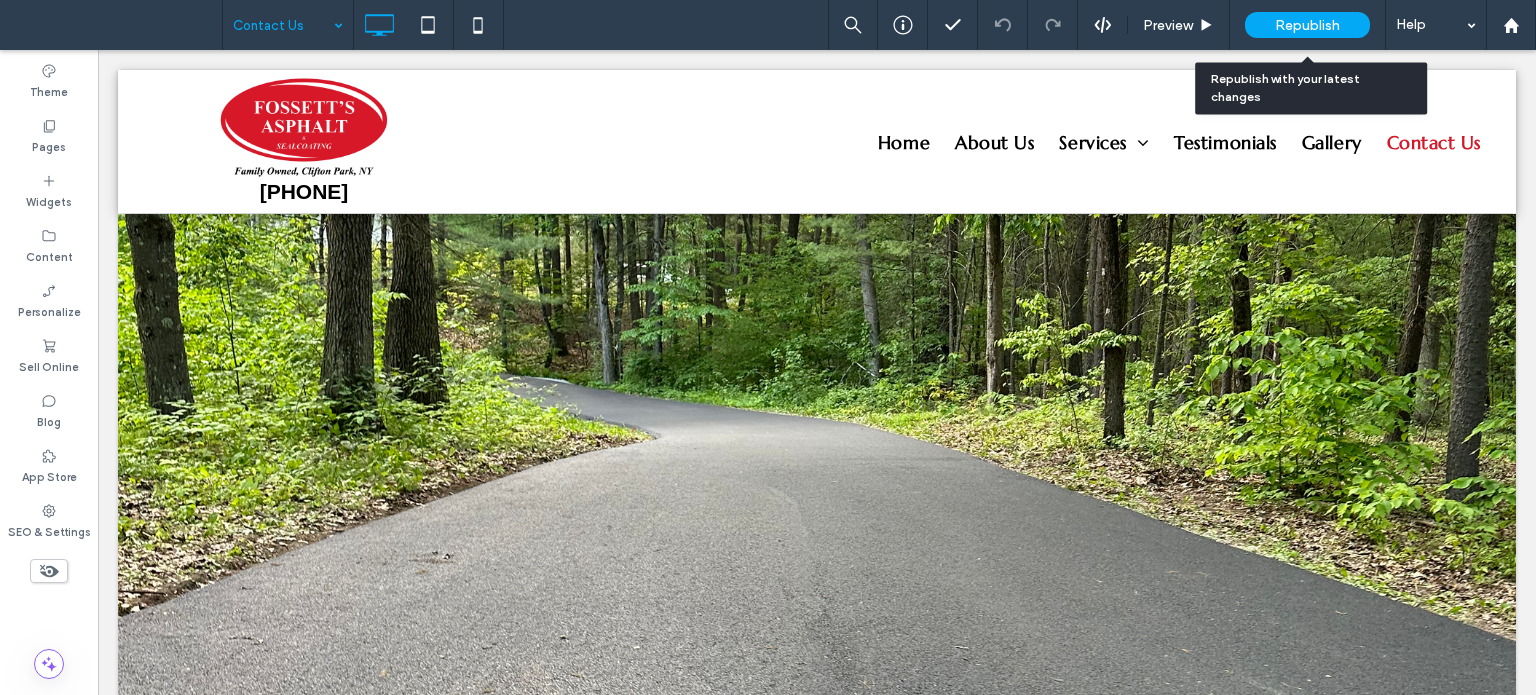 click on "Republish" at bounding box center (1307, 25) 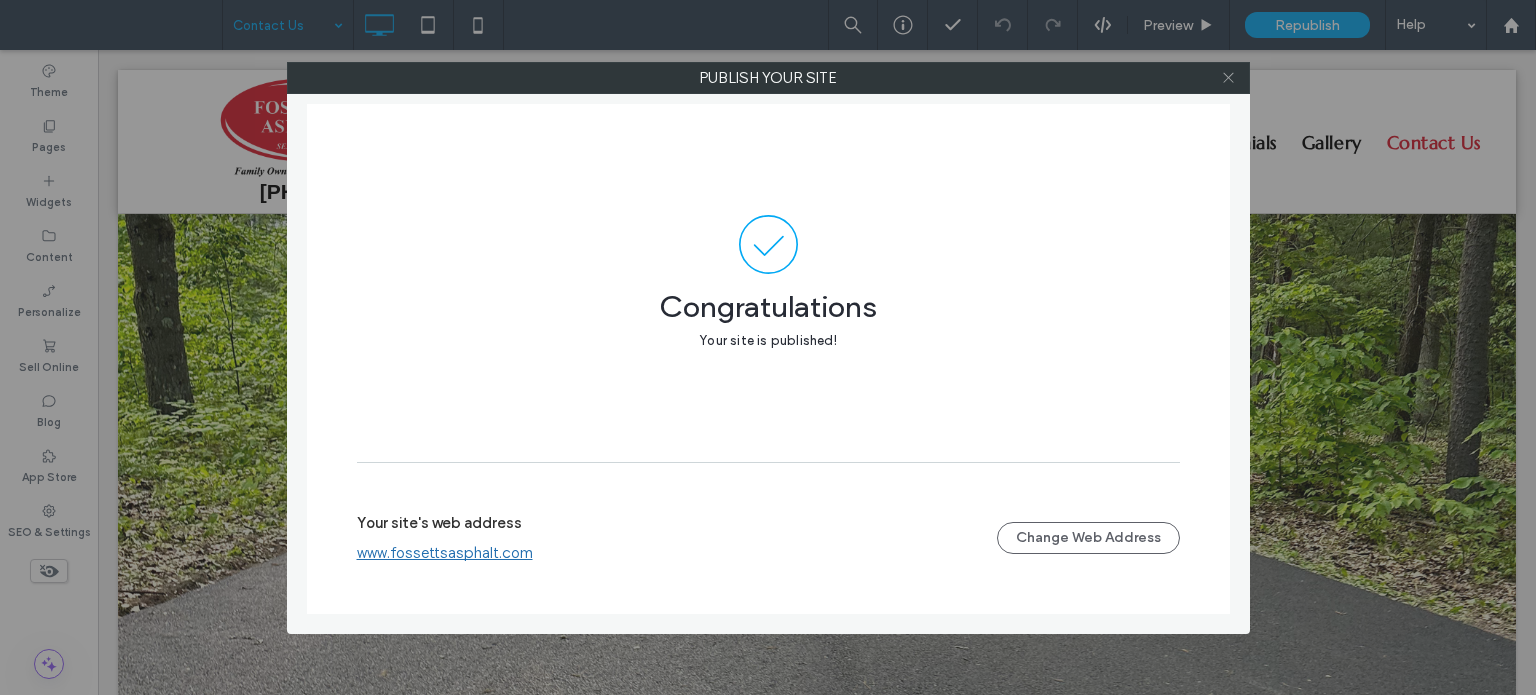 click at bounding box center [1228, 78] 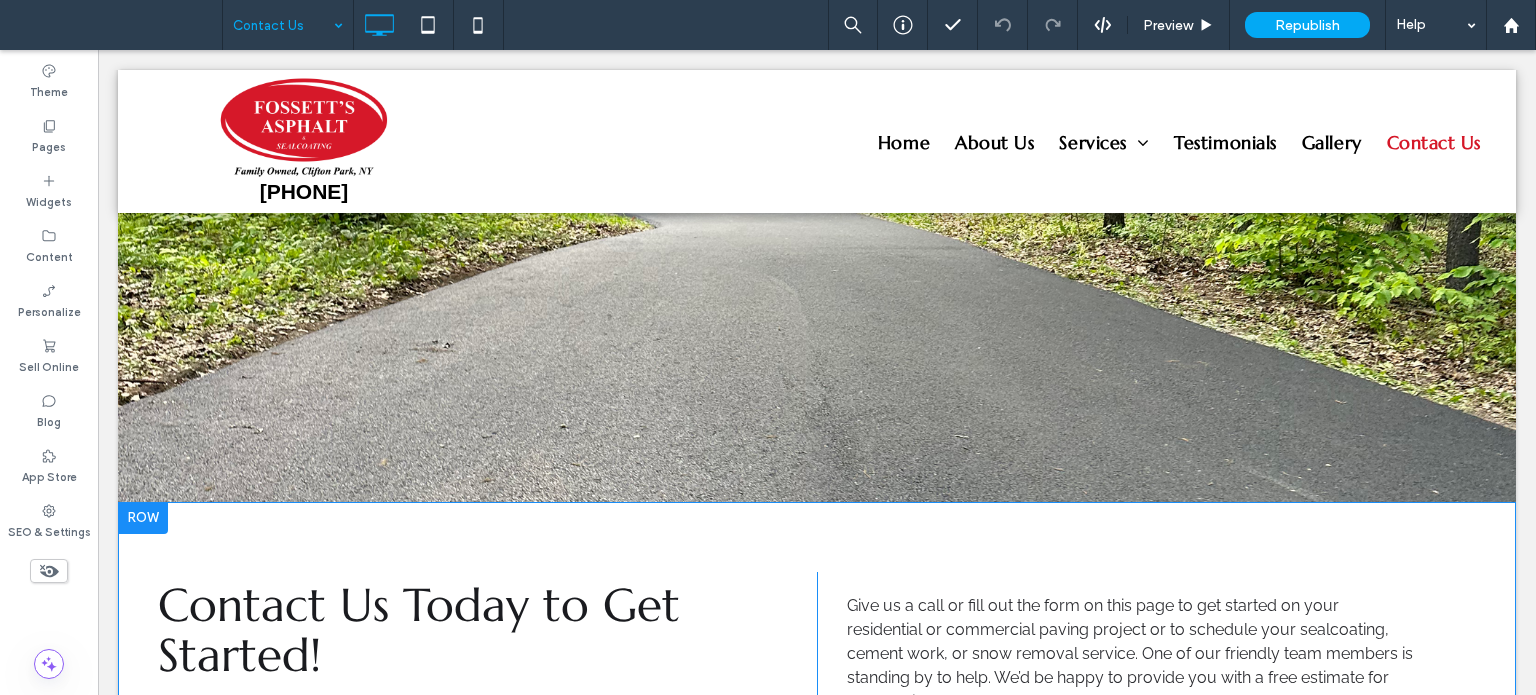 scroll, scrollTop: 300, scrollLeft: 0, axis: vertical 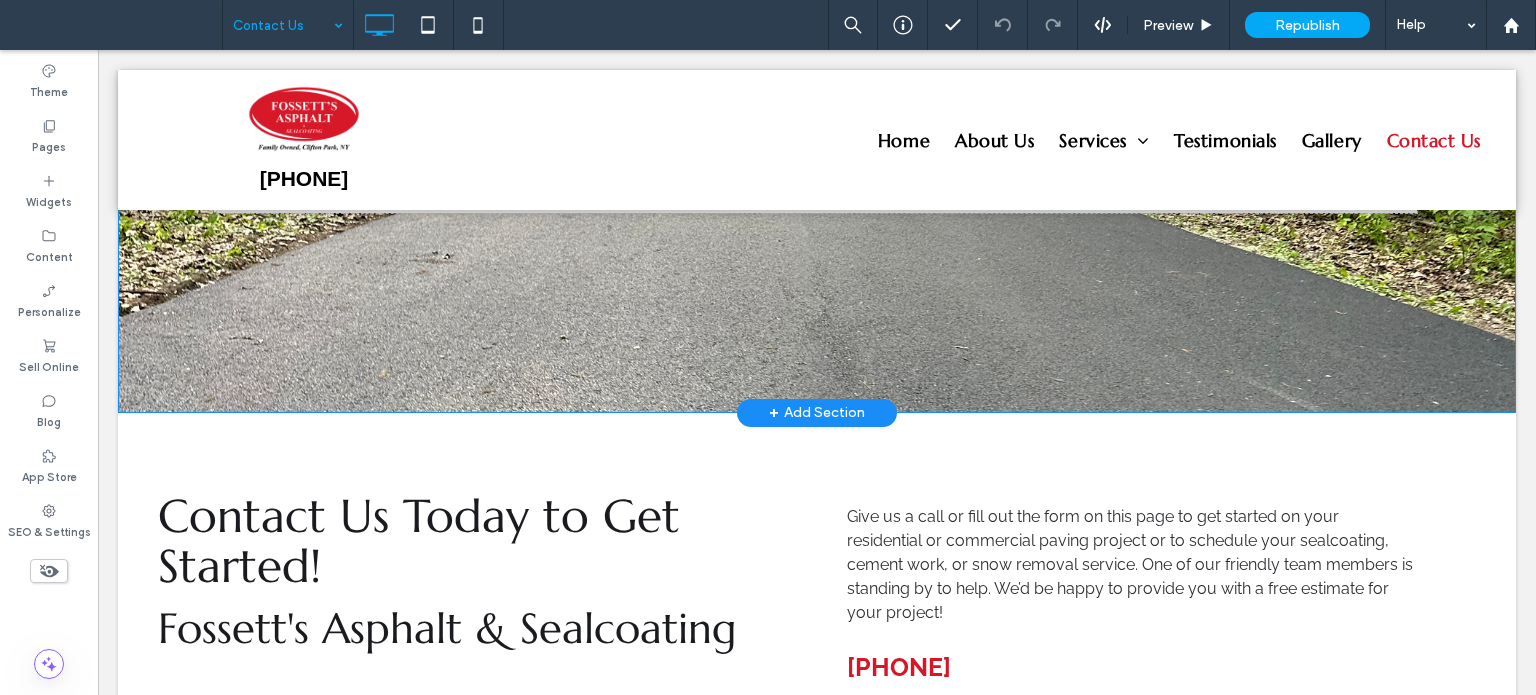 click on "Click To Paste
Row + Add Section" at bounding box center [817, 163] 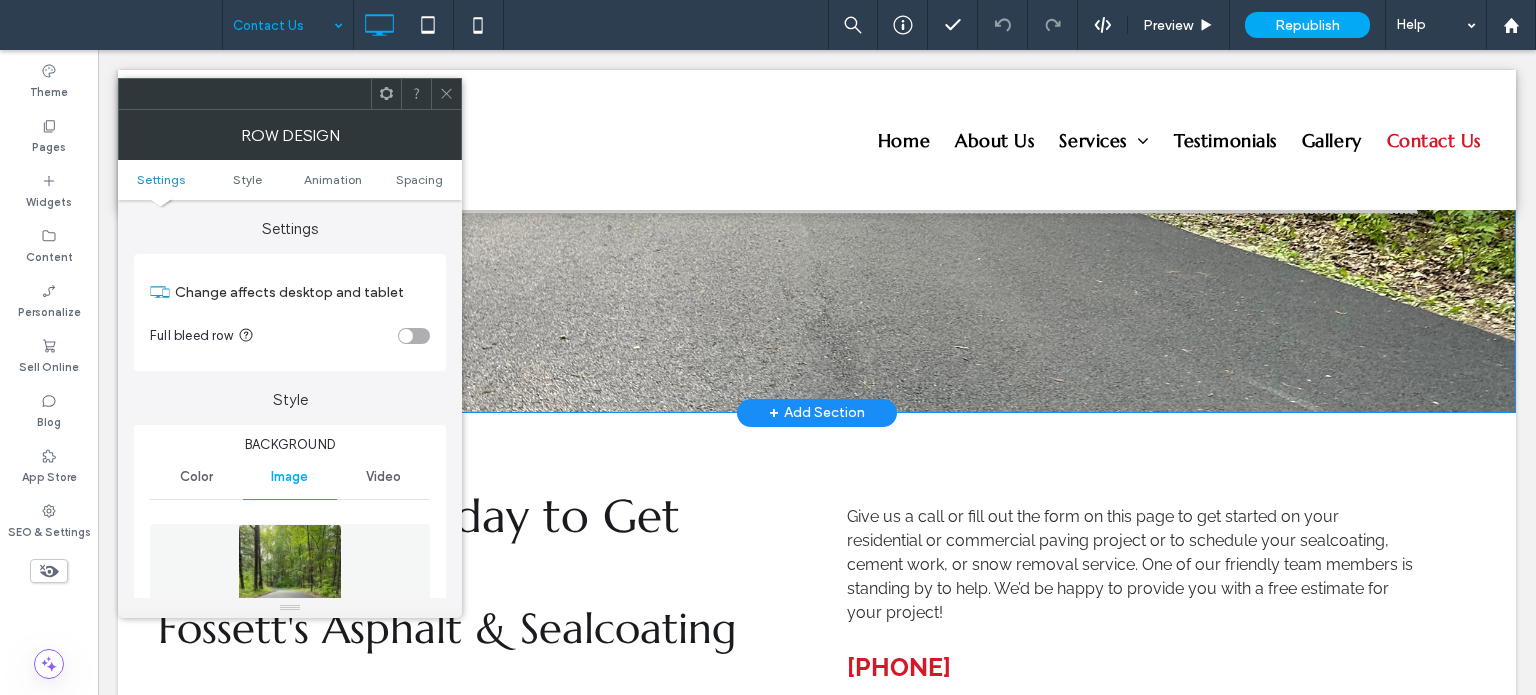 scroll, scrollTop: 0, scrollLeft: 0, axis: both 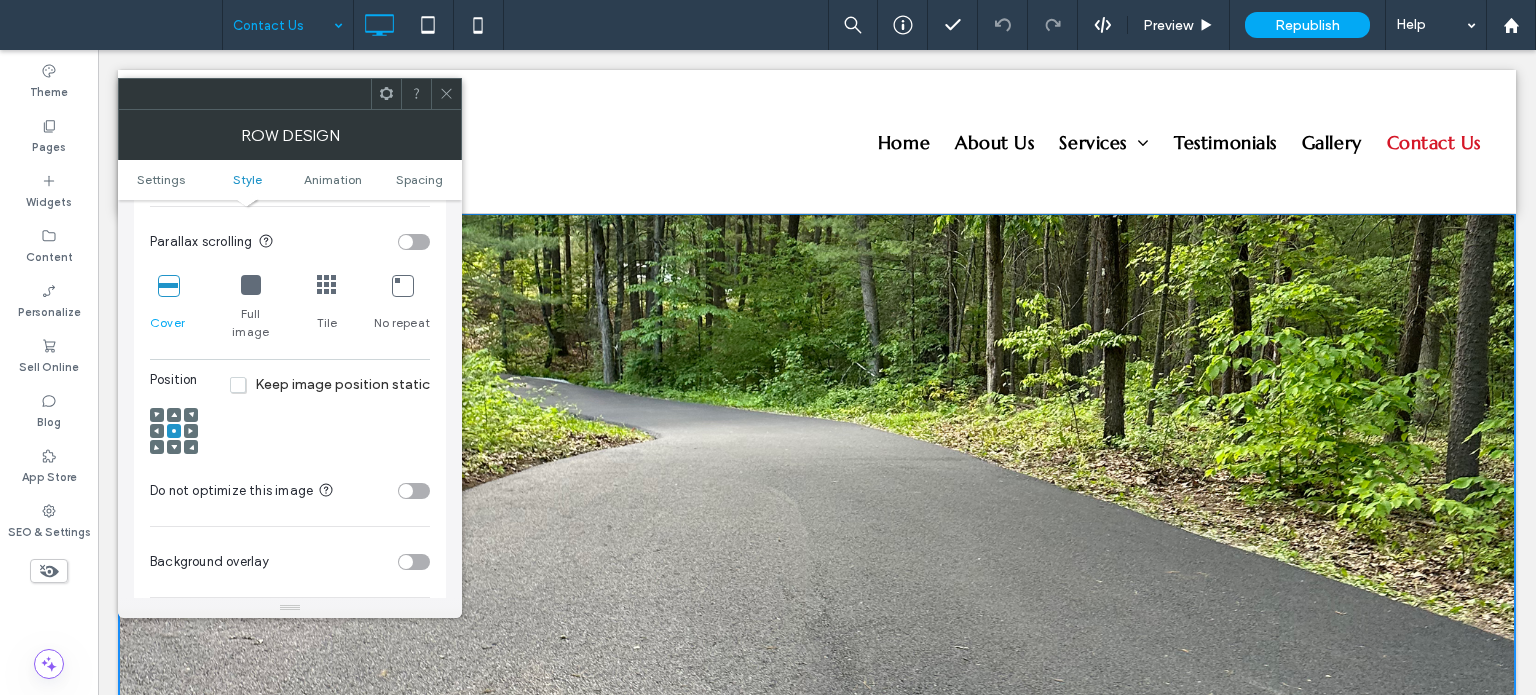 click at bounding box center (174, 415) 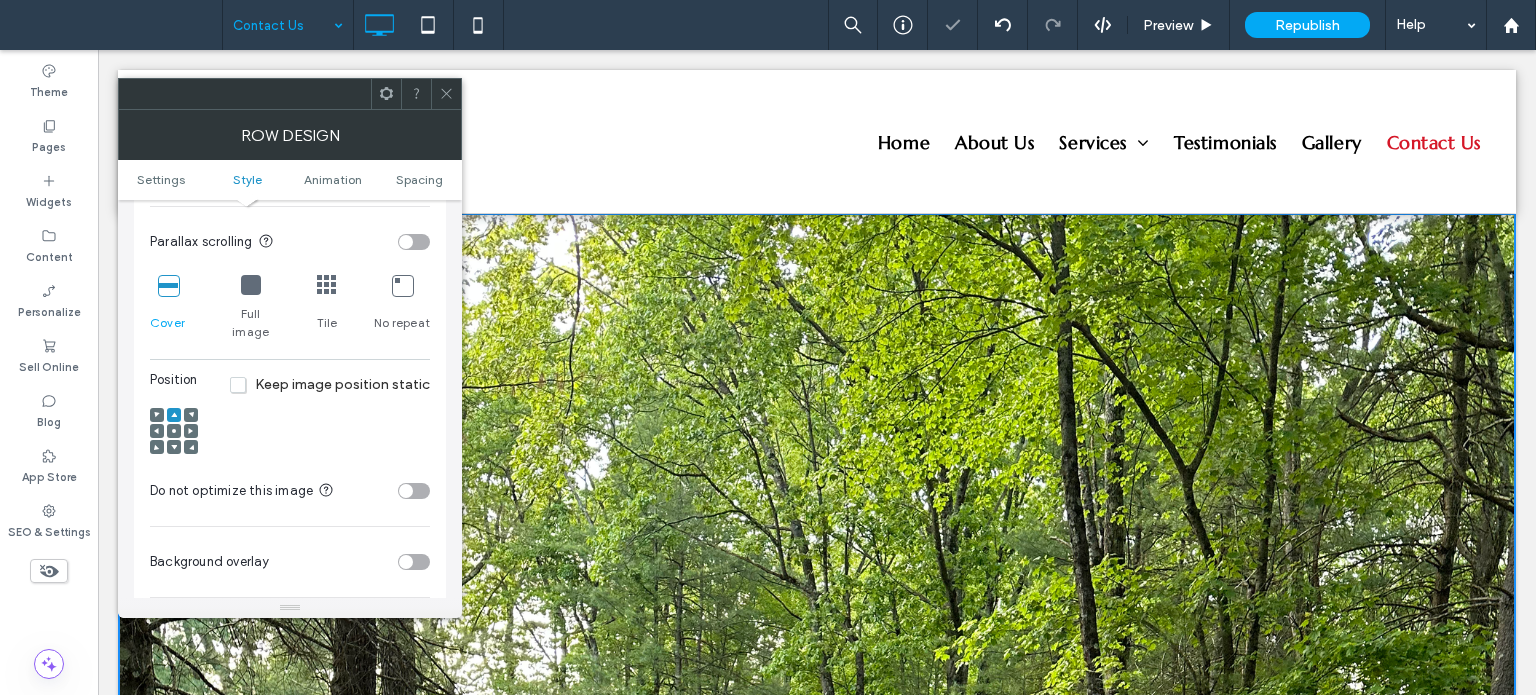 click at bounding box center (174, 431) 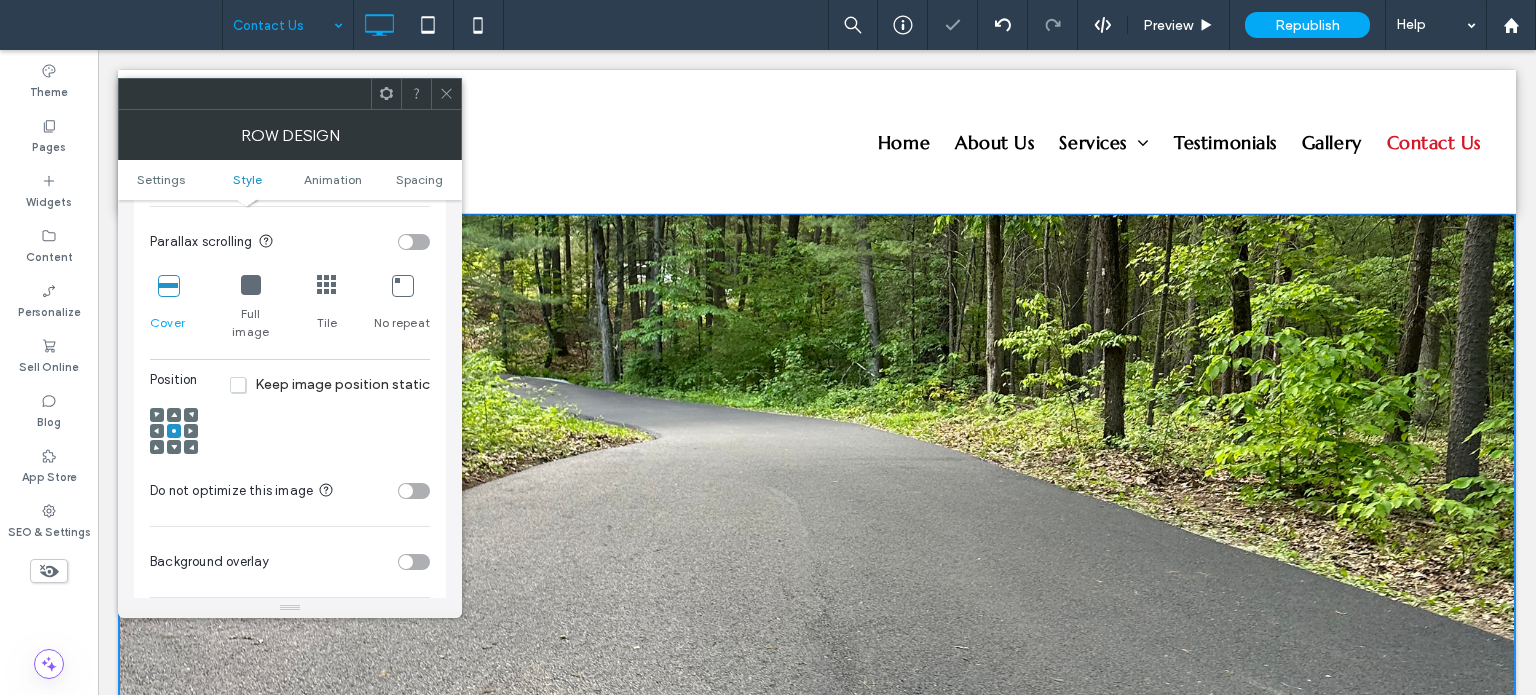 click 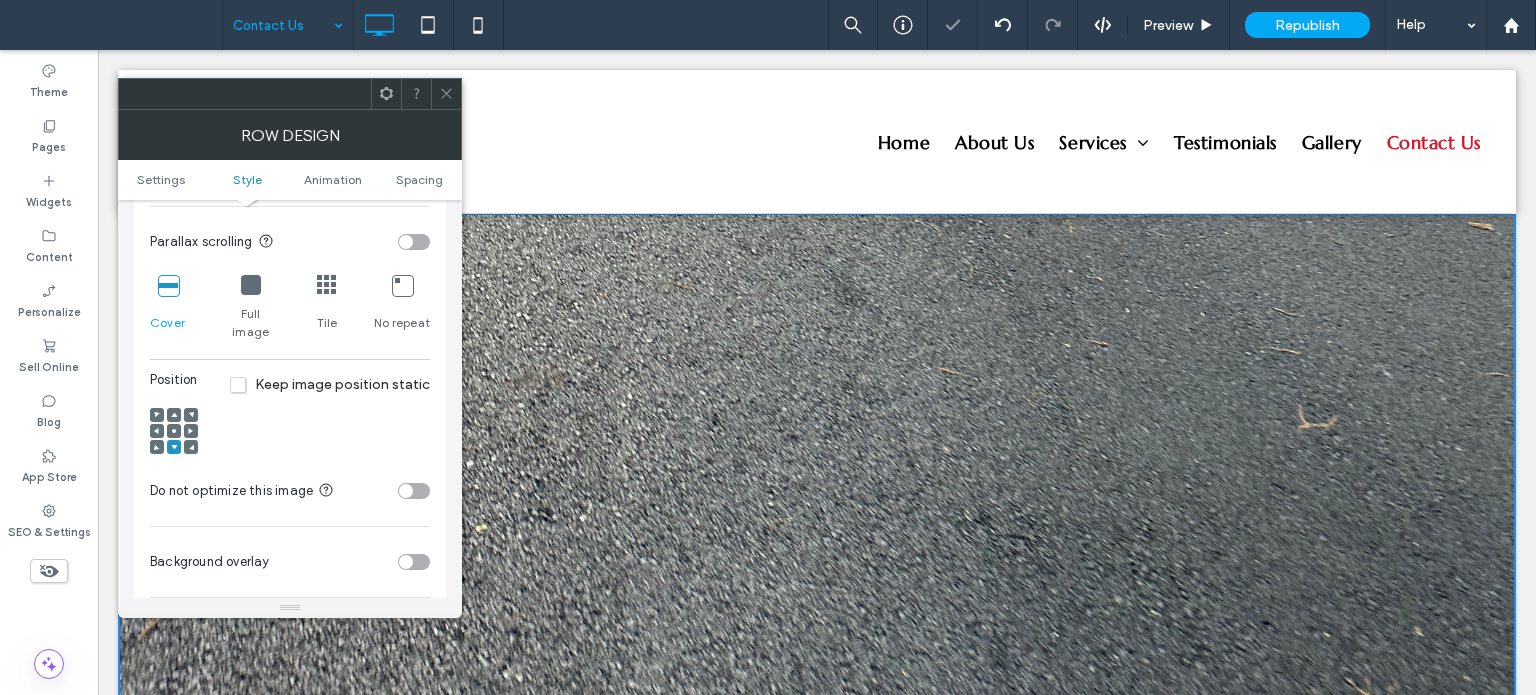 click at bounding box center [174, 415] 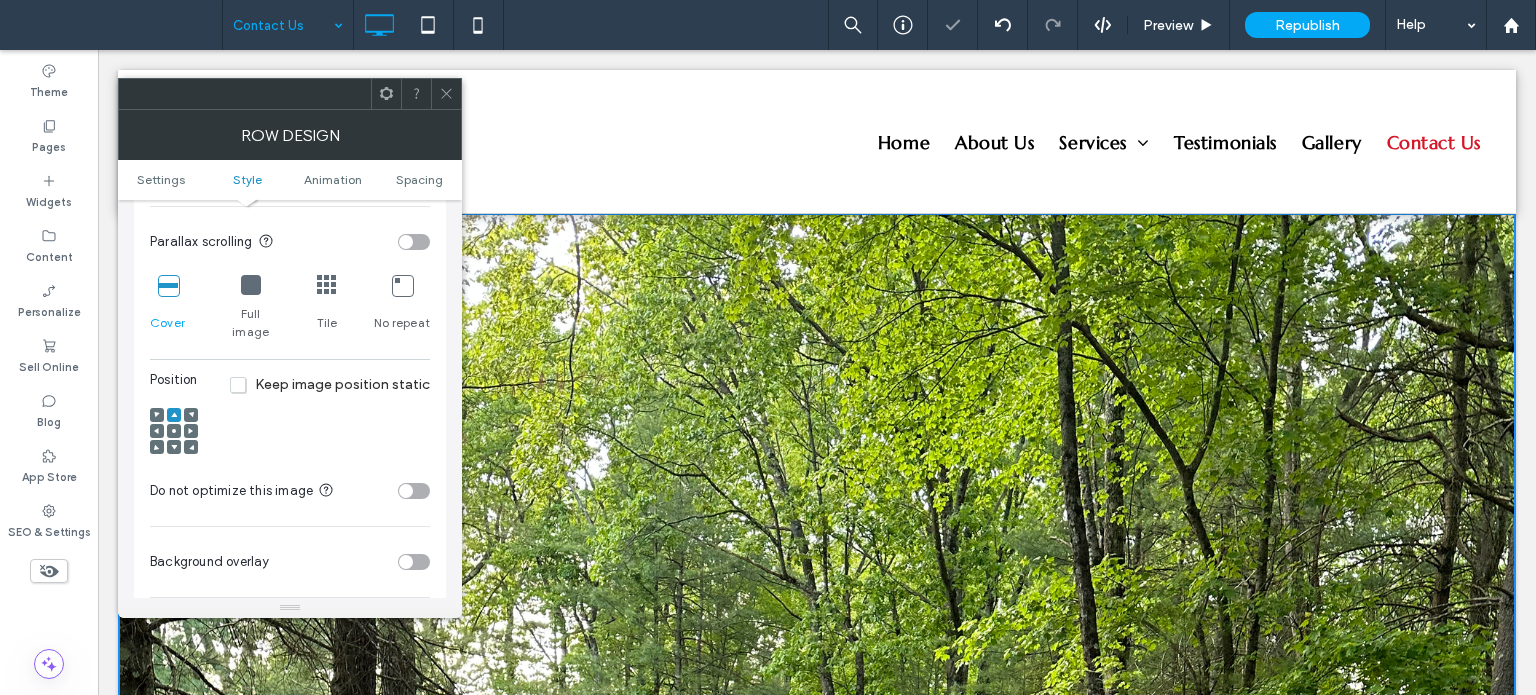 click at bounding box center (174, 431) 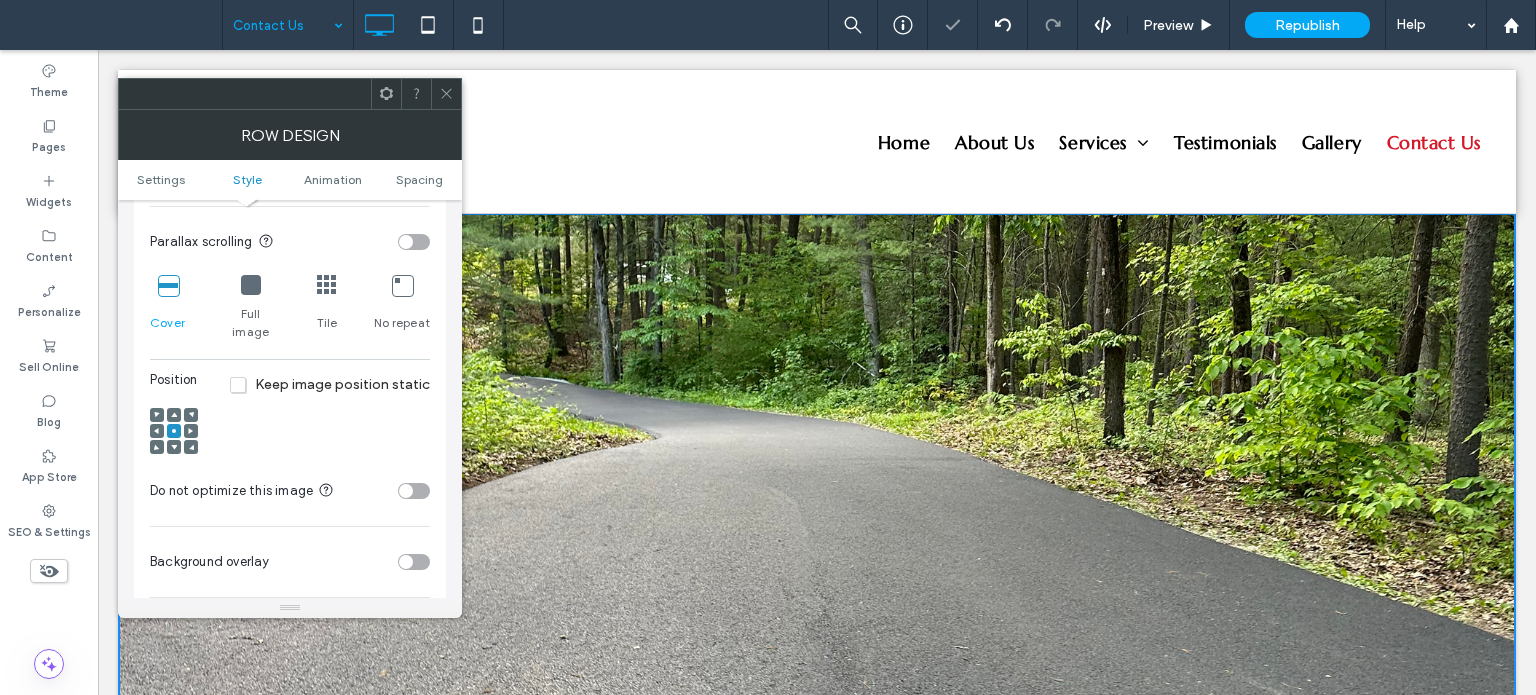 click at bounding box center [251, 285] 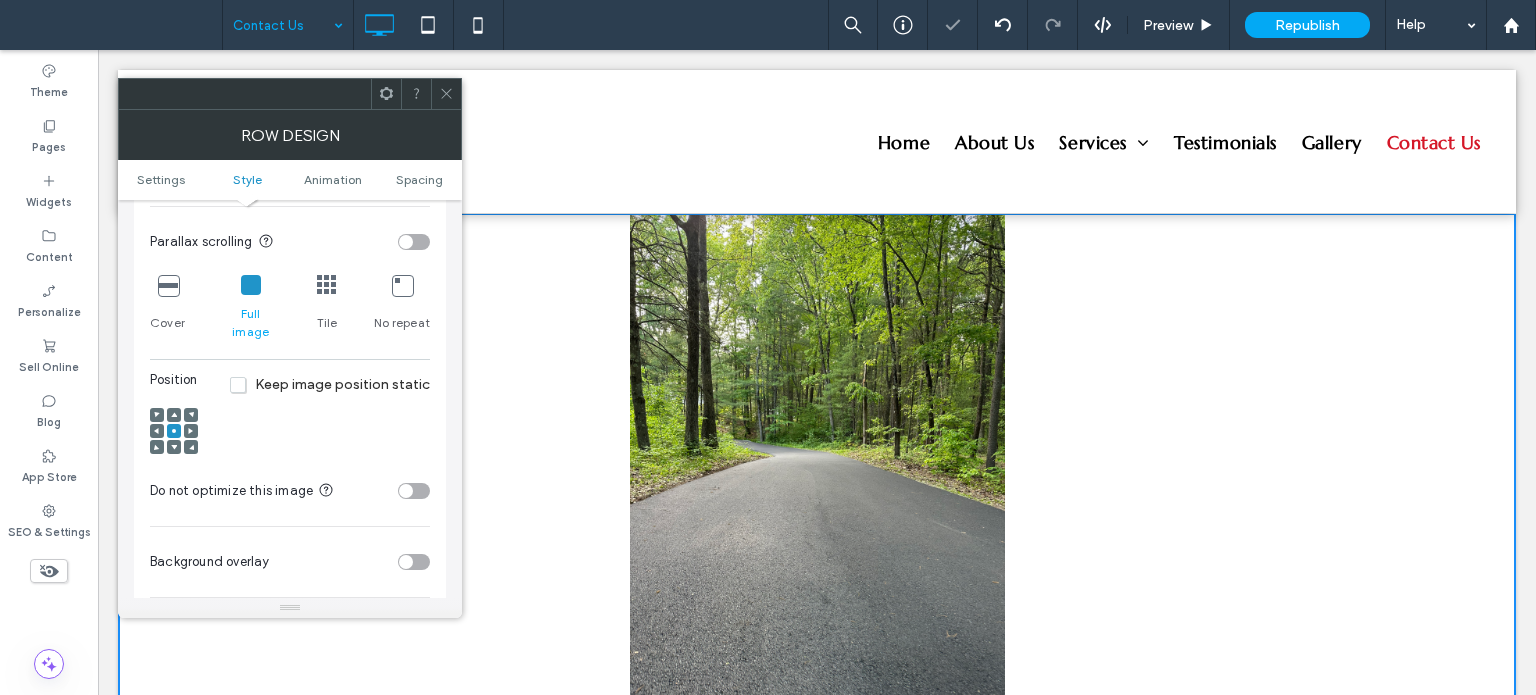 click at bounding box center (168, 285) 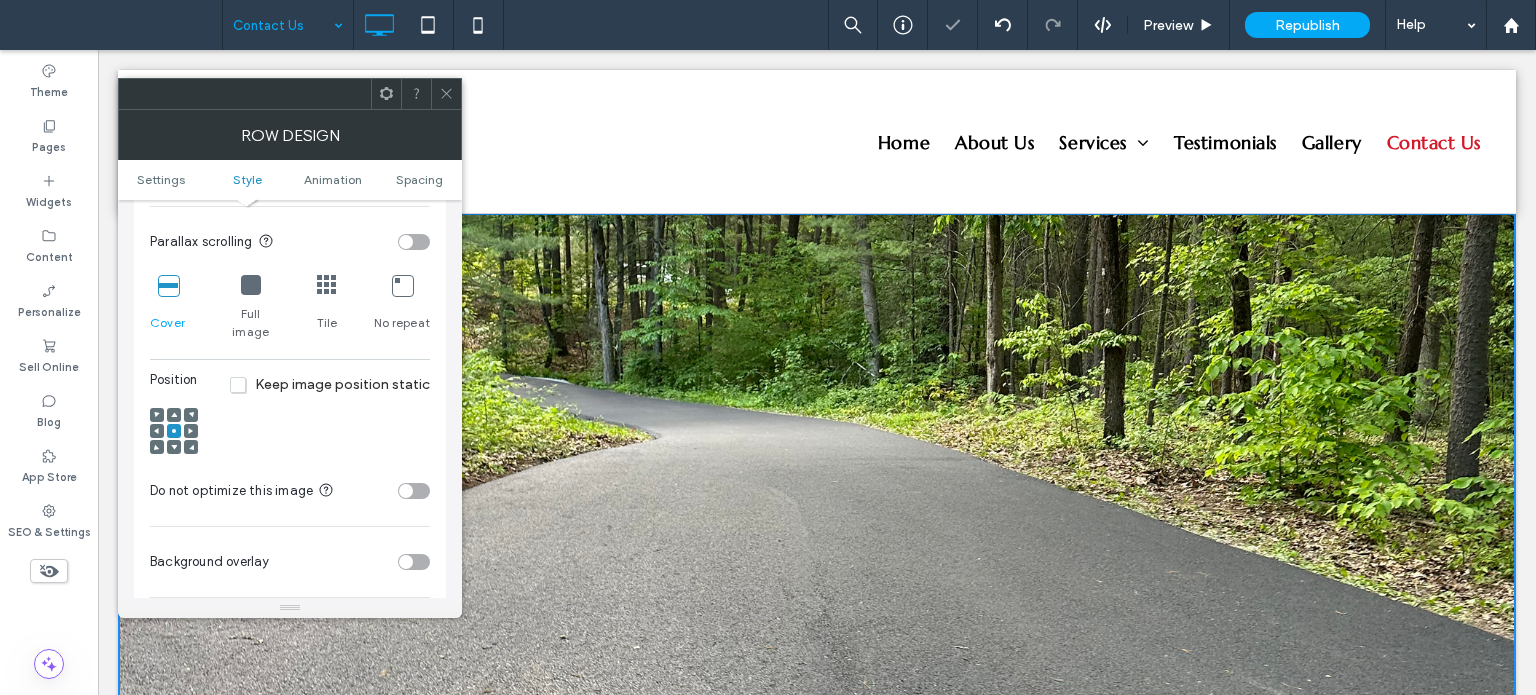 click at bounding box center (446, 94) 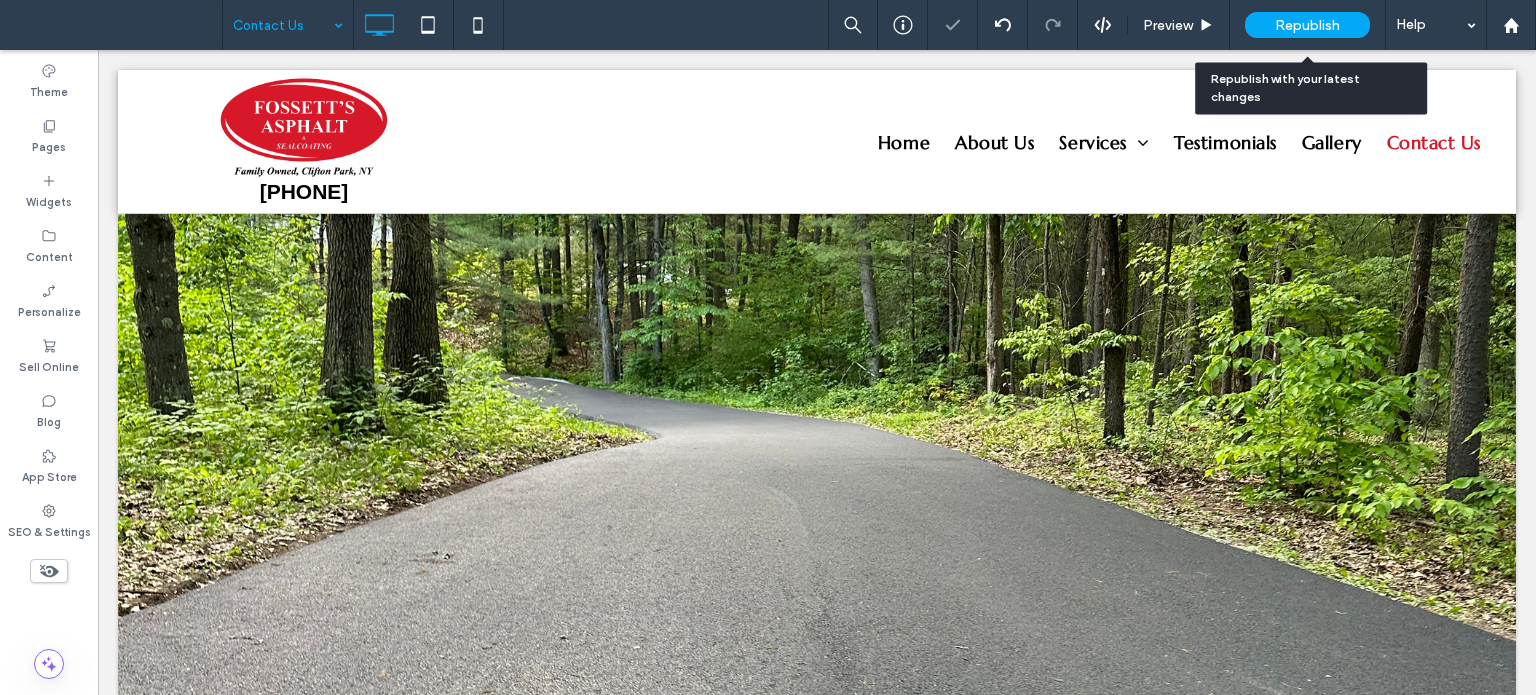 click on "Republish" at bounding box center [1307, 25] 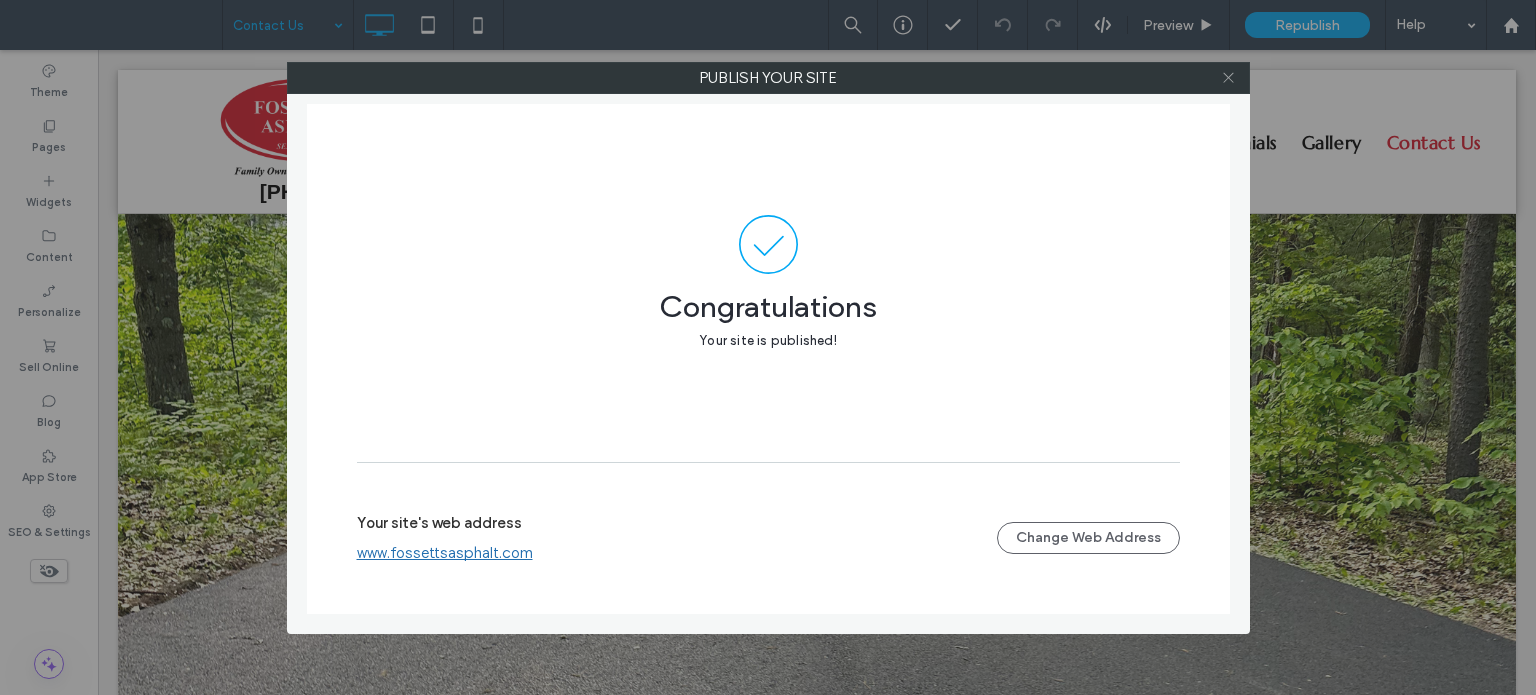 click 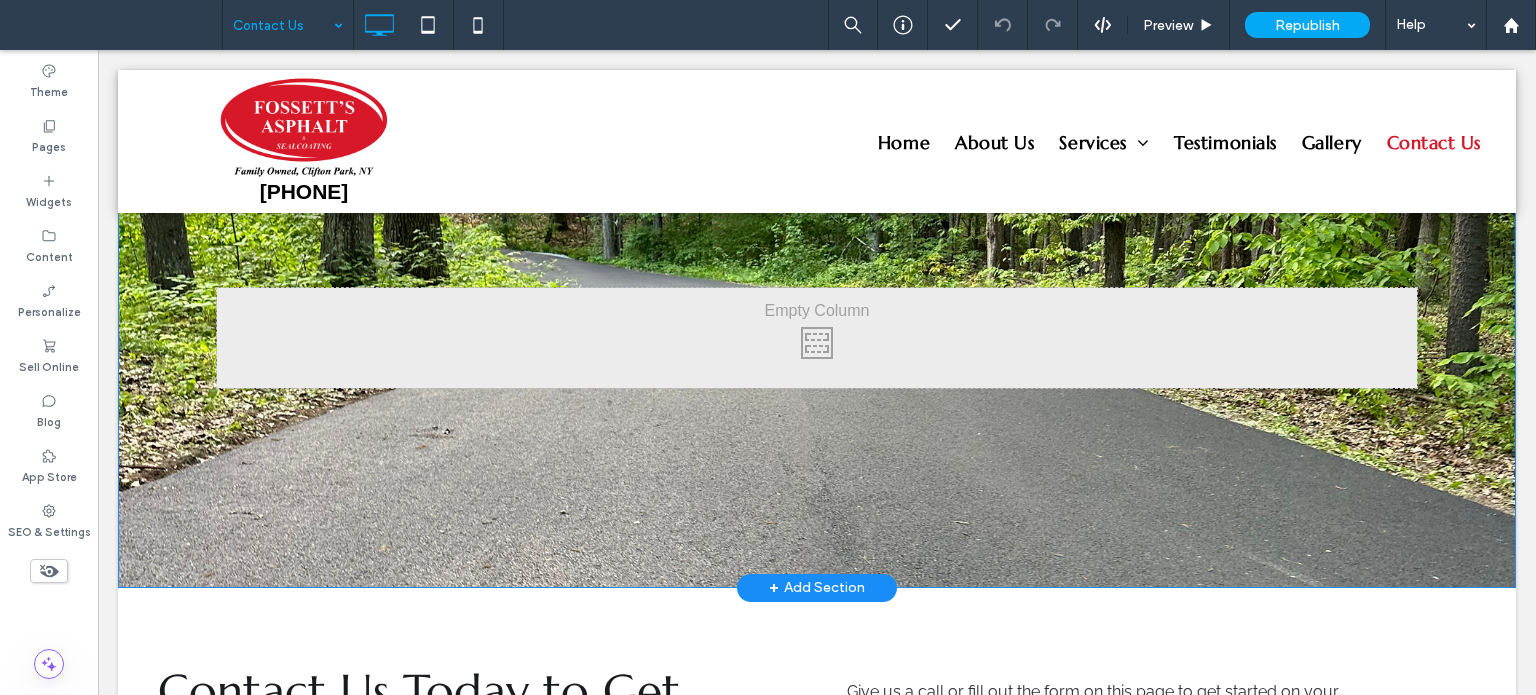 scroll, scrollTop: 0, scrollLeft: 0, axis: both 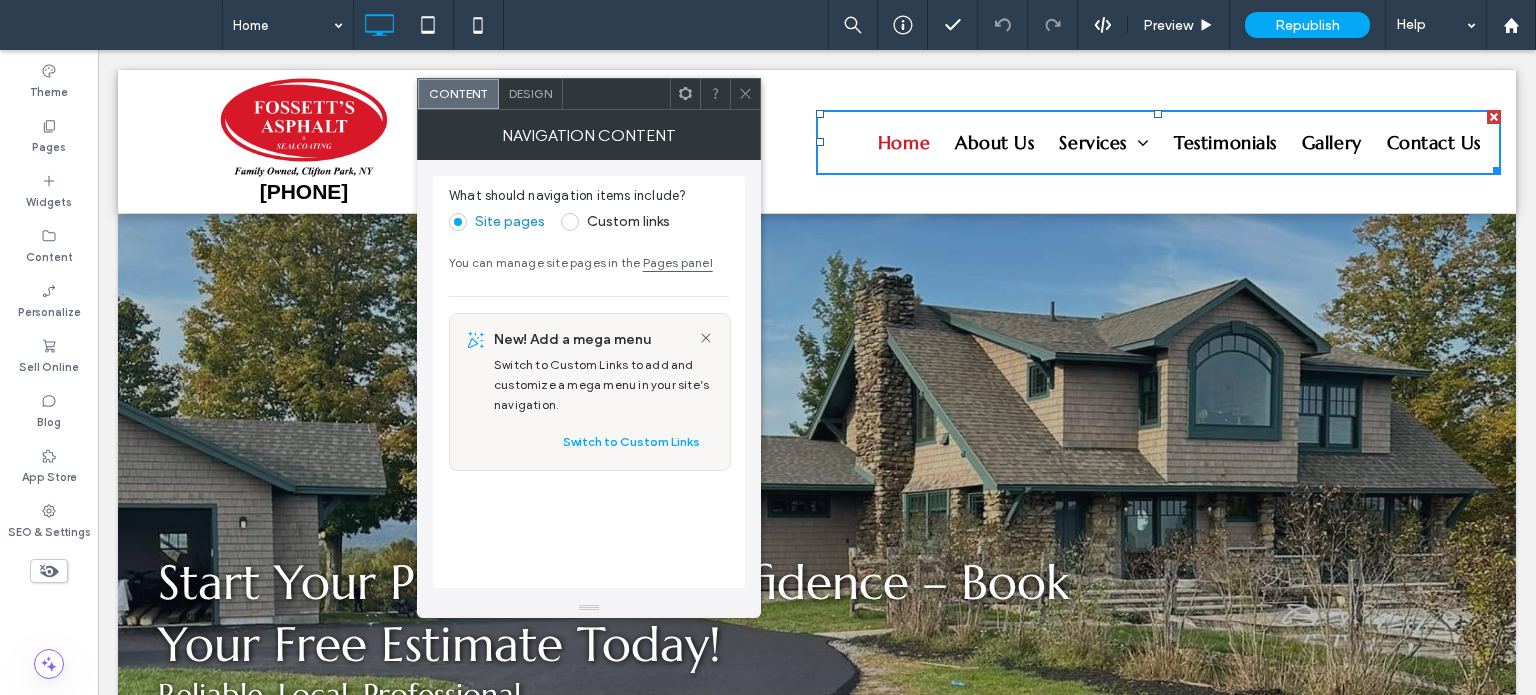 click at bounding box center [745, 94] 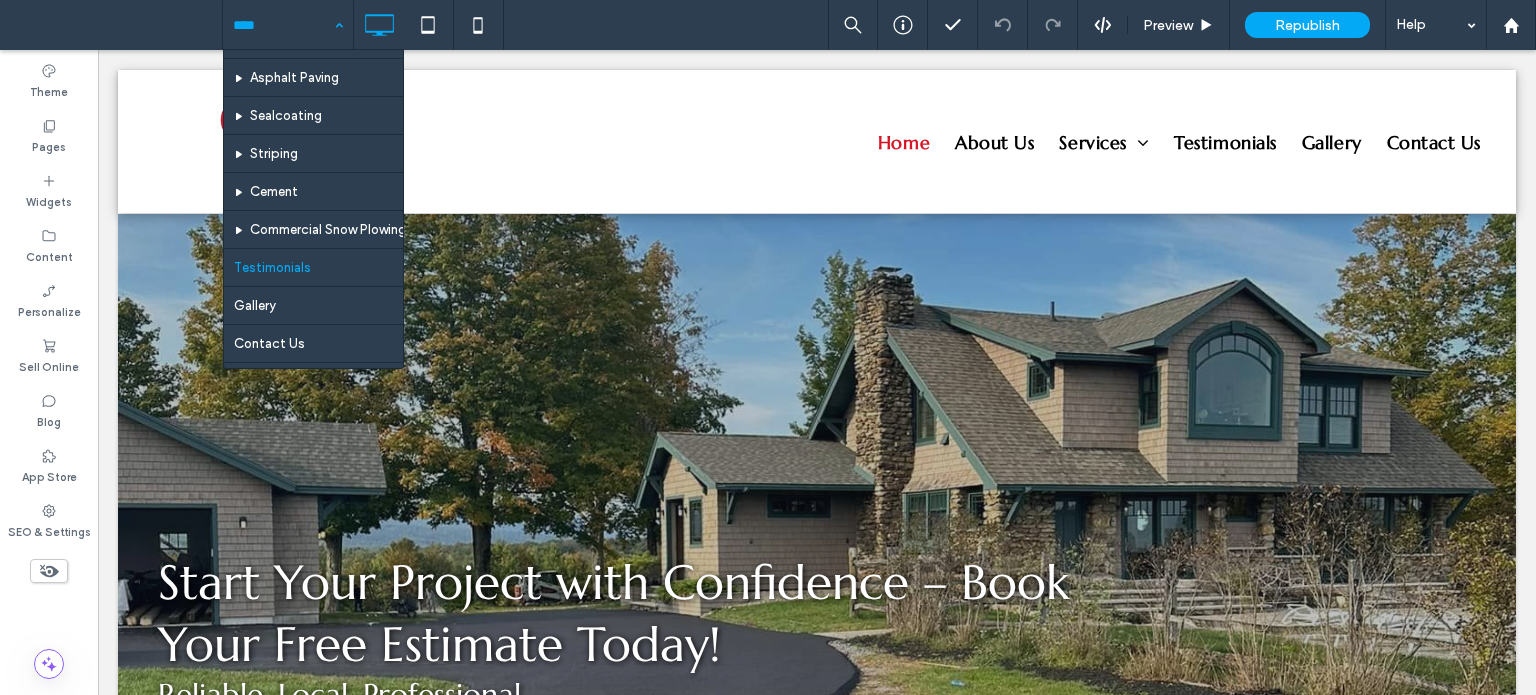scroll, scrollTop: 100, scrollLeft: 0, axis: vertical 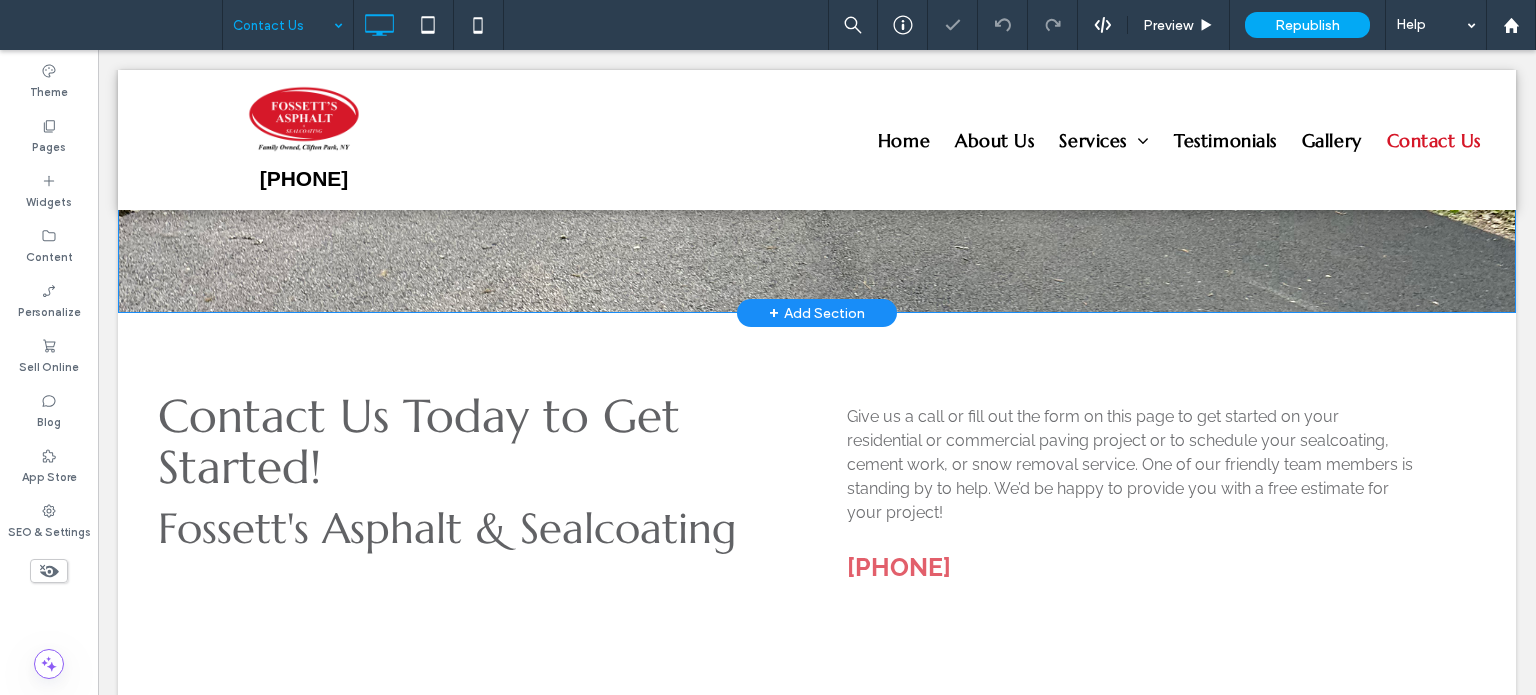 click on "Click To Paste
Row + Add Section" at bounding box center (817, 63) 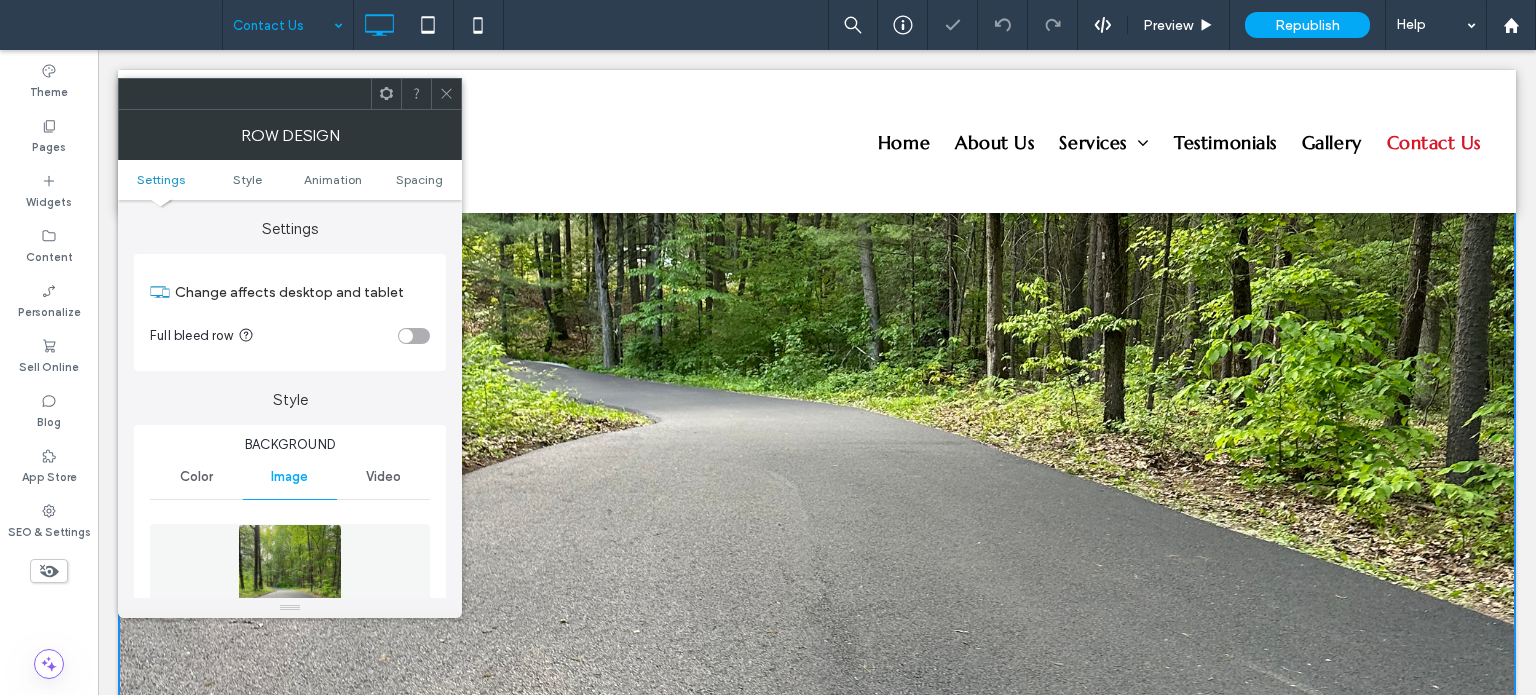 scroll, scrollTop: 300, scrollLeft: 0, axis: vertical 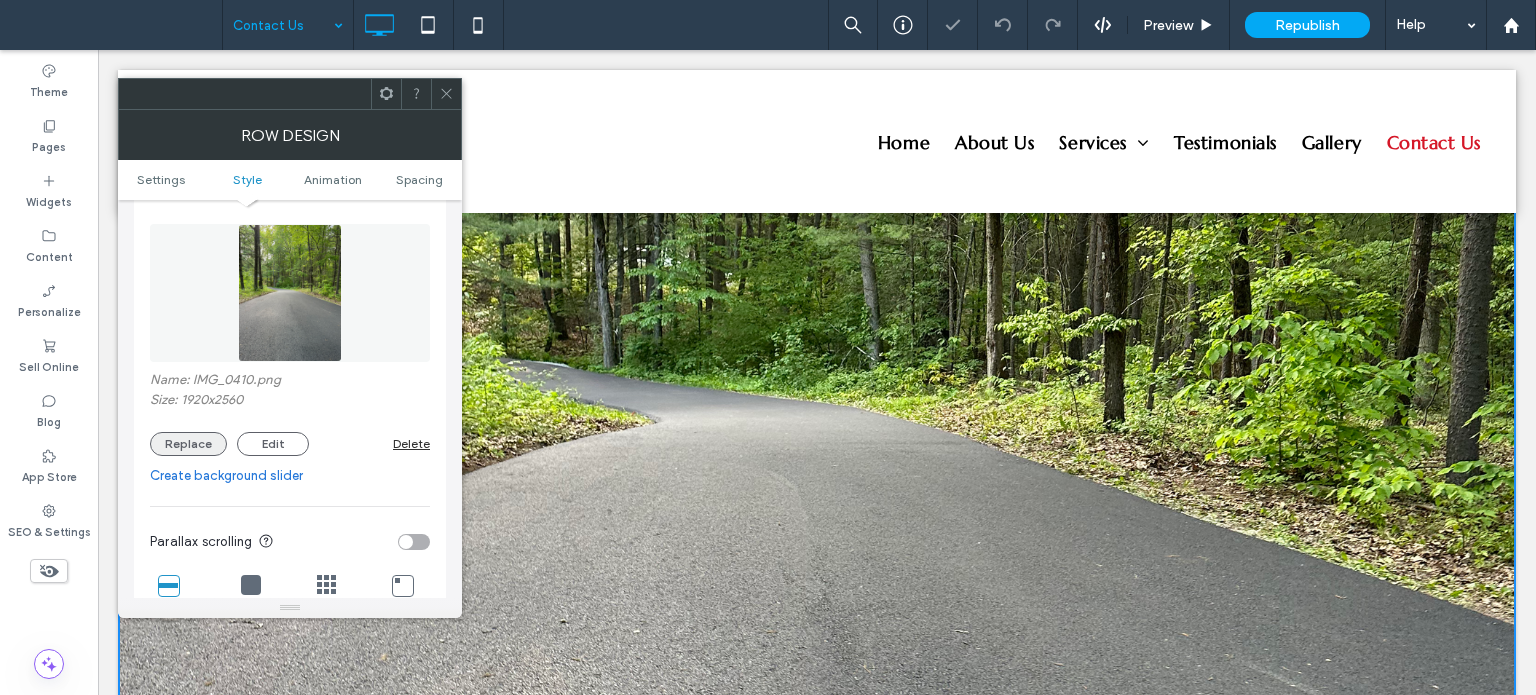 click on "Replace" at bounding box center [188, 444] 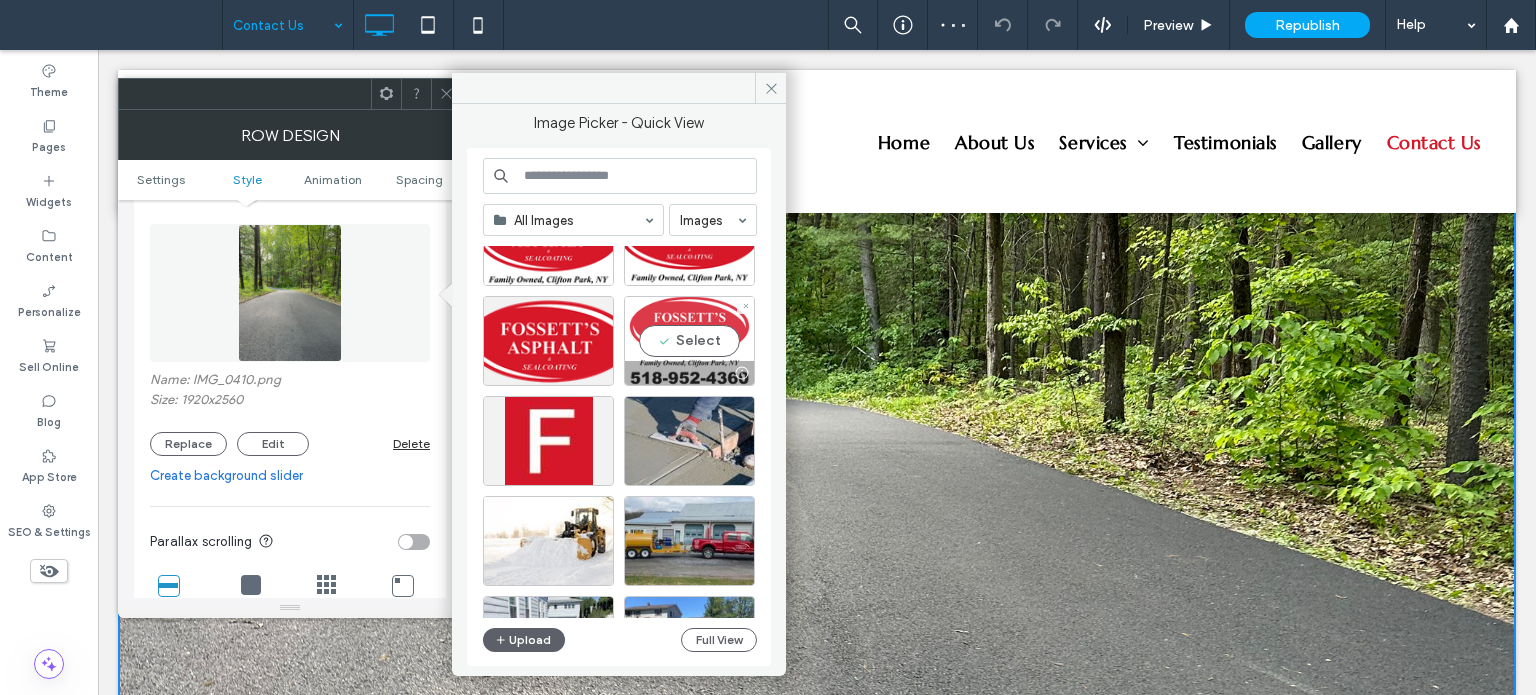 scroll, scrollTop: 300, scrollLeft: 0, axis: vertical 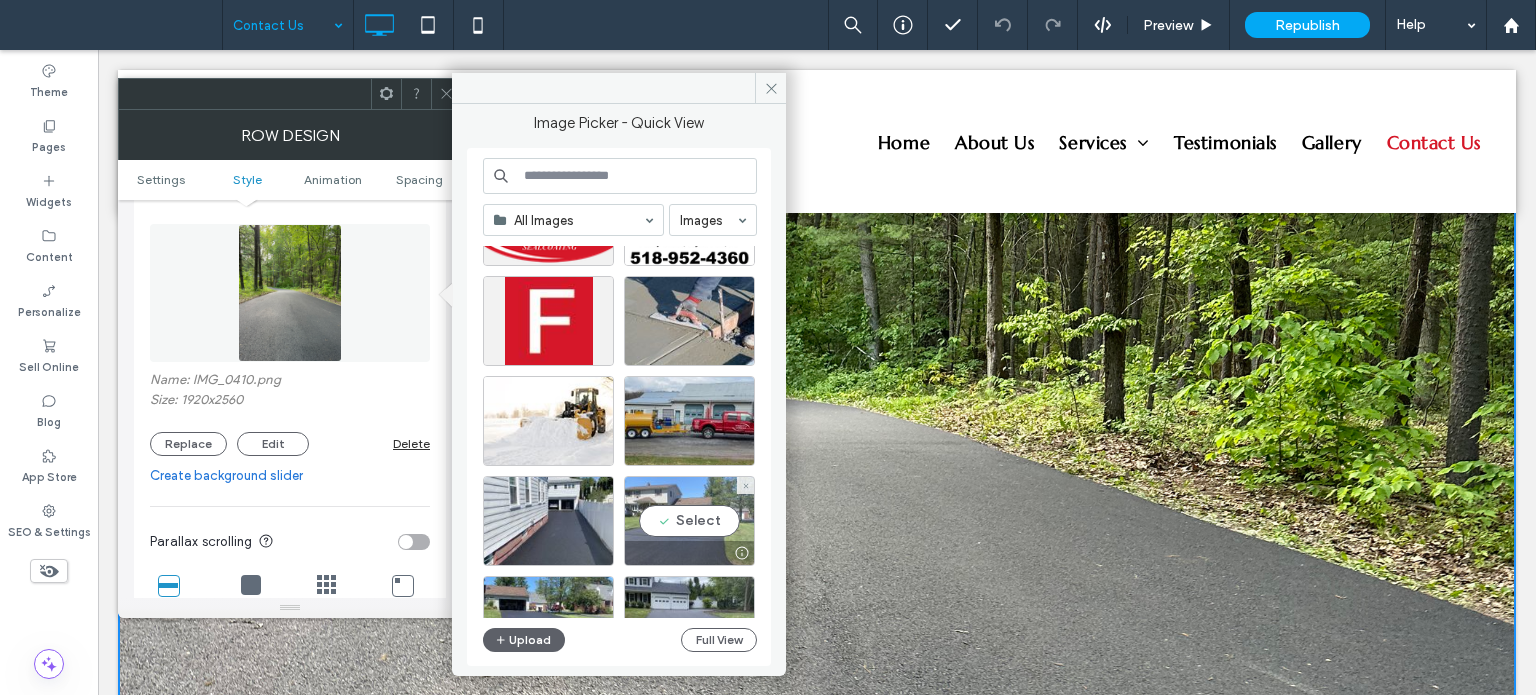 click on "Select" at bounding box center (689, 521) 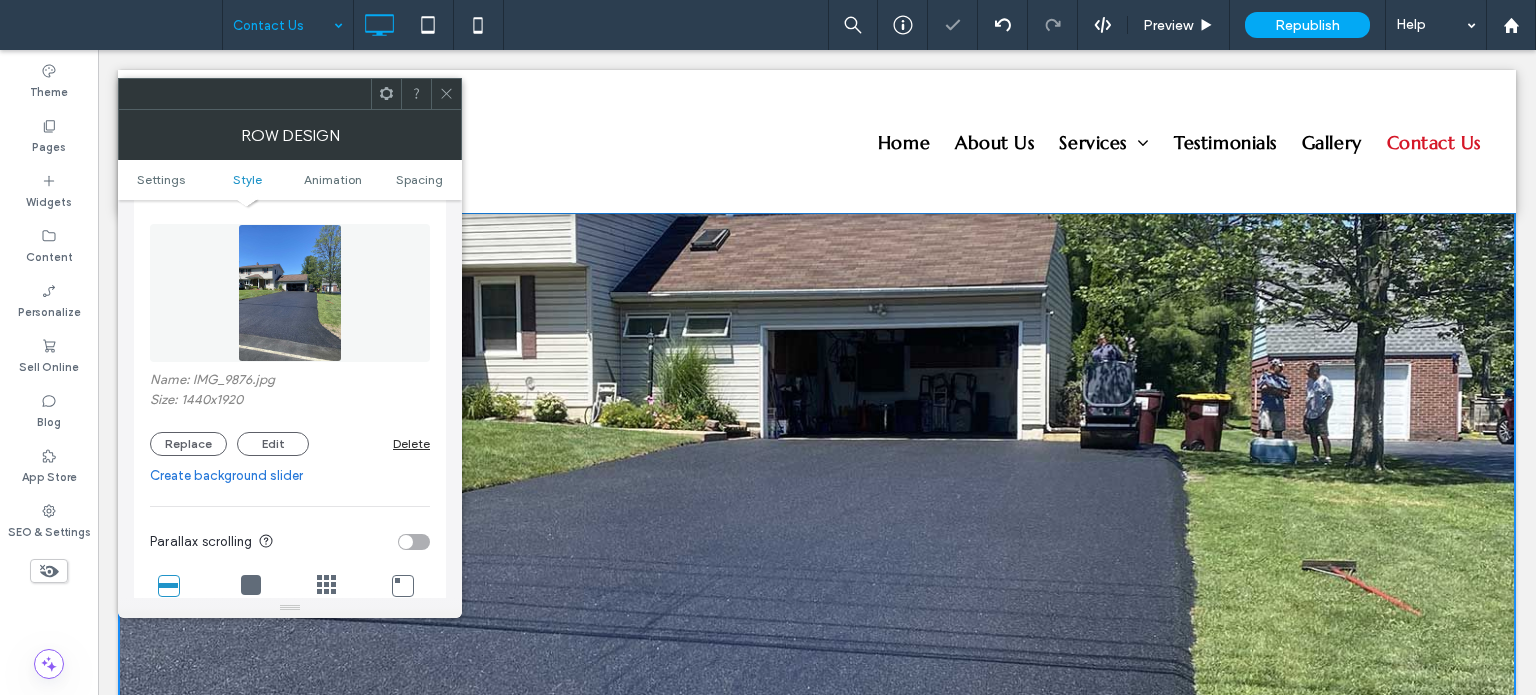 click 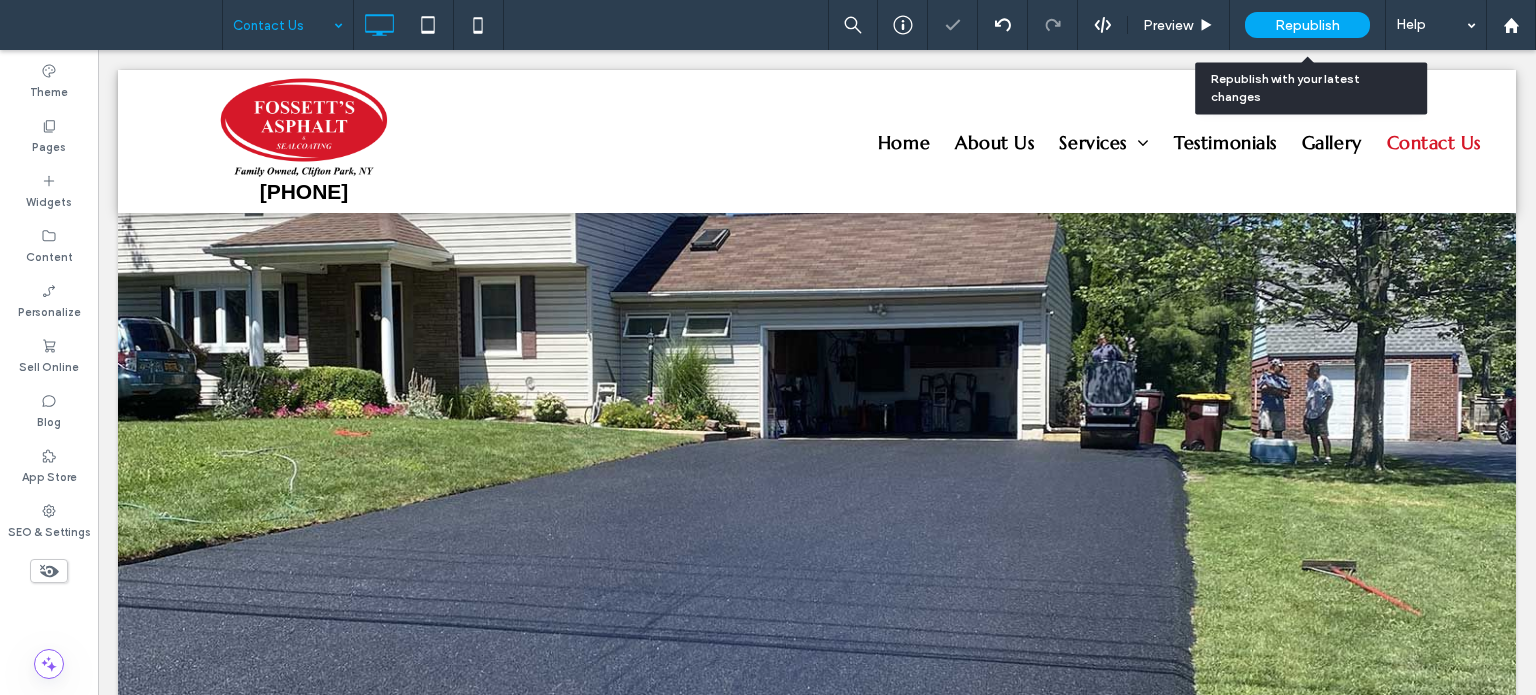click on "Republish" at bounding box center [1307, 25] 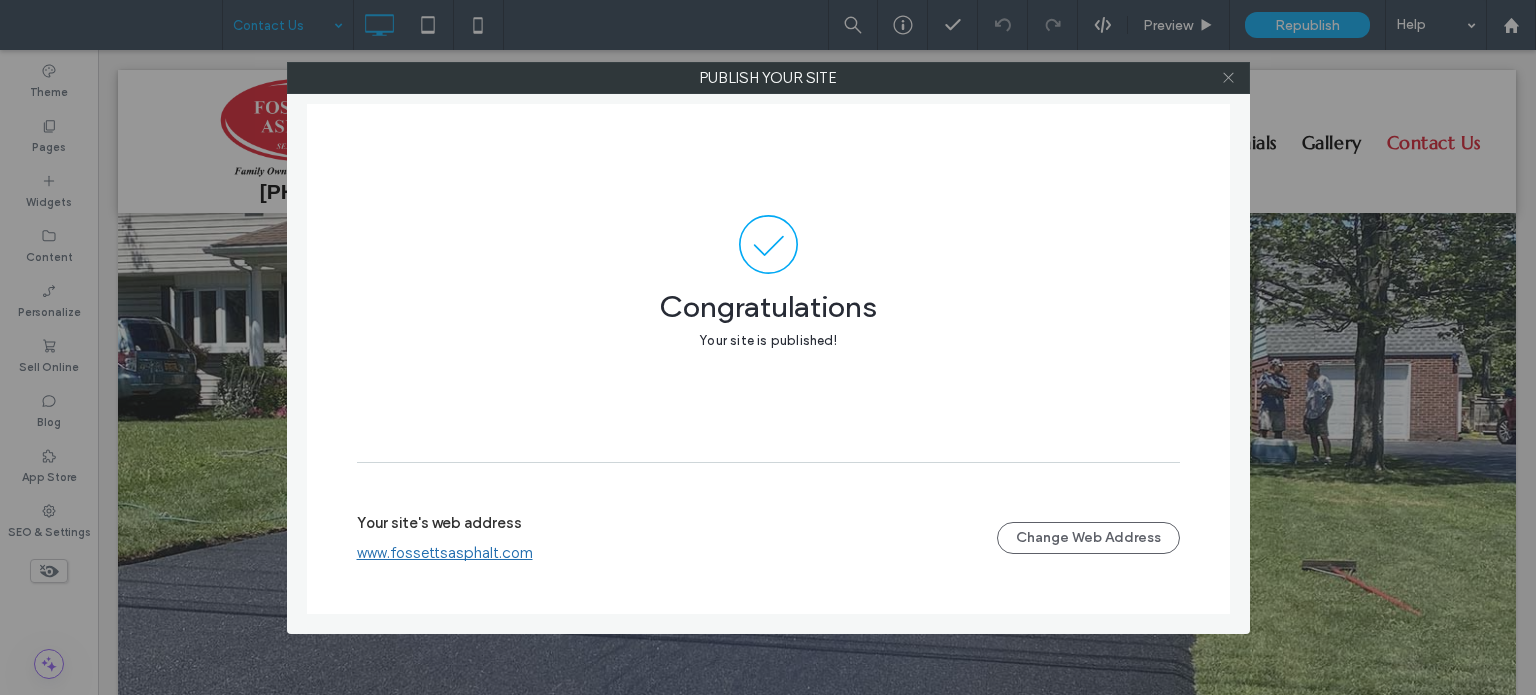 drag, startPoint x: 1232, startPoint y: 65, endPoint x: 348, endPoint y: 523, distance: 995.60034 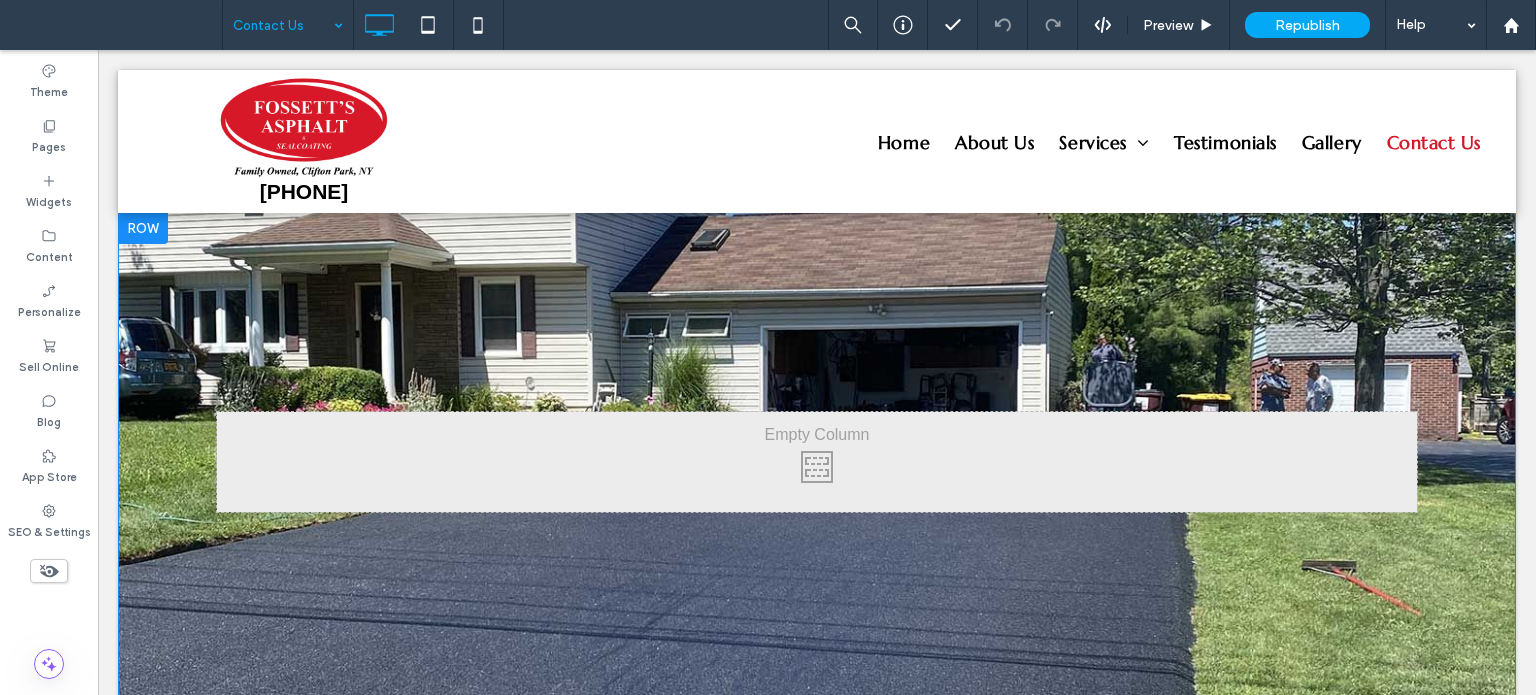 click on "Click To Paste
Row + Add Section" at bounding box center [817, 462] 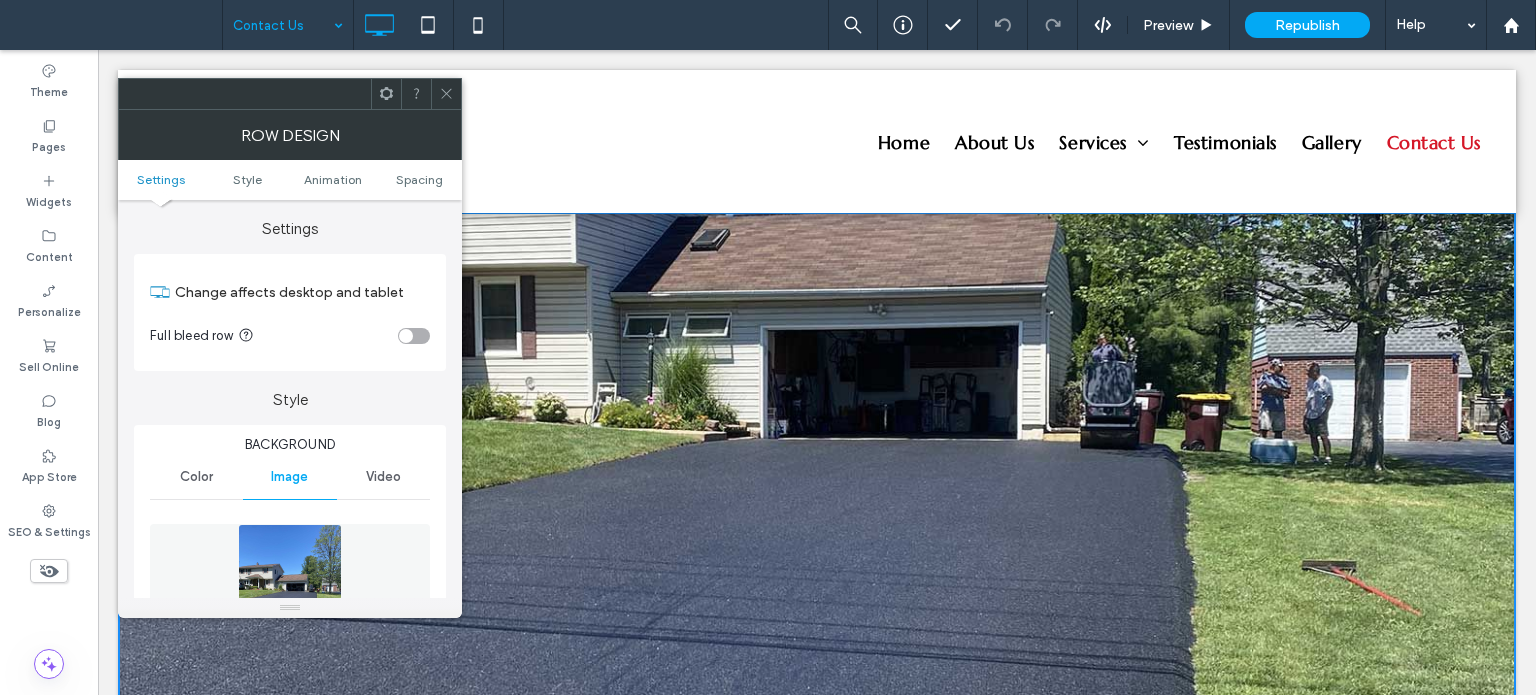 scroll, scrollTop: 200, scrollLeft: 0, axis: vertical 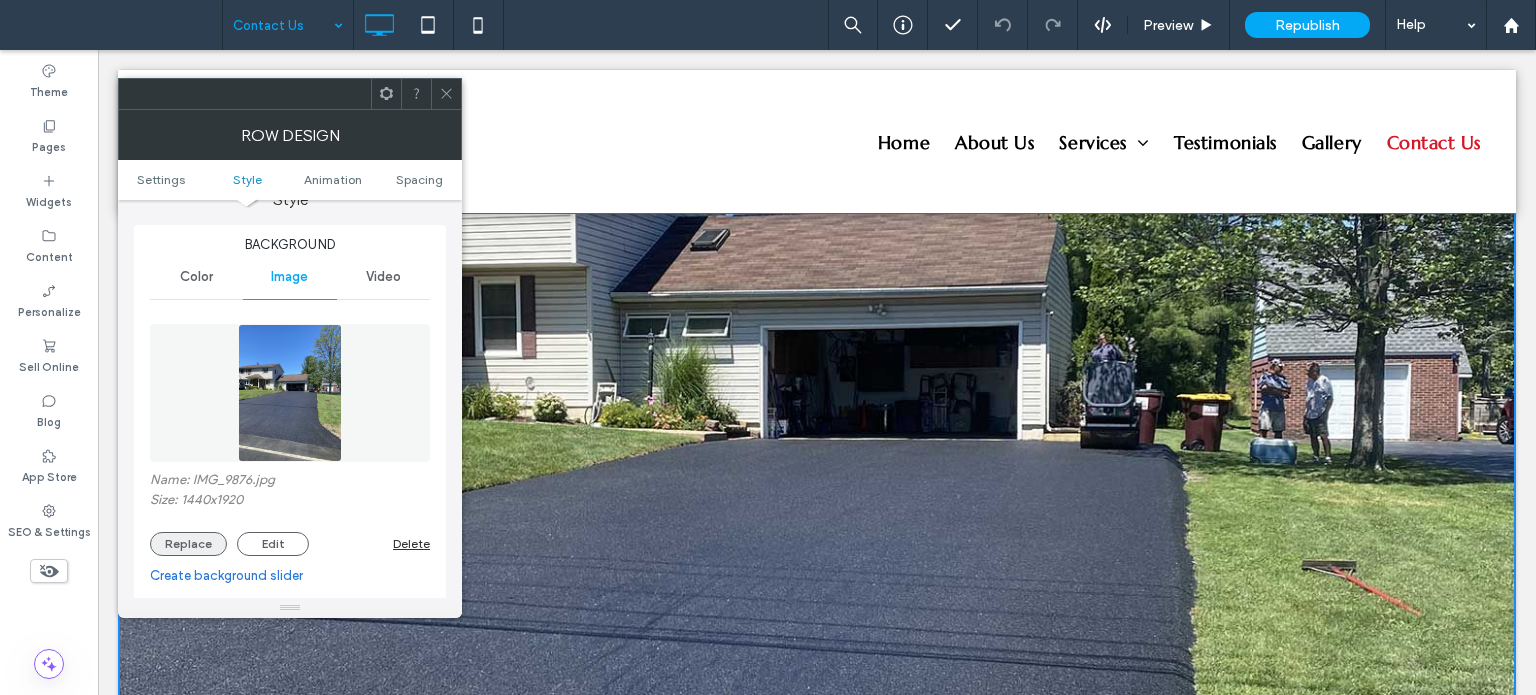 click on "Replace" at bounding box center [188, 544] 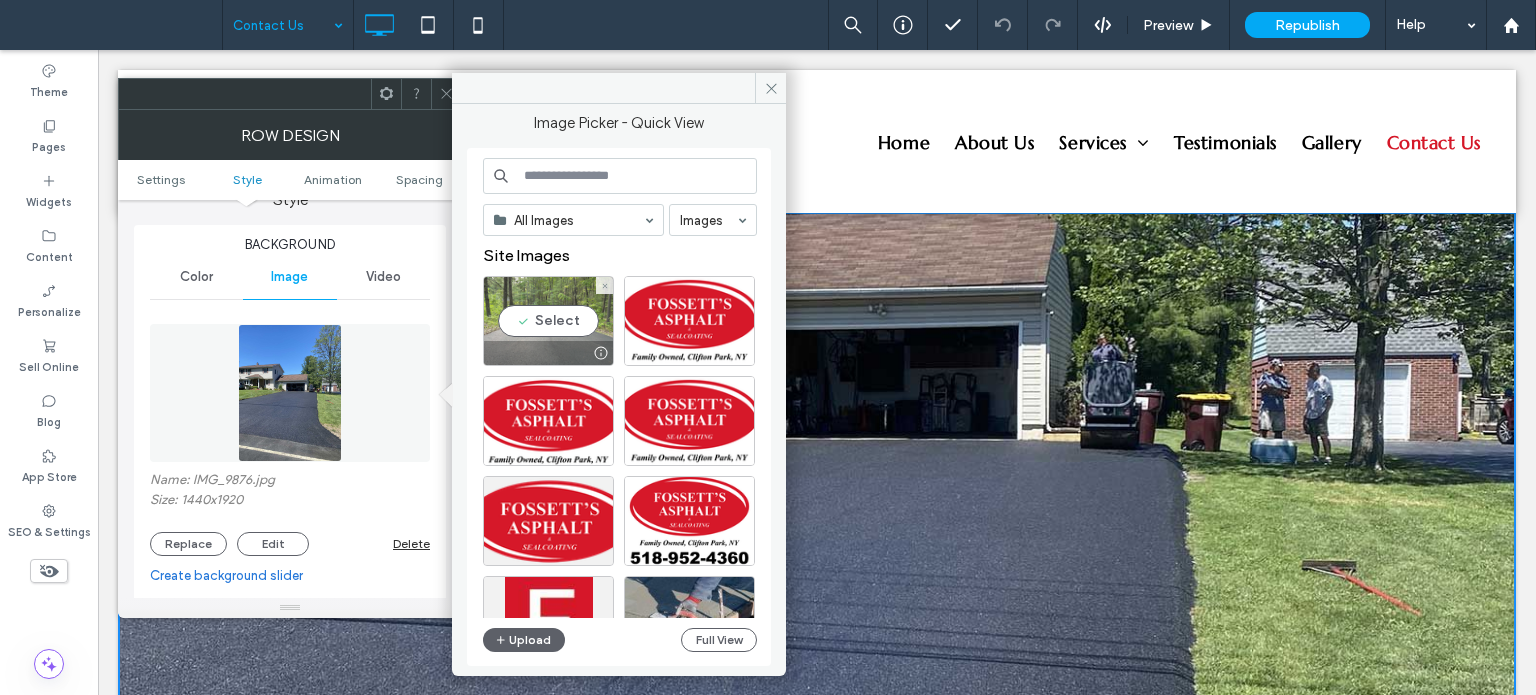 drag, startPoint x: 564, startPoint y: 323, endPoint x: 470, endPoint y: 505, distance: 204.8414 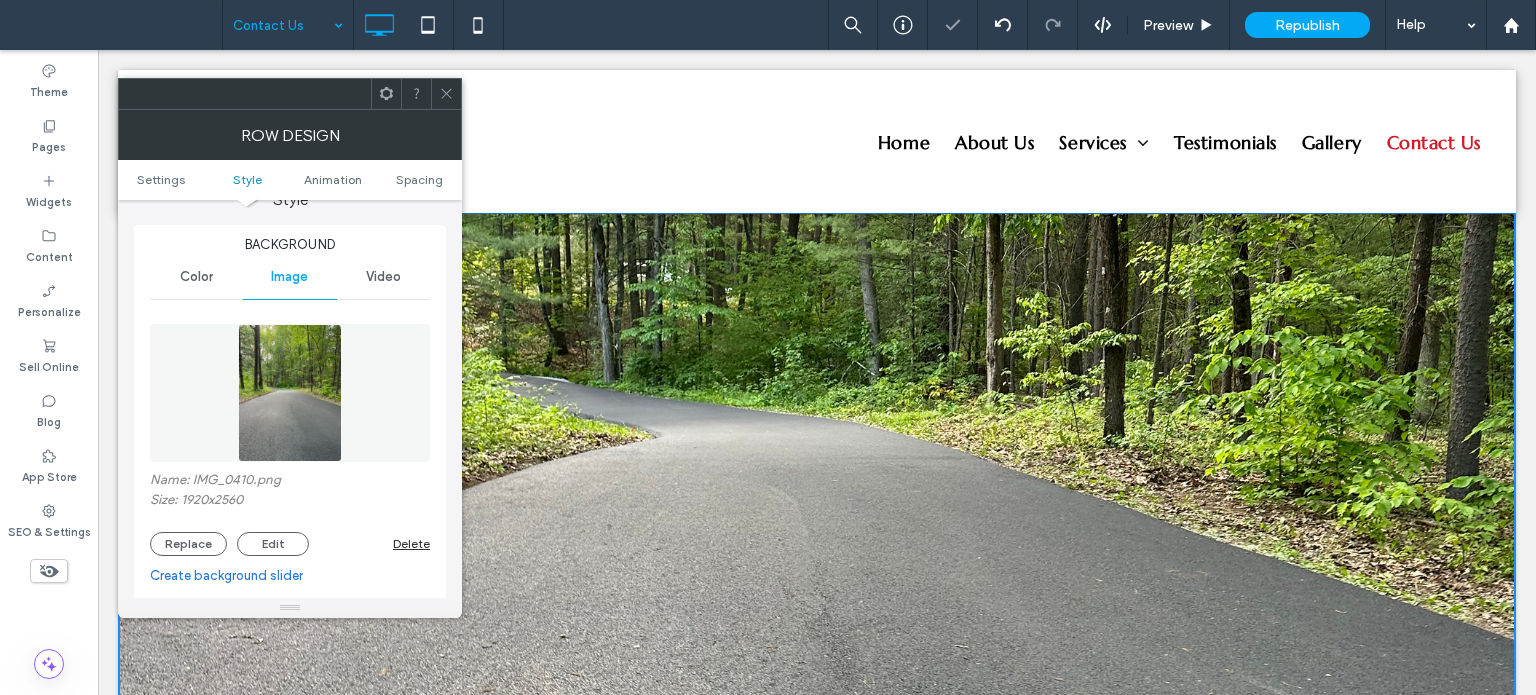 click at bounding box center (446, 94) 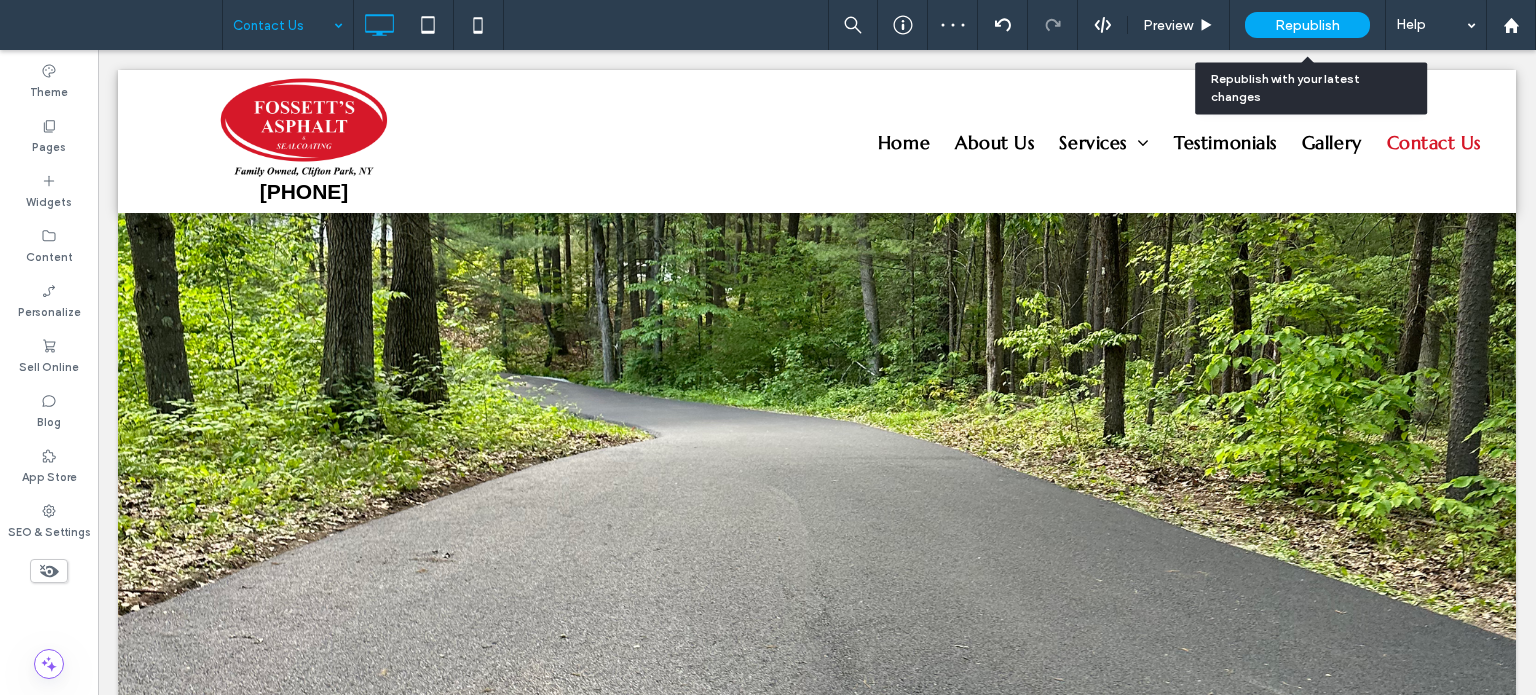 click on "Republish" at bounding box center (1307, 25) 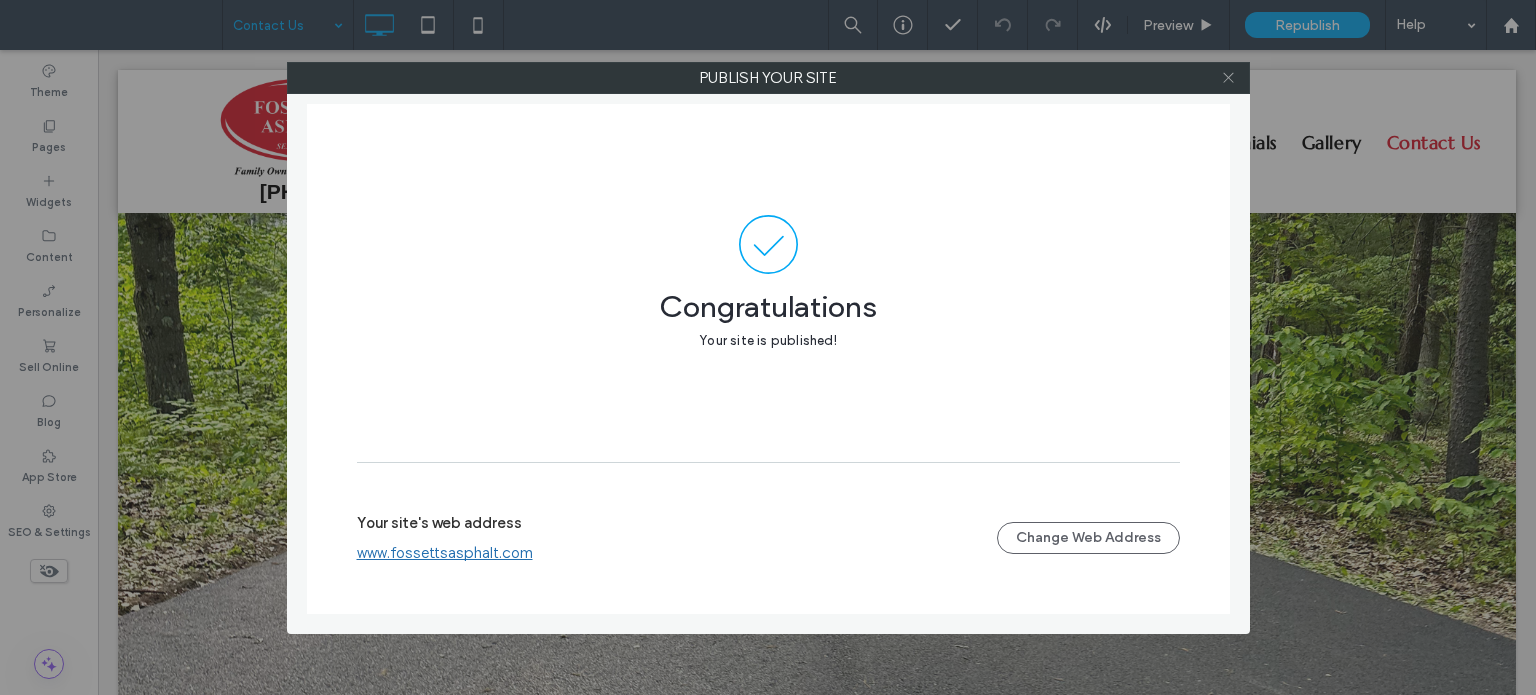click 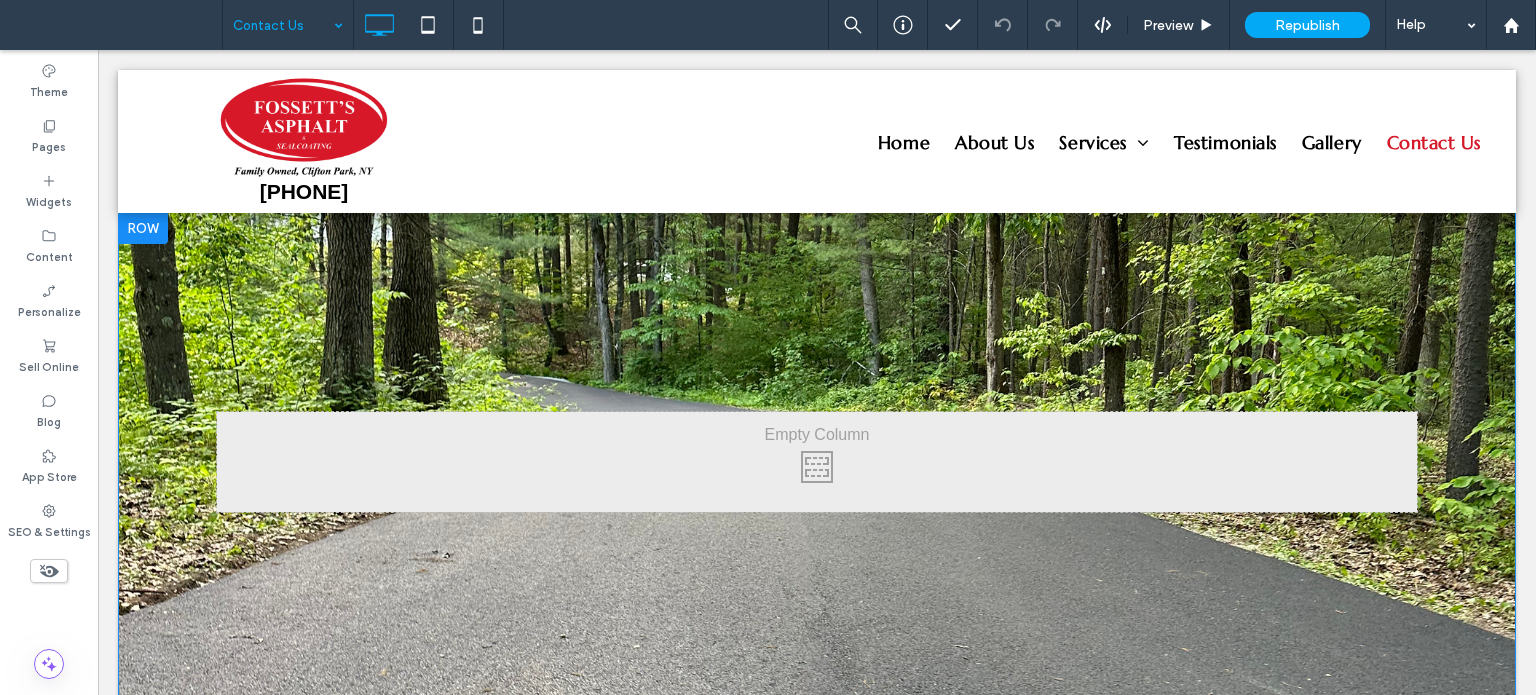 click on "Click To Paste
Row + Add Section" at bounding box center (817, 462) 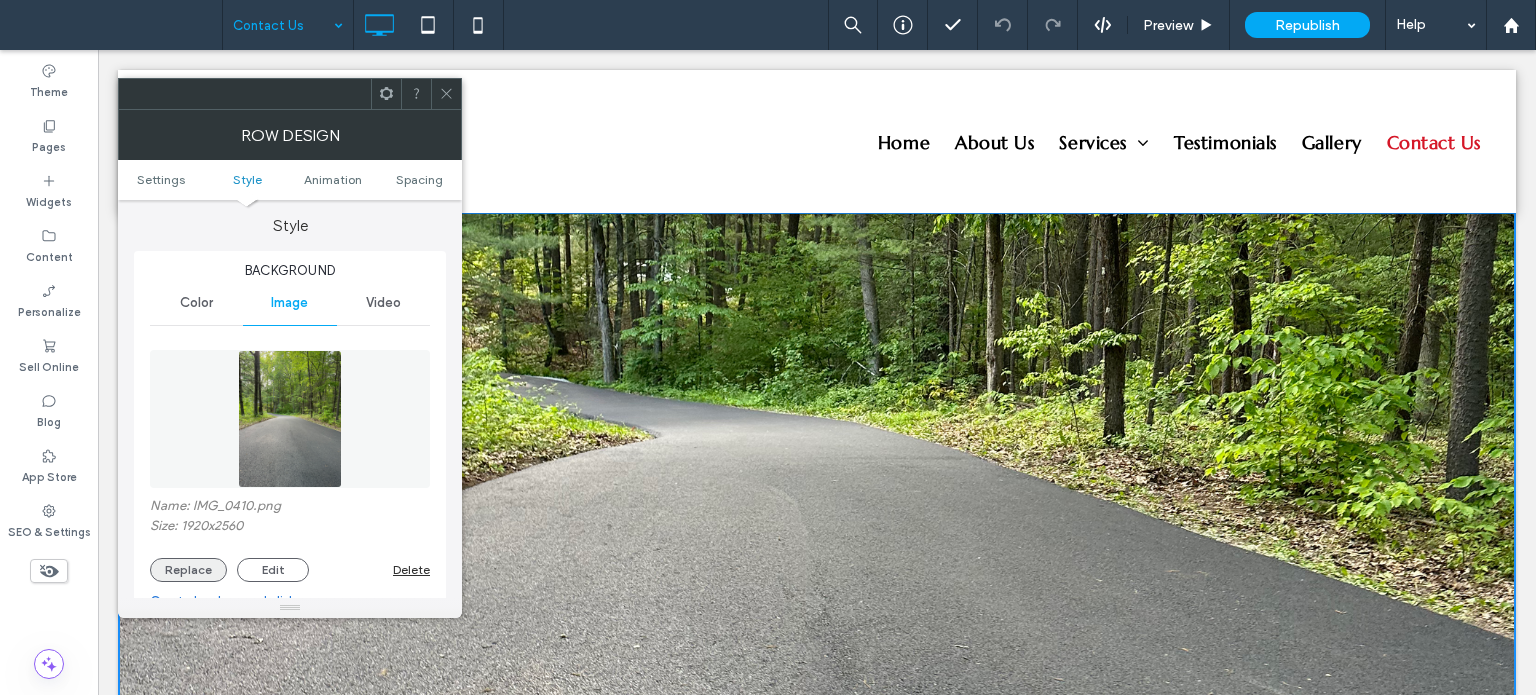 scroll, scrollTop: 300, scrollLeft: 0, axis: vertical 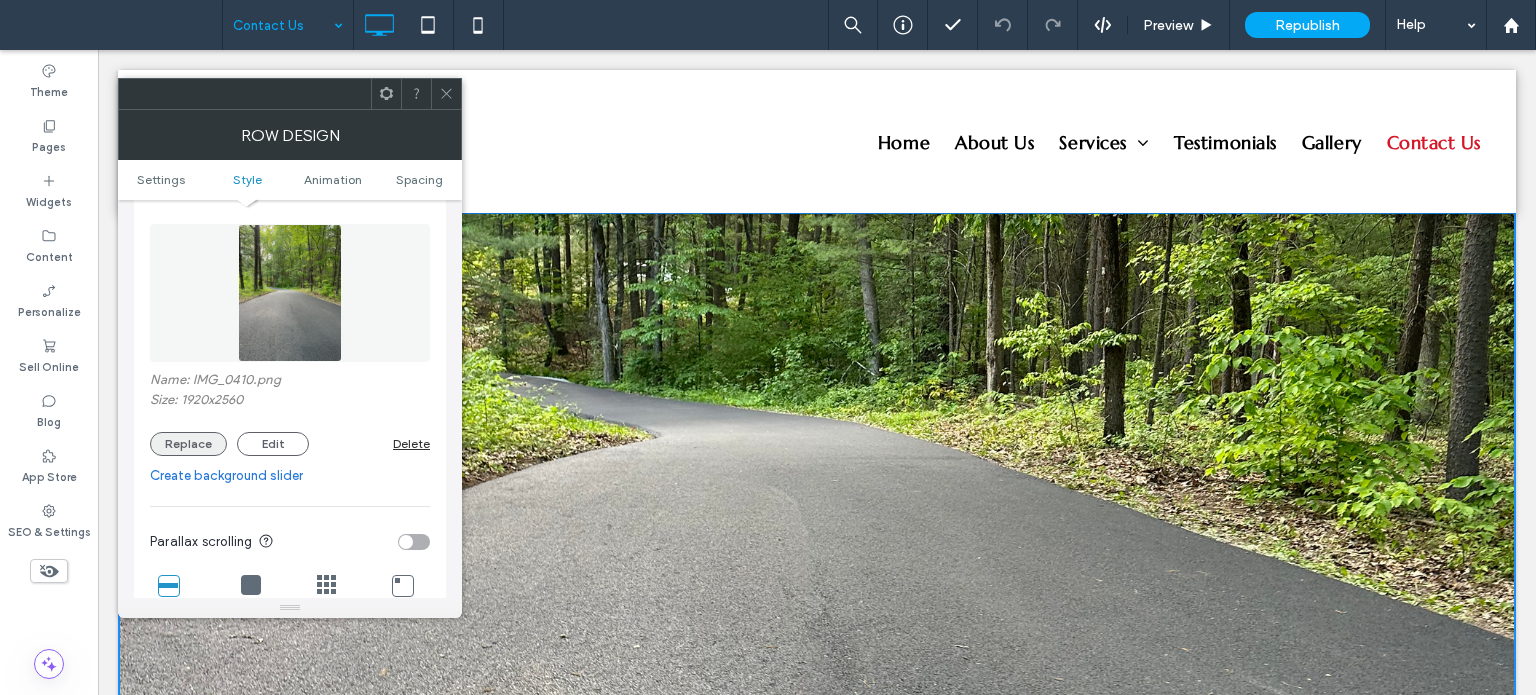 click on "Replace" at bounding box center (188, 444) 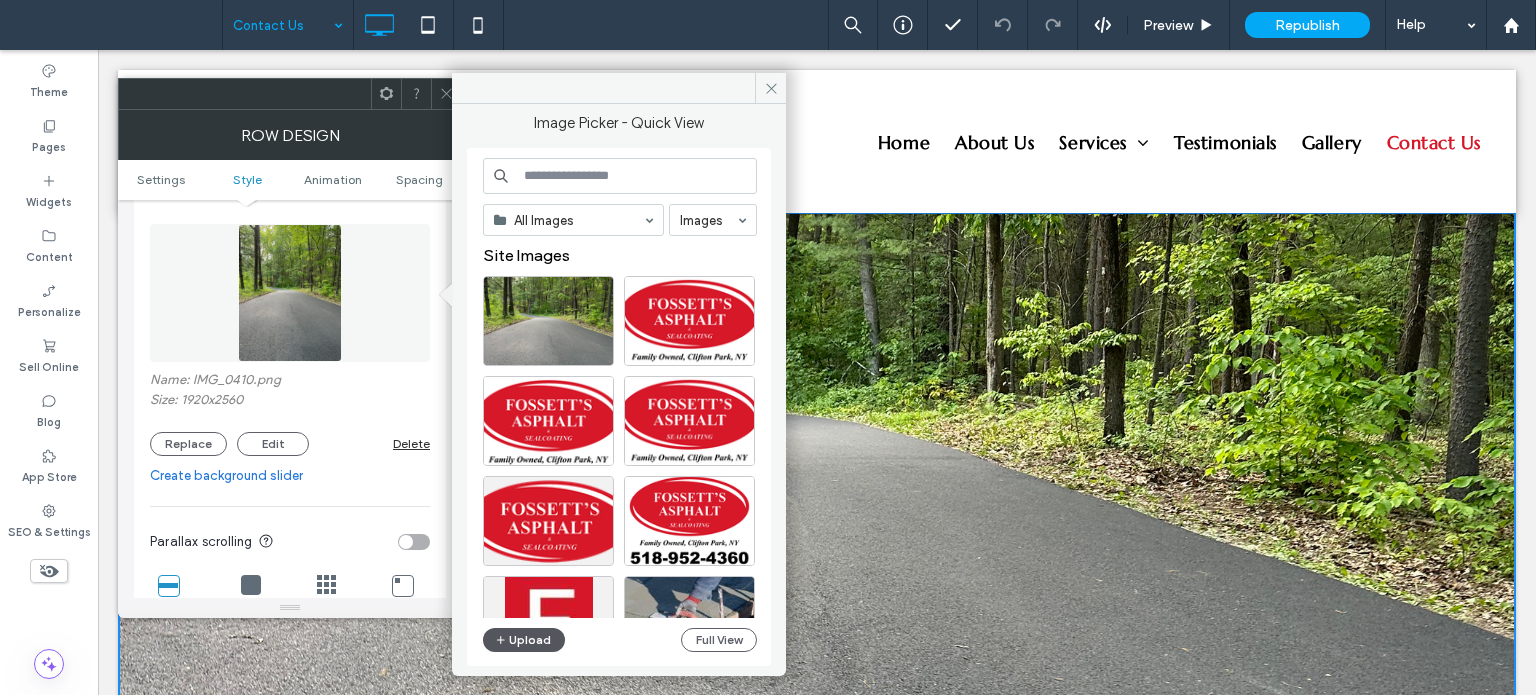 click on "Upload" at bounding box center (524, 640) 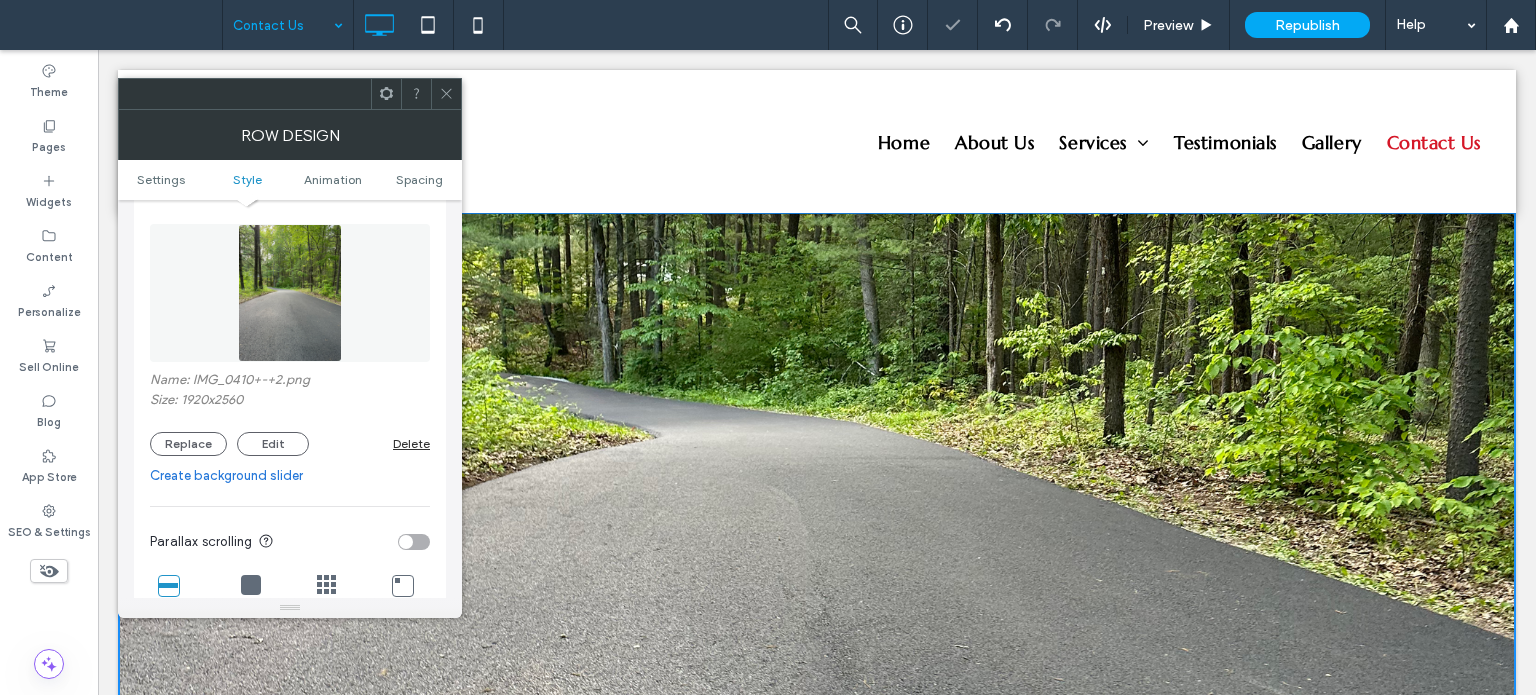 click 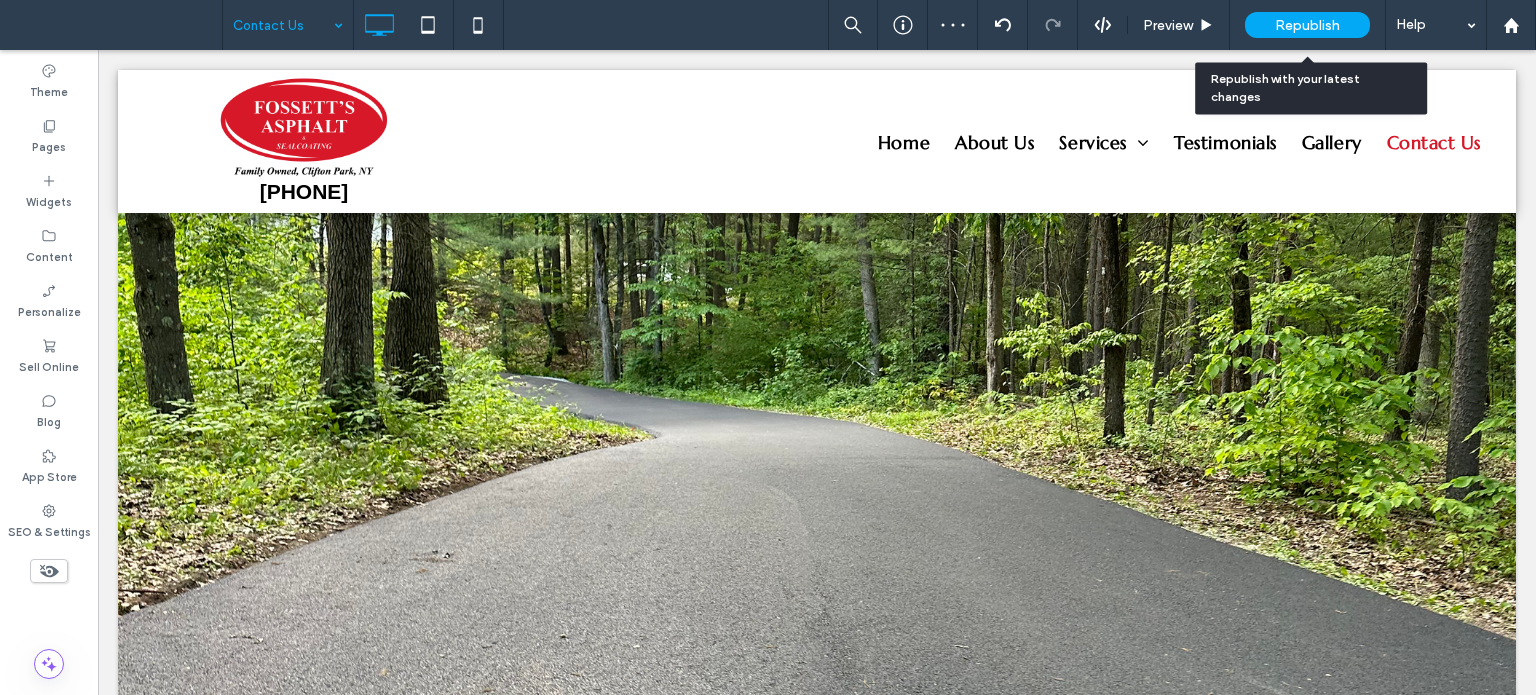 click on "Republish" at bounding box center [1307, 25] 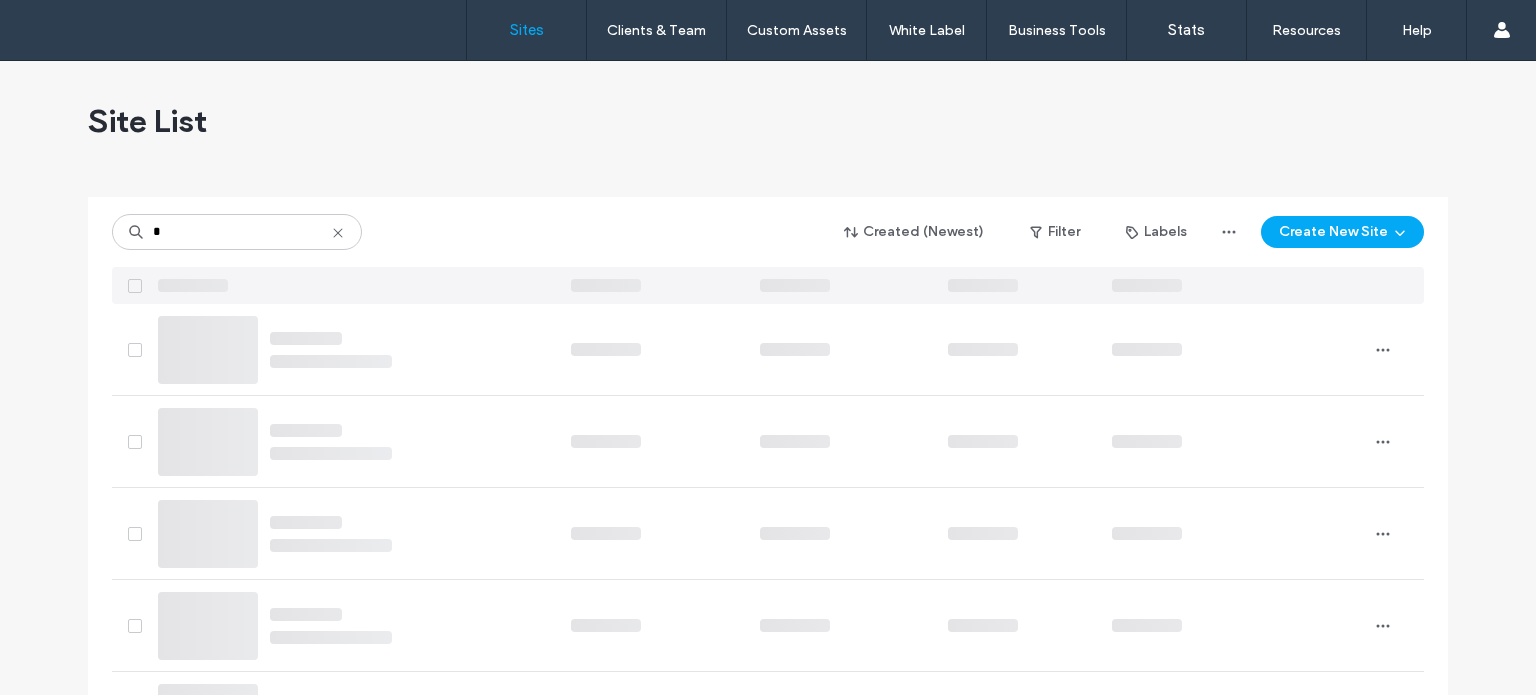 scroll, scrollTop: 0, scrollLeft: 0, axis: both 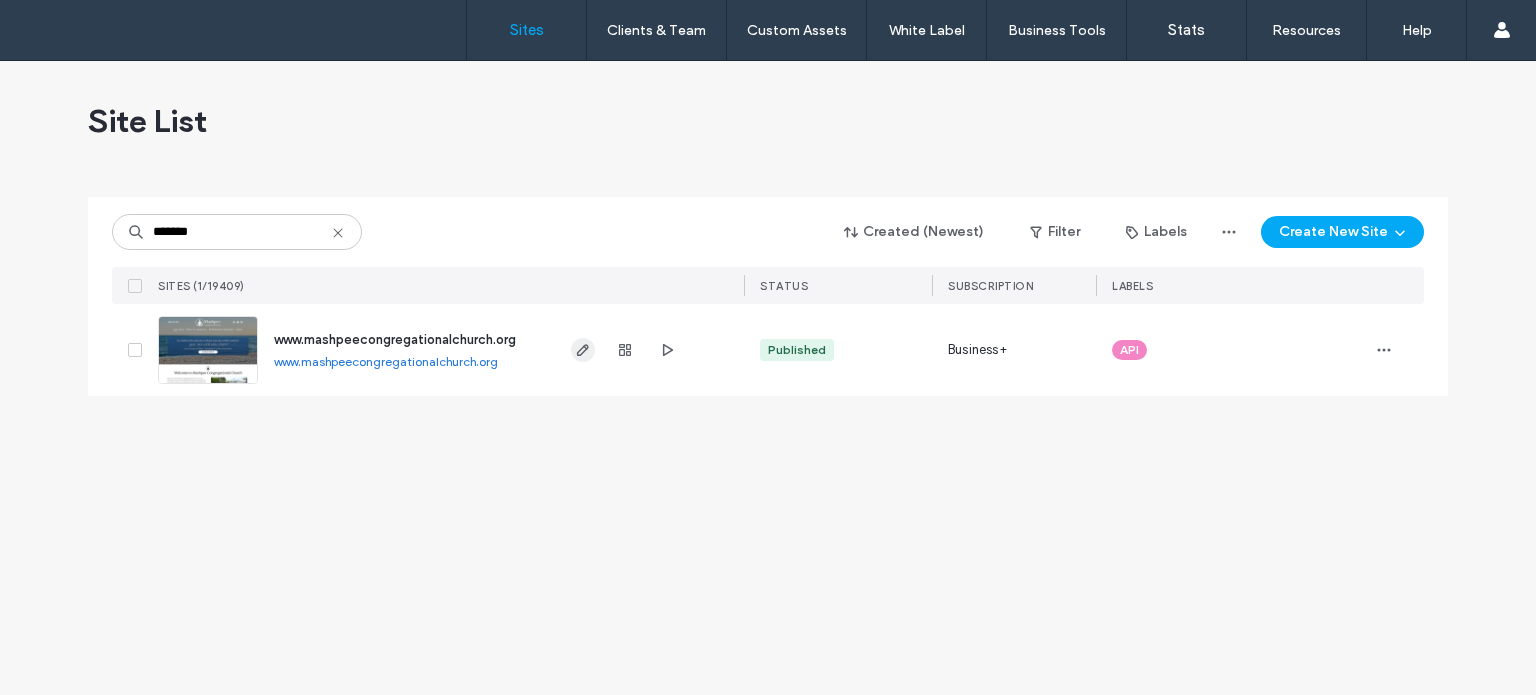 type on "*******" 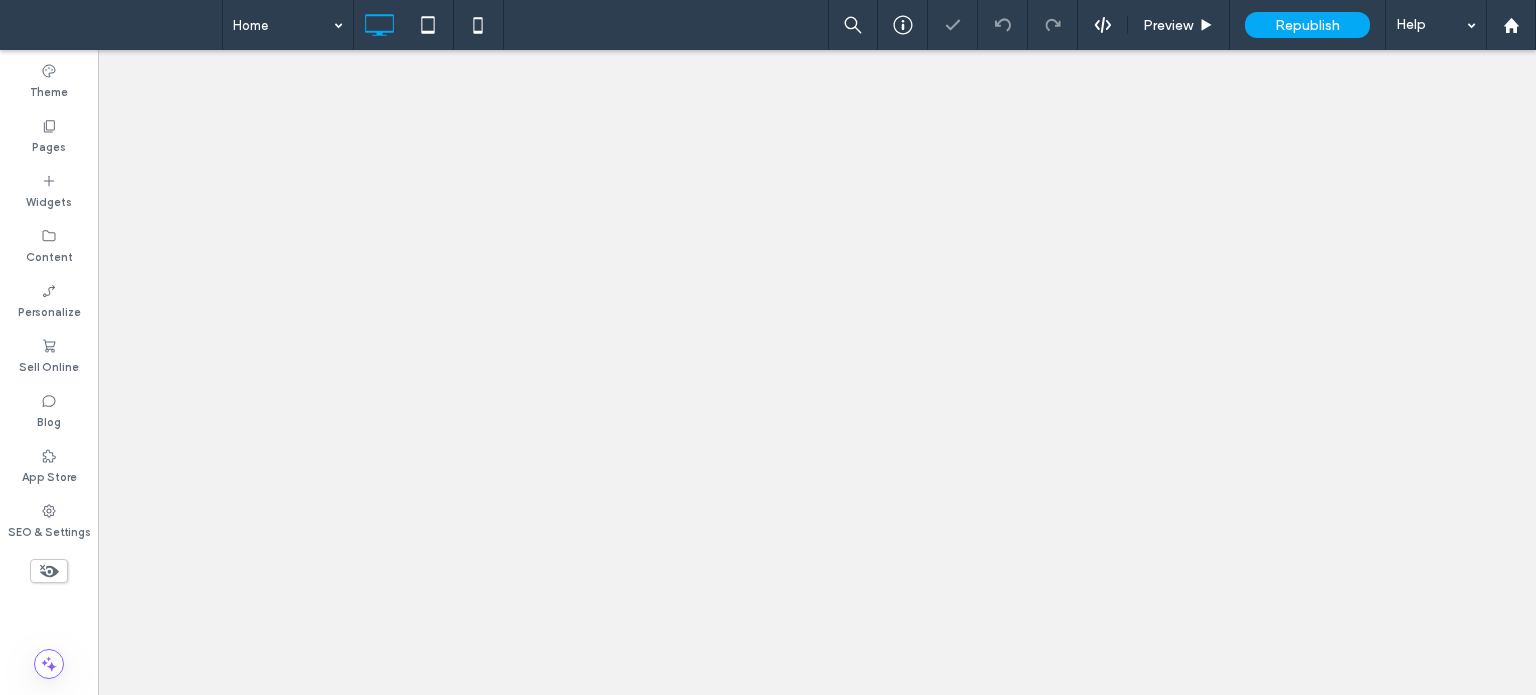 scroll, scrollTop: 0, scrollLeft: 0, axis: both 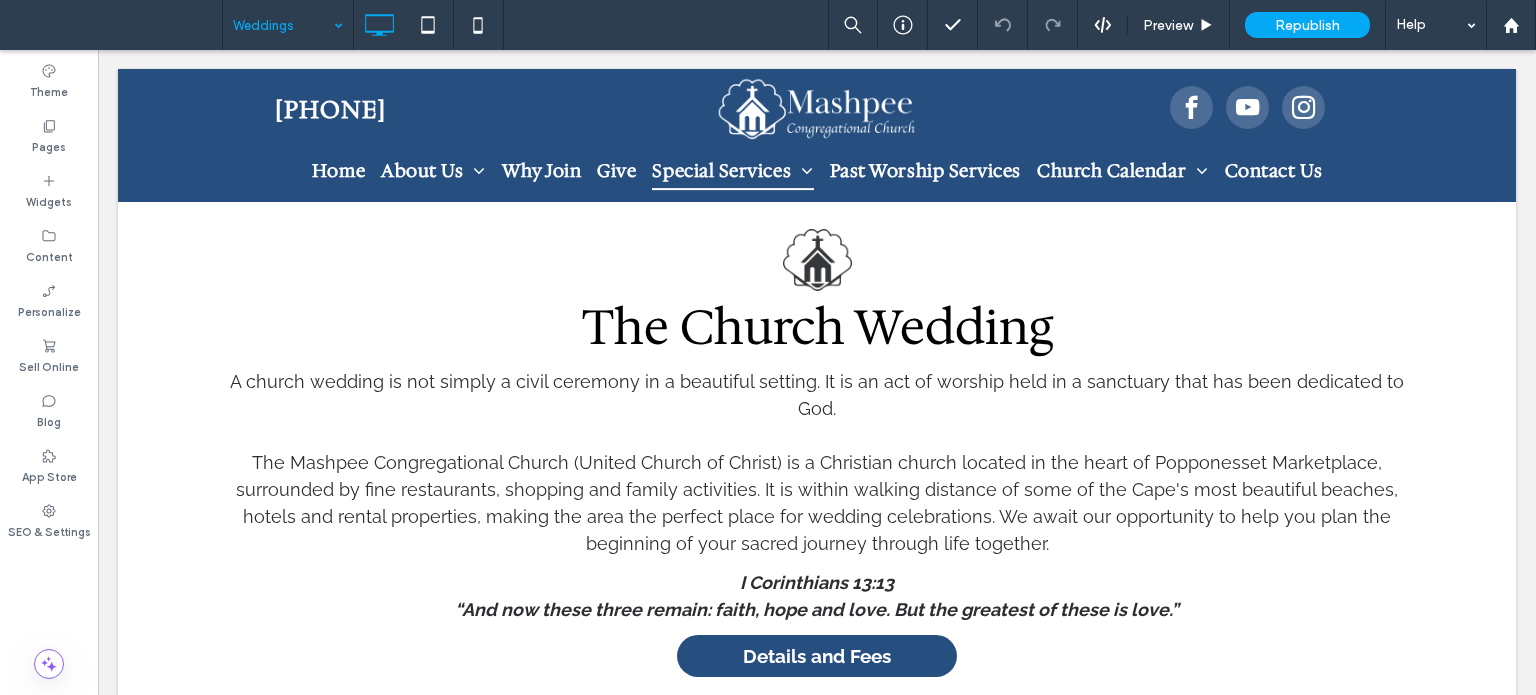 click on "Weddings" at bounding box center (288, 25) 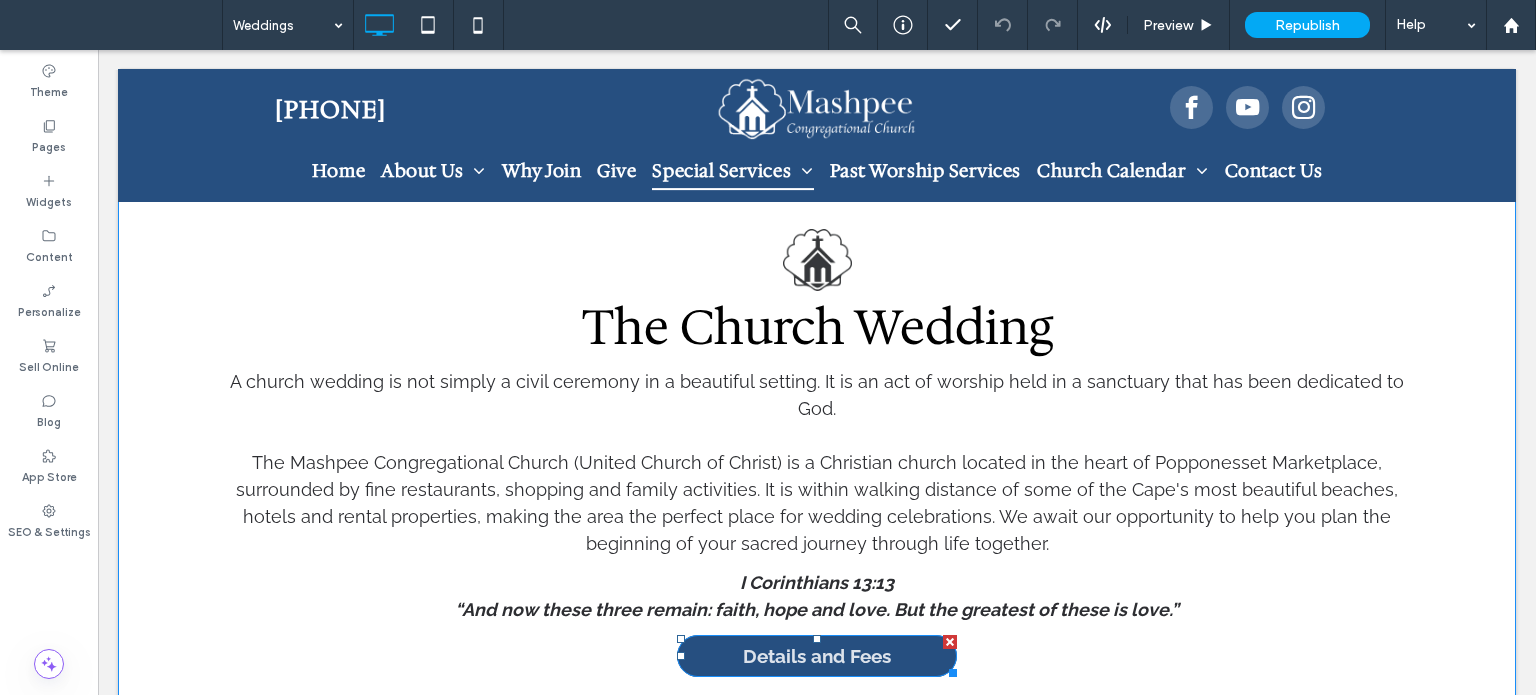 click on "Details and Fees" at bounding box center (817, 656) 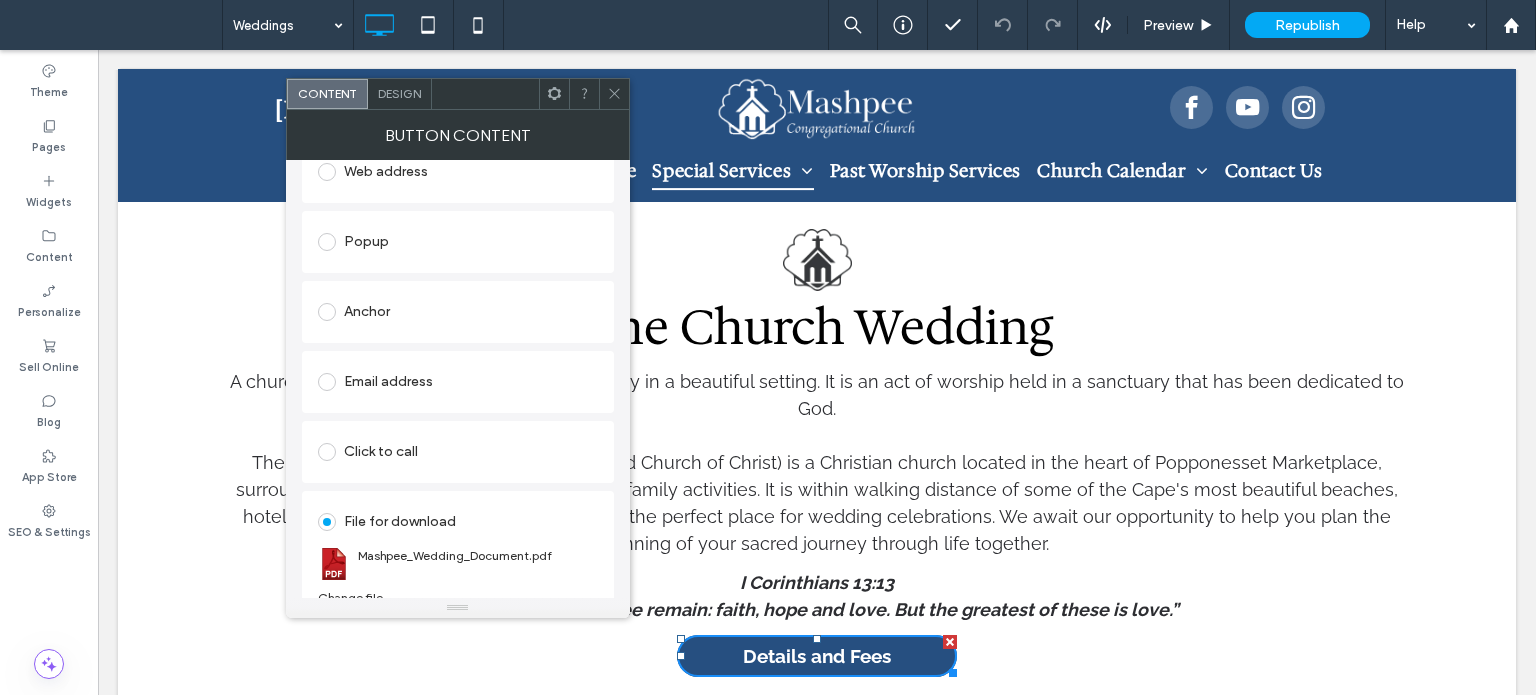 scroll, scrollTop: 318, scrollLeft: 0, axis: vertical 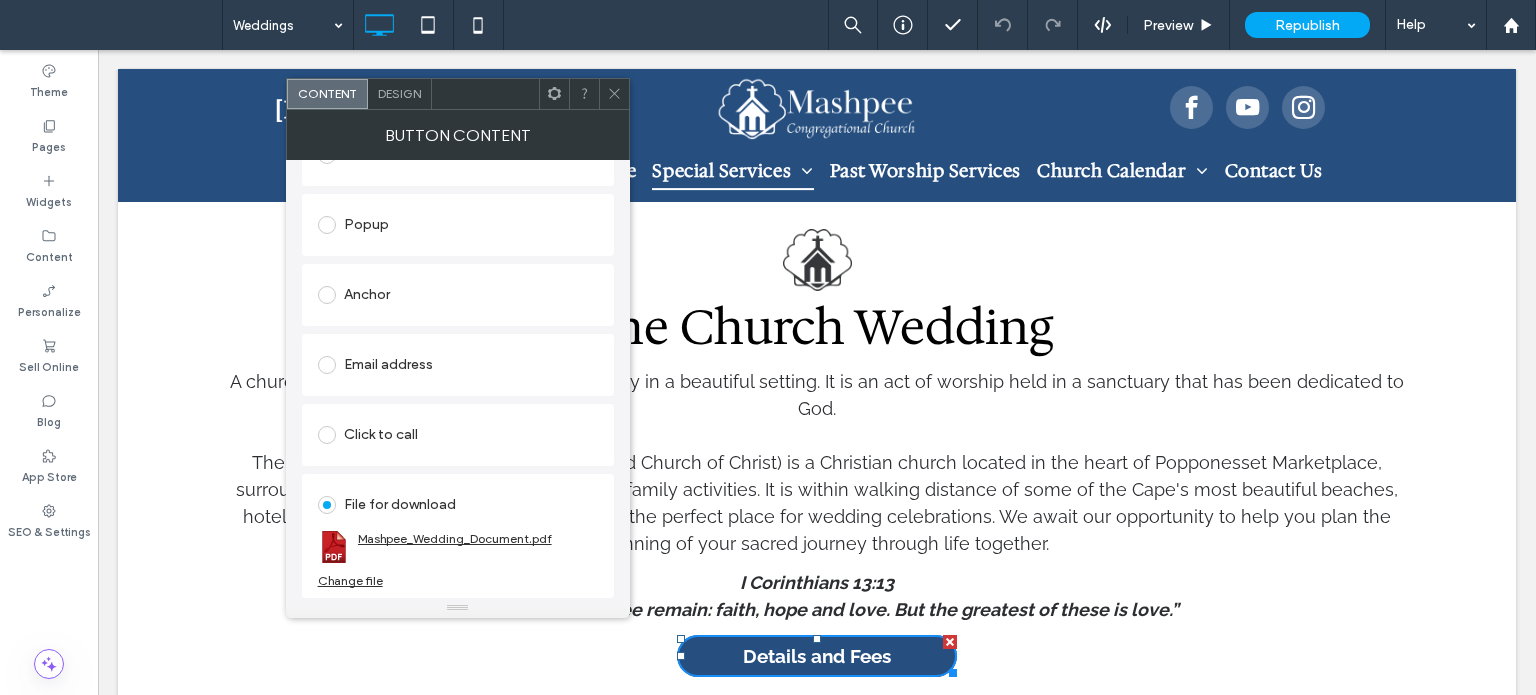 click on "Mashpee_Wedding_Document.pdf" at bounding box center [455, 538] 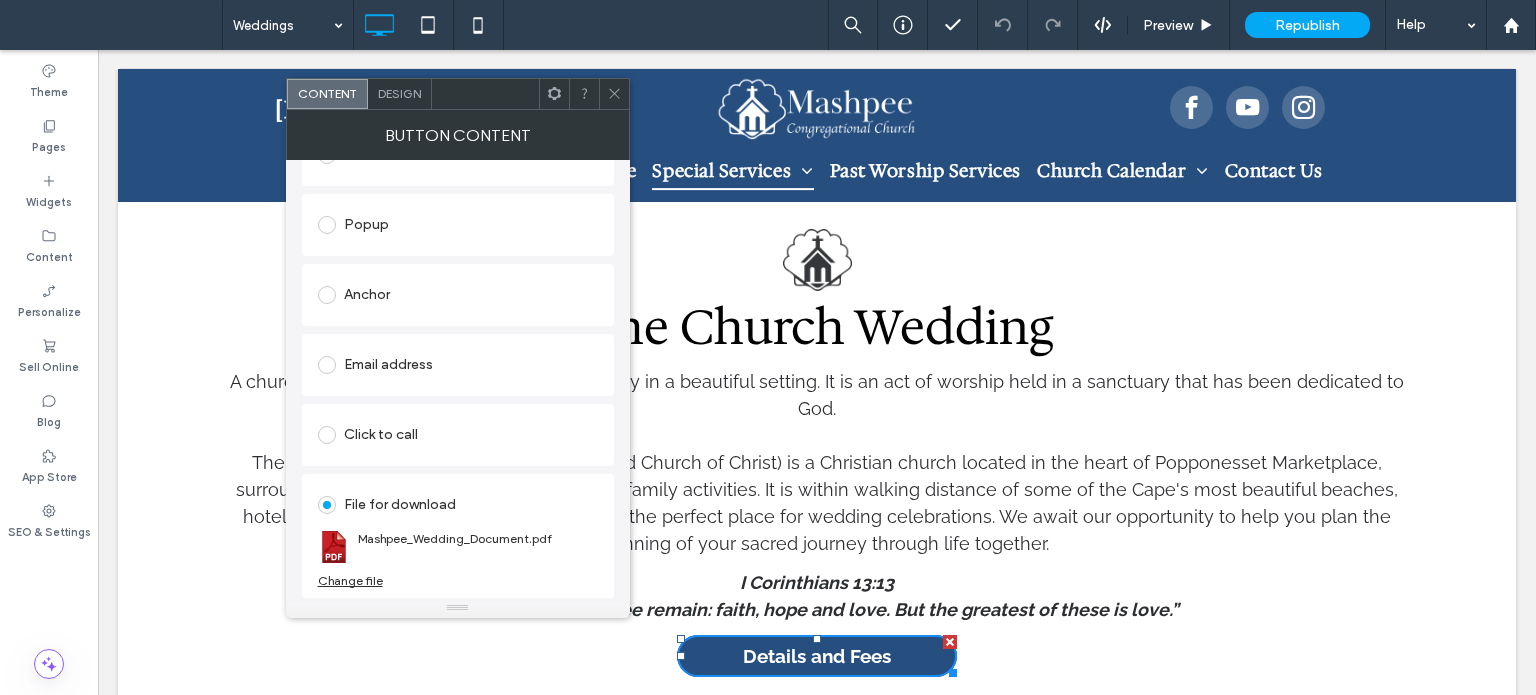 click on "Change file" at bounding box center [350, 580] 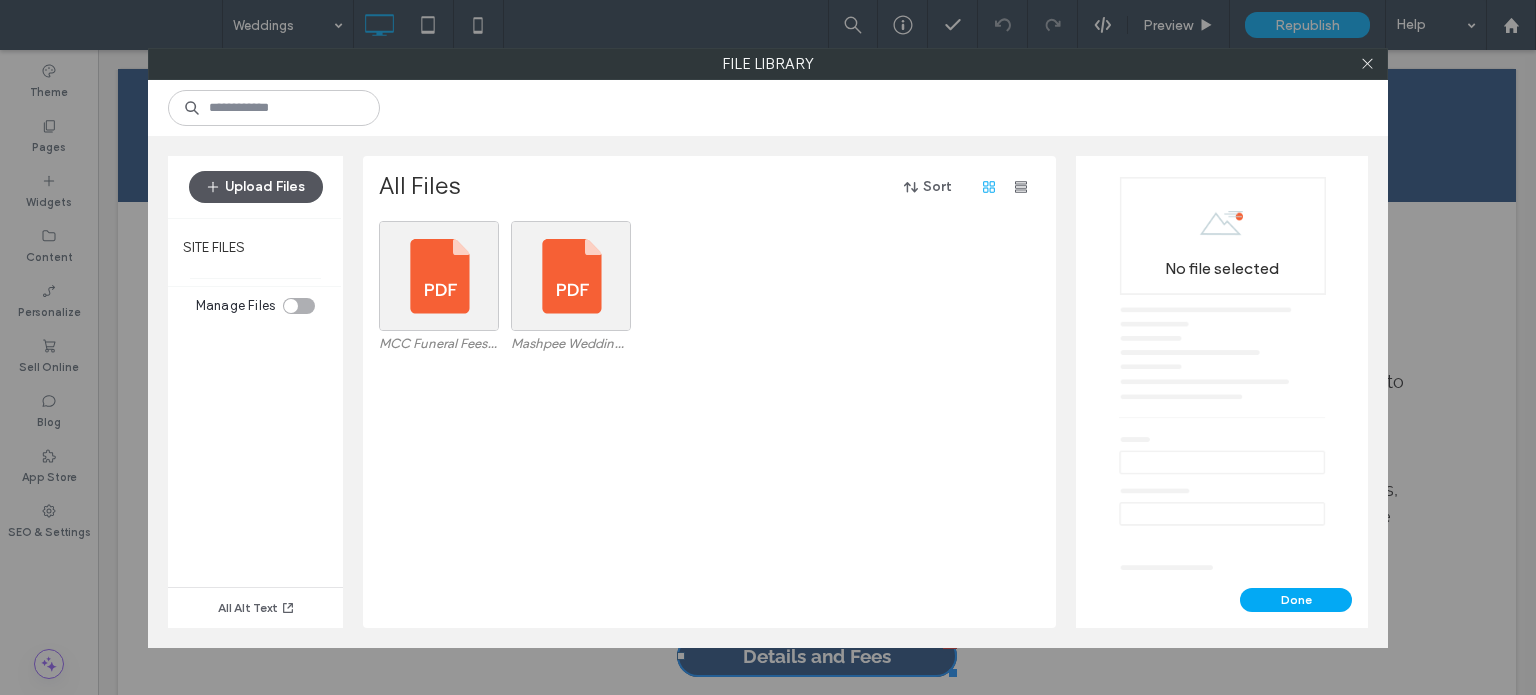 click on "Upload Files" at bounding box center (256, 187) 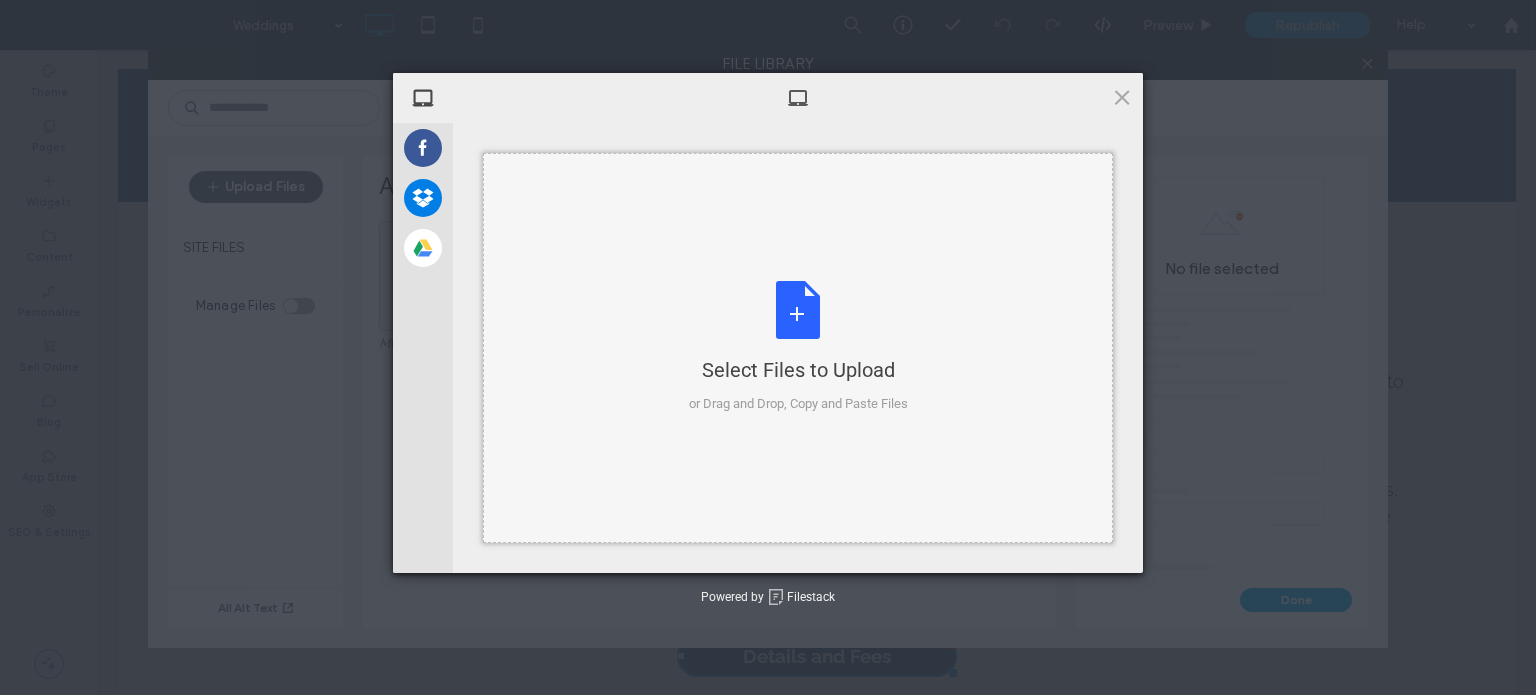 click on "Select Files to Upload
or Drag and Drop, Copy and Paste Files" at bounding box center (798, 347) 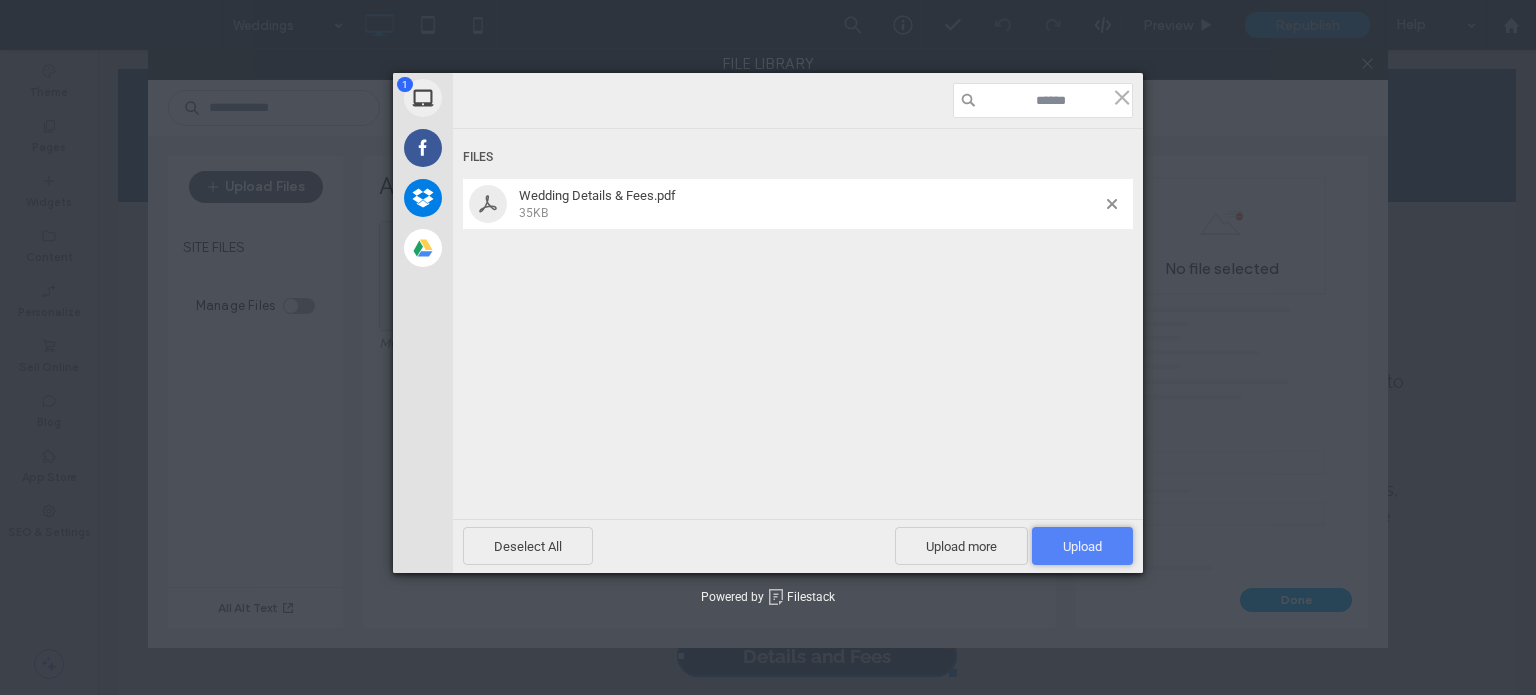 click on "Upload
1" at bounding box center [1082, 546] 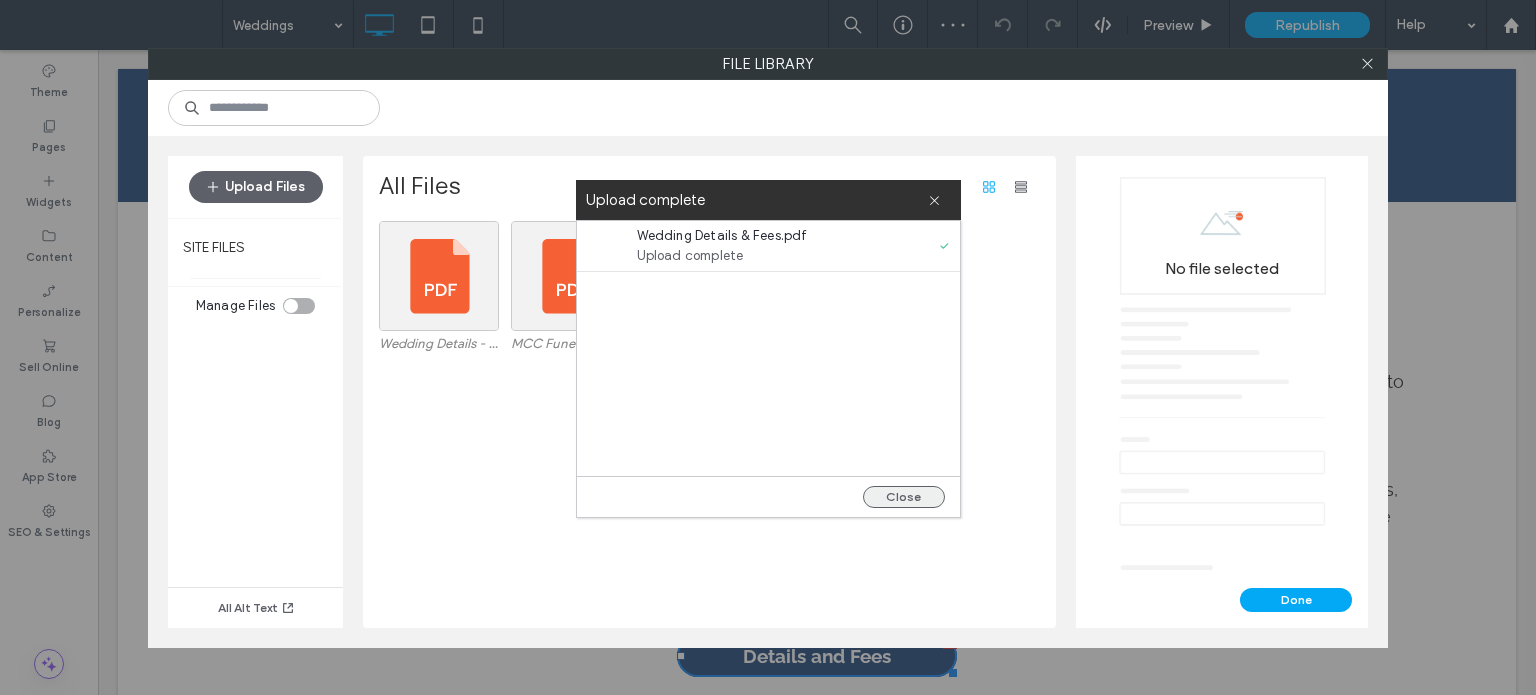 click on "Close" at bounding box center (904, 497) 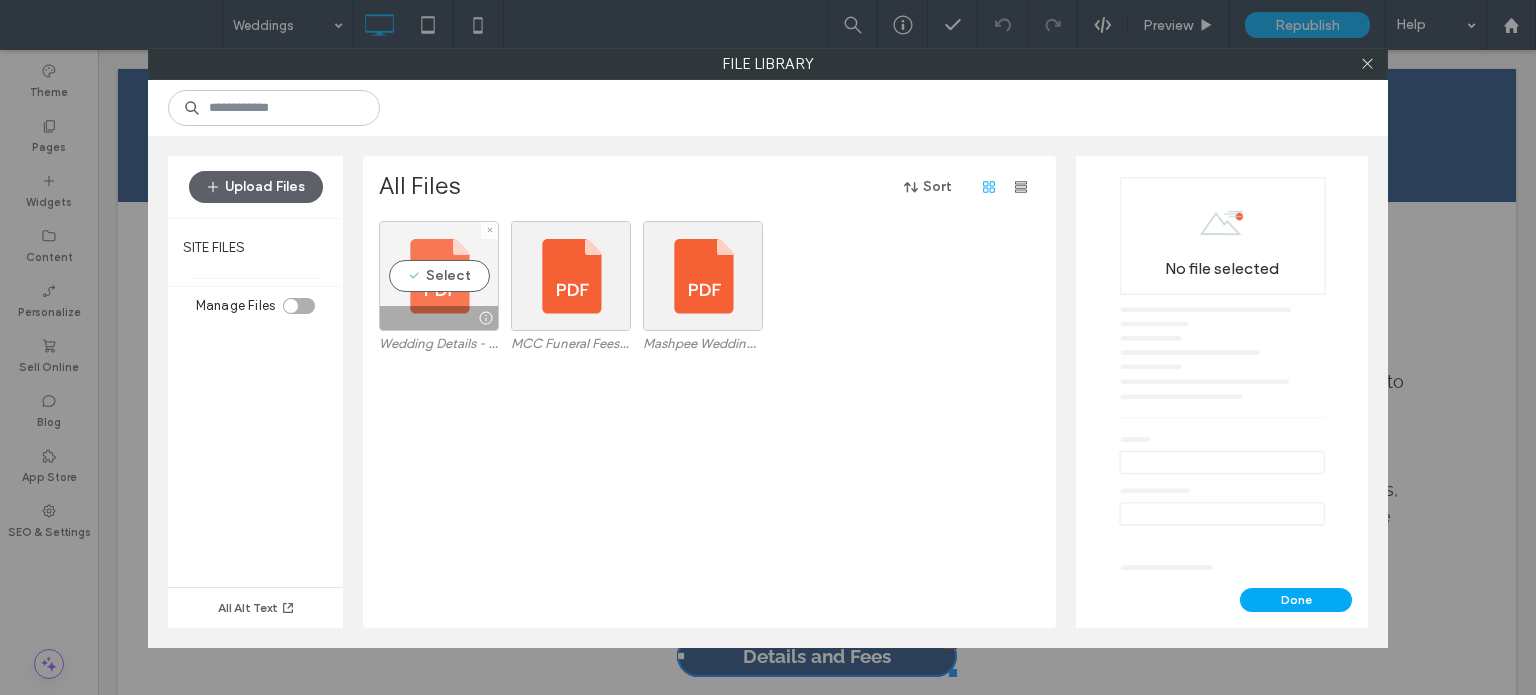 click on "Select" at bounding box center [439, 276] 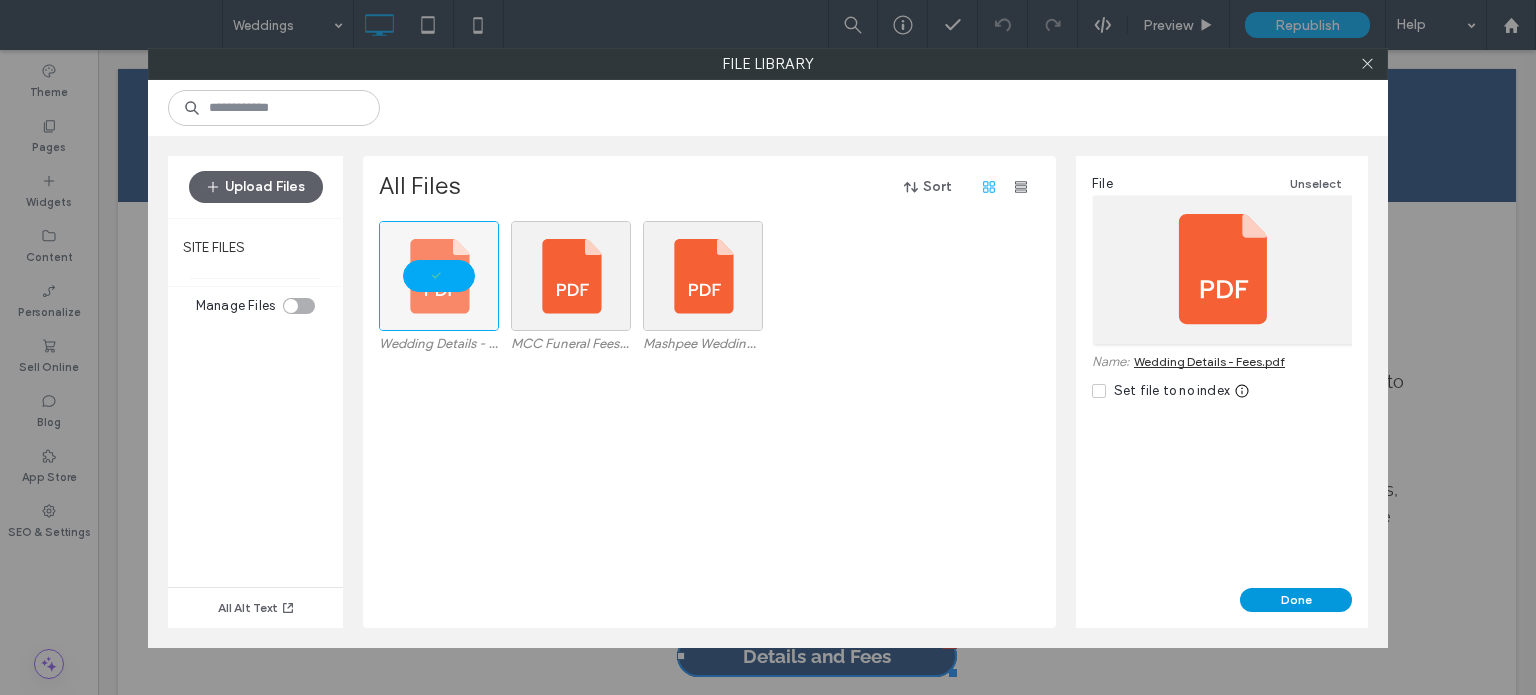 click on "Done" at bounding box center (1296, 600) 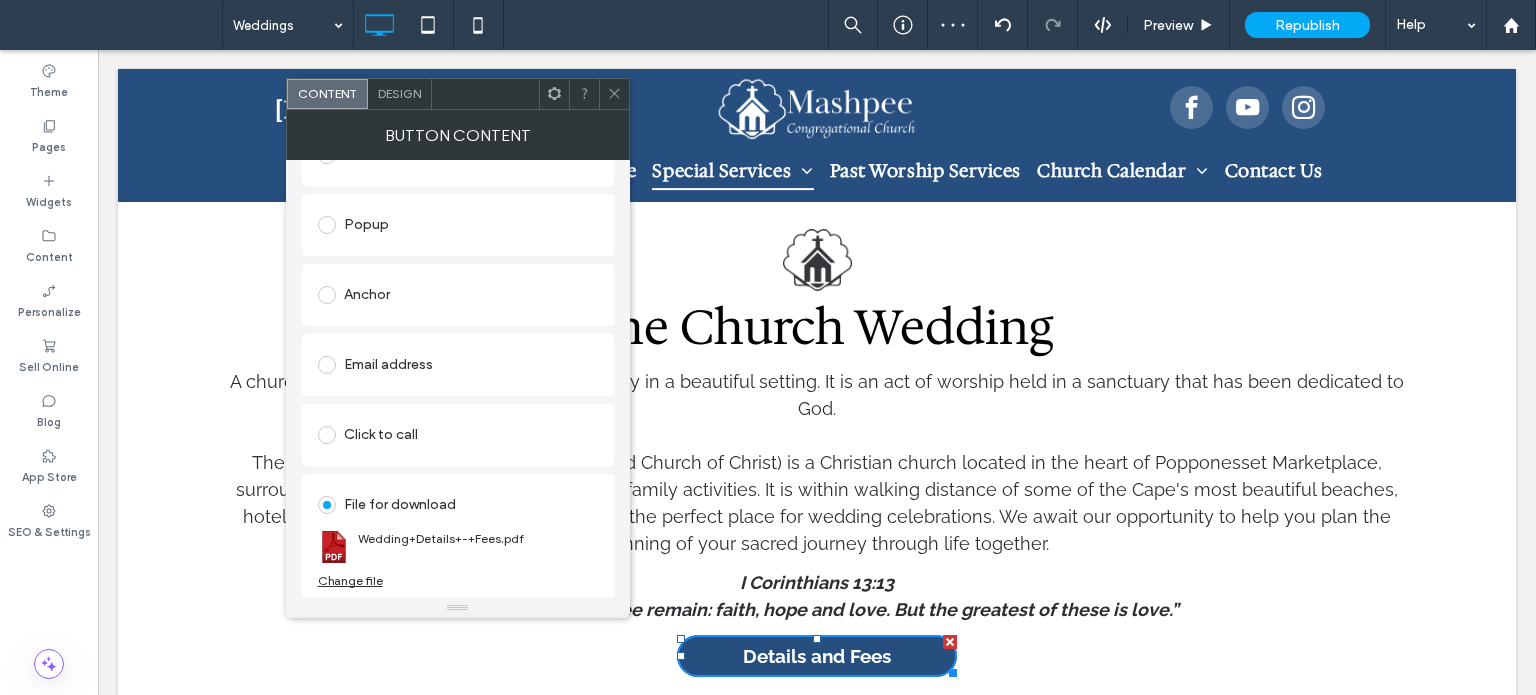 click 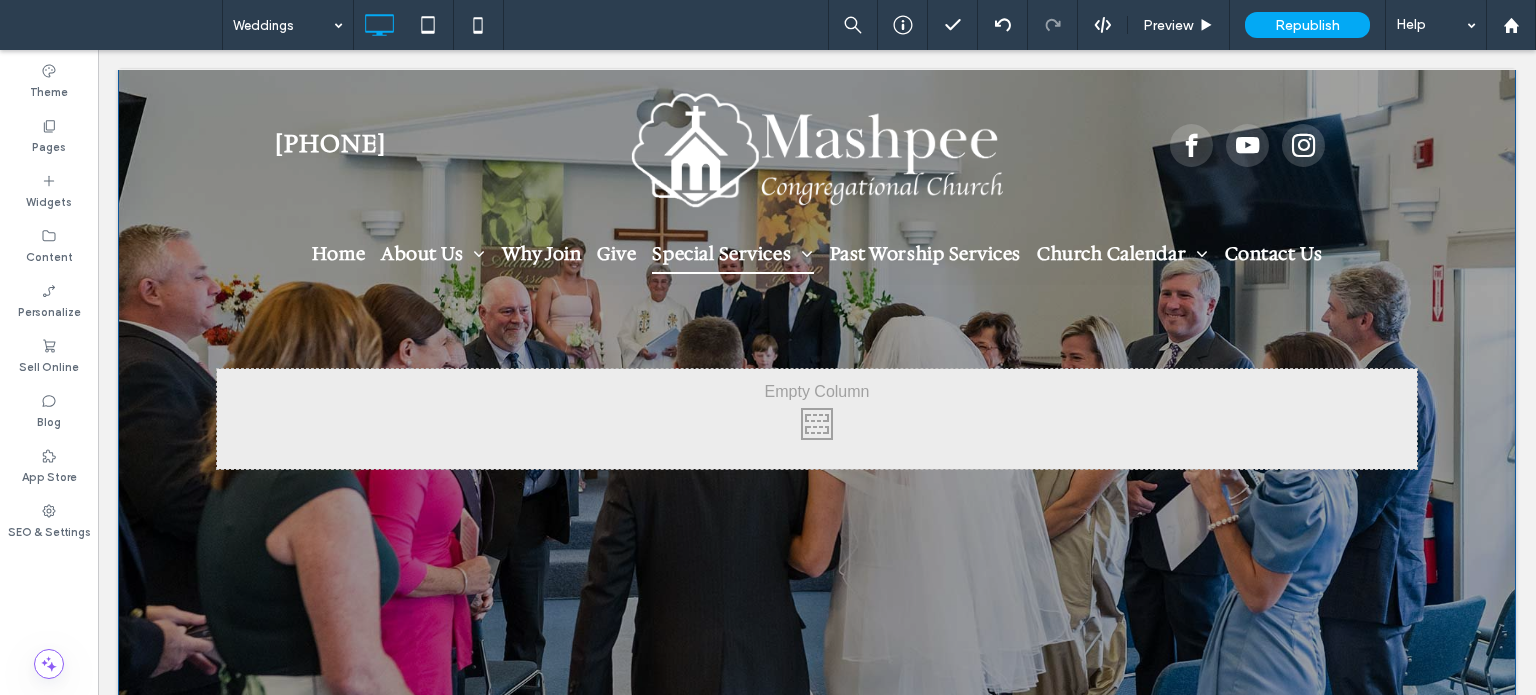scroll, scrollTop: 0, scrollLeft: 0, axis: both 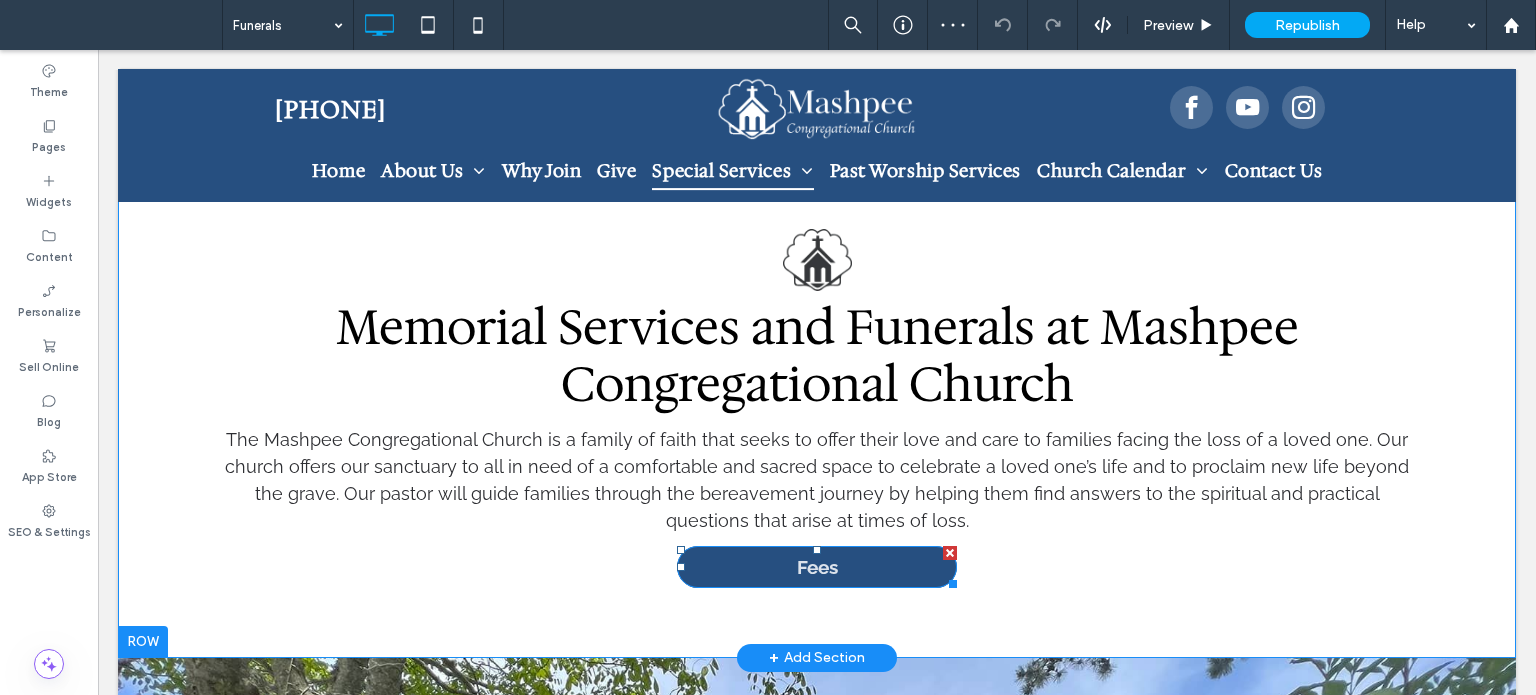 click on "Fees" at bounding box center (817, 567) 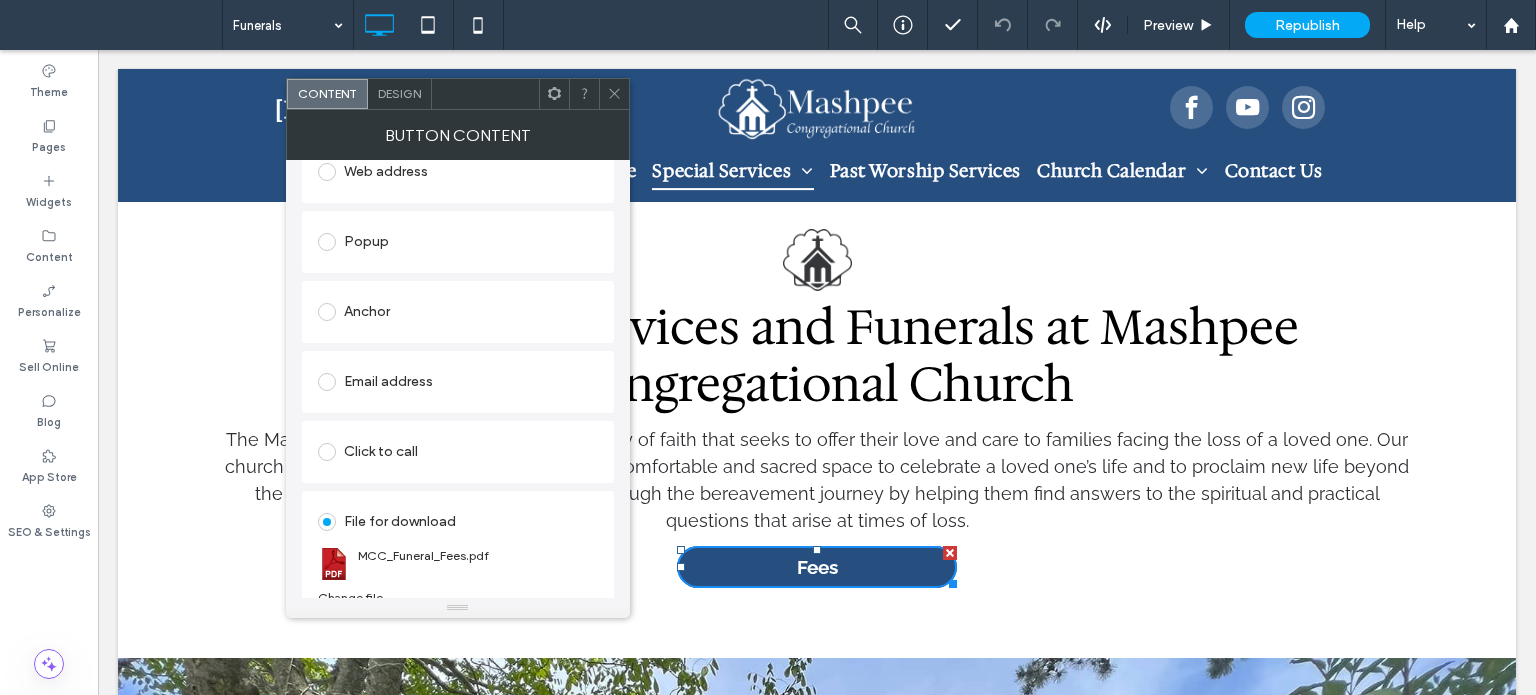 scroll, scrollTop: 318, scrollLeft: 0, axis: vertical 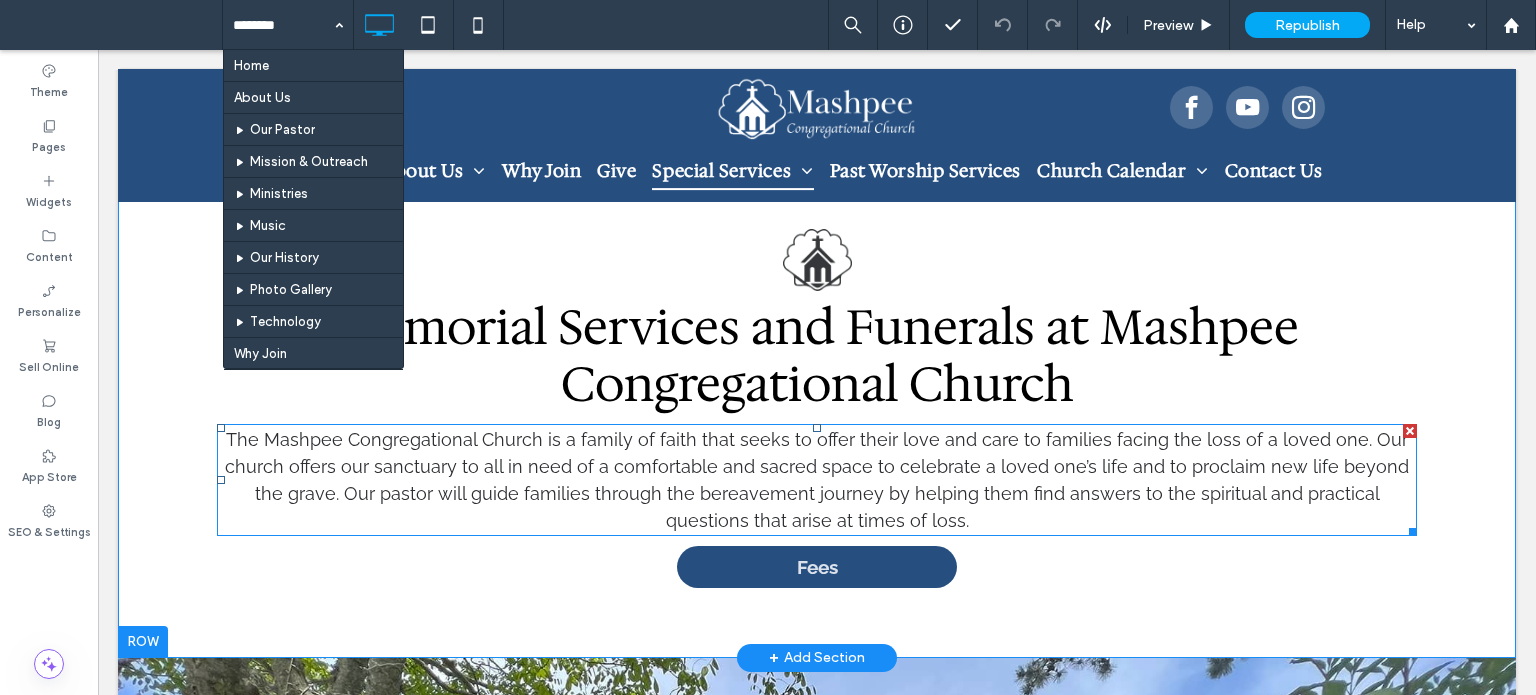 click on "Fees" at bounding box center [817, 567] 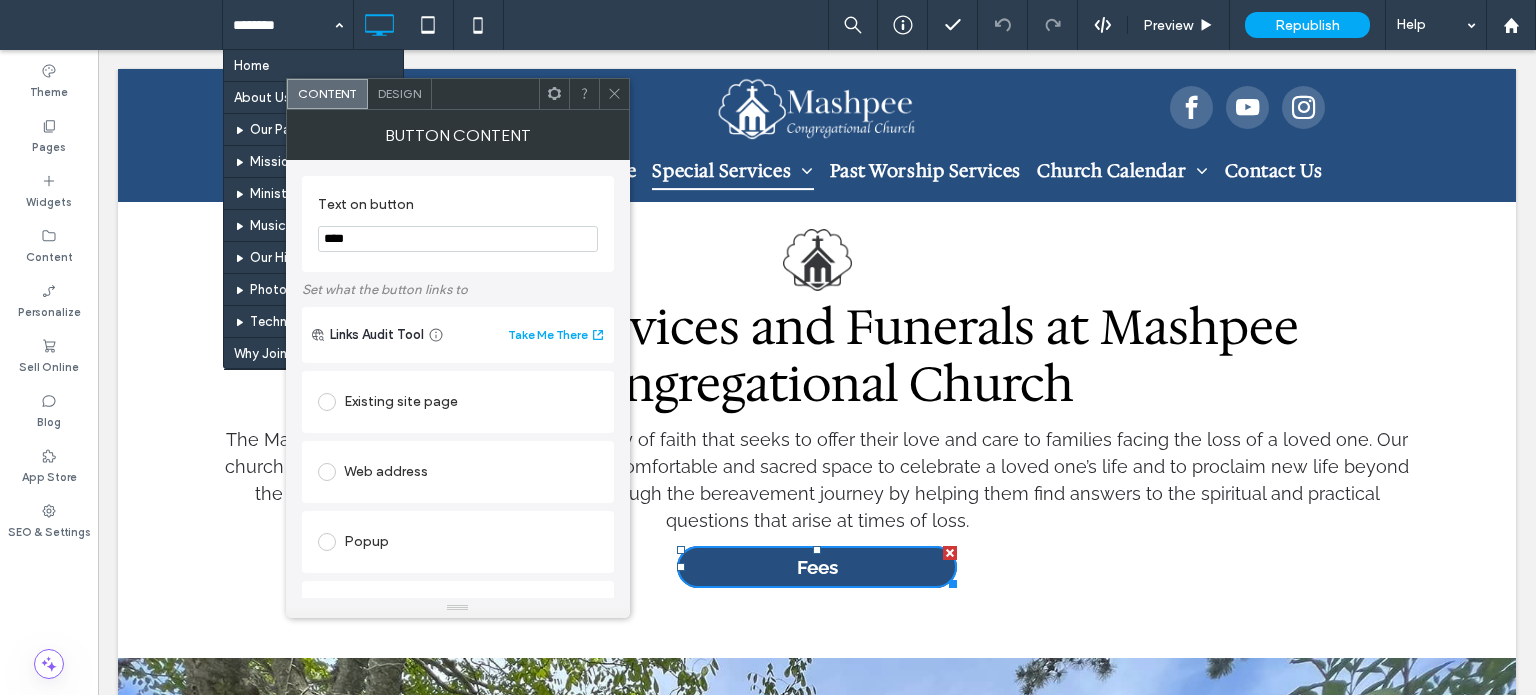 scroll, scrollTop: 318, scrollLeft: 0, axis: vertical 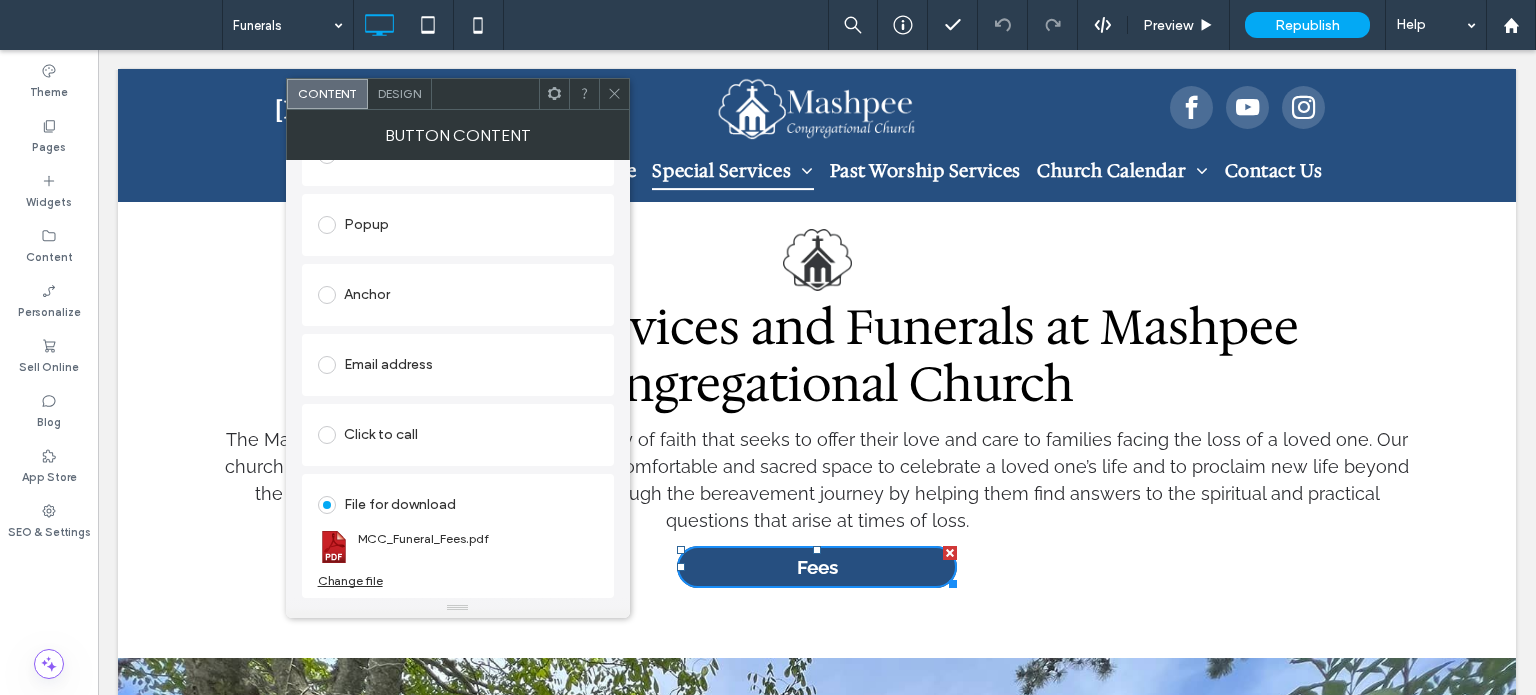 click on "Change file" at bounding box center [350, 580] 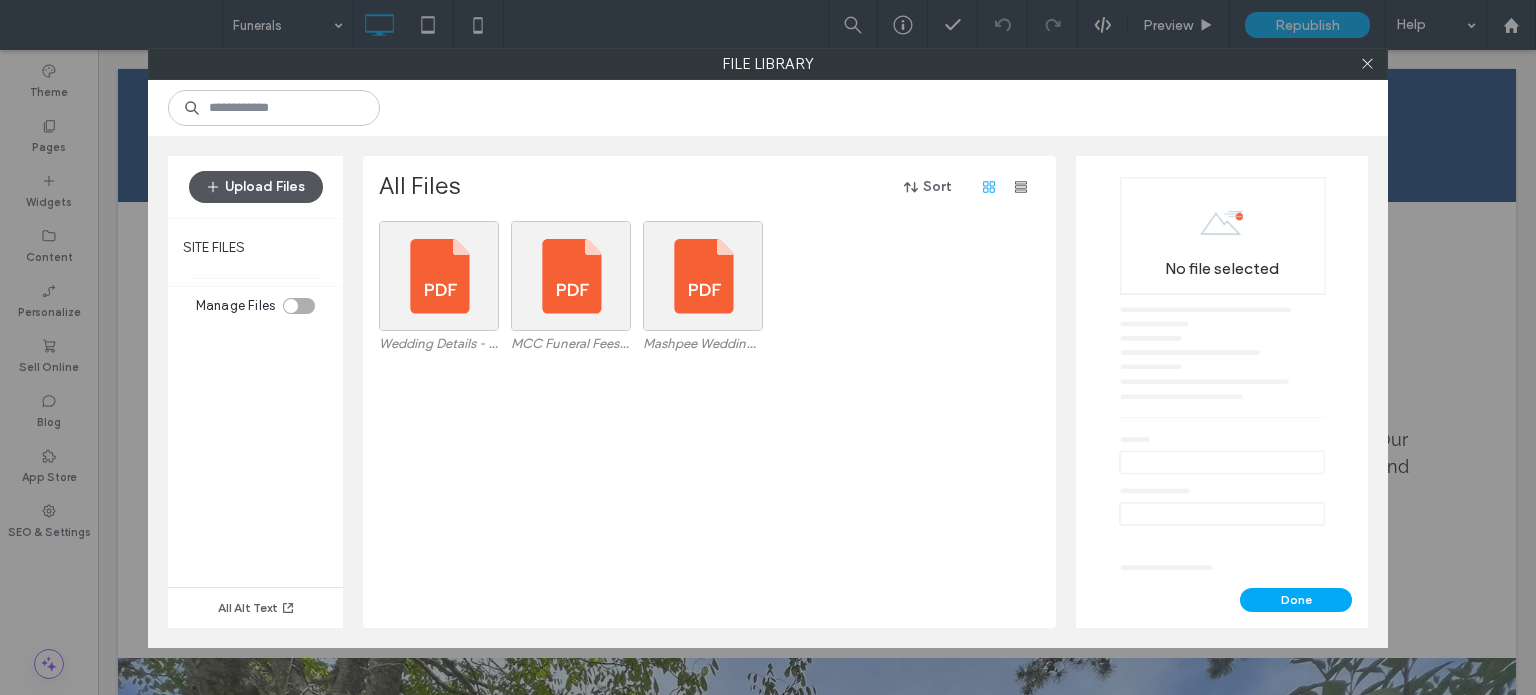 click on "Upload Files" at bounding box center (256, 187) 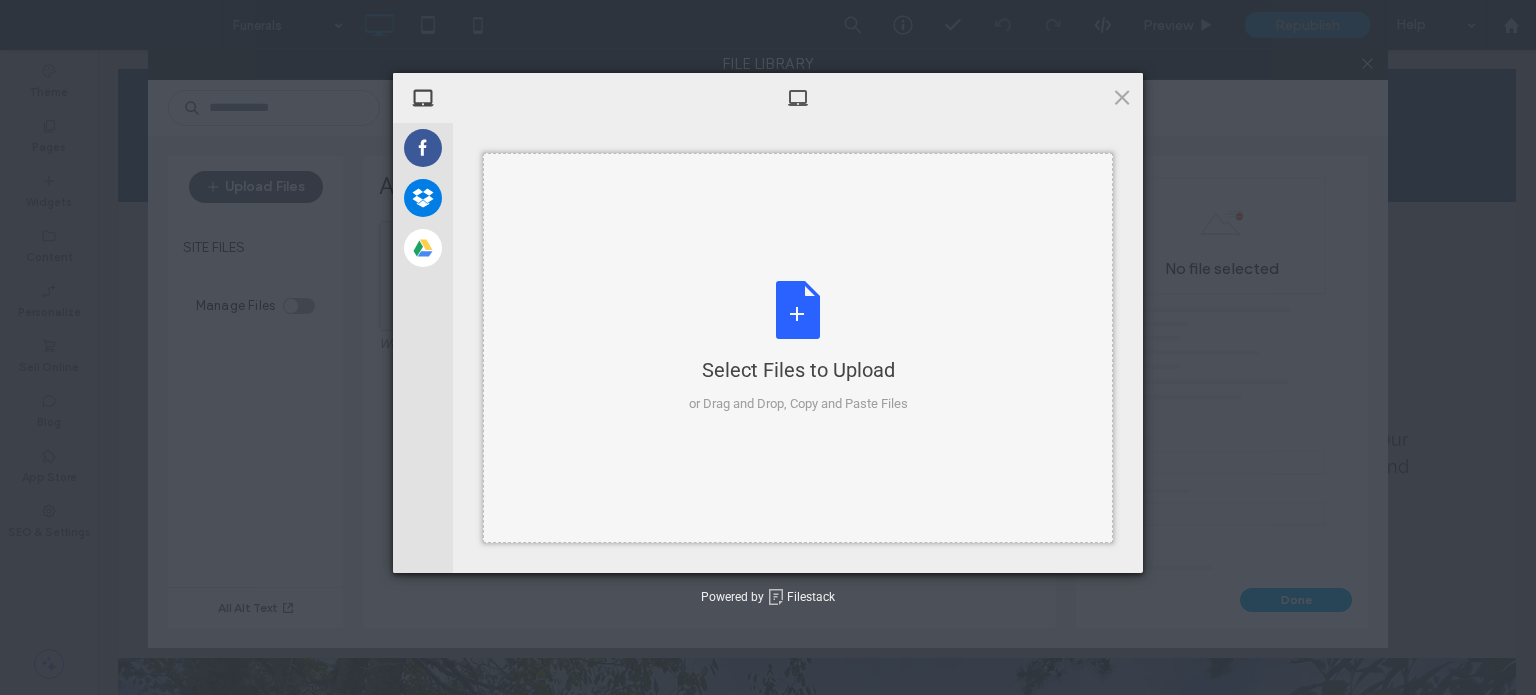 click on "Select Files to Upload
or Drag and Drop, Copy and Paste Files" at bounding box center [798, 347] 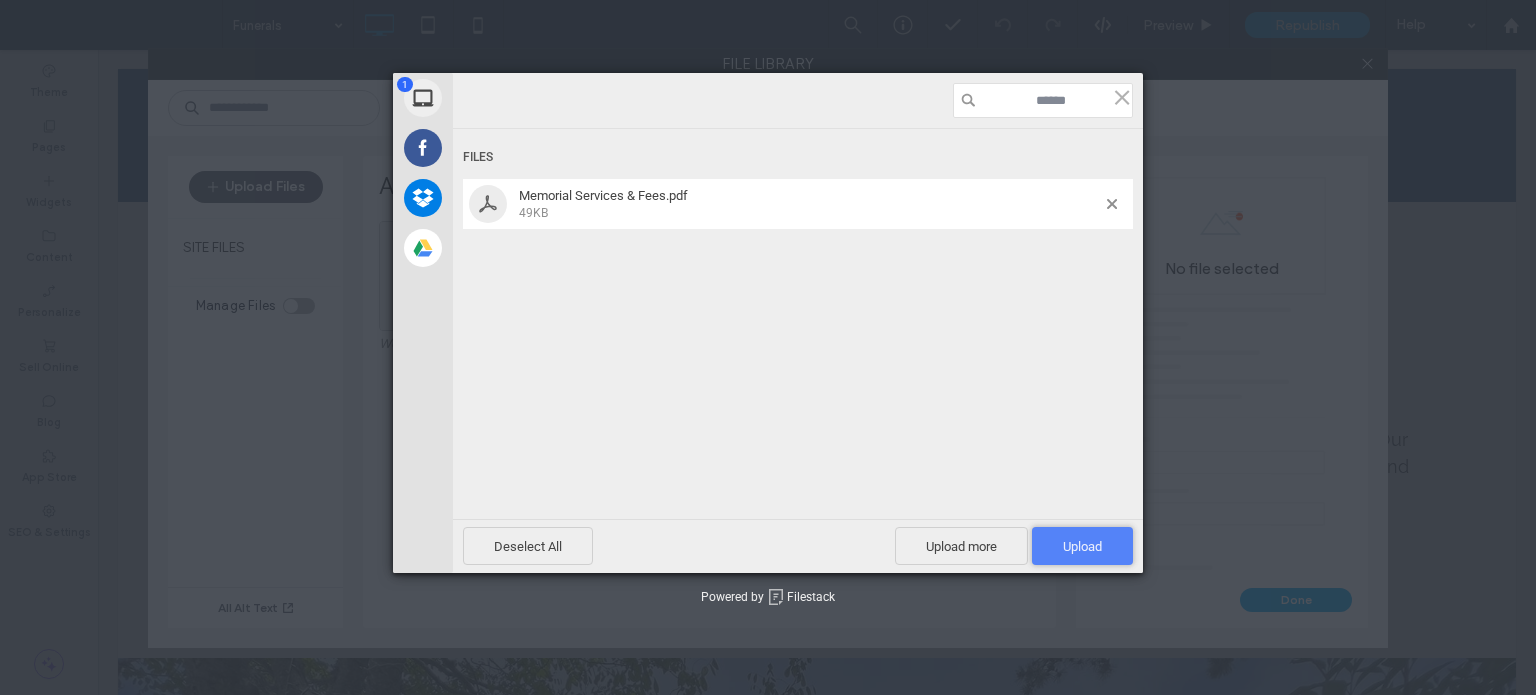click on "Upload
1" at bounding box center (1082, 546) 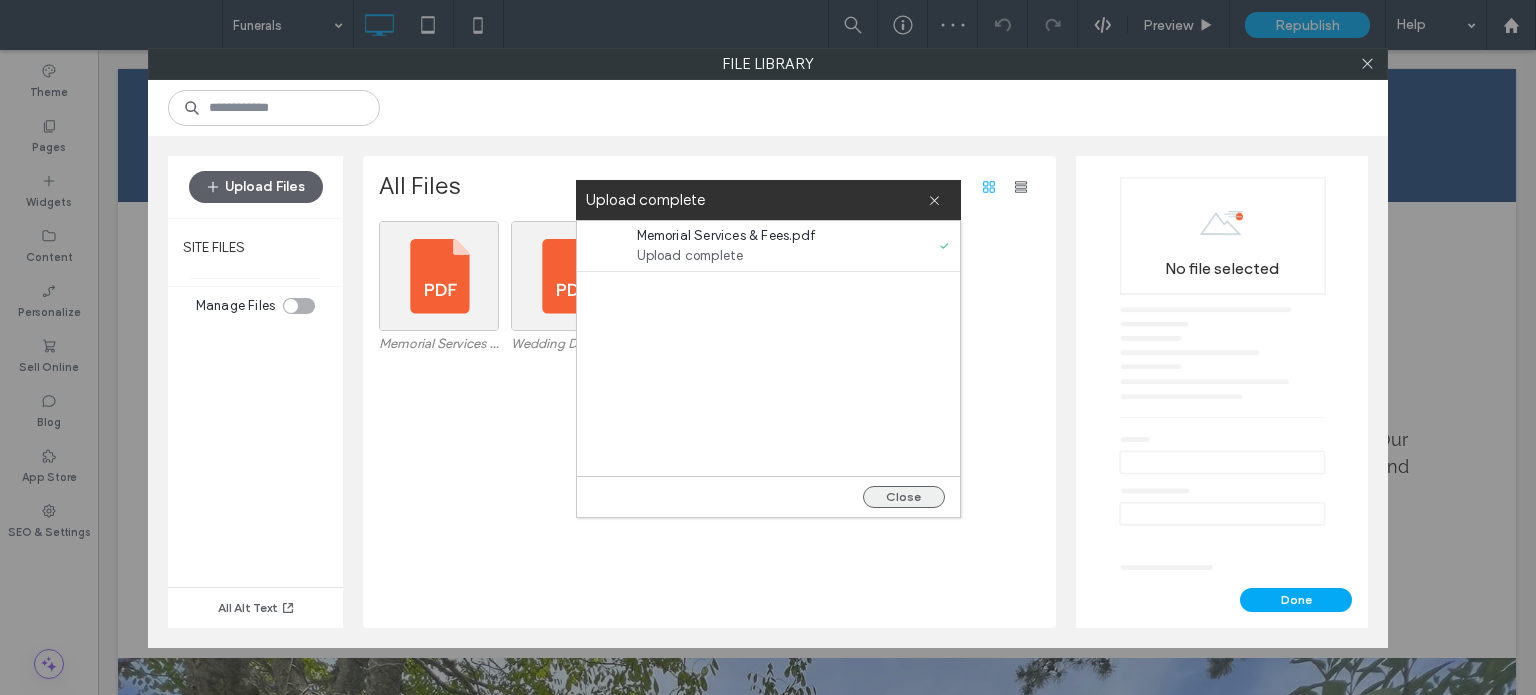 click on "Close" at bounding box center (904, 497) 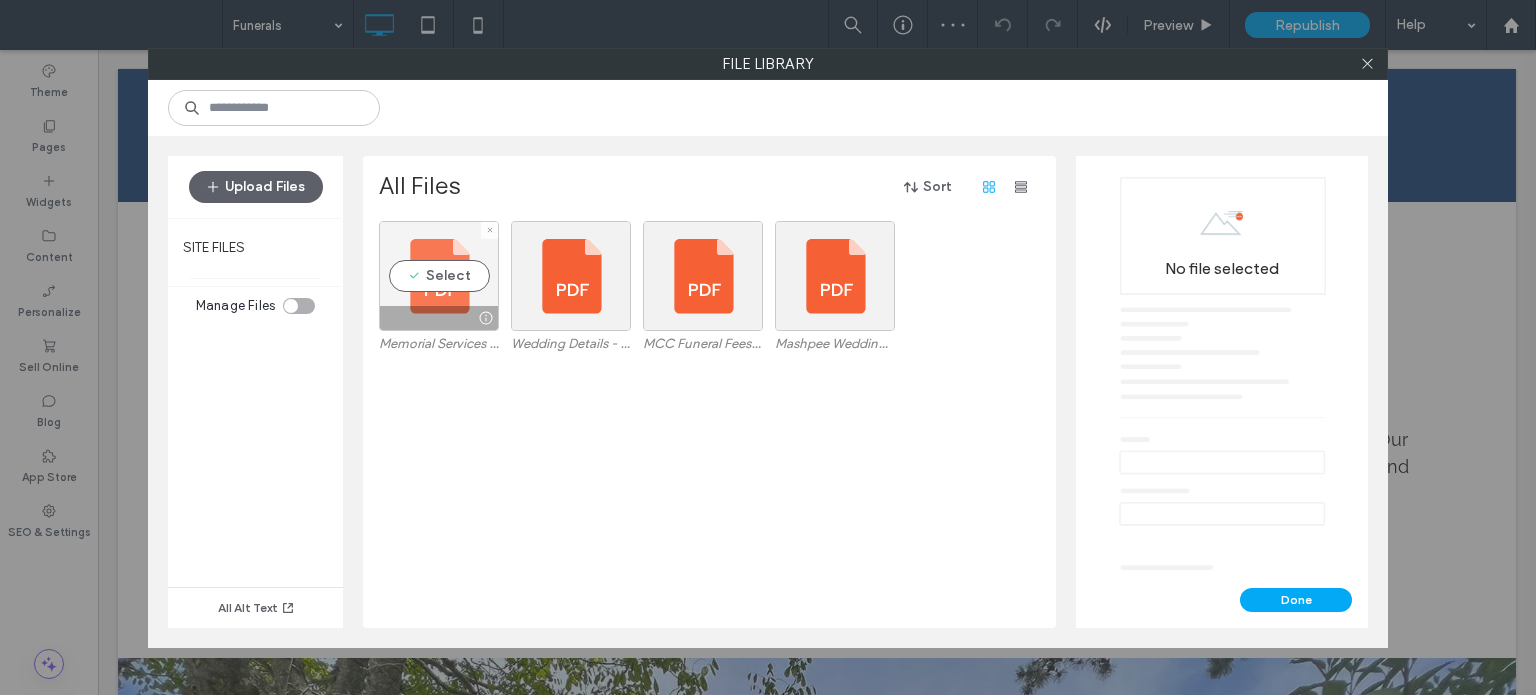 click on "Select" at bounding box center [439, 276] 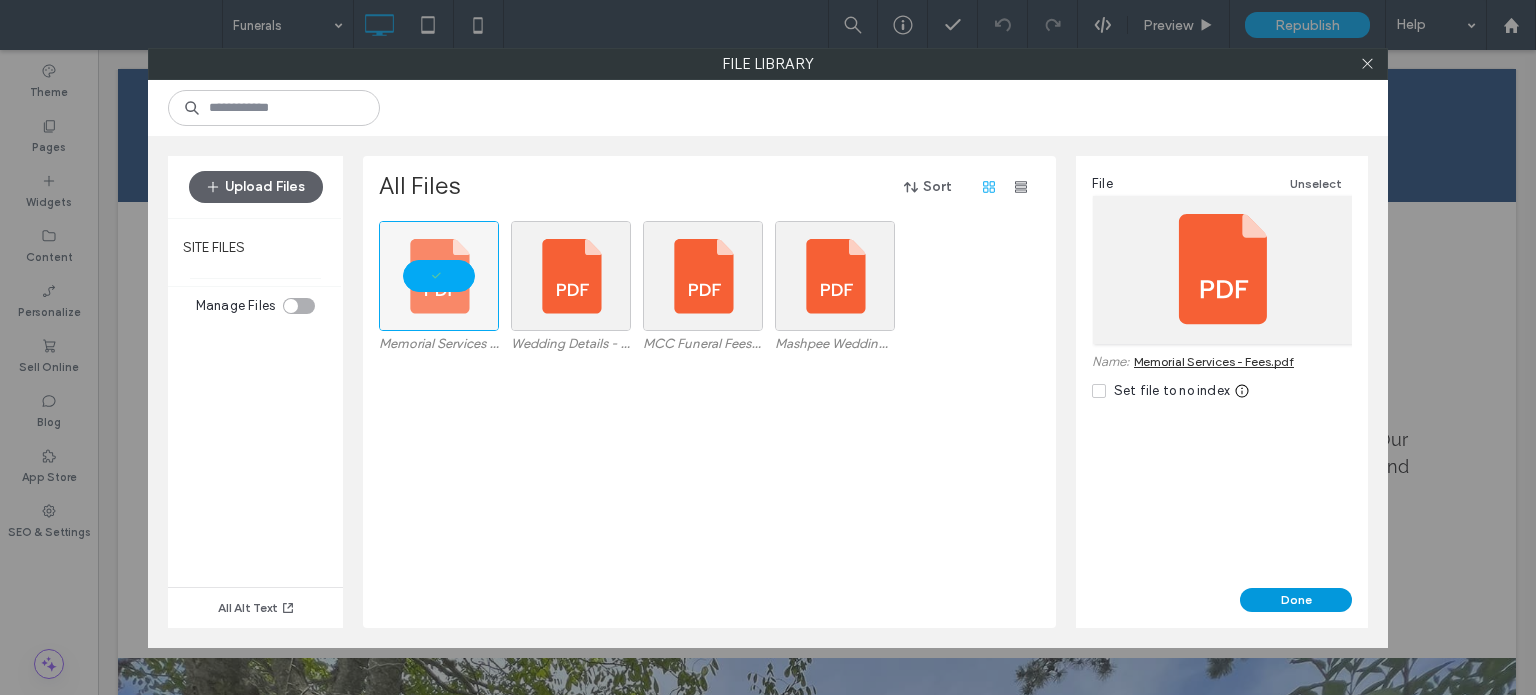 click on "Done" at bounding box center [1296, 600] 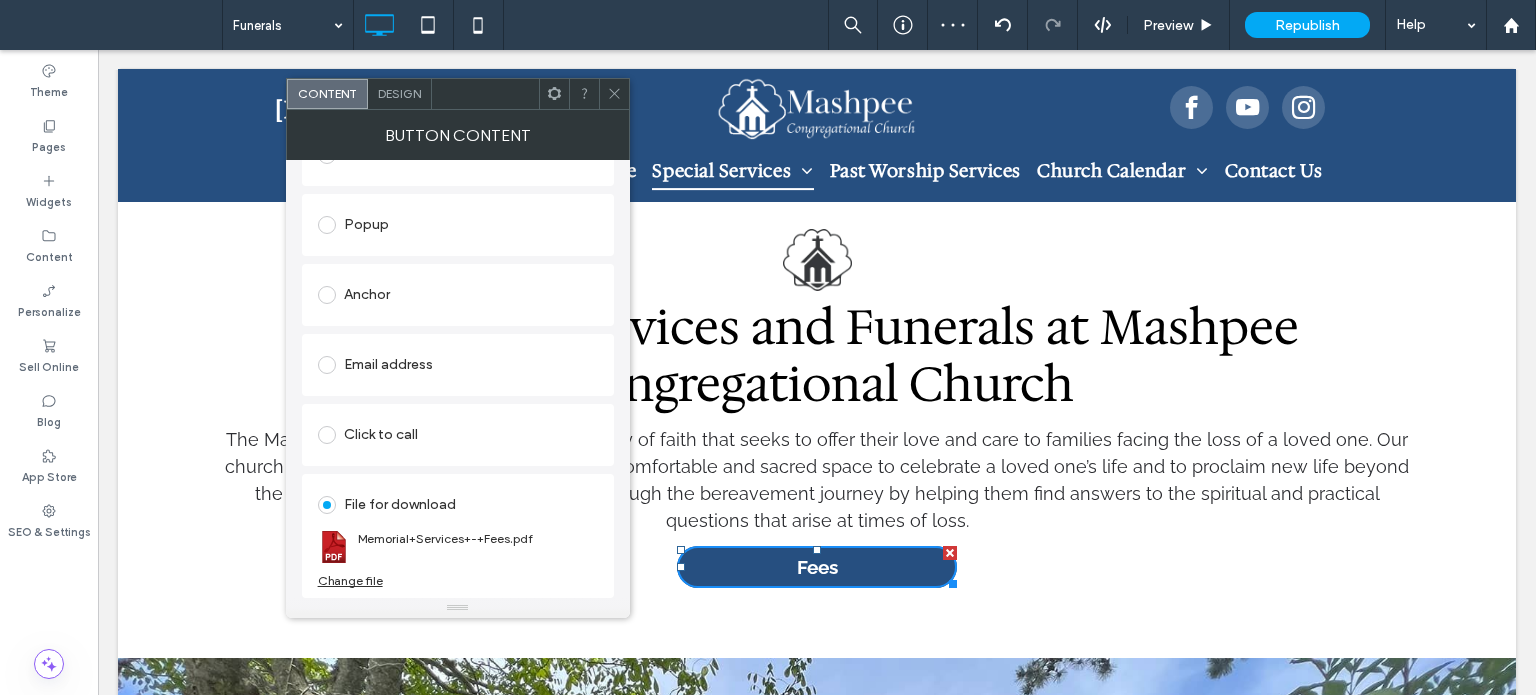 click 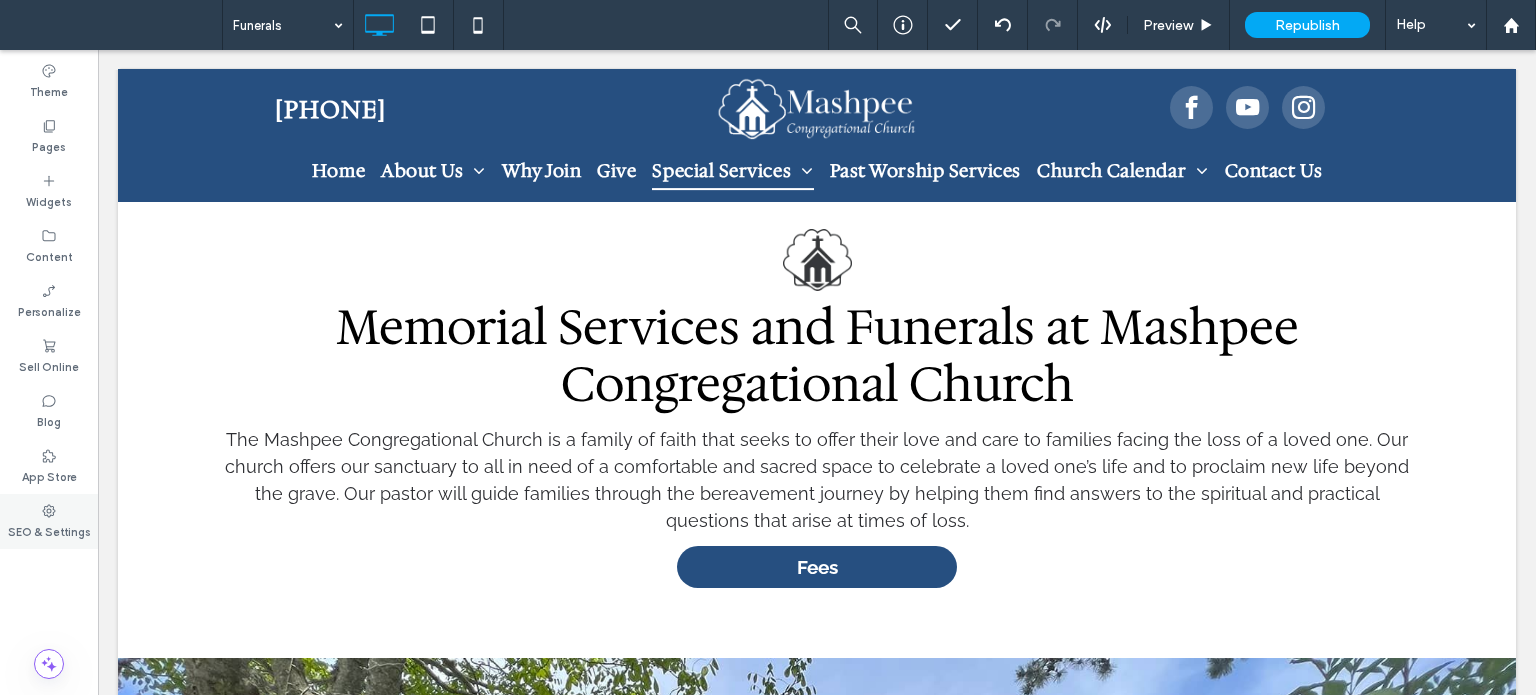 click on "SEO & Settings" at bounding box center [49, 530] 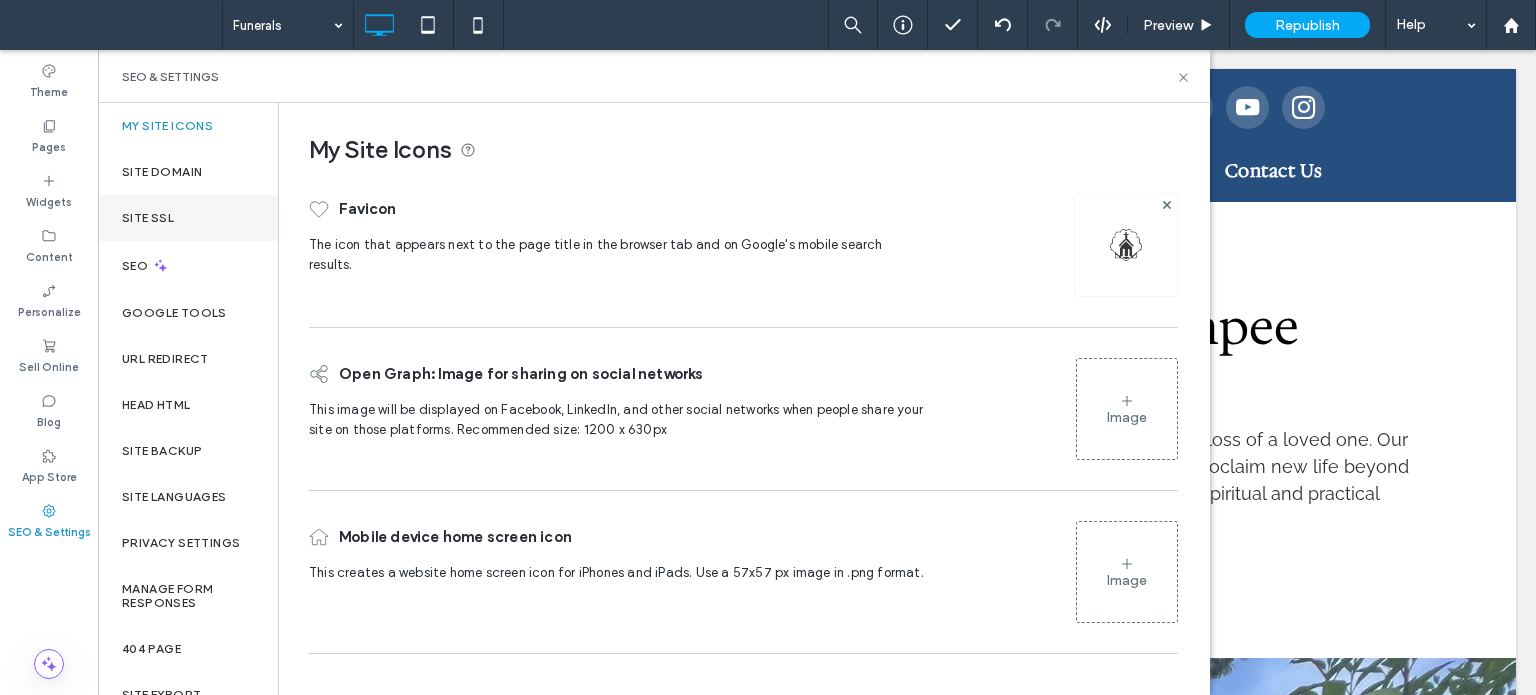 click on "Site SSL" at bounding box center (188, 218) 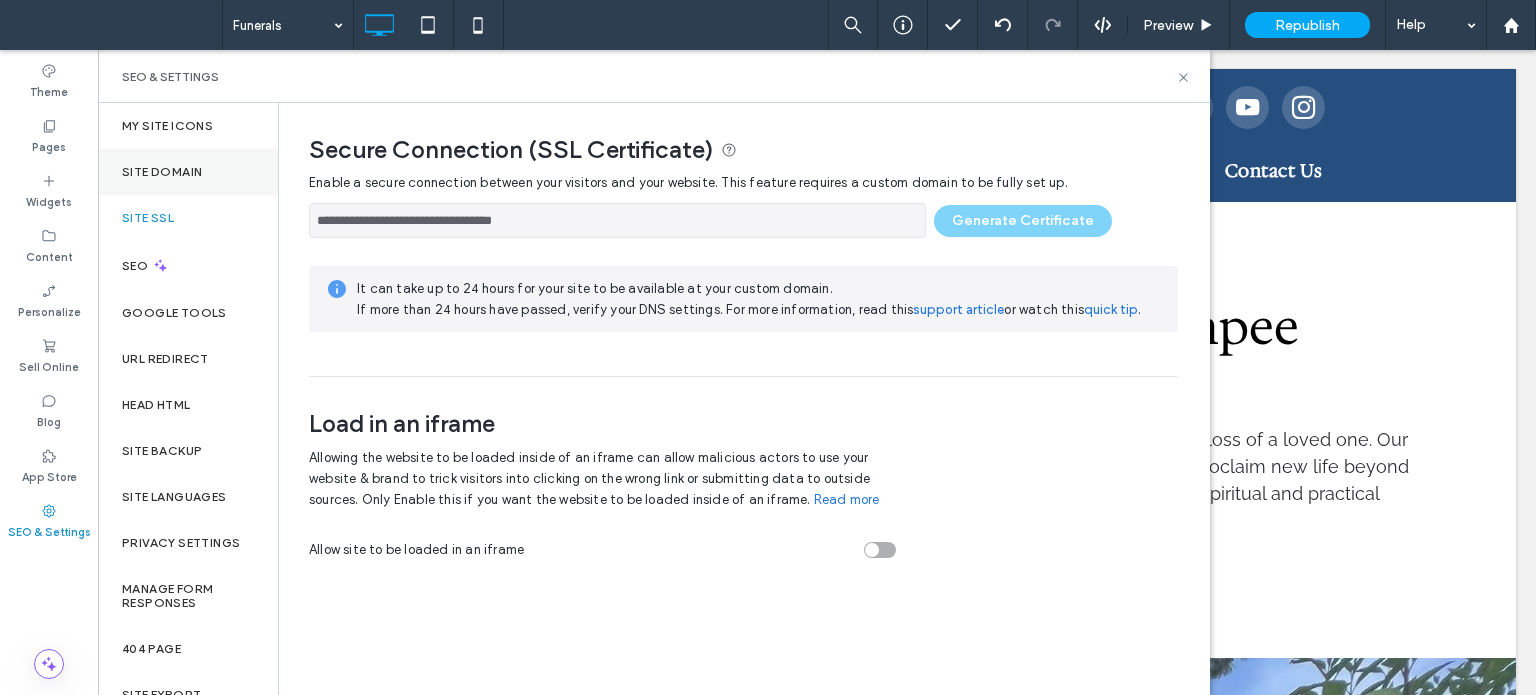 click on "Site Domain" at bounding box center [162, 172] 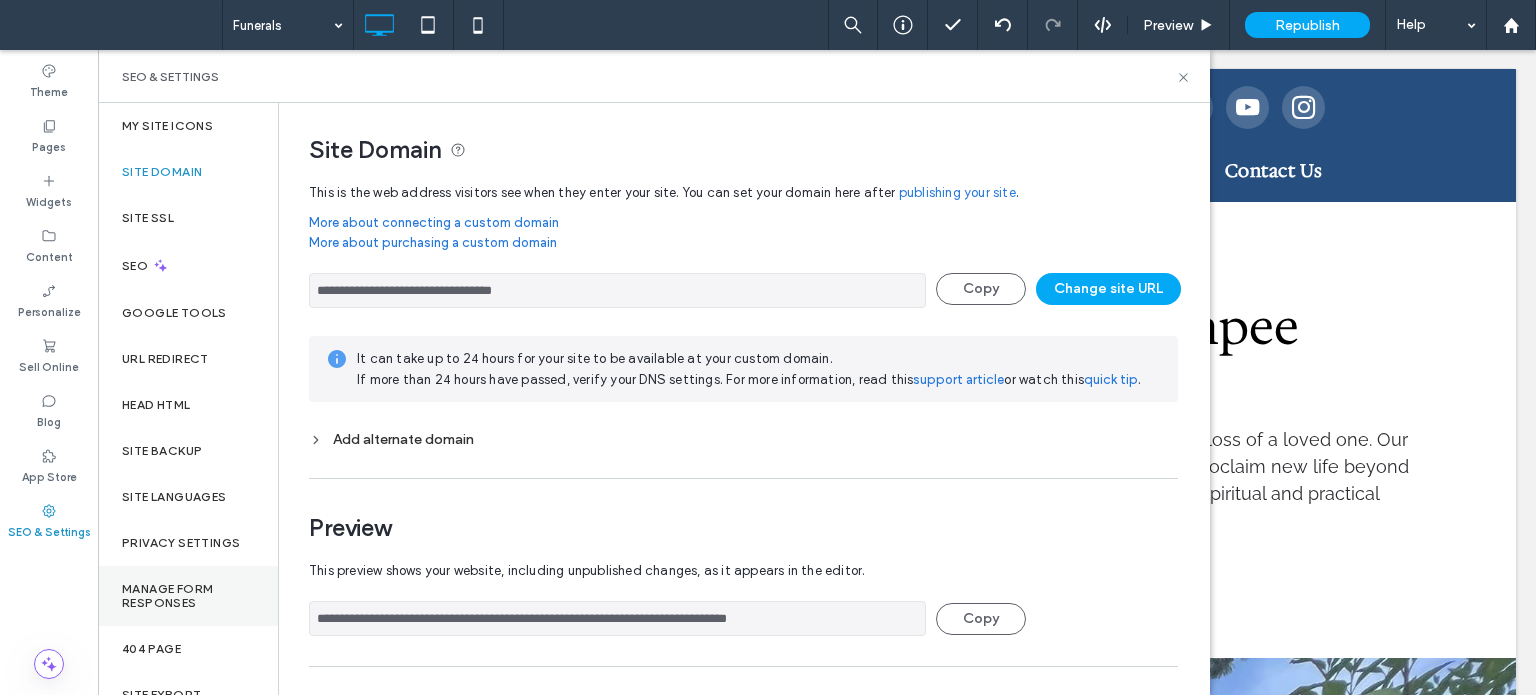 drag, startPoint x: 862, startPoint y: 613, endPoint x: 161, endPoint y: 574, distance: 702.08405 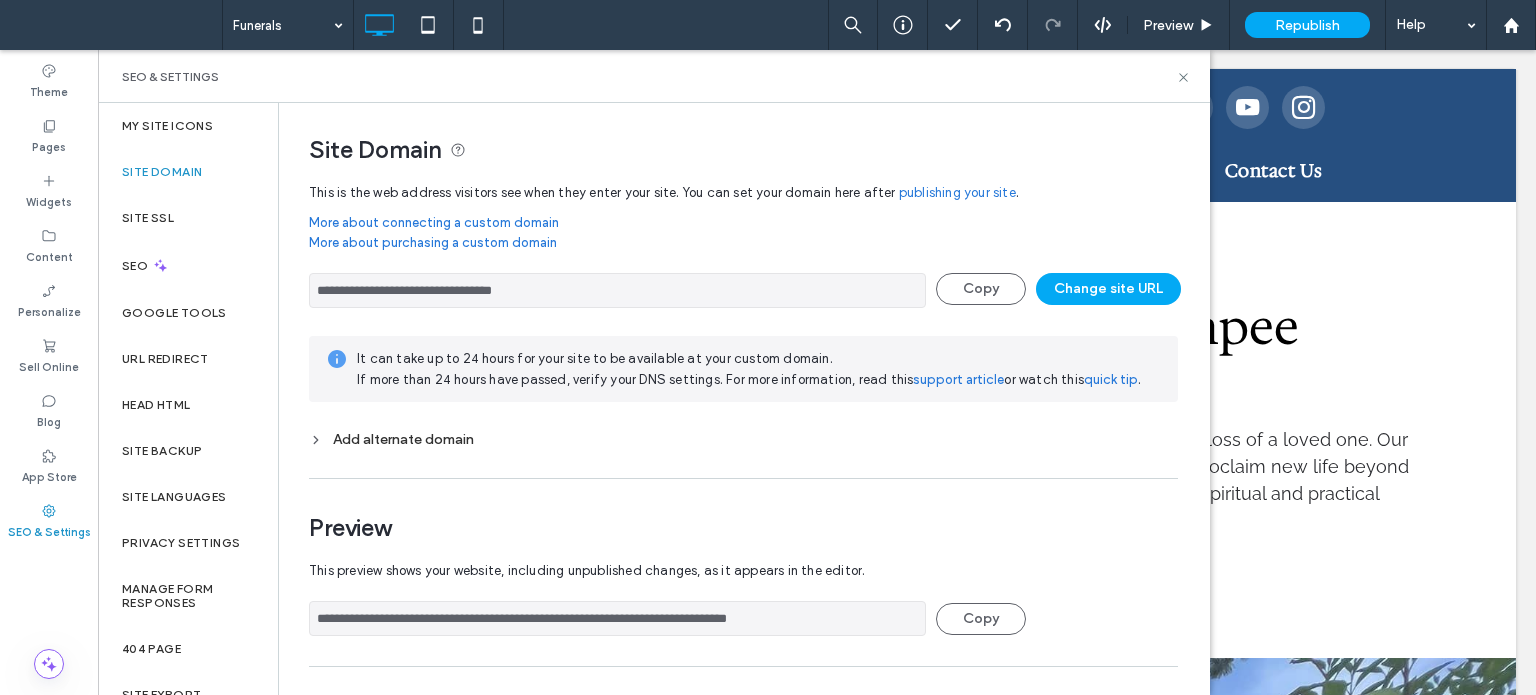 click on "**********" at bounding box center (743, 572) 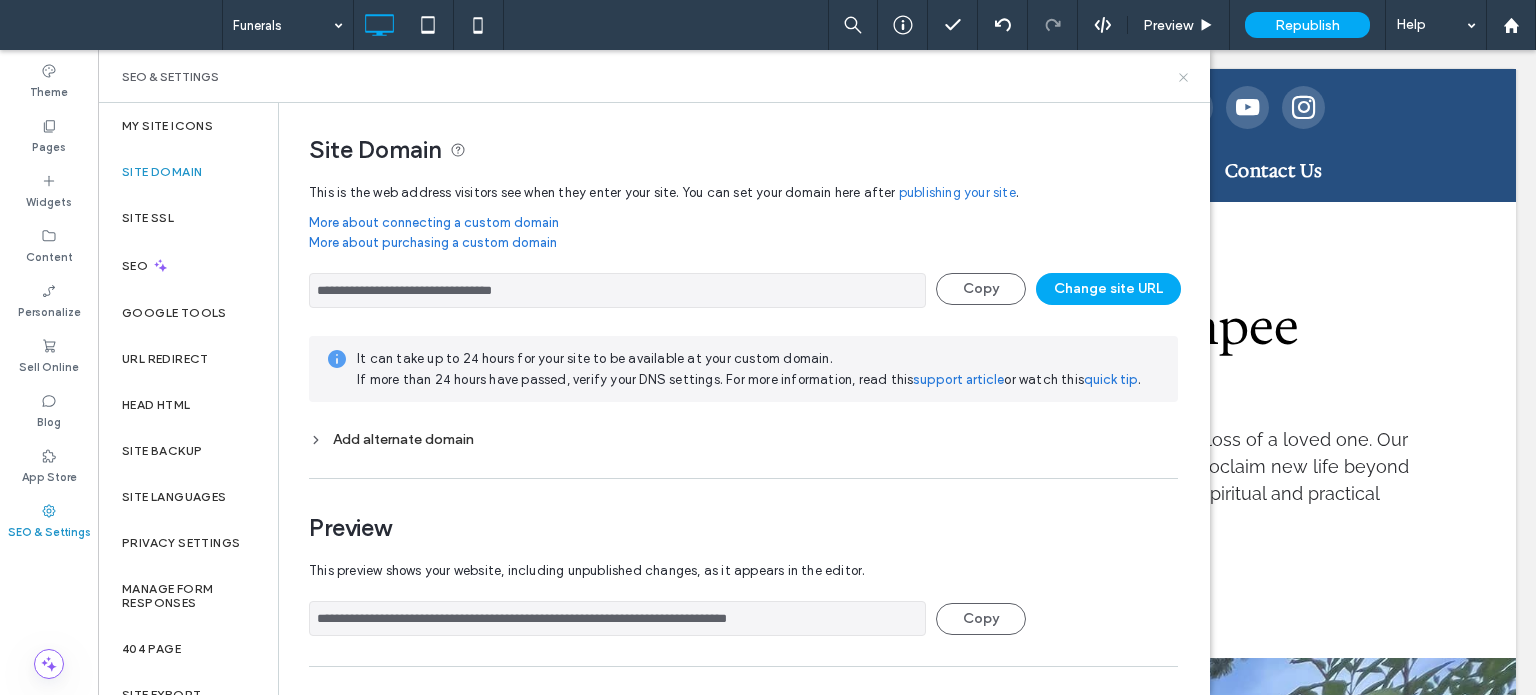 click 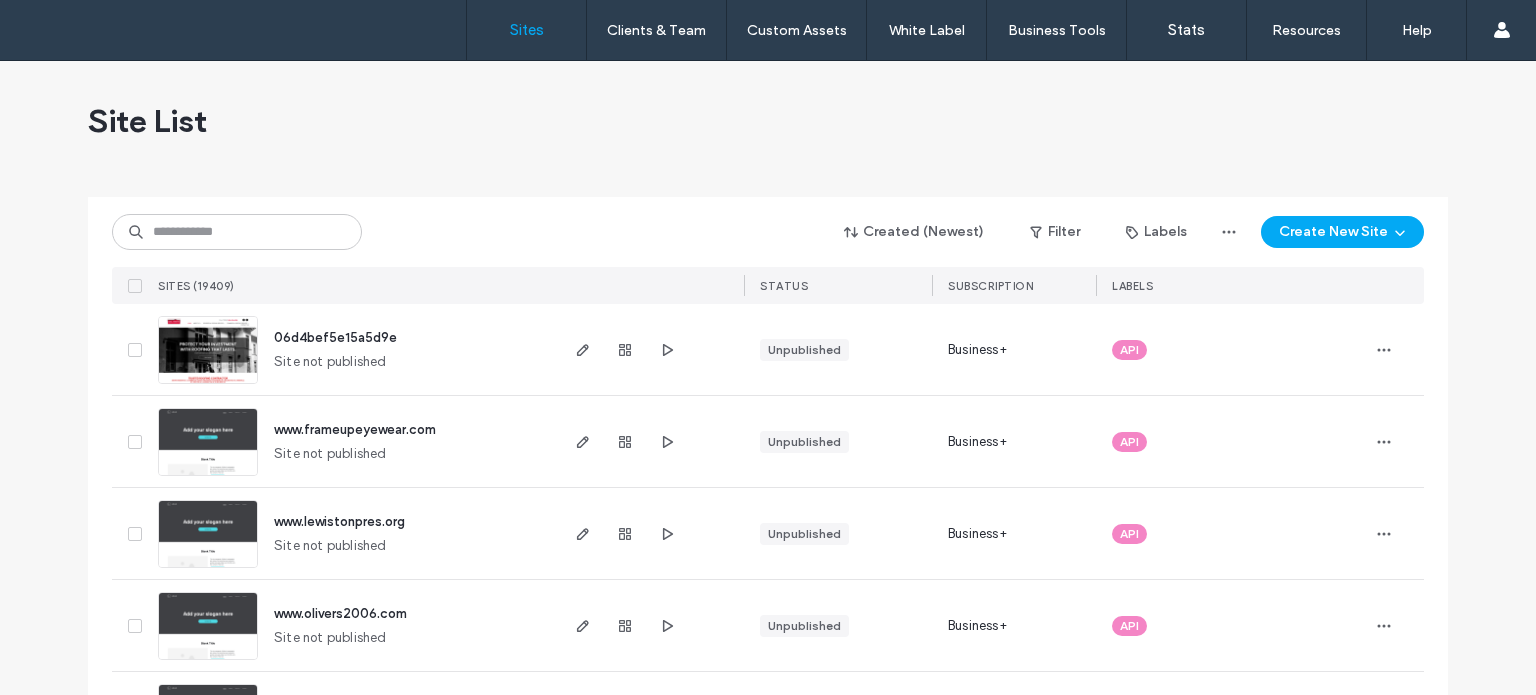 scroll, scrollTop: 0, scrollLeft: 0, axis: both 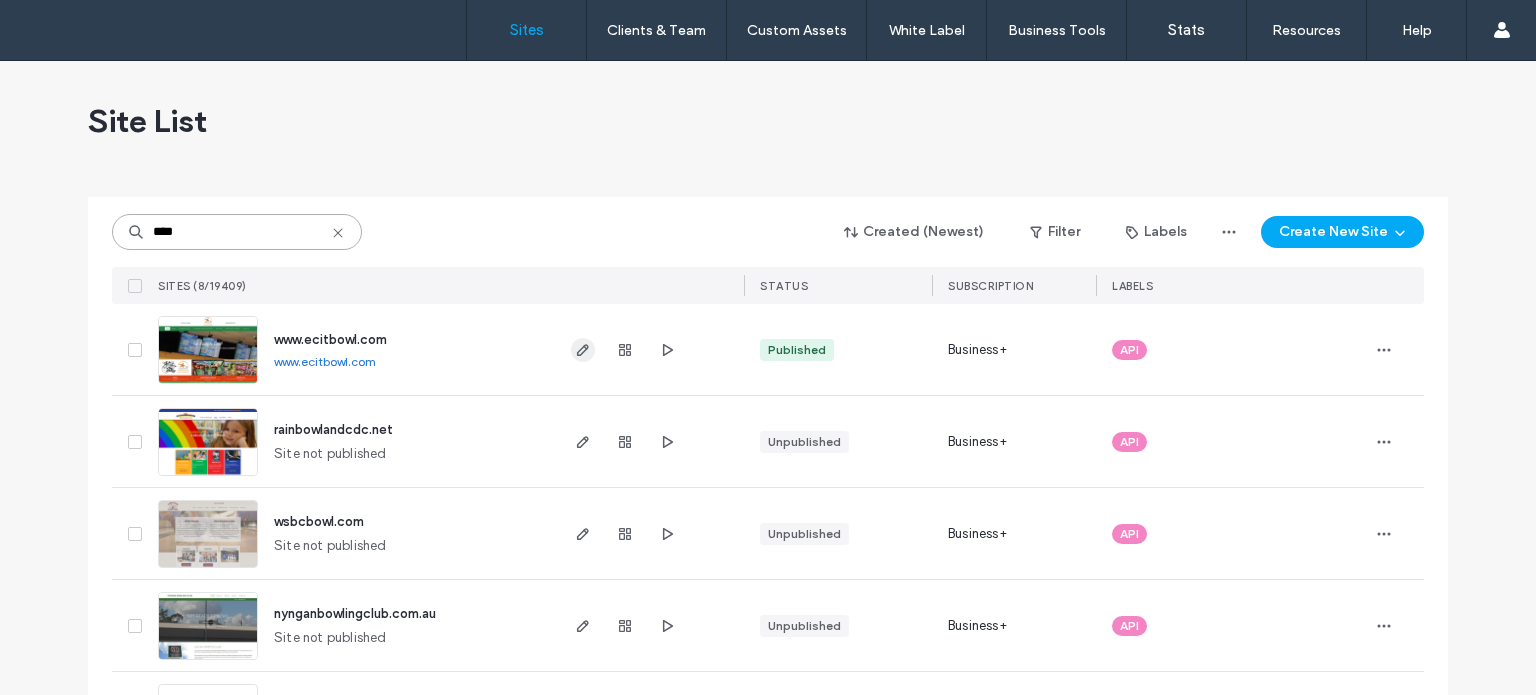 type on "****" 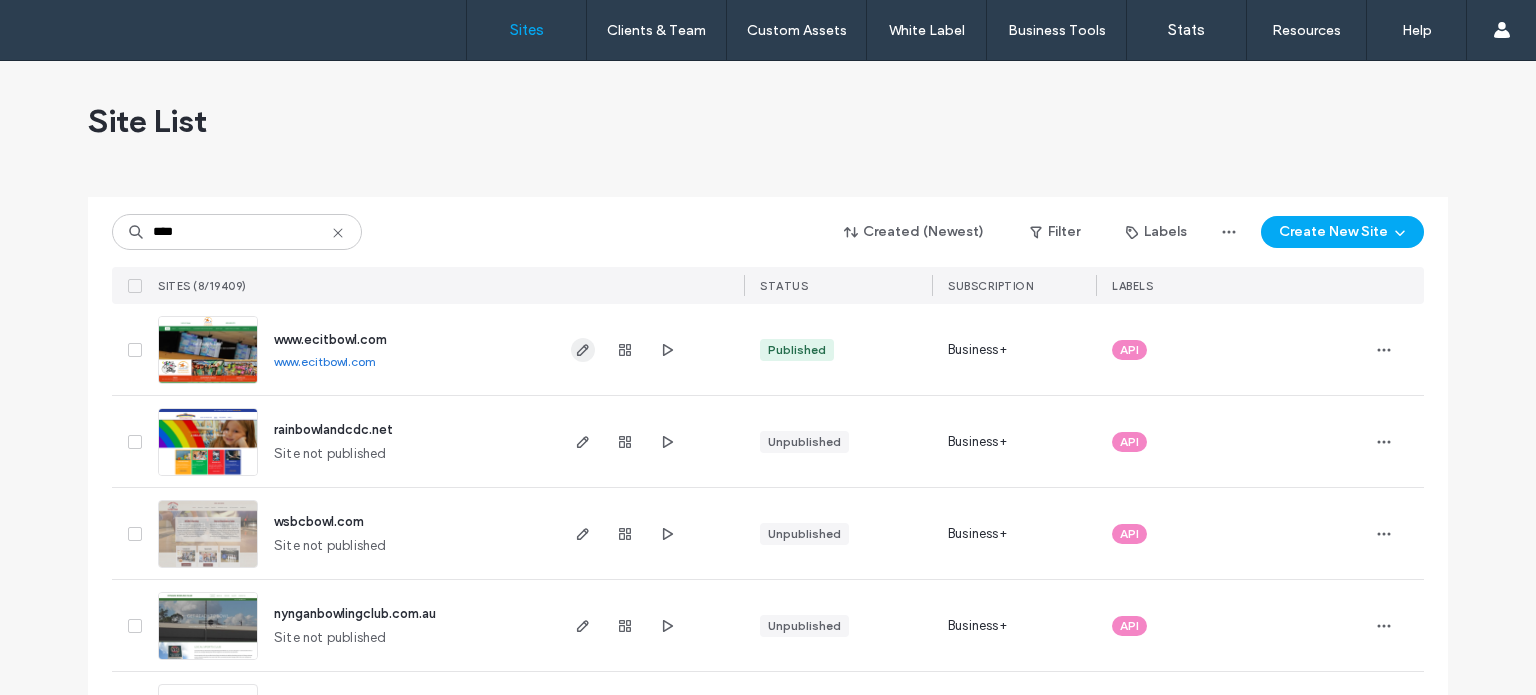 click 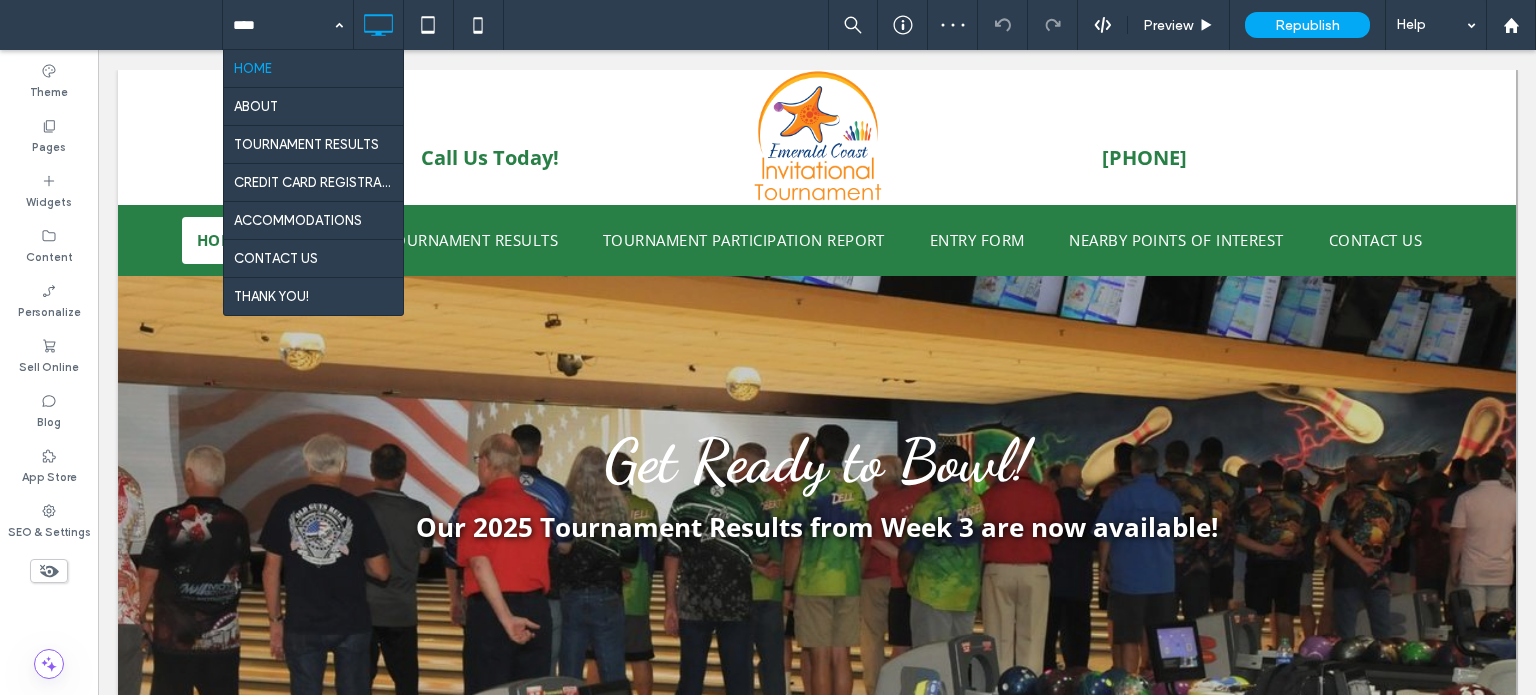 scroll, scrollTop: 0, scrollLeft: 0, axis: both 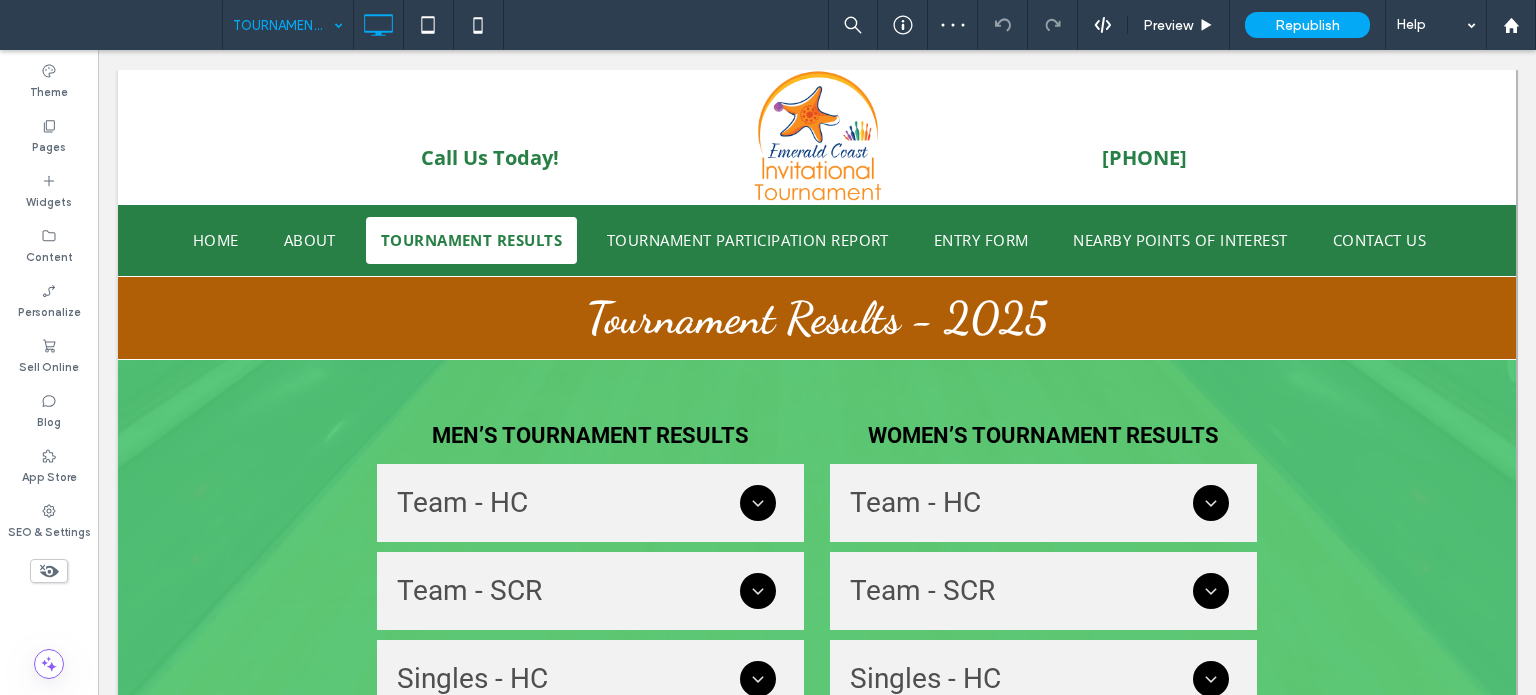 click at bounding box center (283, 25) 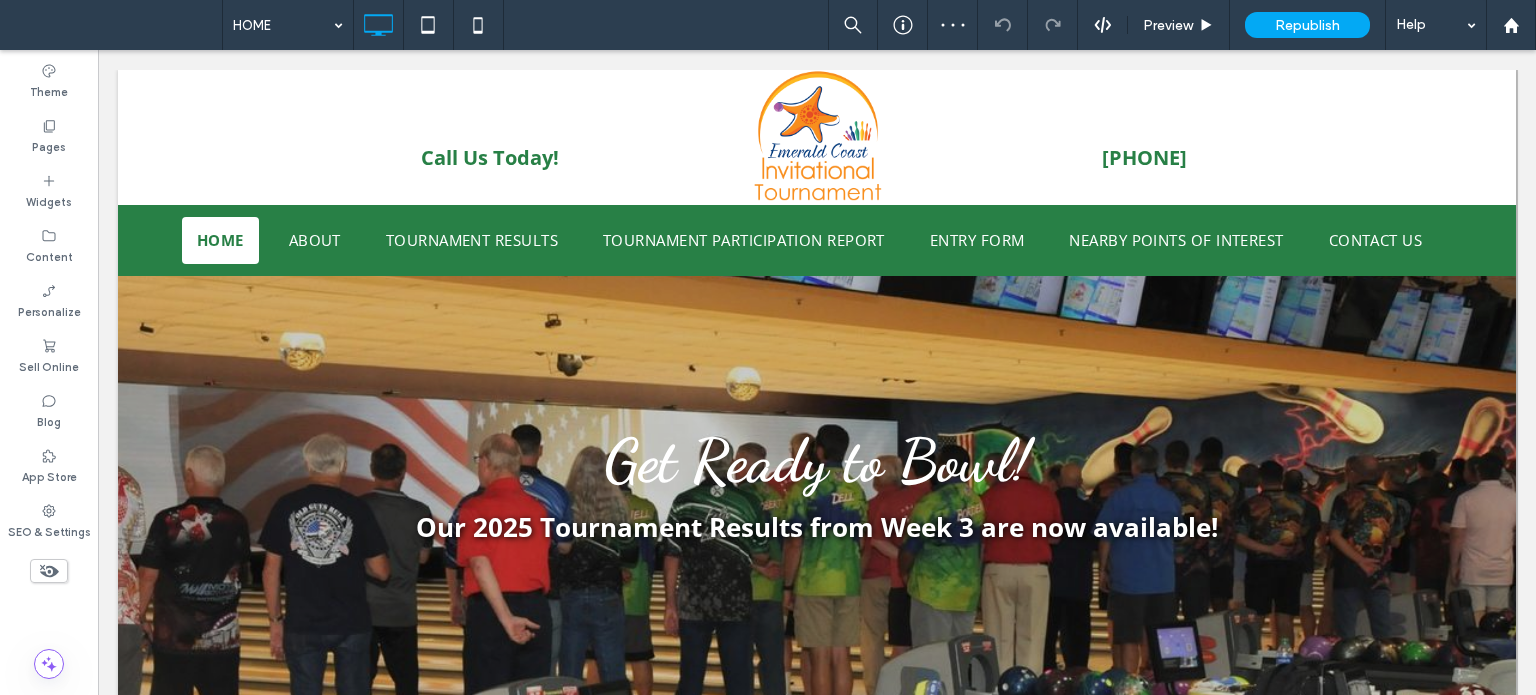 scroll, scrollTop: 0, scrollLeft: 0, axis: both 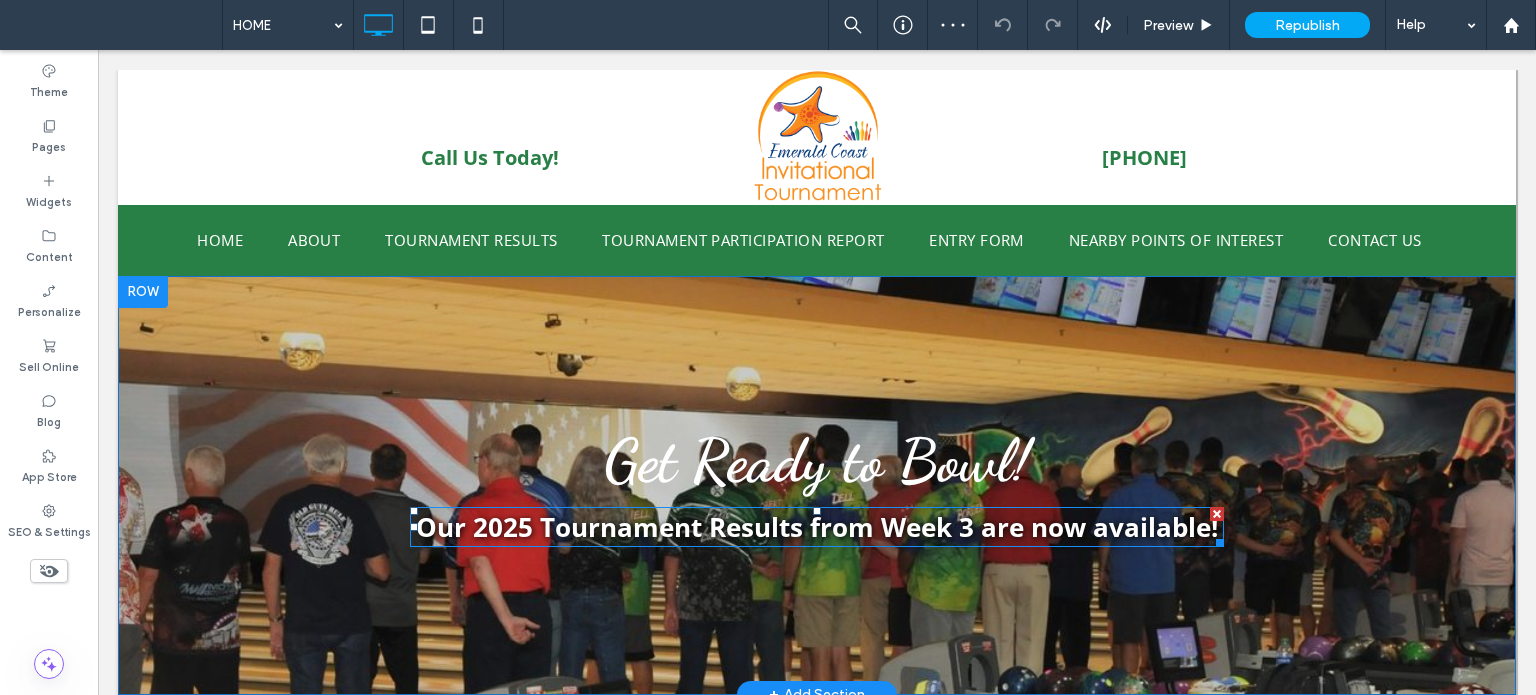 click on "Our 2025 Tournament Results from Week 3 are now available!" at bounding box center [817, 527] 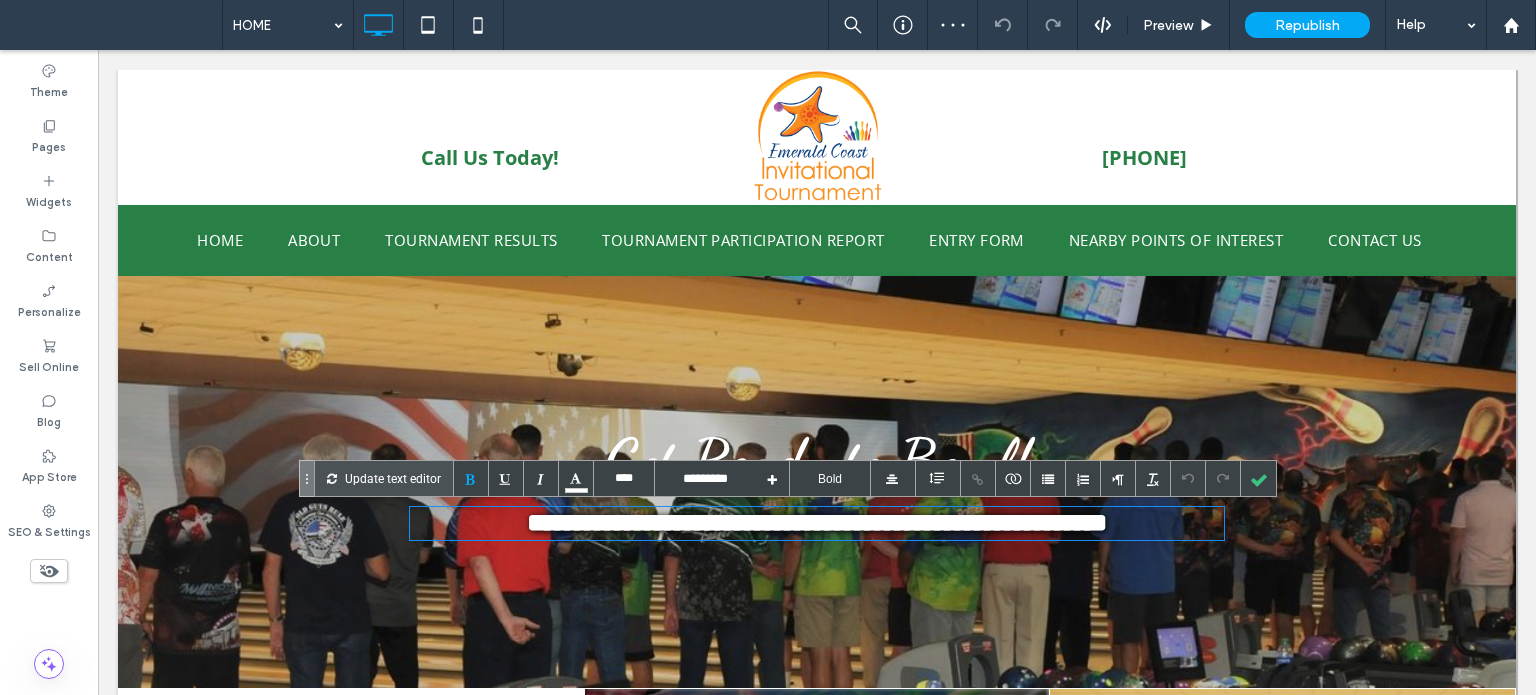 click on "**********" at bounding box center (817, 522) 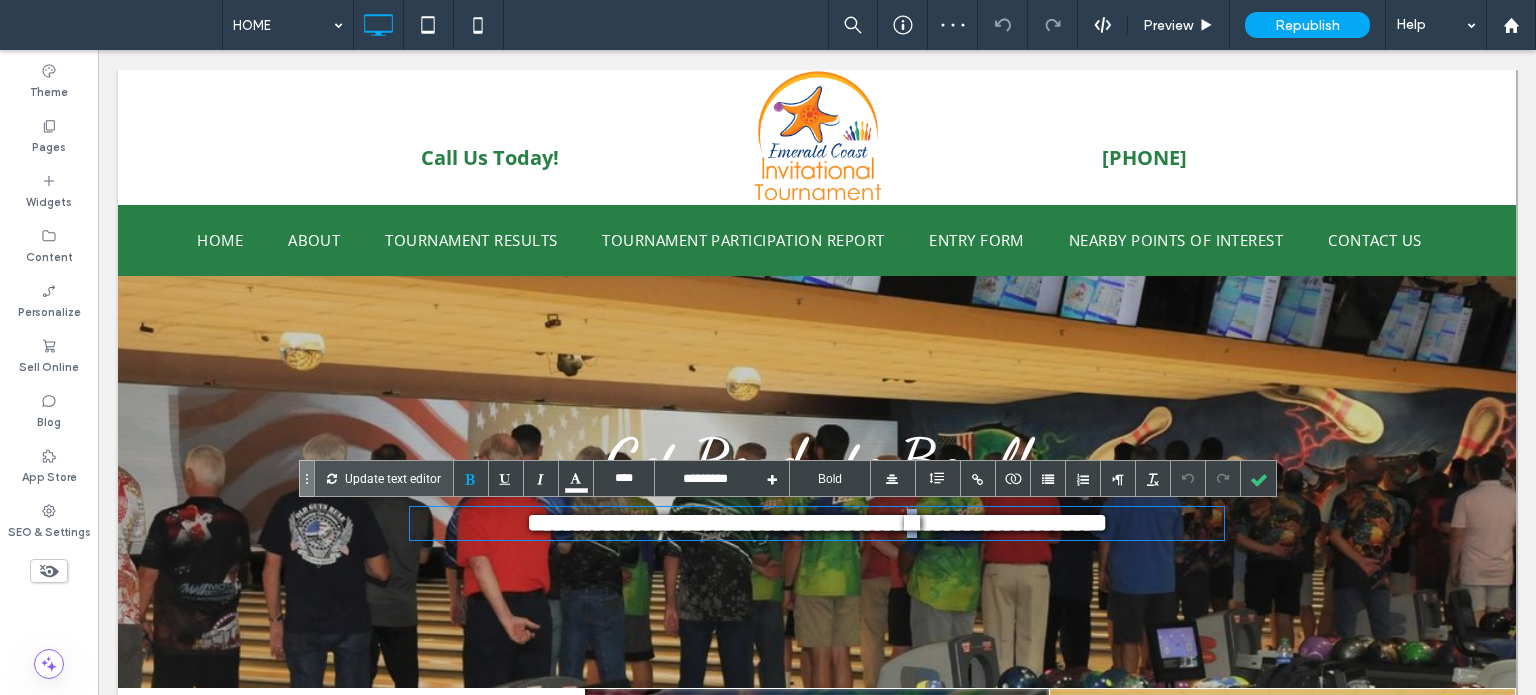 click on "**********" at bounding box center [817, 522] 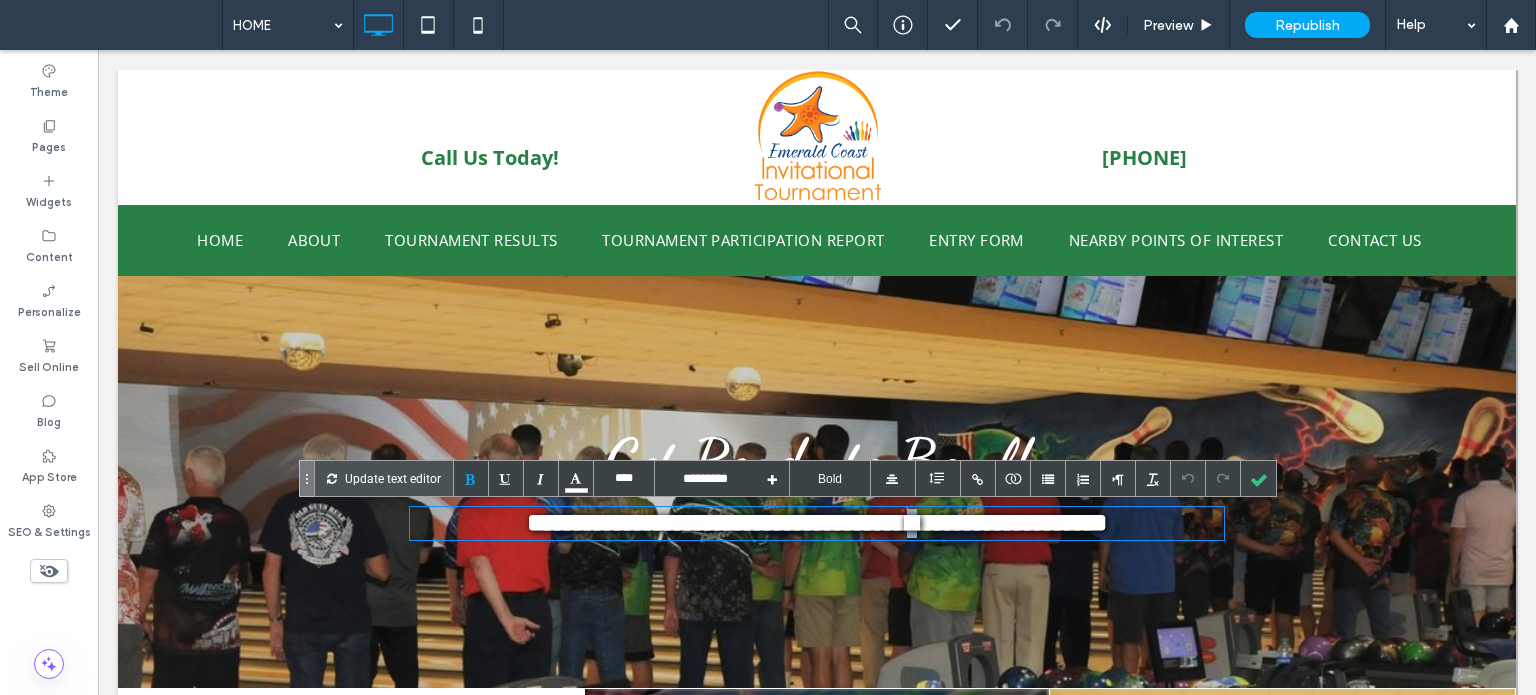 type 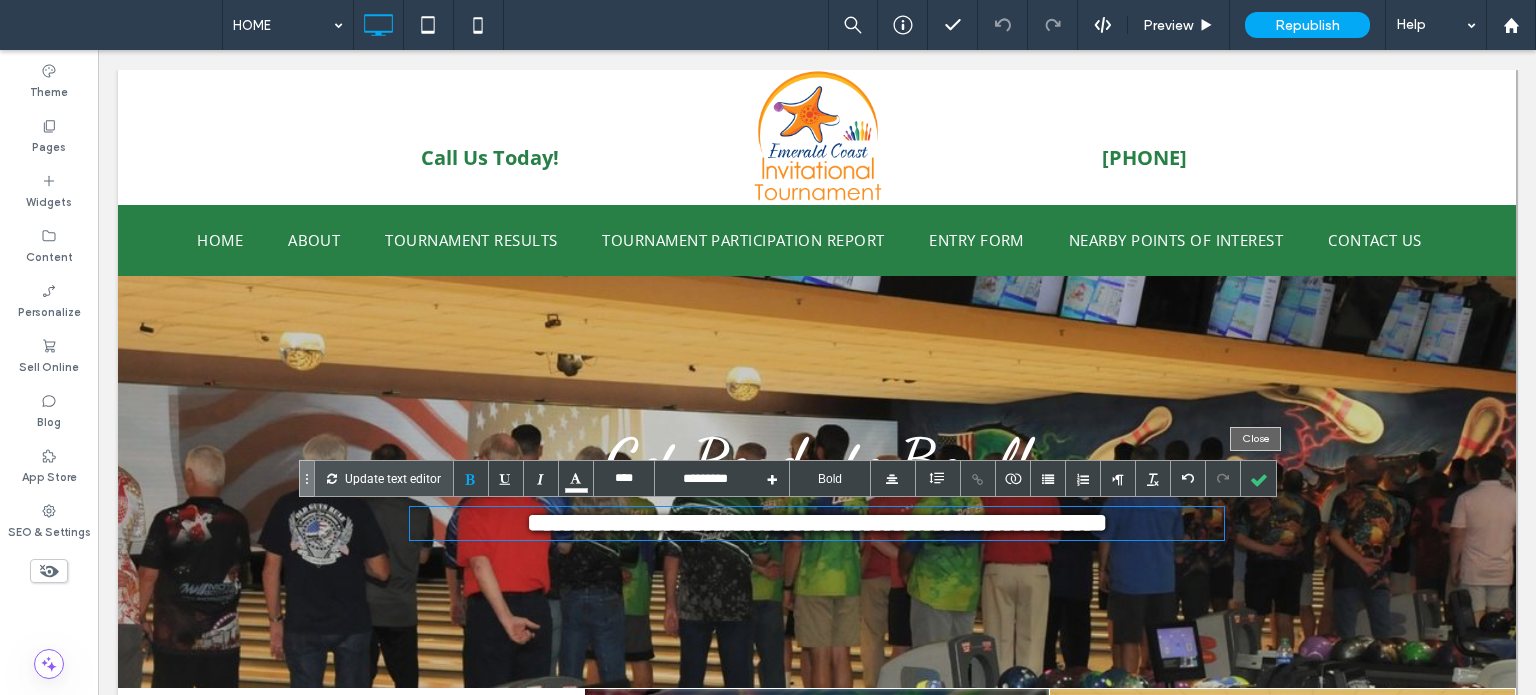 click at bounding box center (1258, 478) 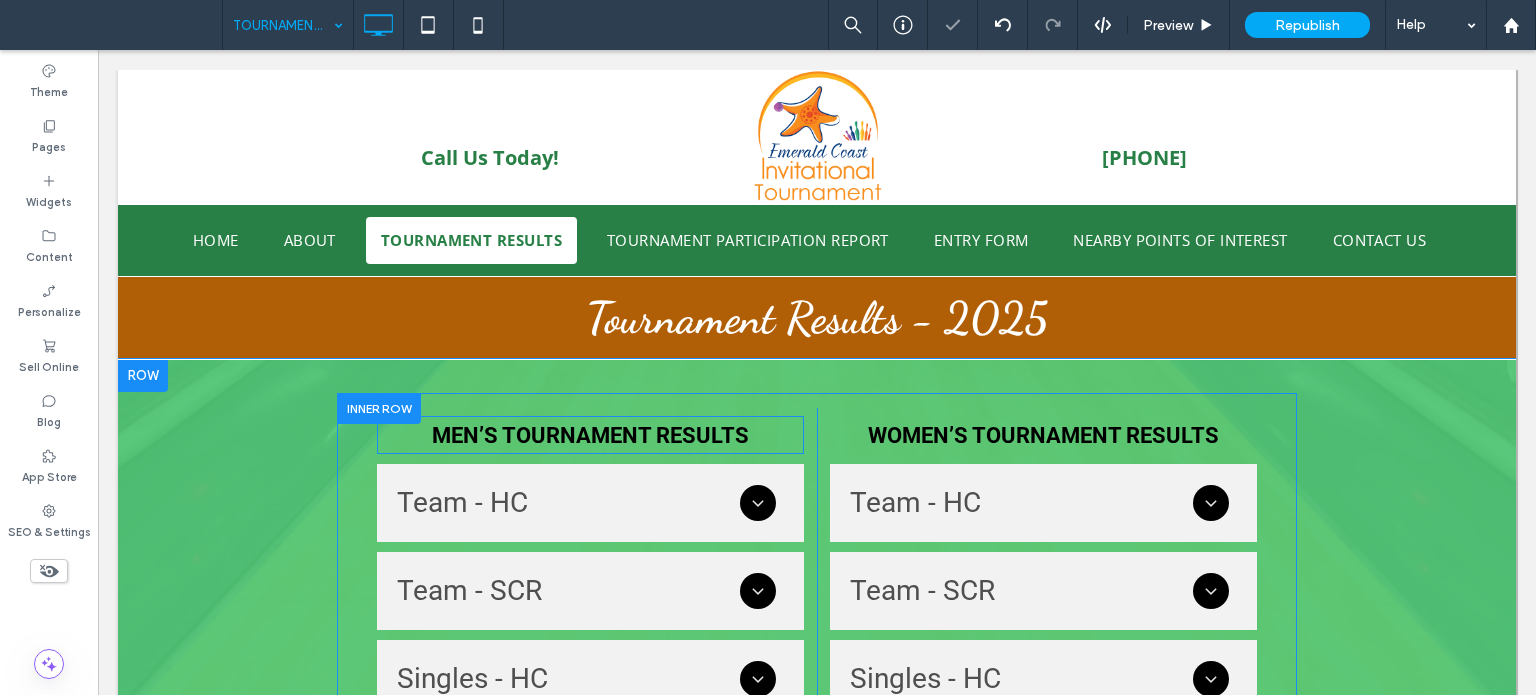 scroll, scrollTop: 0, scrollLeft: 0, axis: both 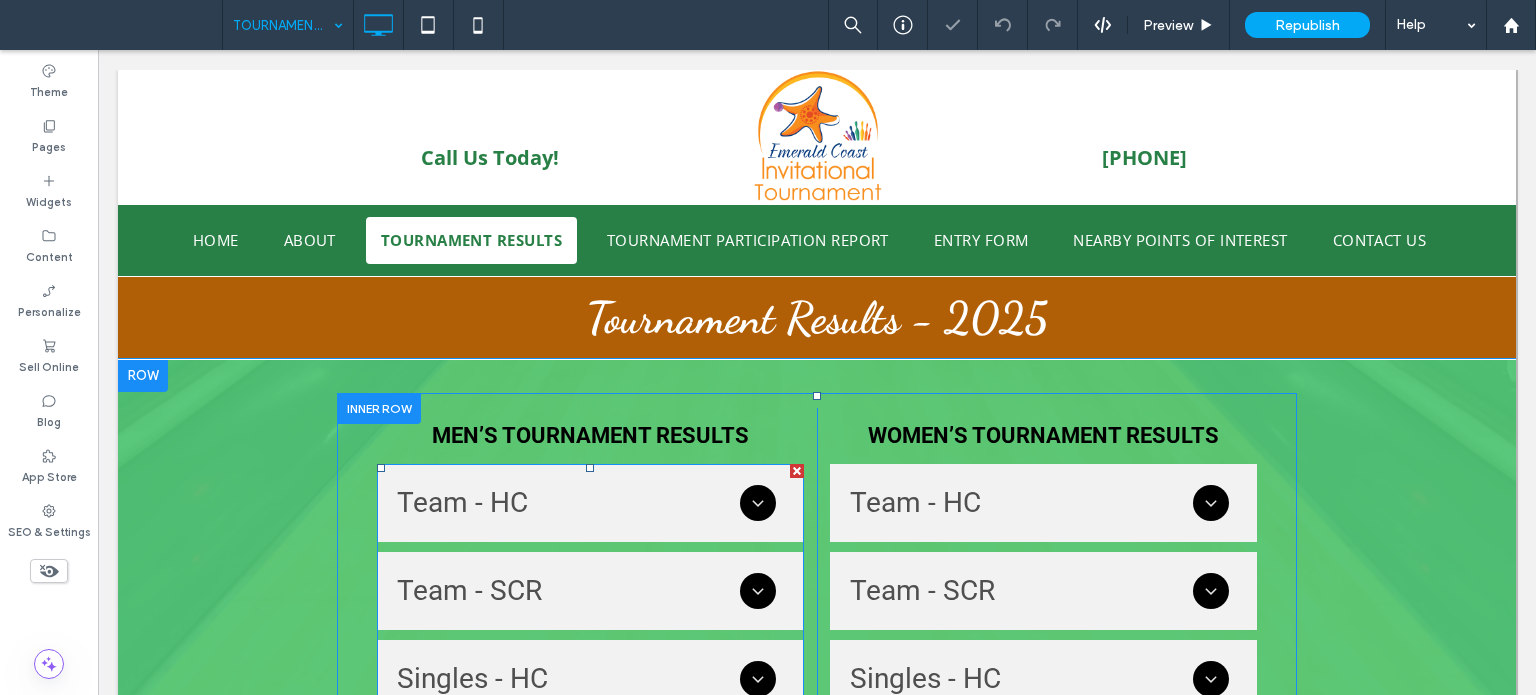 click at bounding box center (590, 855) 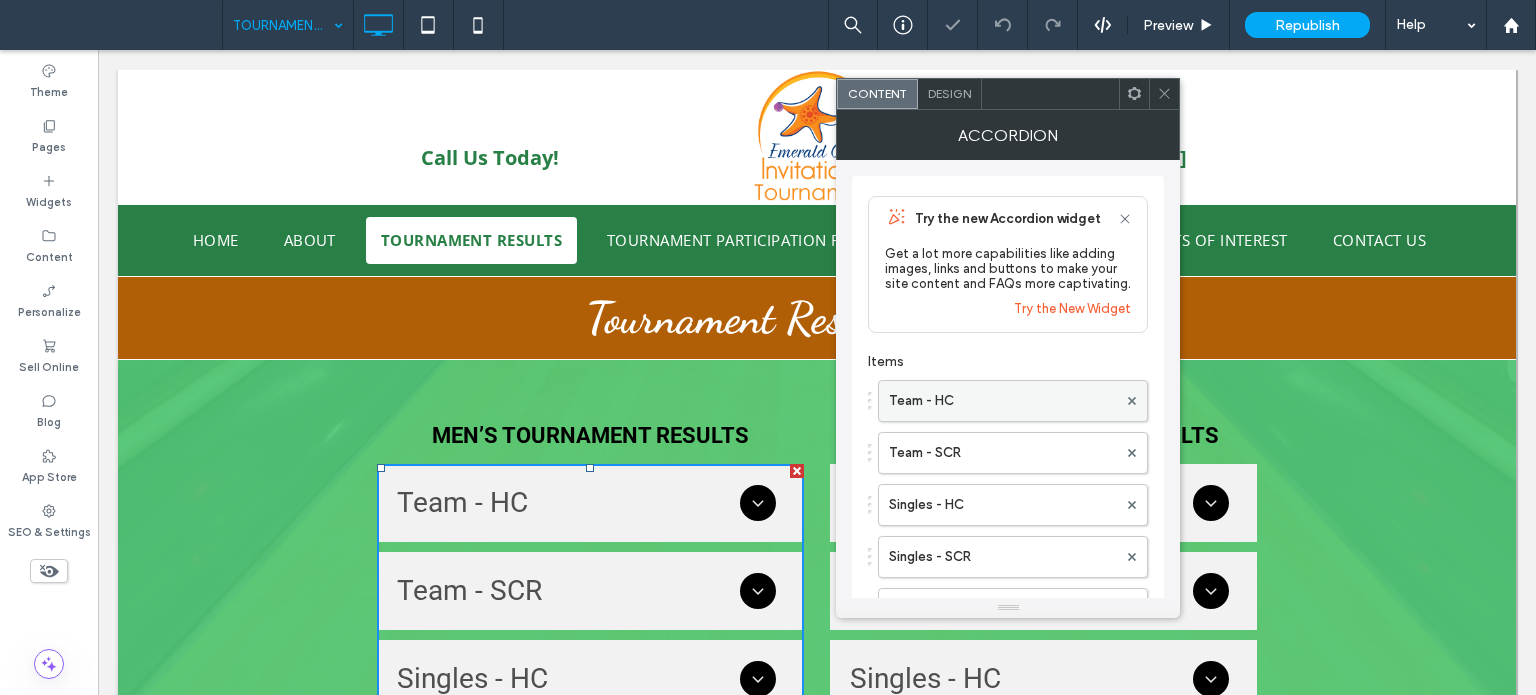 click on "Team - HC" at bounding box center [1003, 401] 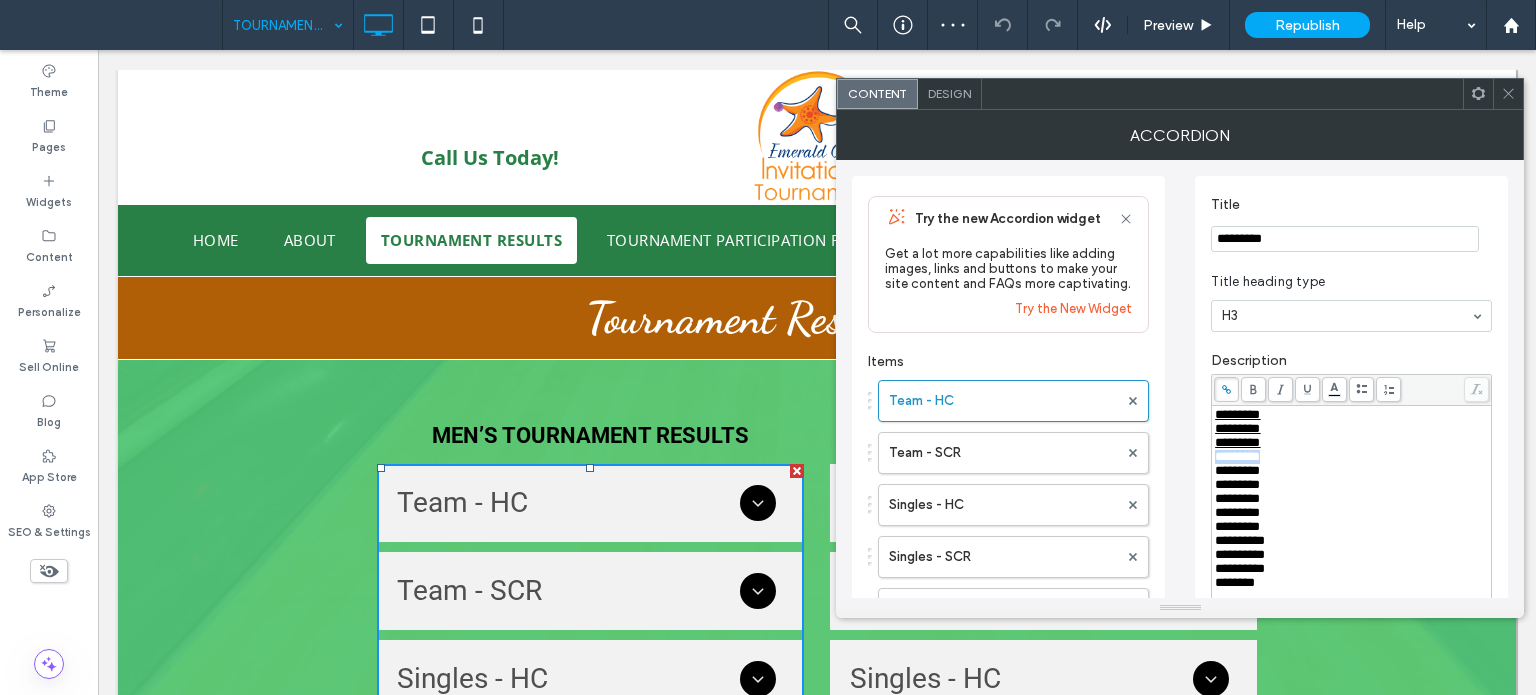 drag, startPoint x: 1313, startPoint y: 465, endPoint x: 1215, endPoint y: 462, distance: 98.045906 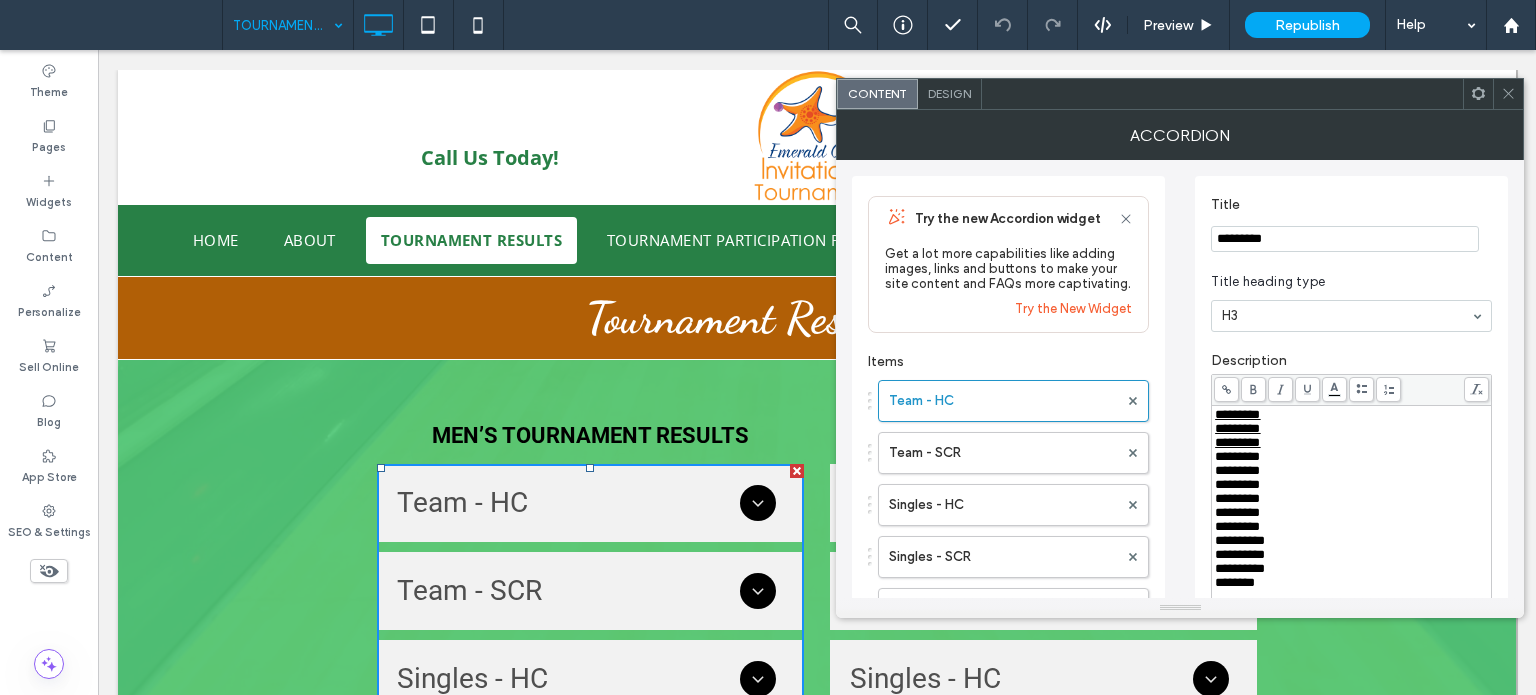 click 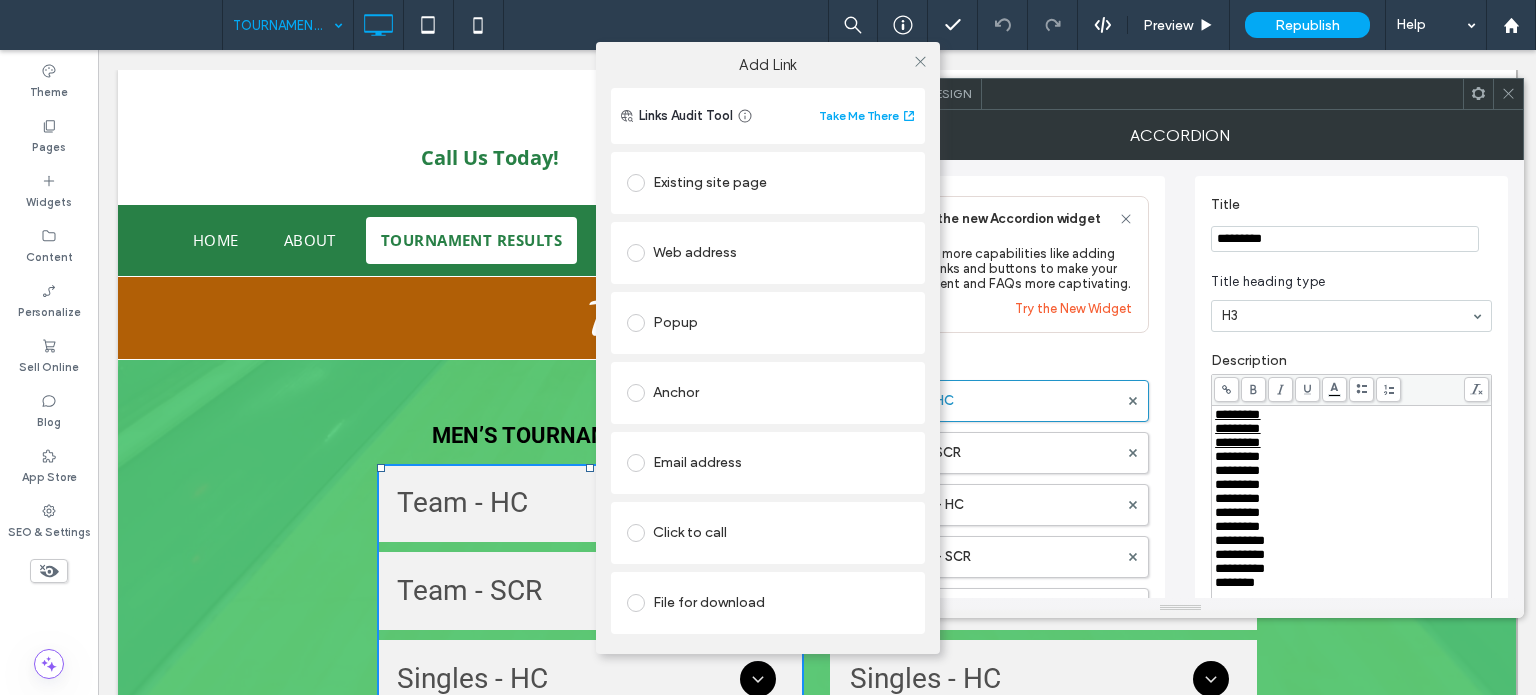 click on "File for download" at bounding box center (768, 603) 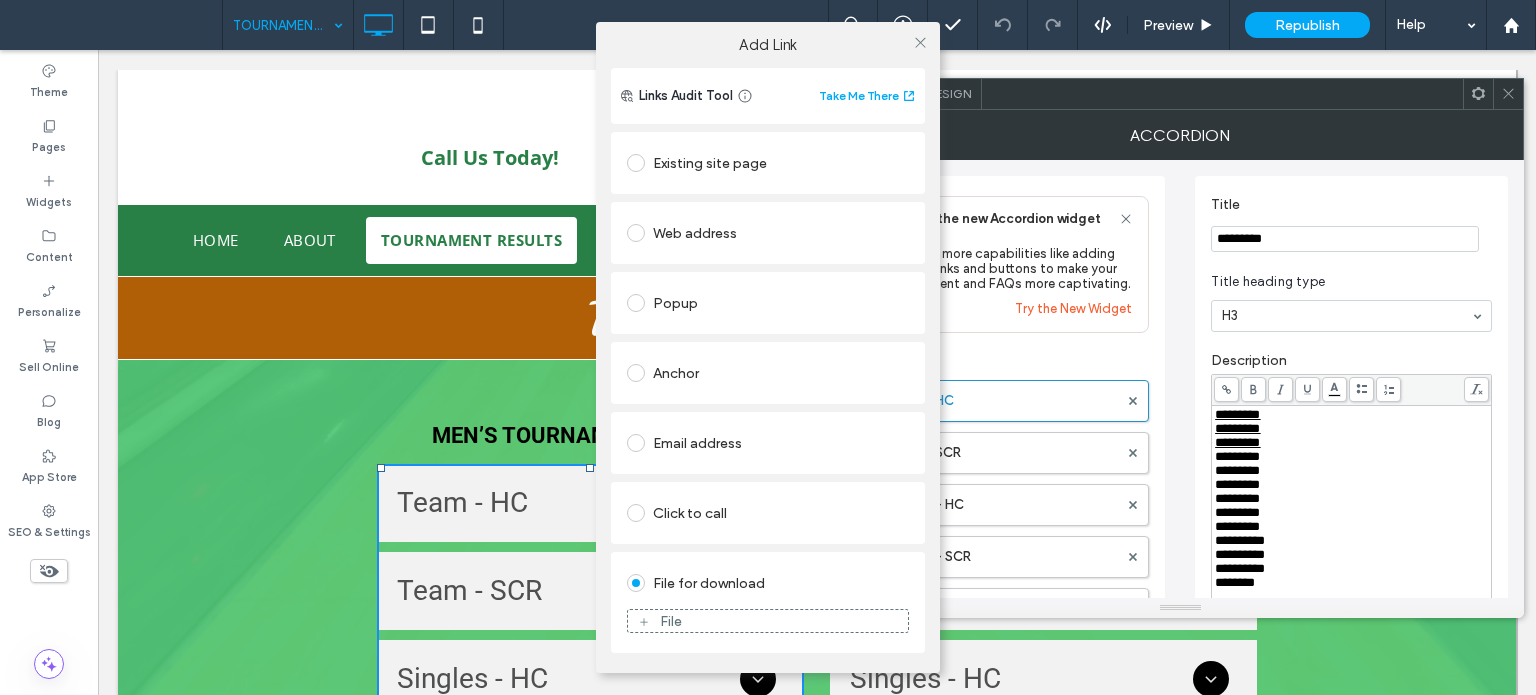 click on "File" at bounding box center (768, 621) 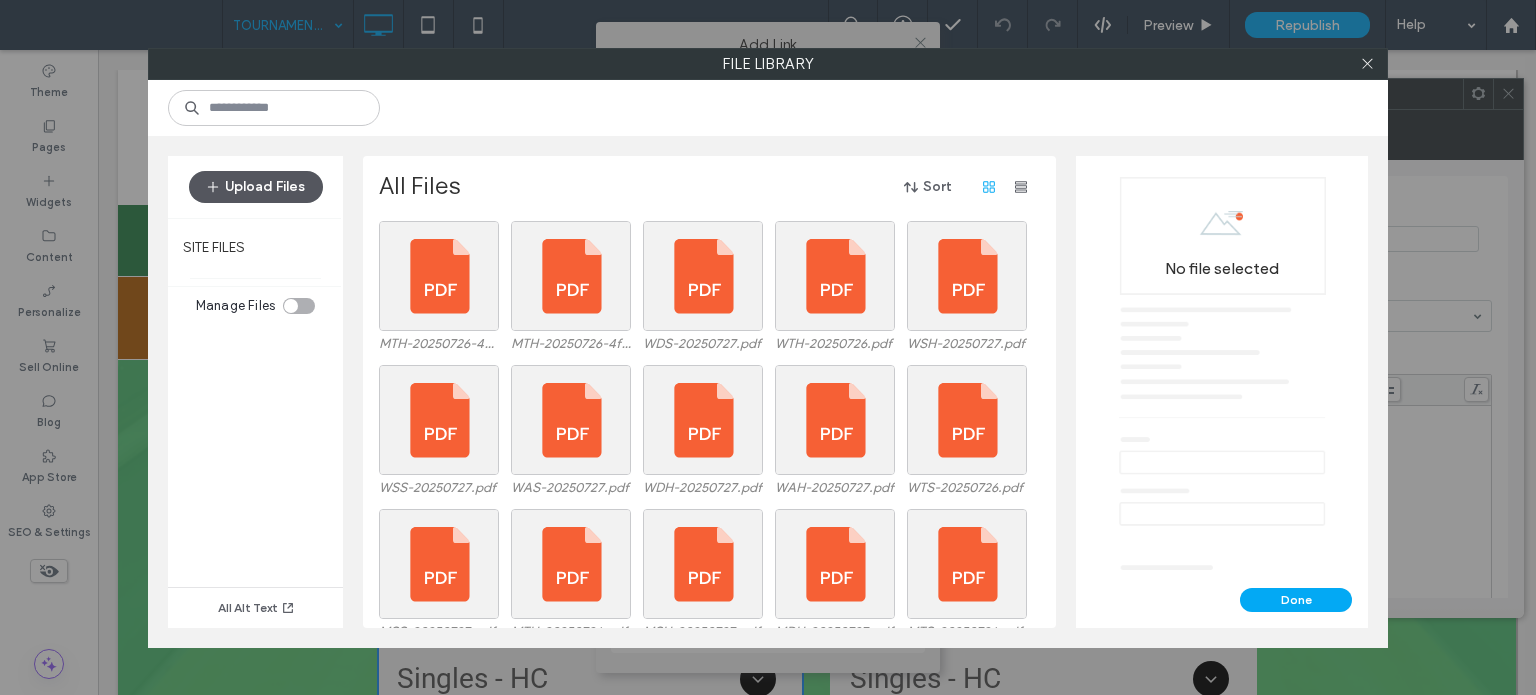 click on "Upload Files" at bounding box center [256, 187] 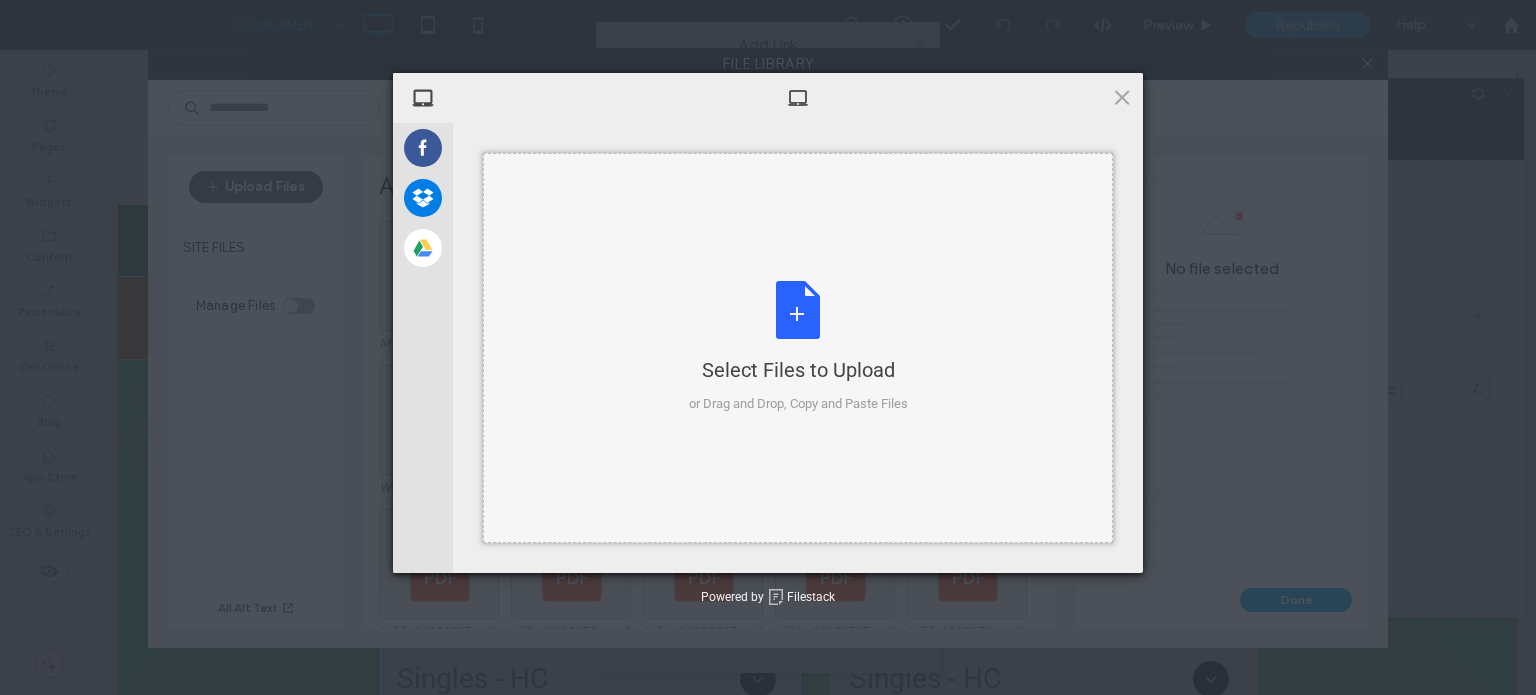 click on "Select Files to Upload
or Drag and Drop, Copy and Paste Files" at bounding box center [798, 347] 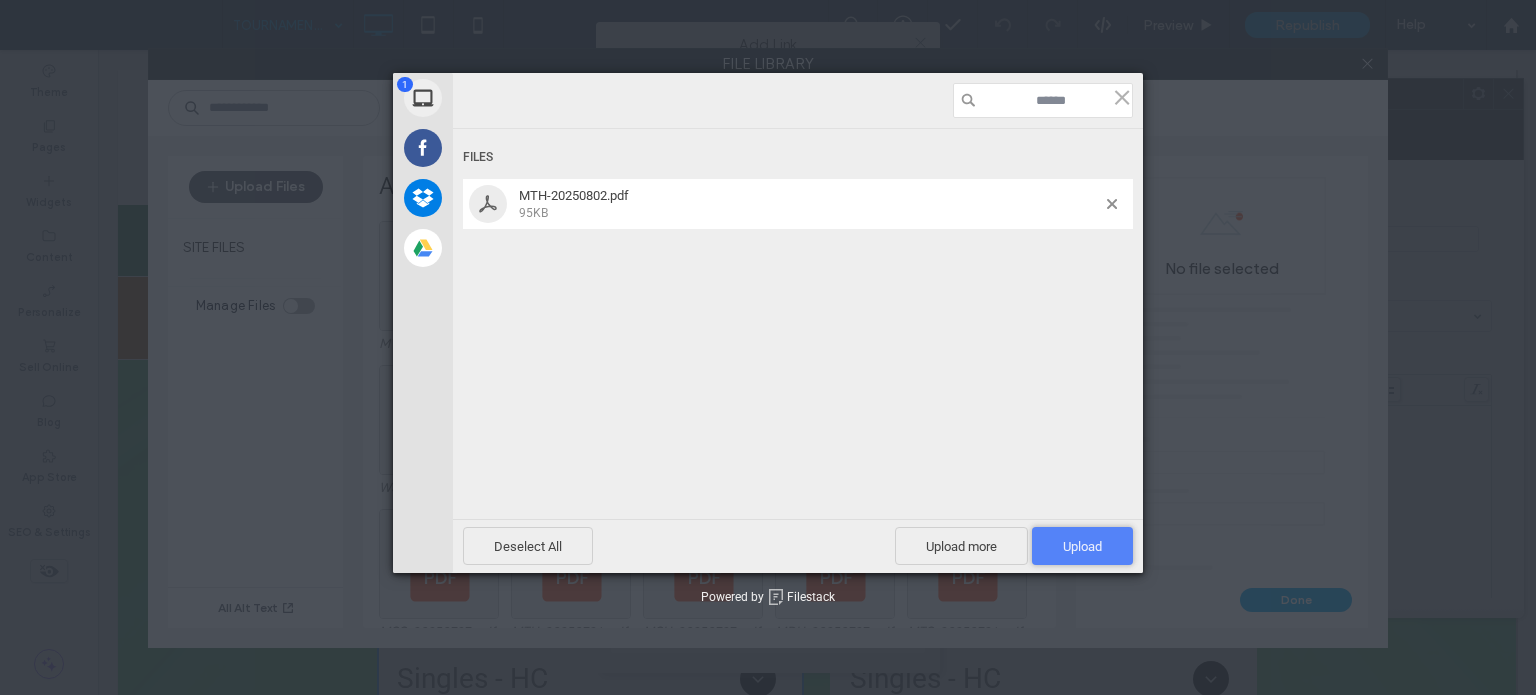 click on "Upload
1" at bounding box center (1082, 546) 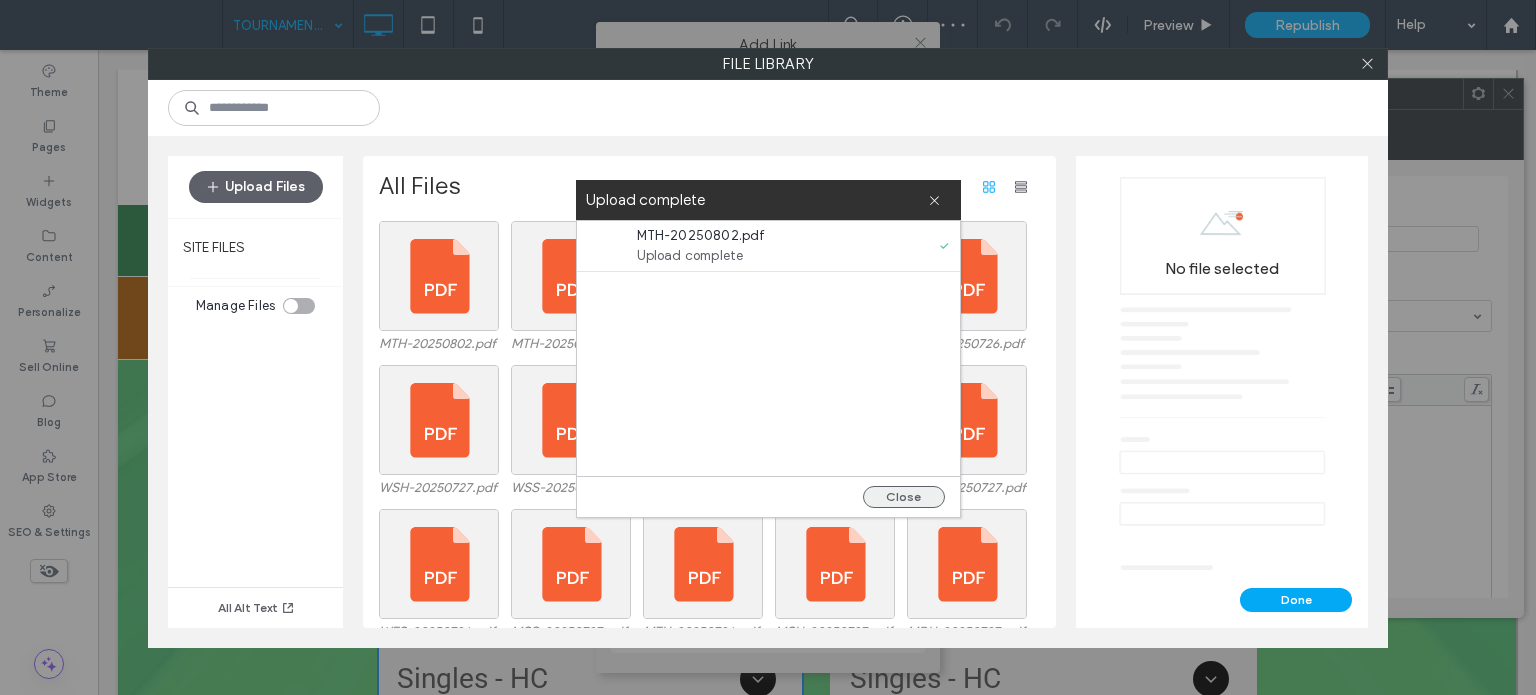 click on "Close" at bounding box center (904, 497) 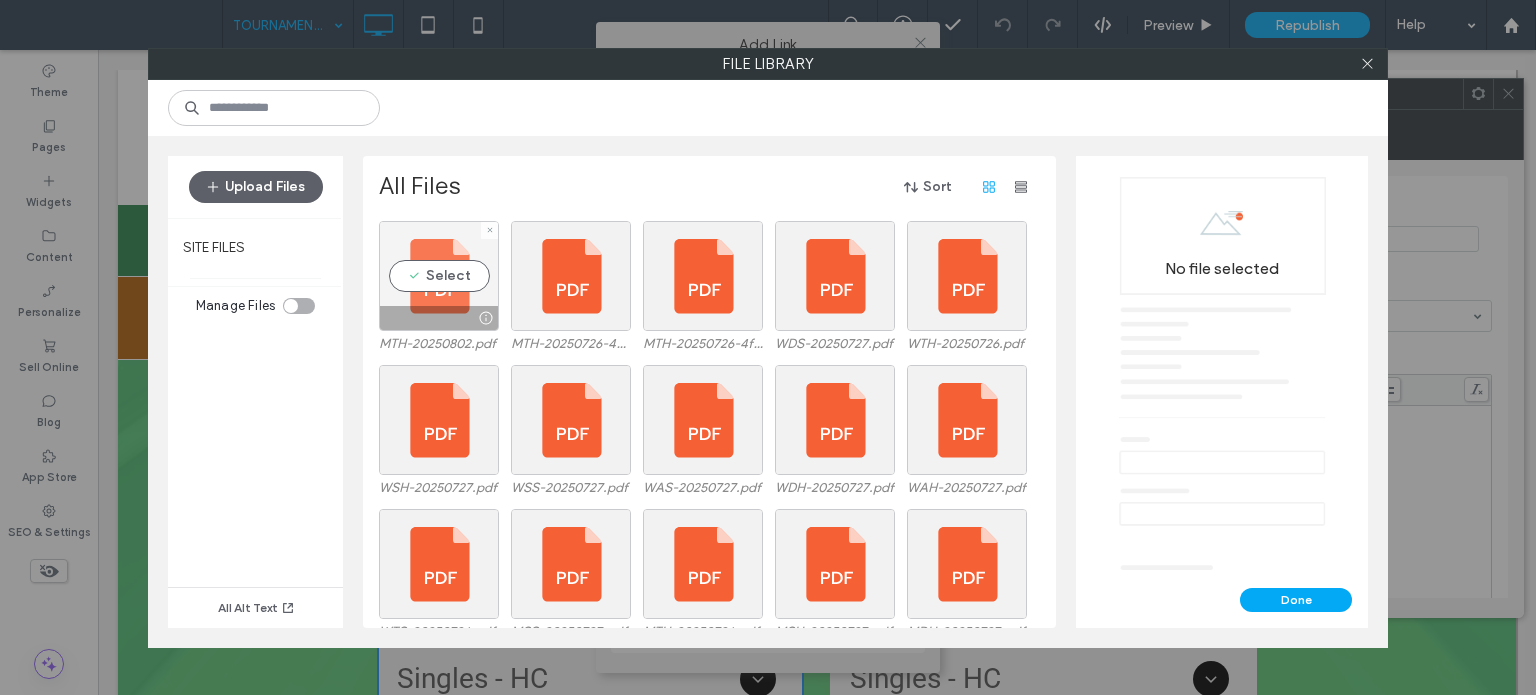 click on "Select" at bounding box center [439, 276] 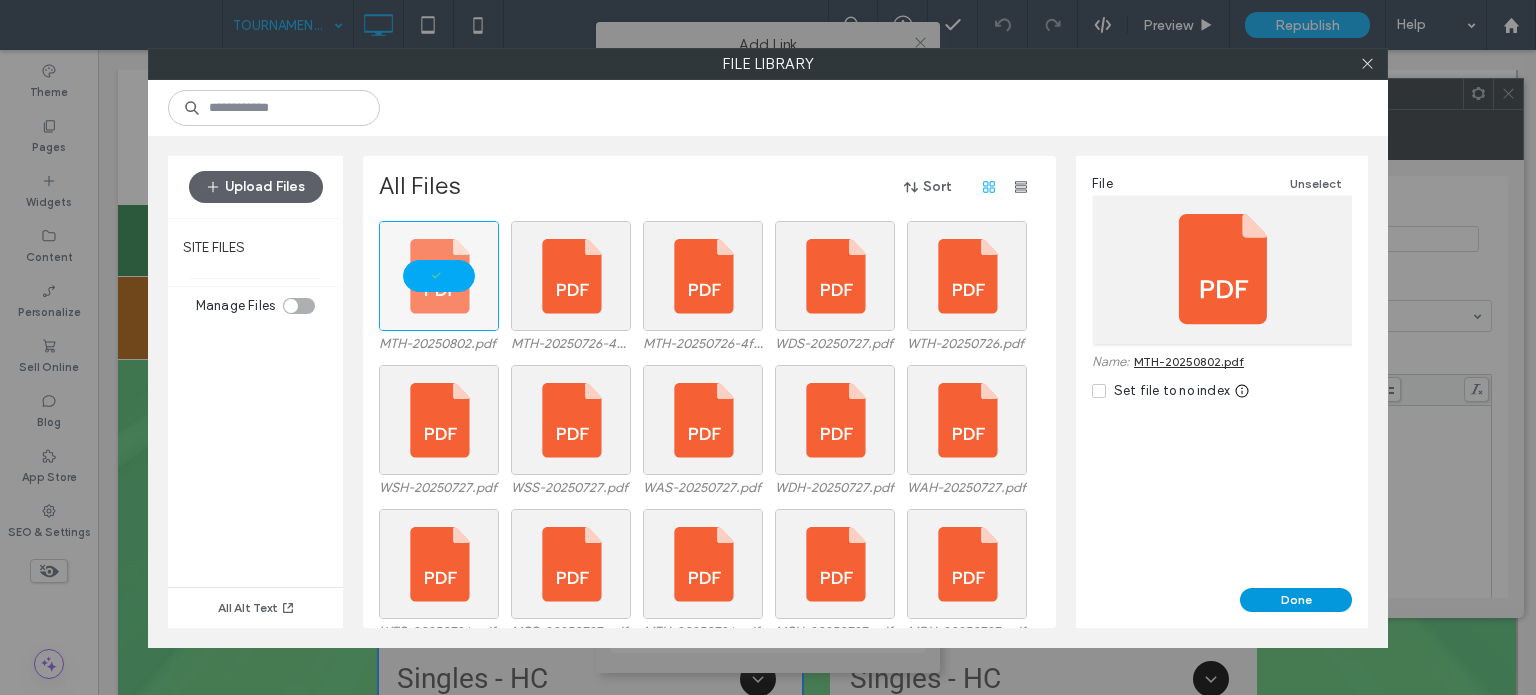 click on "Done" at bounding box center (1296, 600) 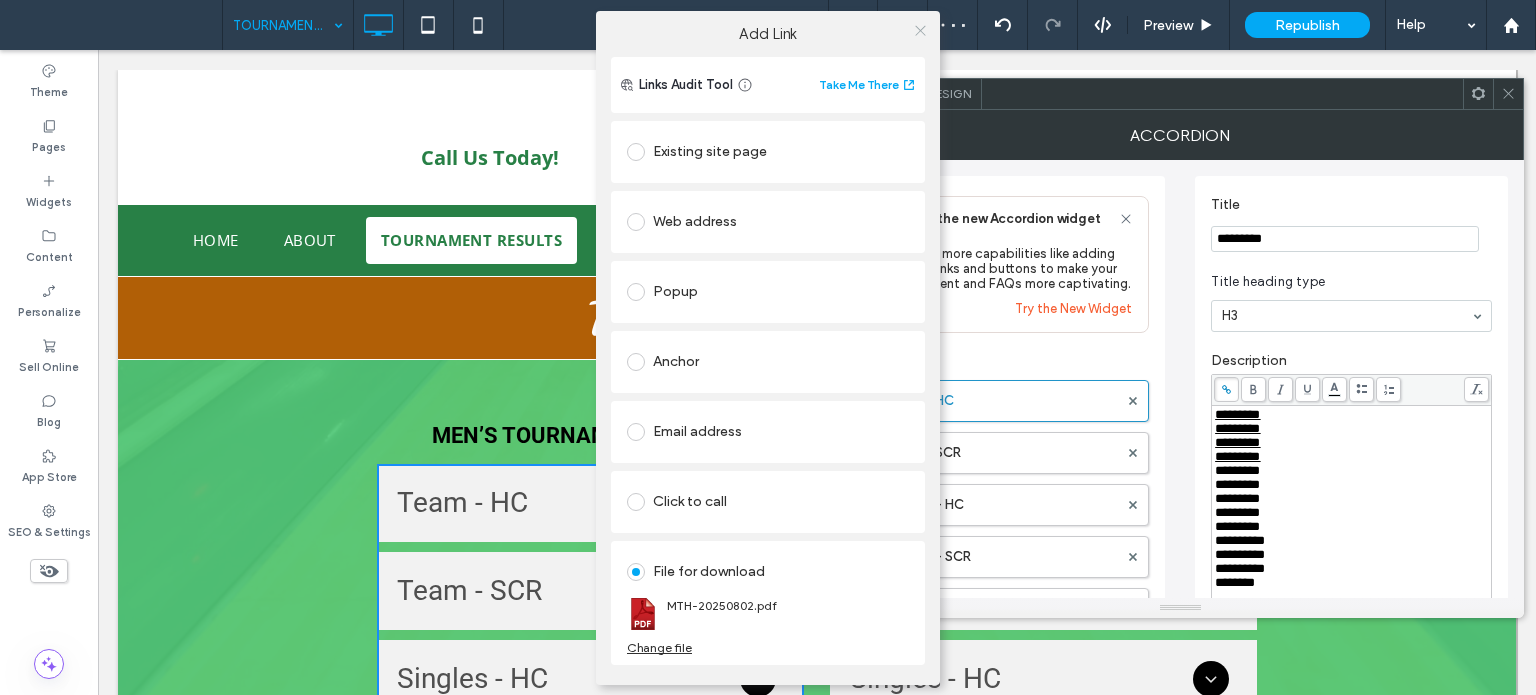 click at bounding box center (920, 31) 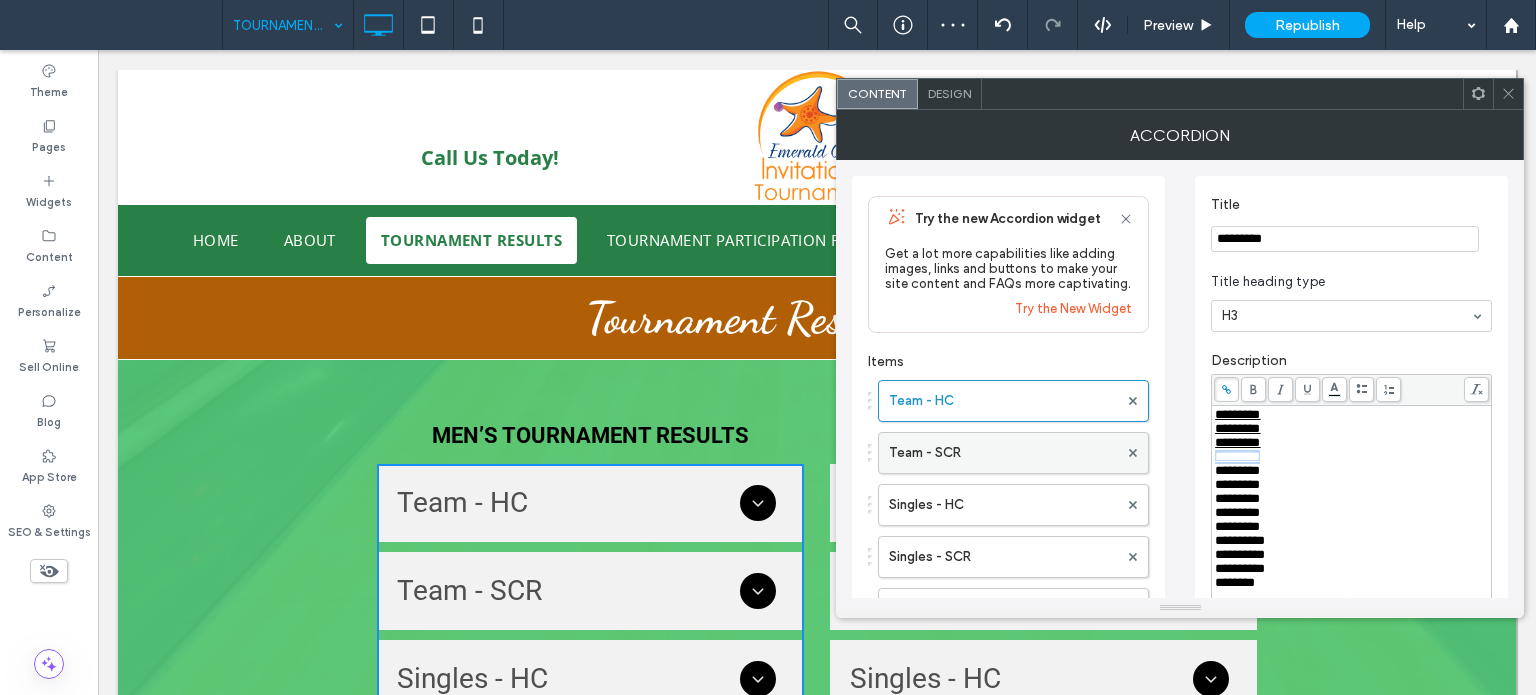 click on "Team - SCR" at bounding box center (1003, 453) 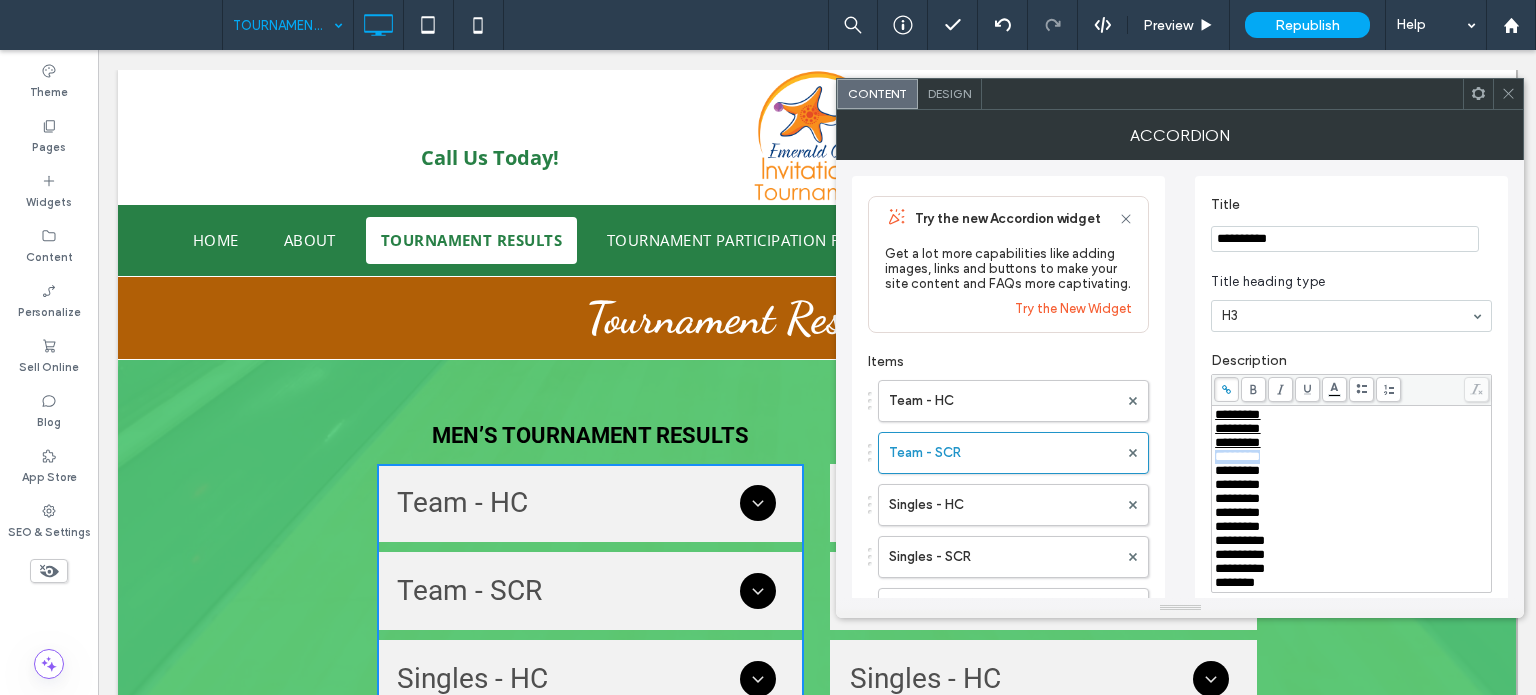 drag, startPoint x: 1296, startPoint y: 459, endPoint x: 1203, endPoint y: 462, distance: 93.04838 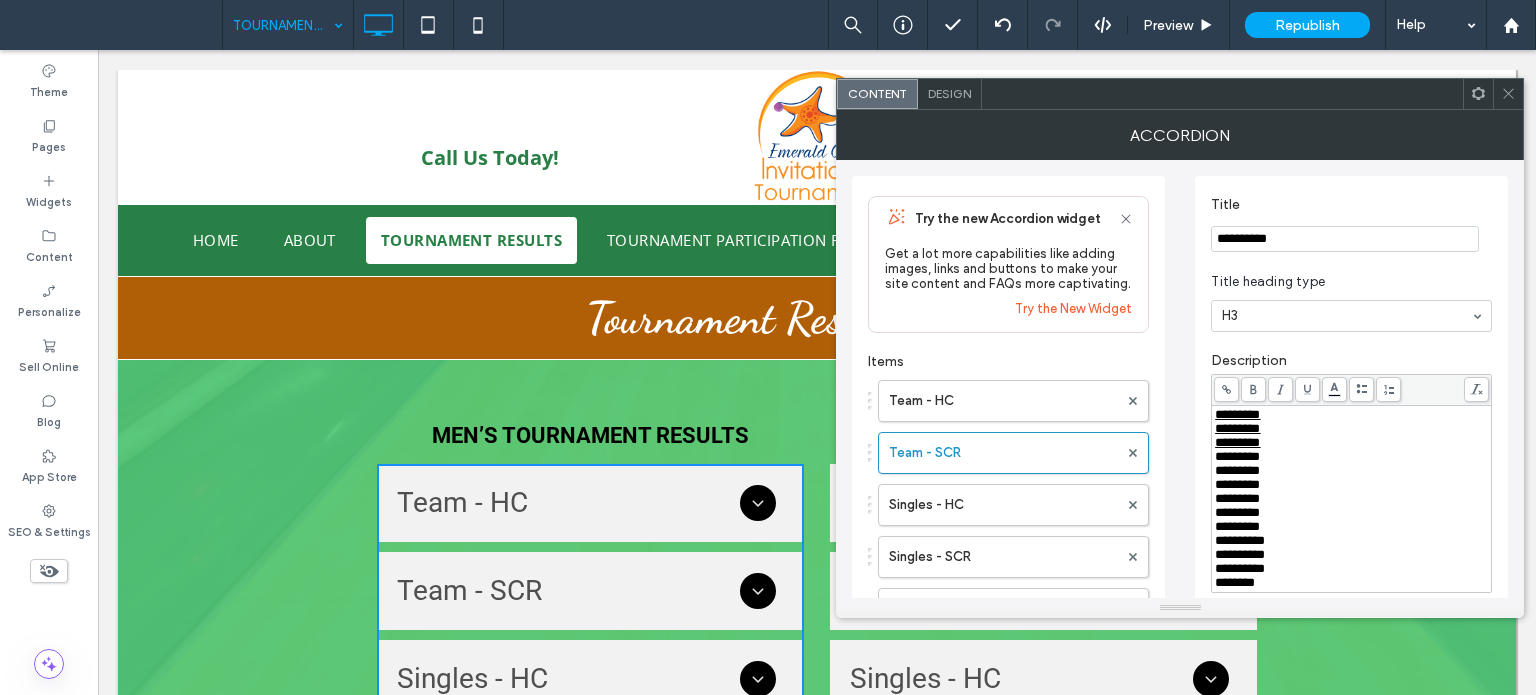 click at bounding box center [1226, 389] 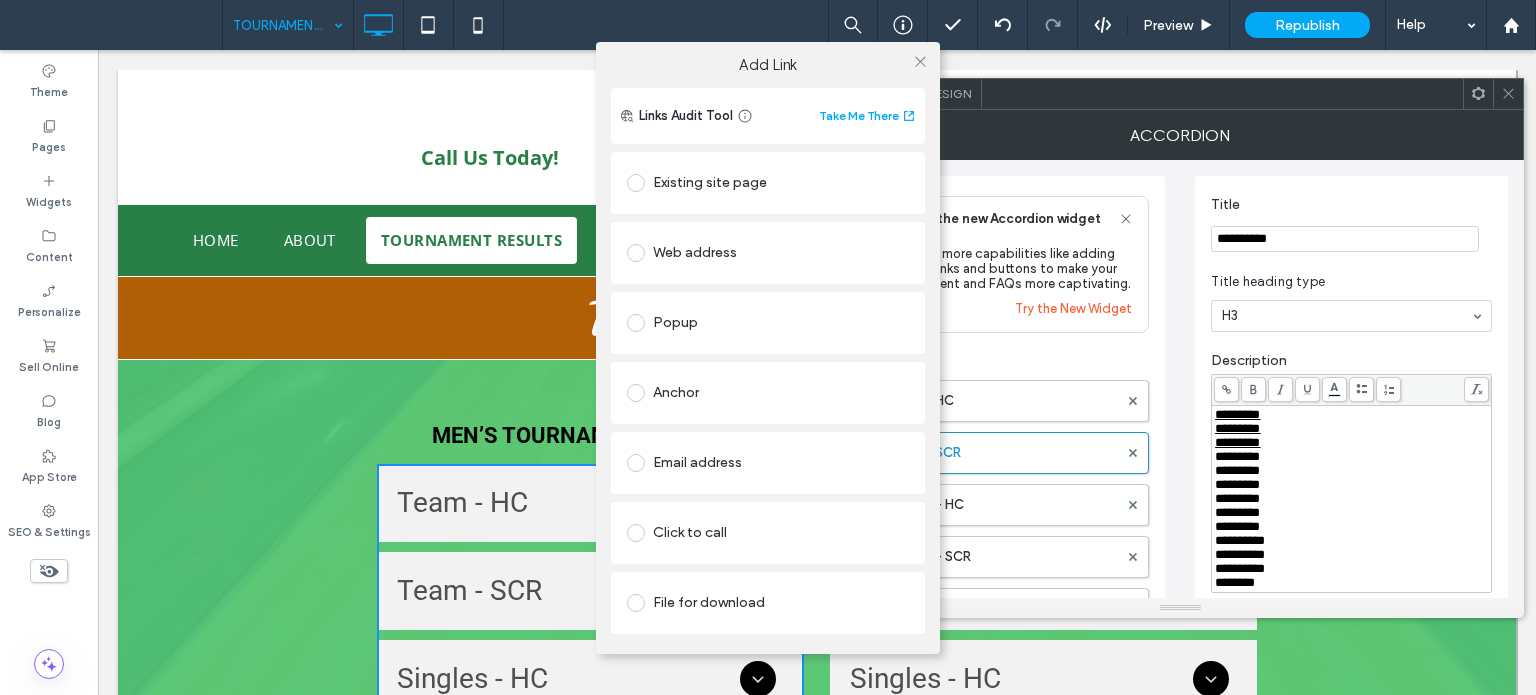 click on "File for download" at bounding box center [768, 603] 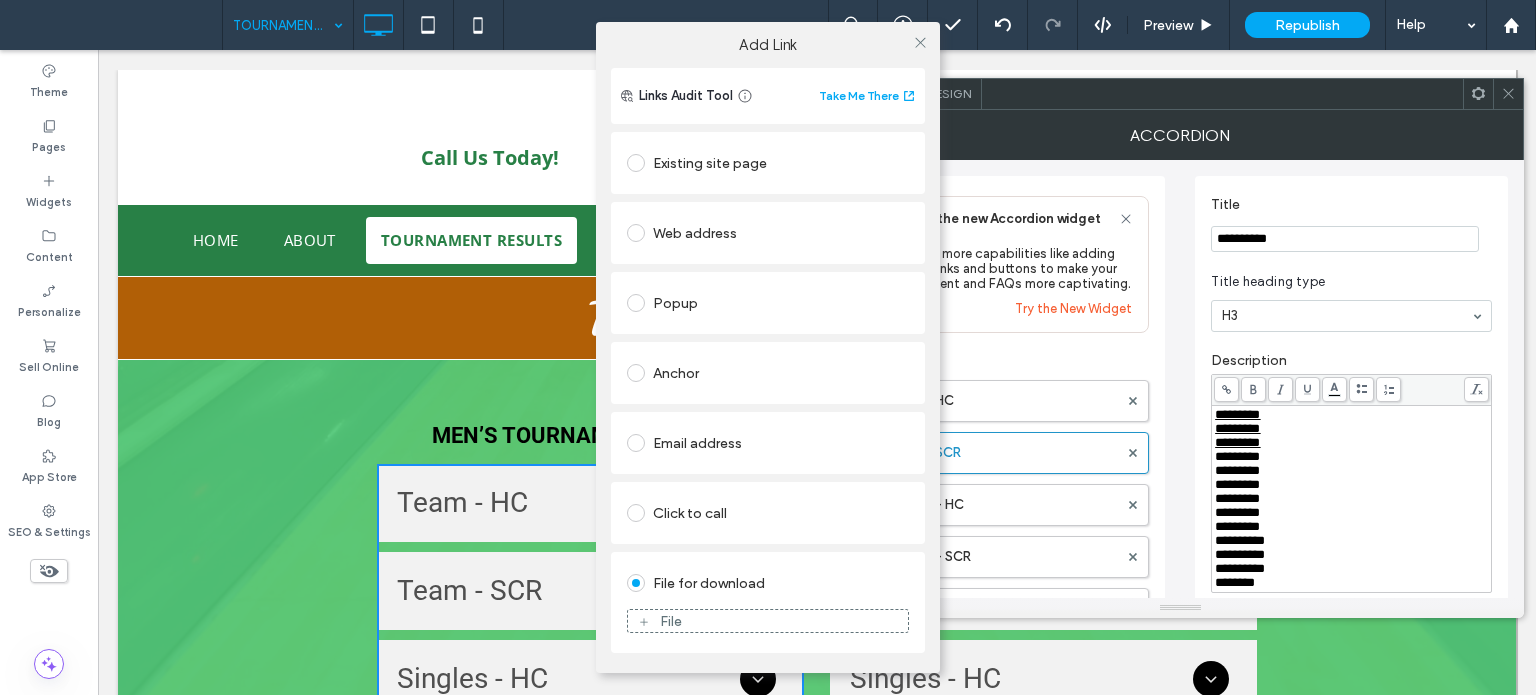 click on "File" at bounding box center (768, 621) 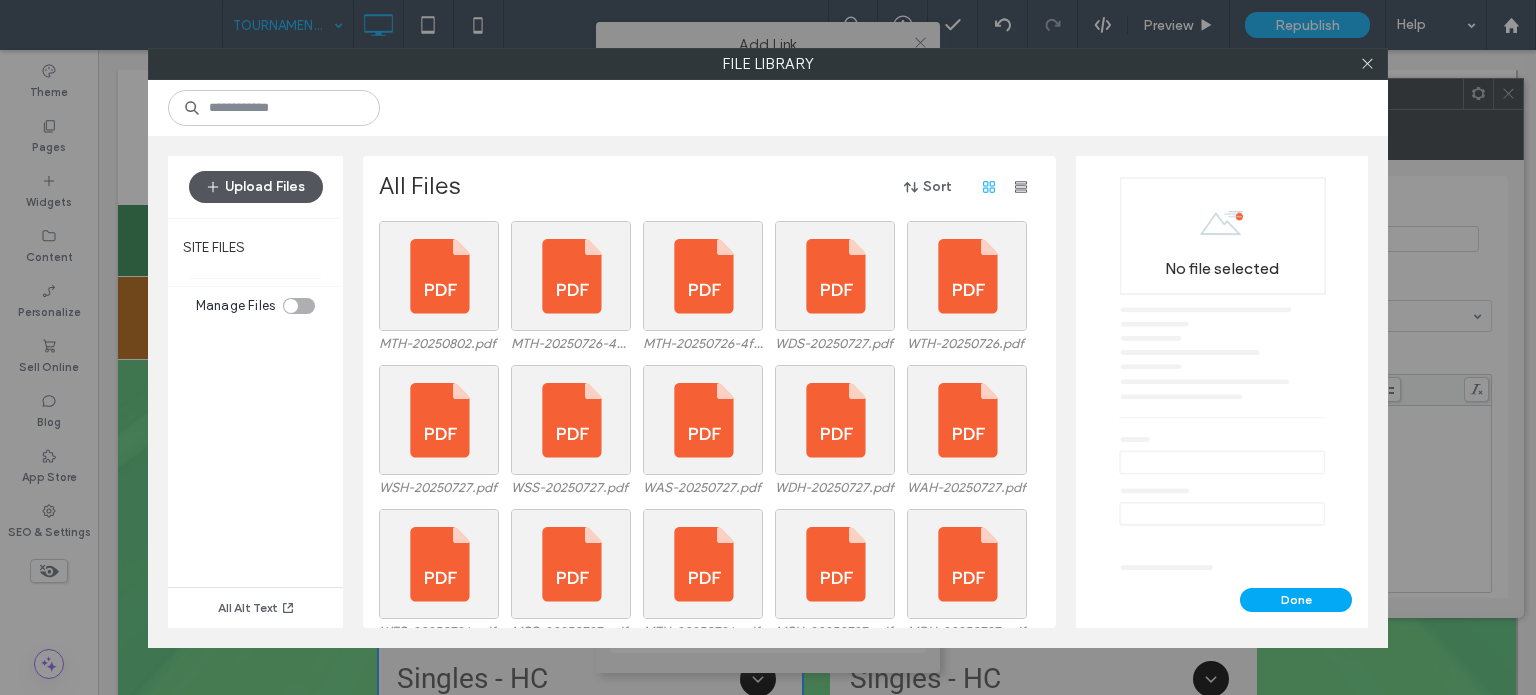 click on "Upload Files" at bounding box center (256, 187) 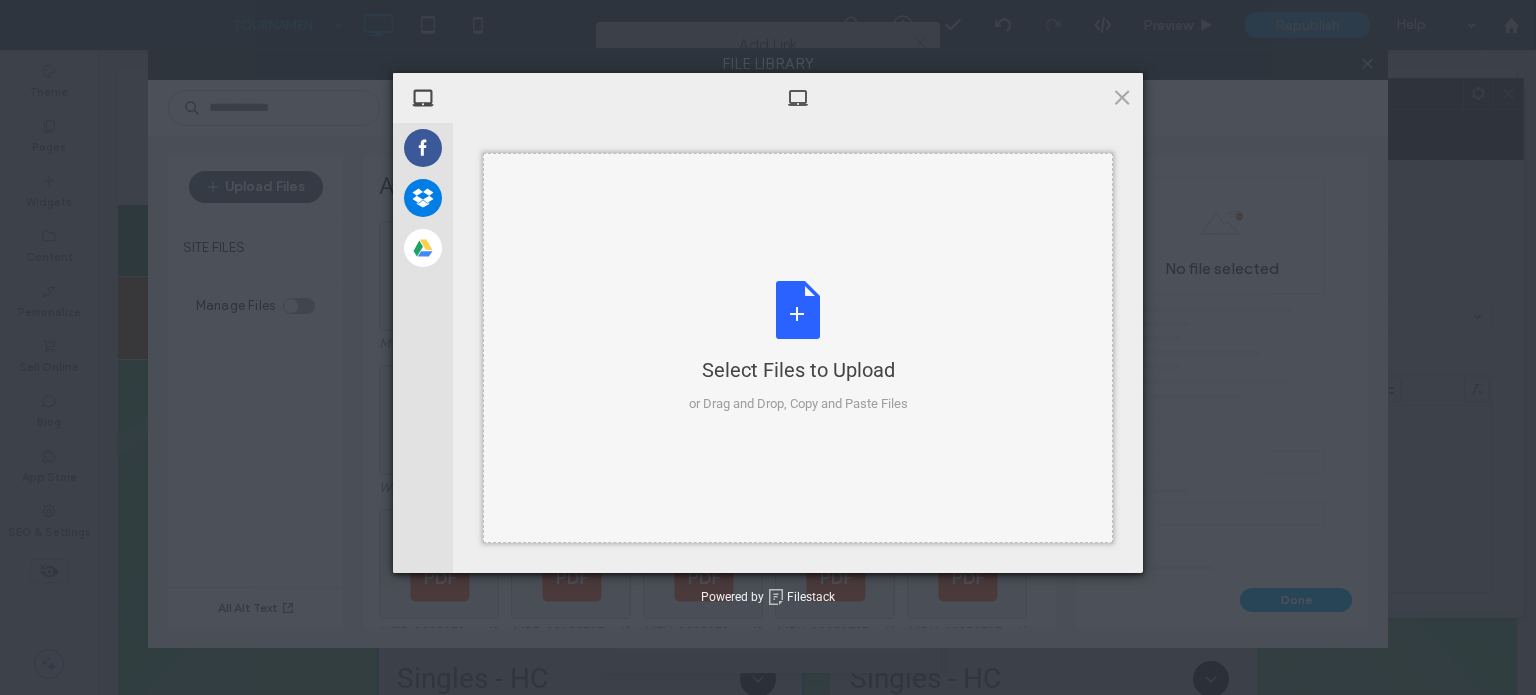 click on "Select Files to Upload
or Drag and Drop, Copy and Paste Files" at bounding box center (798, 347) 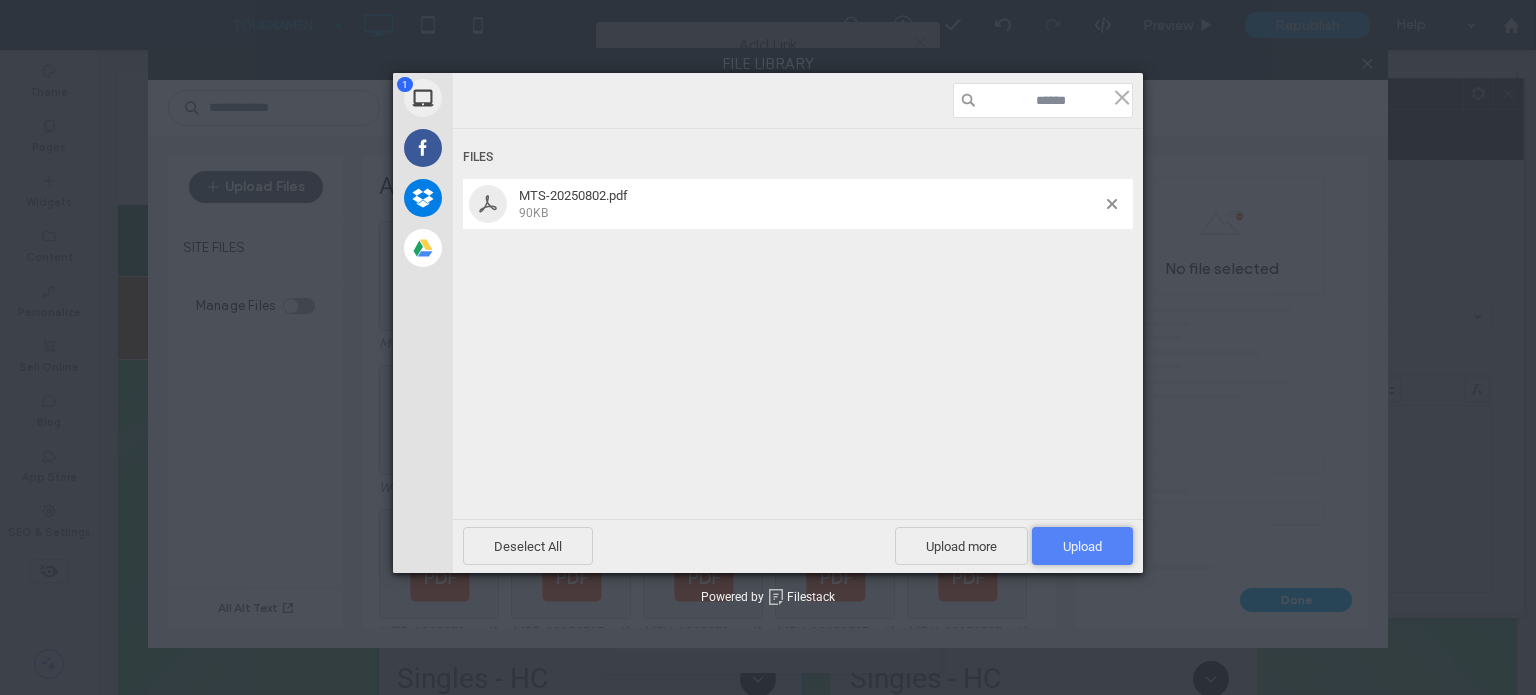 click on "Upload
1" at bounding box center (1082, 546) 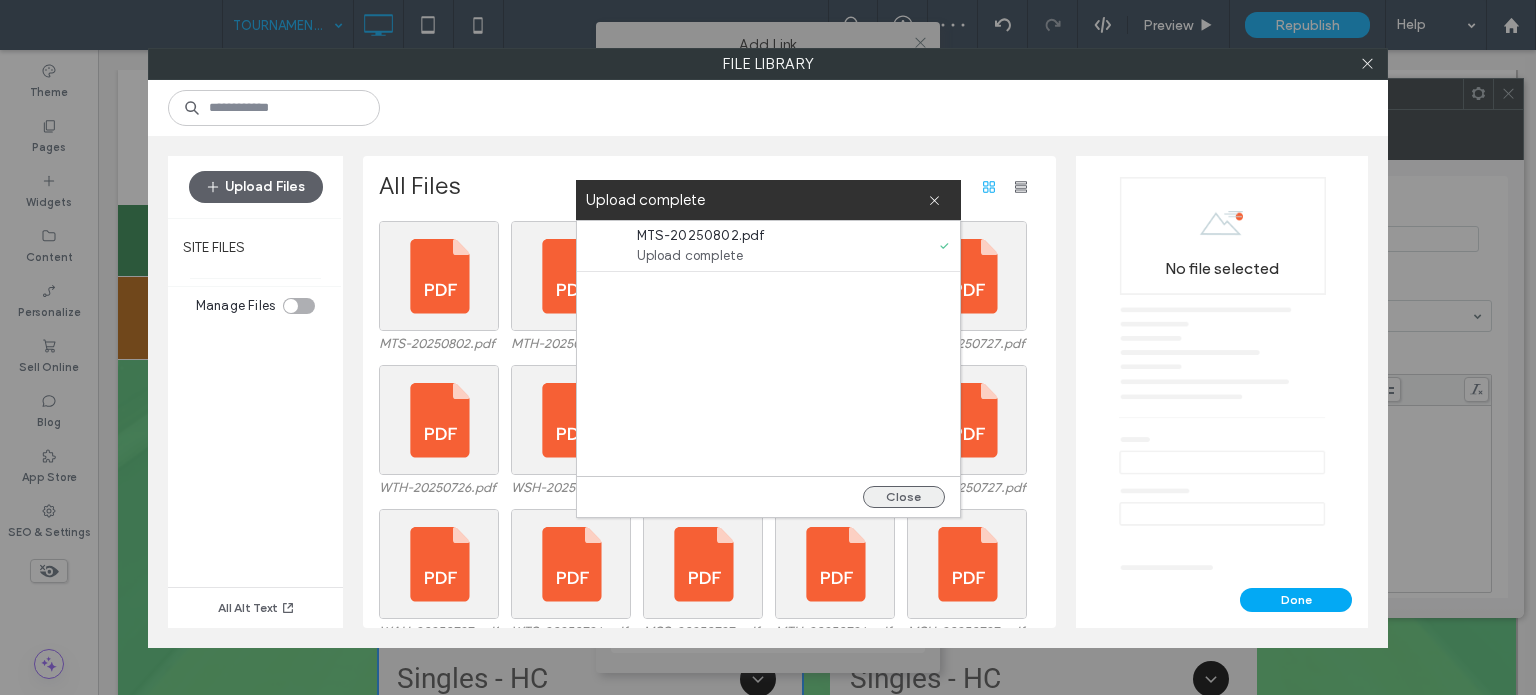 click on "Close" at bounding box center (904, 497) 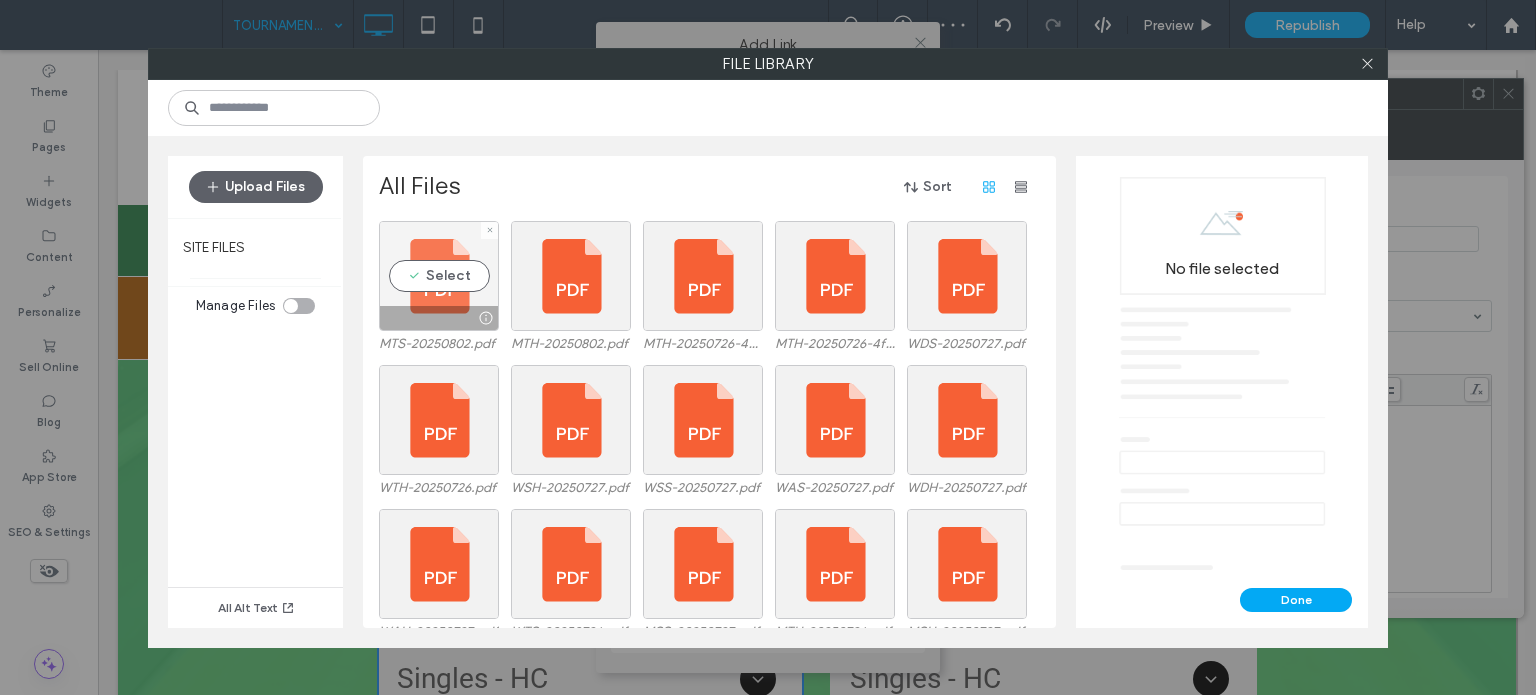 click on "Select" at bounding box center (439, 276) 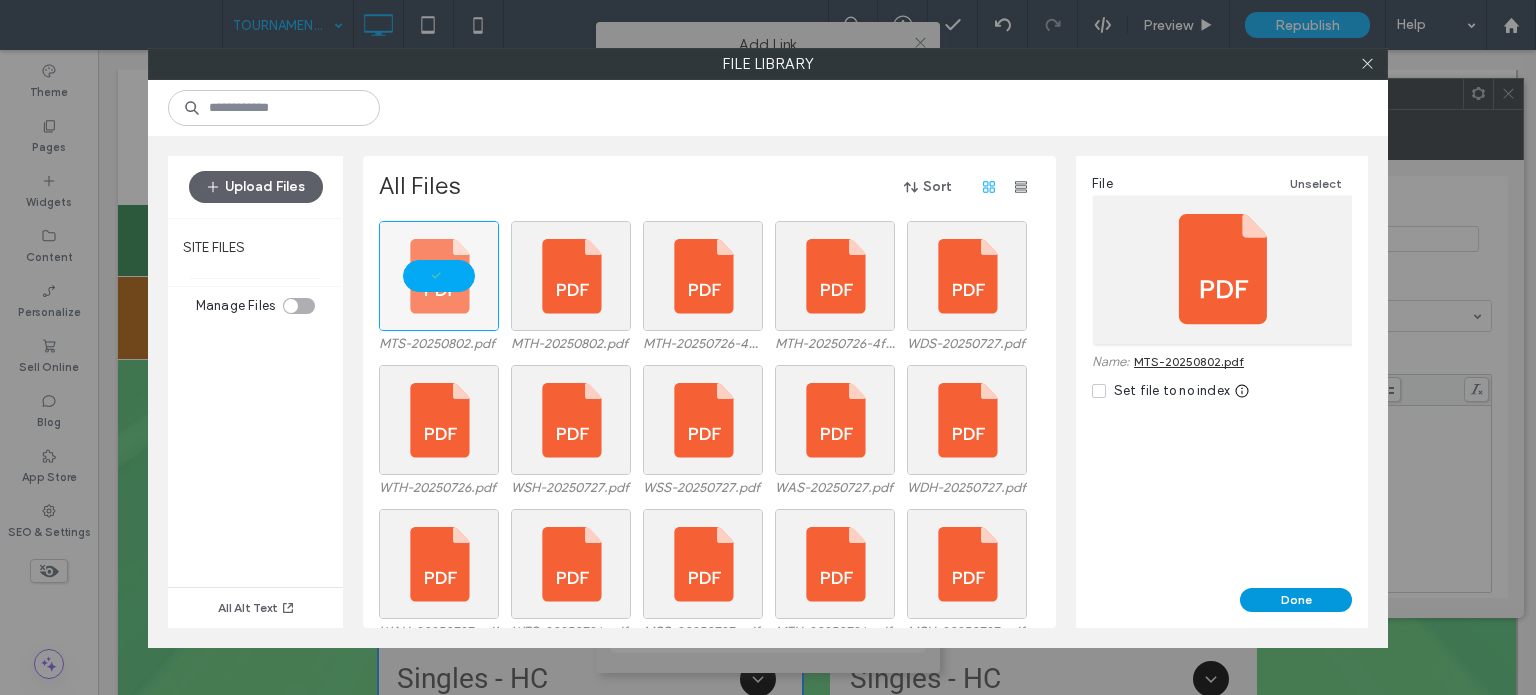 click on "Done" at bounding box center (1296, 600) 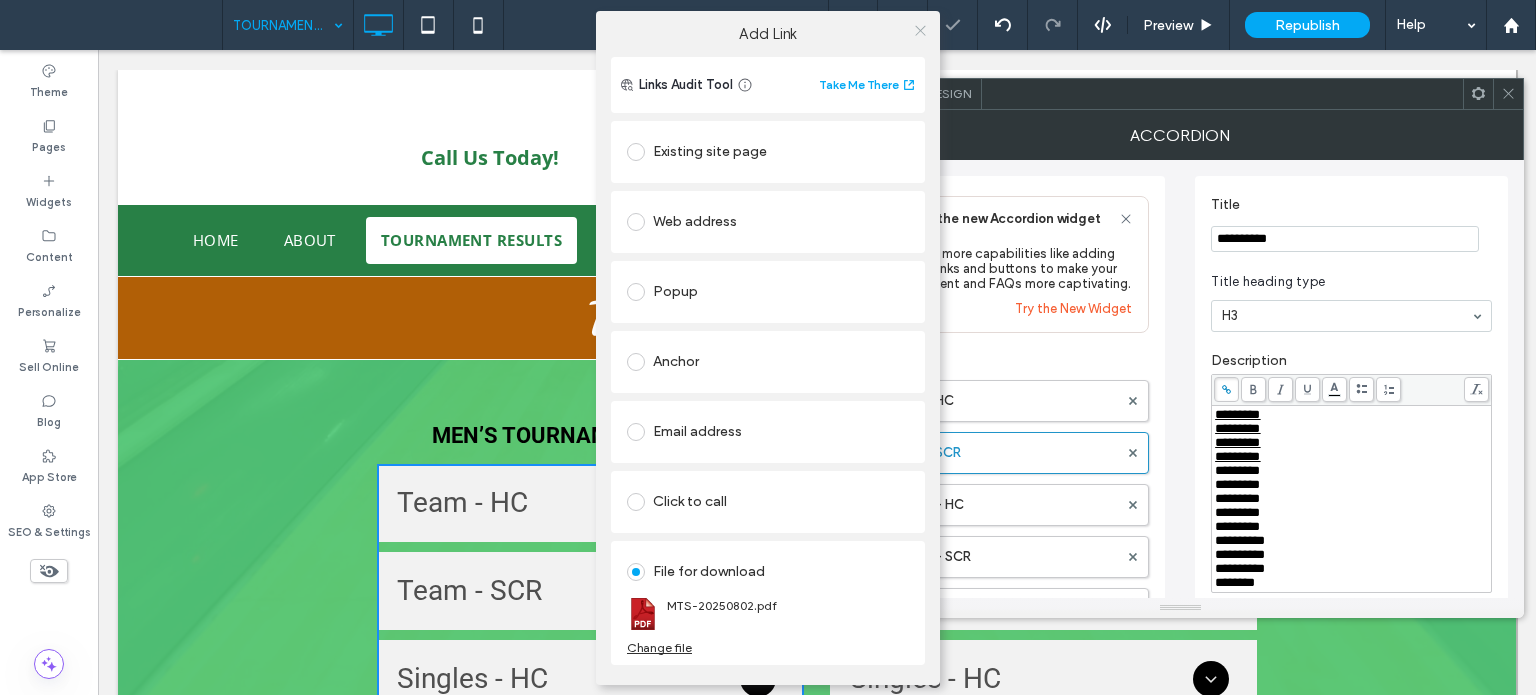 click 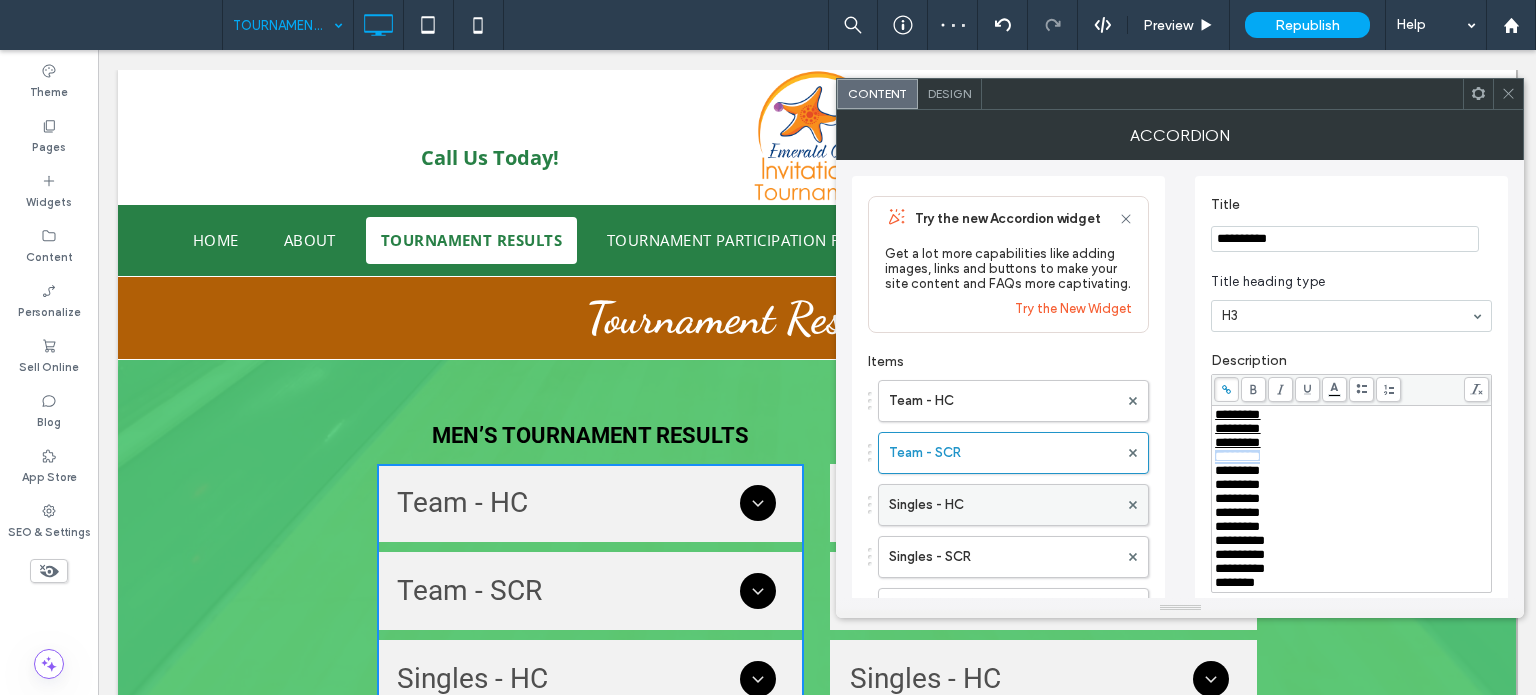 click on "Singles - HC" at bounding box center [1003, 505] 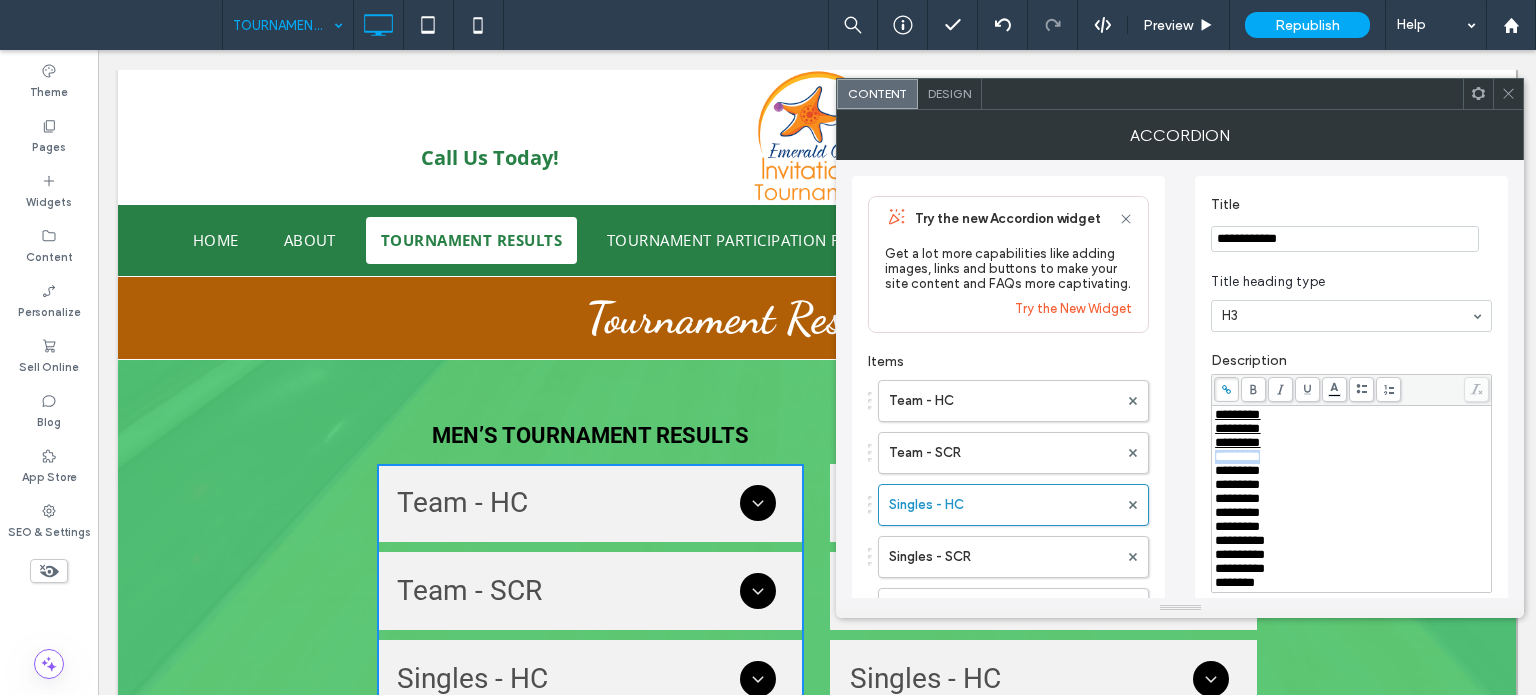 drag, startPoint x: 1292, startPoint y: 462, endPoint x: 1224, endPoint y: 411, distance: 85 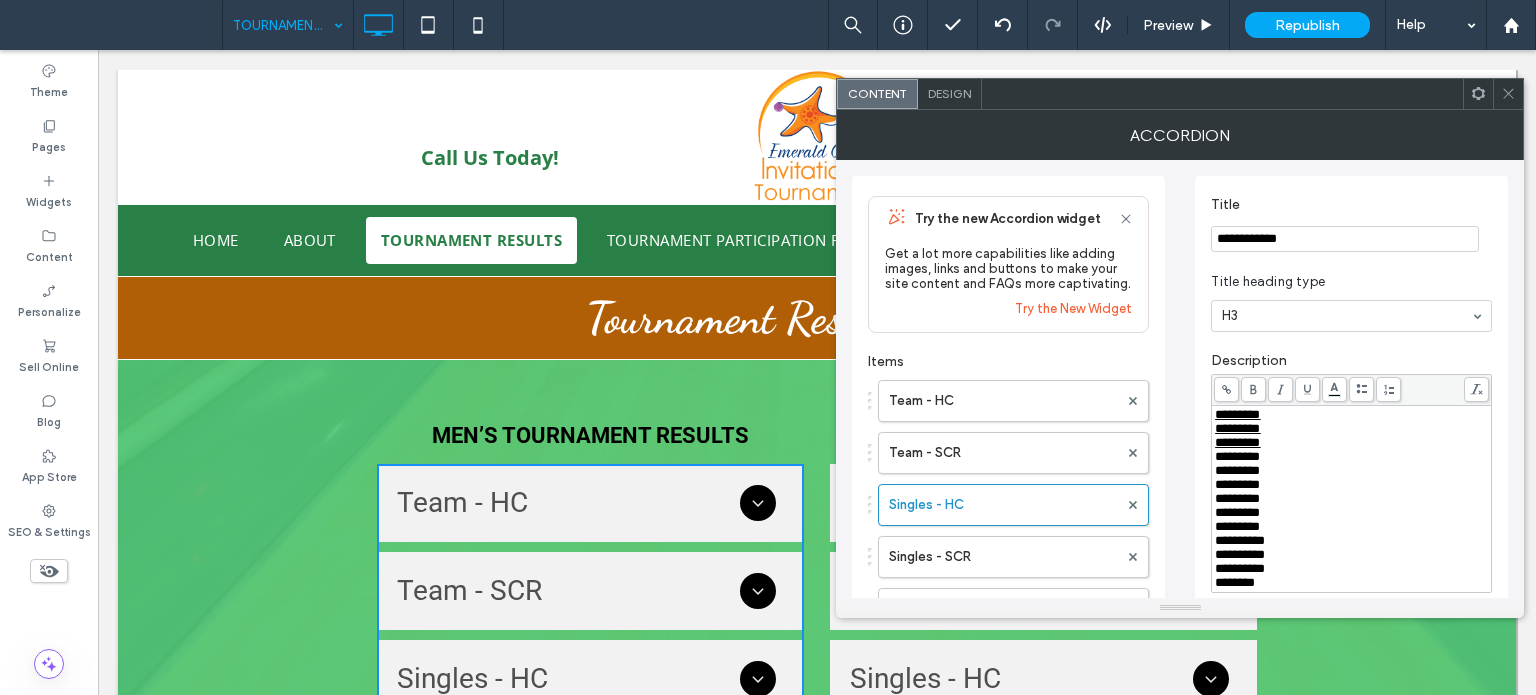 click 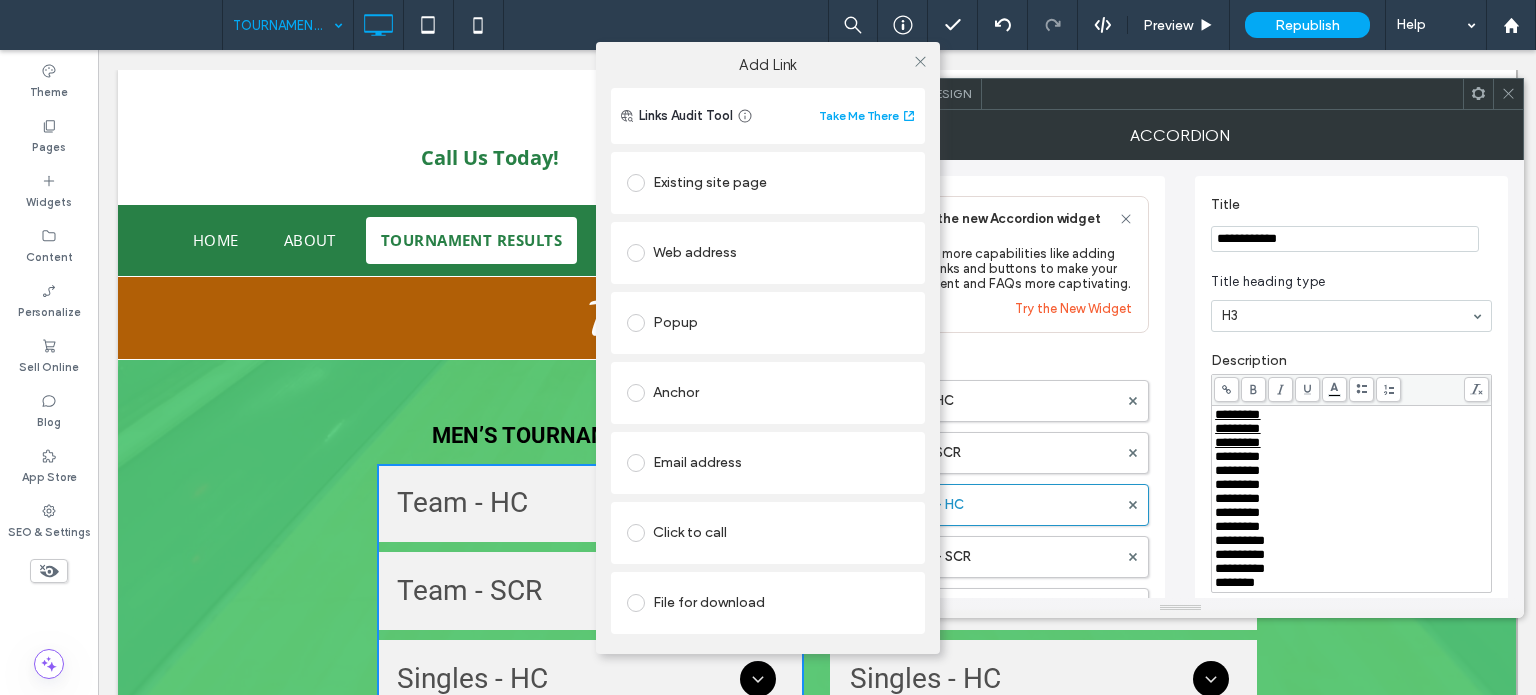 click on "File for download" at bounding box center [768, 603] 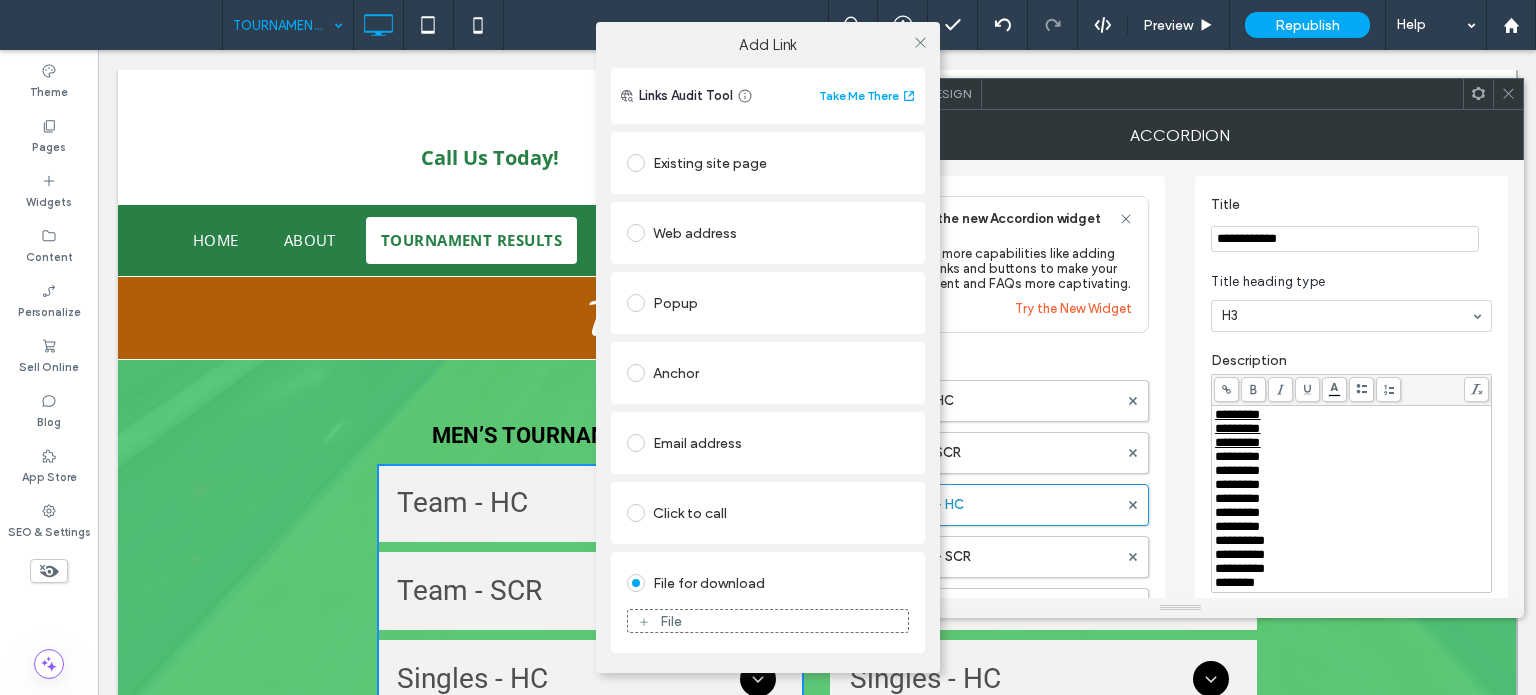 click on "File" at bounding box center (768, 621) 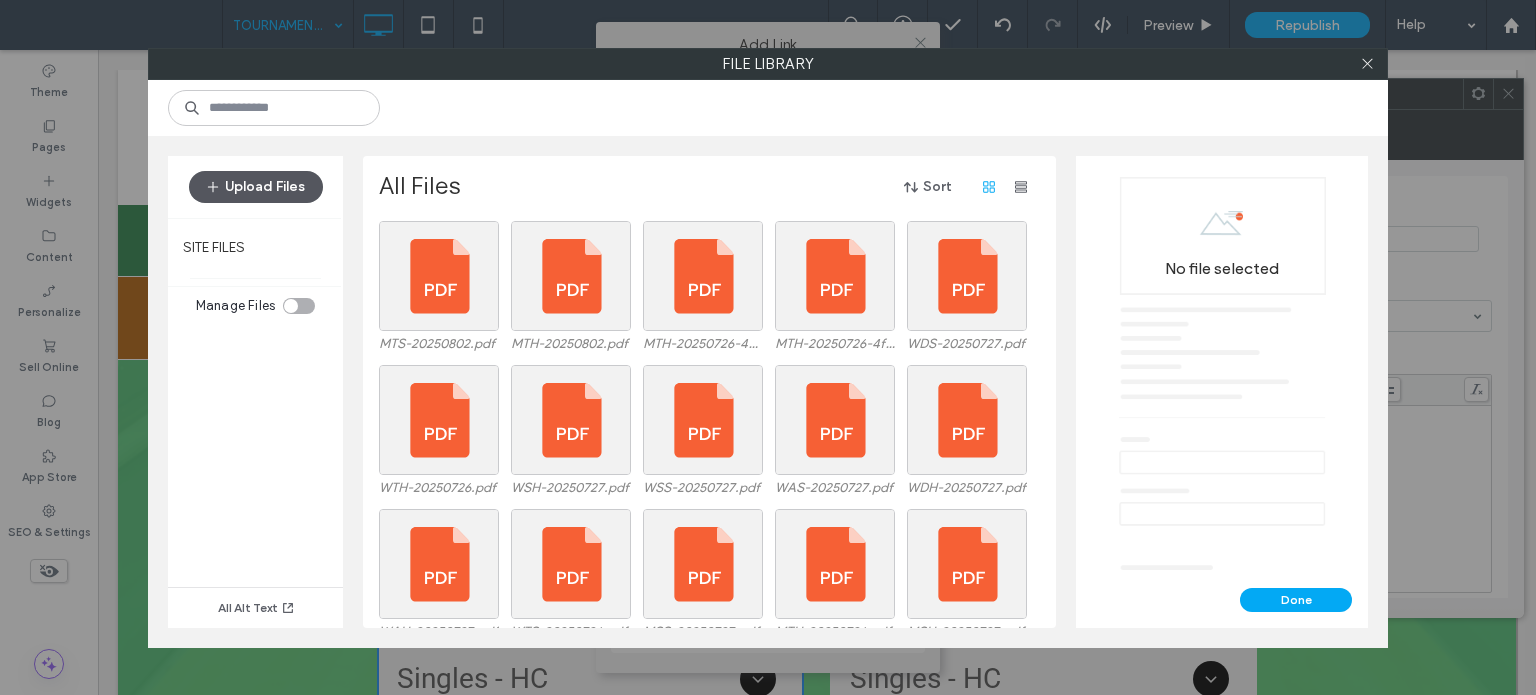 click at bounding box center [215, 187] 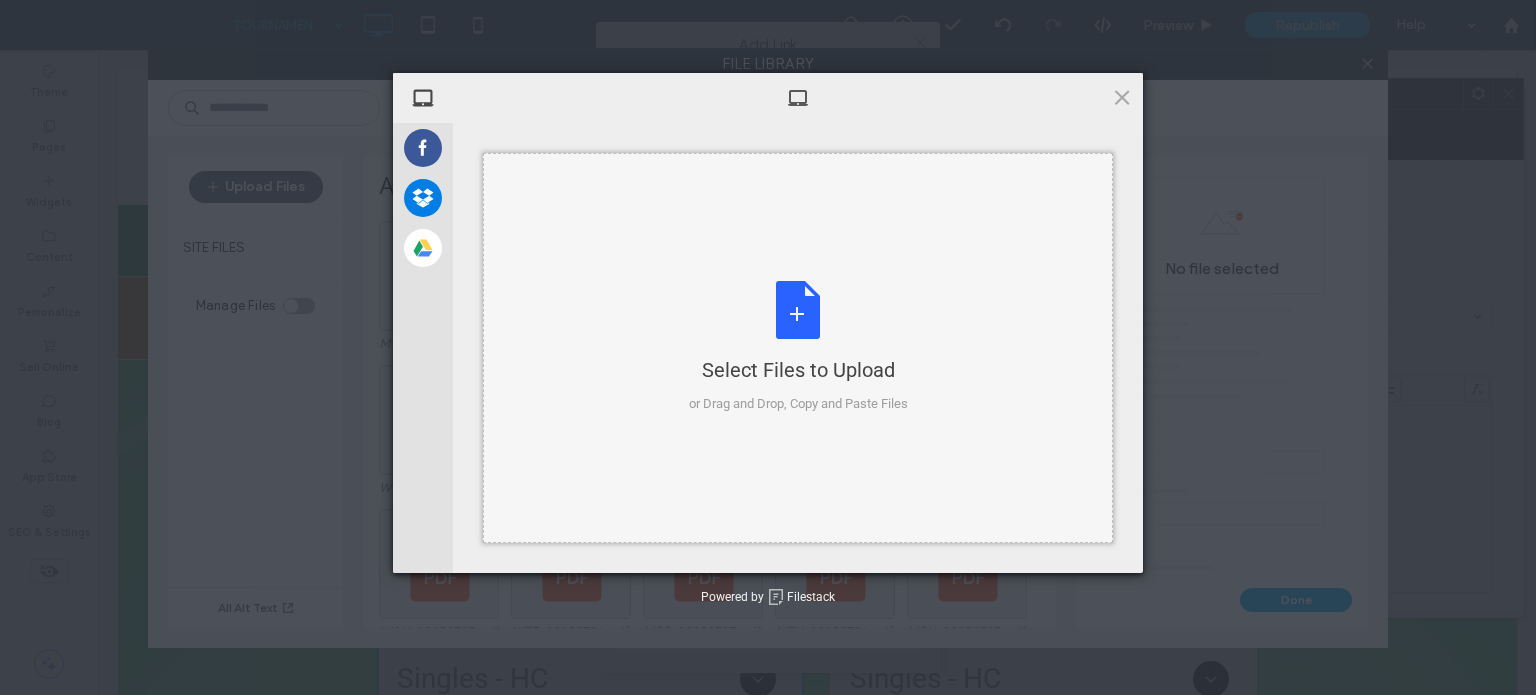click on "Select Files to Upload" at bounding box center (798, 370) 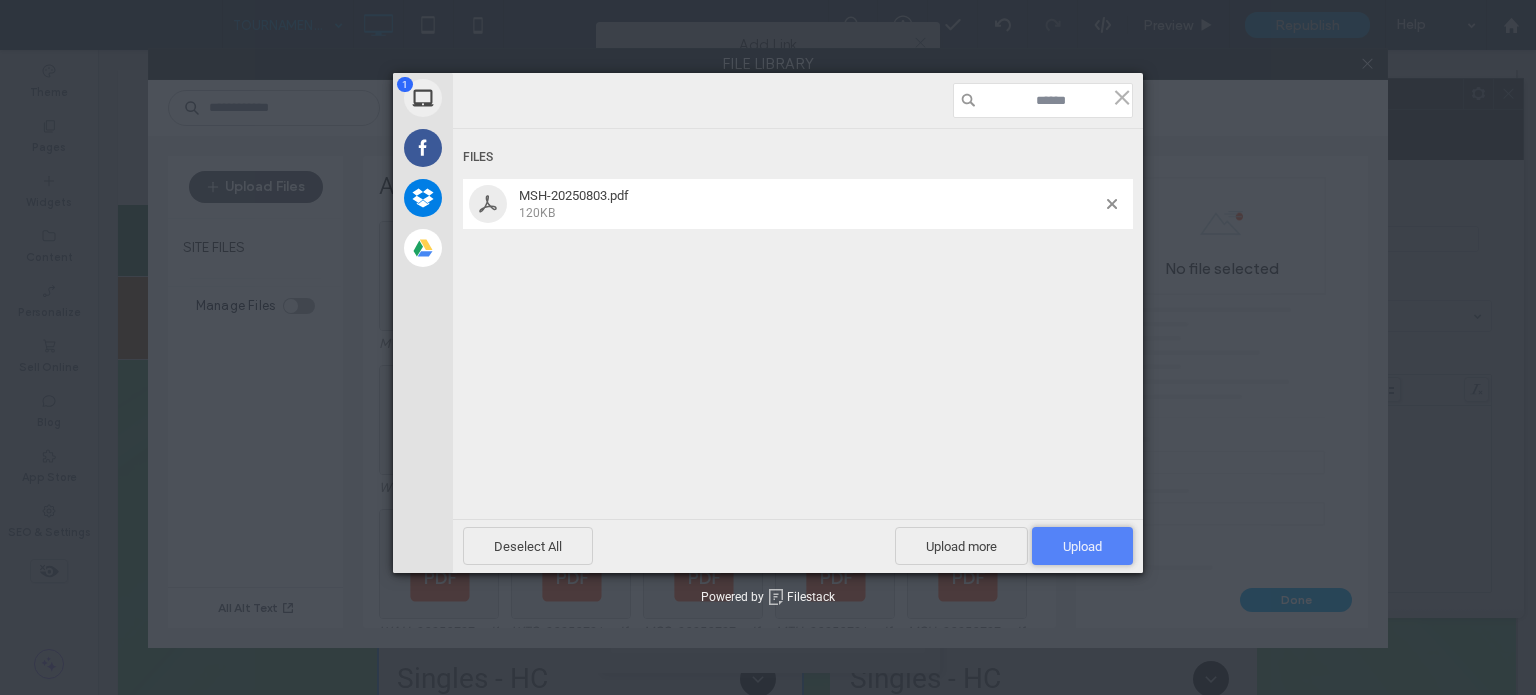 click on "Upload
1" at bounding box center [1082, 546] 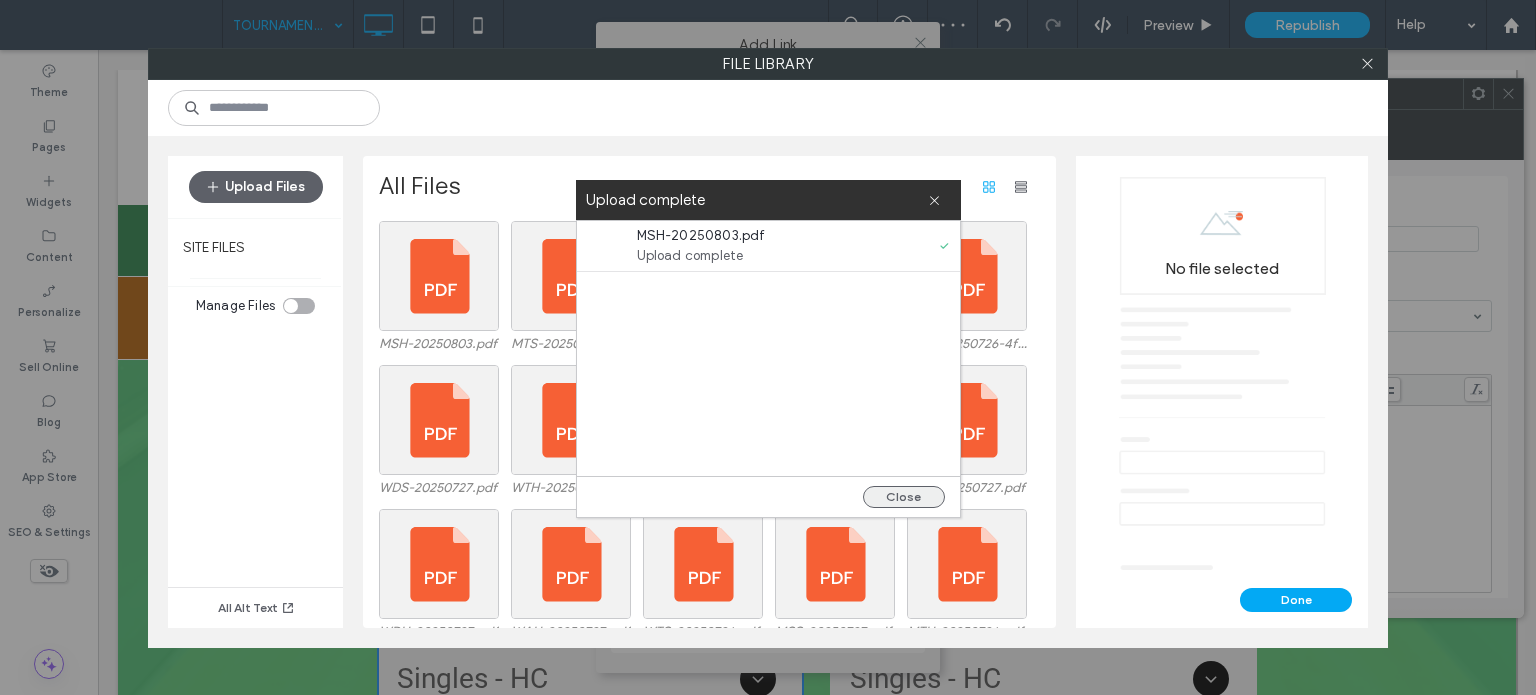 click on "Close" at bounding box center [904, 497] 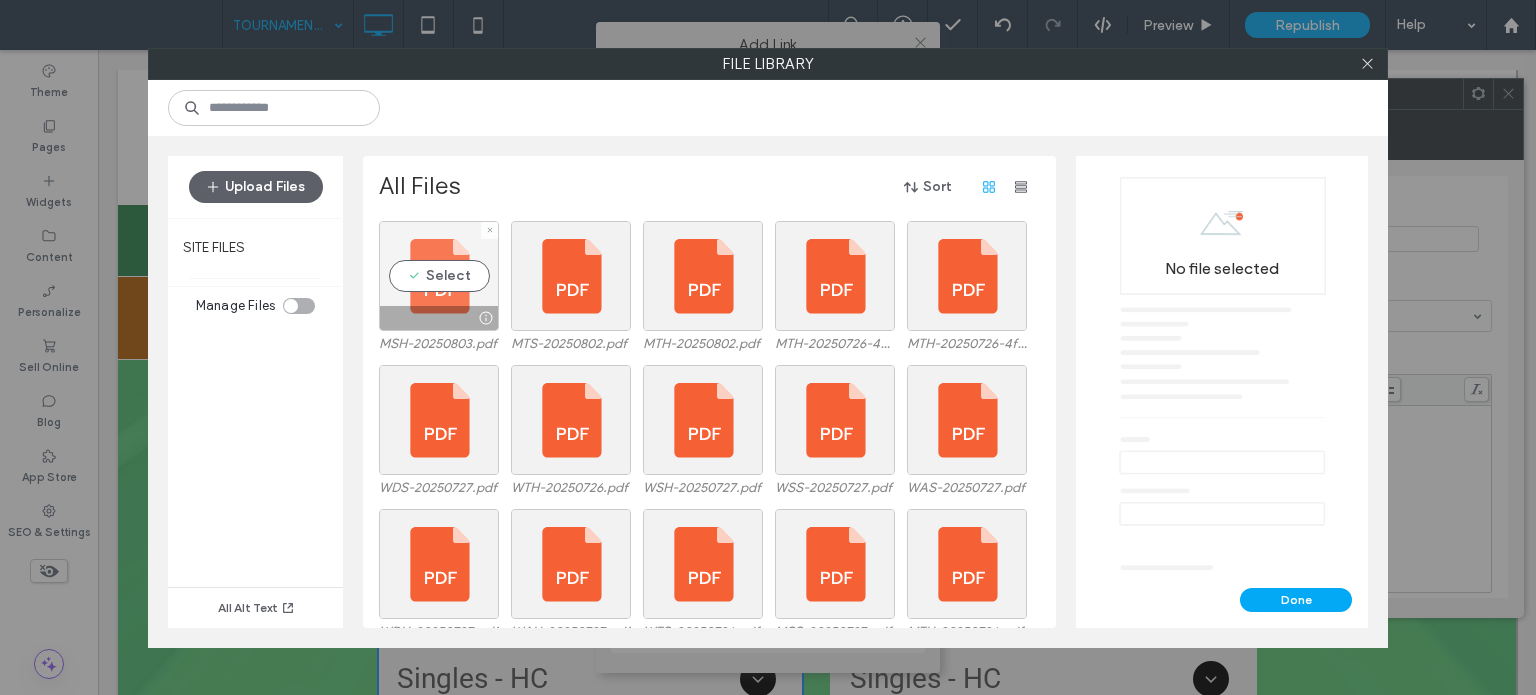 click on "Select" at bounding box center (439, 276) 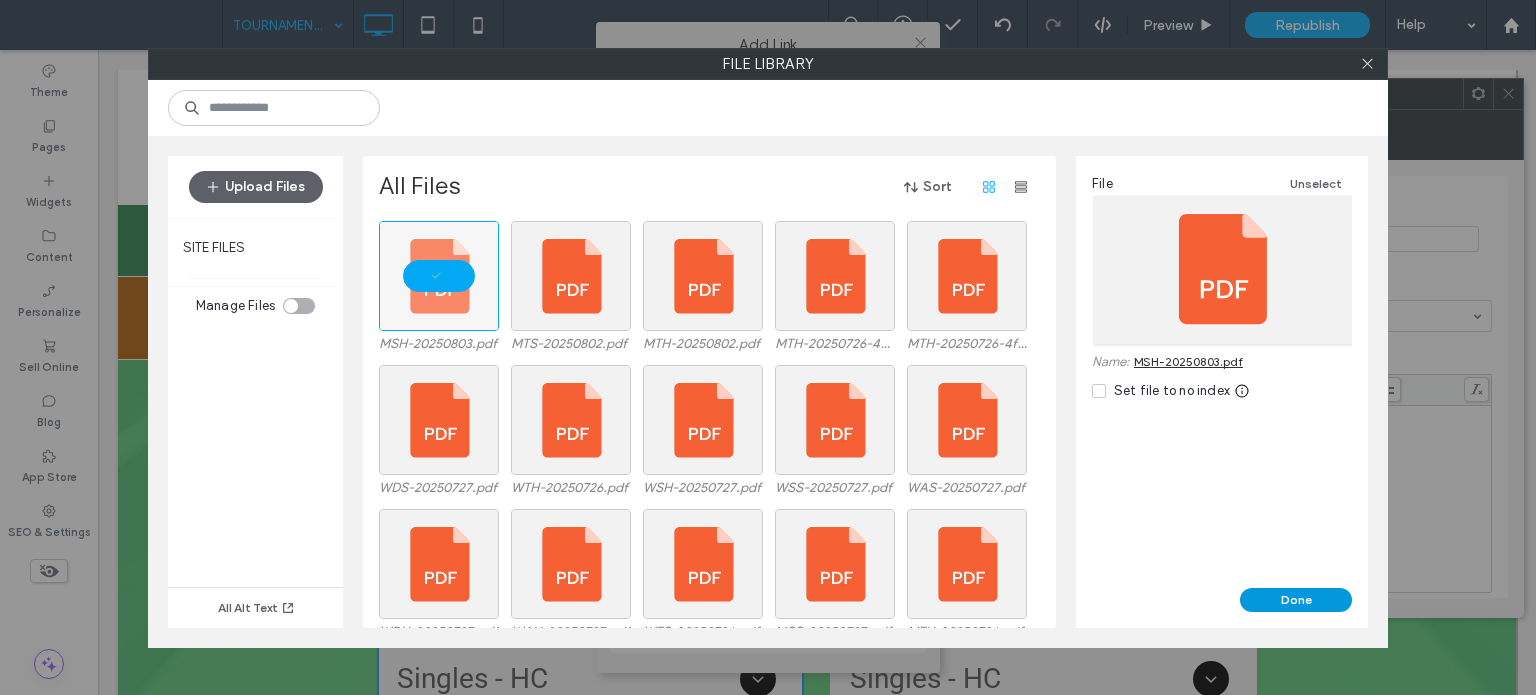 click on "Done" at bounding box center (1296, 600) 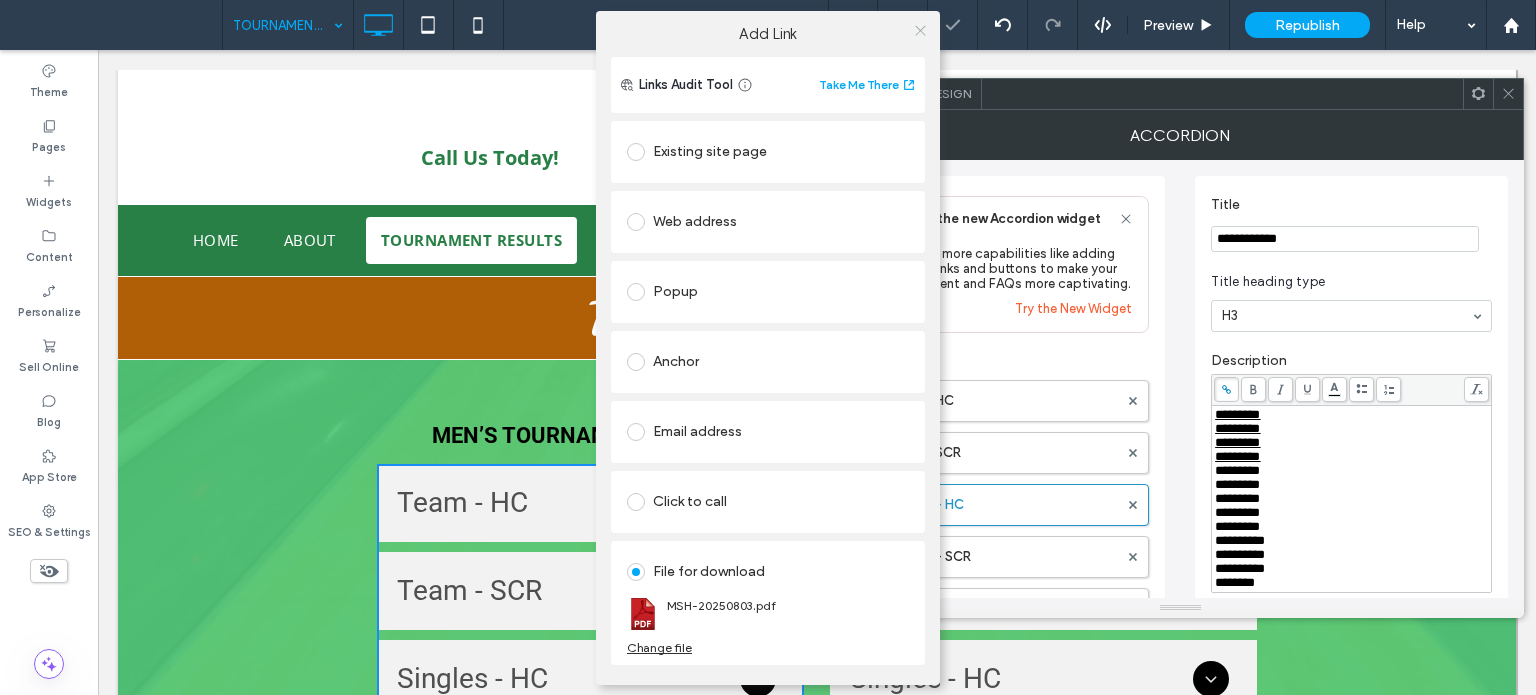click at bounding box center [920, 31] 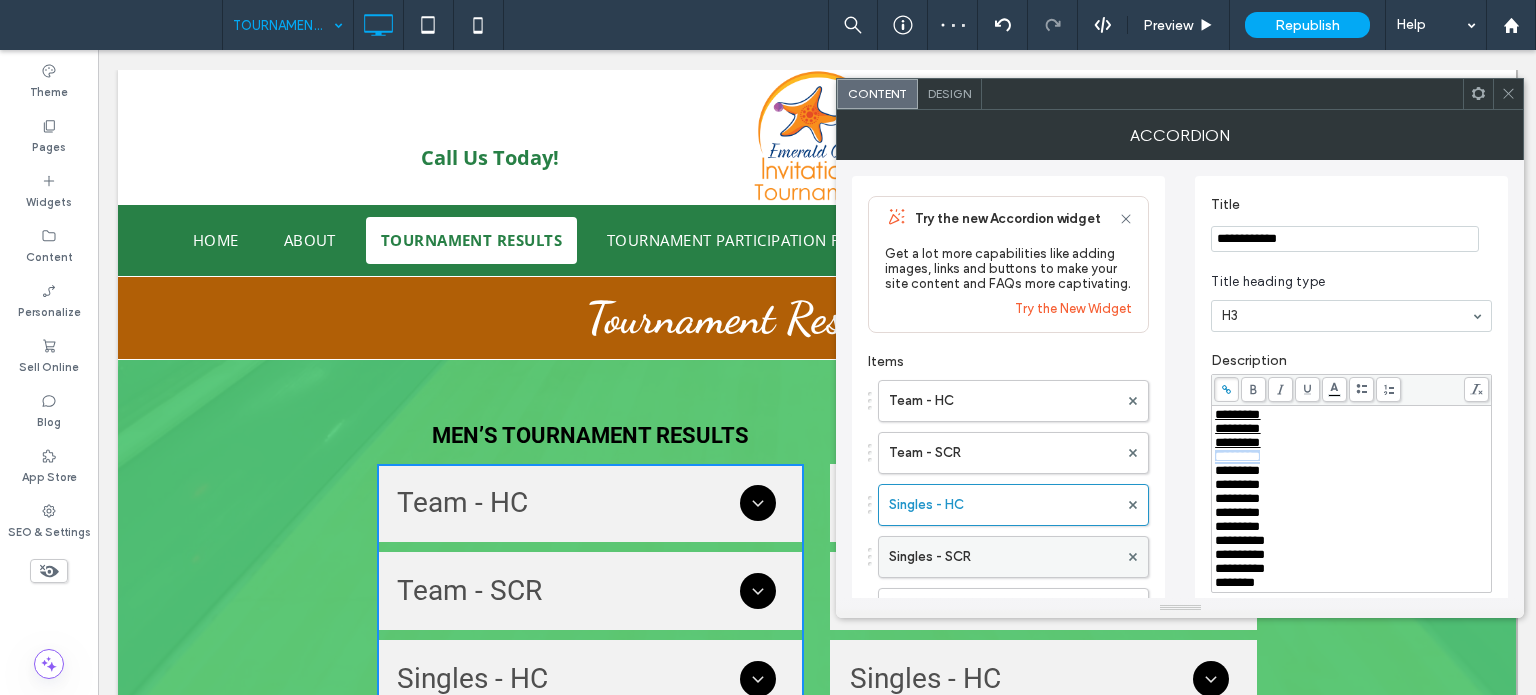 click on "Singles - SCR" at bounding box center [1003, 557] 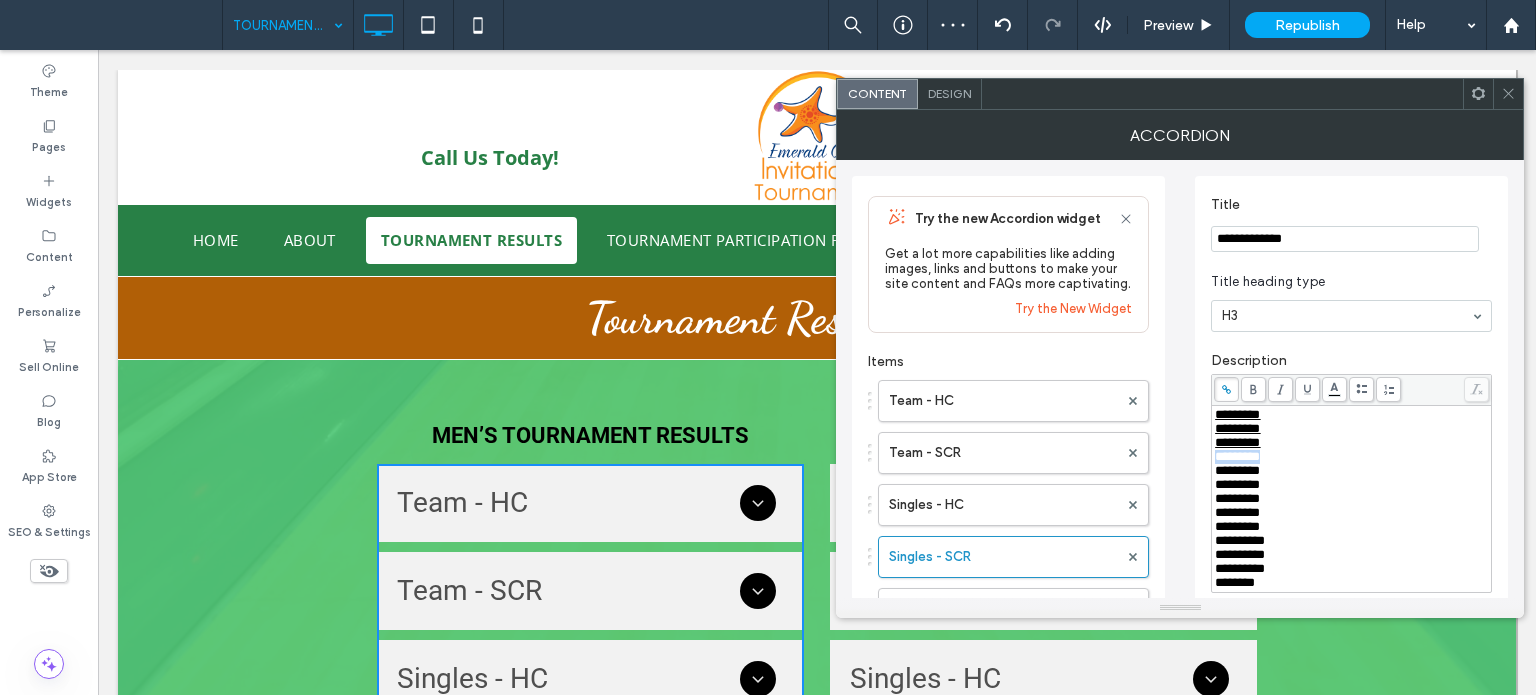 drag, startPoint x: 1302, startPoint y: 457, endPoint x: 1206, endPoint y: 456, distance: 96.00521 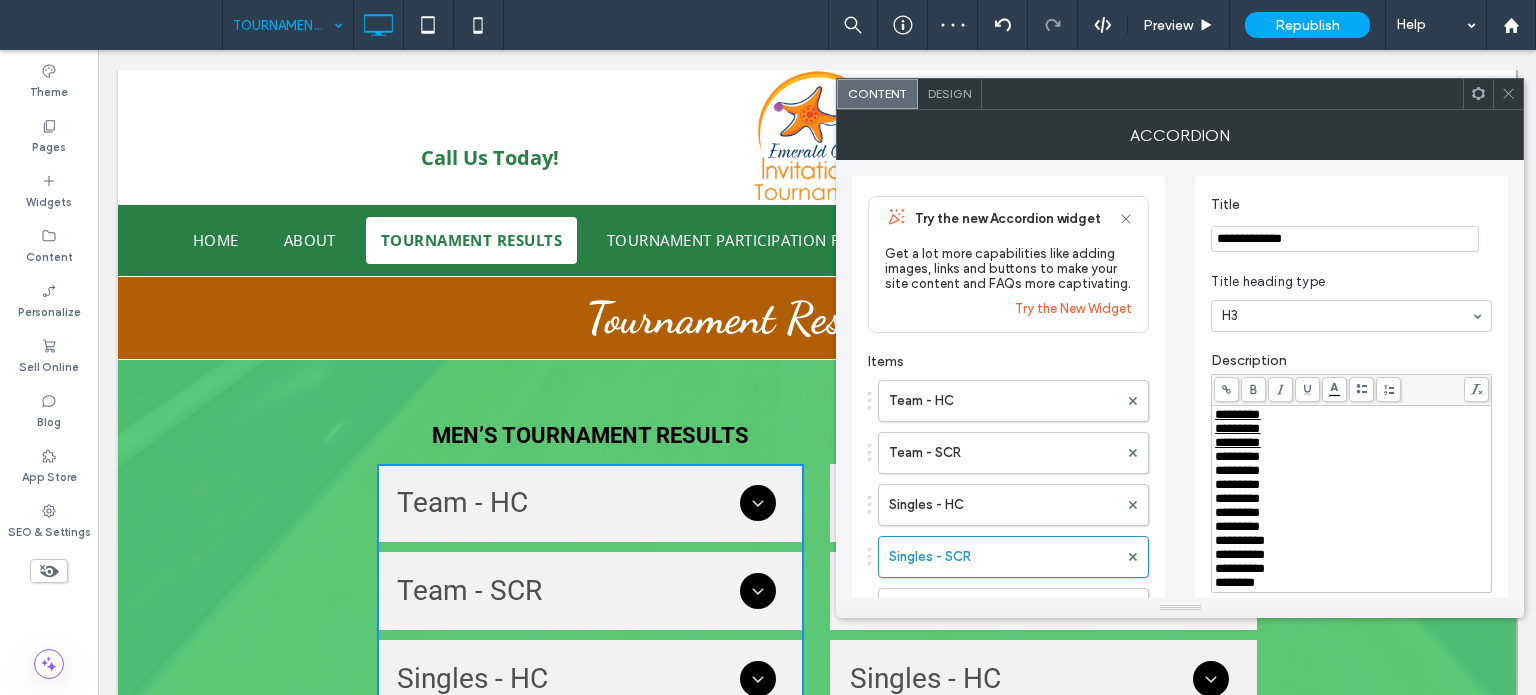 click 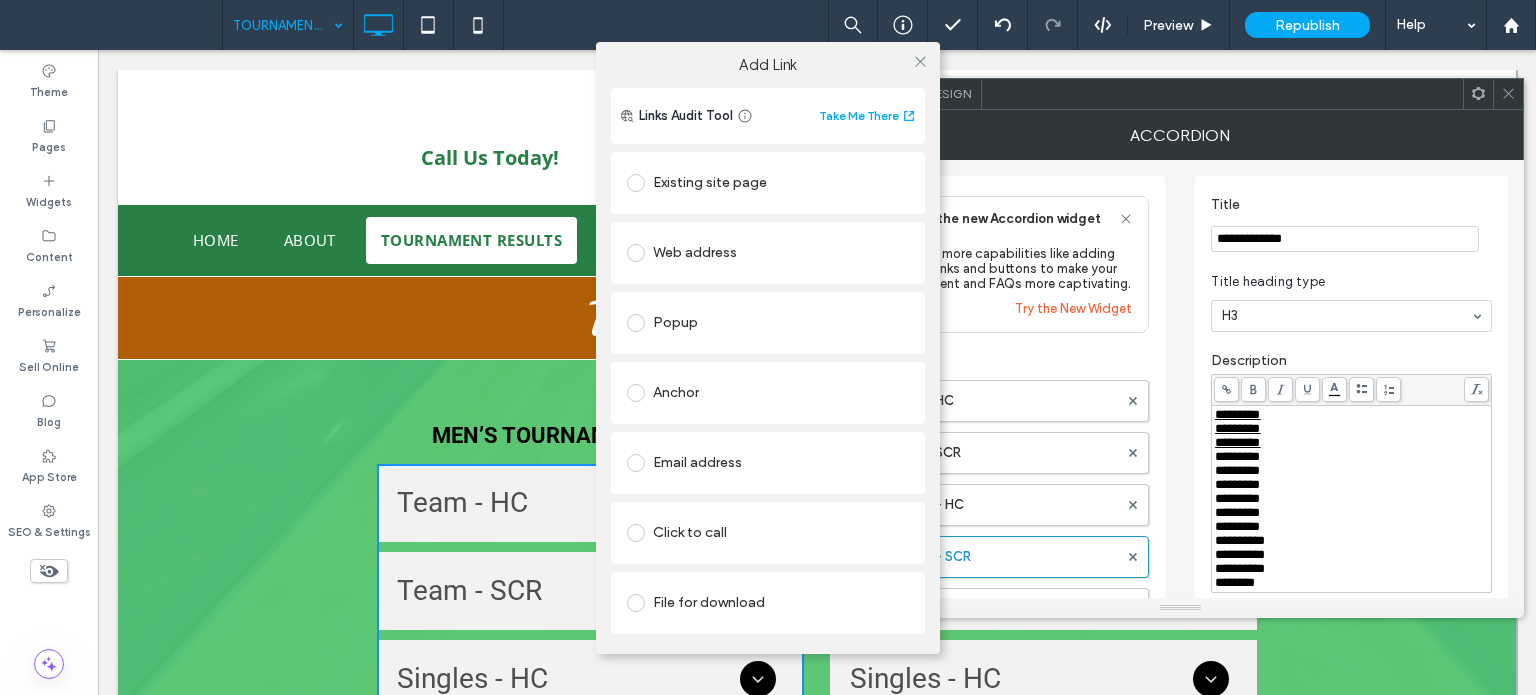 click on "File for download" at bounding box center (768, 603) 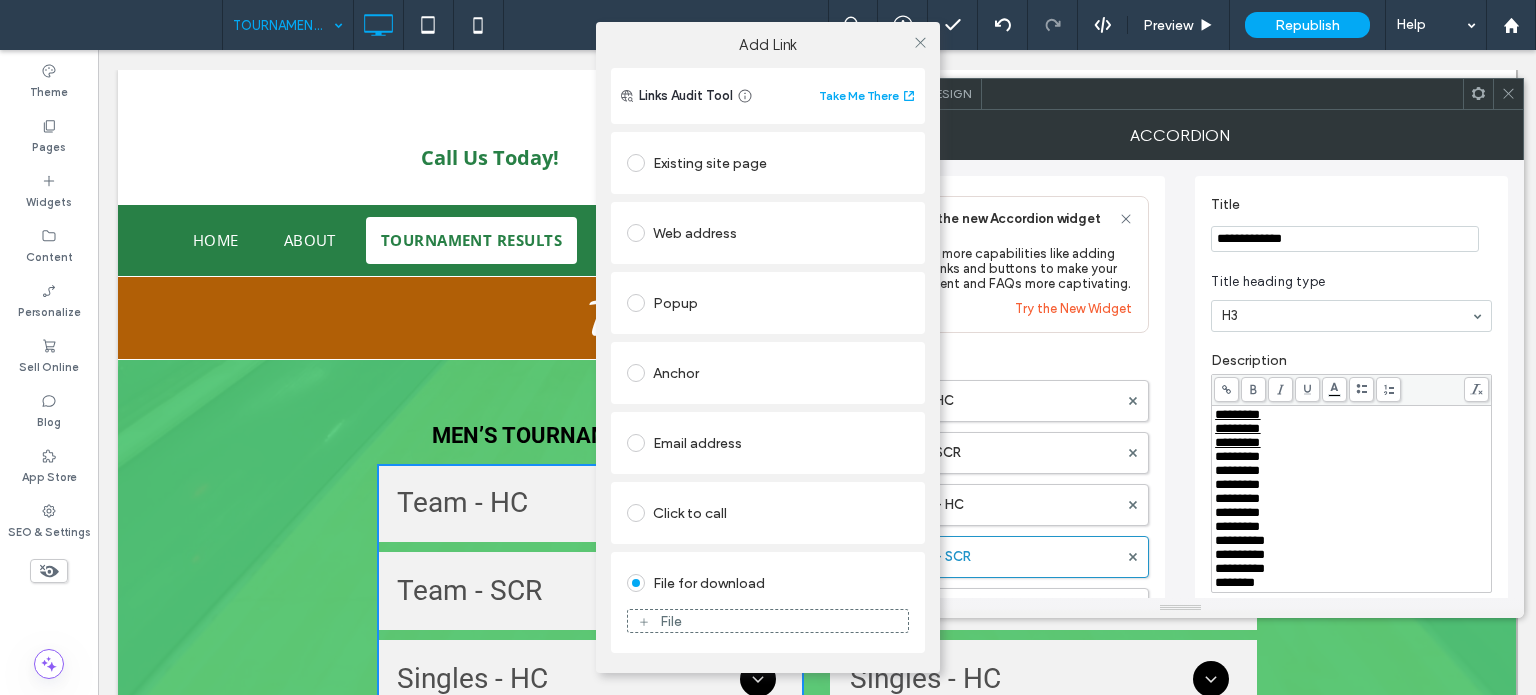 click on "File" at bounding box center (768, 621) 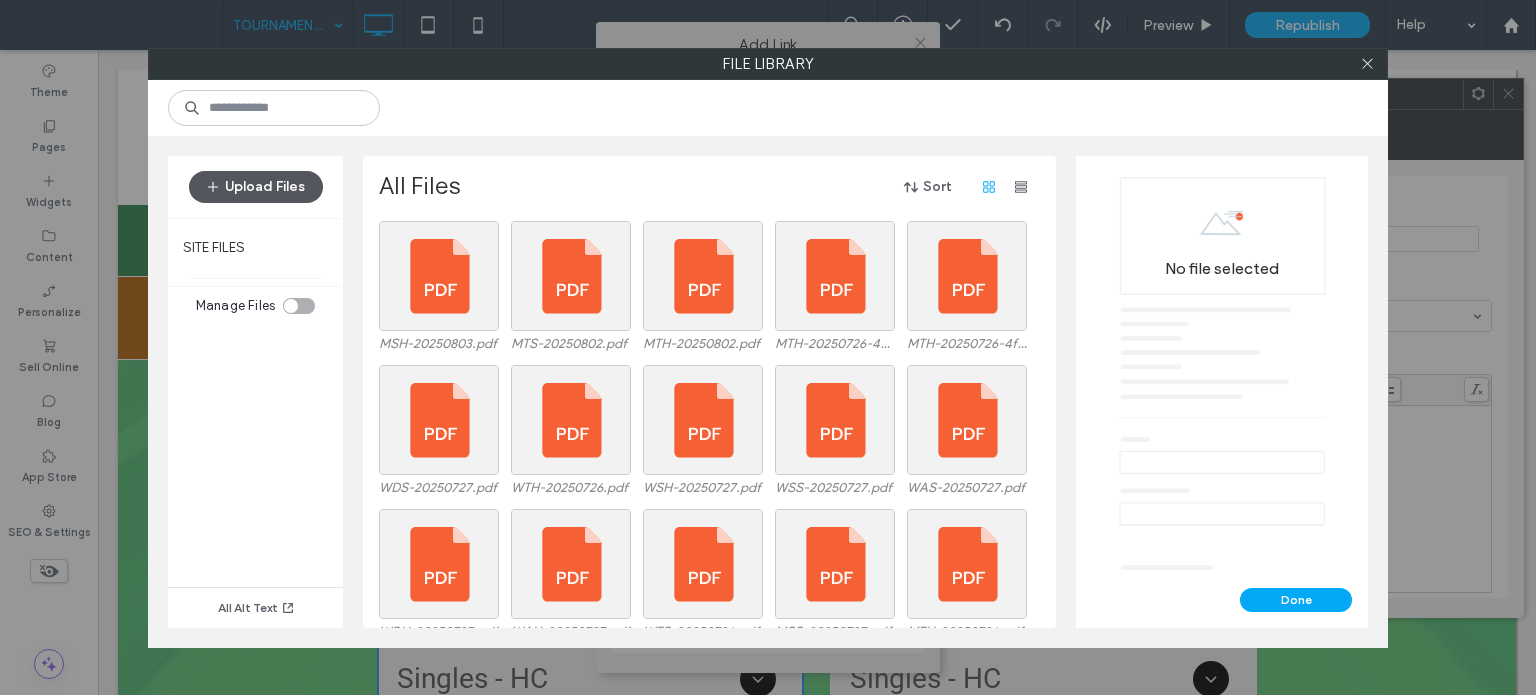 click on "Upload Files" at bounding box center (256, 187) 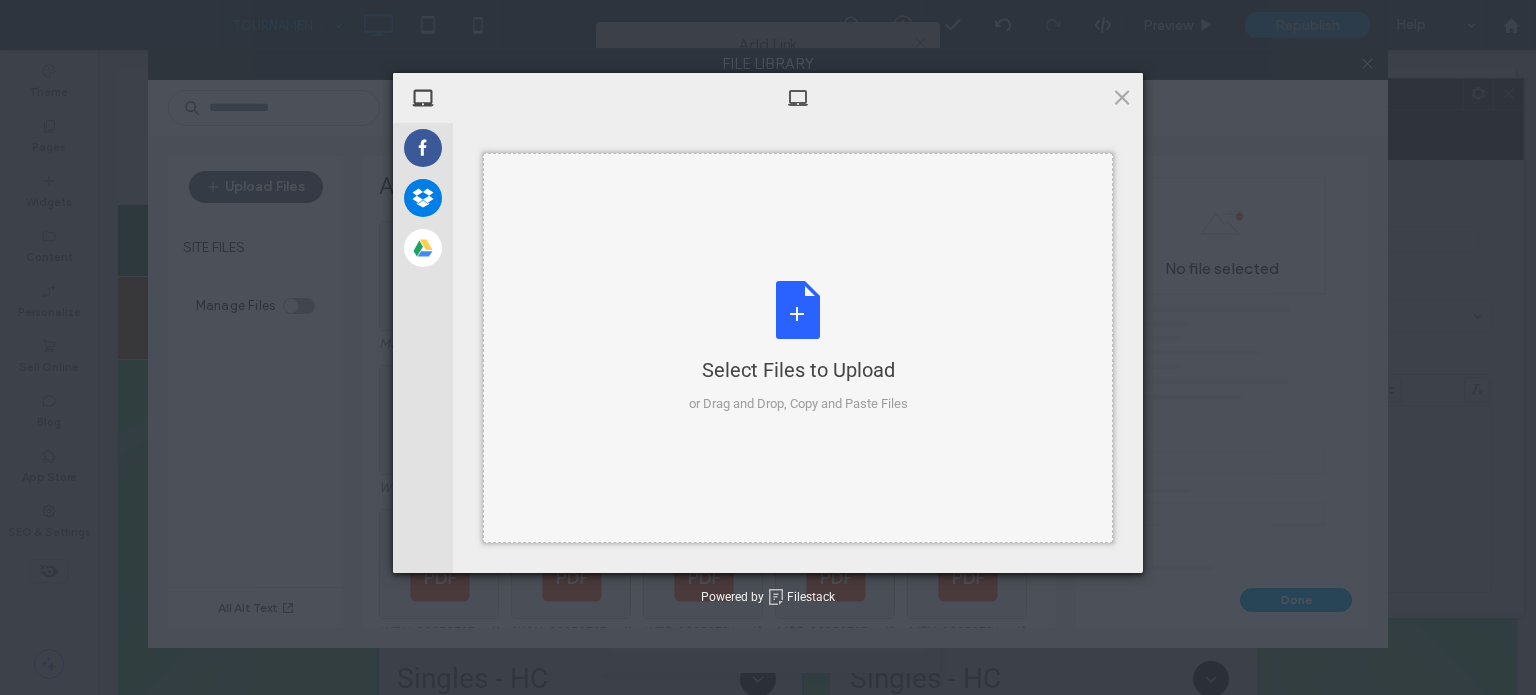 click on "Select Files to Upload
or Drag and Drop, Copy and Paste Files" at bounding box center (798, 347) 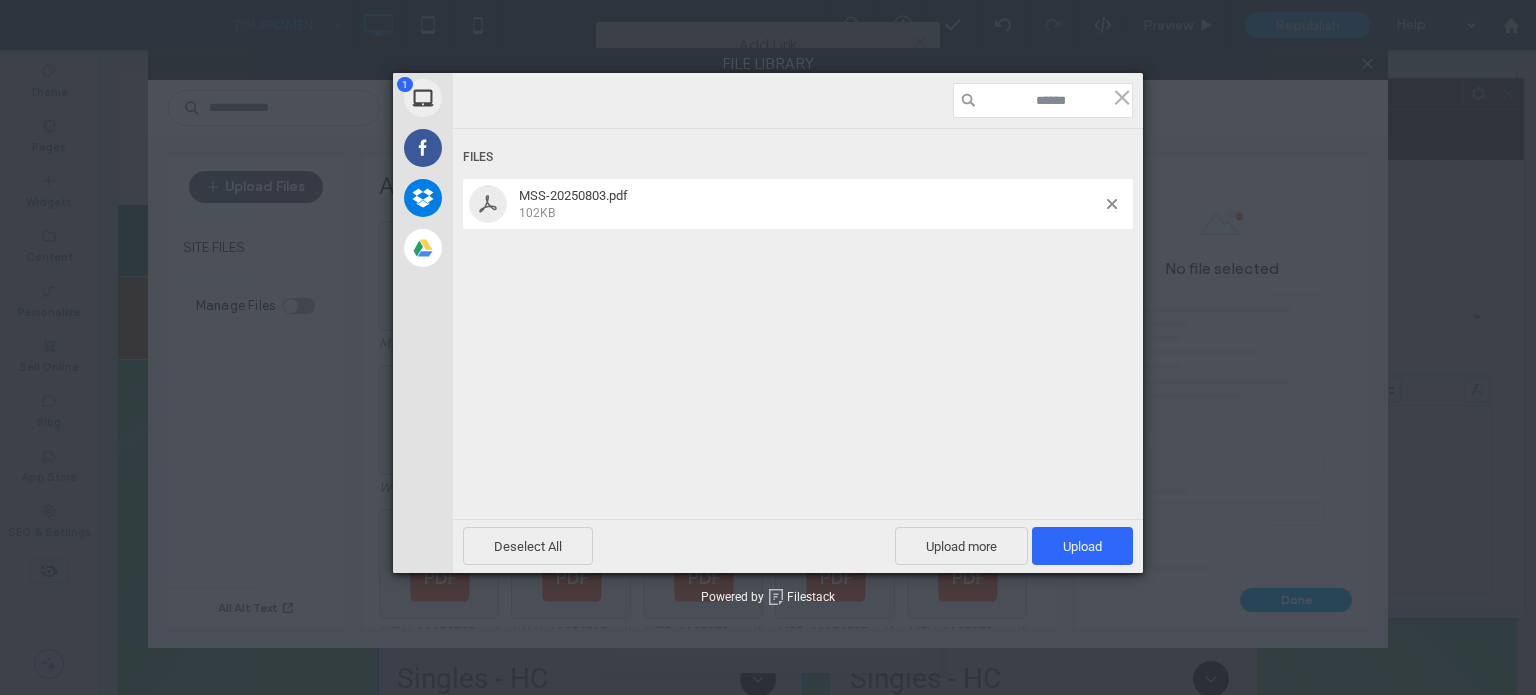 click on "Deselect All
Upload more
Upload
1" at bounding box center (798, 546) 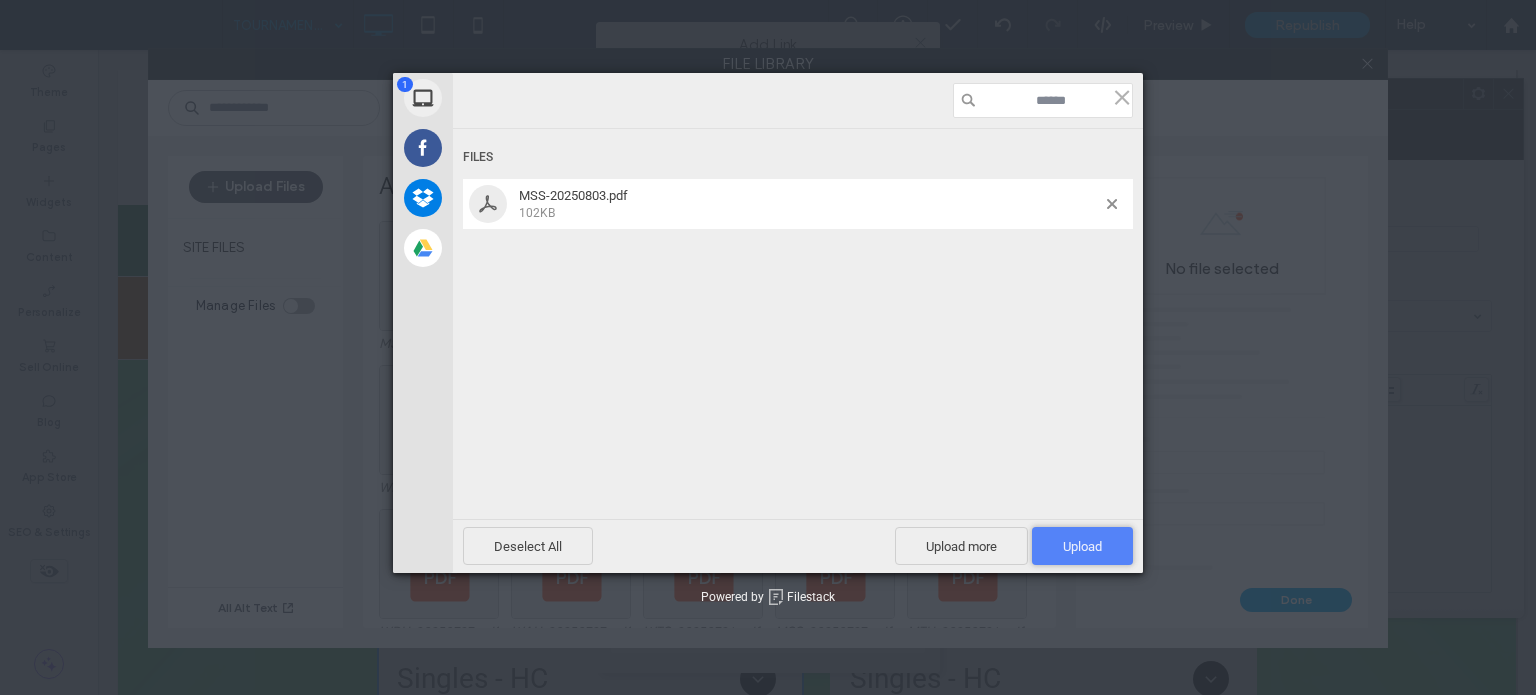 click on "Upload
1" at bounding box center (1082, 546) 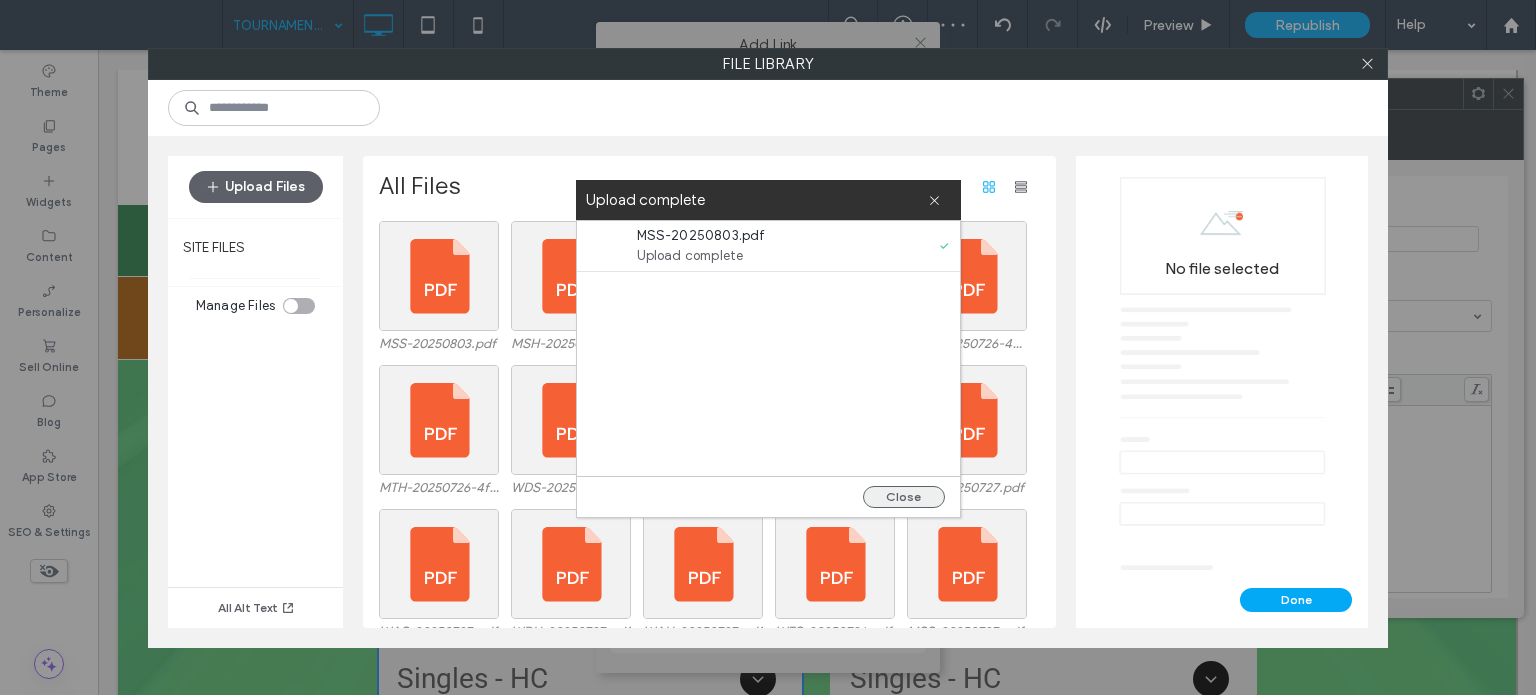 click on "Close" at bounding box center [904, 497] 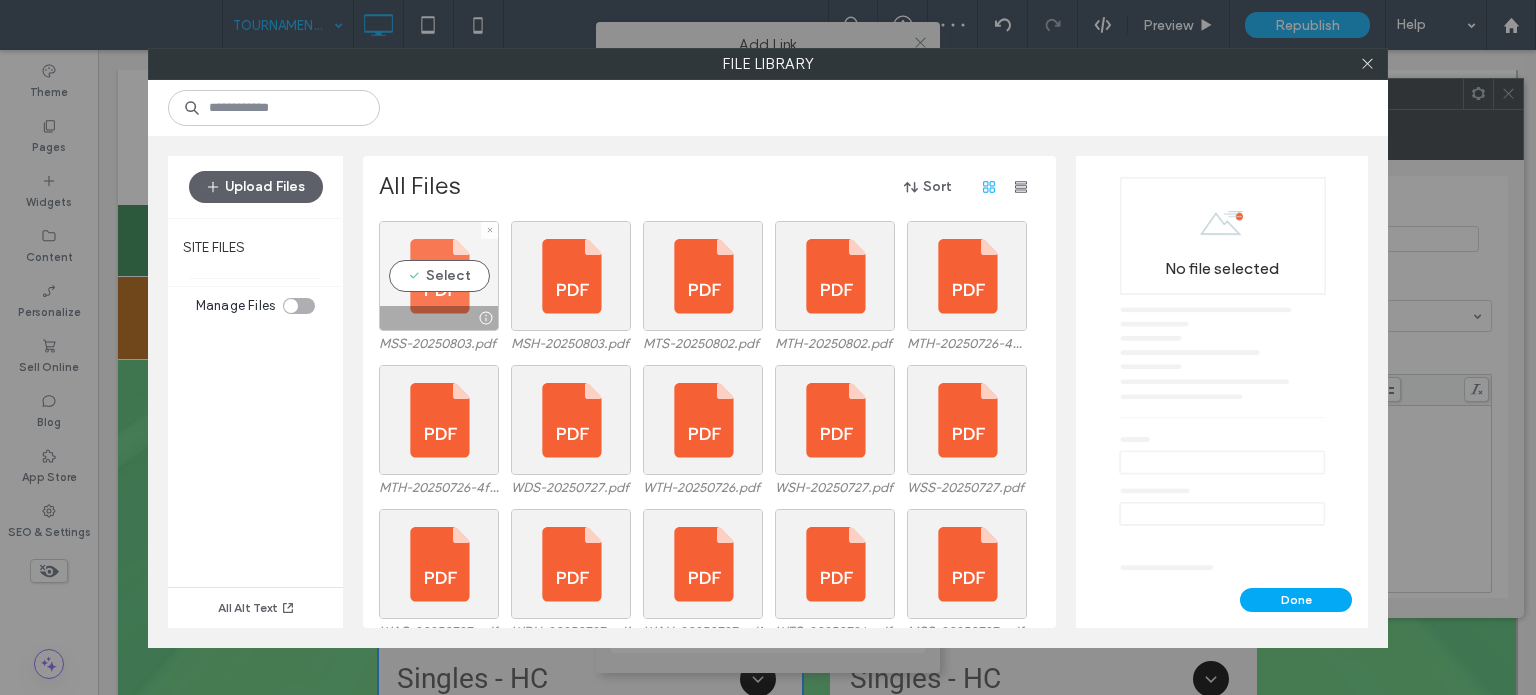 click on "Select" at bounding box center (439, 276) 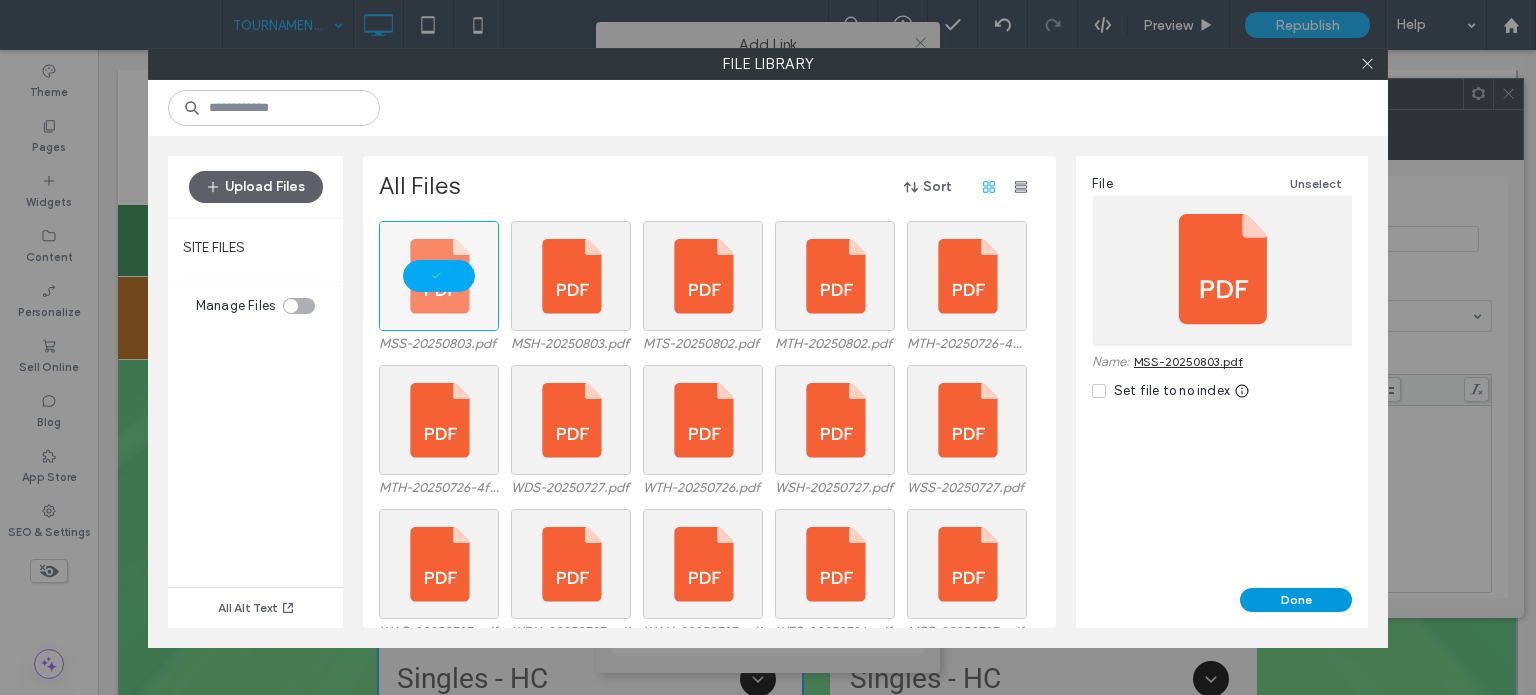 click on "Done" at bounding box center (1296, 600) 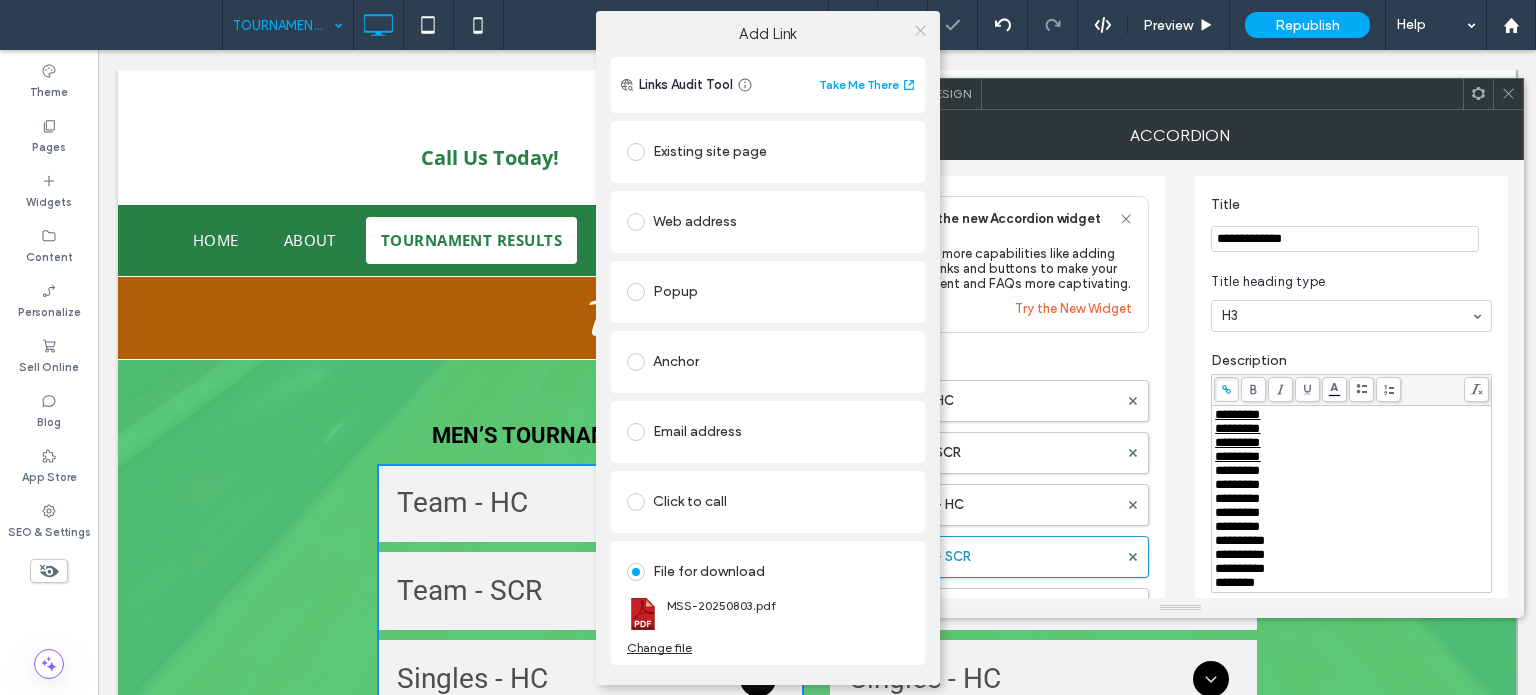 click 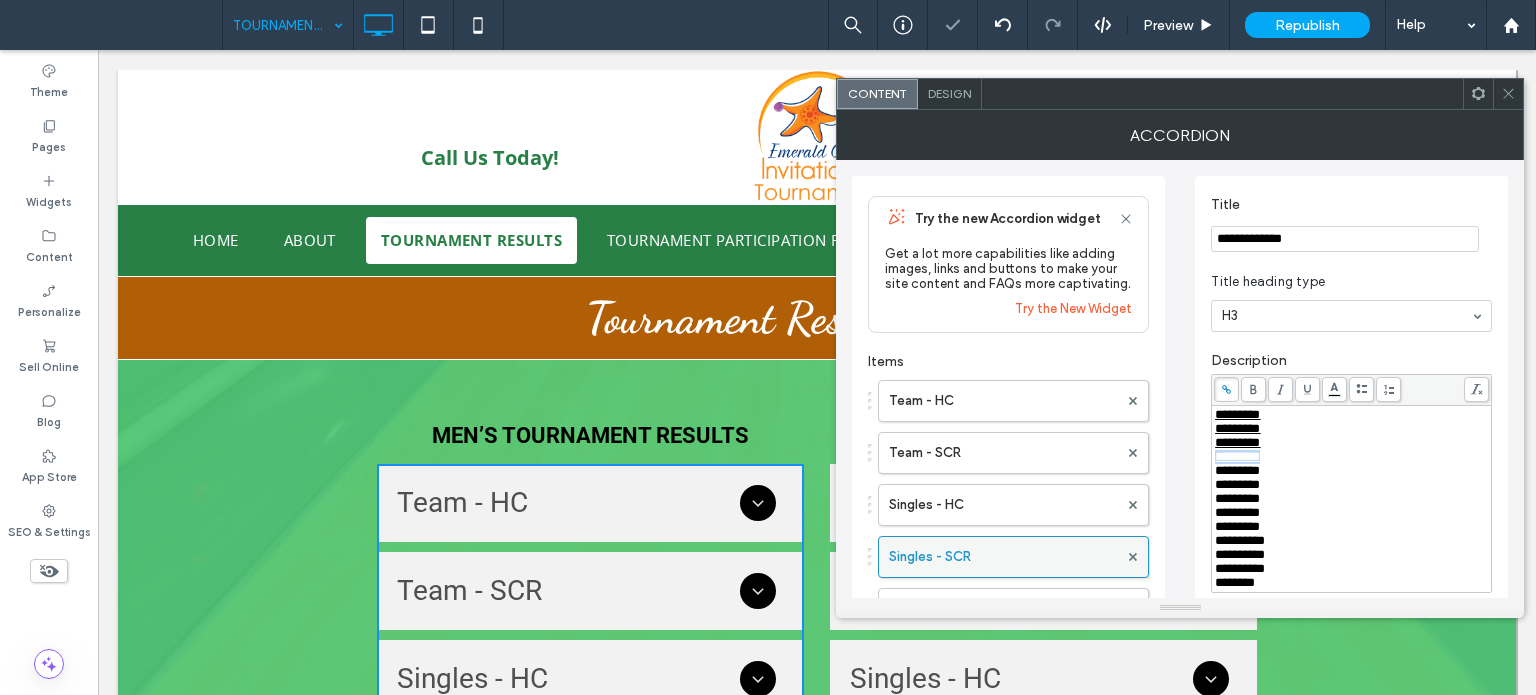 scroll, scrollTop: 100, scrollLeft: 0, axis: vertical 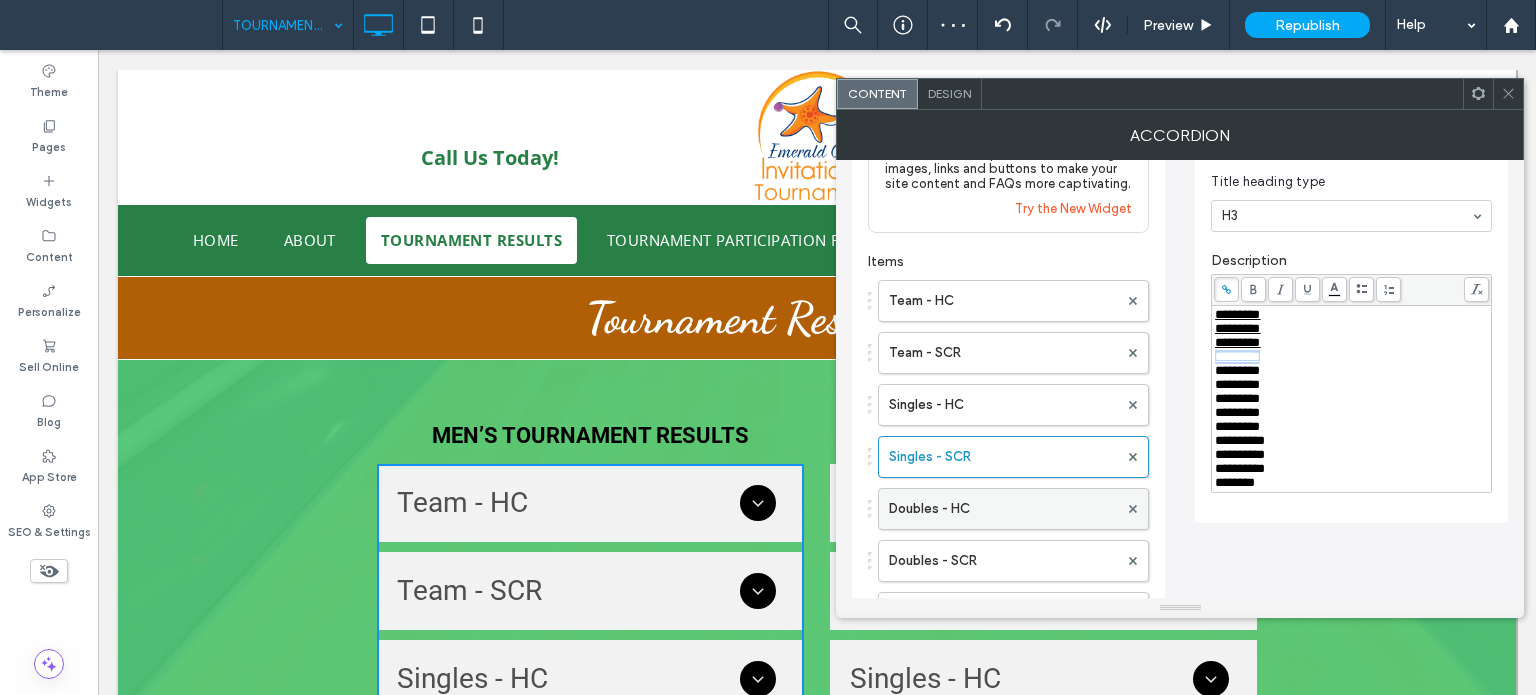 click on "Doubles - HC" at bounding box center [1003, 509] 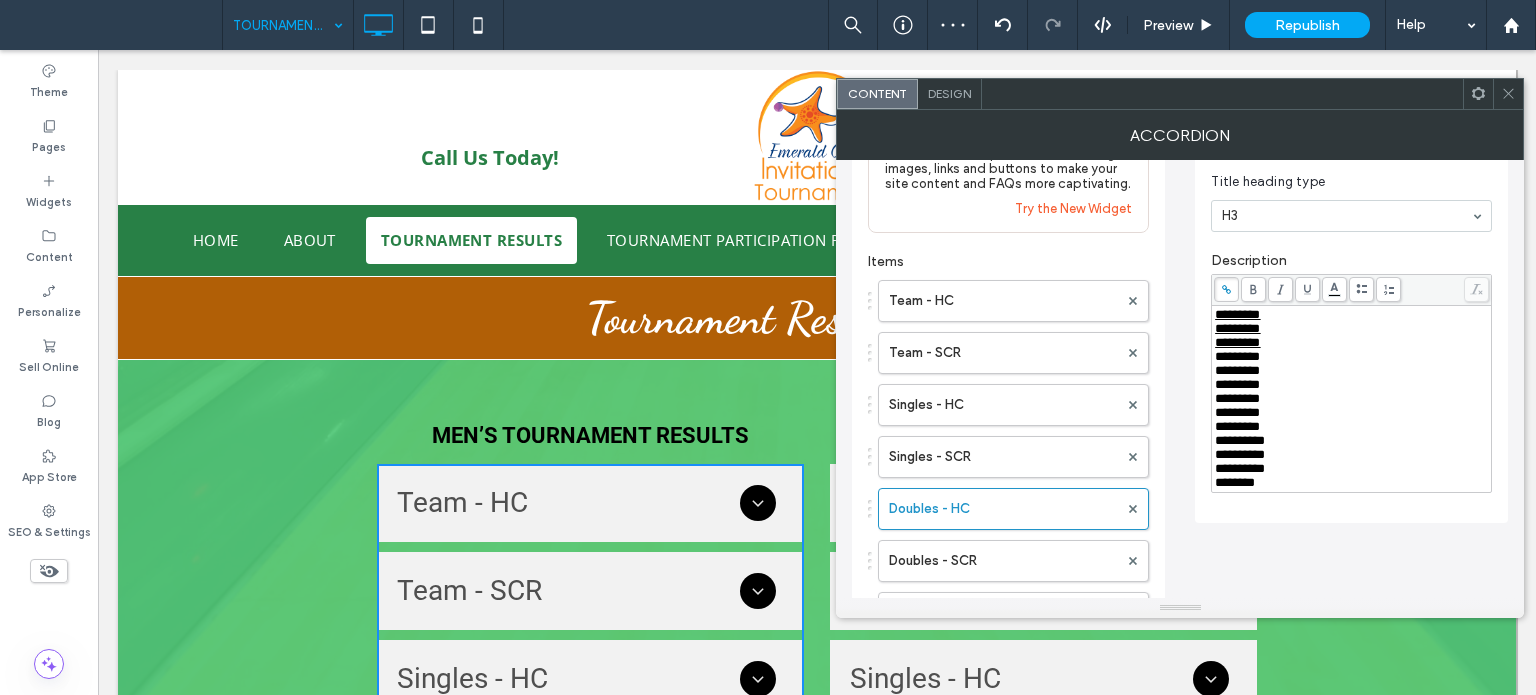 click on "*********" at bounding box center (1352, 343) 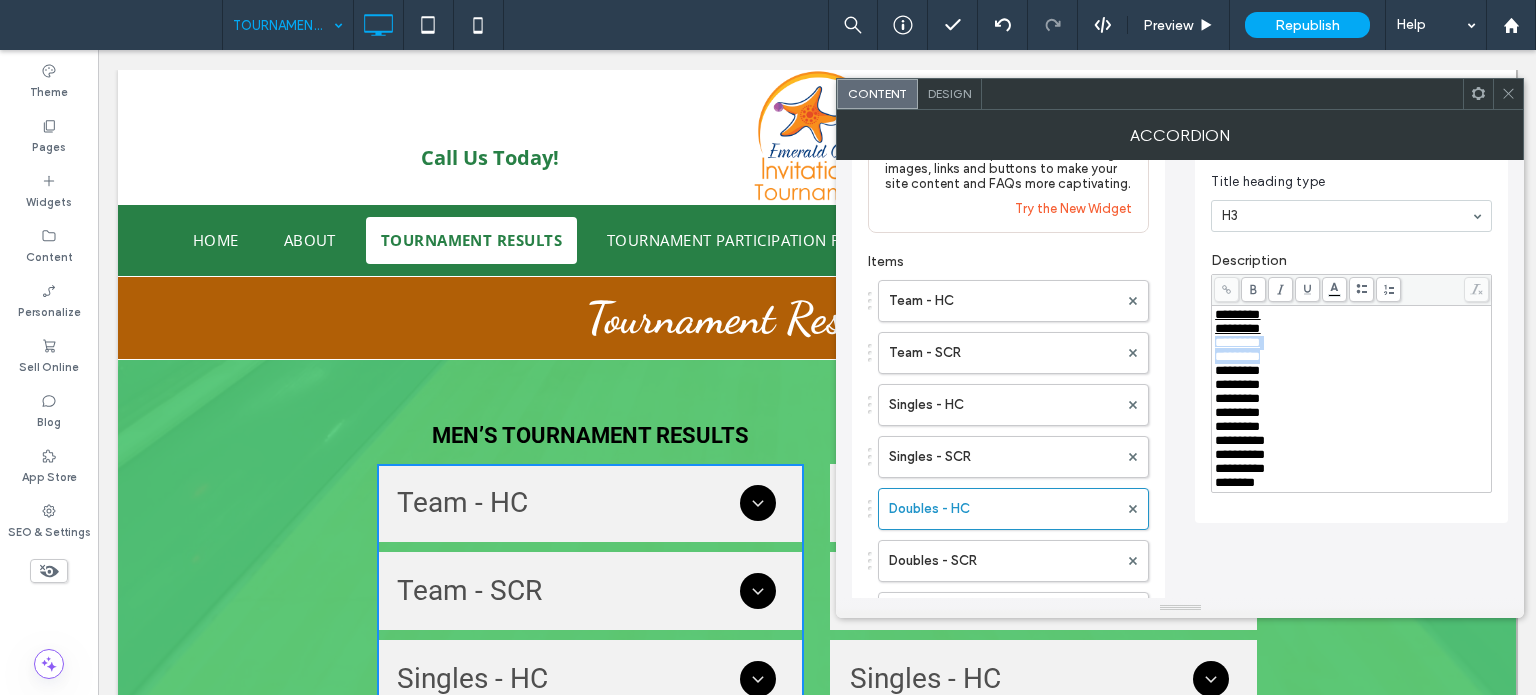 drag, startPoint x: 1301, startPoint y: 363, endPoint x: 1200, endPoint y: 353, distance: 101.49384 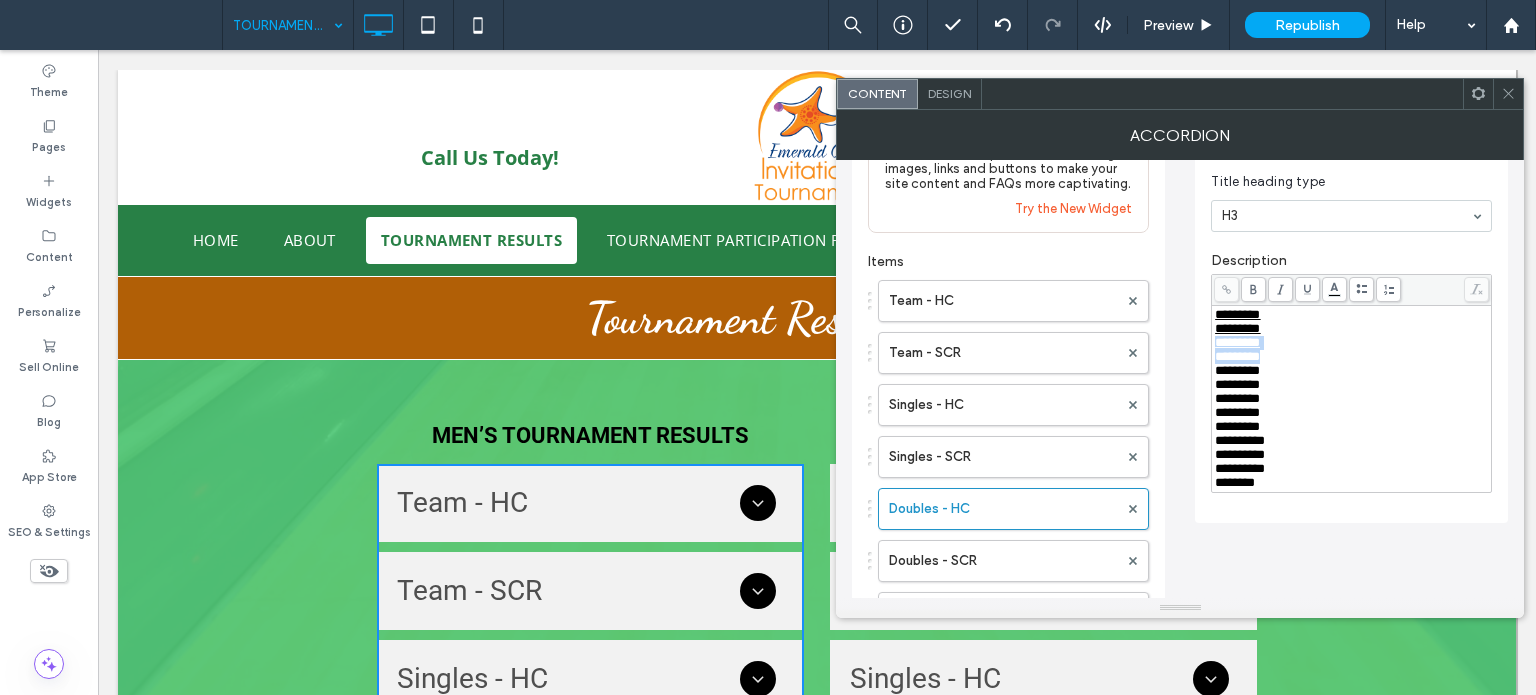 click on "**********" at bounding box center (1351, 299) 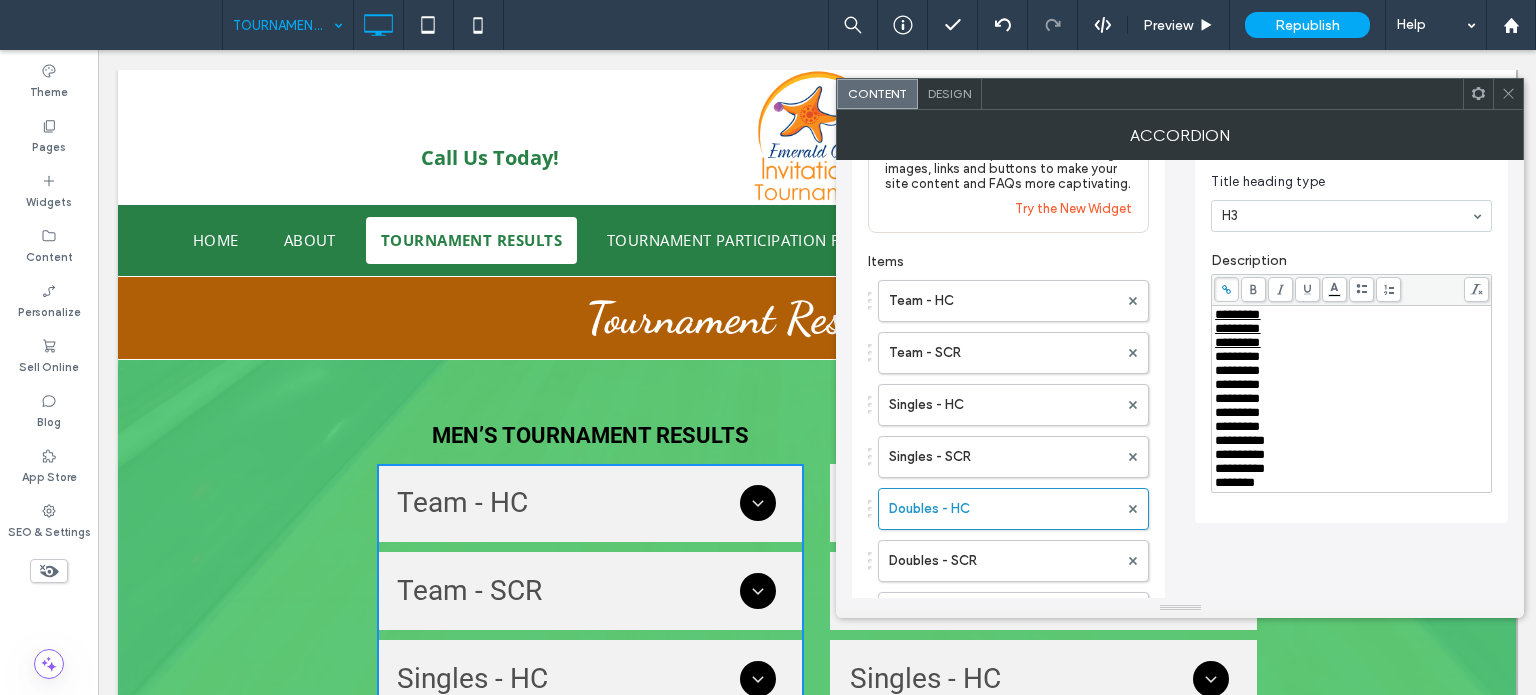 click on "**********" at bounding box center [1351, 399] 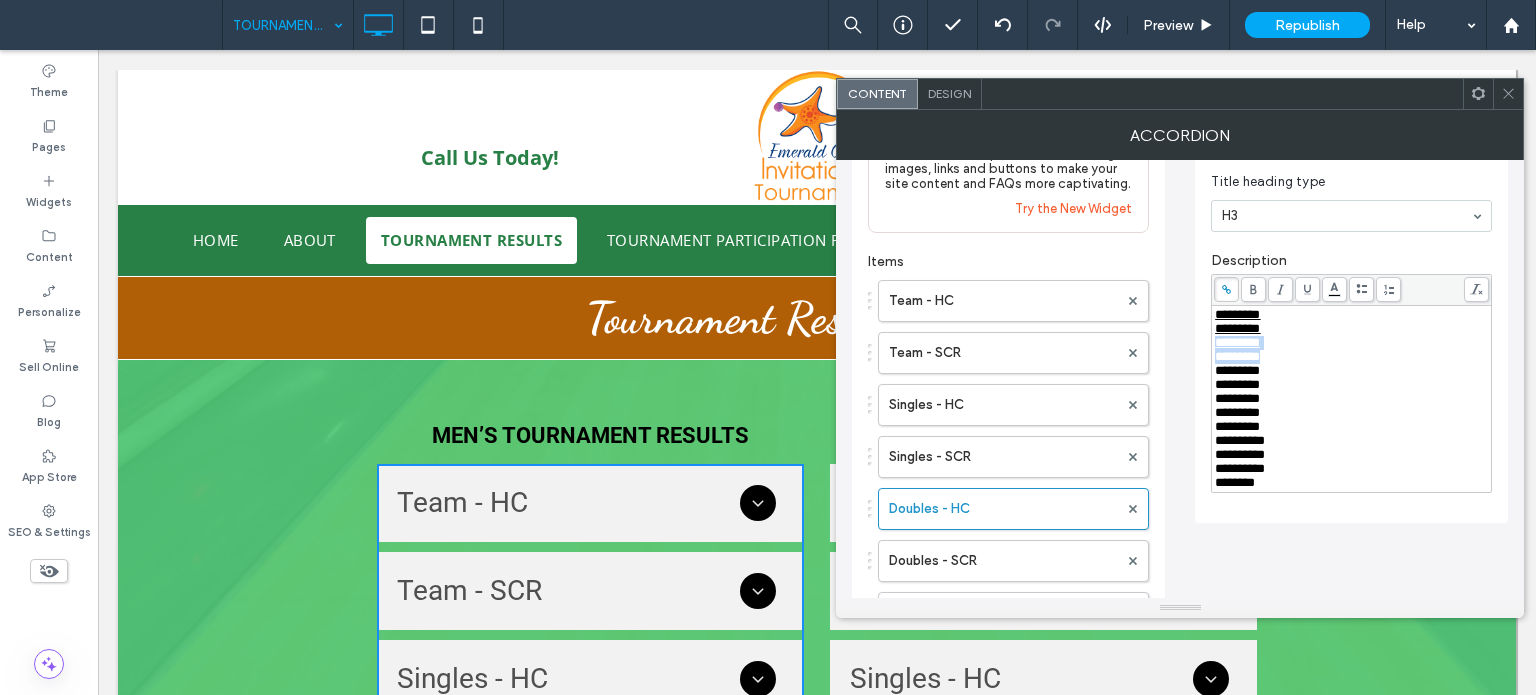 click on "*********" at bounding box center (1237, 356) 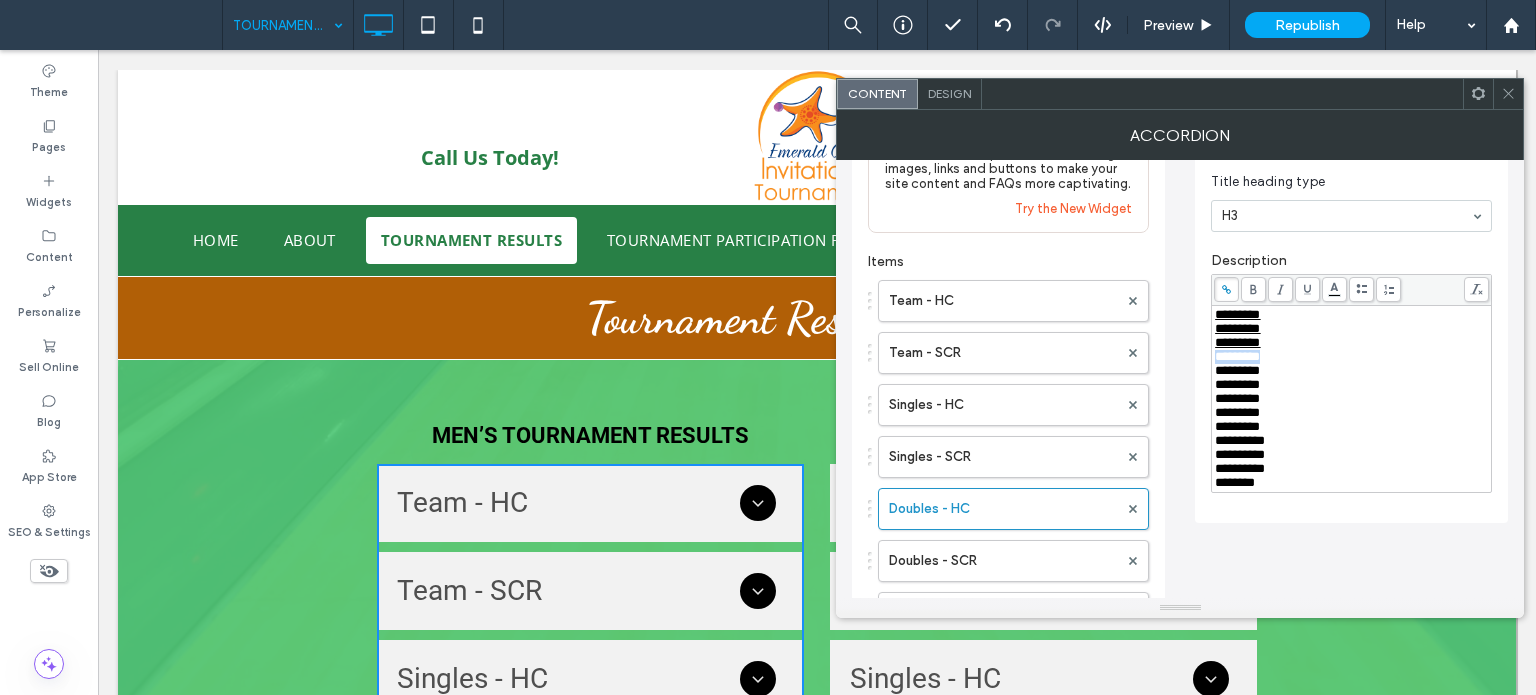 click on "*********" at bounding box center (1237, 356) 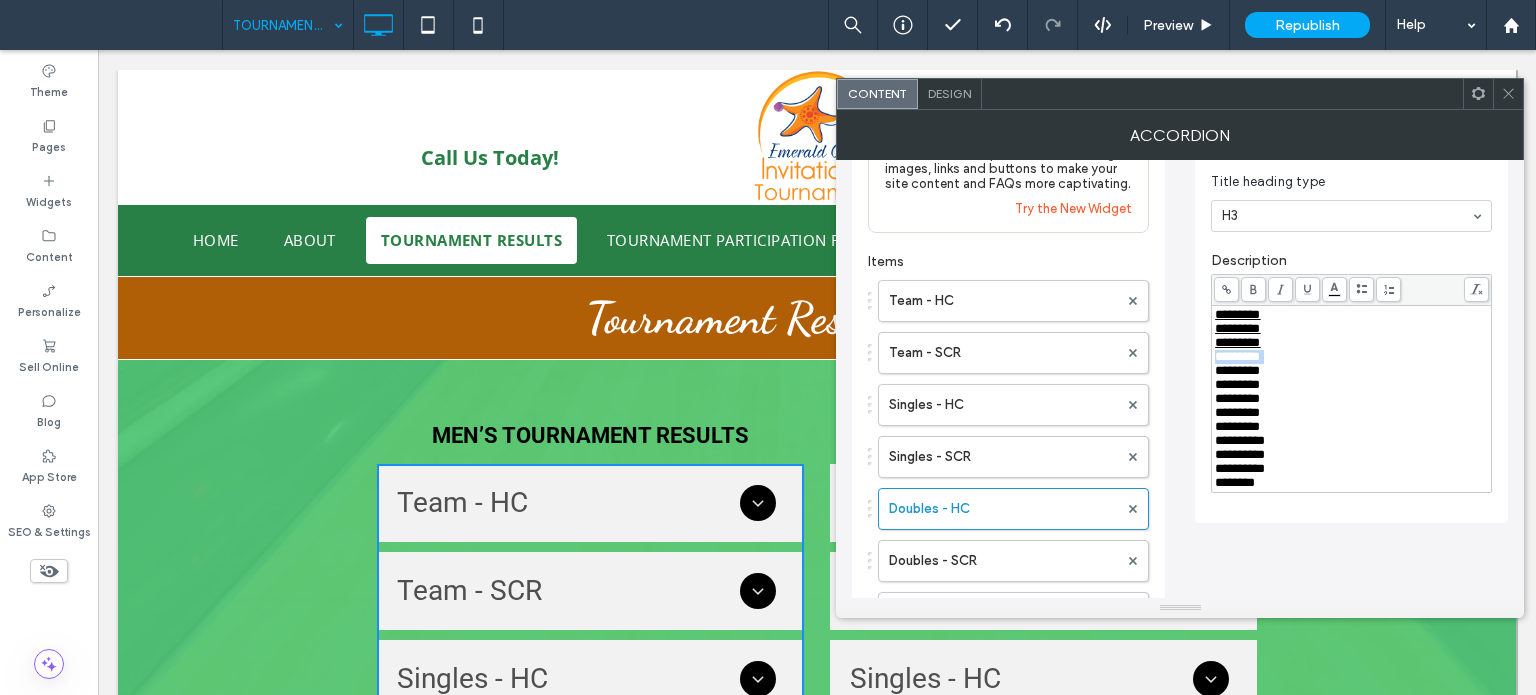 click on "*********" at bounding box center [1352, 357] 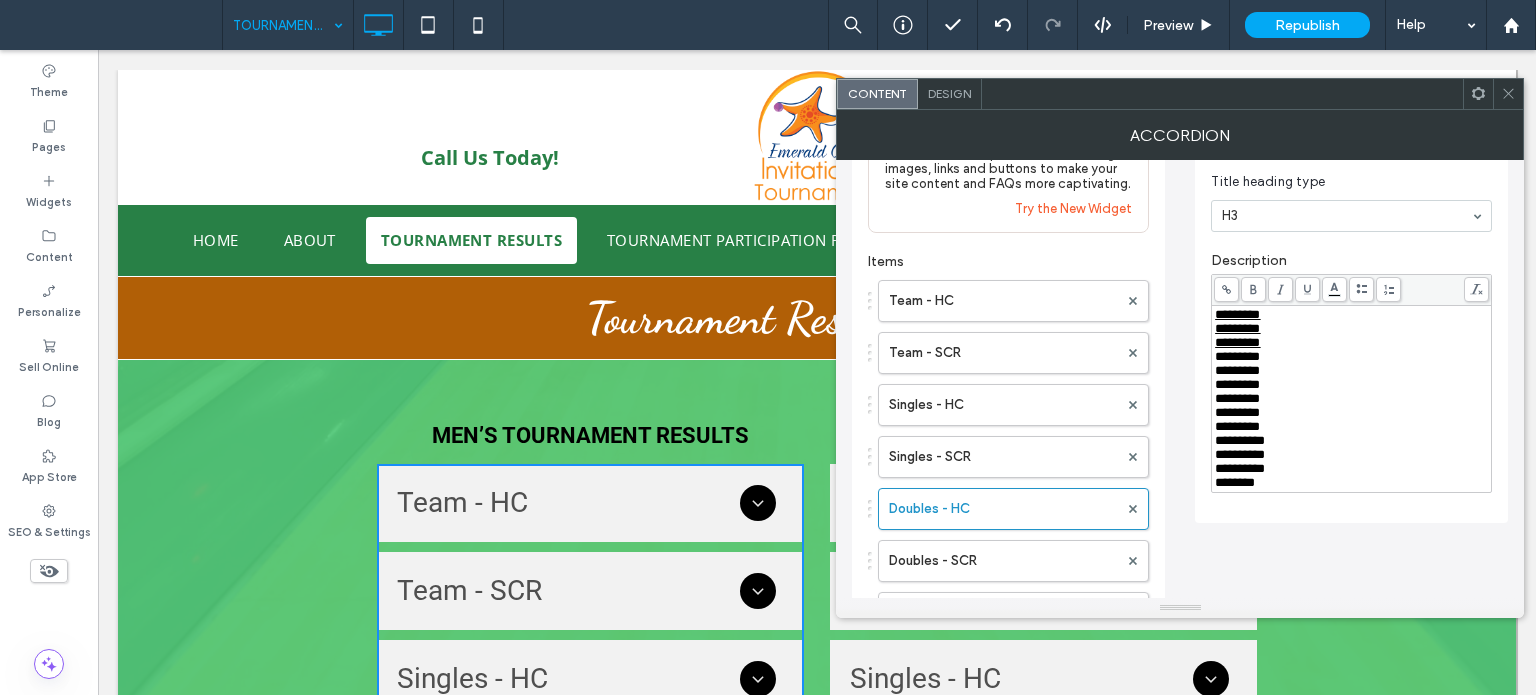 click 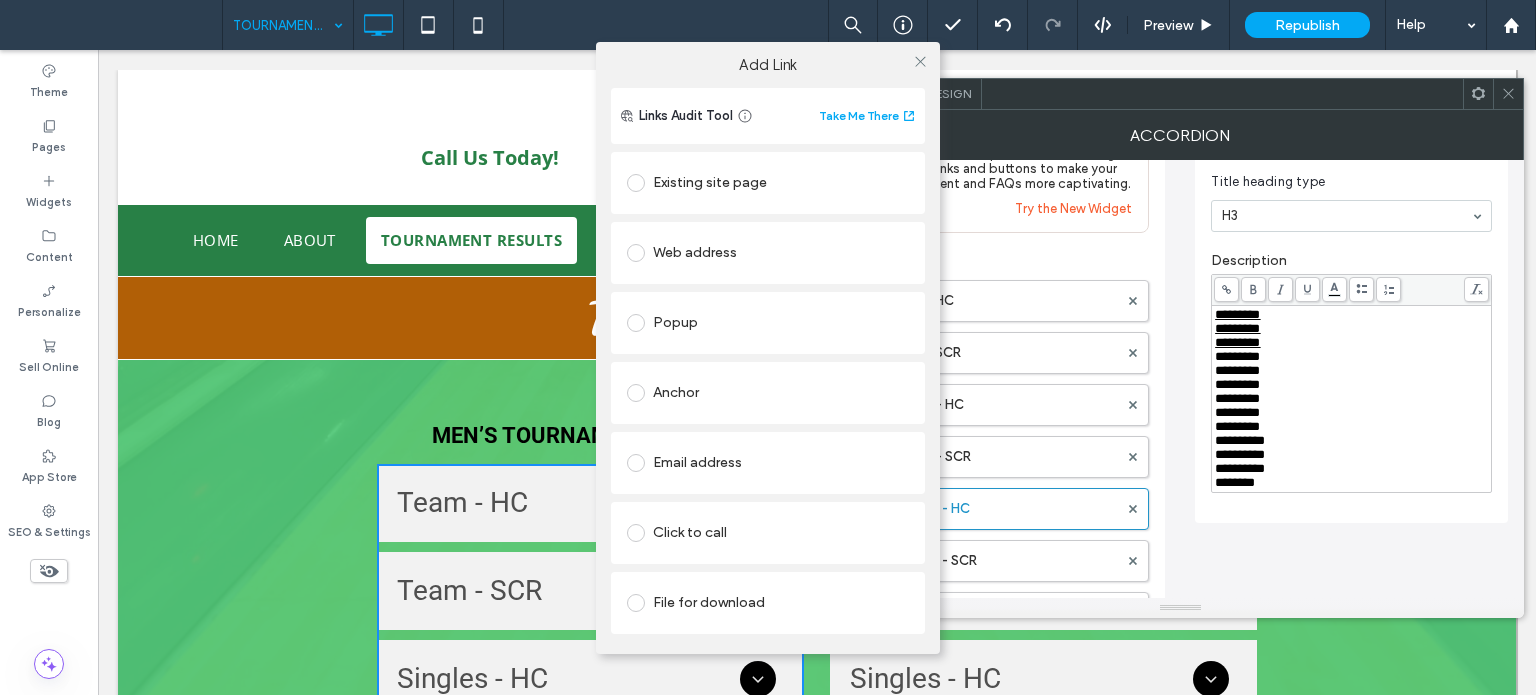 click on "File for download" at bounding box center [768, 603] 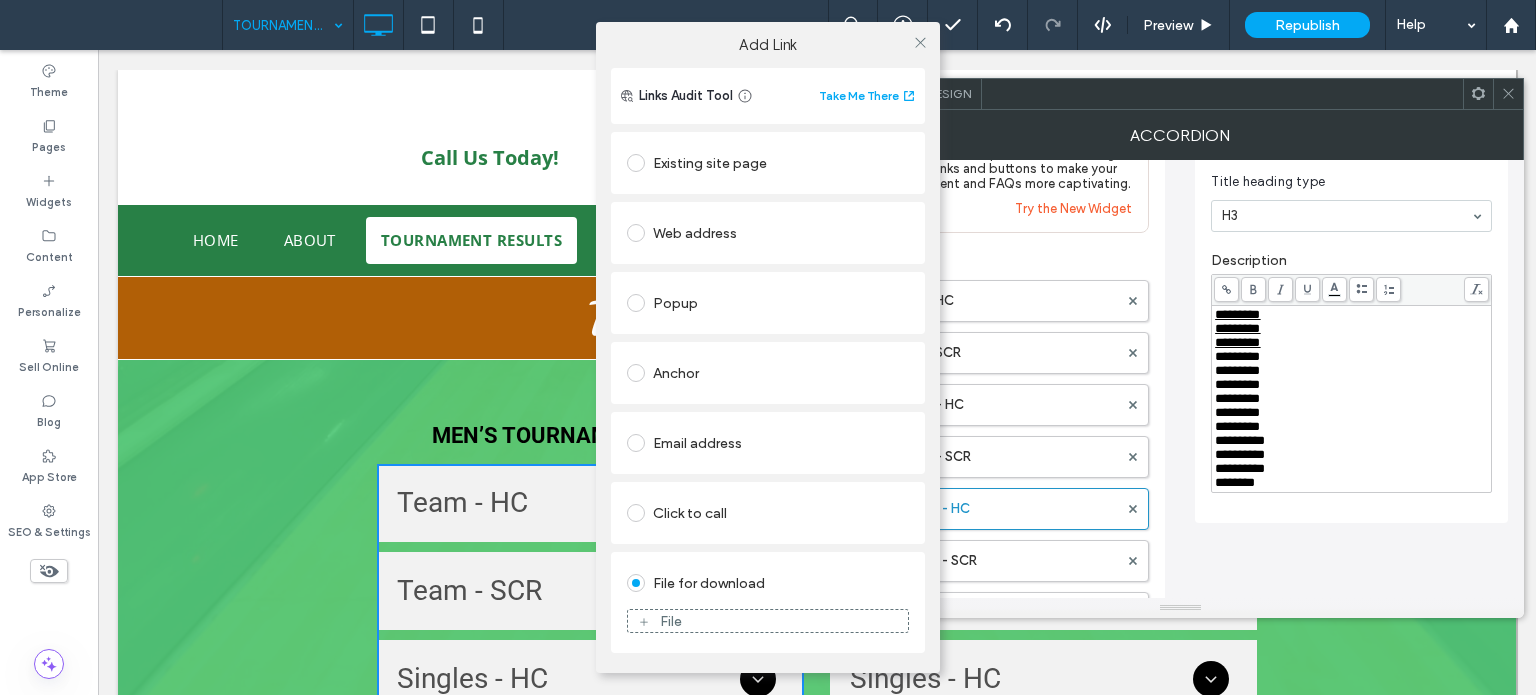 click on "File" at bounding box center (768, 621) 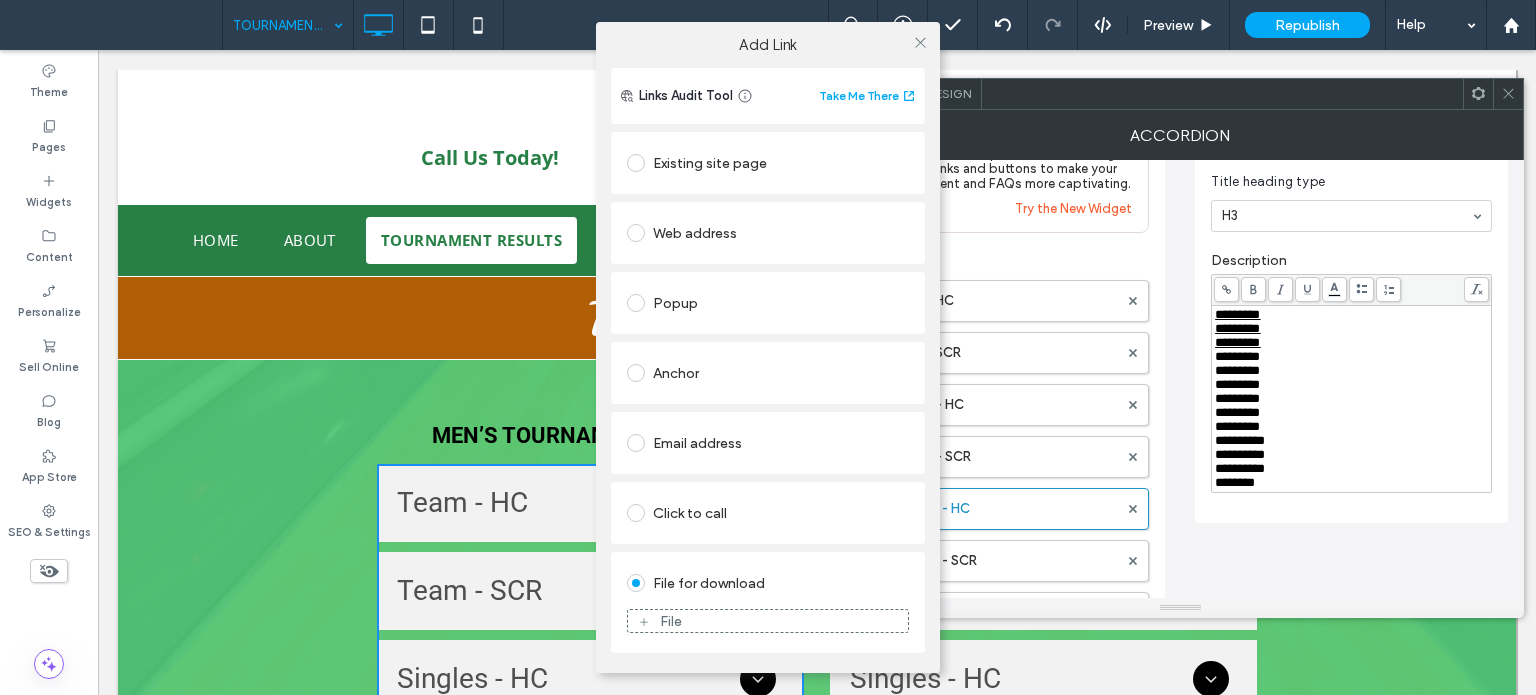 click on "File" at bounding box center [768, 621] 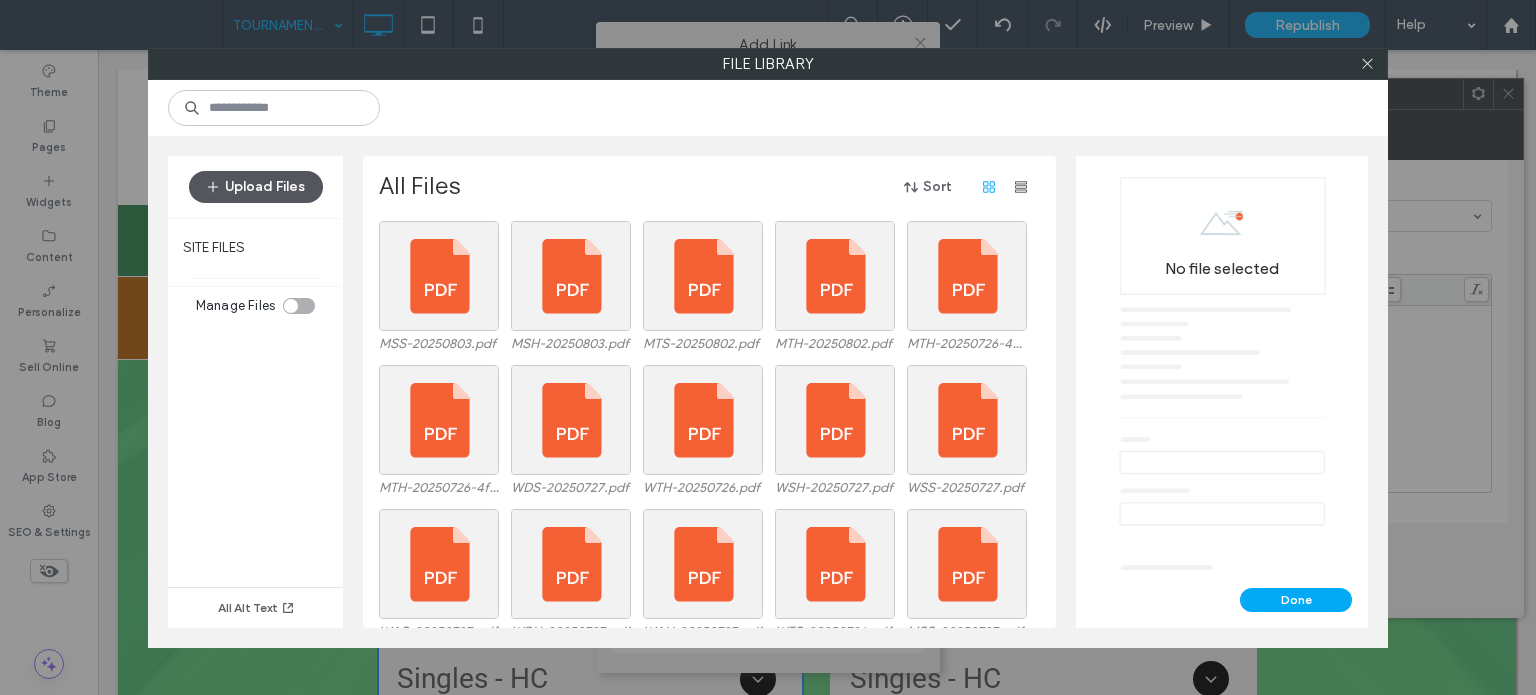 click on "Upload Files" at bounding box center (256, 187) 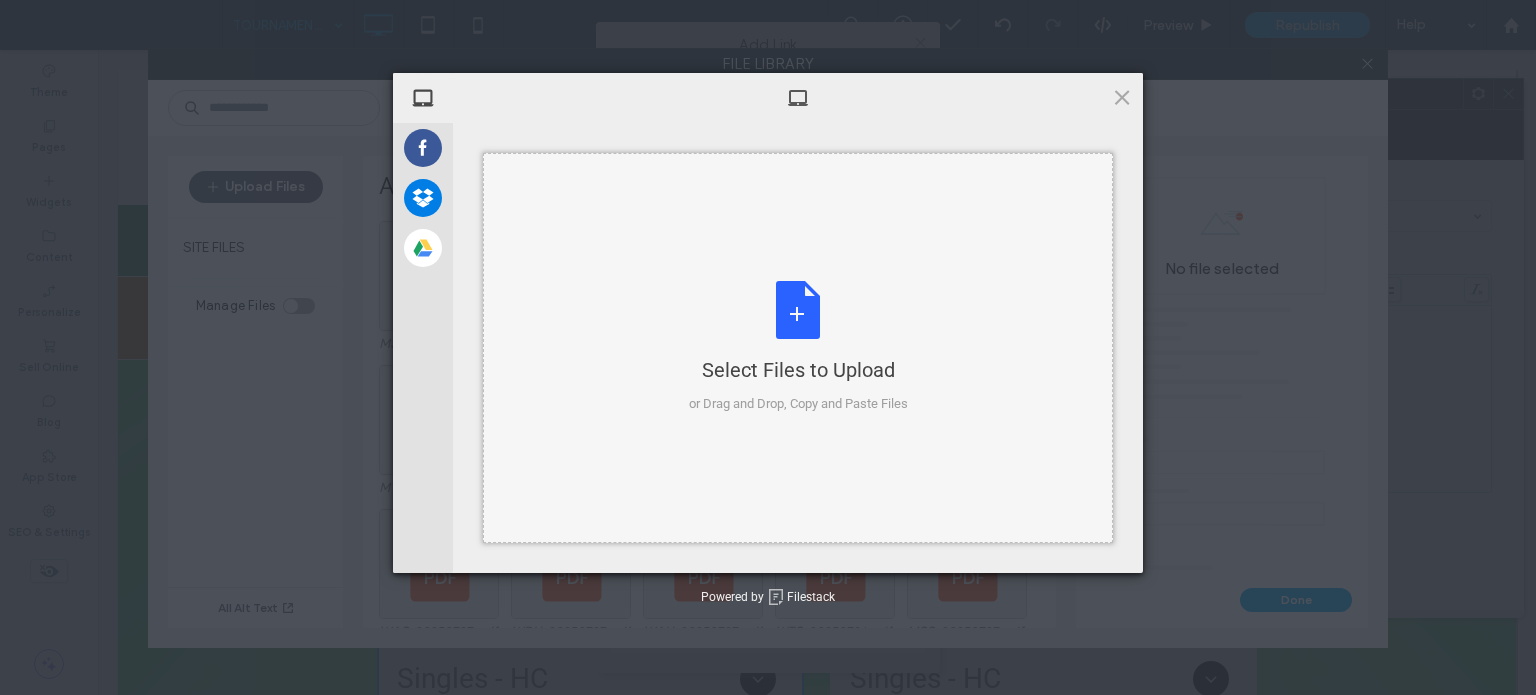 click on "Select Files to Upload
or Drag and Drop, Copy and Paste Files" at bounding box center (798, 347) 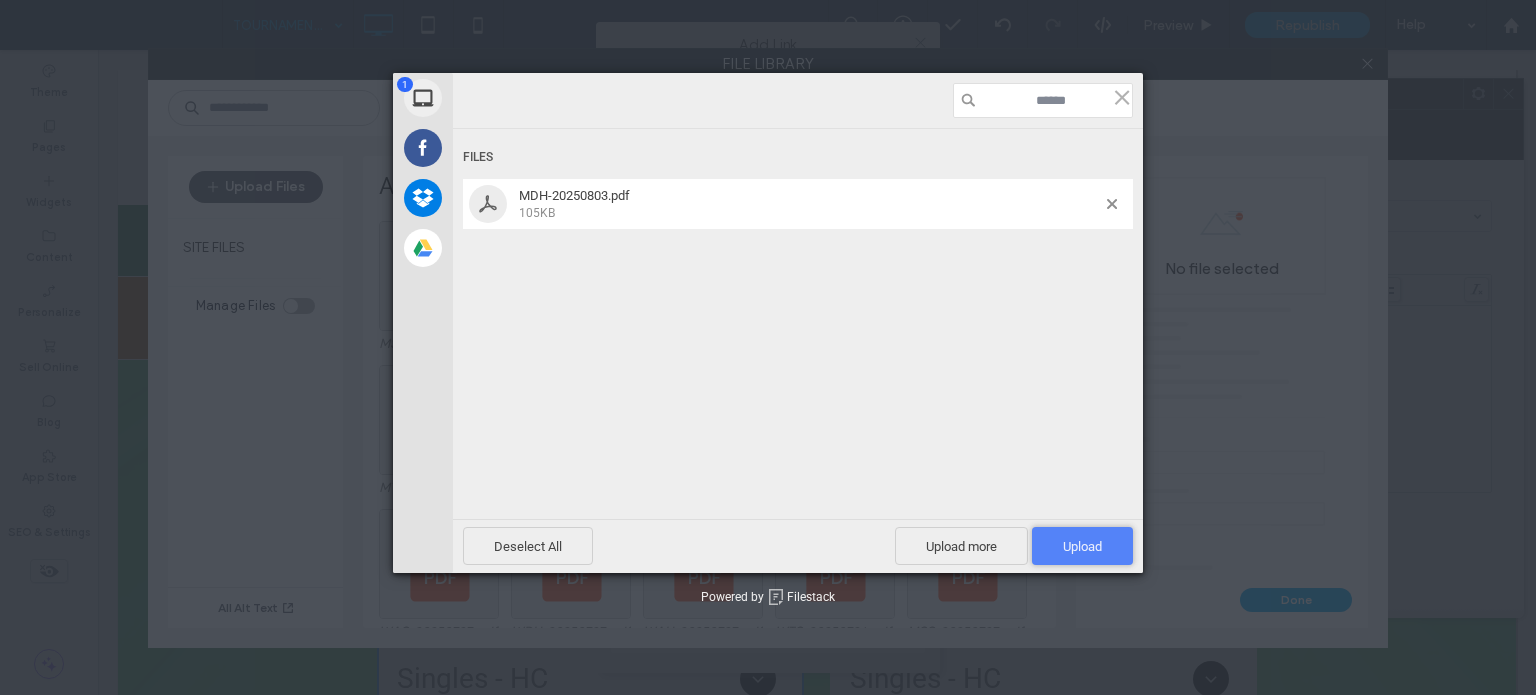 click on "Upload
1" at bounding box center [1082, 546] 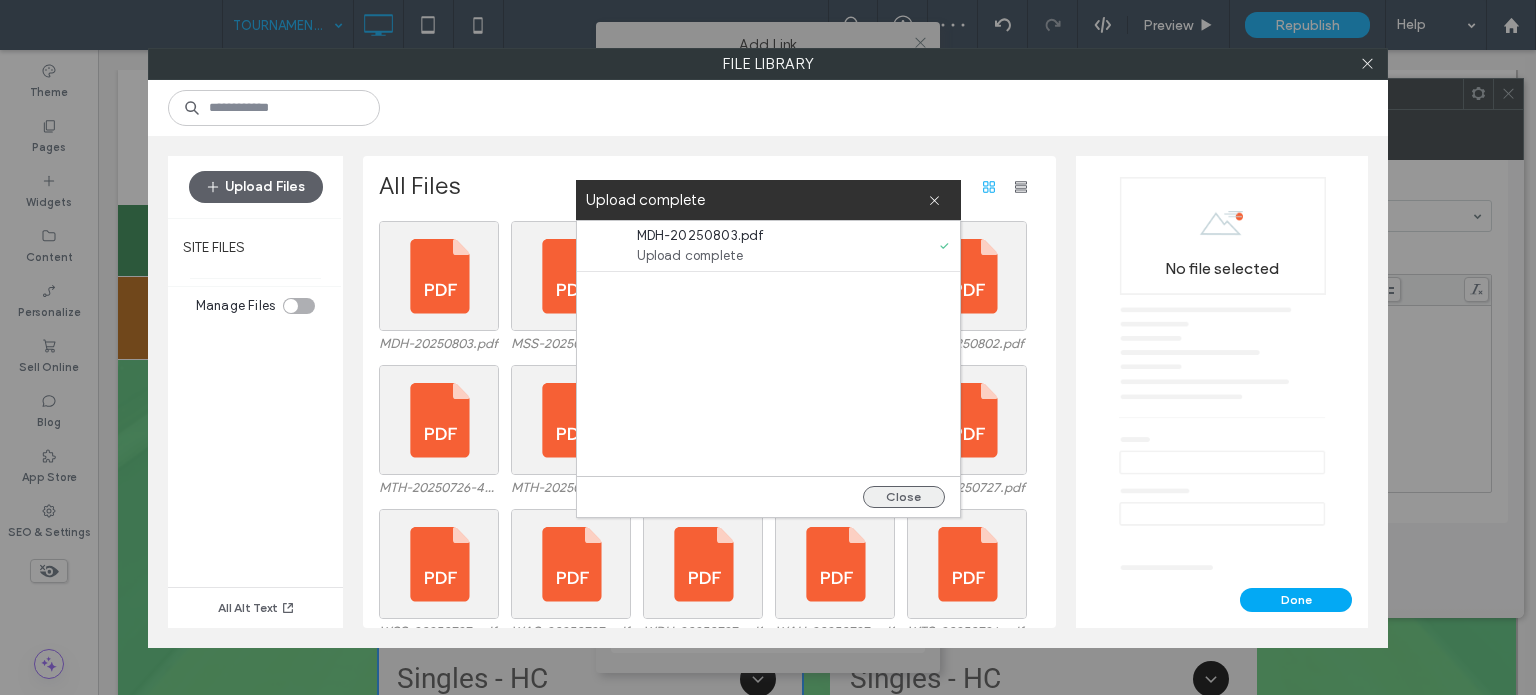click on "Close" at bounding box center (904, 497) 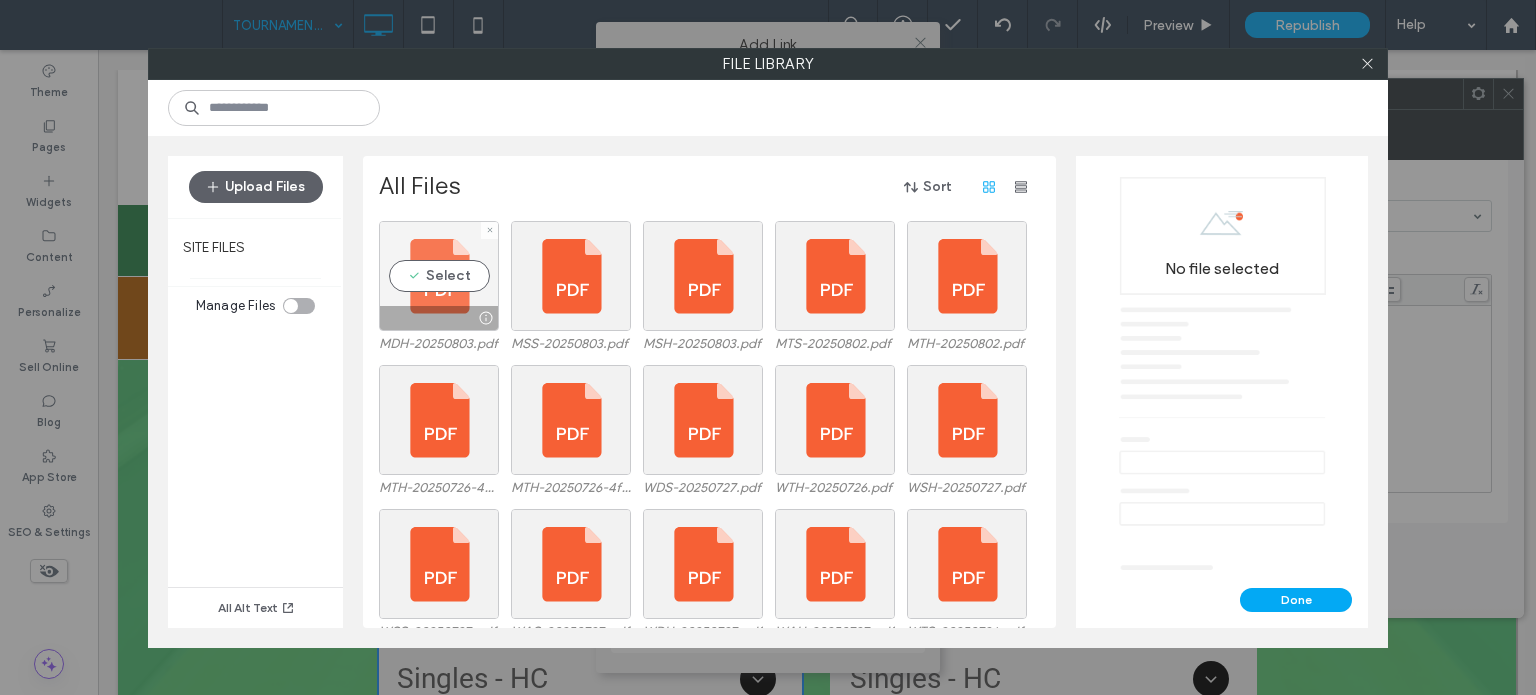 click on "Select" at bounding box center [439, 276] 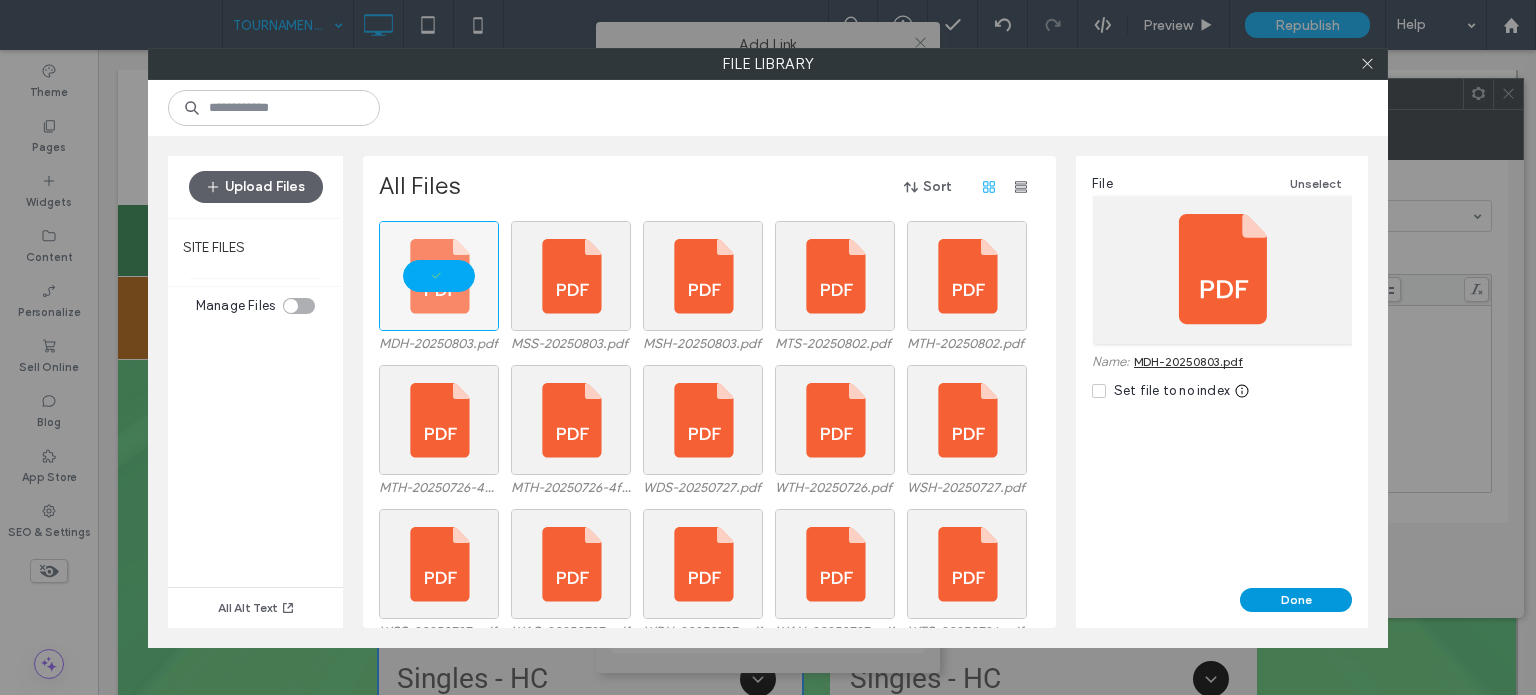 click on "Done" at bounding box center [1296, 600] 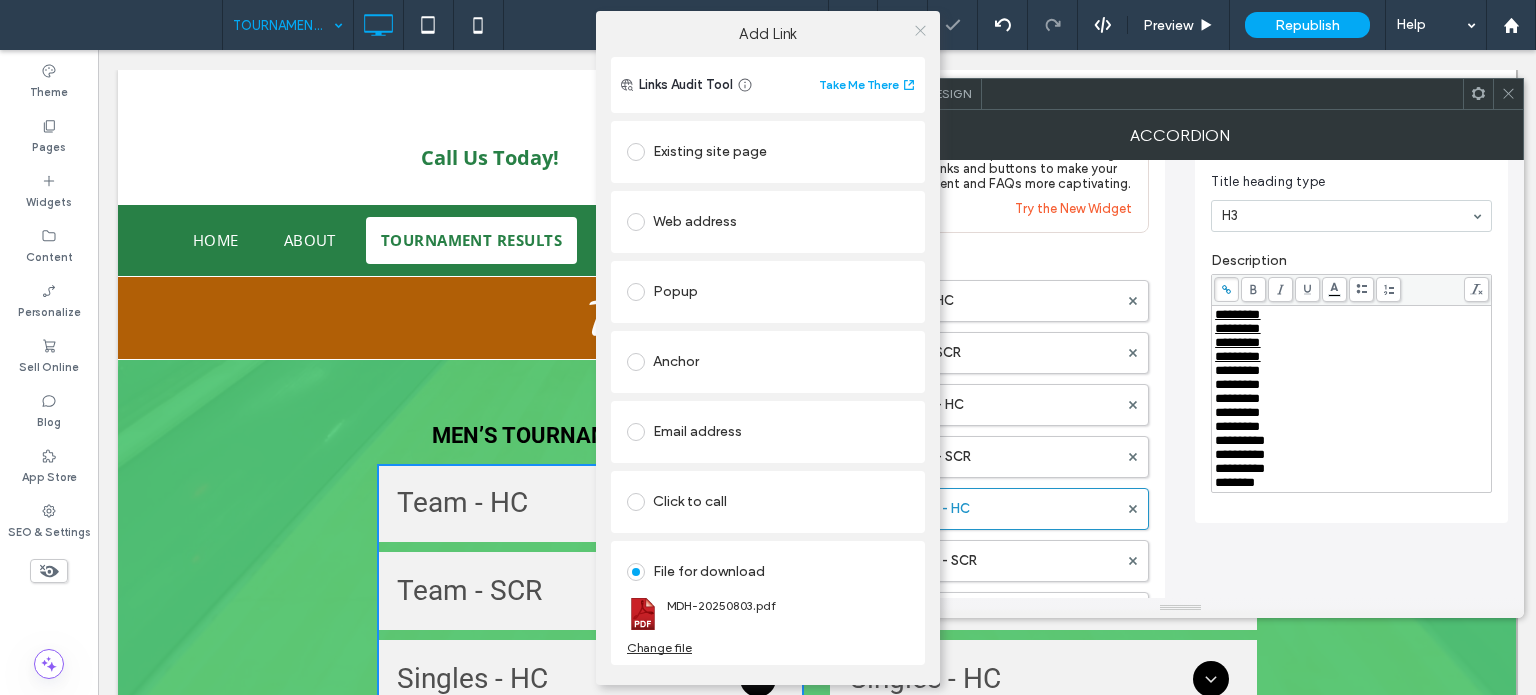 click 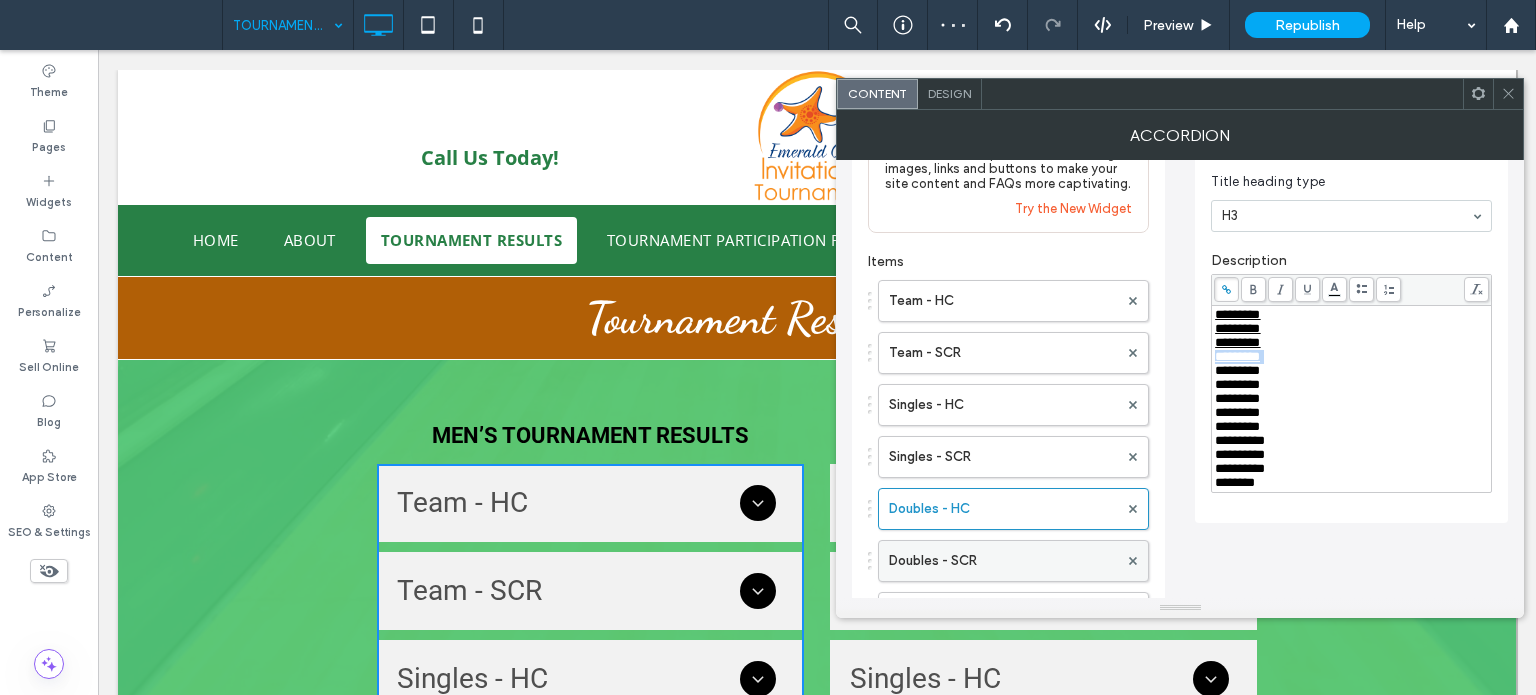 click on "Doubles - SCR" at bounding box center (1003, 561) 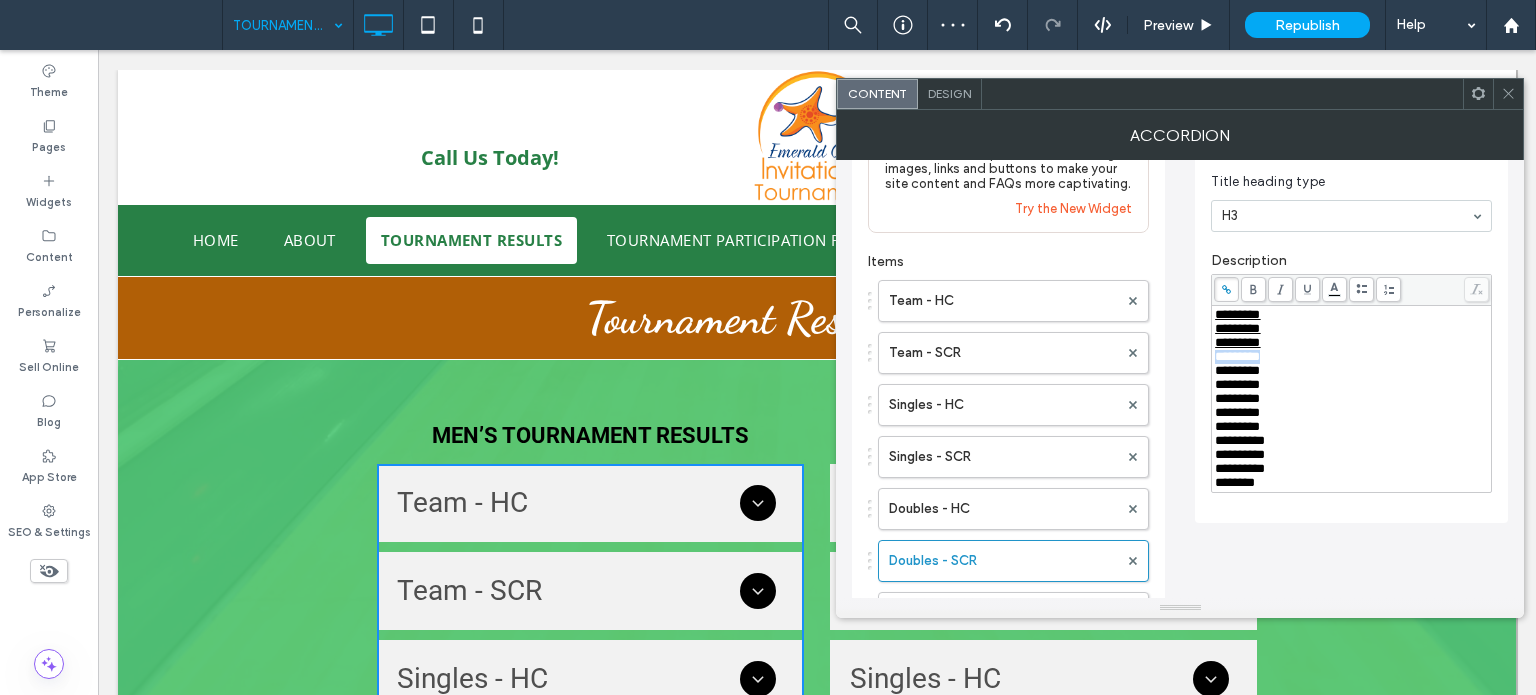 drag, startPoint x: 1295, startPoint y: 364, endPoint x: 1184, endPoint y: 366, distance: 111.01801 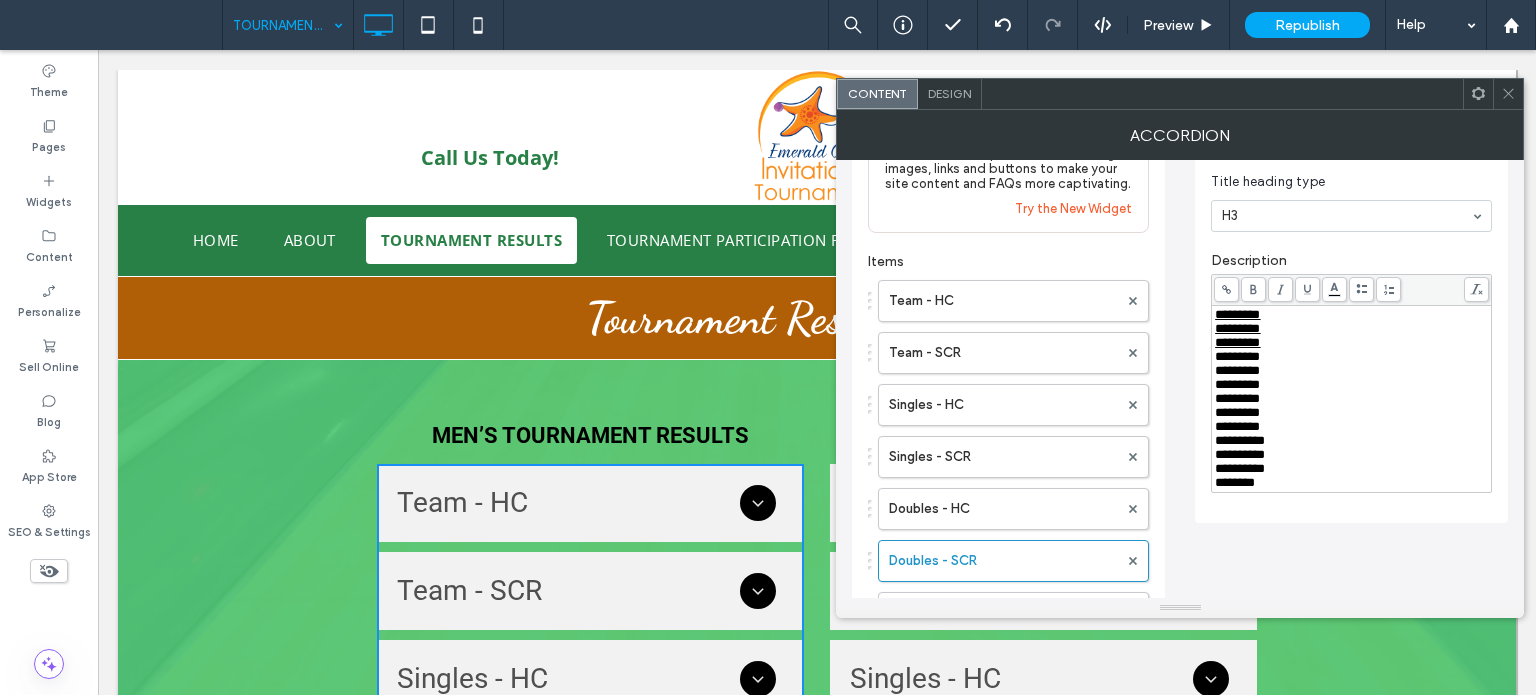 click 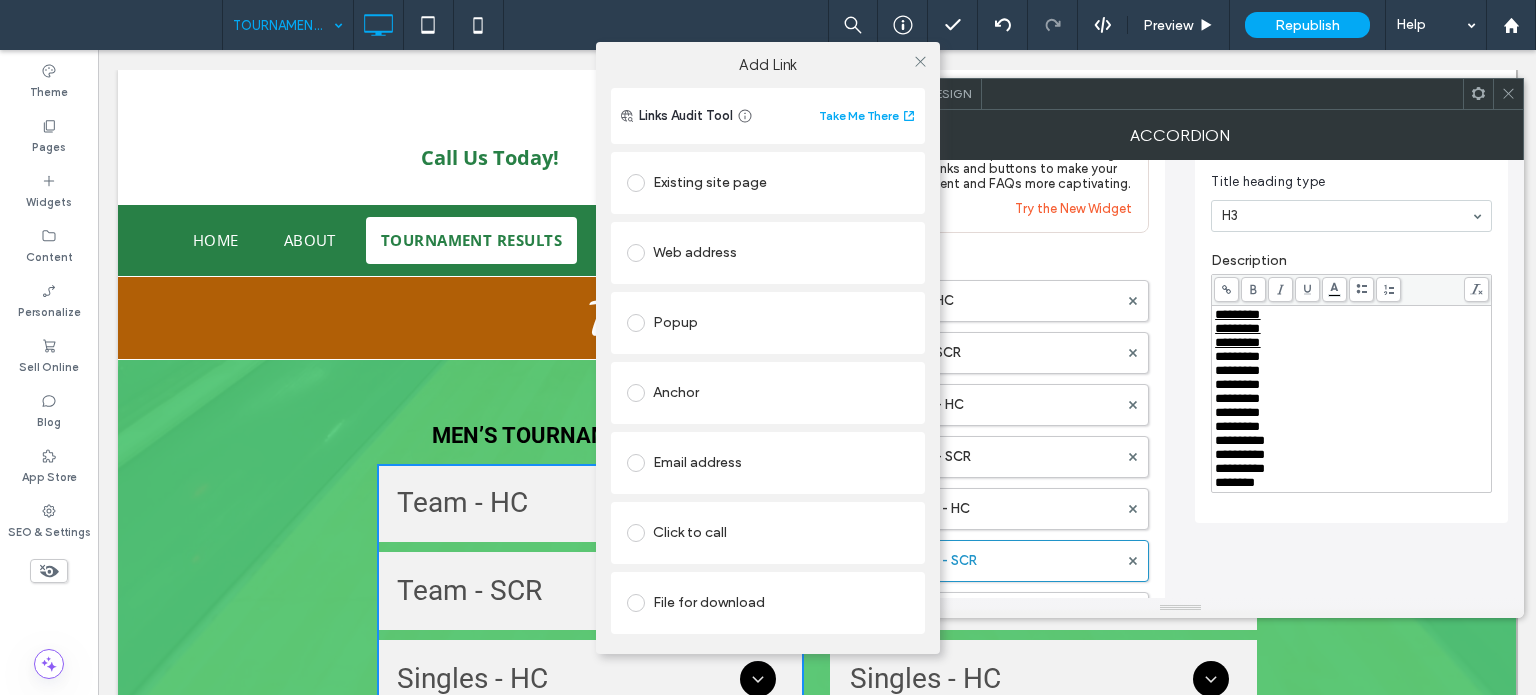 click on "File for download" at bounding box center [768, 603] 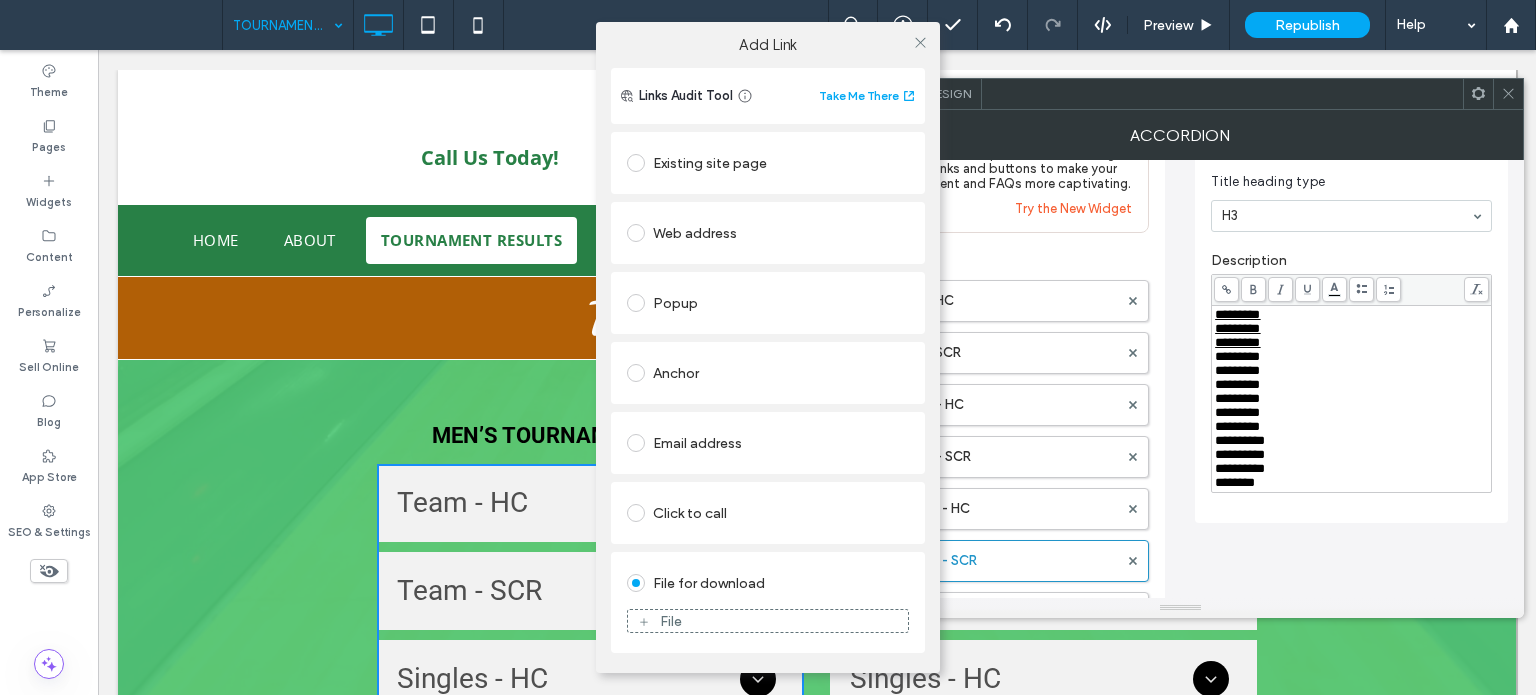 click on "File" at bounding box center (768, 621) 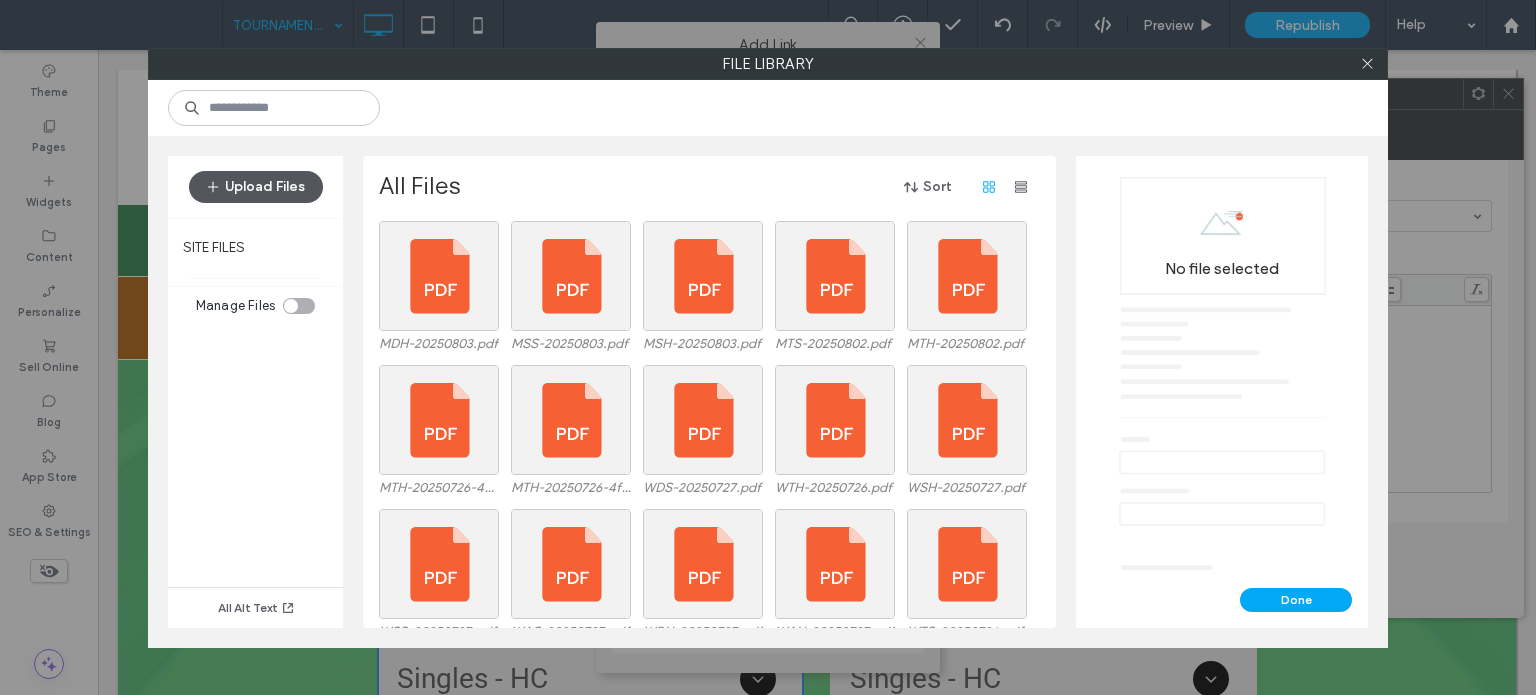 click on "Upload Files" at bounding box center [256, 187] 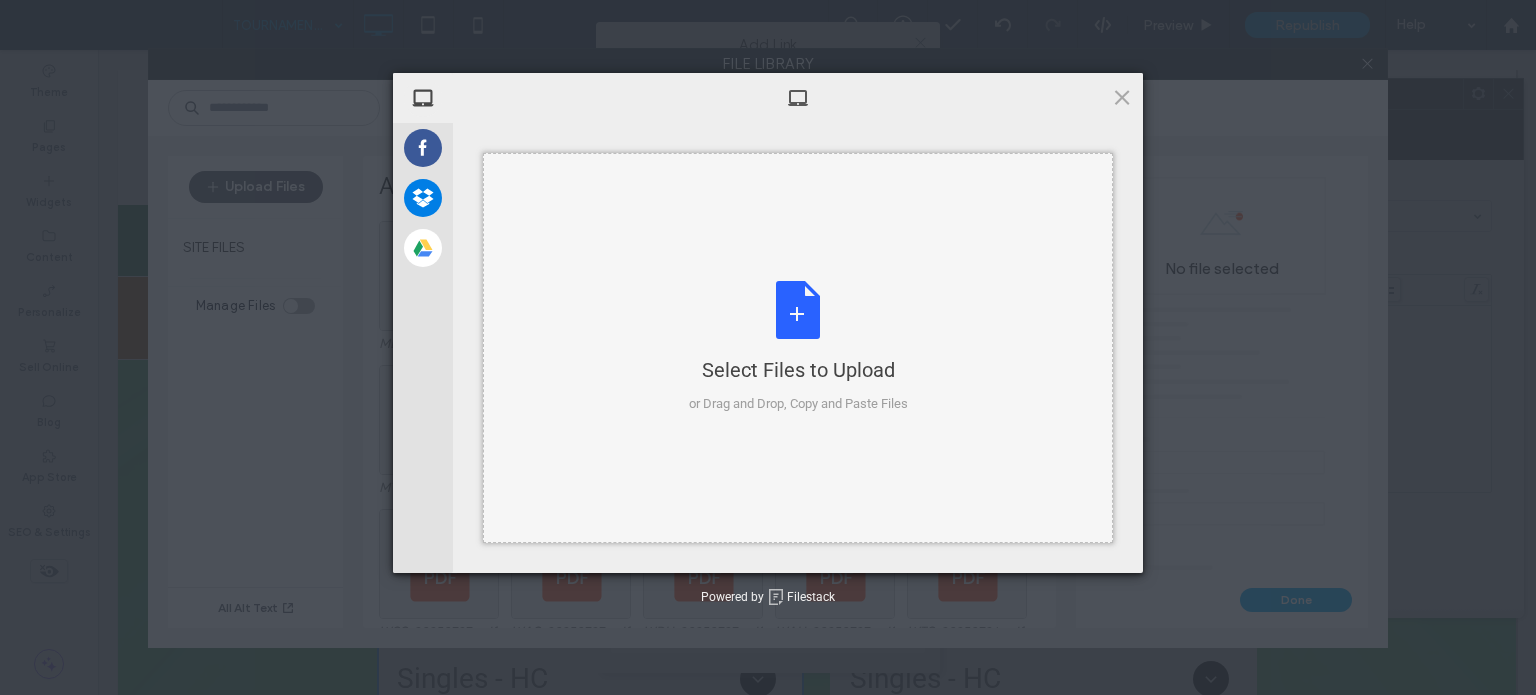 click on "Select Files to Upload" at bounding box center (798, 370) 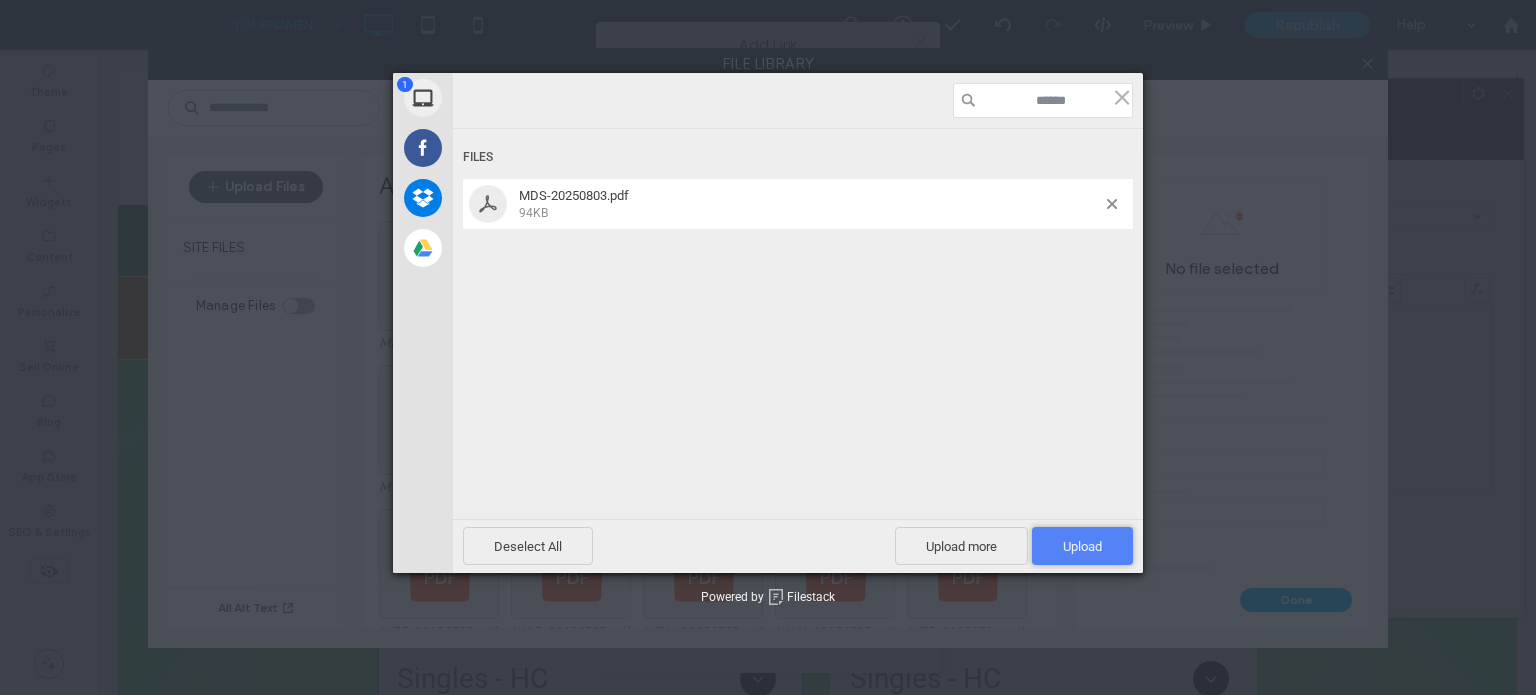 click on "Upload
1" at bounding box center (1082, 546) 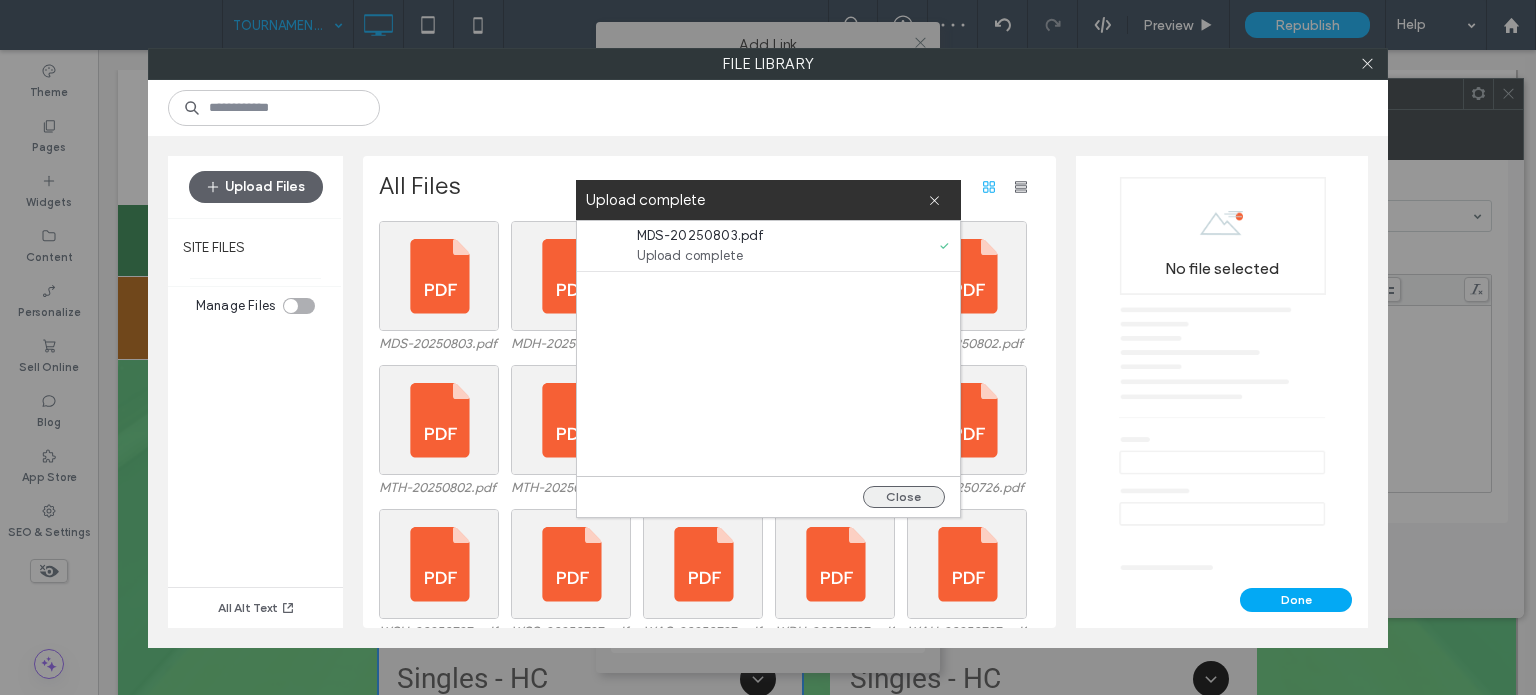 click on "Close" at bounding box center [904, 497] 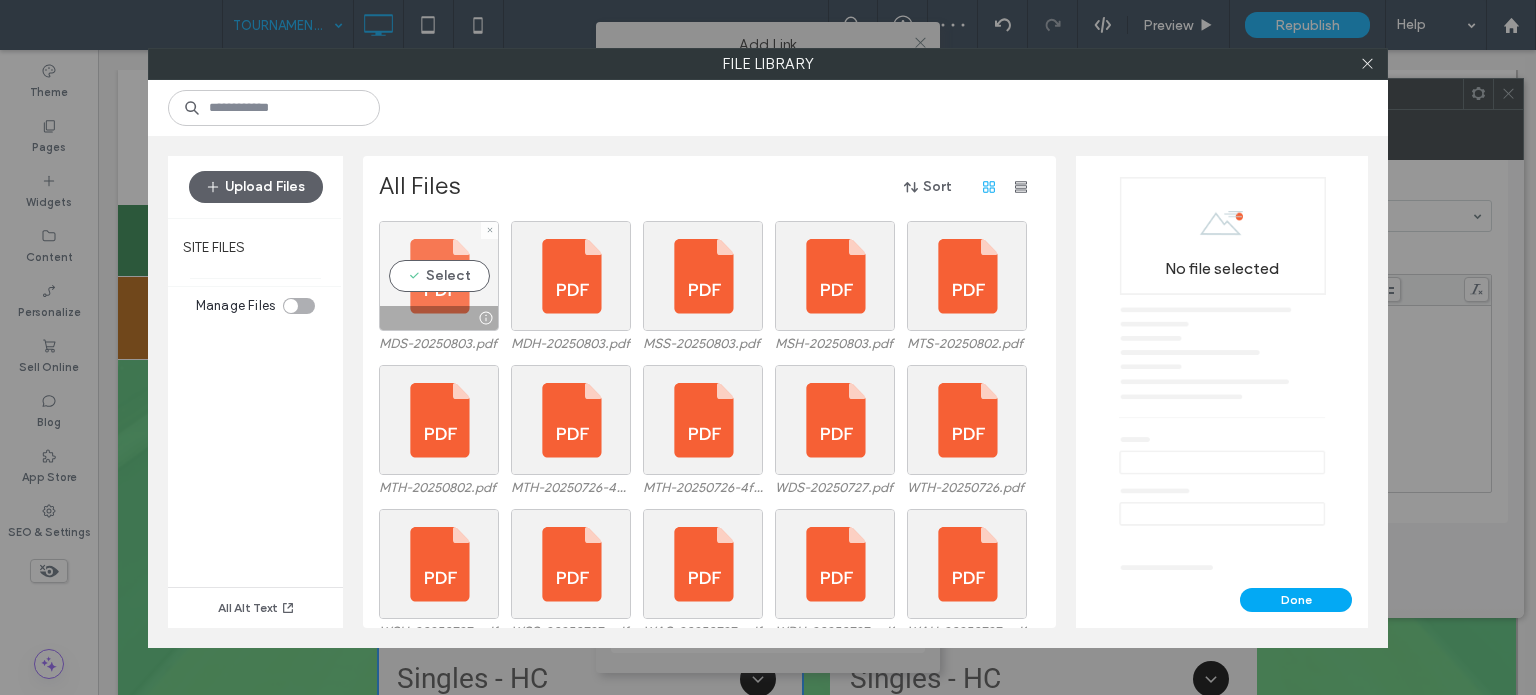 click on "Select" at bounding box center [439, 276] 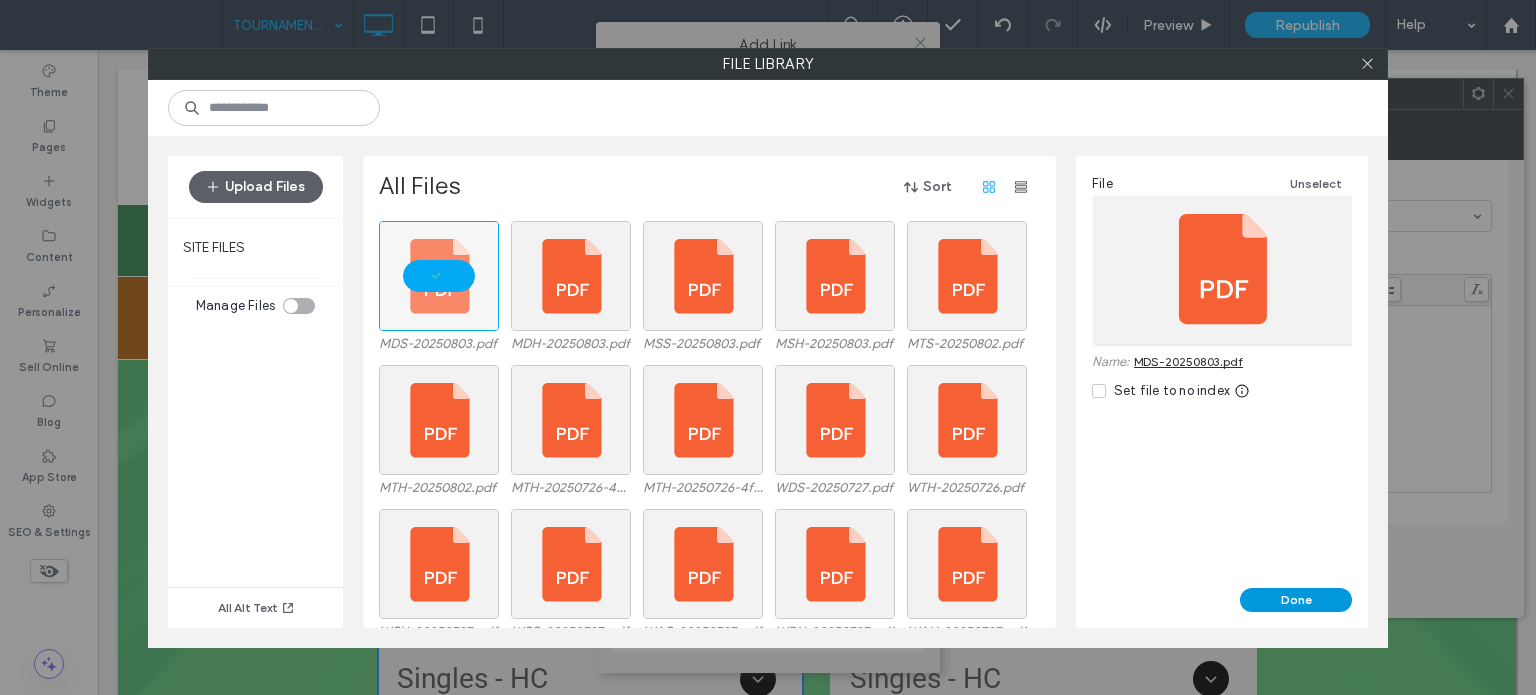 click on "Done" at bounding box center (1296, 600) 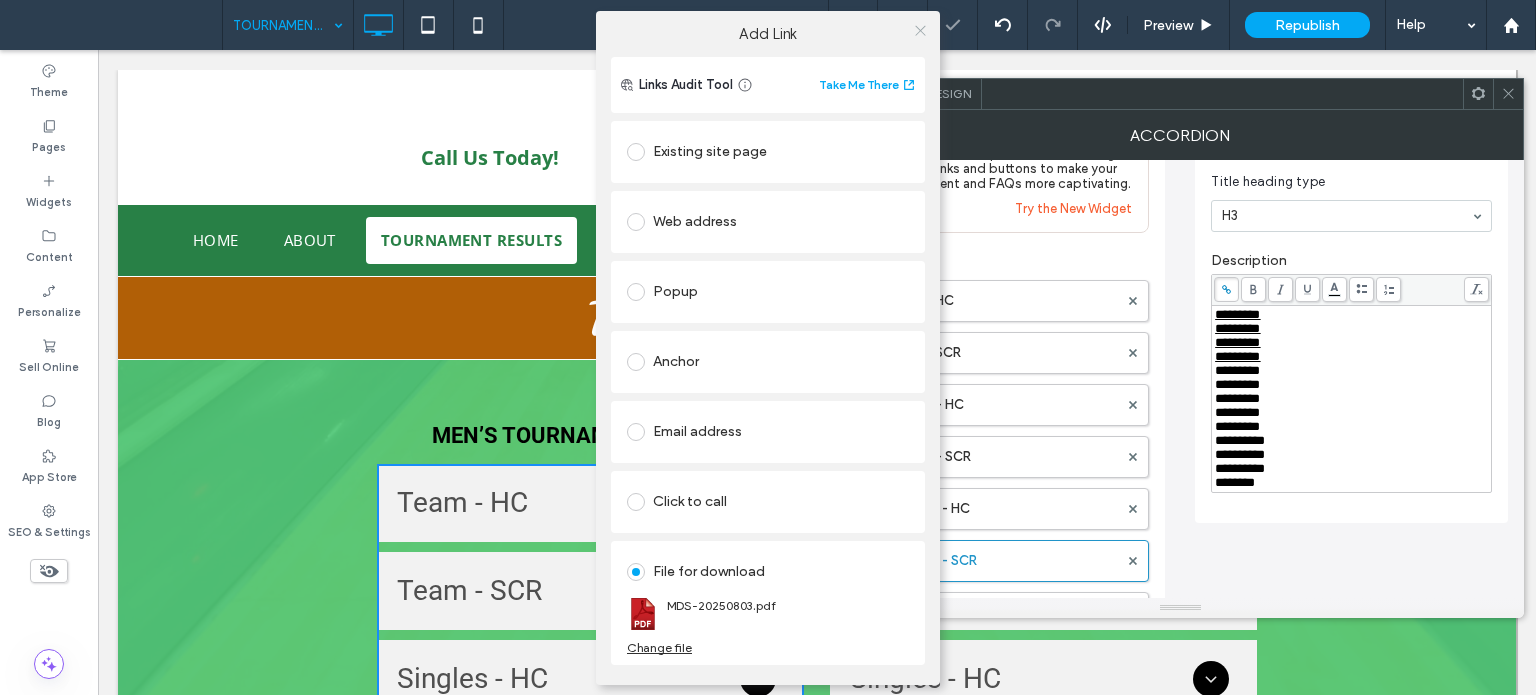 click 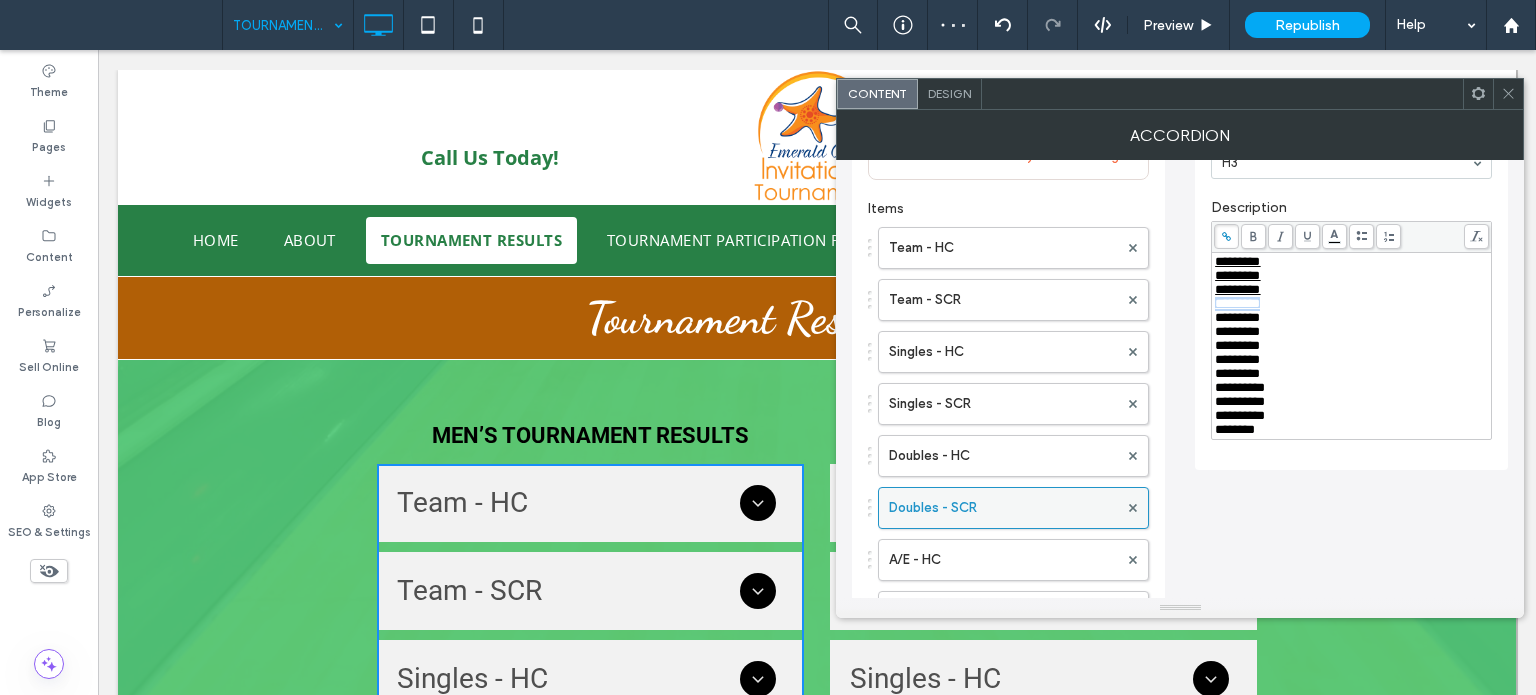 scroll, scrollTop: 200, scrollLeft: 0, axis: vertical 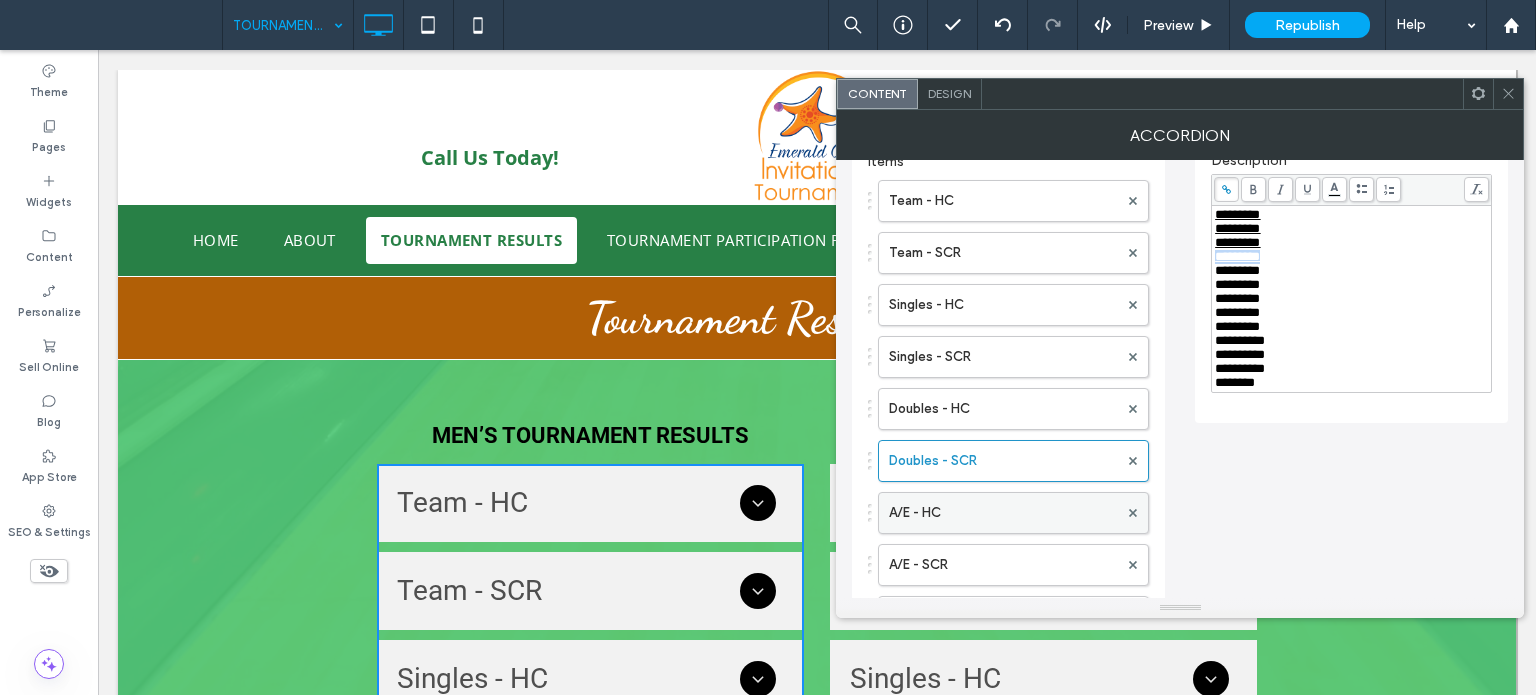 click on "A/E - HC" at bounding box center [1003, 513] 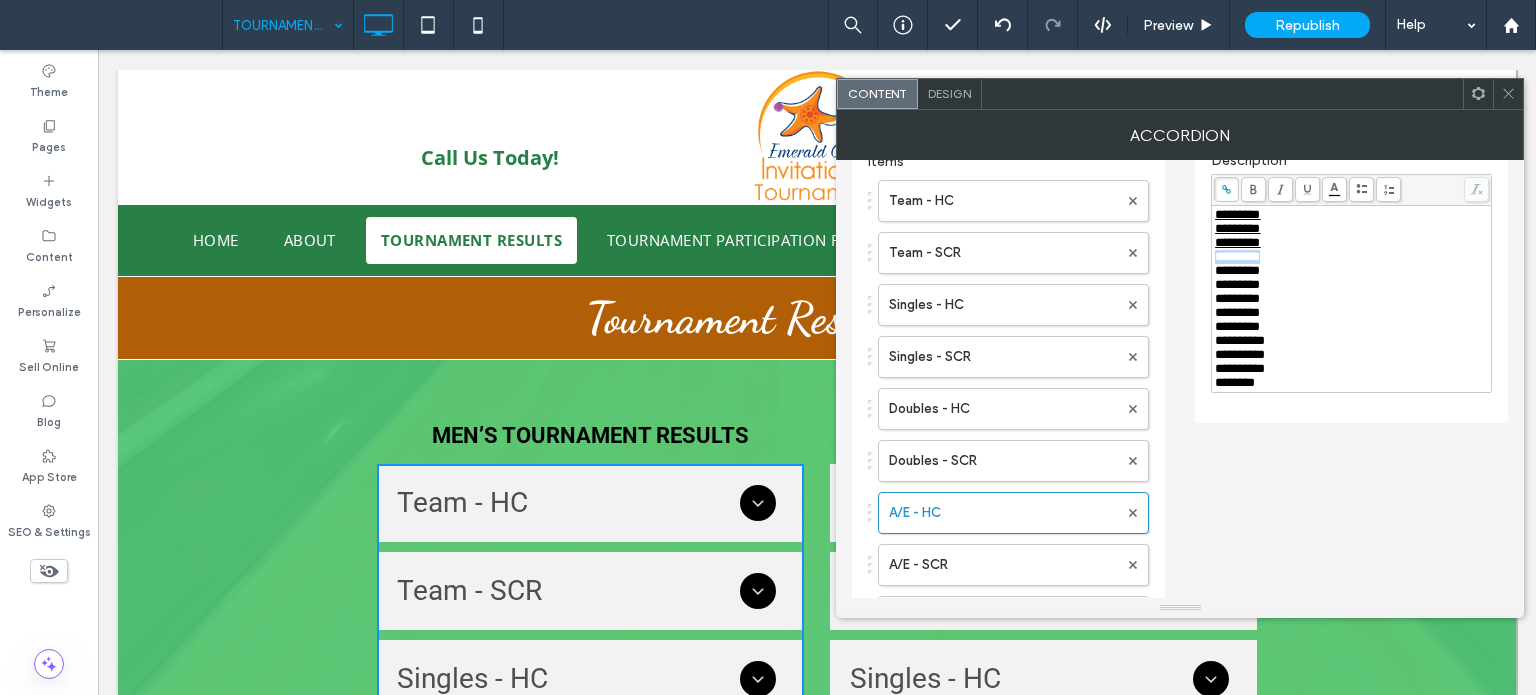 drag, startPoint x: 1258, startPoint y: 261, endPoint x: 1216, endPoint y: 259, distance: 42.047592 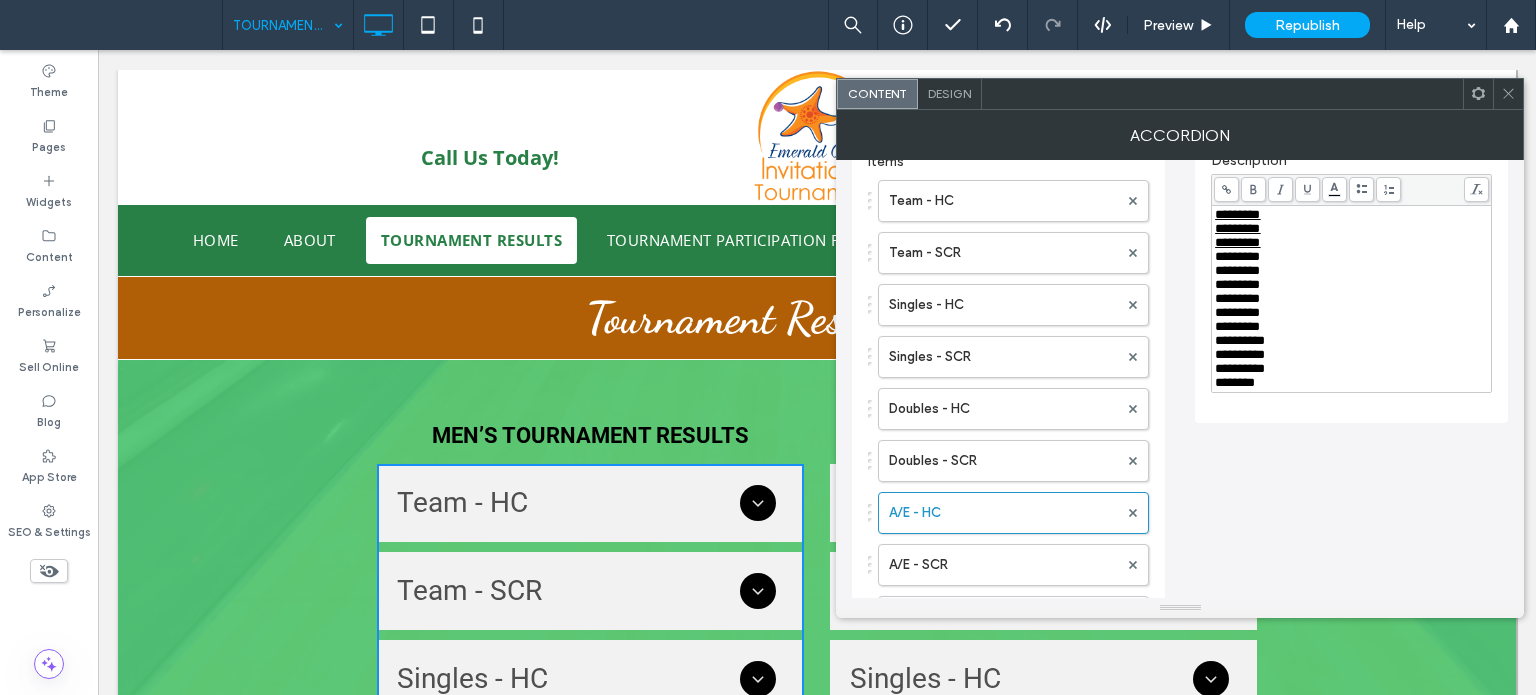 click at bounding box center [1226, 189] 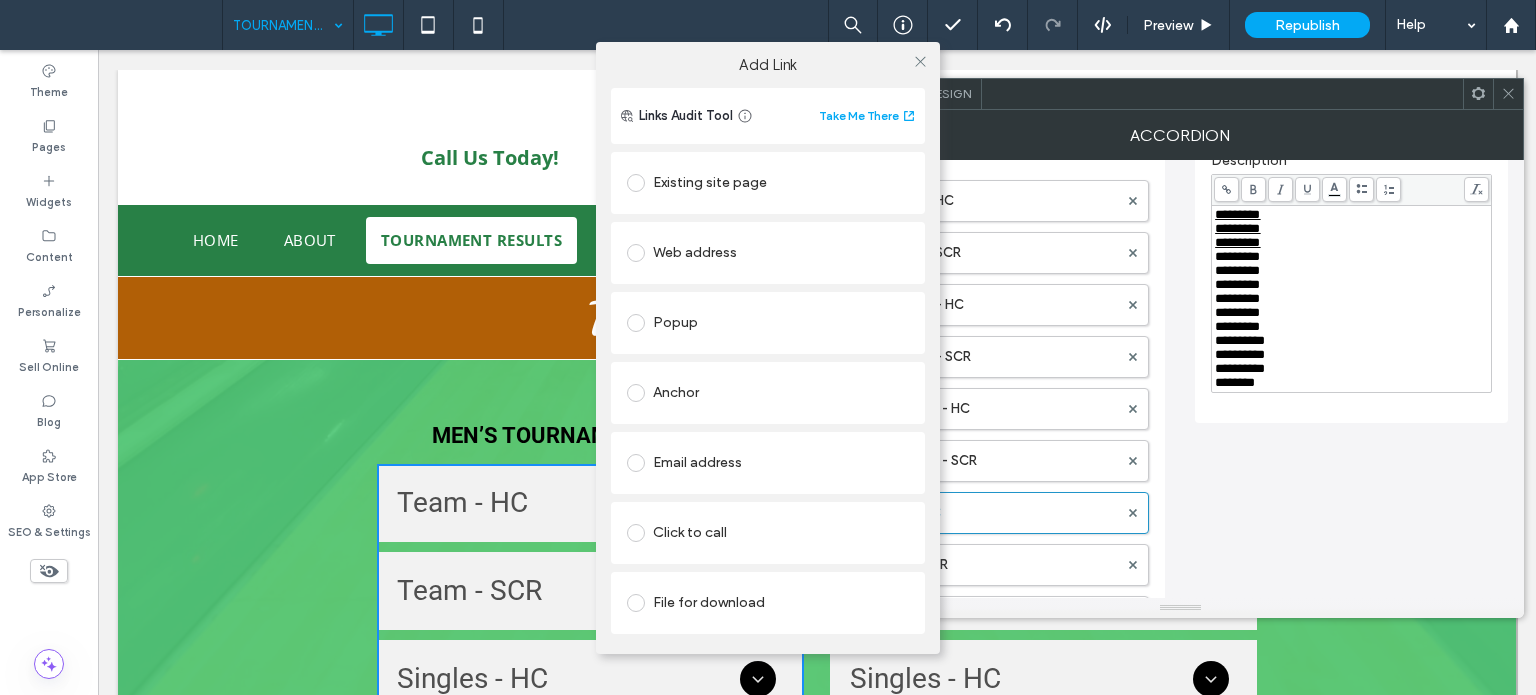 click on "File for download" at bounding box center (768, 603) 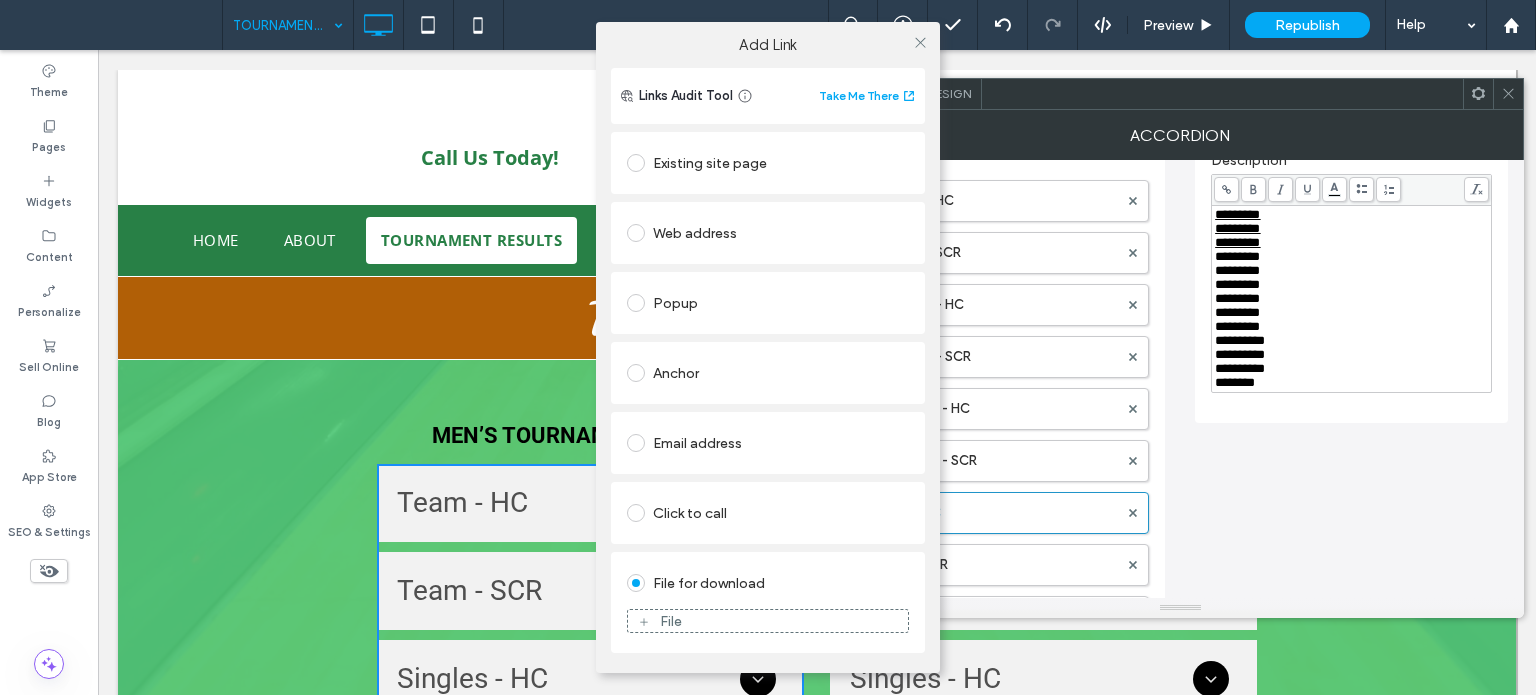 click on "File" at bounding box center [768, 621] 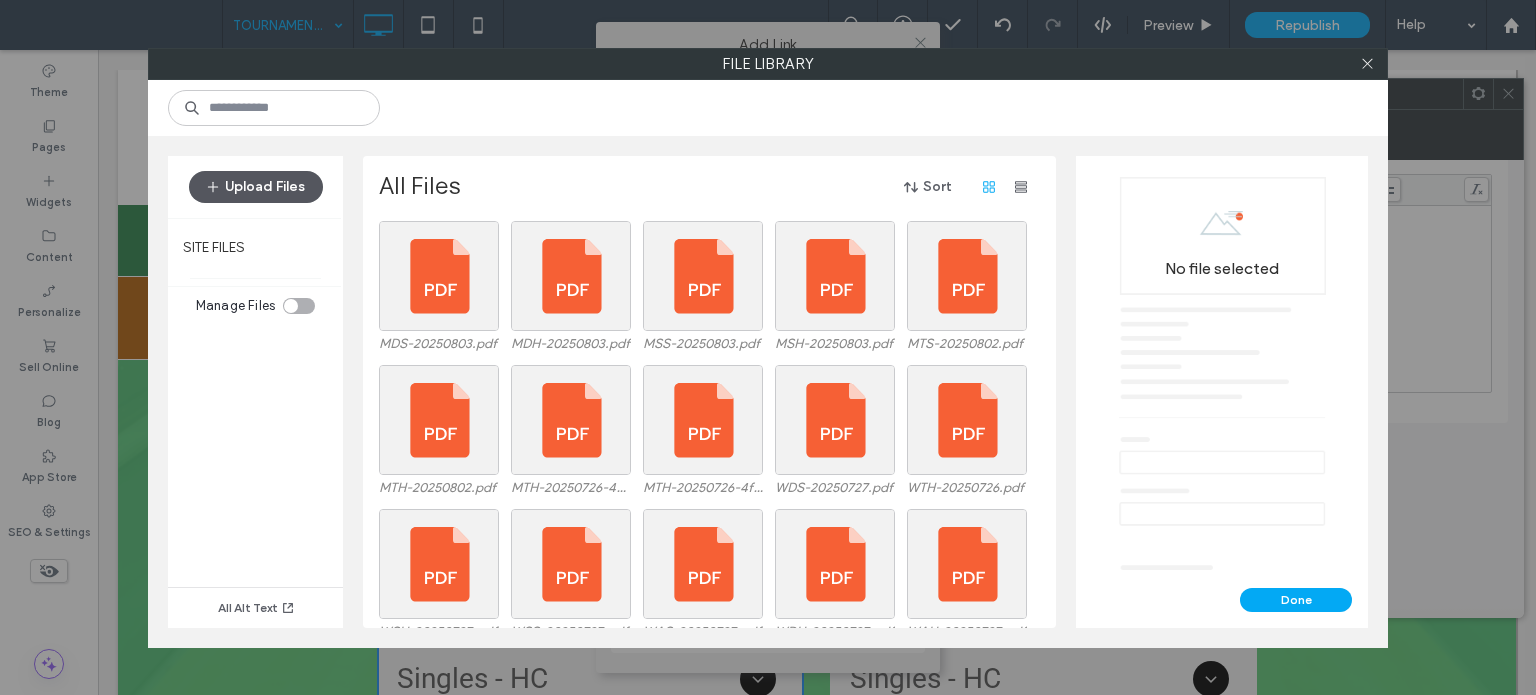 click on "Upload Files" at bounding box center (256, 187) 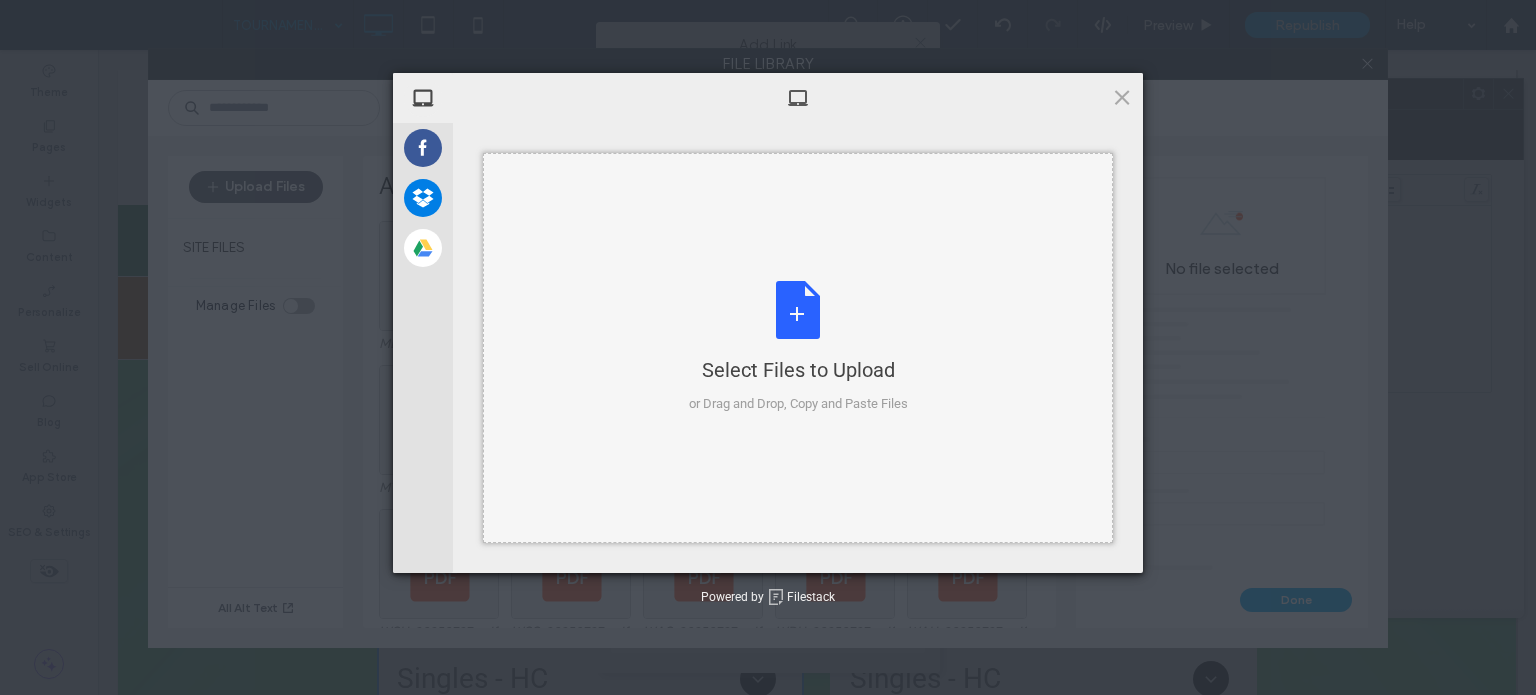 click on "Select Files to Upload
or Drag and Drop, Copy and Paste Files" at bounding box center (798, 347) 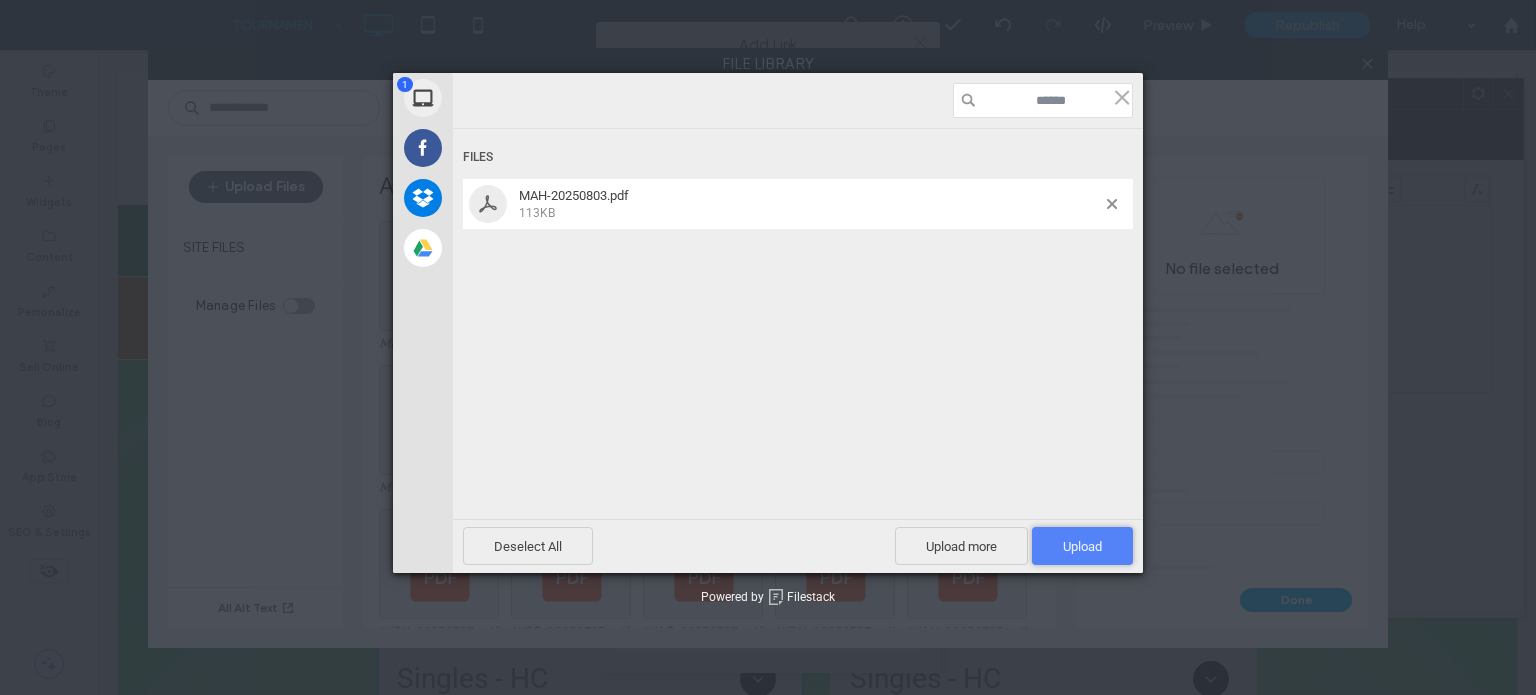 click on "Upload
1" at bounding box center (1082, 546) 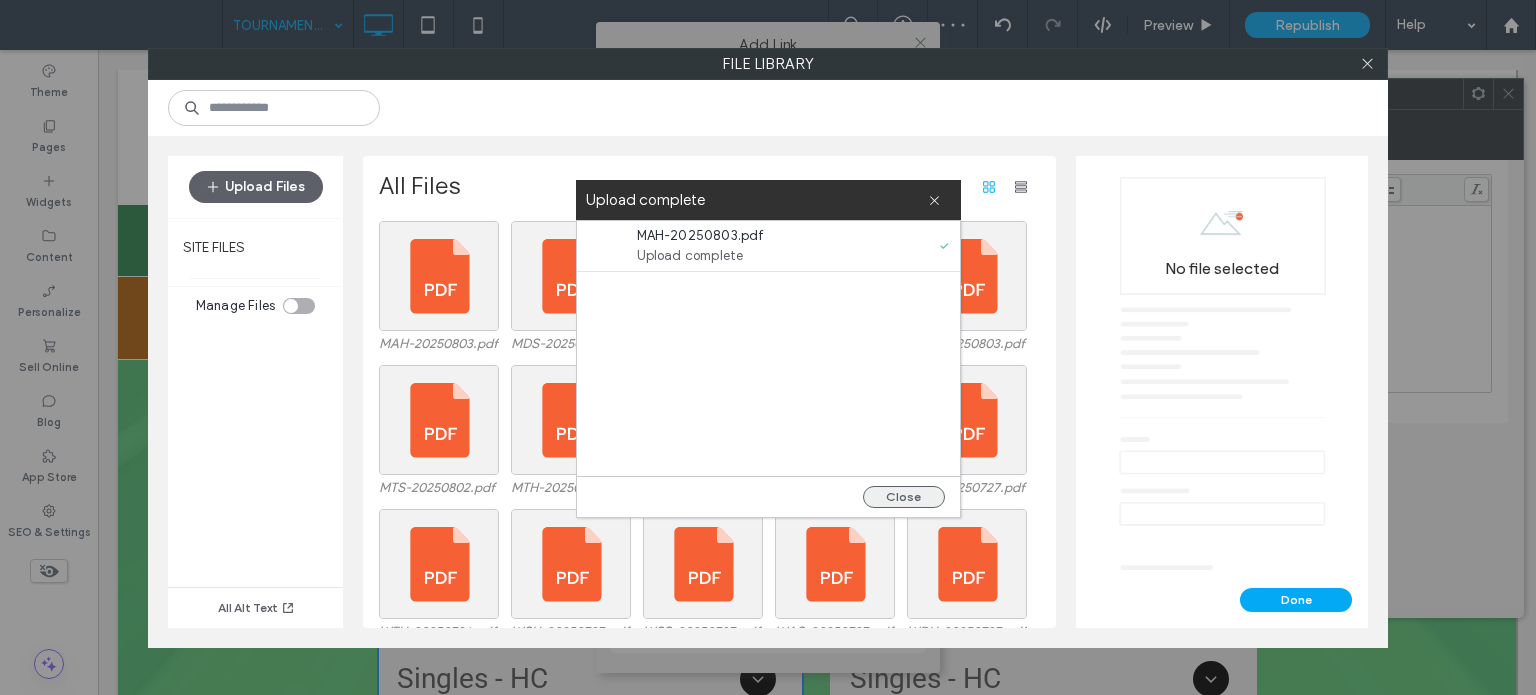 click on "Close" at bounding box center (904, 497) 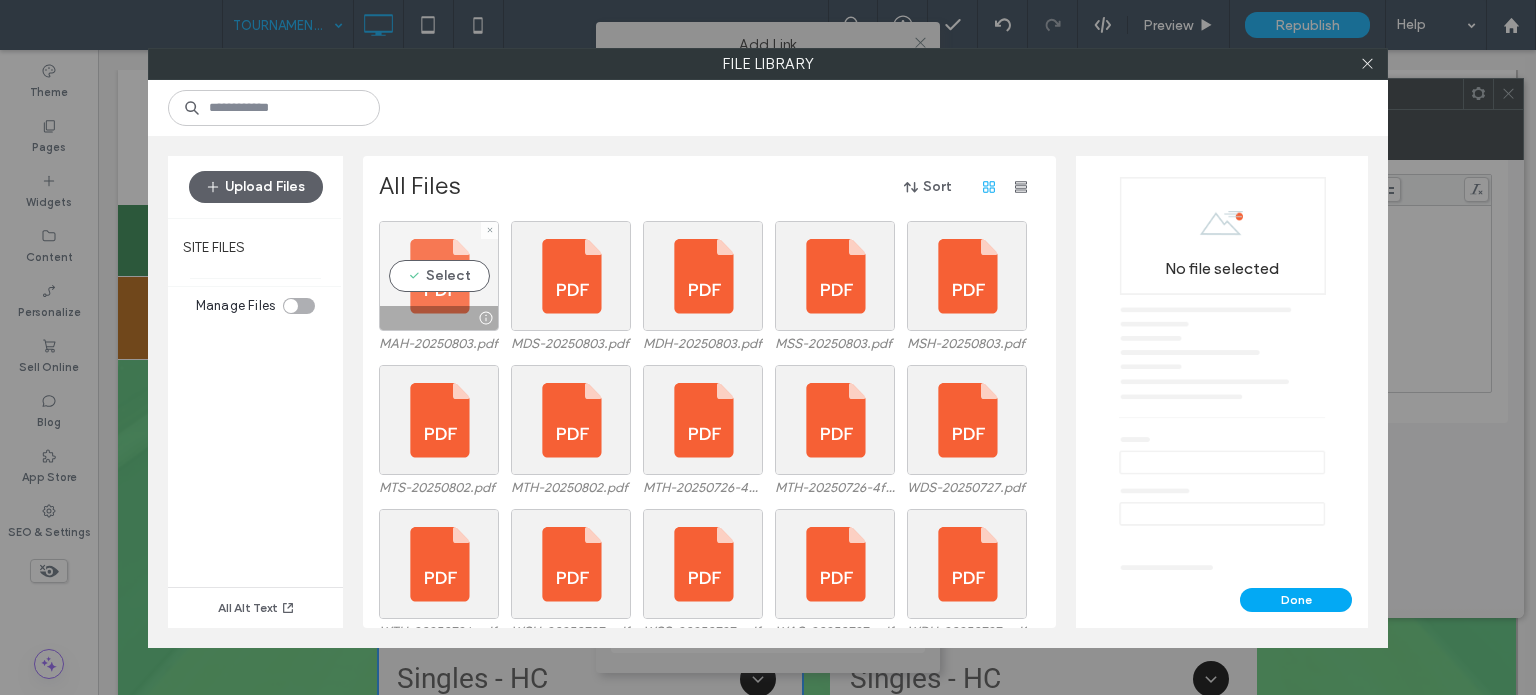 click on "Select" at bounding box center [439, 276] 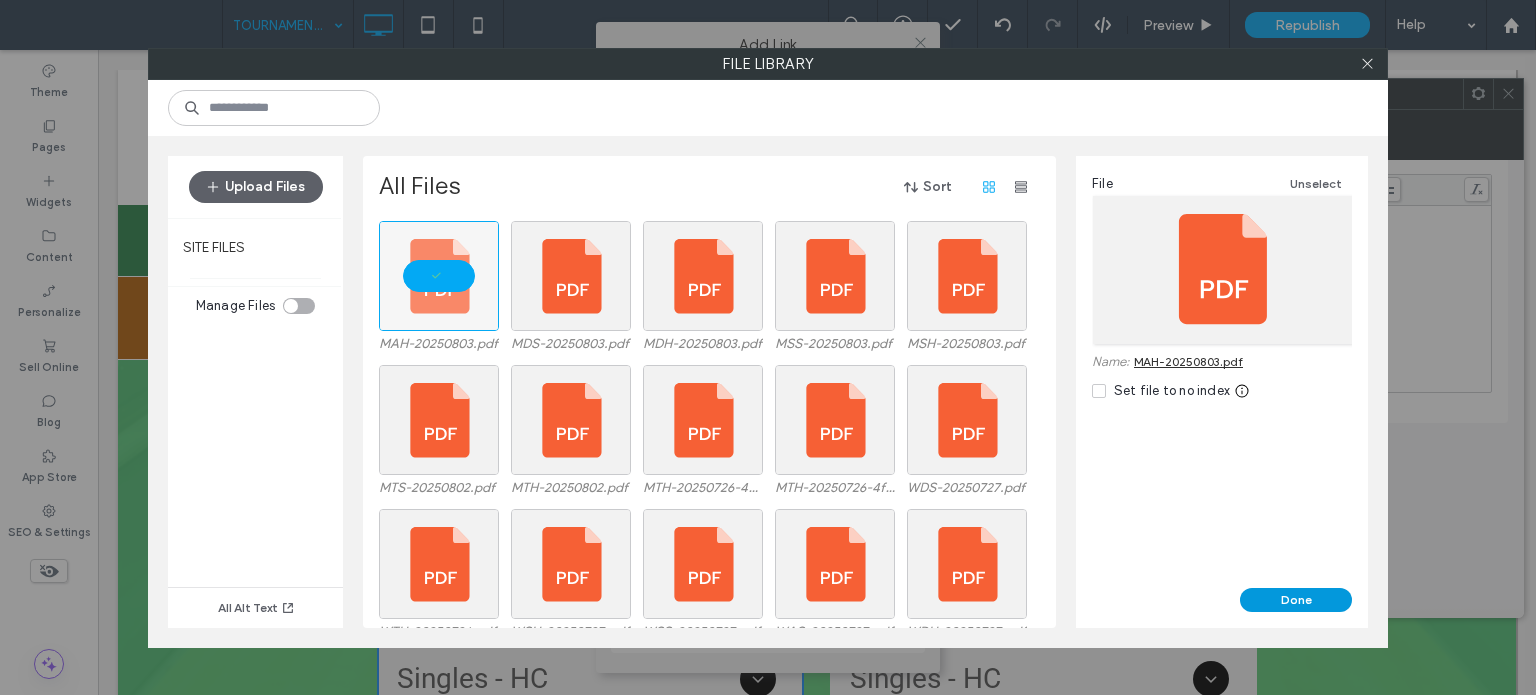 click on "Done" at bounding box center [1296, 600] 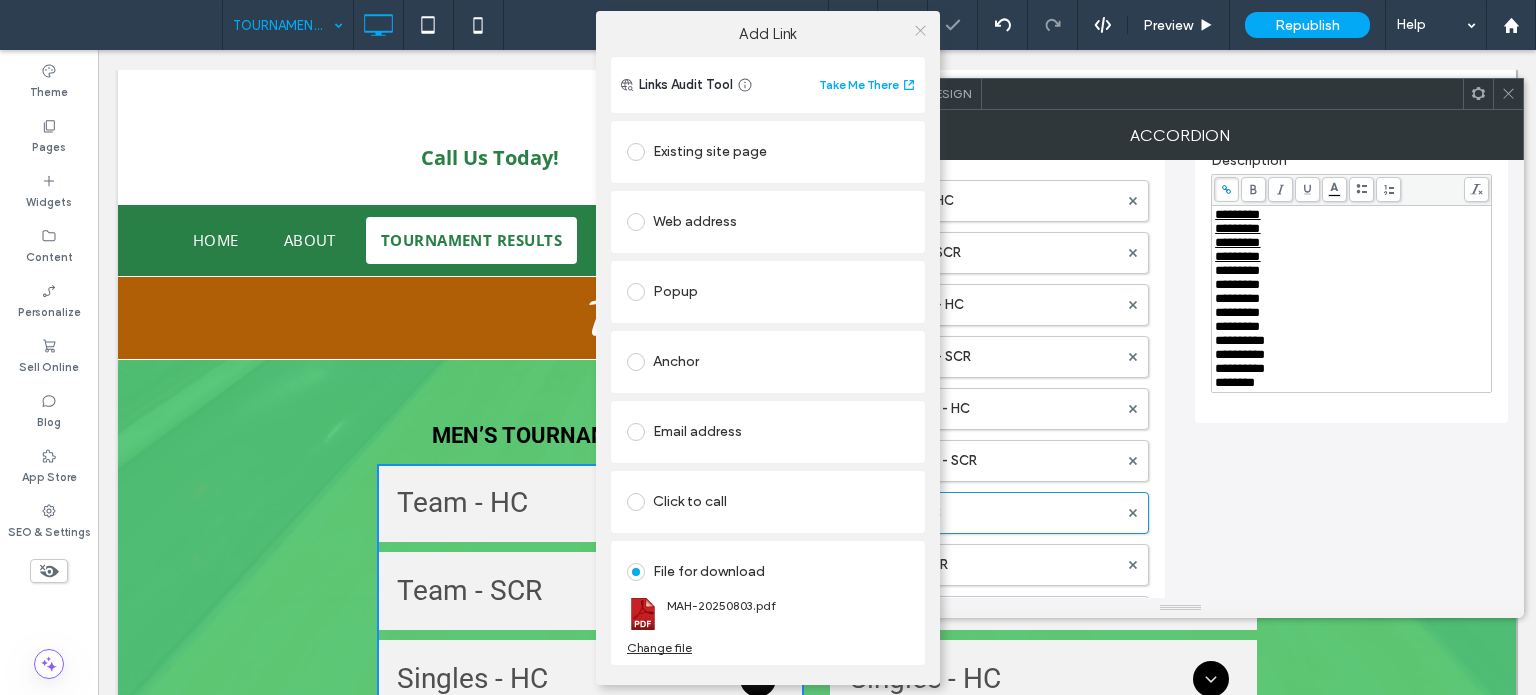 click 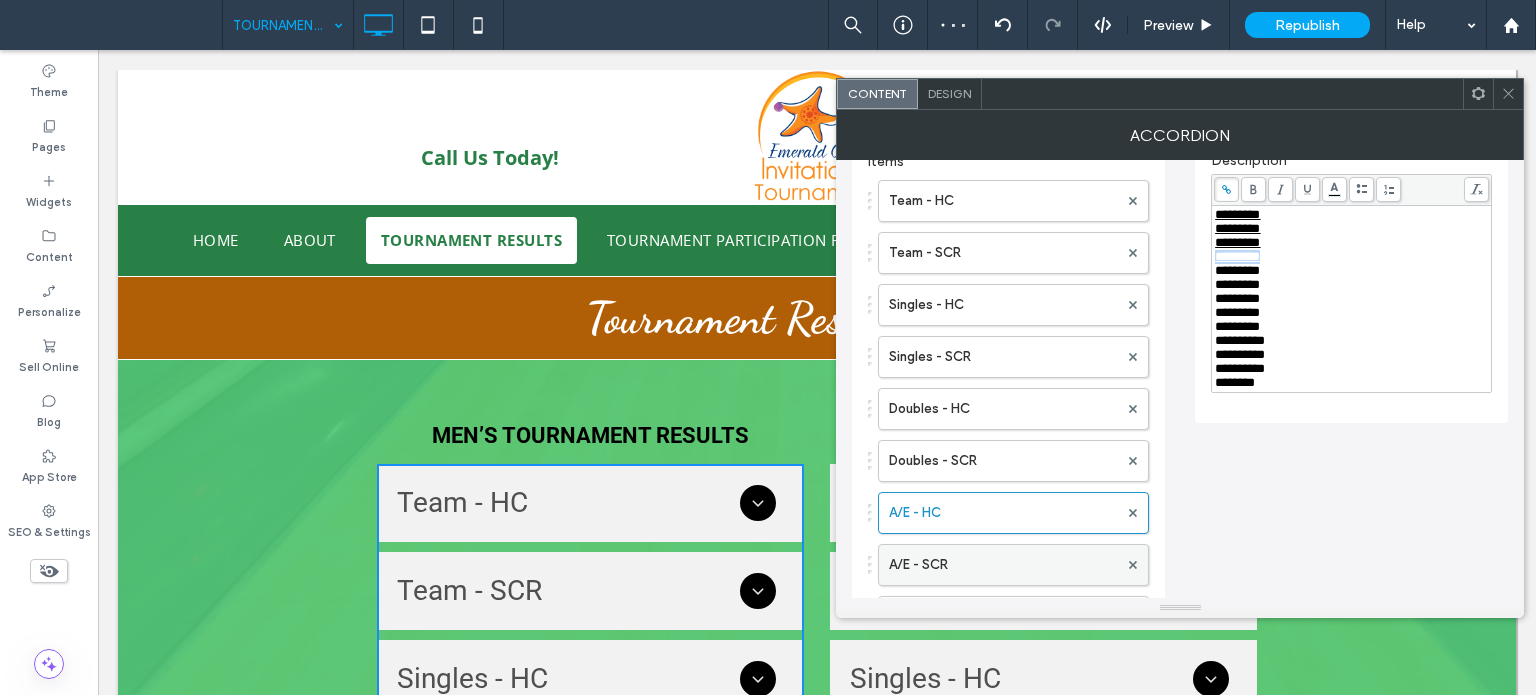 click on "A/E - SCR" at bounding box center (1003, 565) 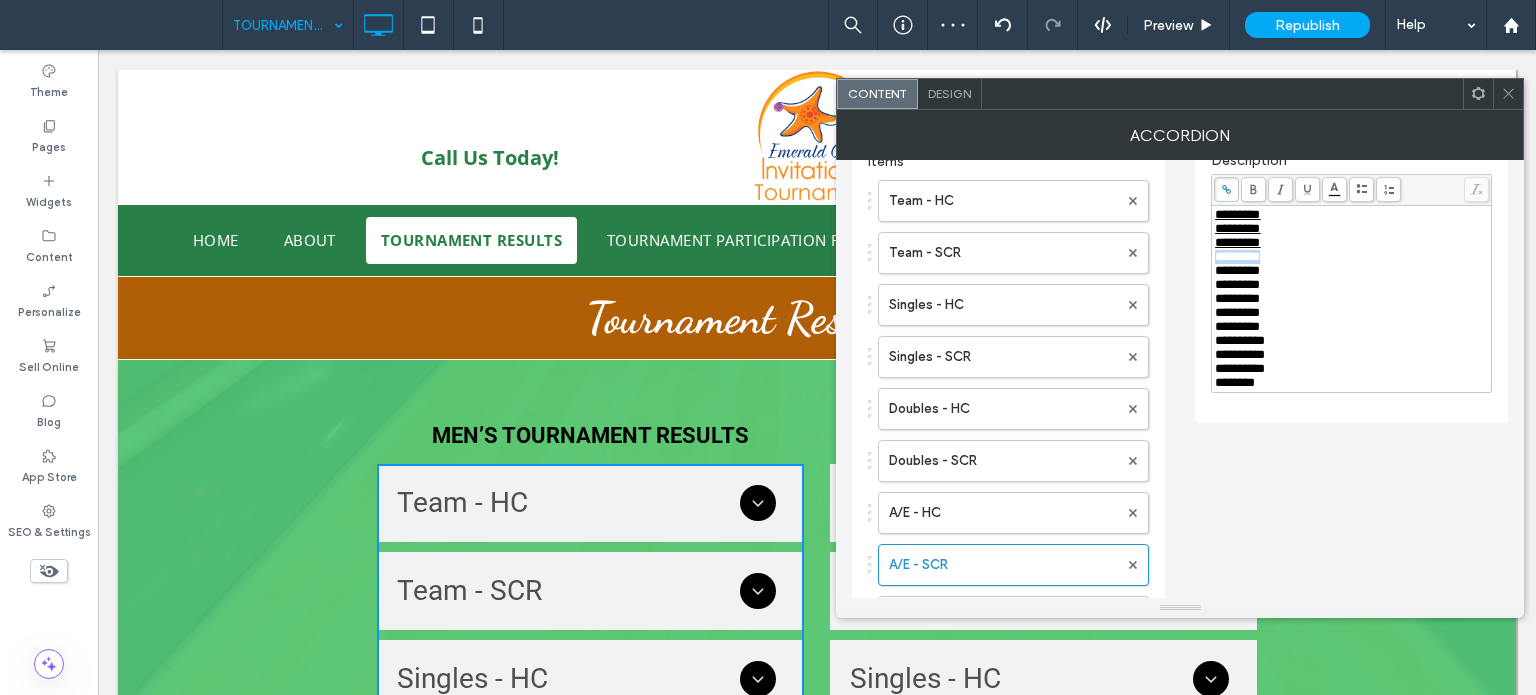 drag, startPoint x: 1293, startPoint y: 257, endPoint x: 1216, endPoint y: 226, distance: 83.00603 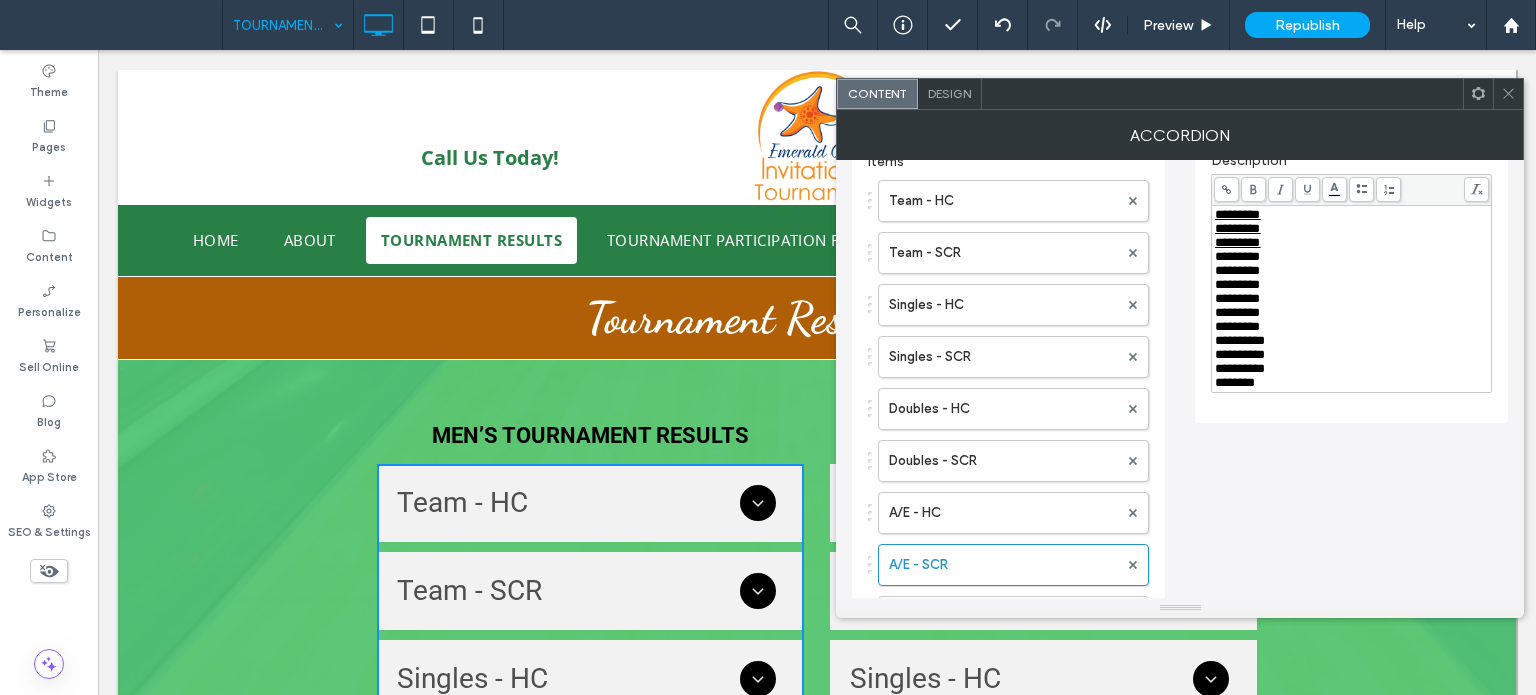 click at bounding box center [1226, 189] 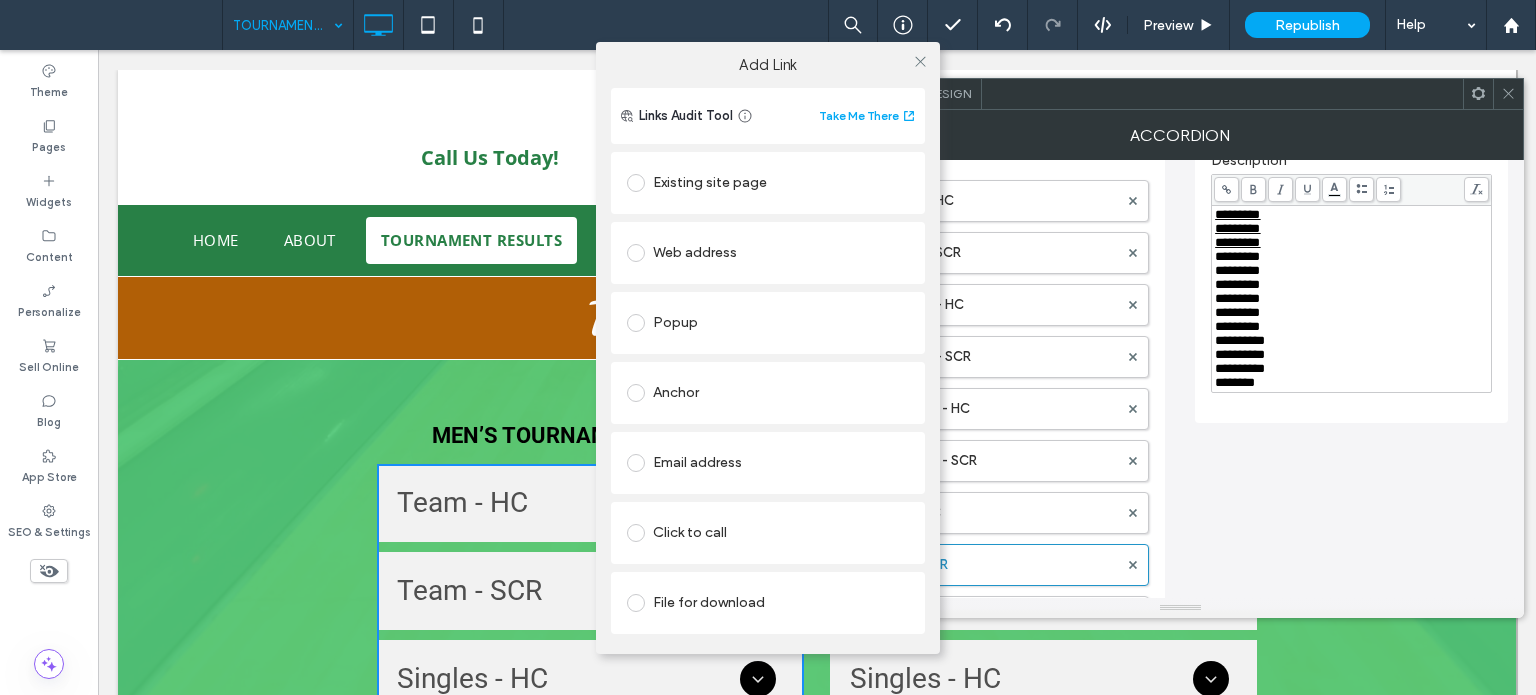 click on "File for download" at bounding box center (768, 603) 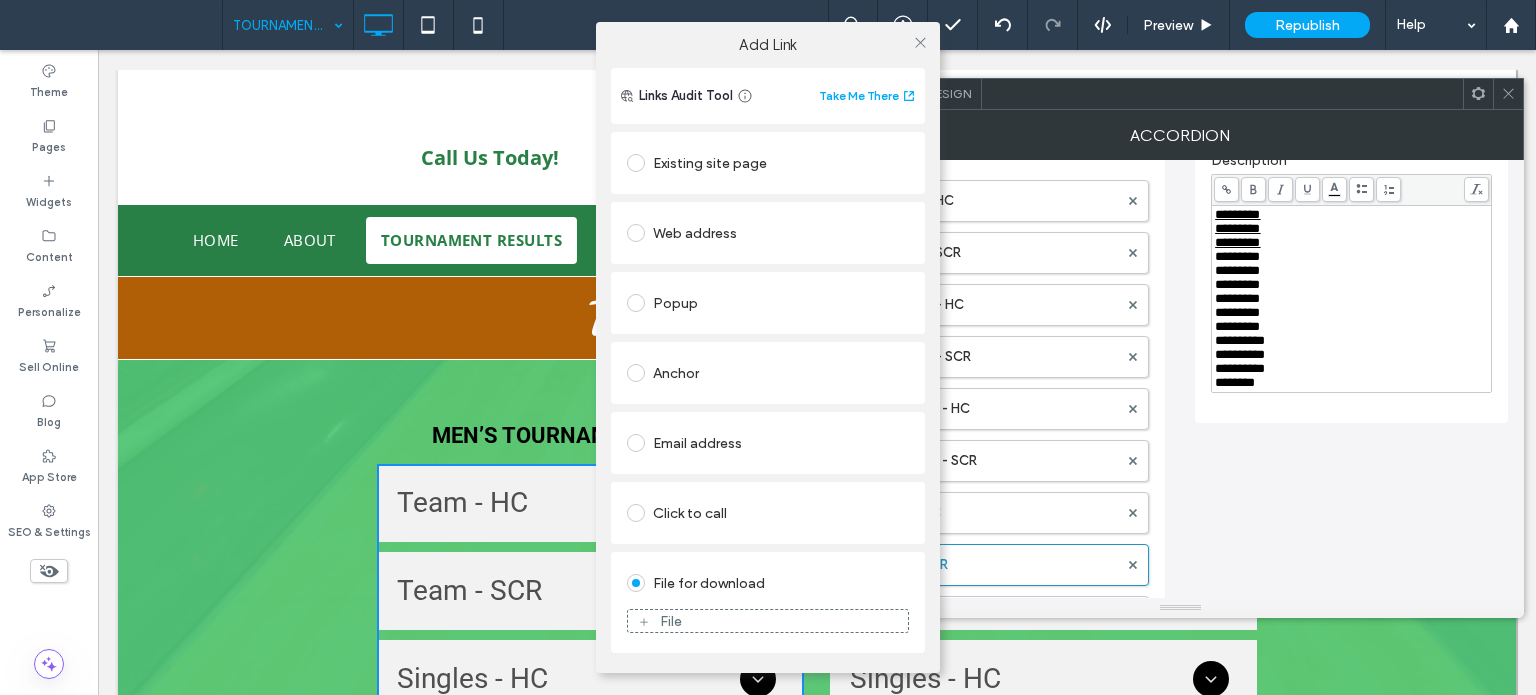 click on "File" at bounding box center (671, 621) 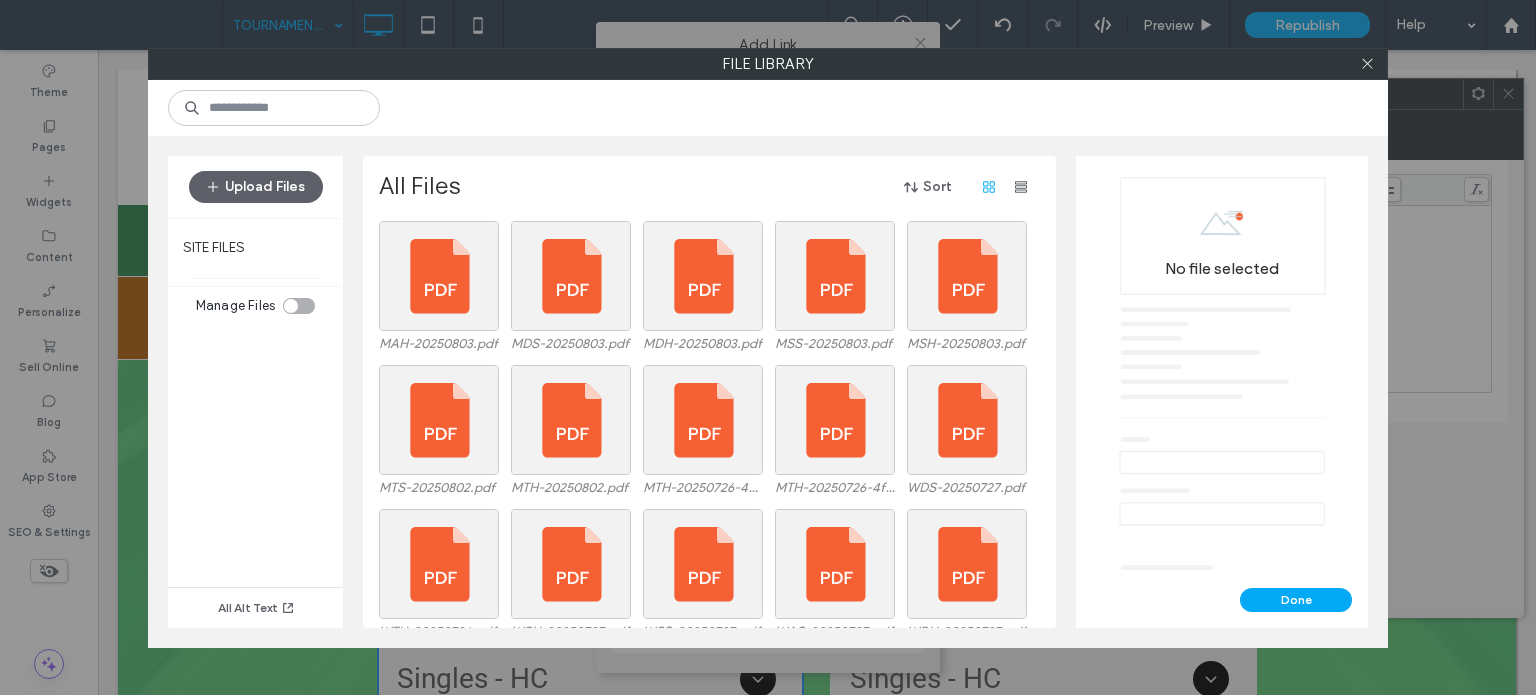 click on "Upload Files" at bounding box center (255, 187) 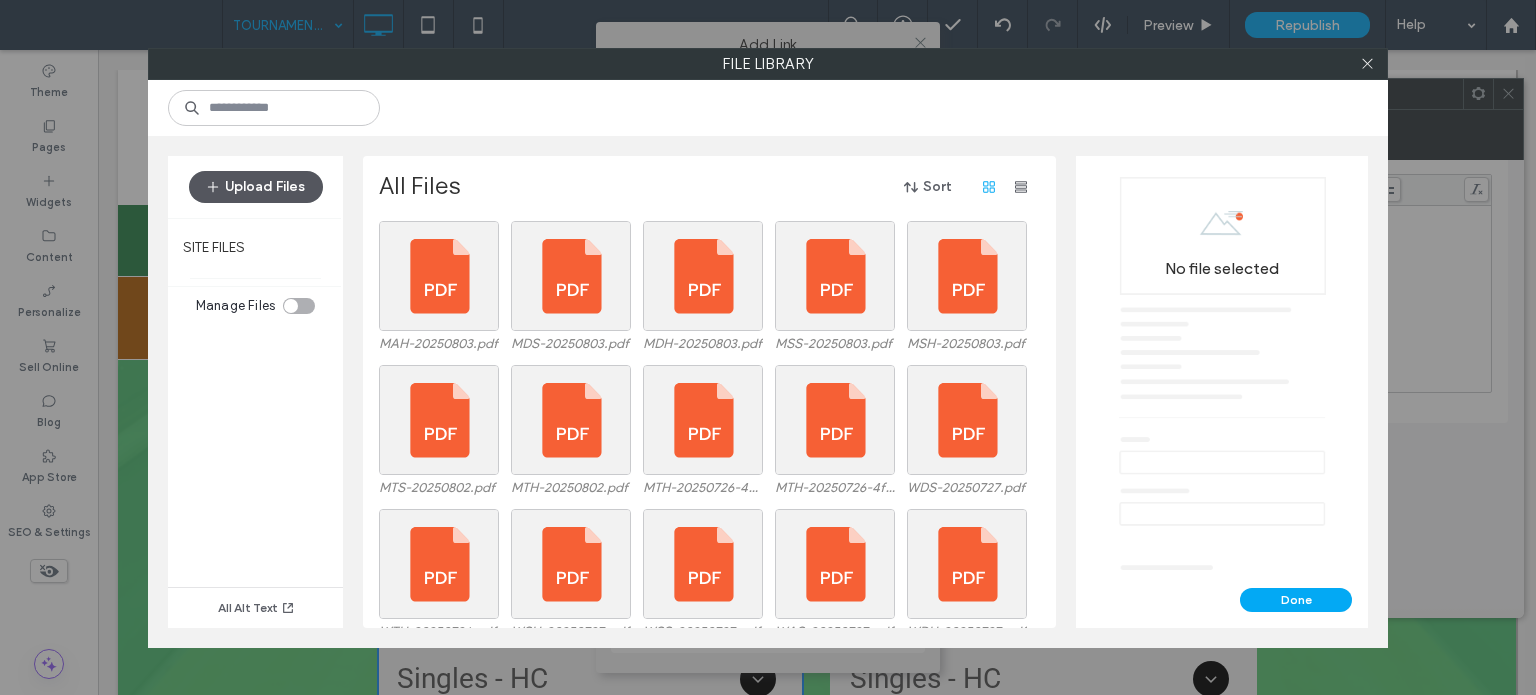 click on "Upload Files" at bounding box center (256, 187) 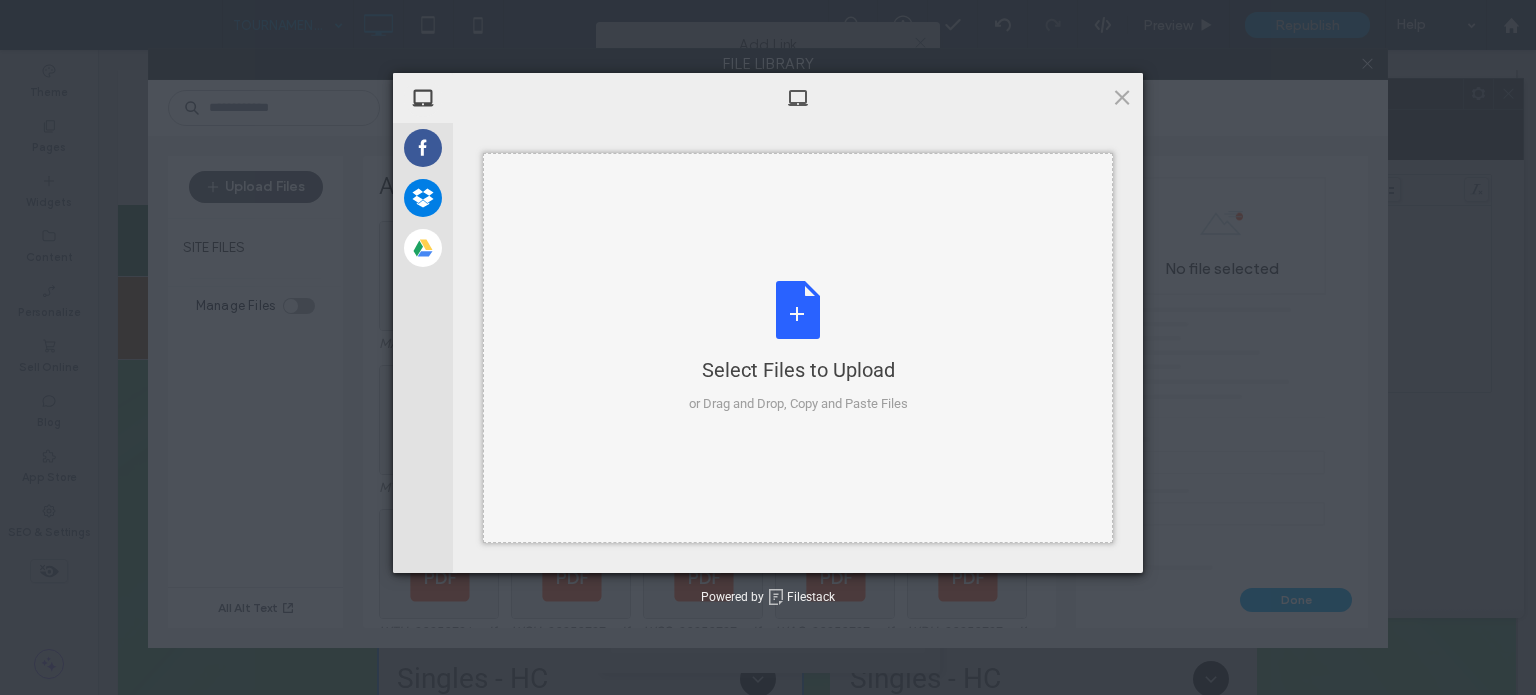 click on "Select Files to Upload
or Drag and Drop, Copy and Paste Files" at bounding box center (798, 347) 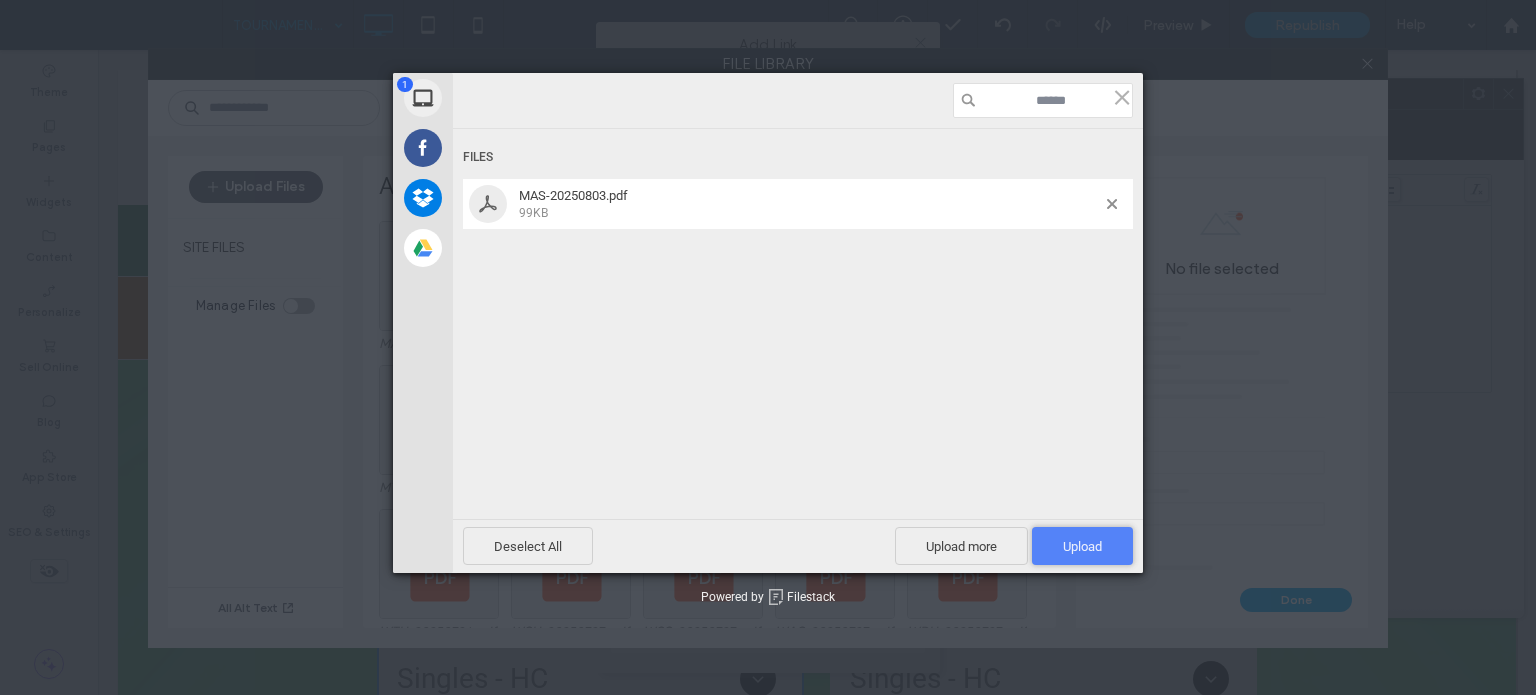click on "Upload
1" at bounding box center [1082, 546] 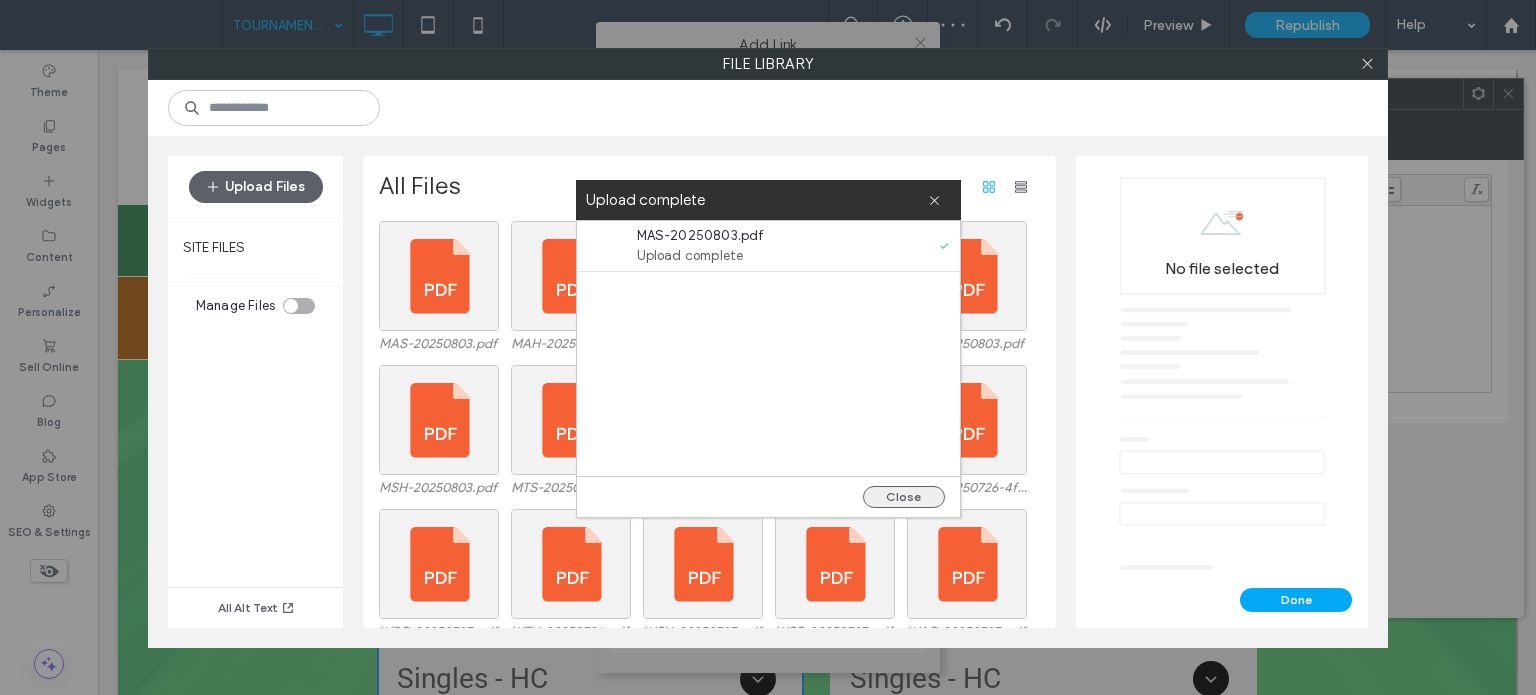 click on "Close" at bounding box center [904, 497] 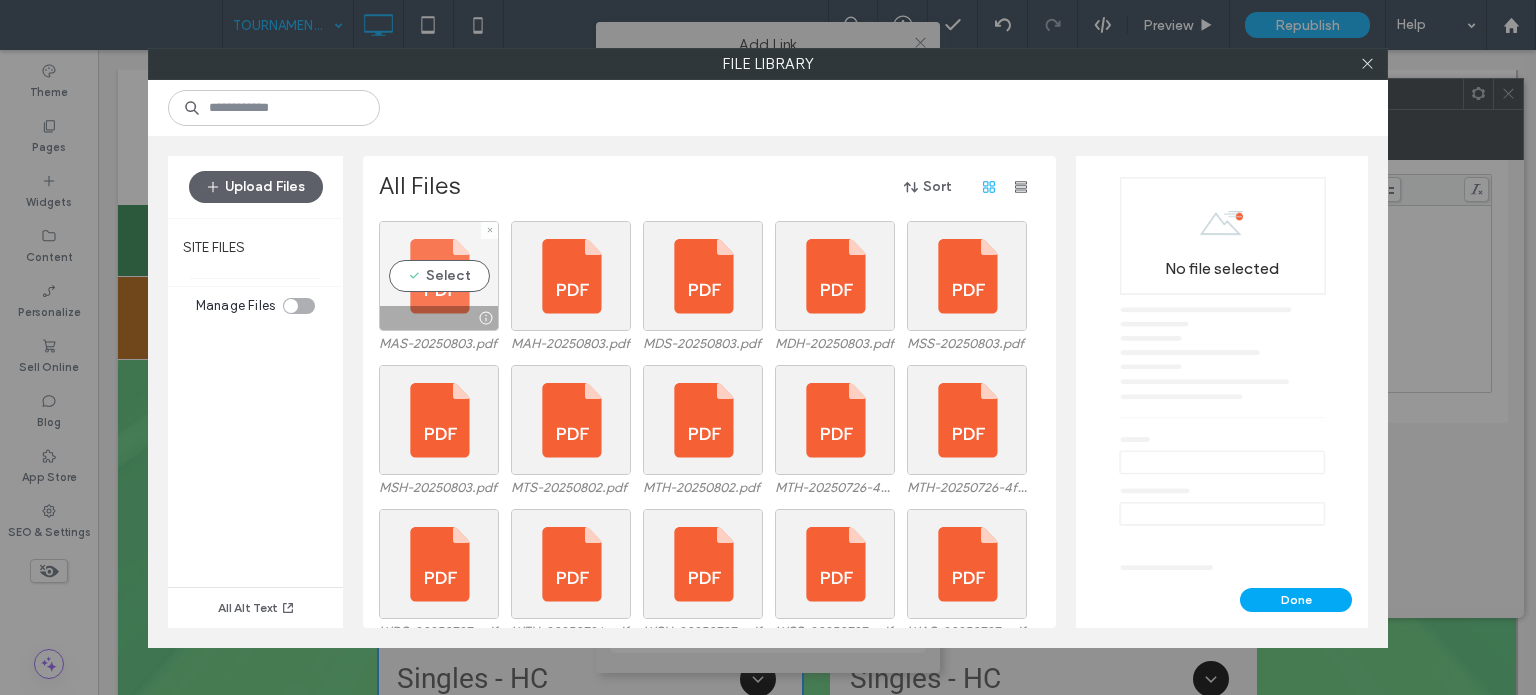 click on "Select" at bounding box center (439, 276) 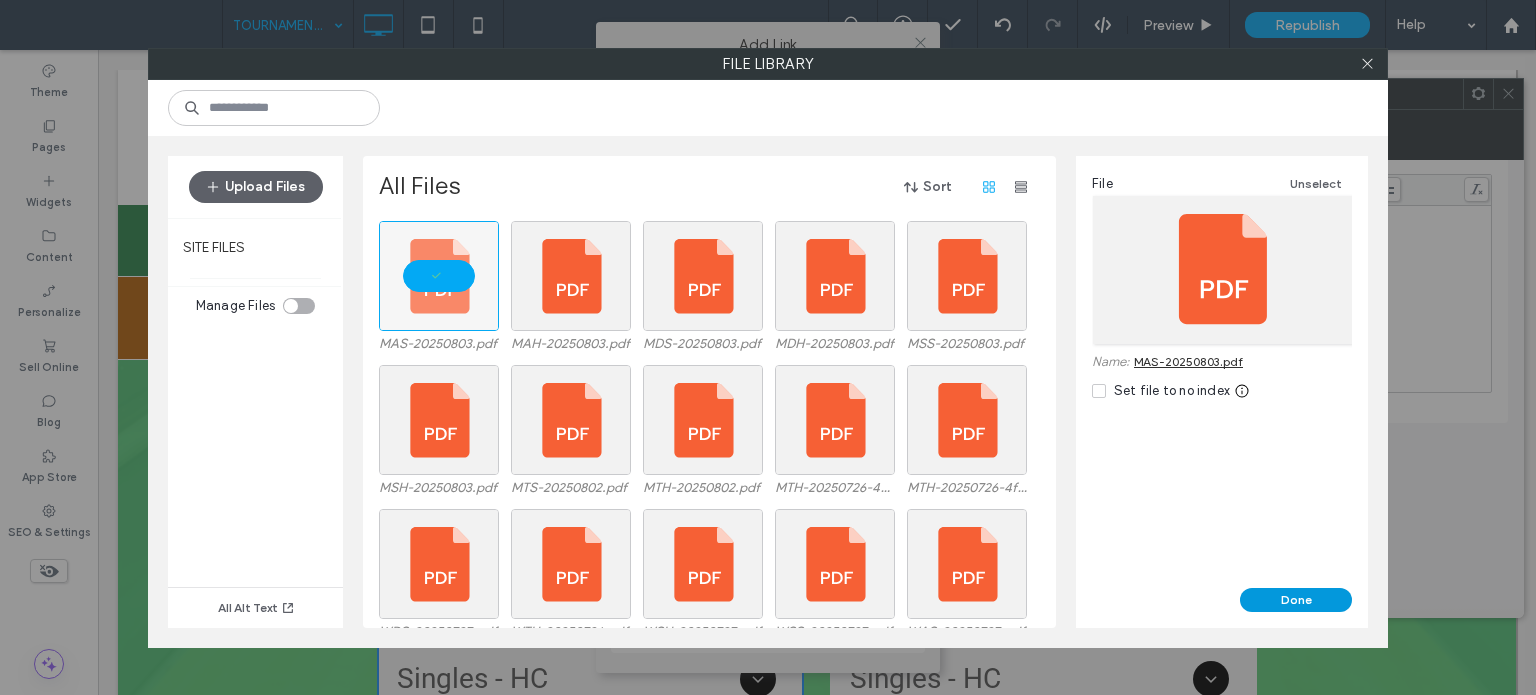 click on "Done" at bounding box center (1296, 600) 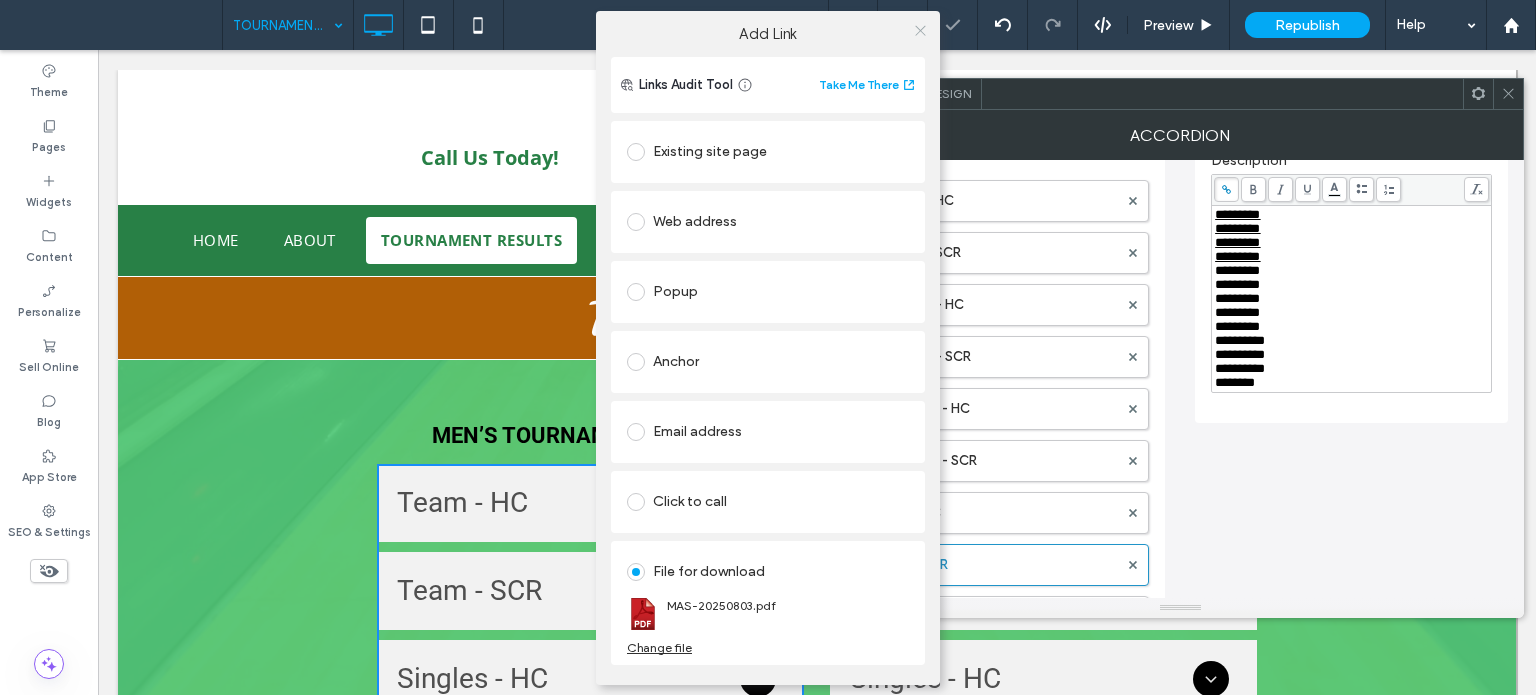 click at bounding box center [920, 31] 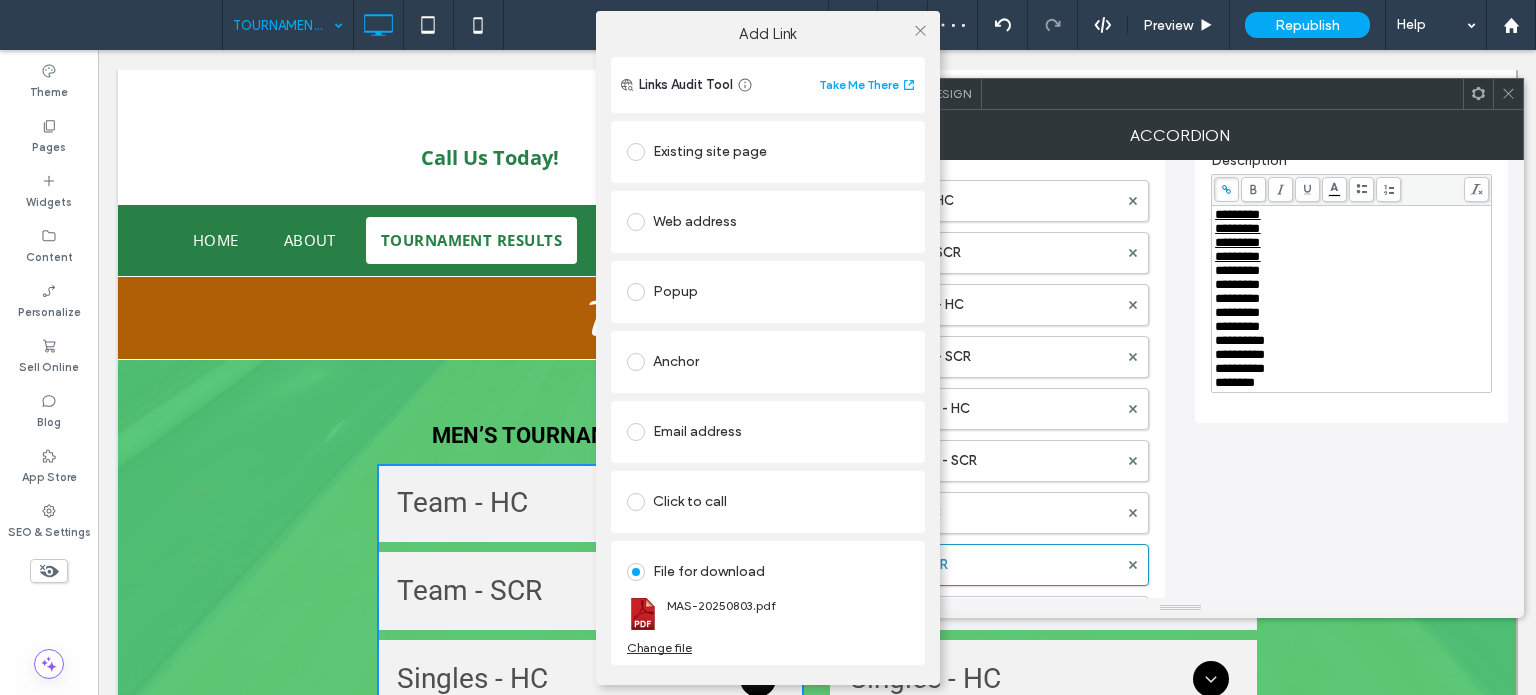 click at bounding box center [920, 31] 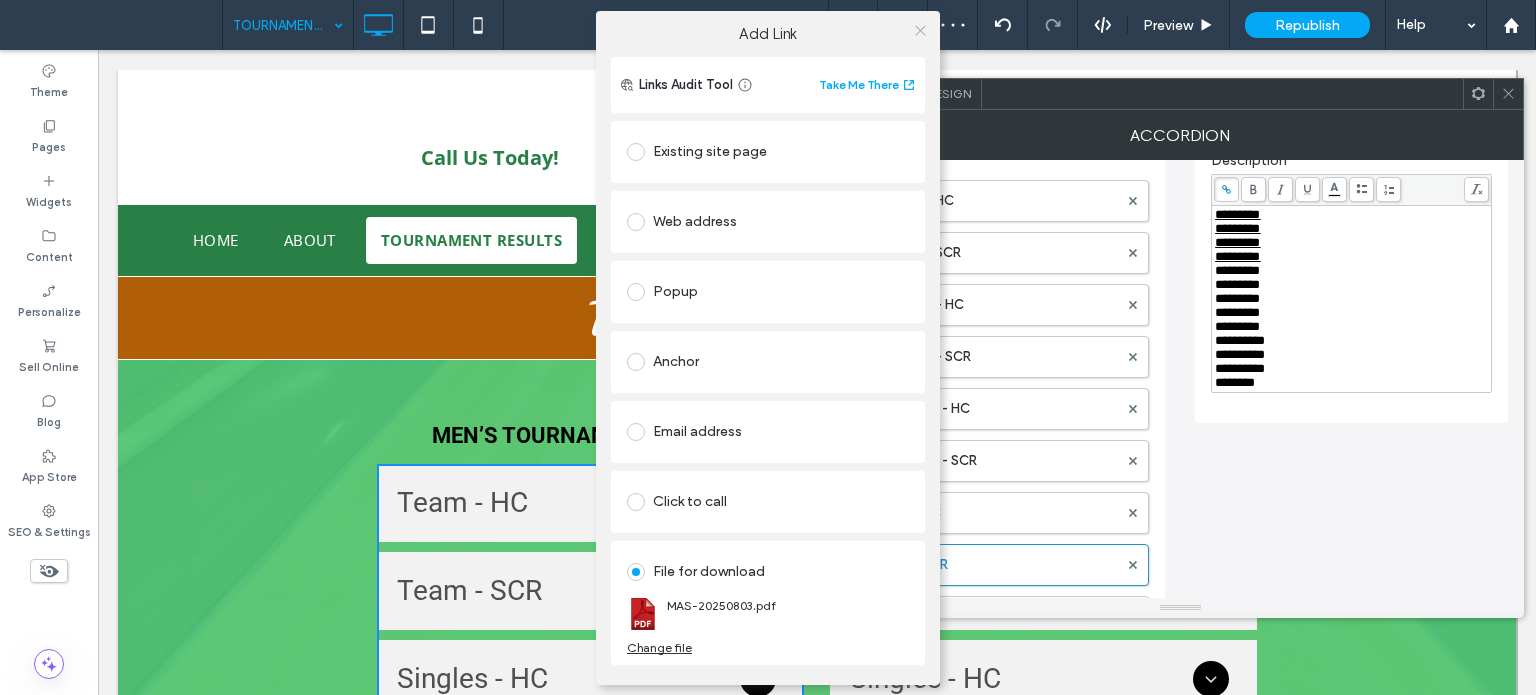 click 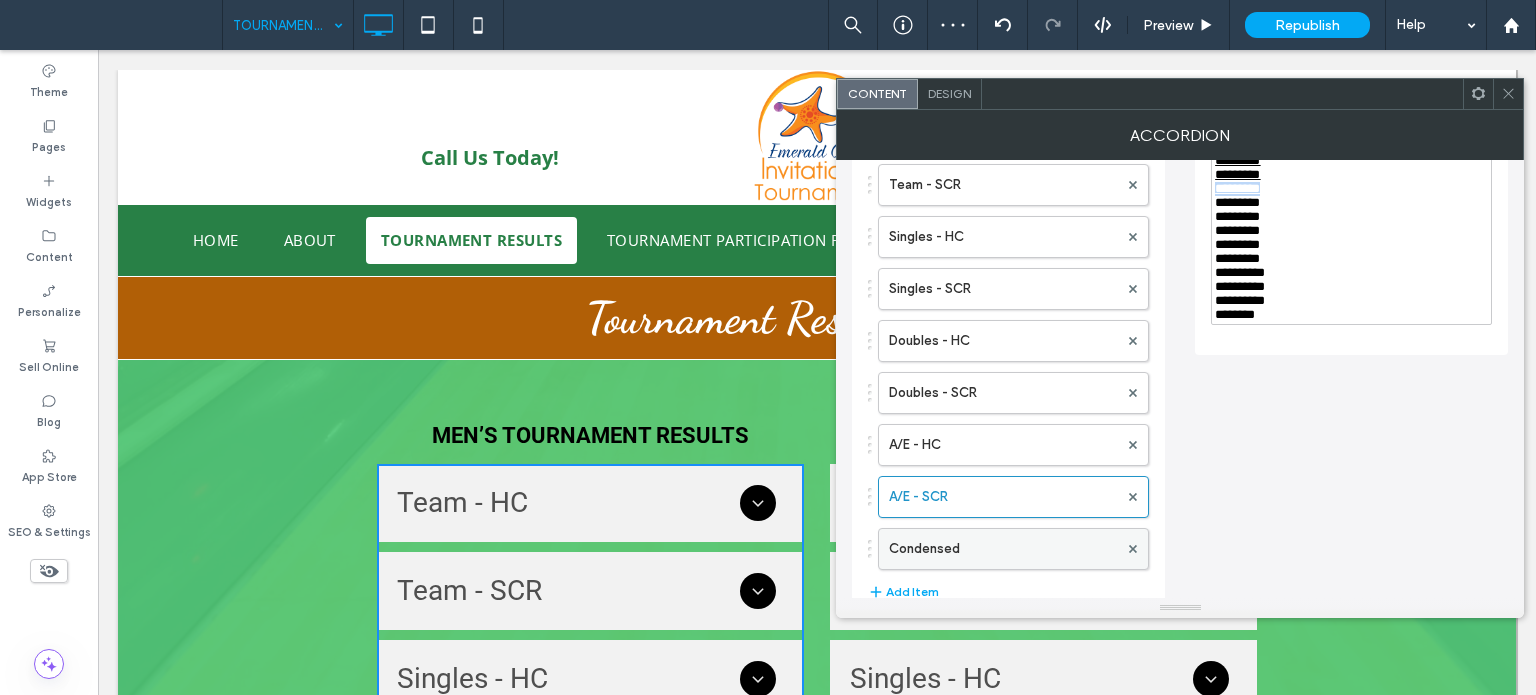 scroll, scrollTop: 300, scrollLeft: 0, axis: vertical 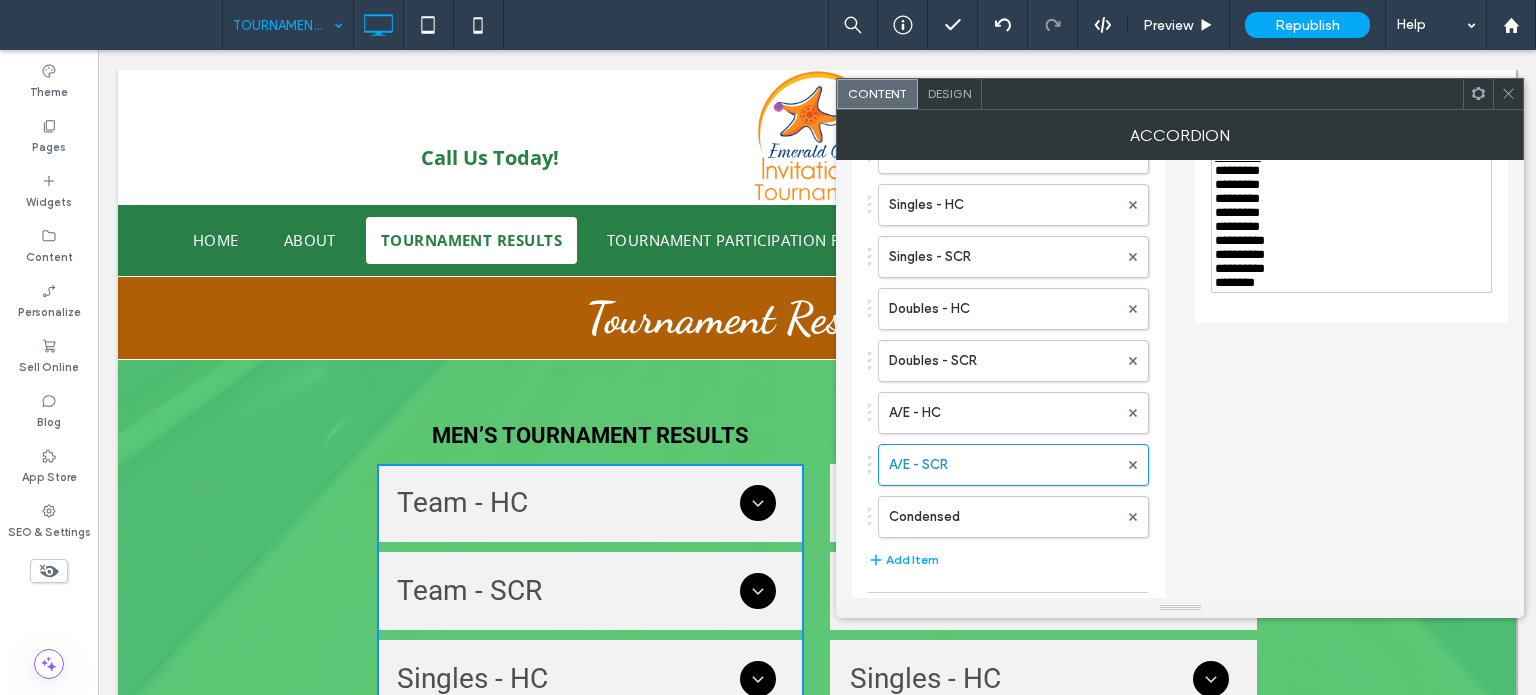 click 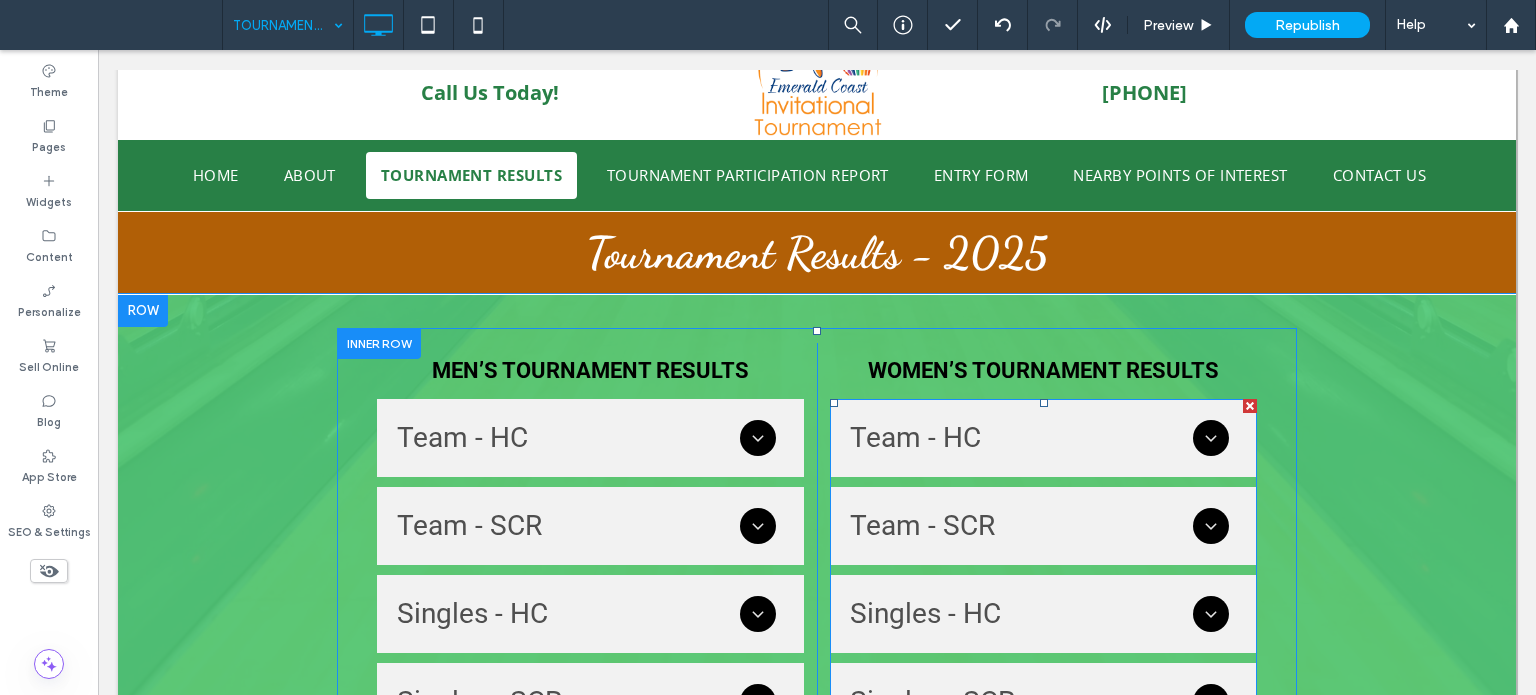scroll, scrollTop: 100, scrollLeft: 0, axis: vertical 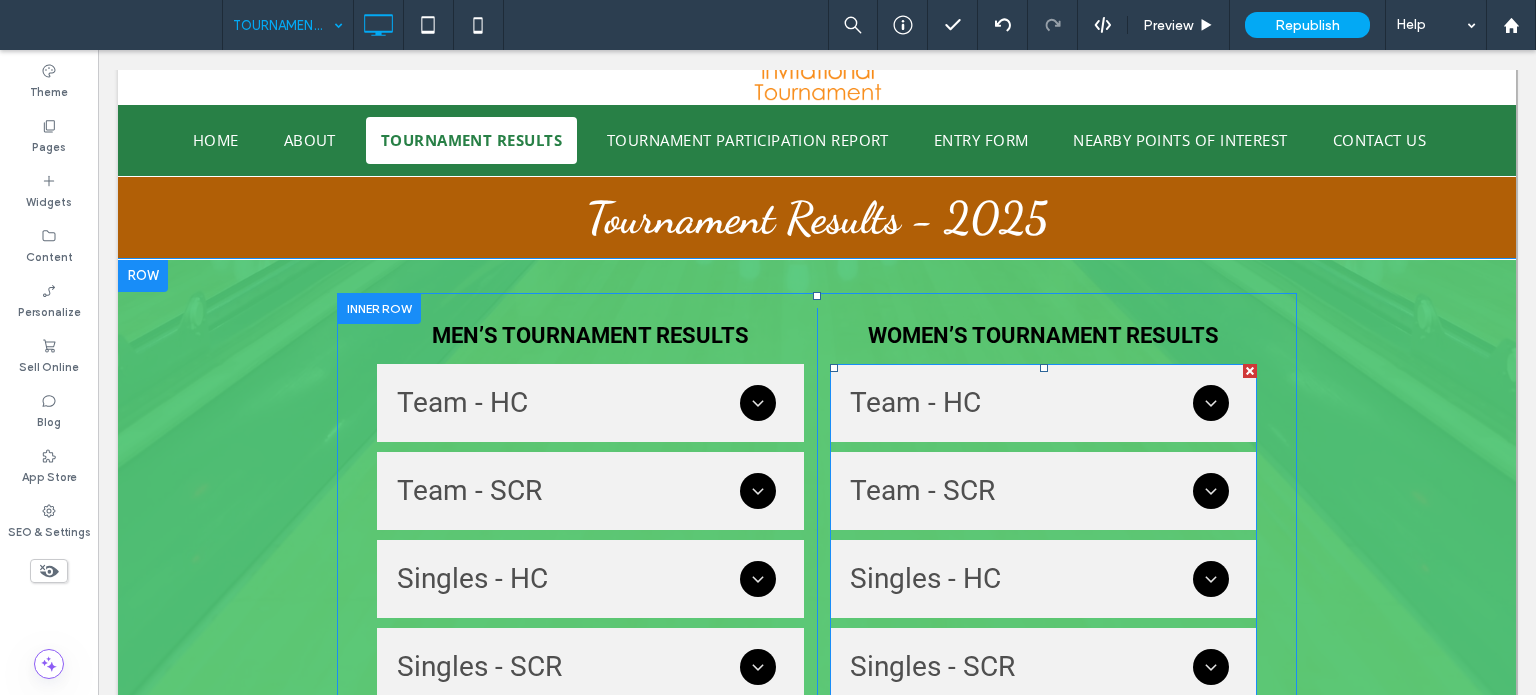click at bounding box center (1043, 755) 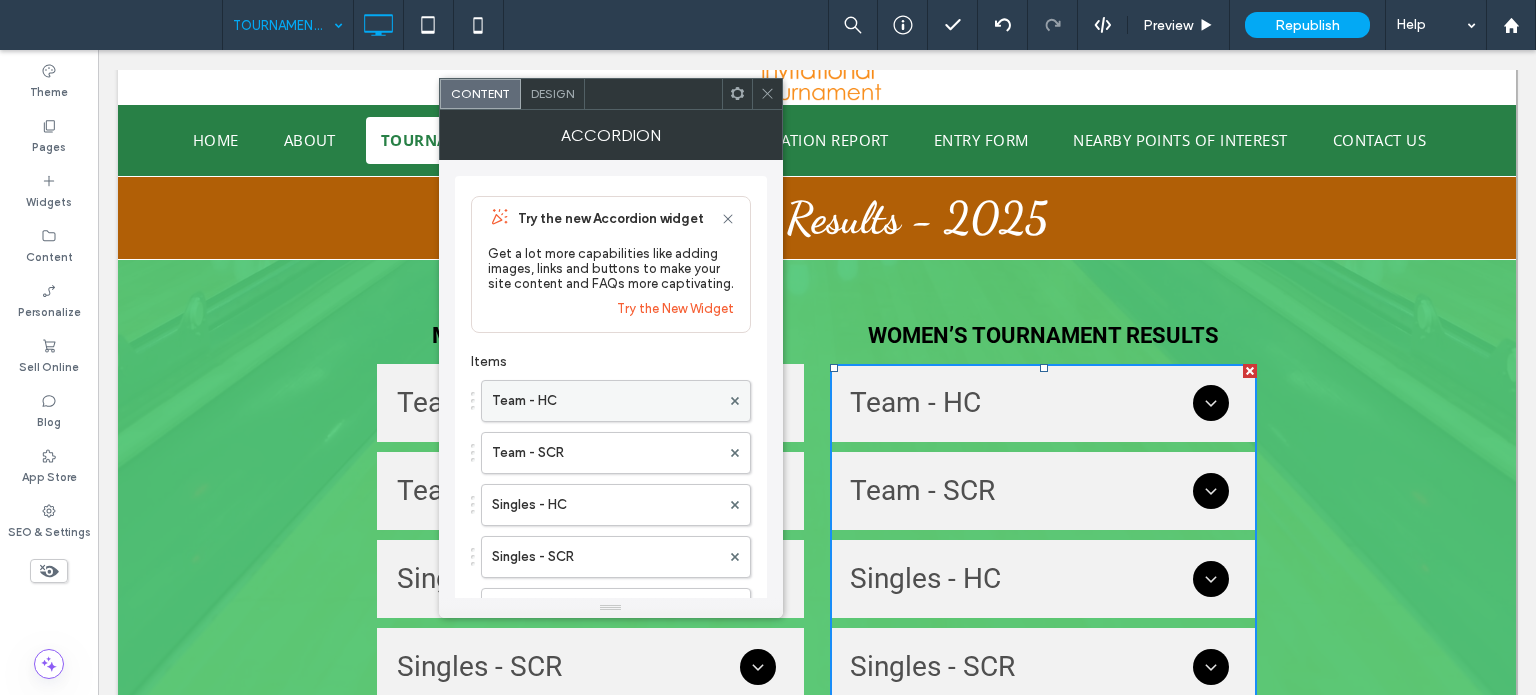 click on "Team - HC" at bounding box center (606, 401) 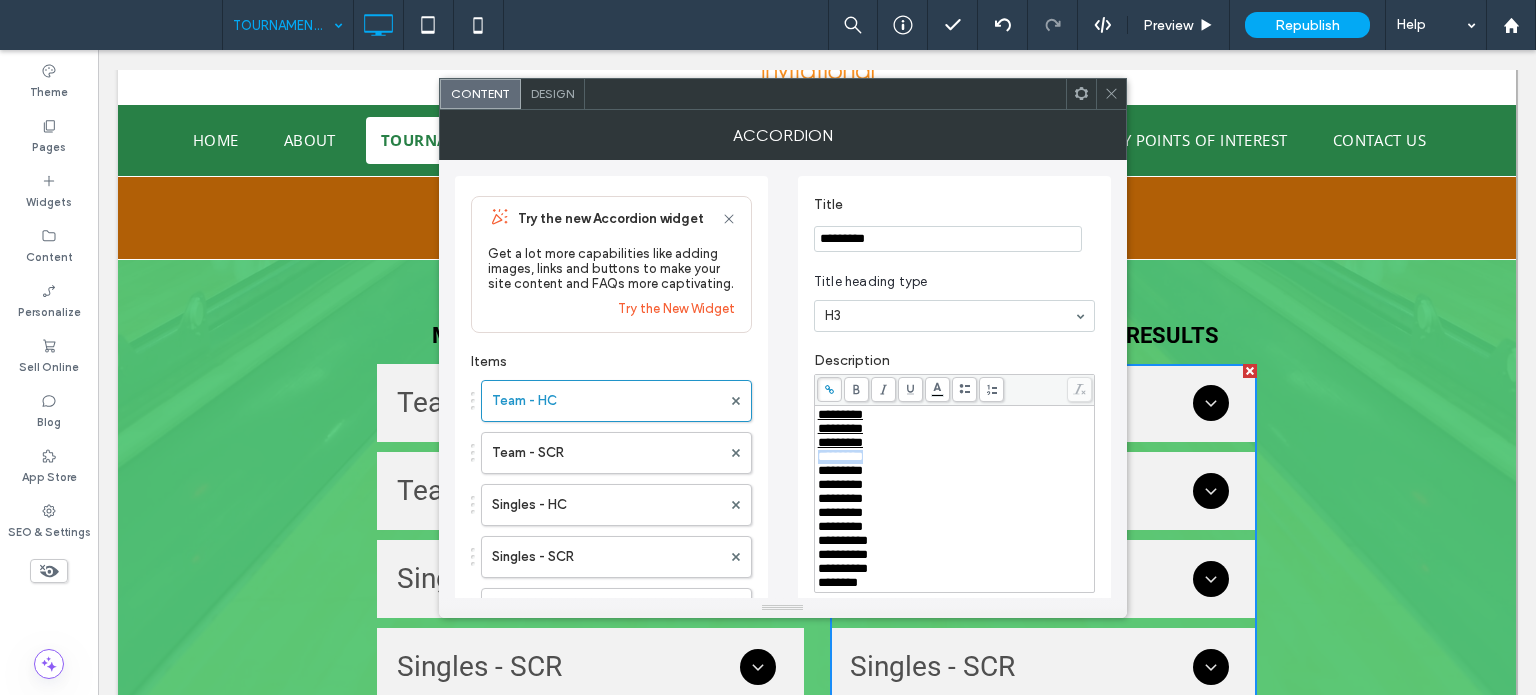 drag, startPoint x: 901, startPoint y: 467, endPoint x: 819, endPoint y: 467, distance: 82 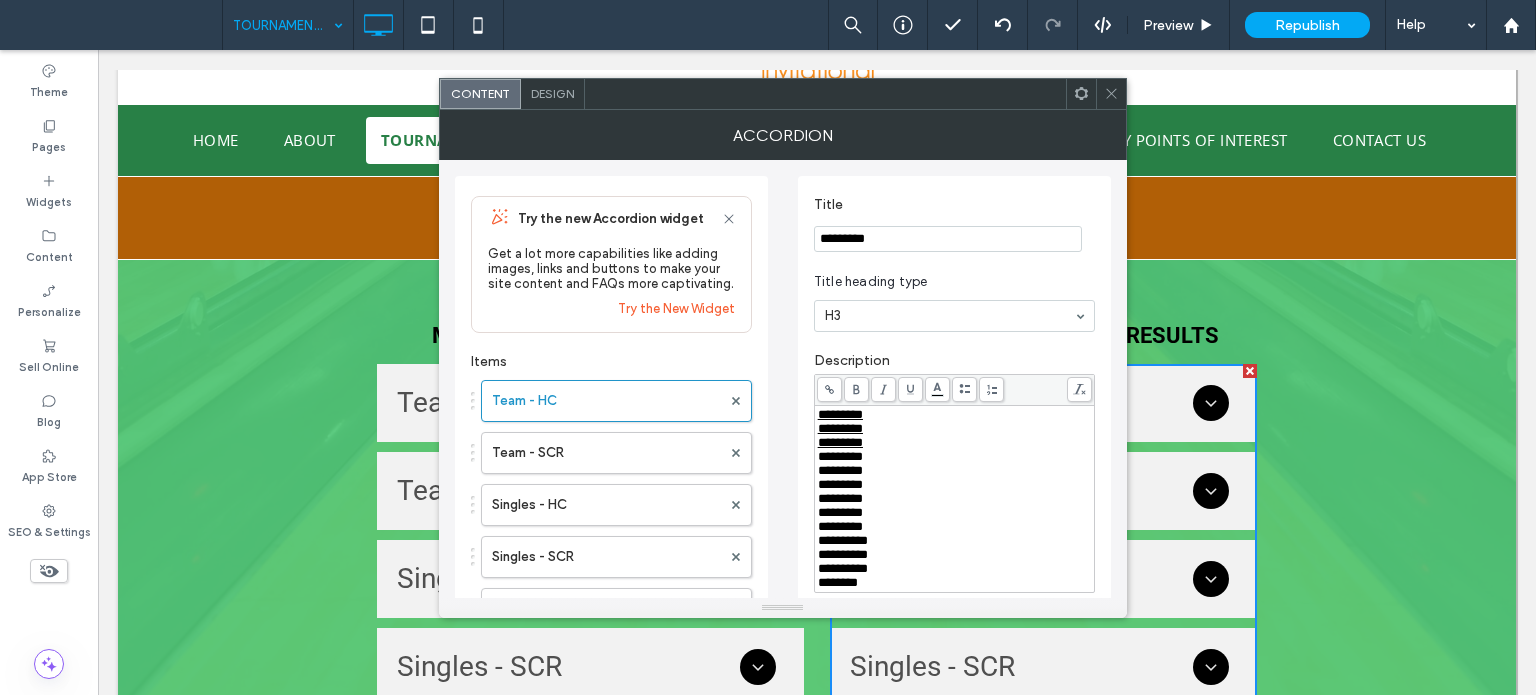 click 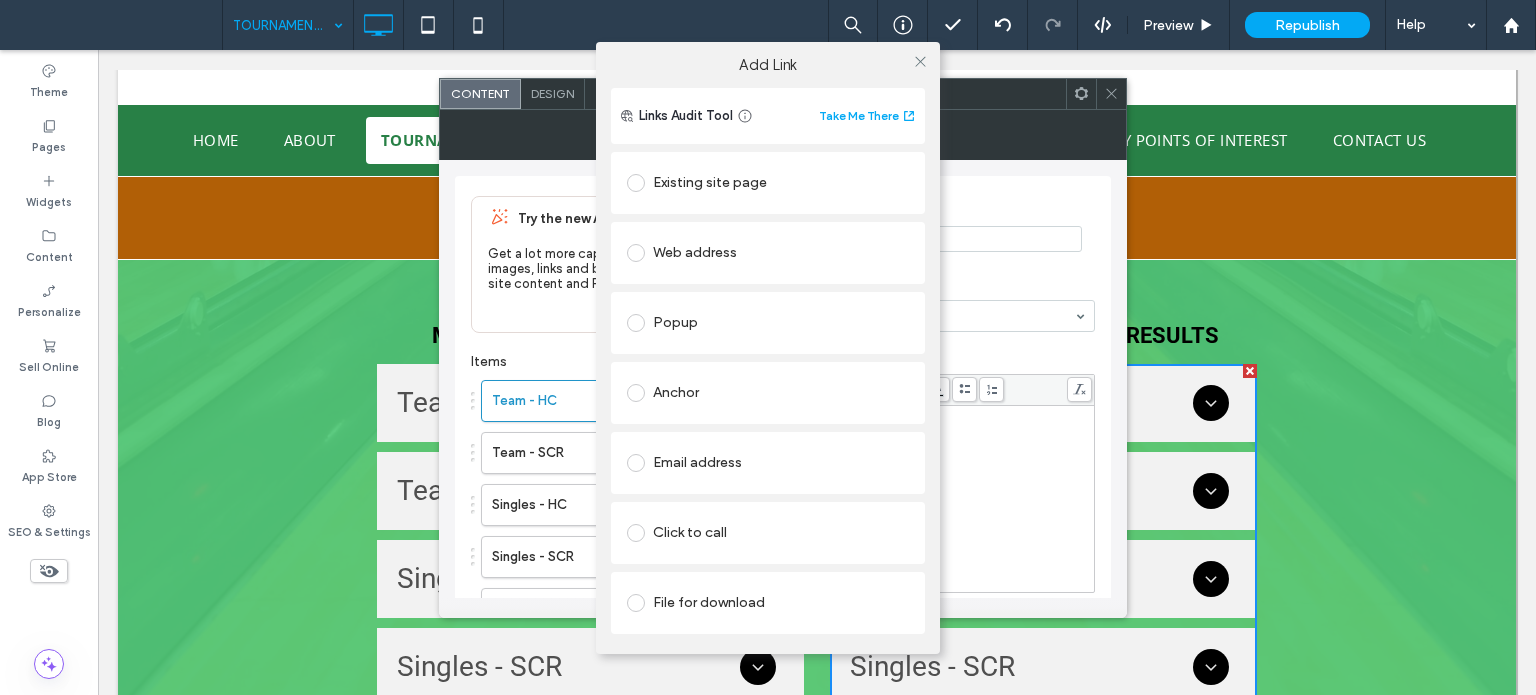 click on "File for download" at bounding box center (768, 603) 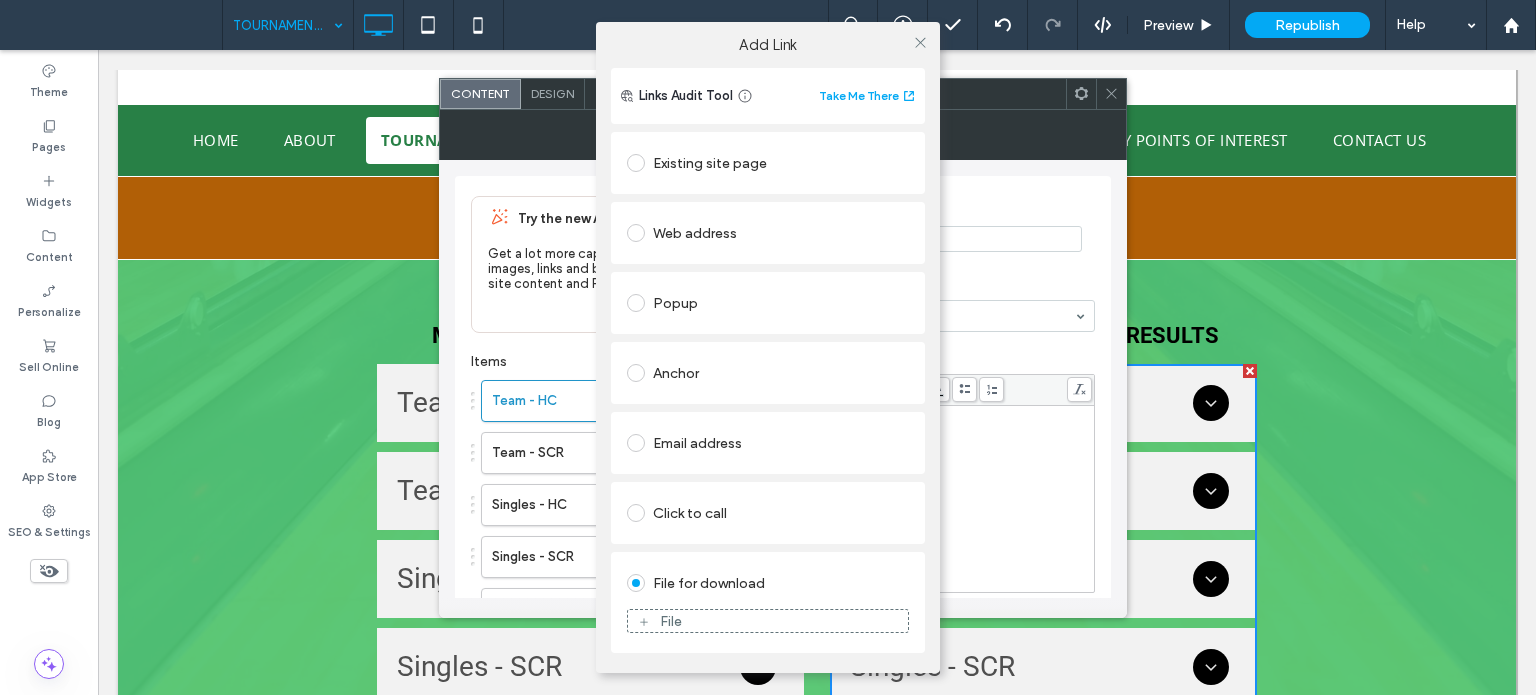 click on "File" at bounding box center (671, 621) 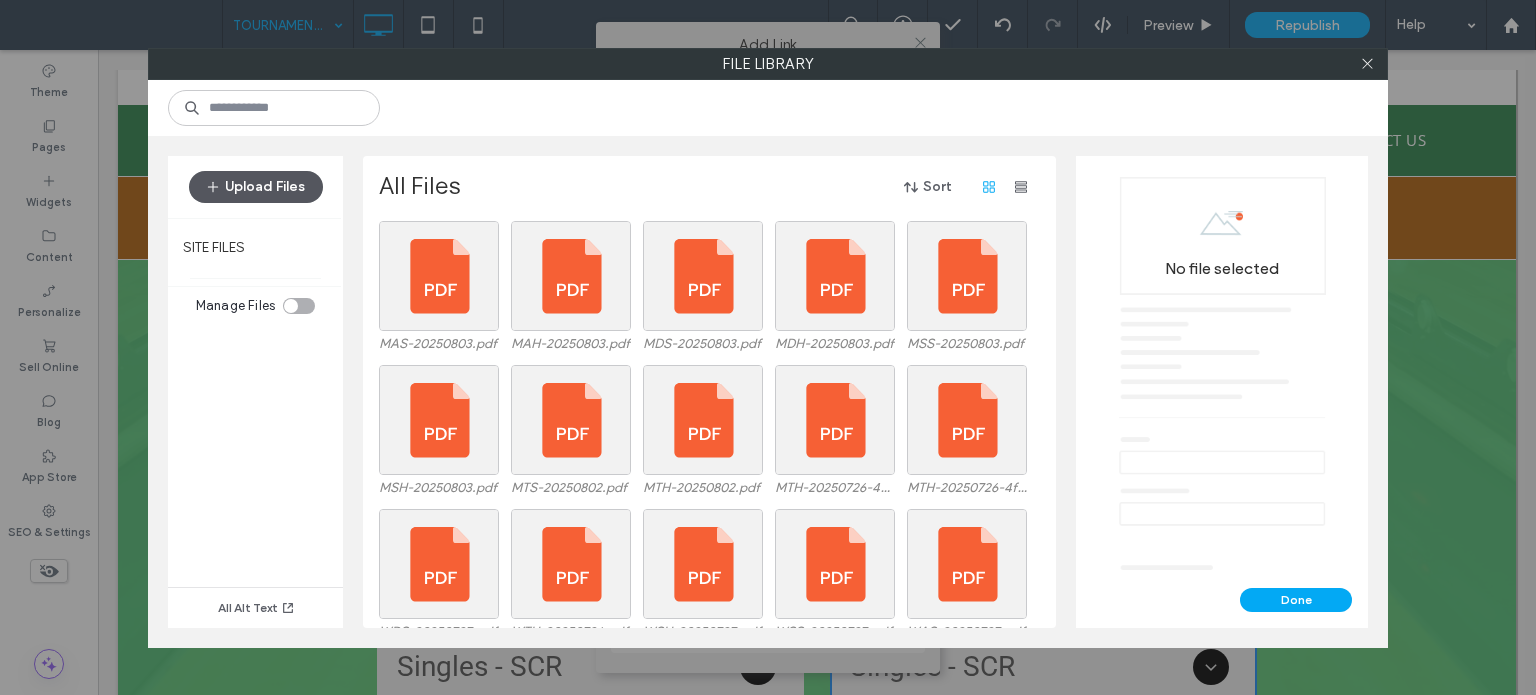 click at bounding box center [215, 187] 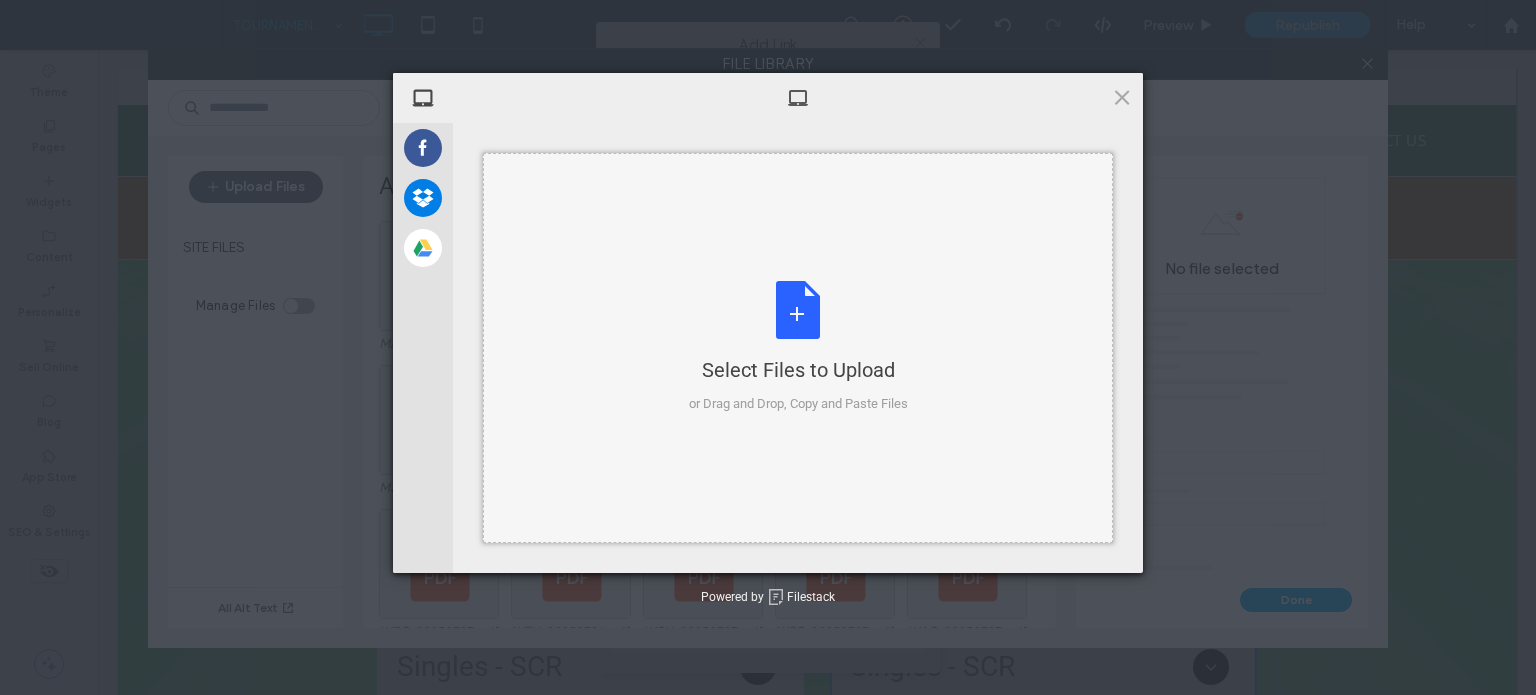 click on "Select Files to Upload
or Drag and Drop, Copy and Paste Files" at bounding box center [798, 347] 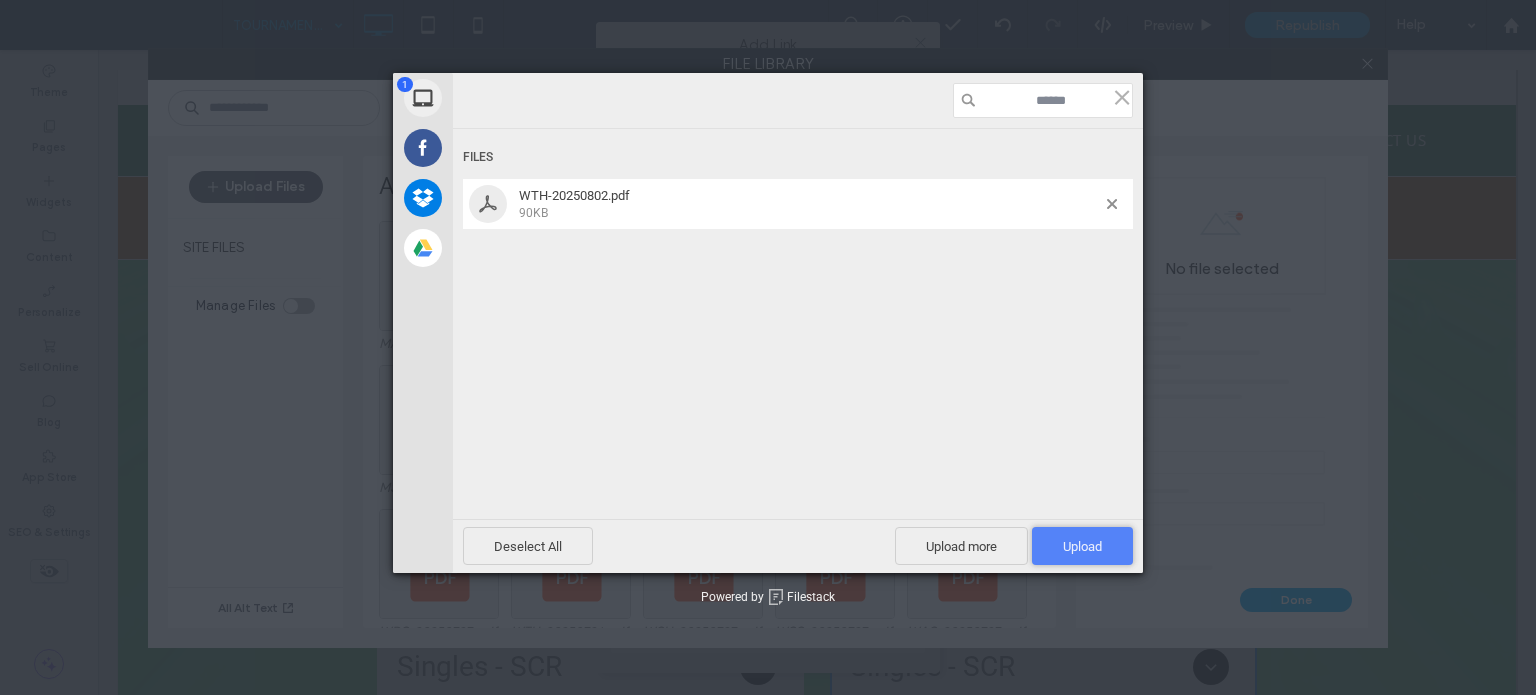 click on "Upload
1" at bounding box center (1082, 546) 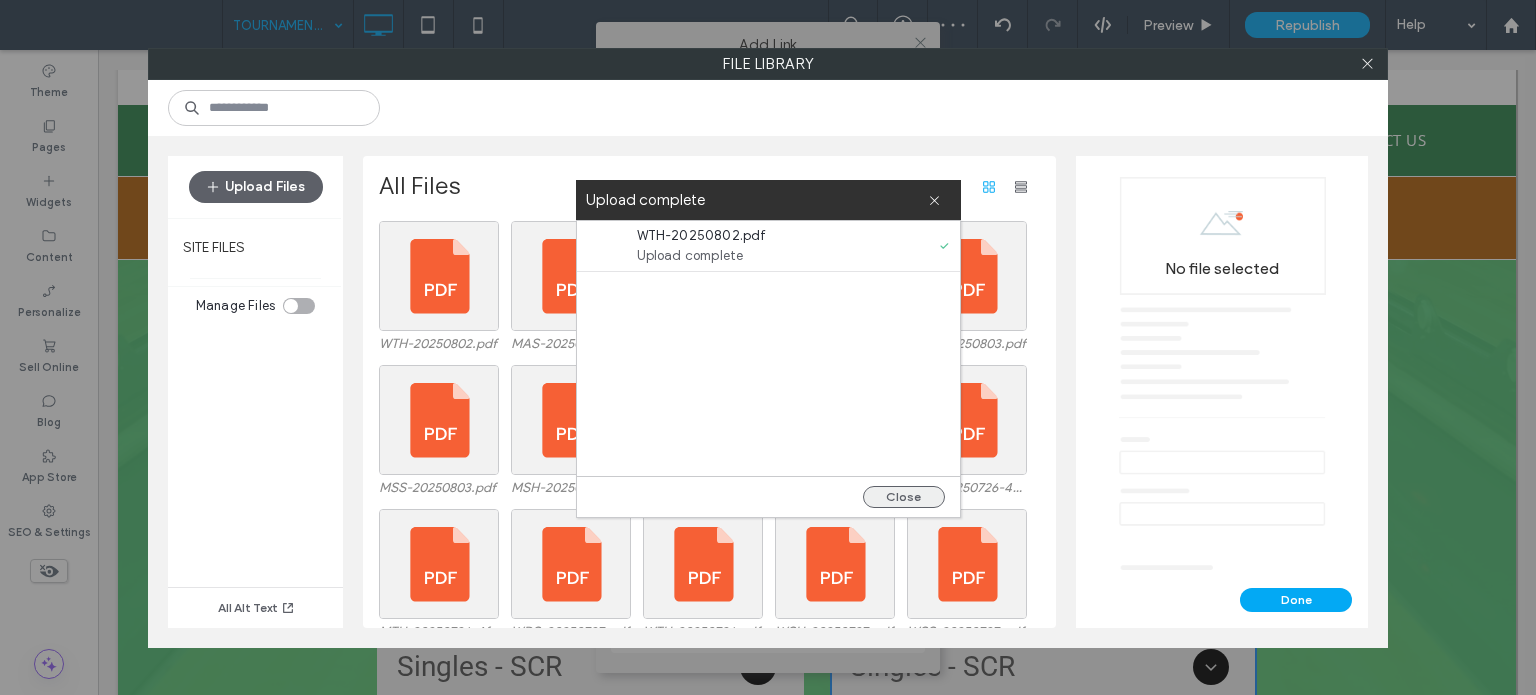 click on "Close" at bounding box center [904, 497] 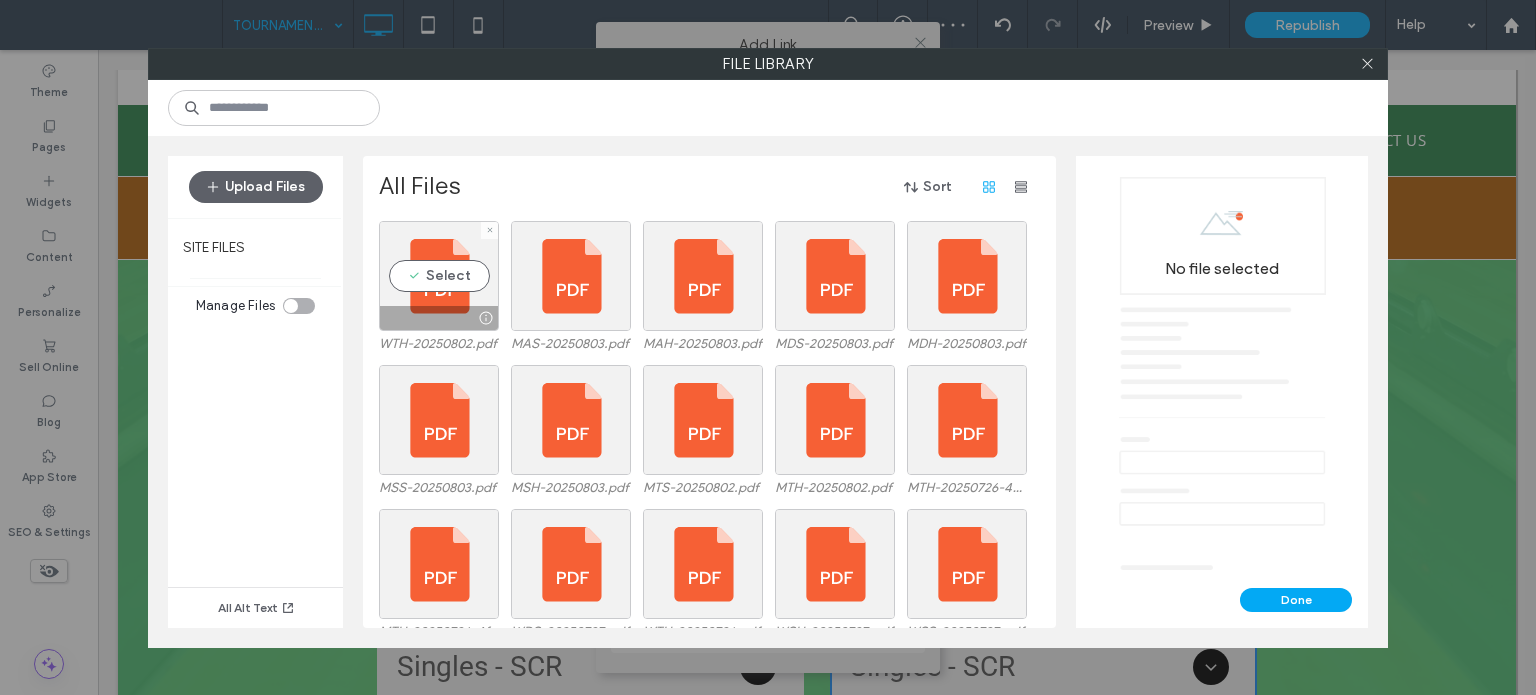 click on "Select WTH-20250802.pdf MAS-20250803.pdf MAH-20250803.pdf MDS-20250803.pdf MDH-20250803.pdf" at bounding box center (715, 293) 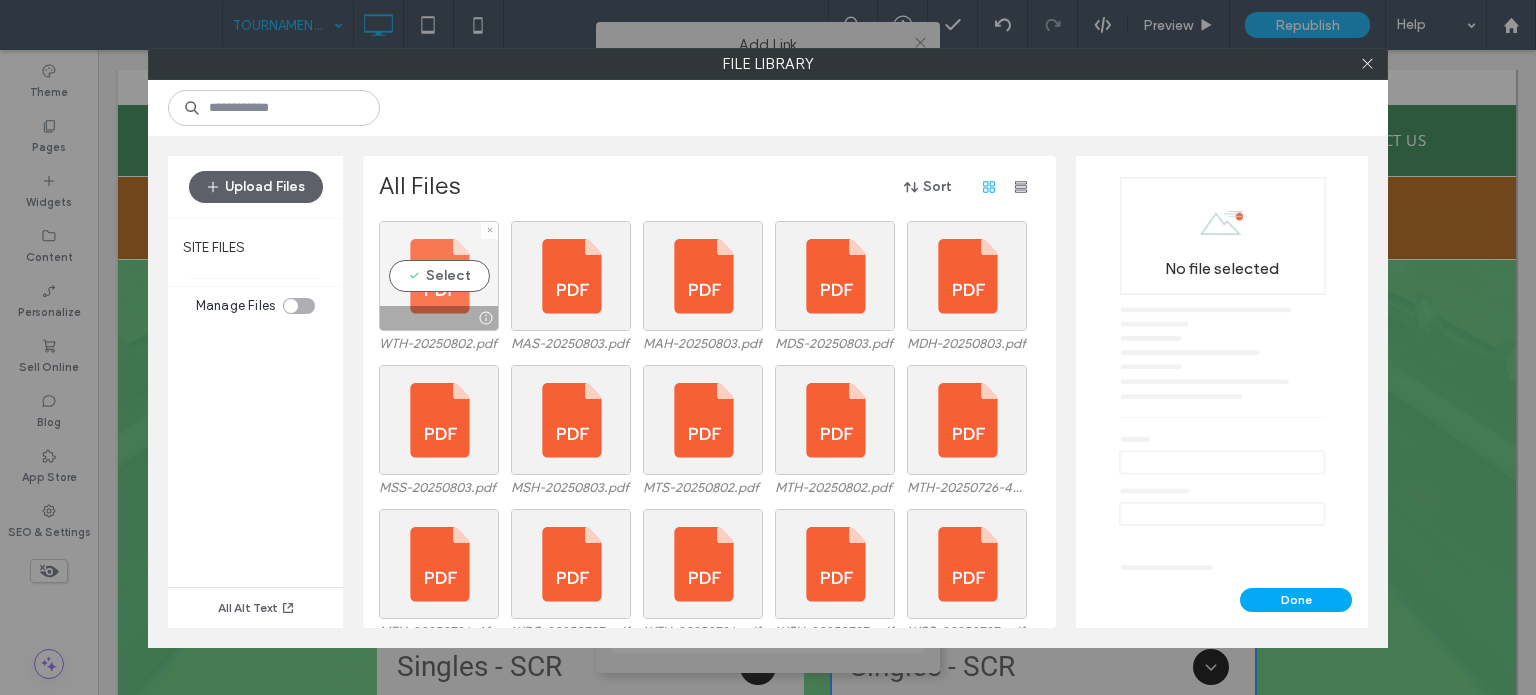 click on "Select" at bounding box center (439, 276) 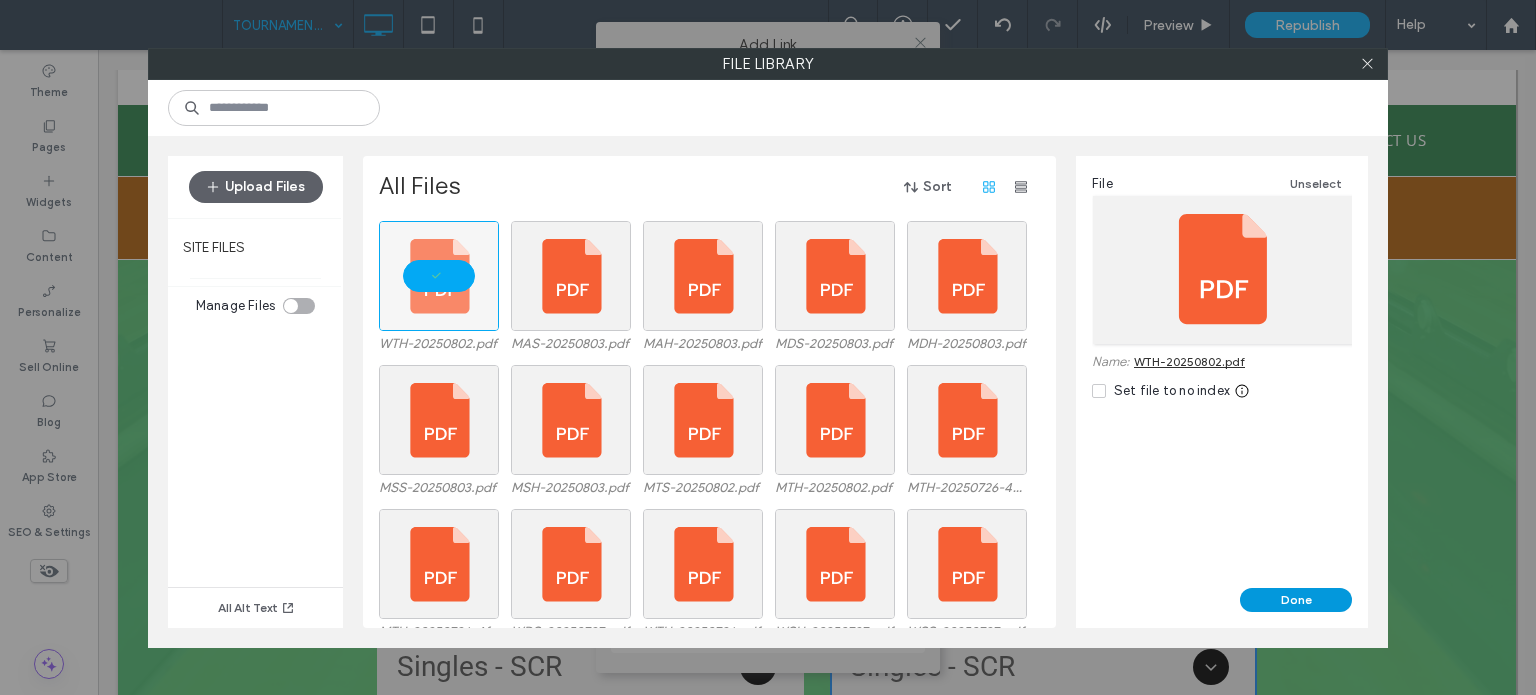 click on "Done" at bounding box center [1296, 600] 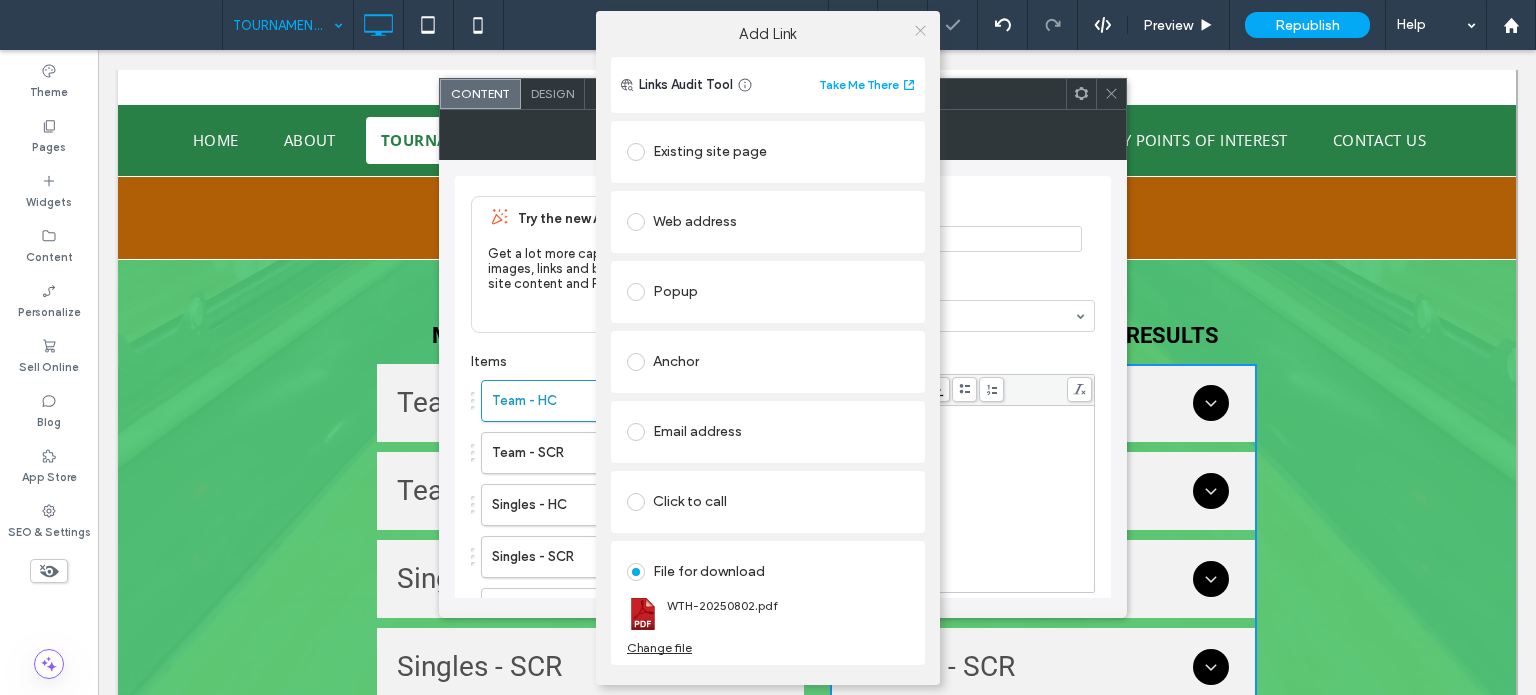 click at bounding box center [920, 31] 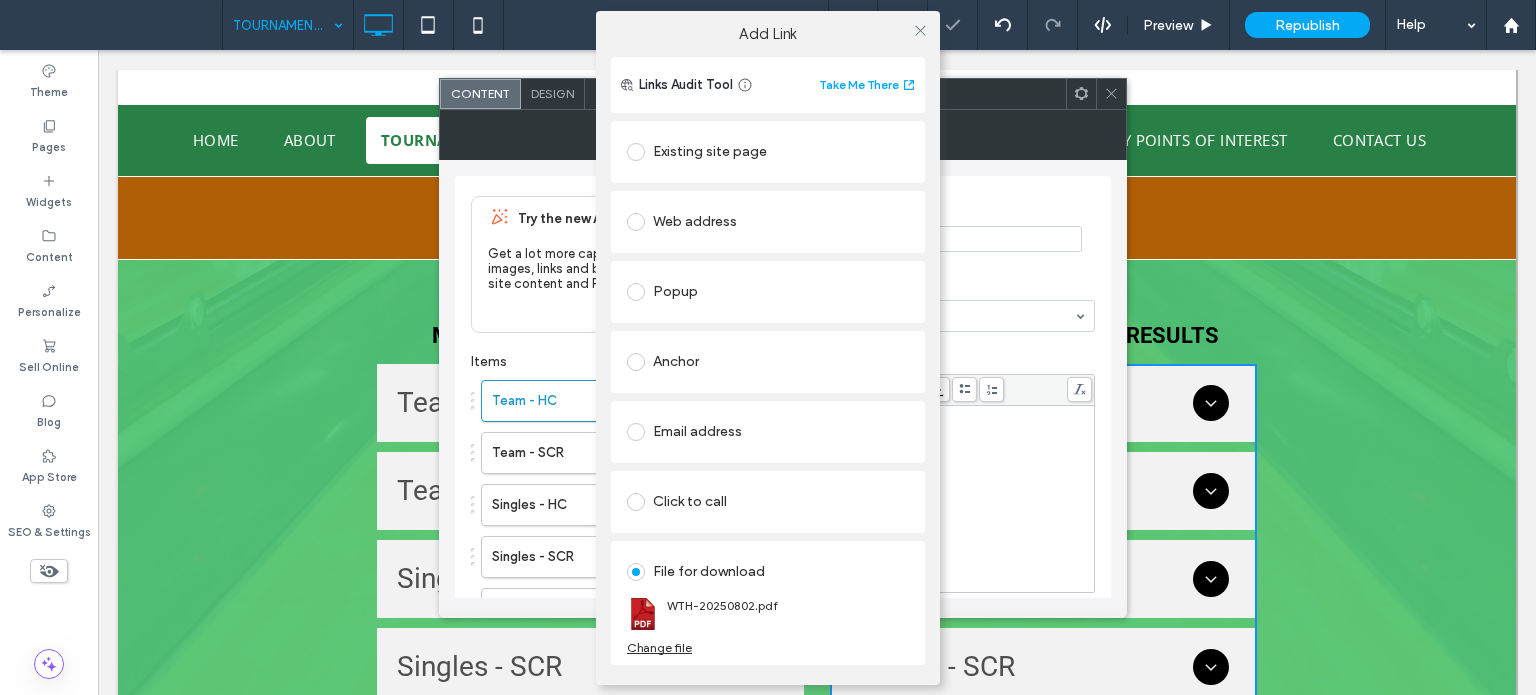 click 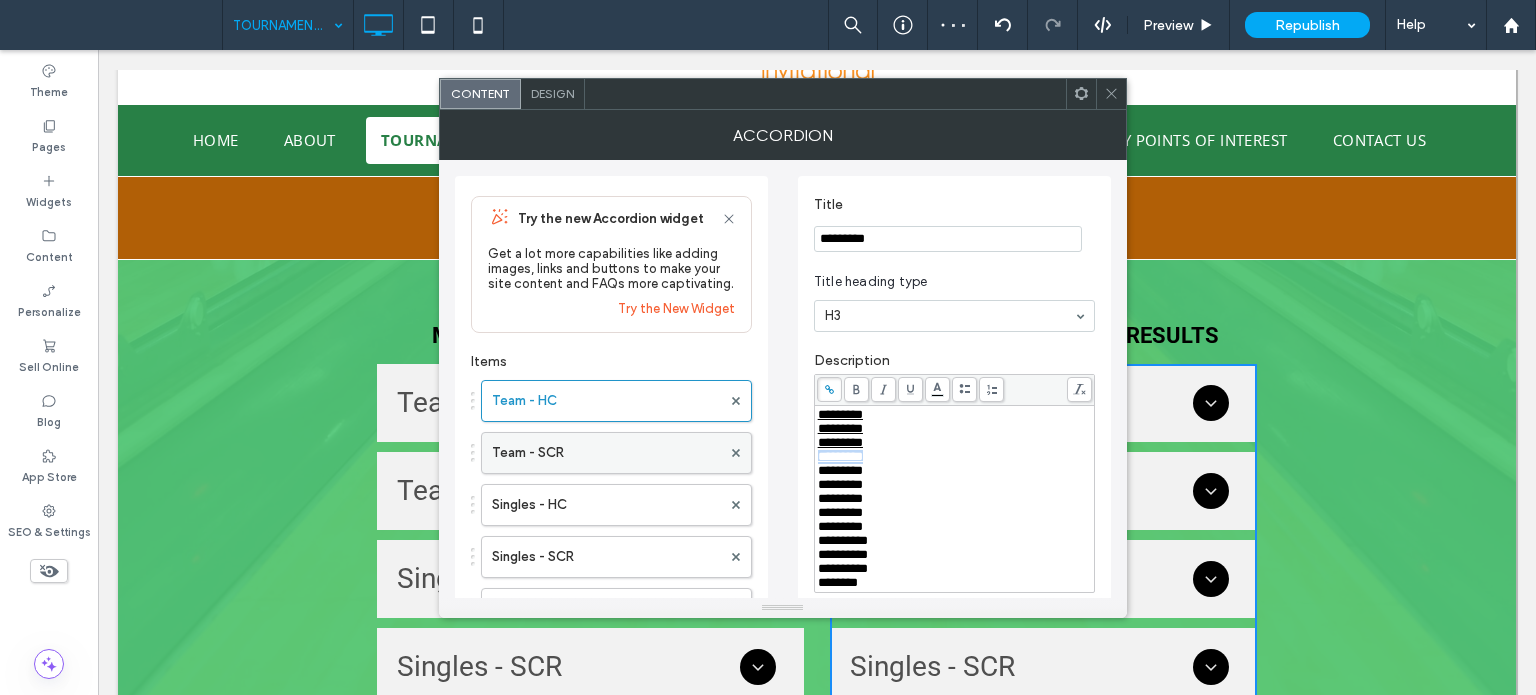 click on "Team - SCR" at bounding box center [606, 453] 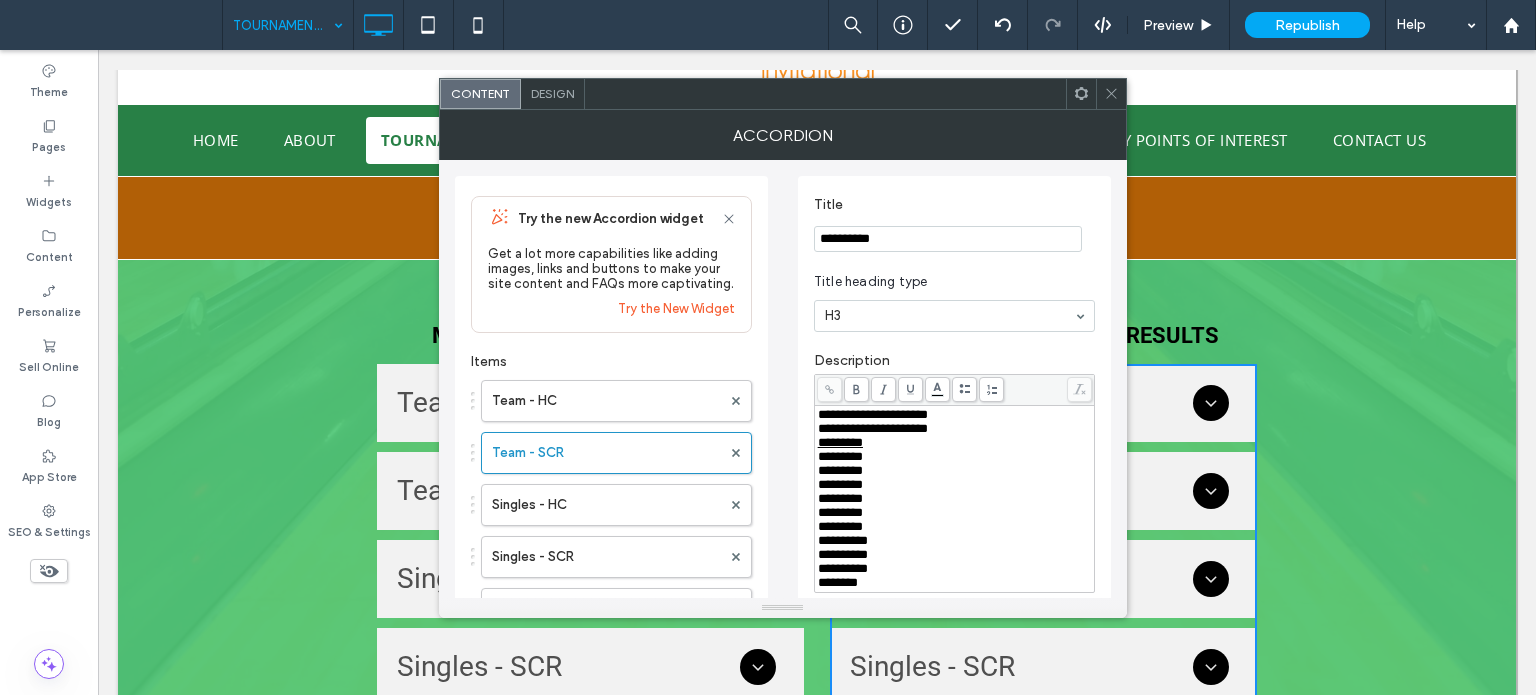 drag, startPoint x: 892, startPoint y: 457, endPoint x: 796, endPoint y: 460, distance: 96.04687 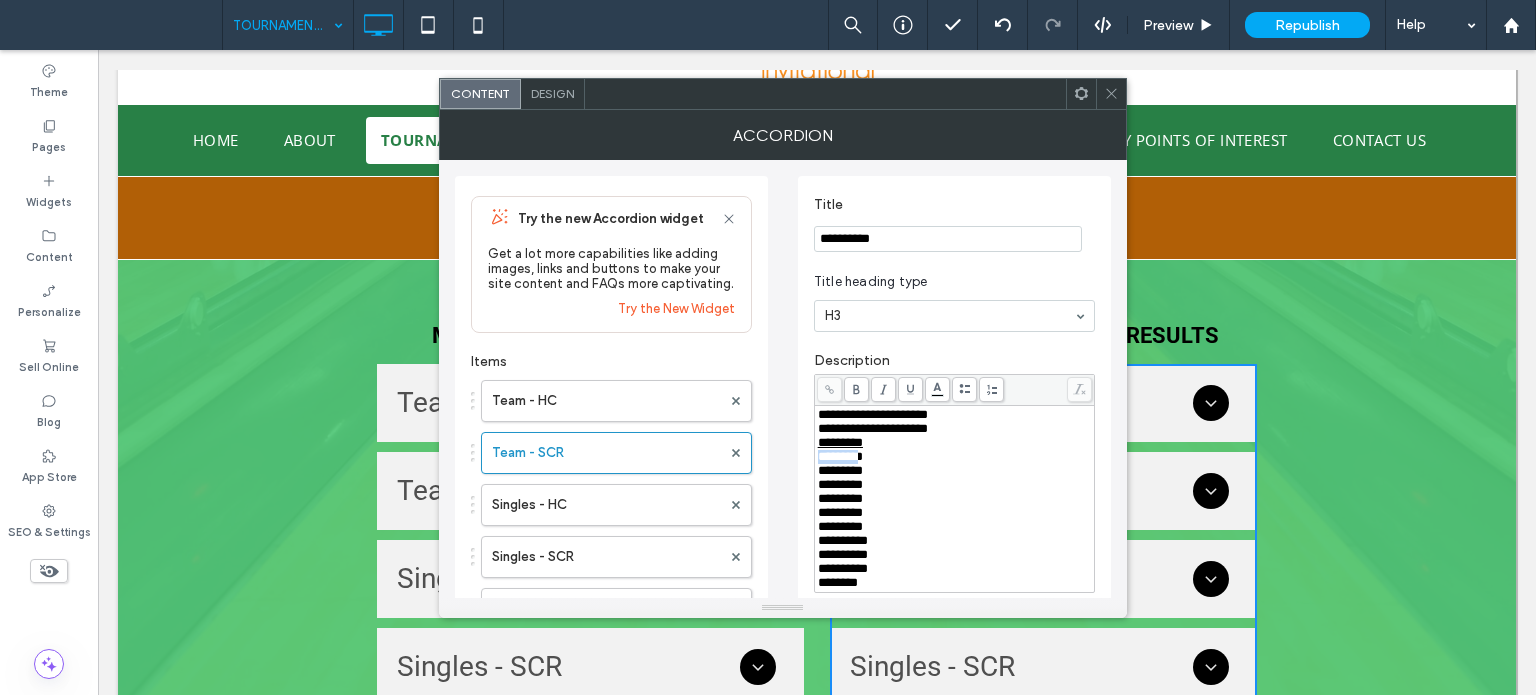 click on "*********" at bounding box center [840, 456] 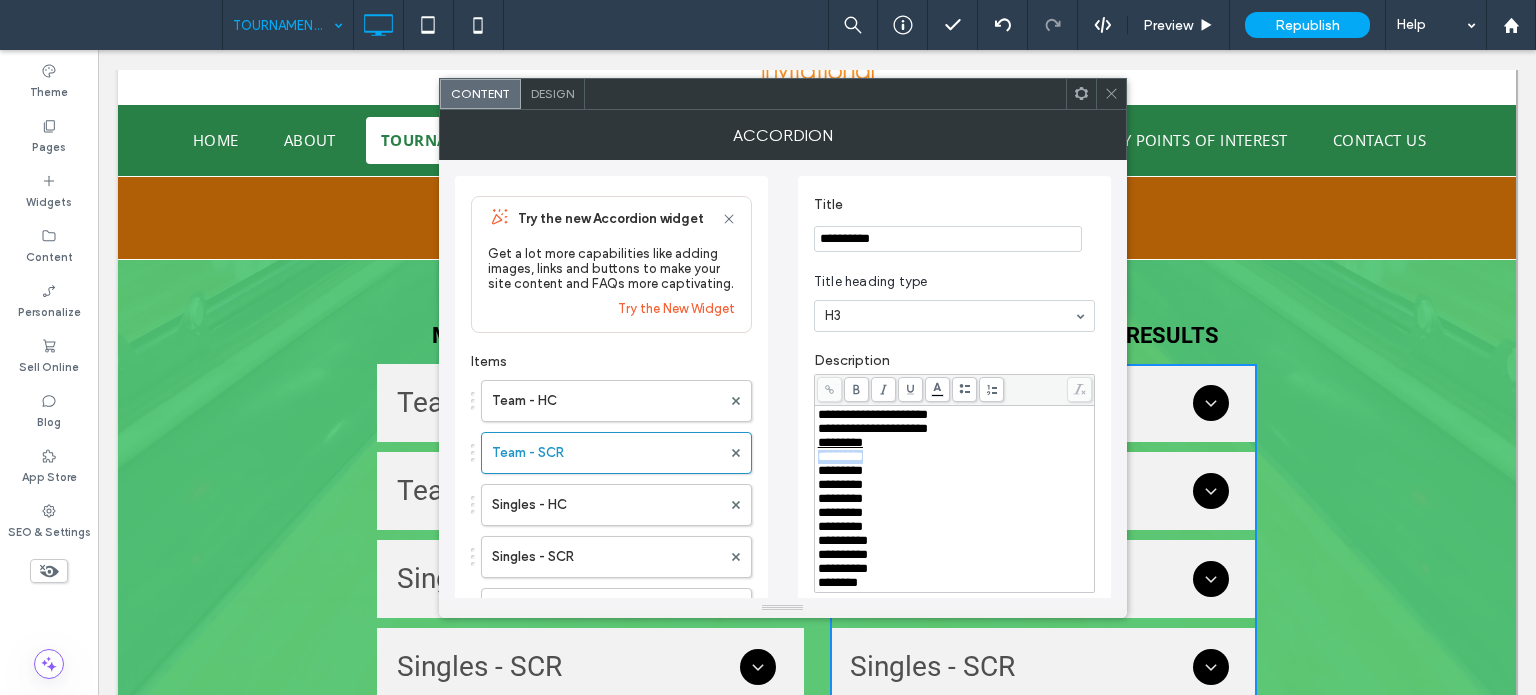 click on "*********" at bounding box center [840, 456] 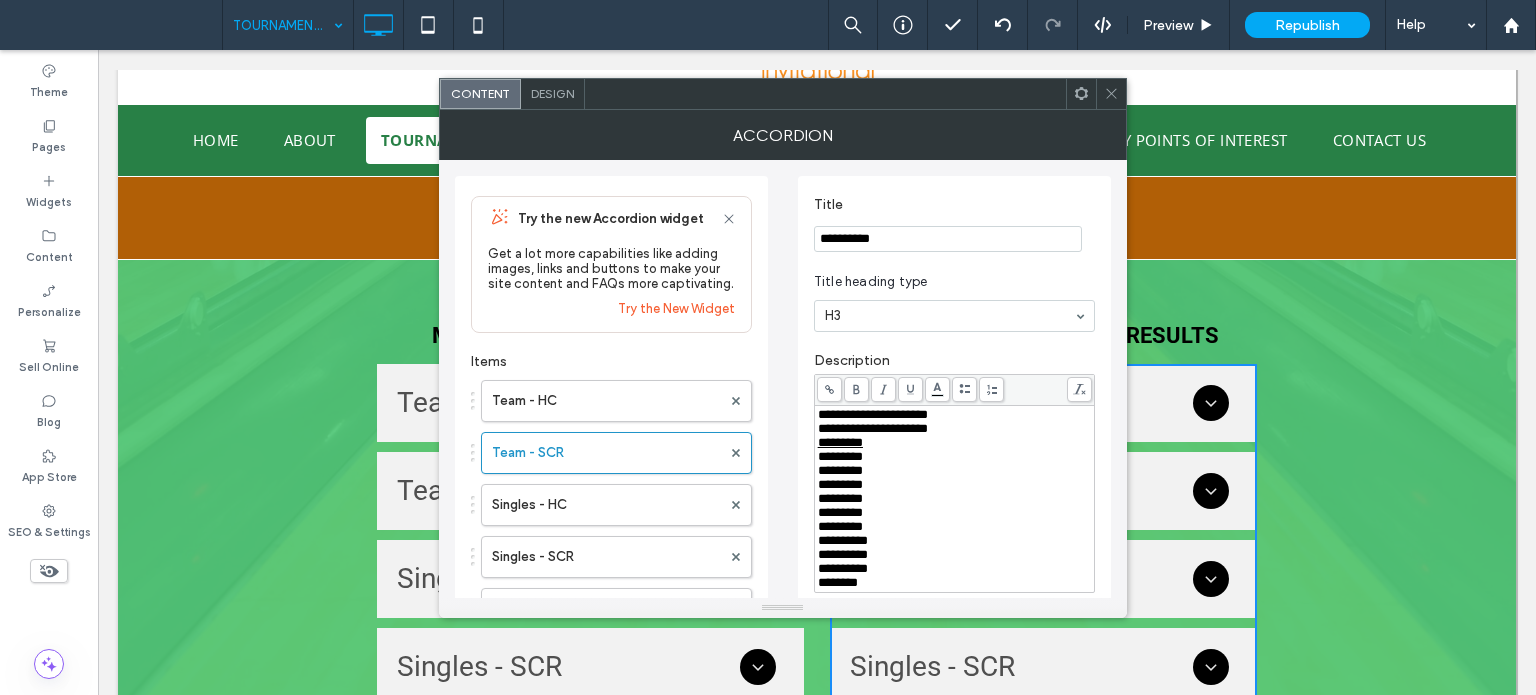 click 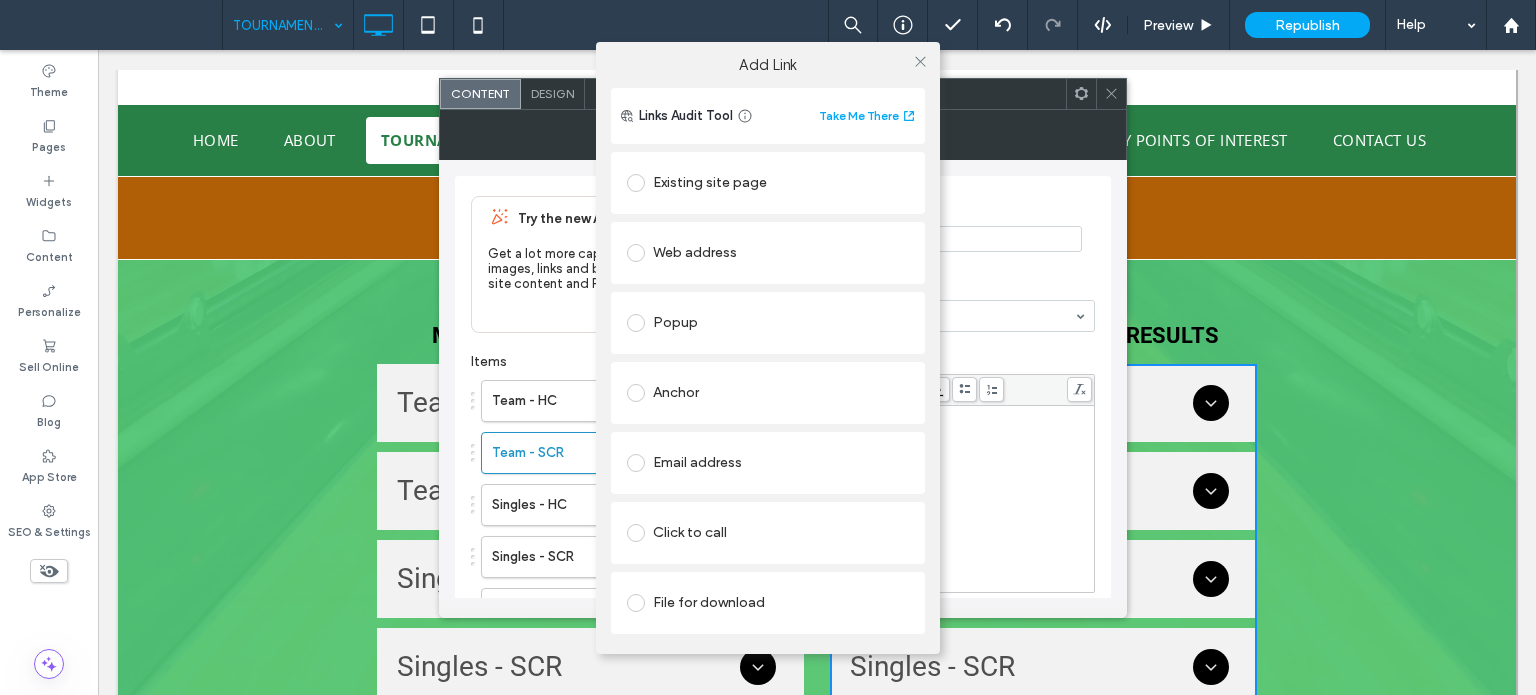 click on "File for download" at bounding box center (768, 603) 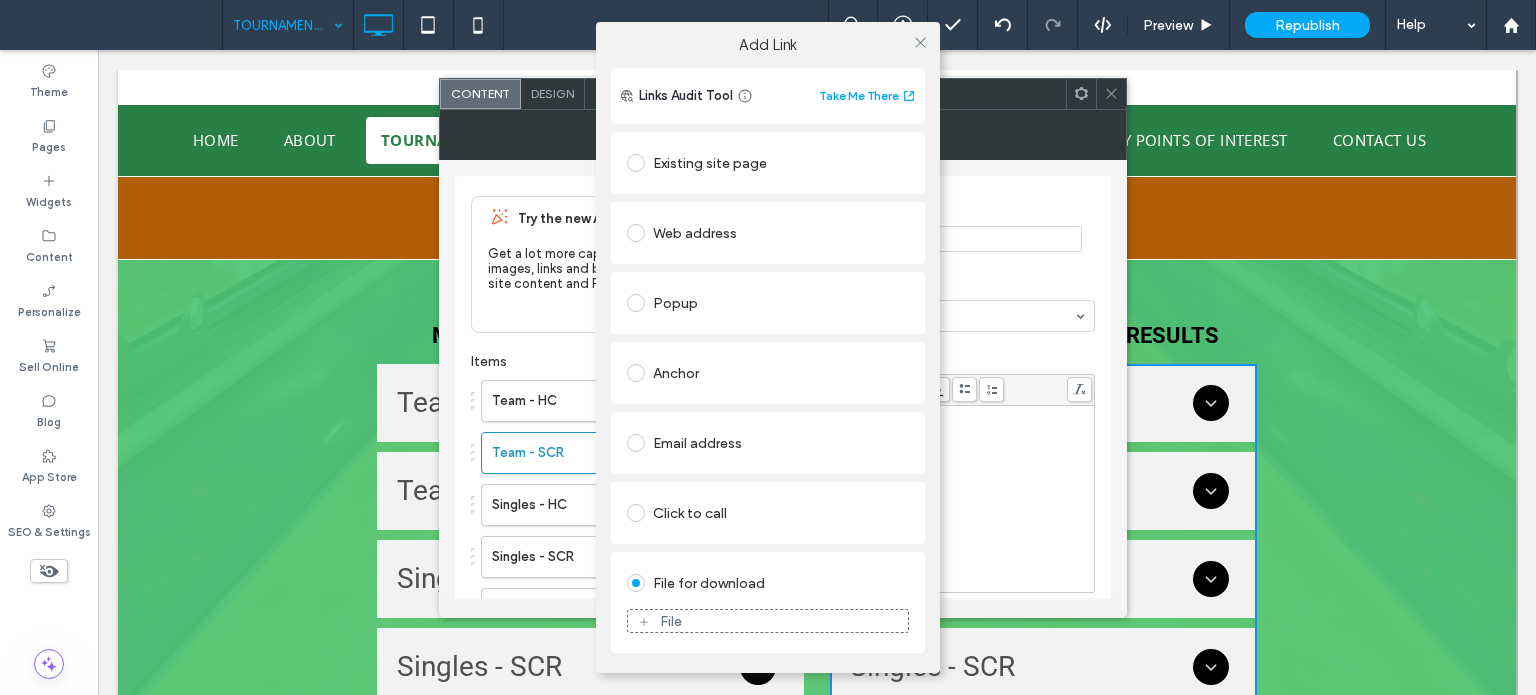click on "File" at bounding box center (768, 621) 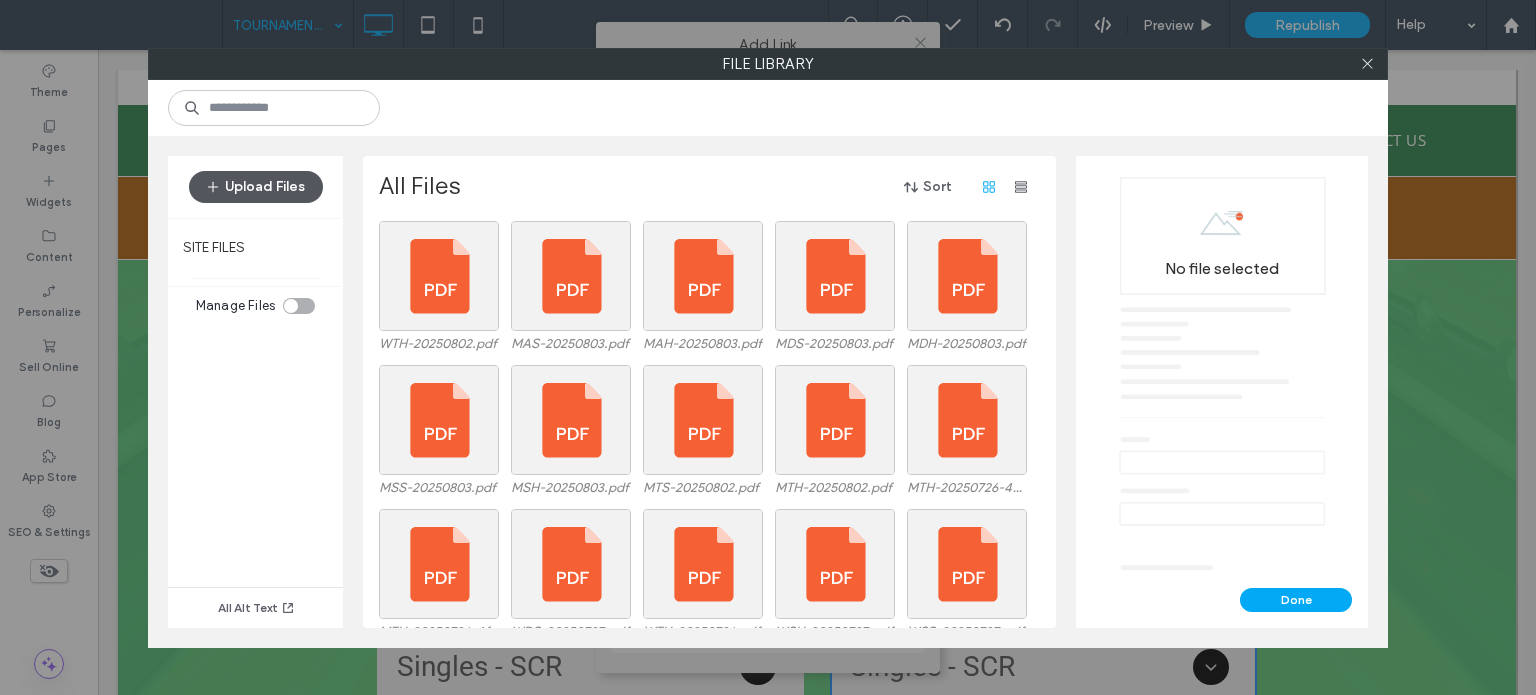 click on "Upload Files" at bounding box center (256, 187) 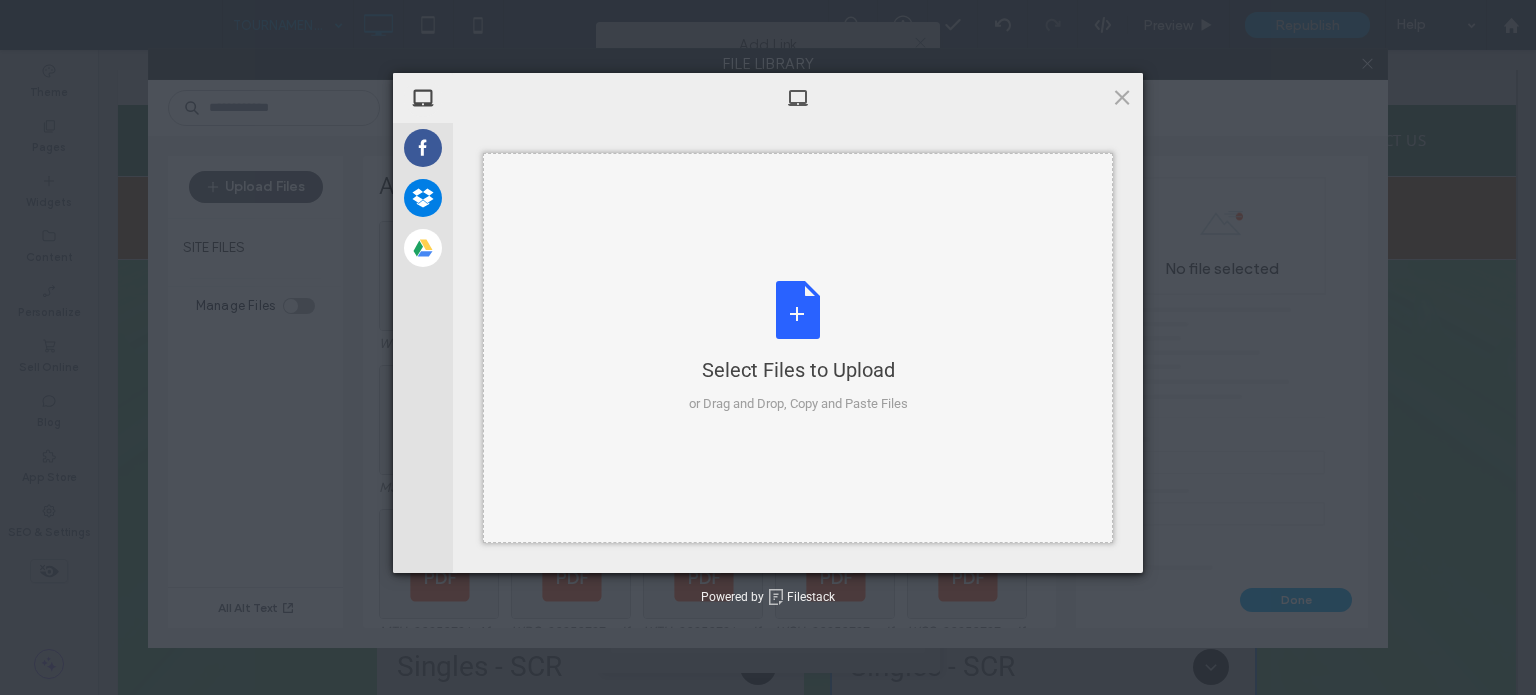click on "Select Files to Upload
or Drag and Drop, Copy and Paste Files" at bounding box center [798, 348] 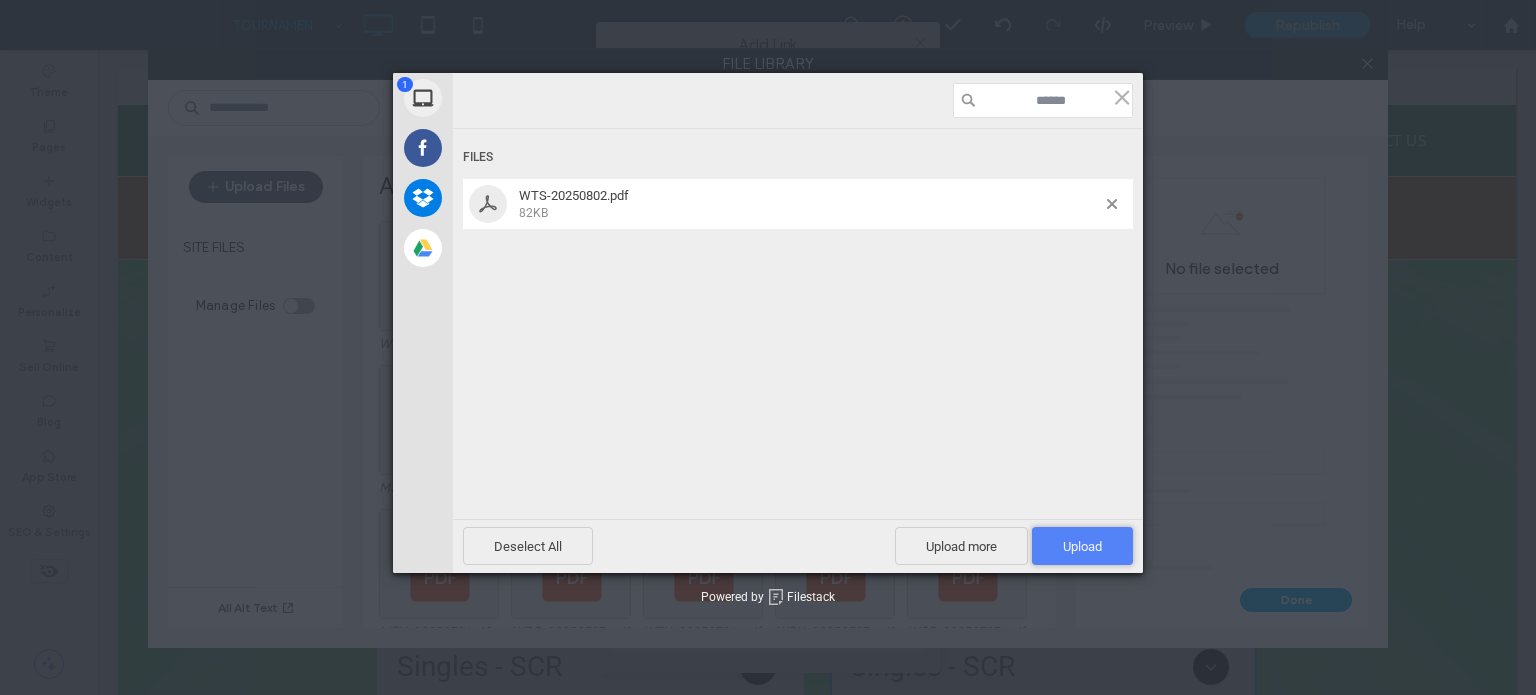 click on "Upload
1" at bounding box center [1082, 546] 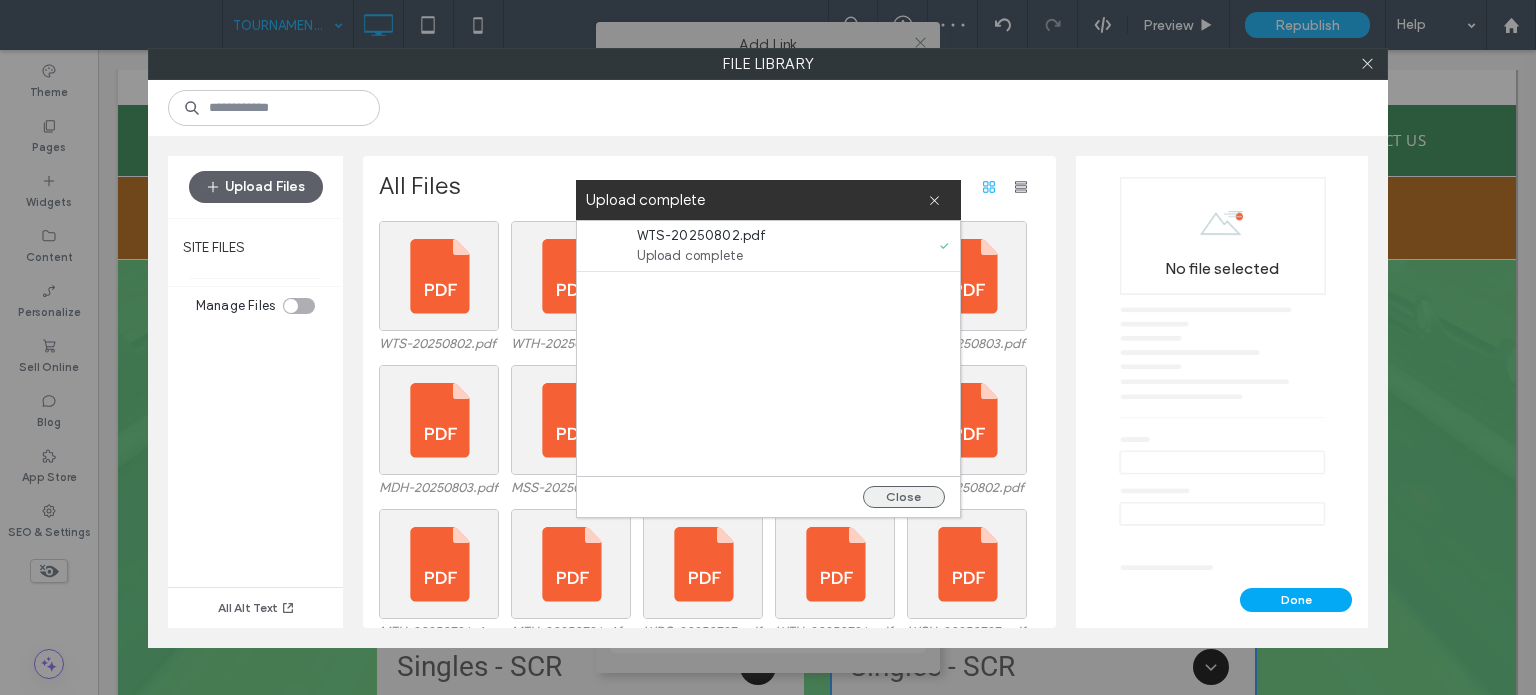 click on "Close" at bounding box center (904, 497) 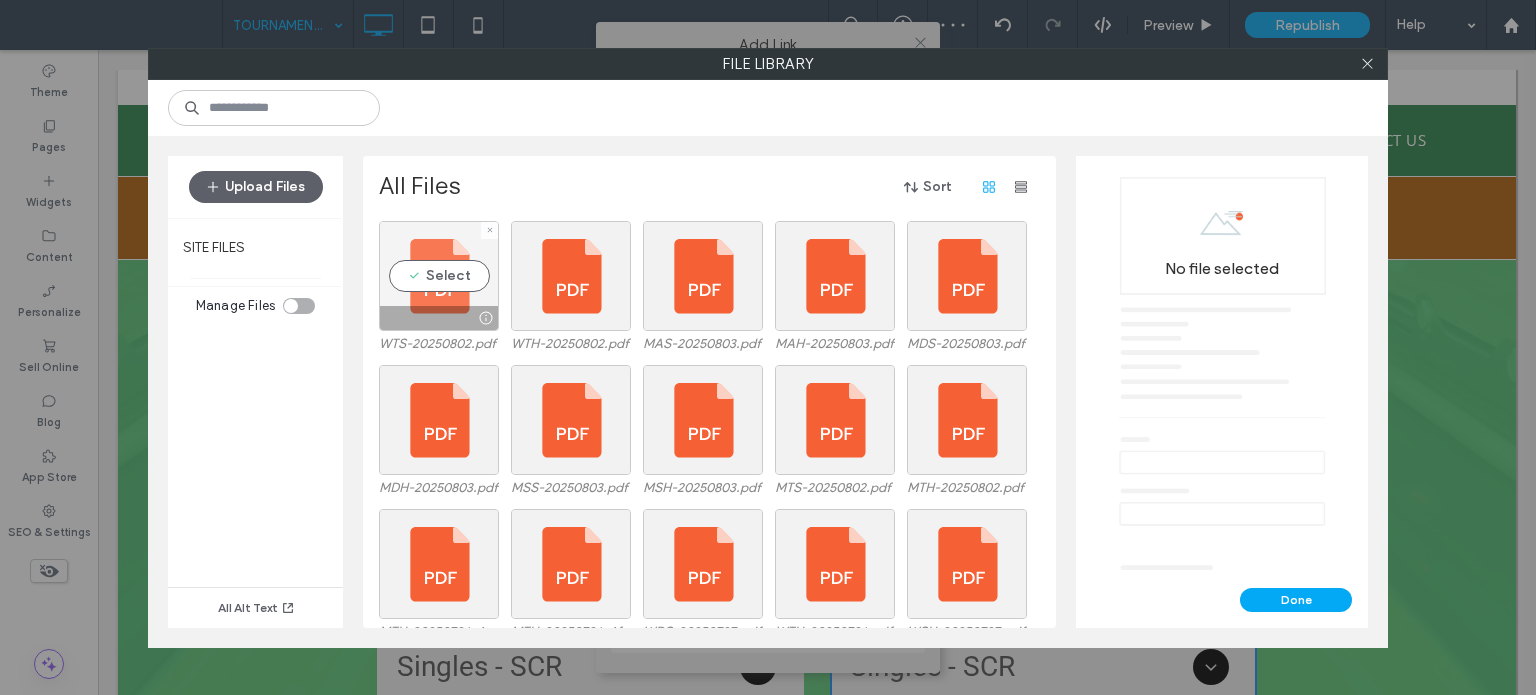 click on "Select" at bounding box center (439, 276) 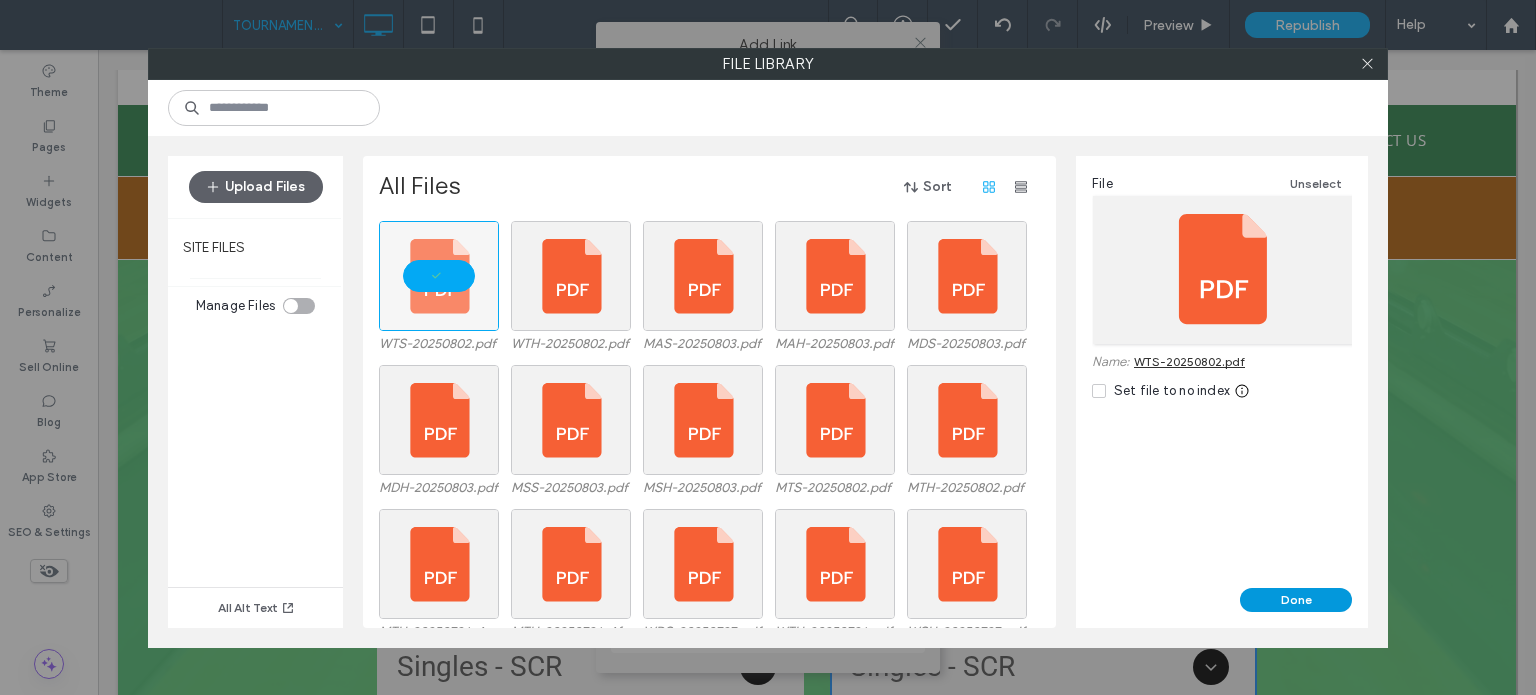 click on "Done" at bounding box center (1296, 600) 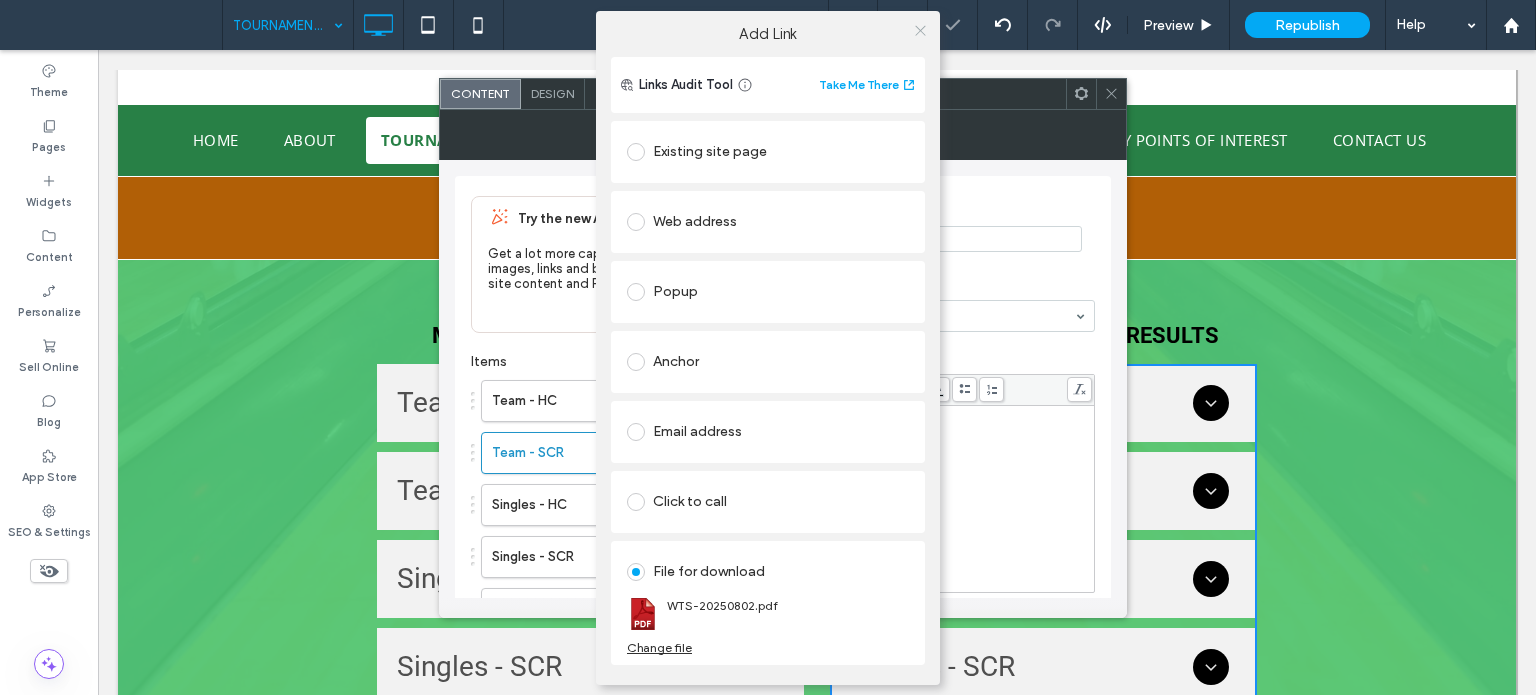 click 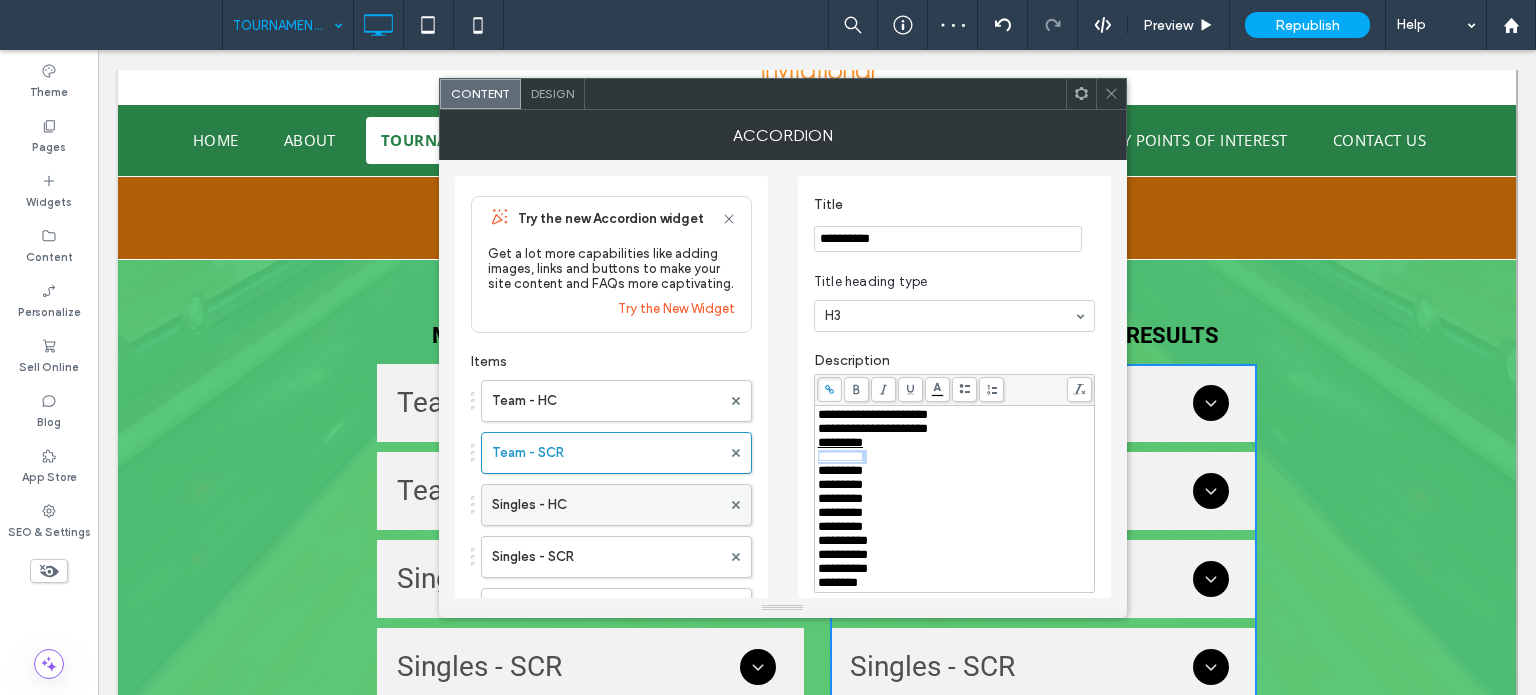click on "Singles - HC" at bounding box center [606, 505] 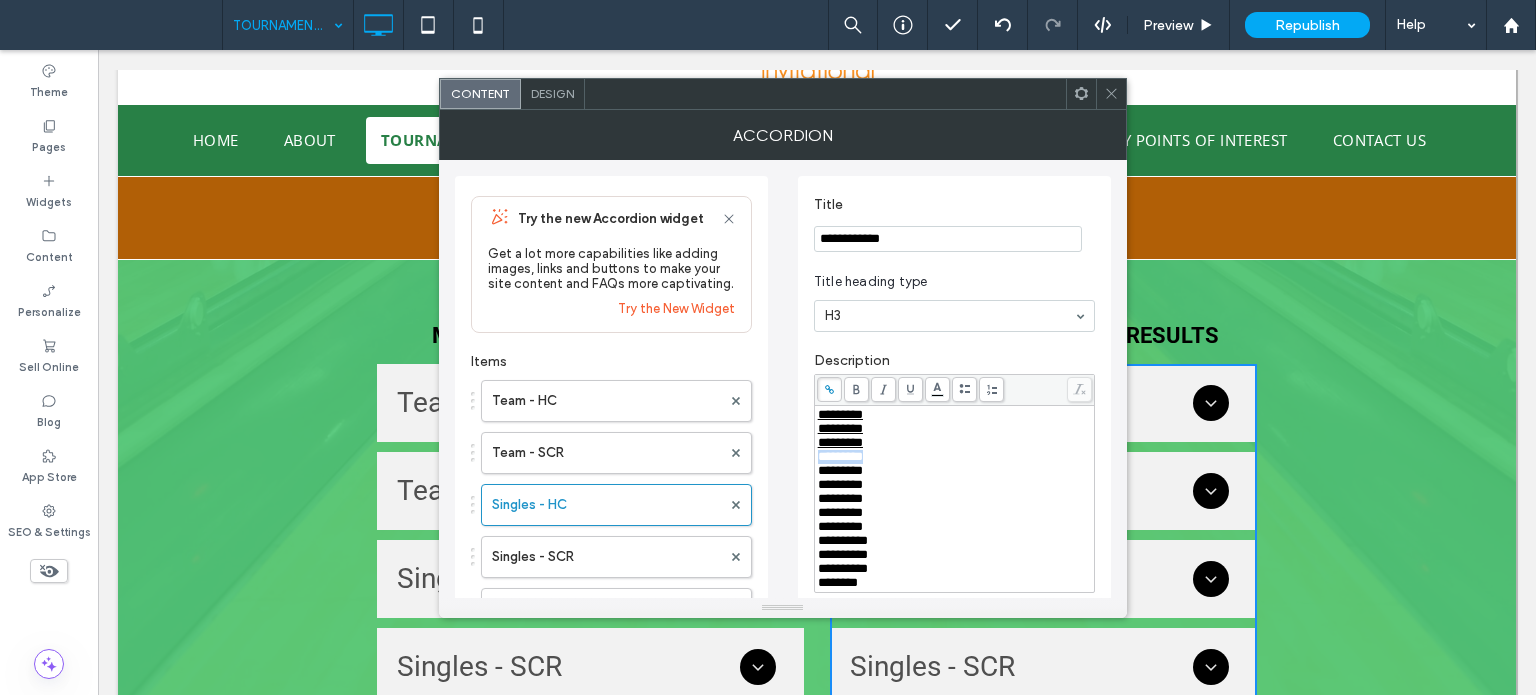 drag, startPoint x: 890, startPoint y: 463, endPoint x: 797, endPoint y: 466, distance: 93.04838 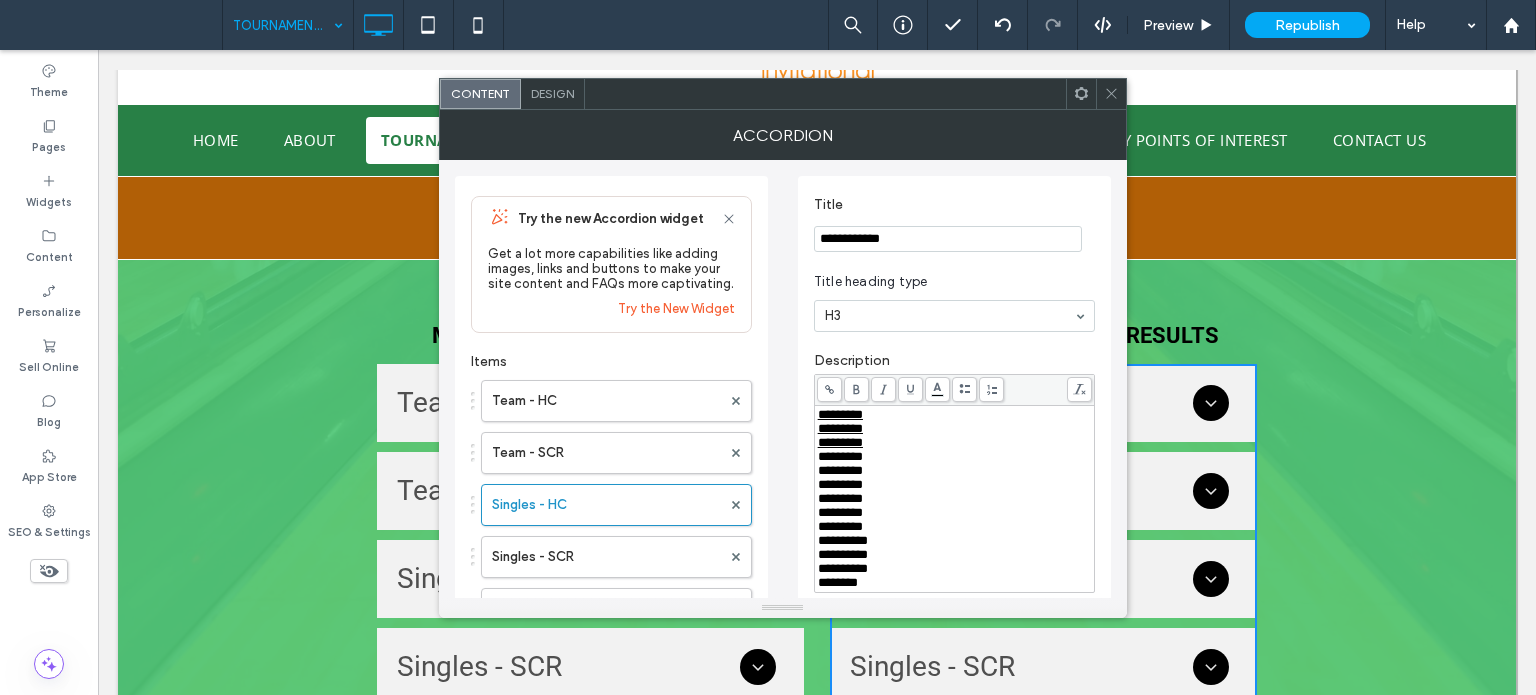 click 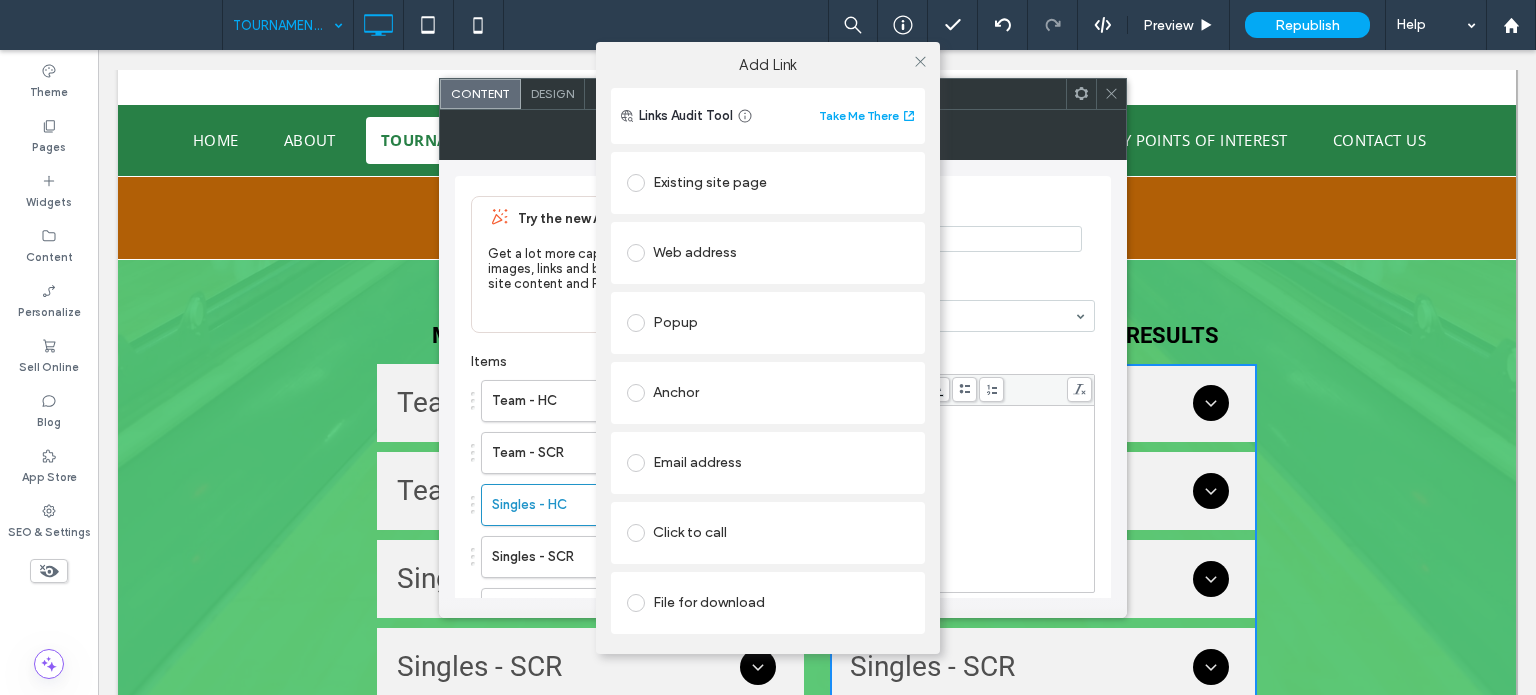 click on "File for download" at bounding box center [768, 603] 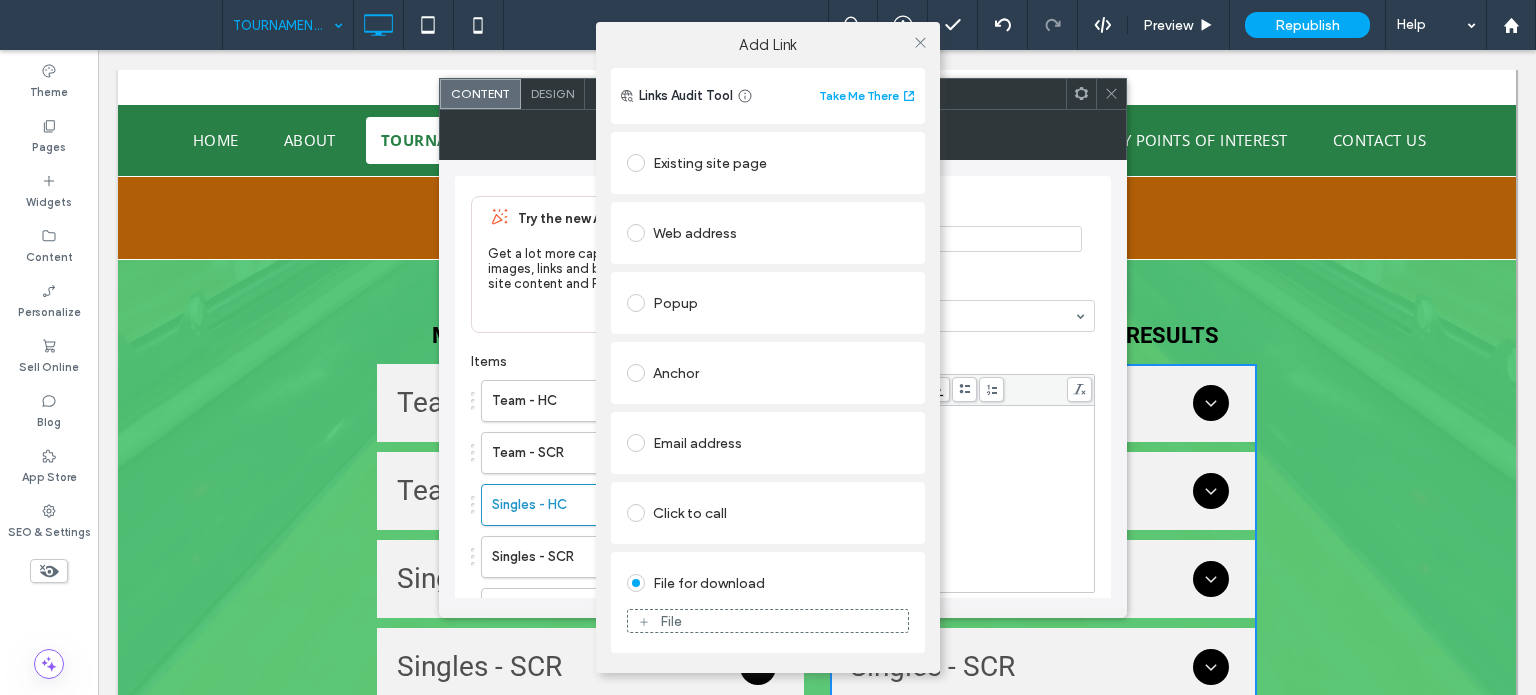 click on "File" at bounding box center (768, 621) 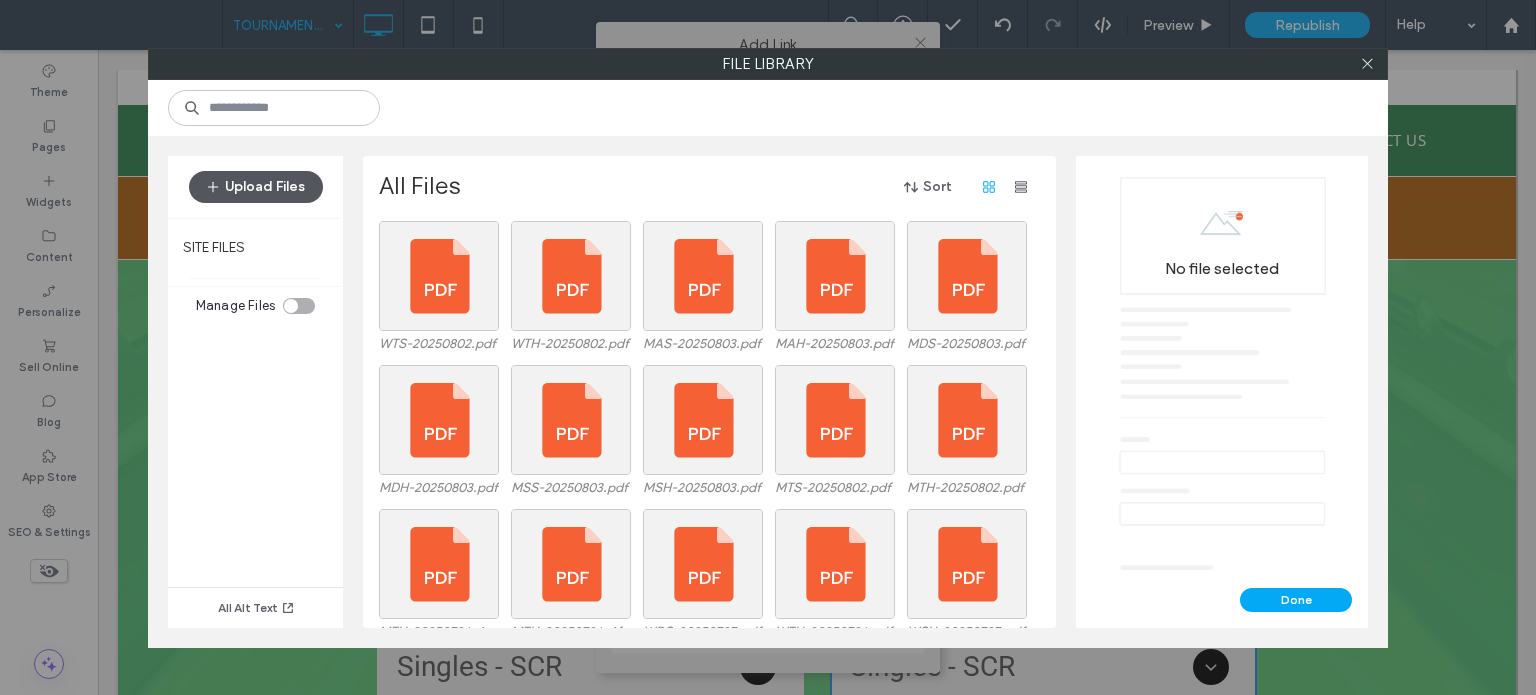 click on "Upload Files" at bounding box center (256, 187) 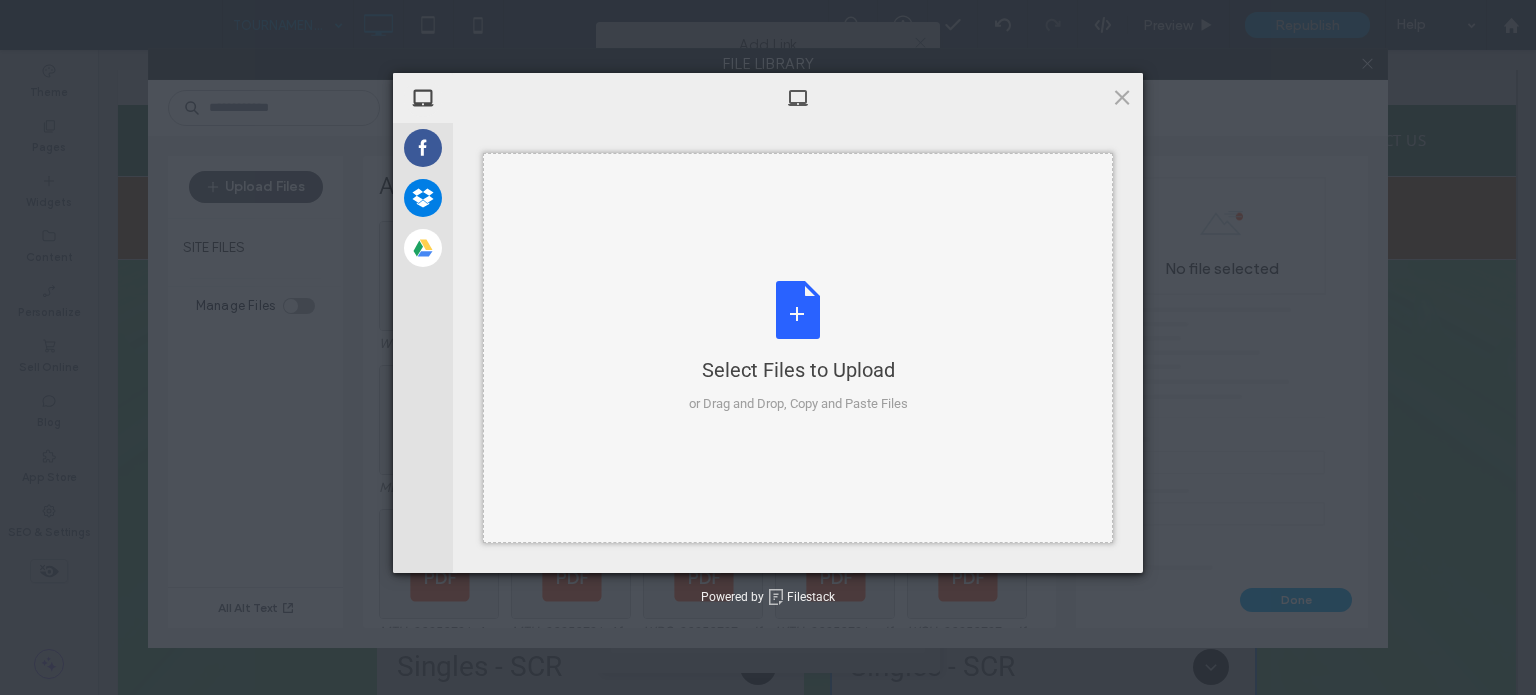 click on "Select Files to Upload
or Drag and Drop, Copy and Paste Files" at bounding box center [798, 347] 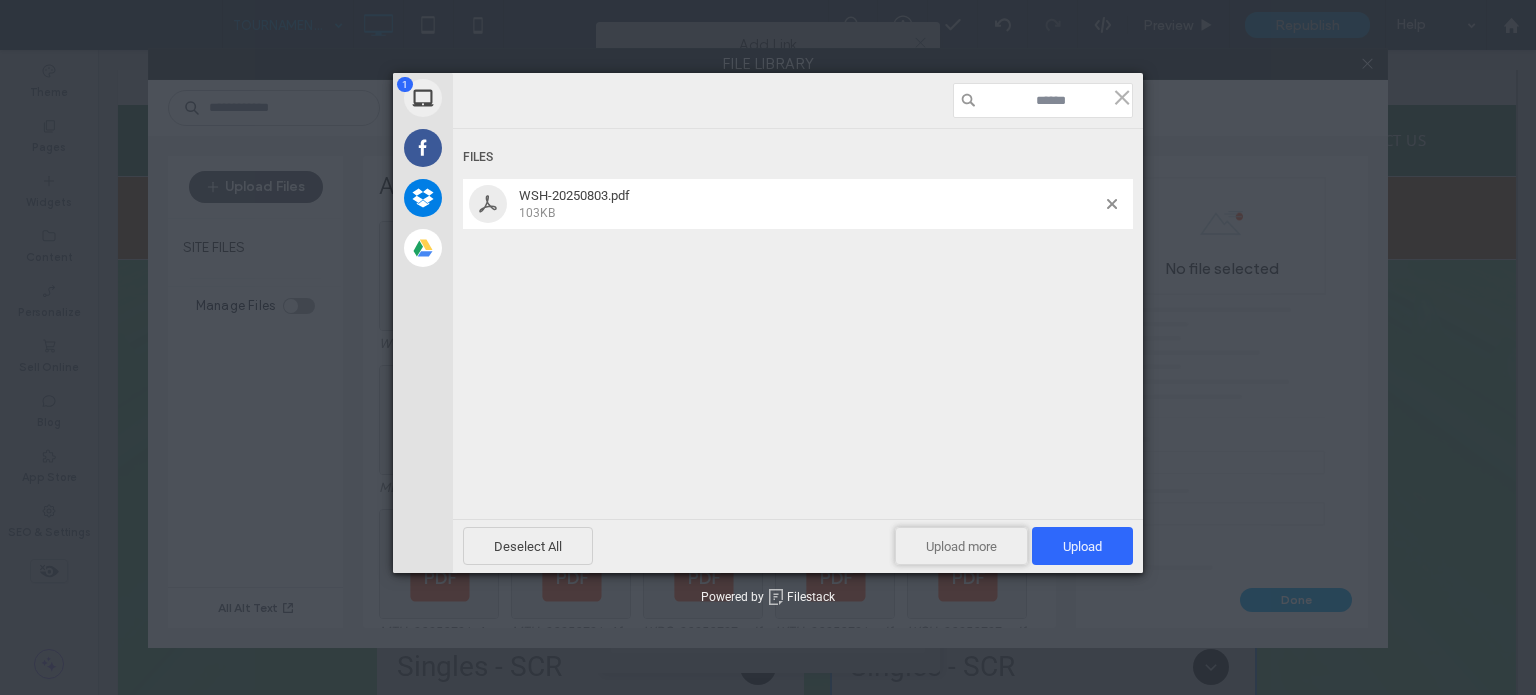 click on "Upload more" at bounding box center [961, 546] 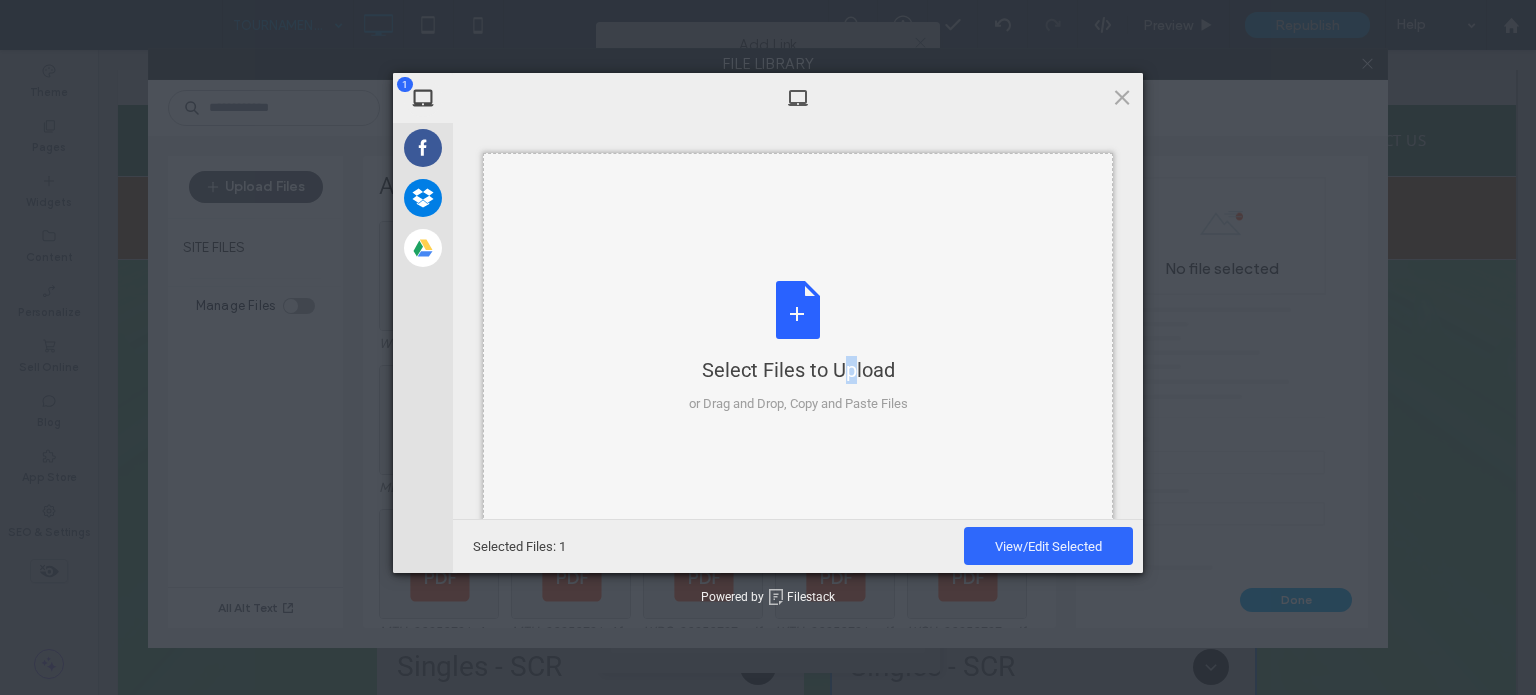 click on "Select Files to Upload
or Drag and Drop, Copy and Paste Files" at bounding box center [798, 347] 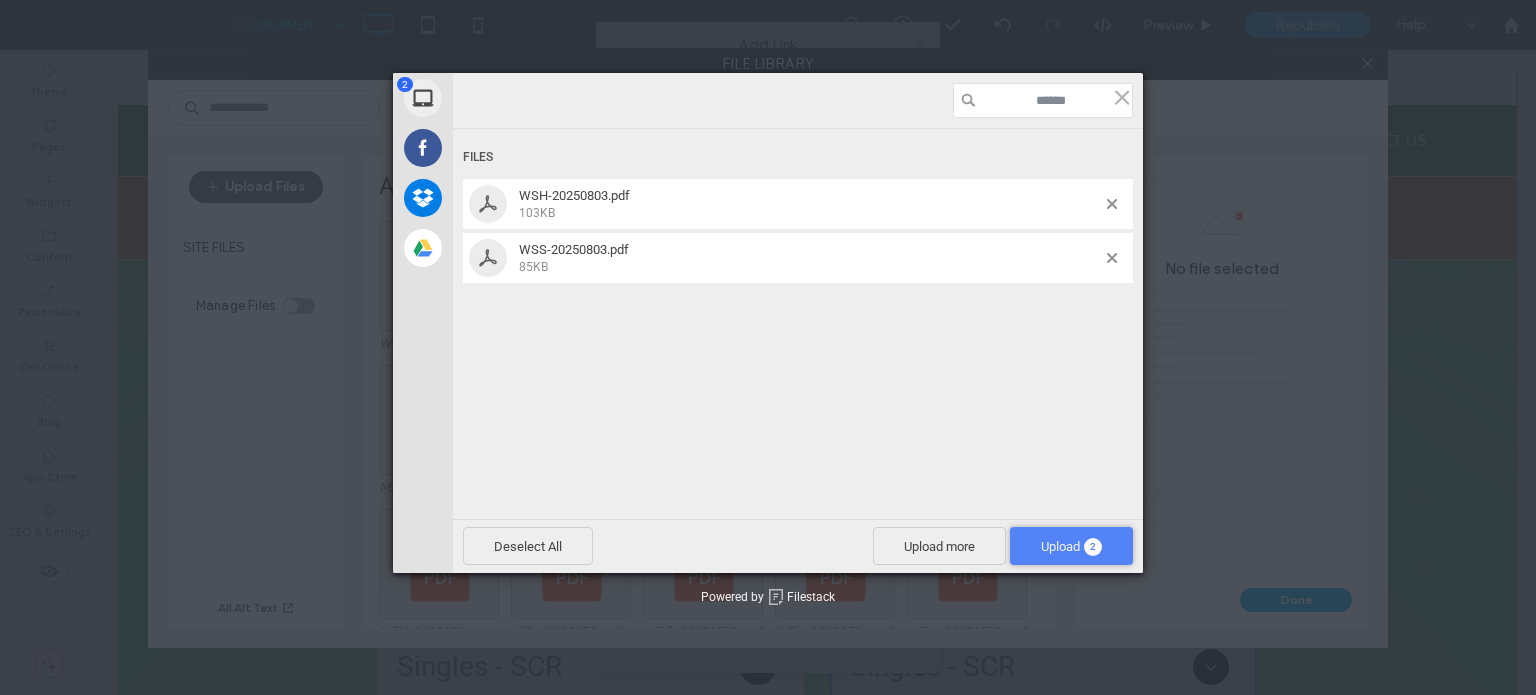 click on "Upload
2" at bounding box center [1071, 546] 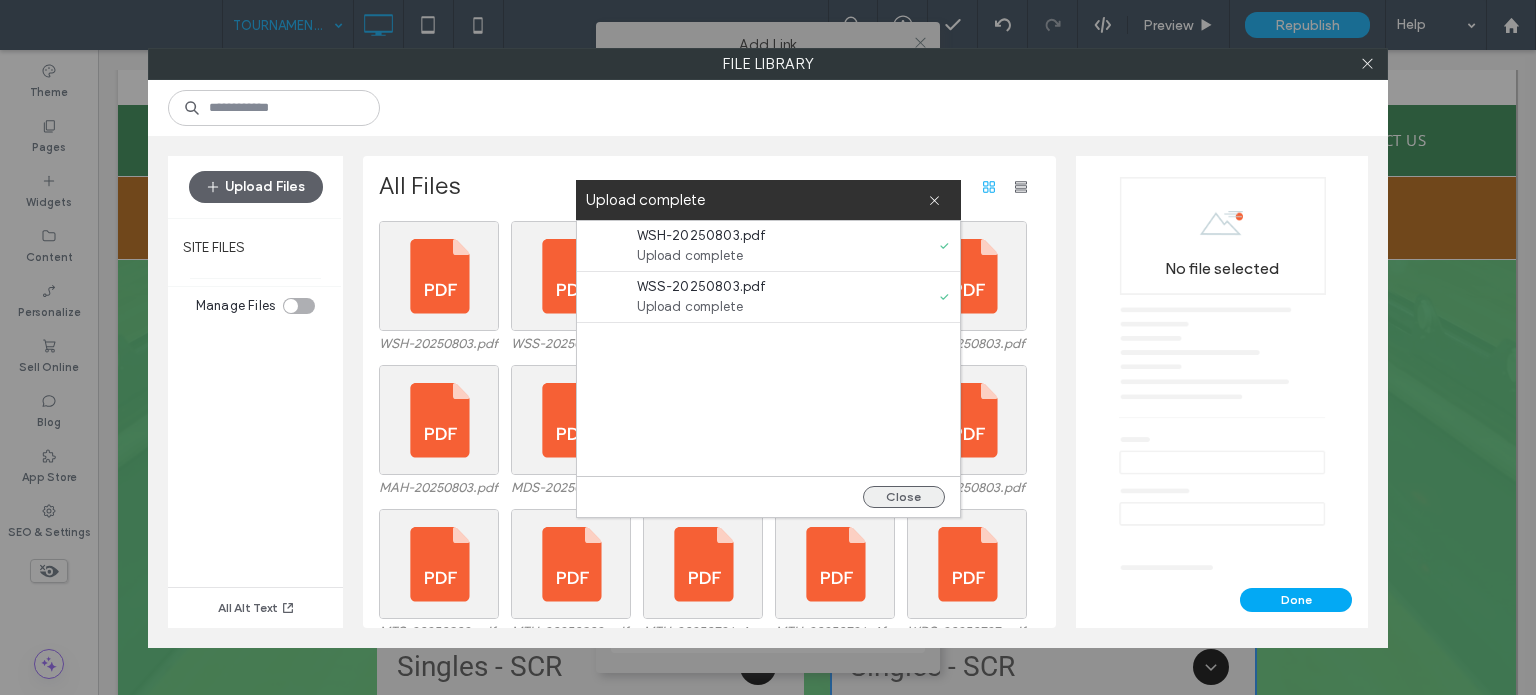click on "Close" at bounding box center (904, 497) 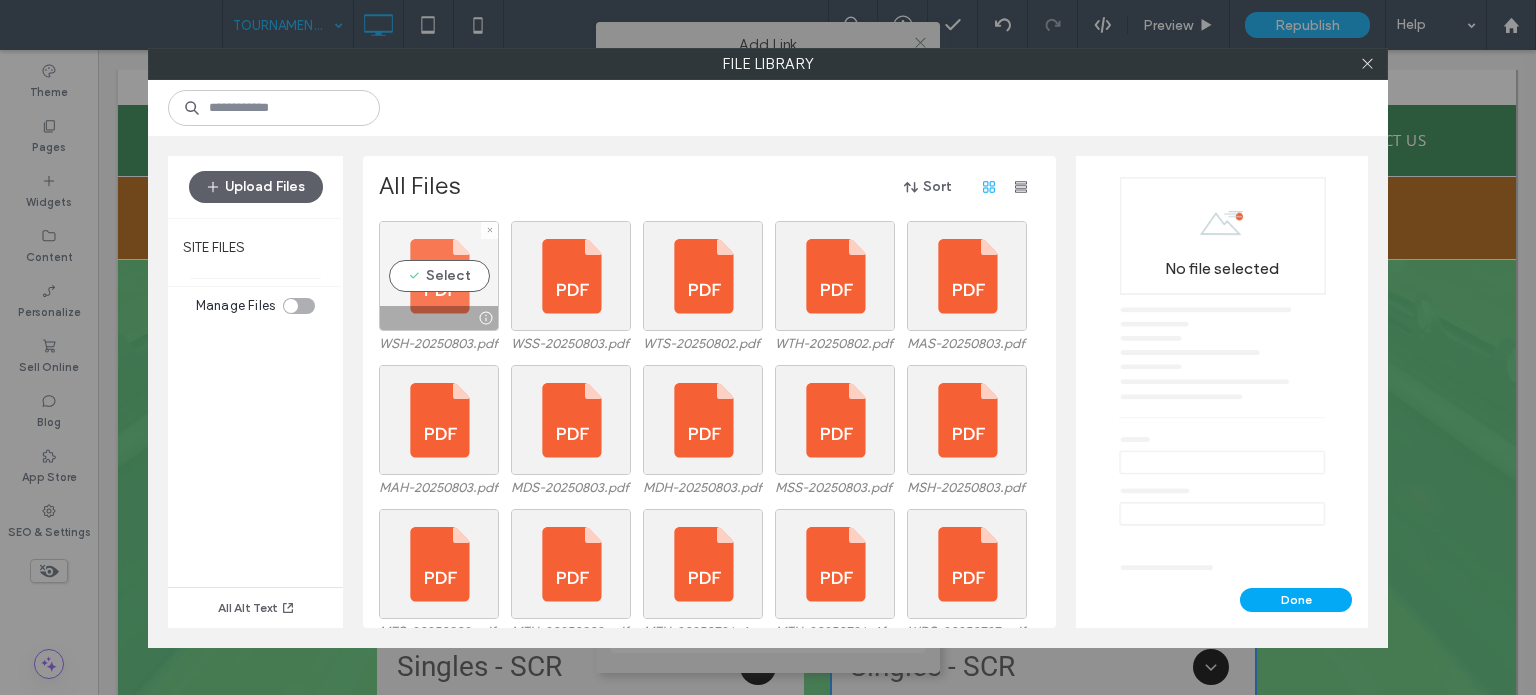click on "Select" at bounding box center (439, 276) 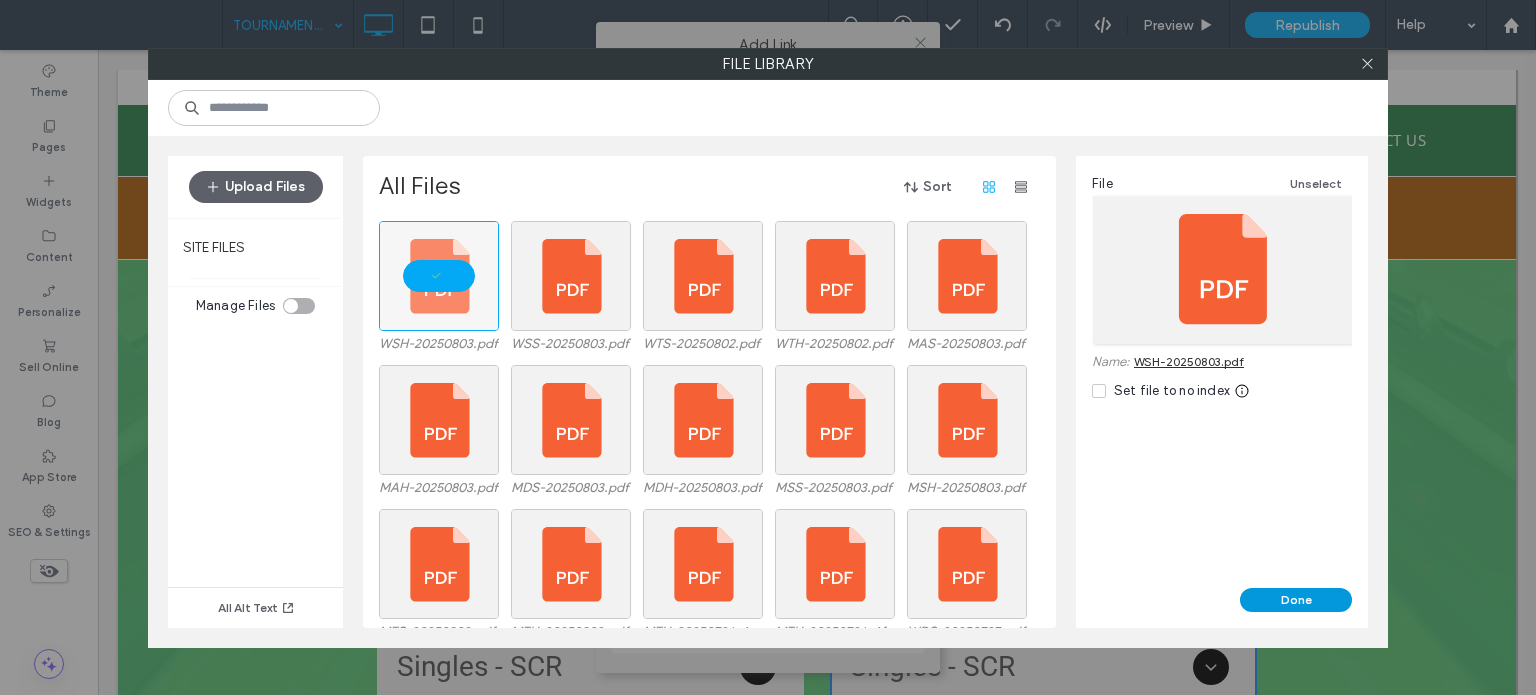 click on "Done" at bounding box center [1296, 600] 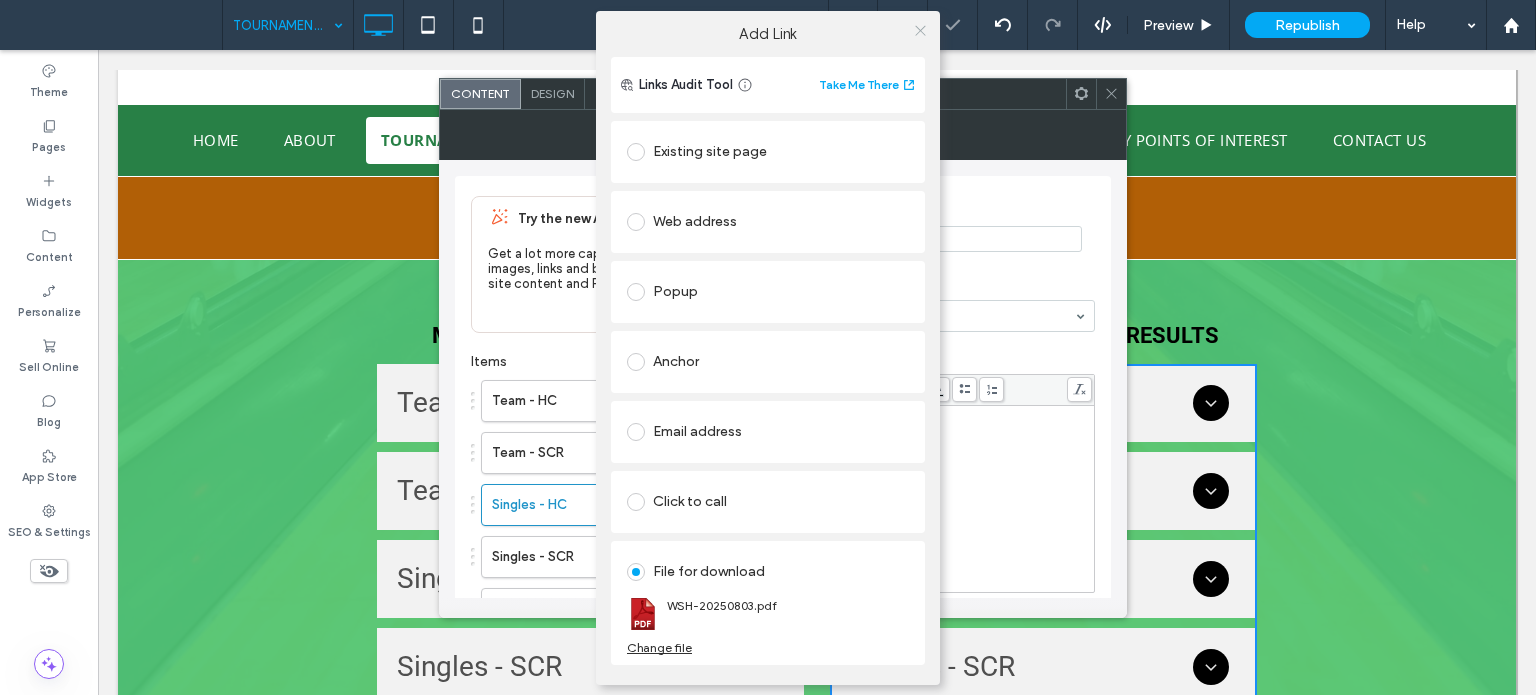 click at bounding box center [920, 31] 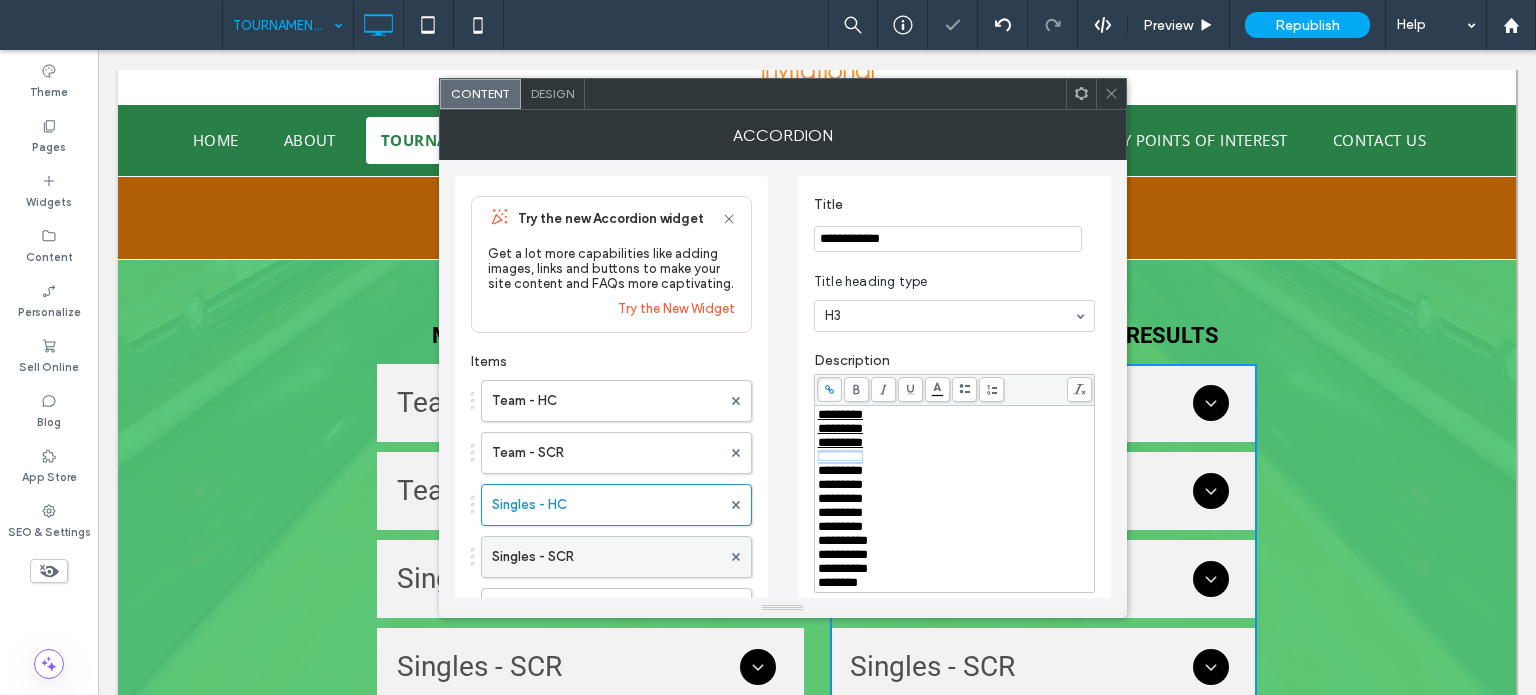 click on "Singles - SCR" at bounding box center [606, 557] 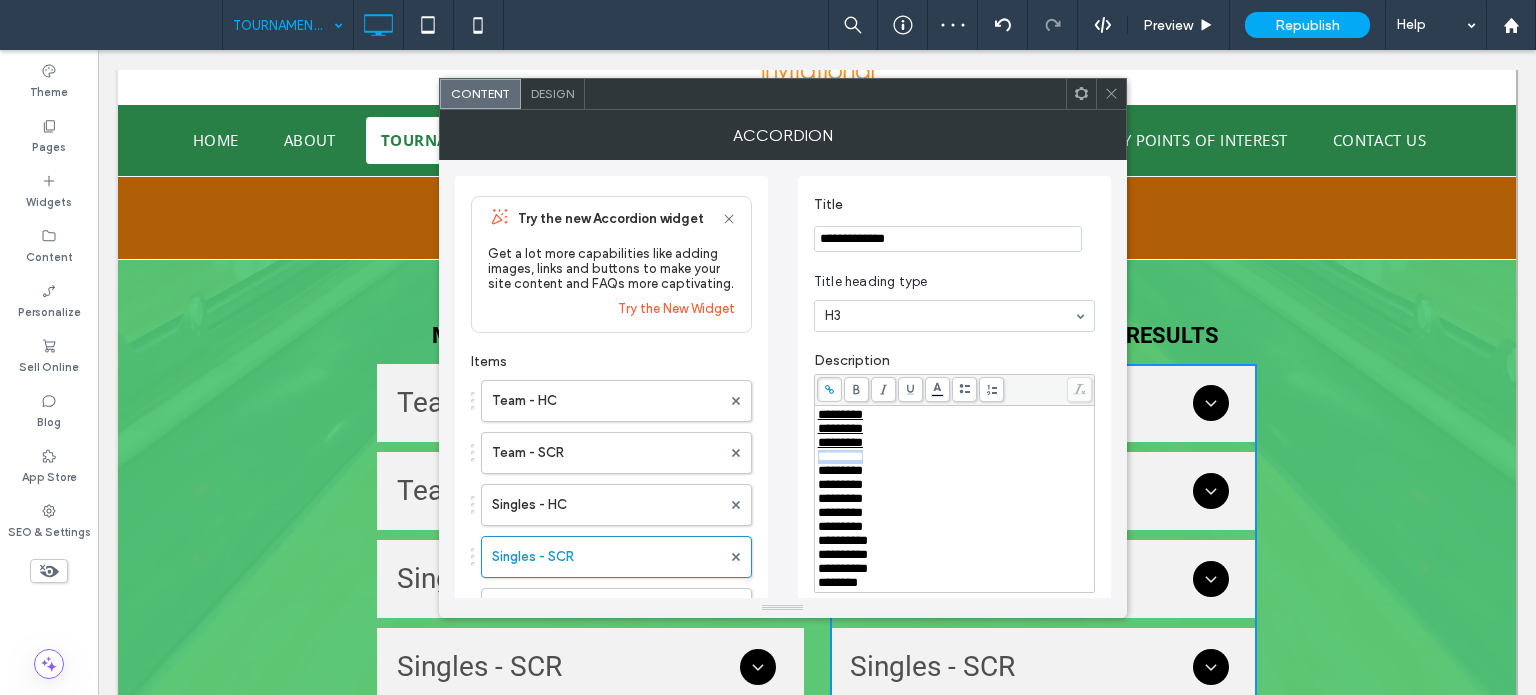 drag, startPoint x: 941, startPoint y: 459, endPoint x: 805, endPoint y: 462, distance: 136.03308 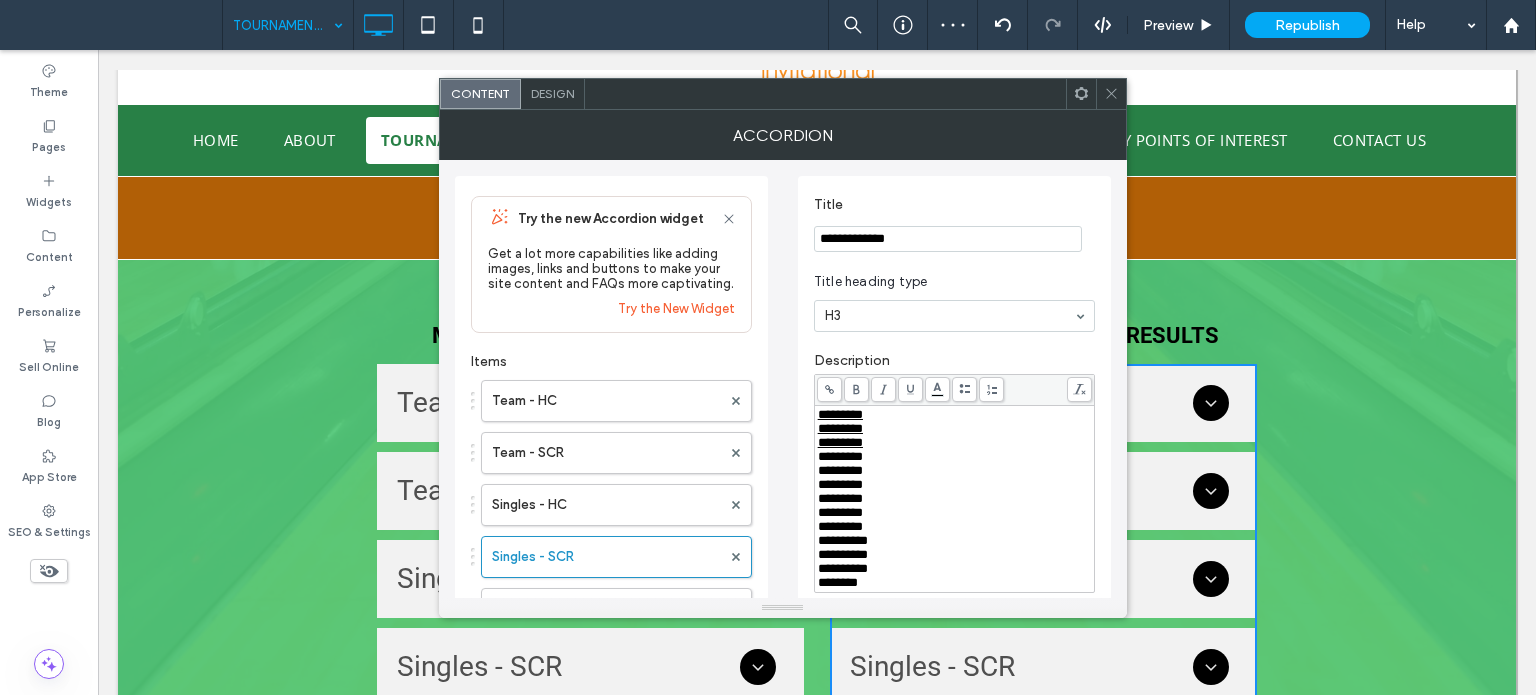 click at bounding box center [954, 390] 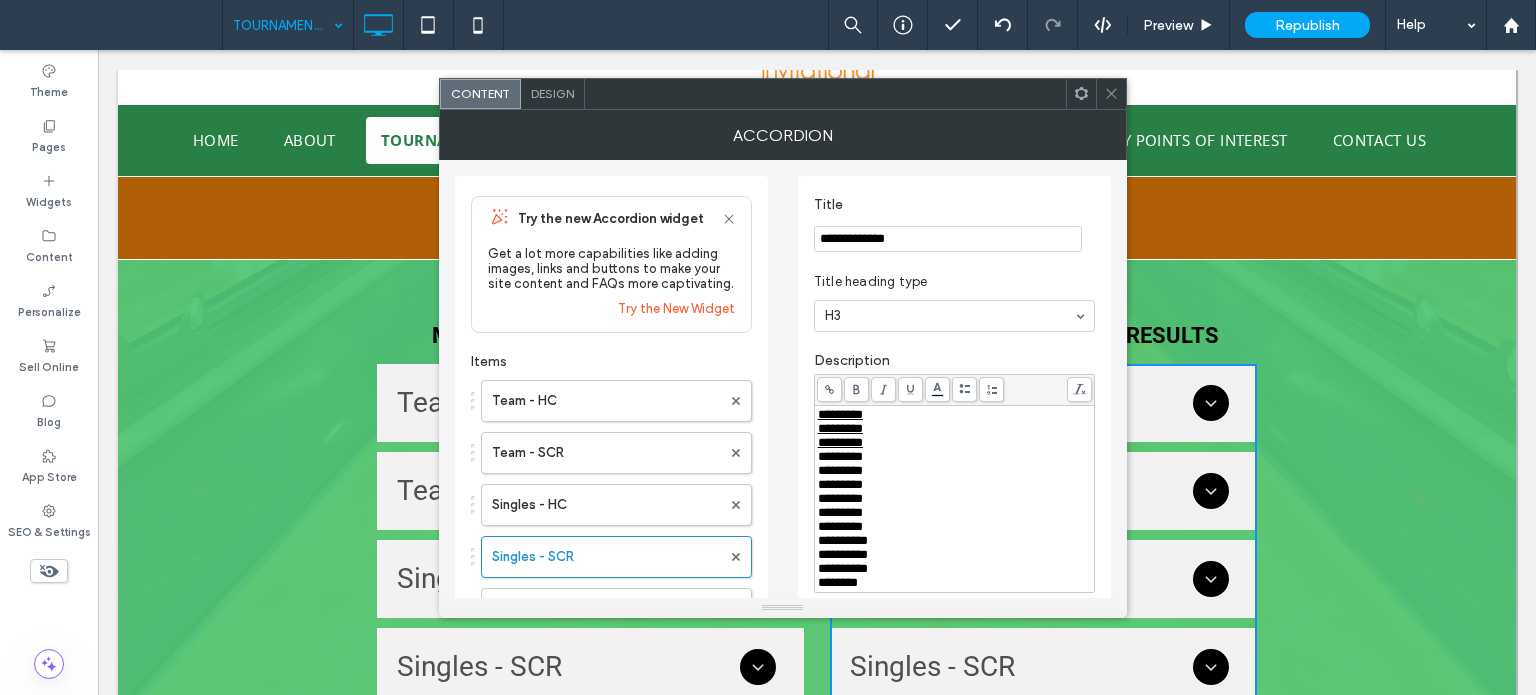 click at bounding box center [829, 389] 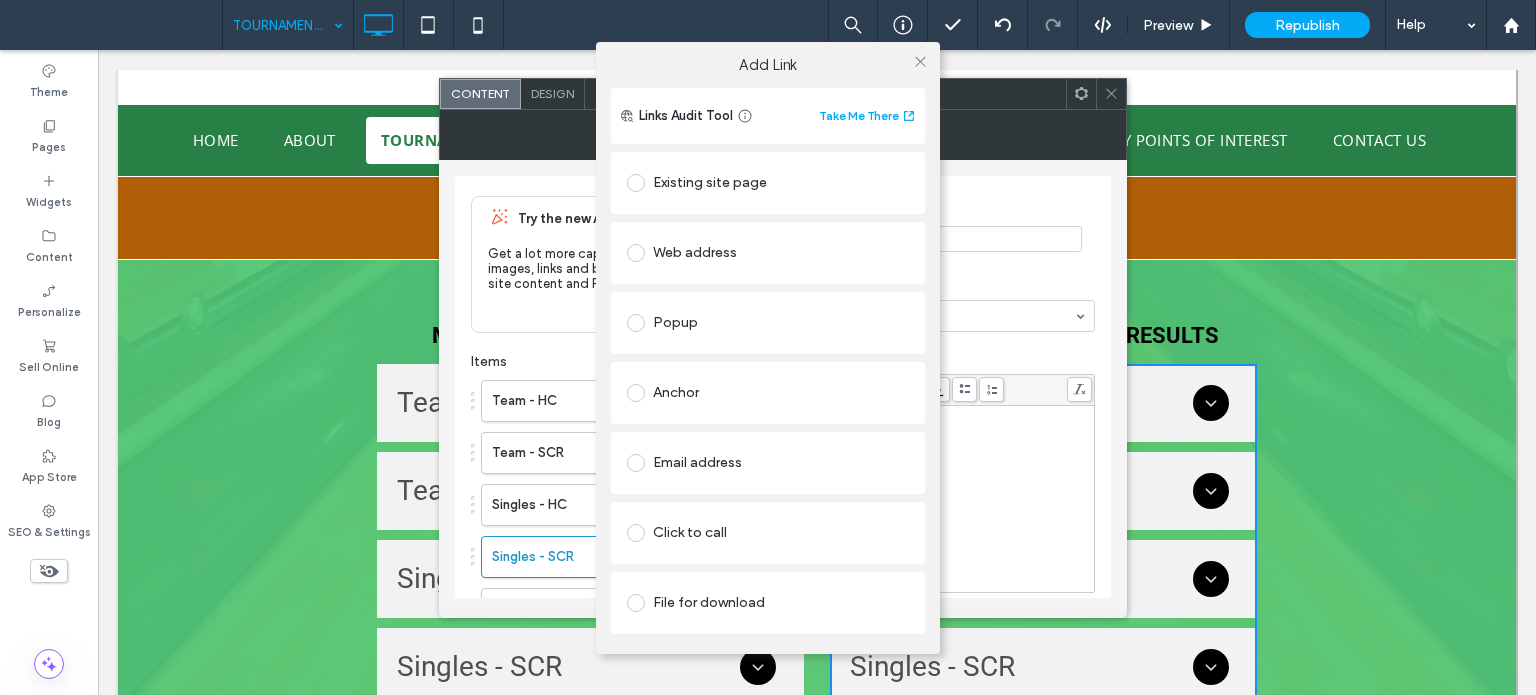 click on "File for download" at bounding box center (768, 603) 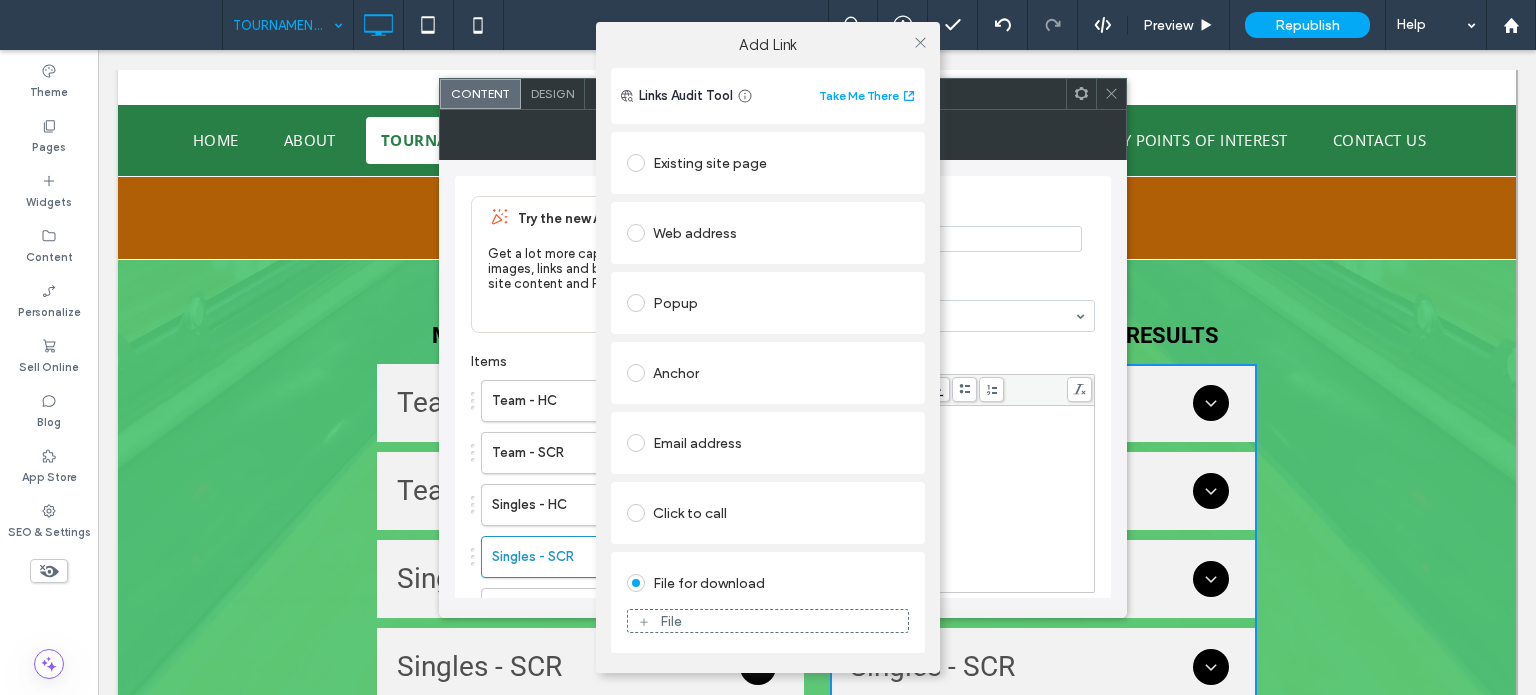 click on "File" at bounding box center (768, 621) 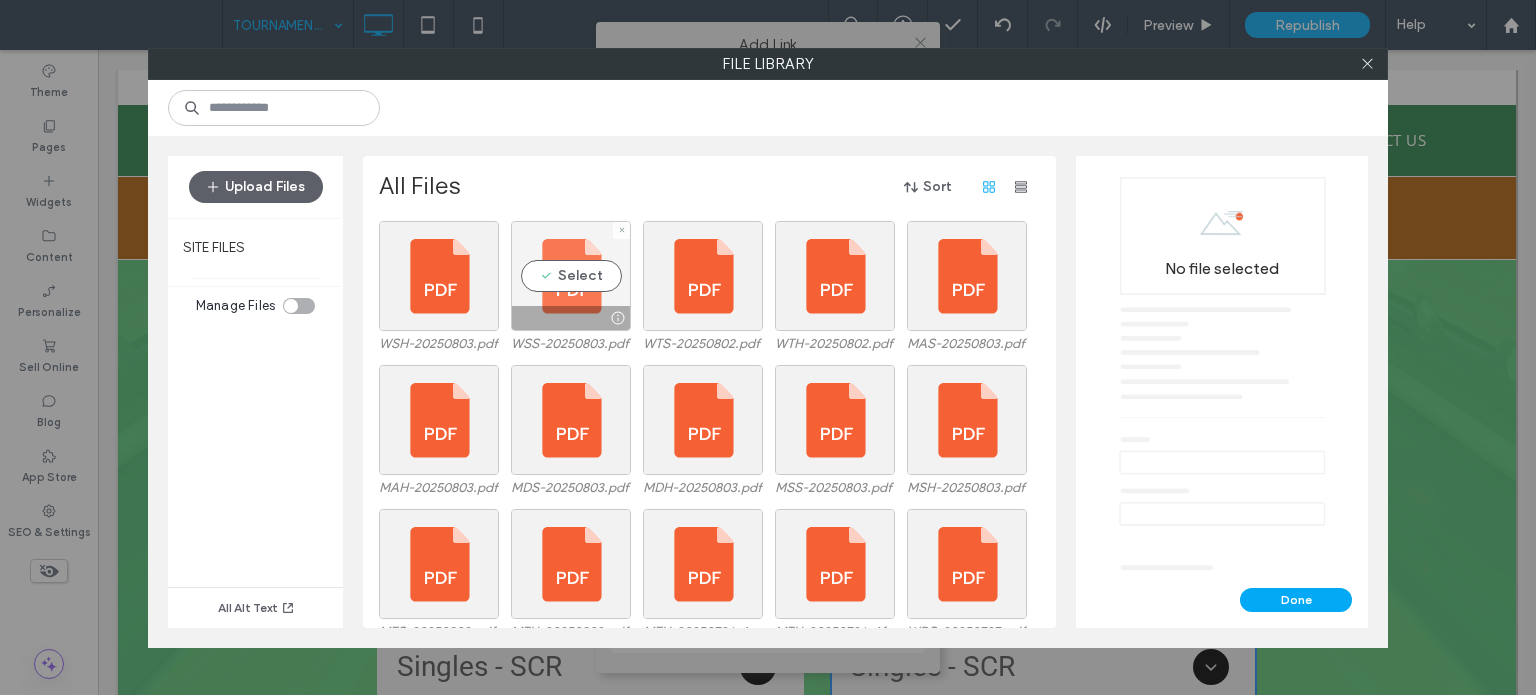 click on "Select" at bounding box center [571, 276] 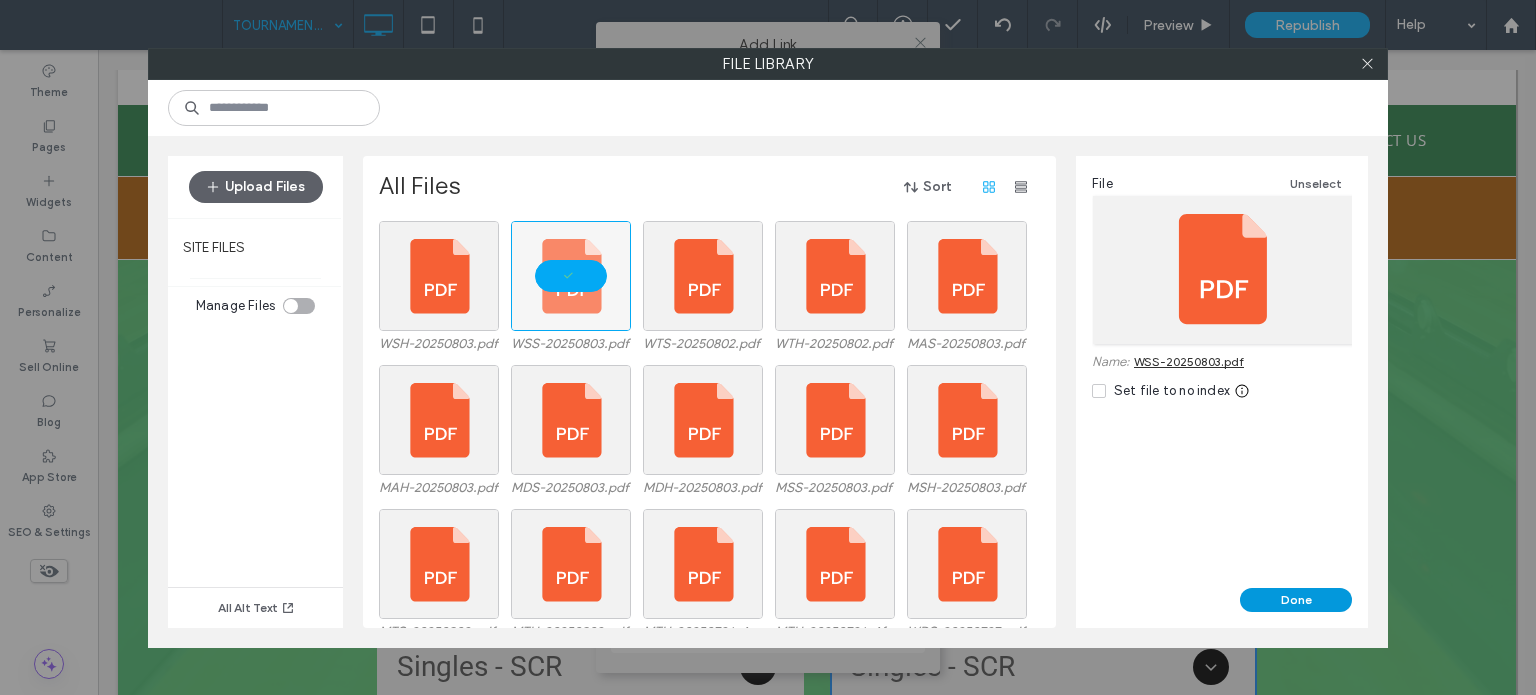 click on "Done" at bounding box center (1296, 600) 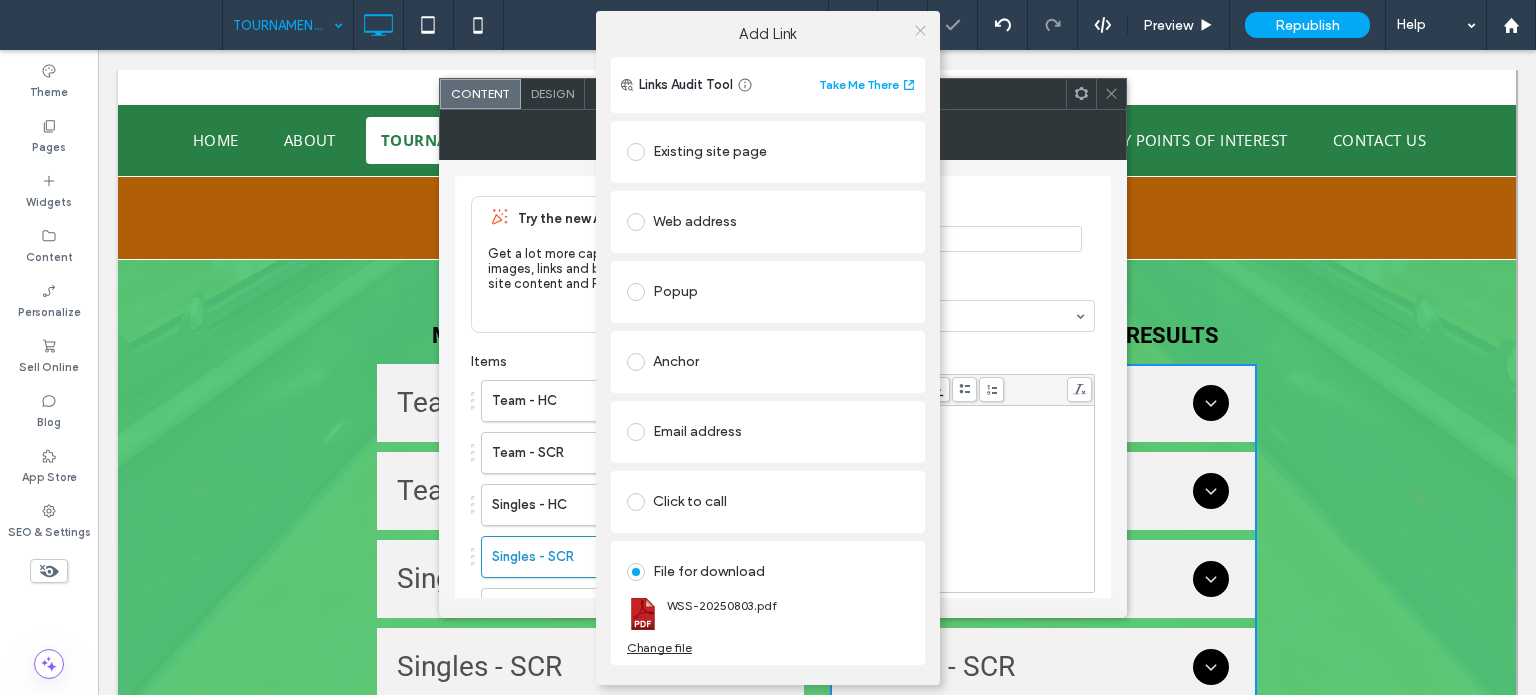 click 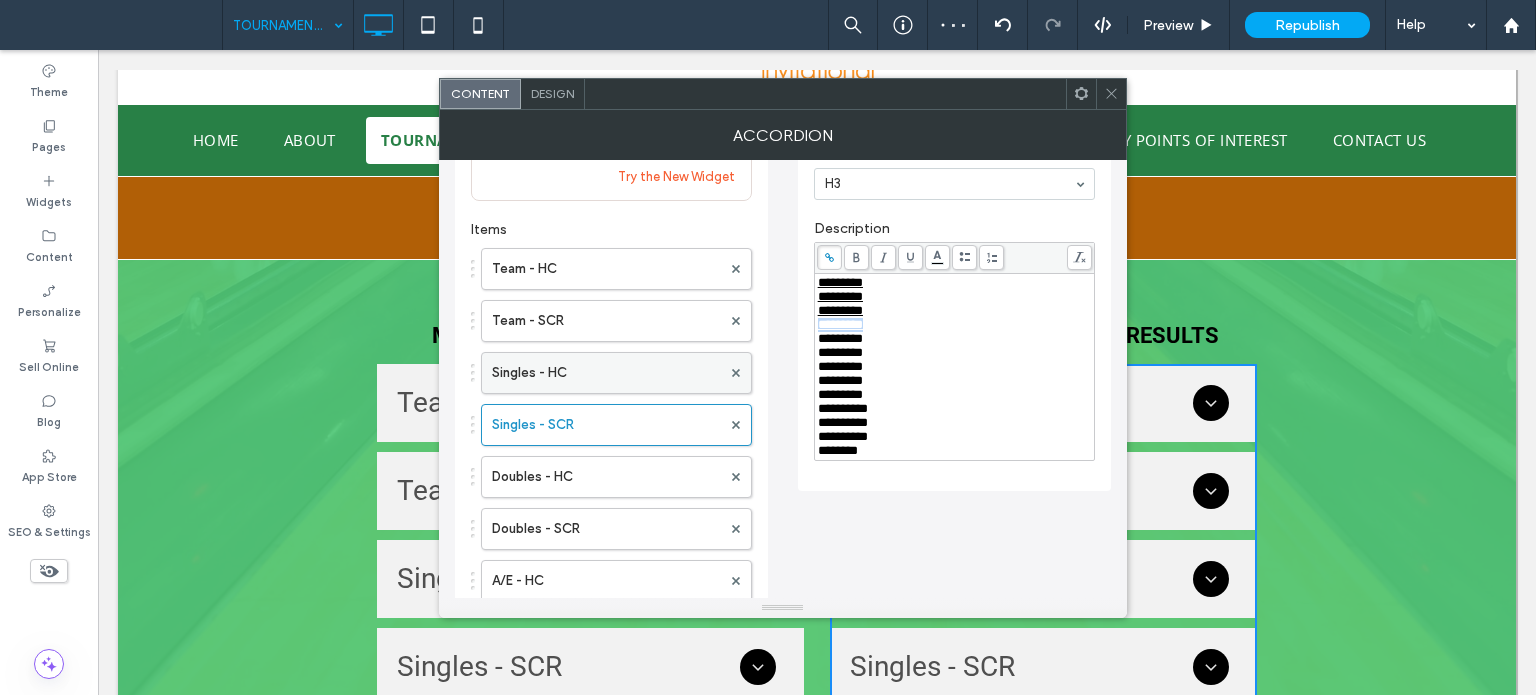 scroll, scrollTop: 200, scrollLeft: 0, axis: vertical 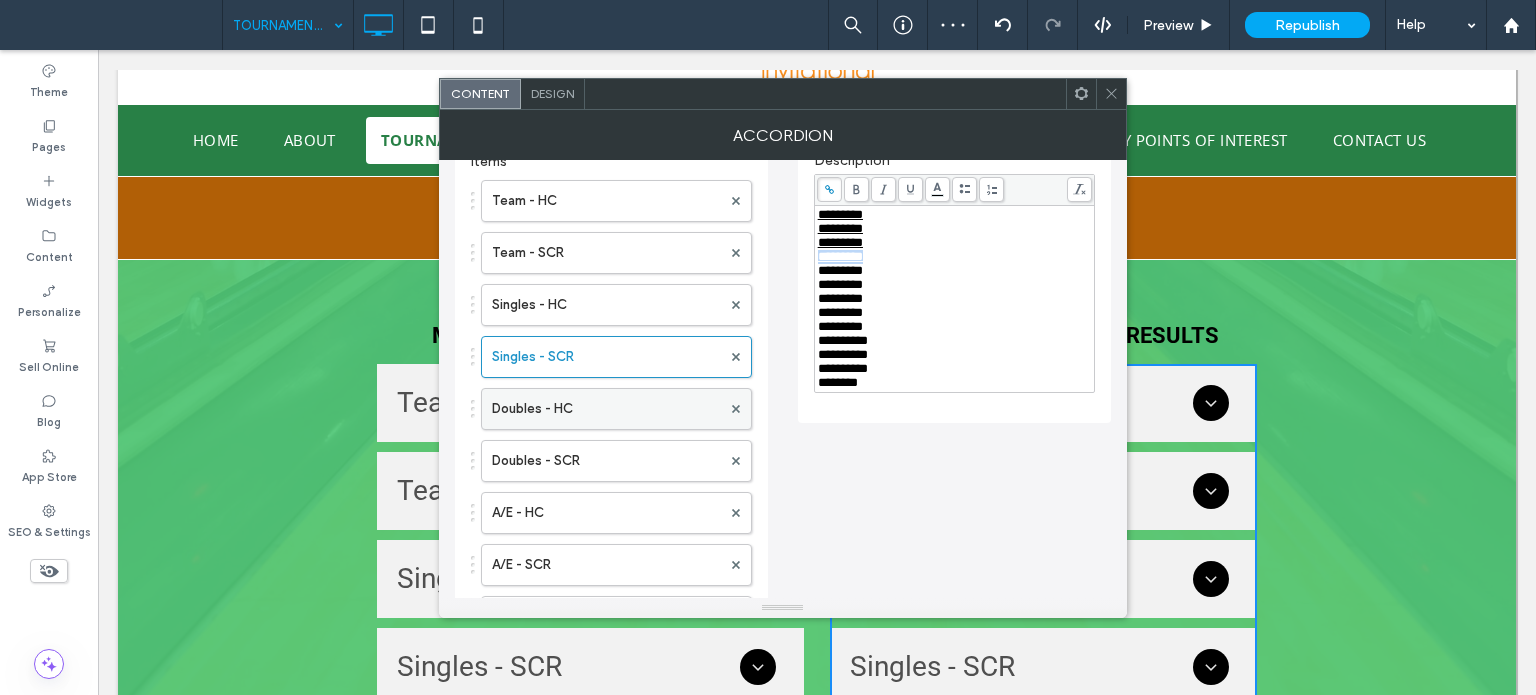 click on "Doubles - HC" at bounding box center [606, 409] 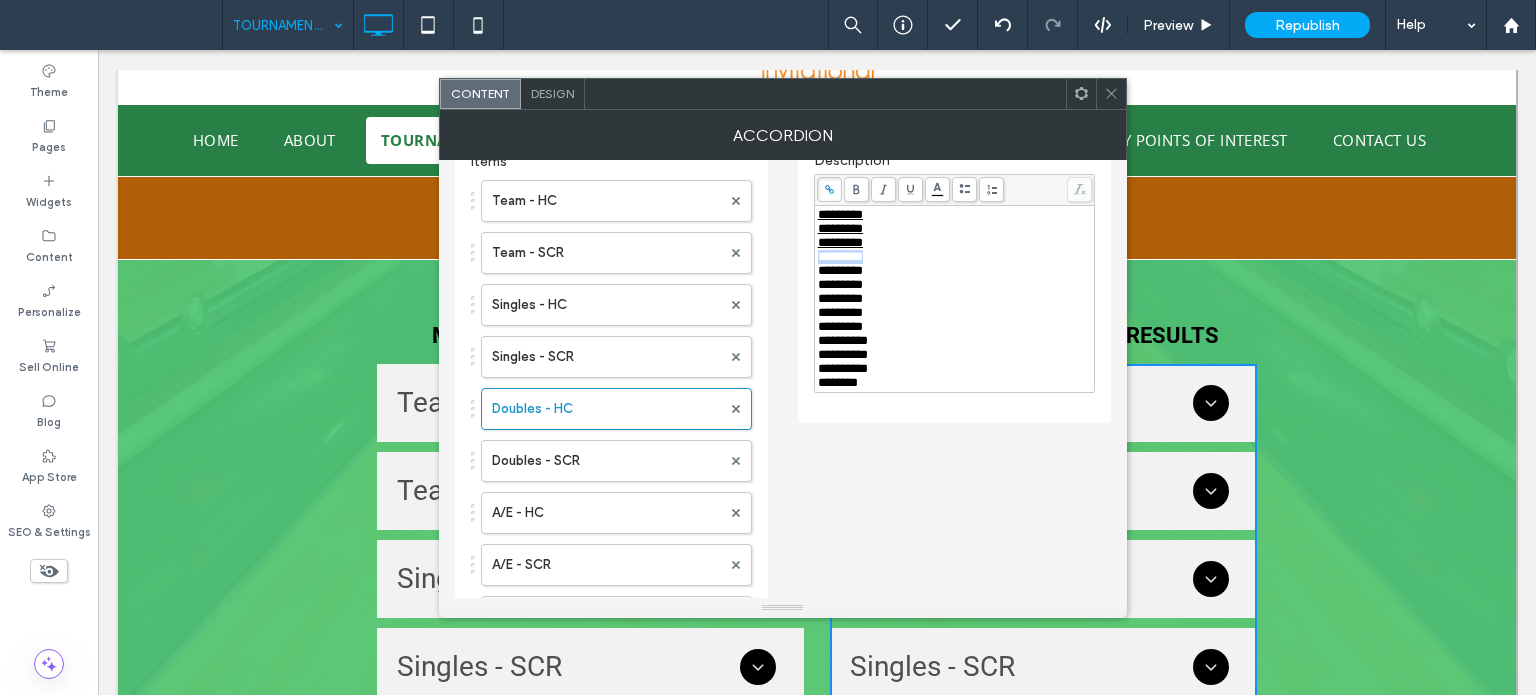 drag, startPoint x: 893, startPoint y: 258, endPoint x: 815, endPoint y: 261, distance: 78.05767 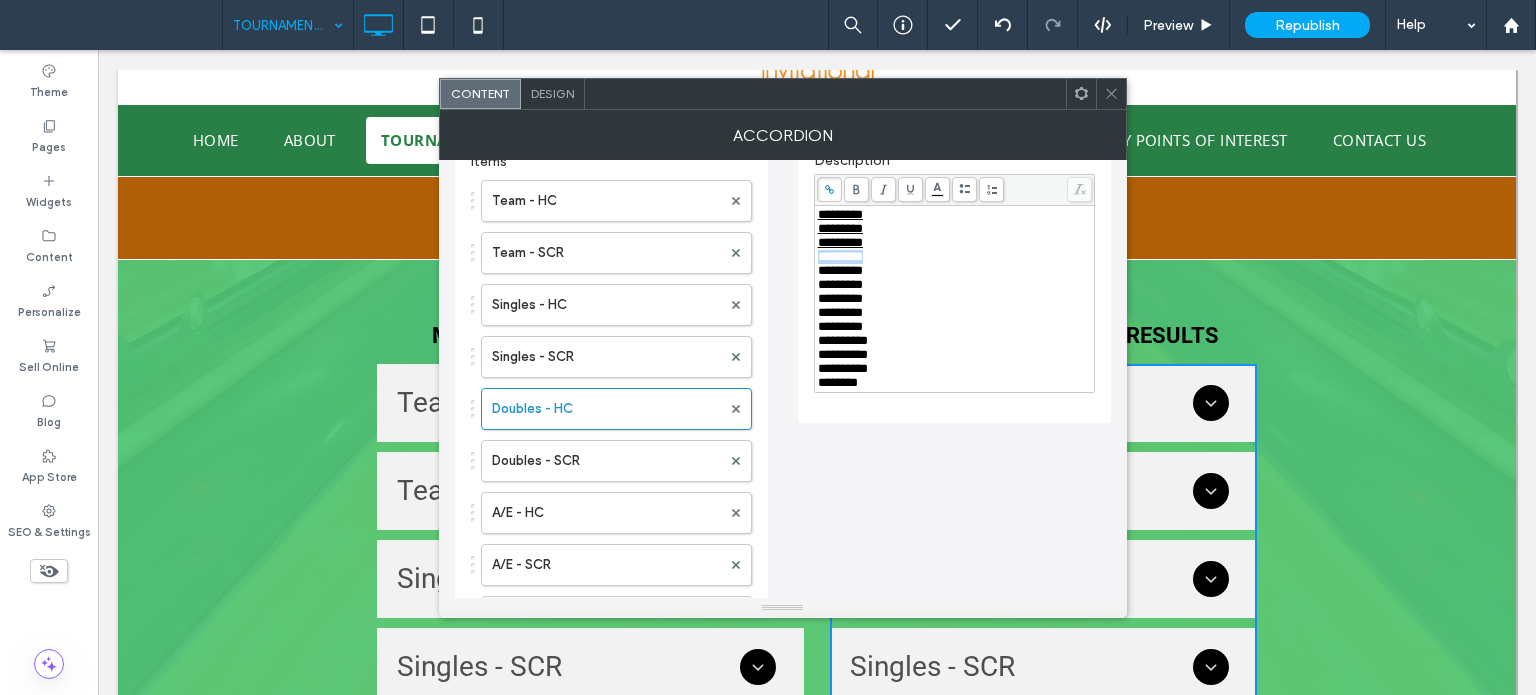 click on "**********" at bounding box center (954, 299) 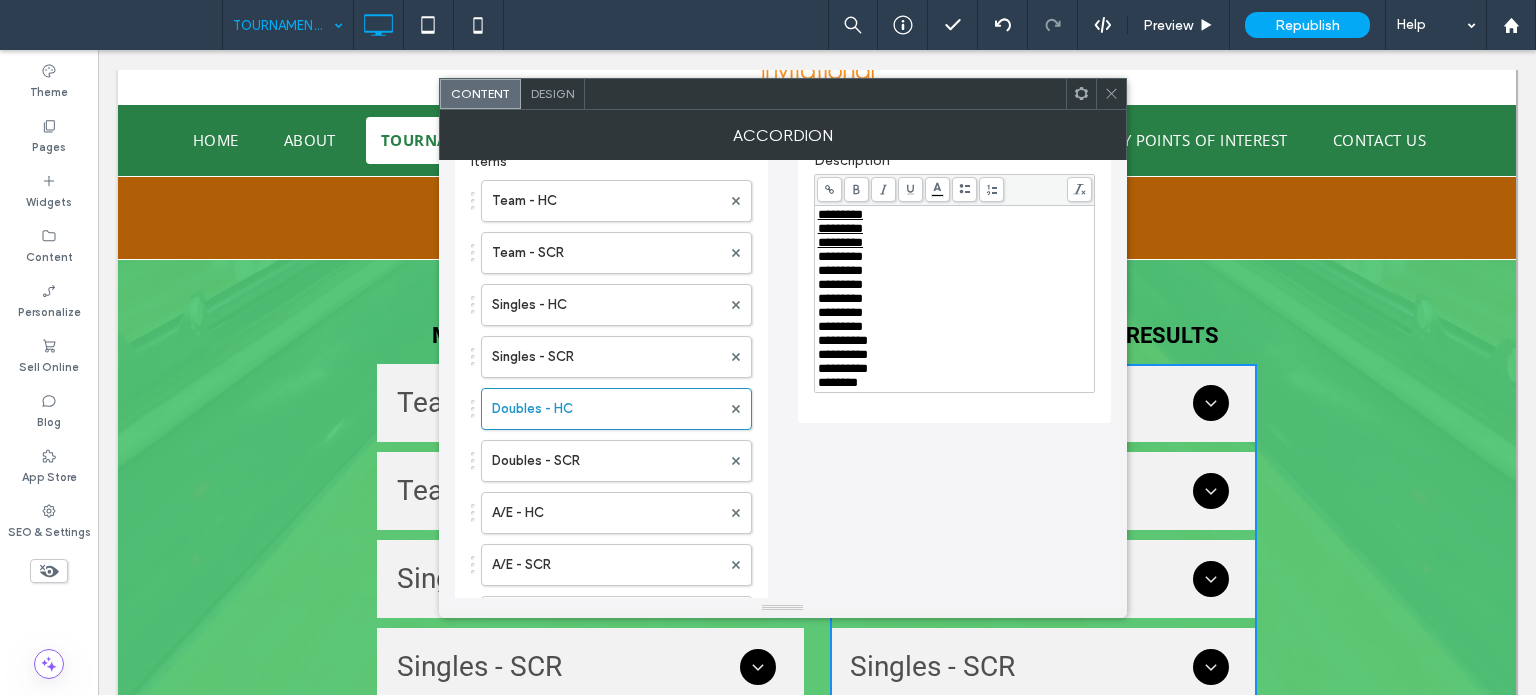 click 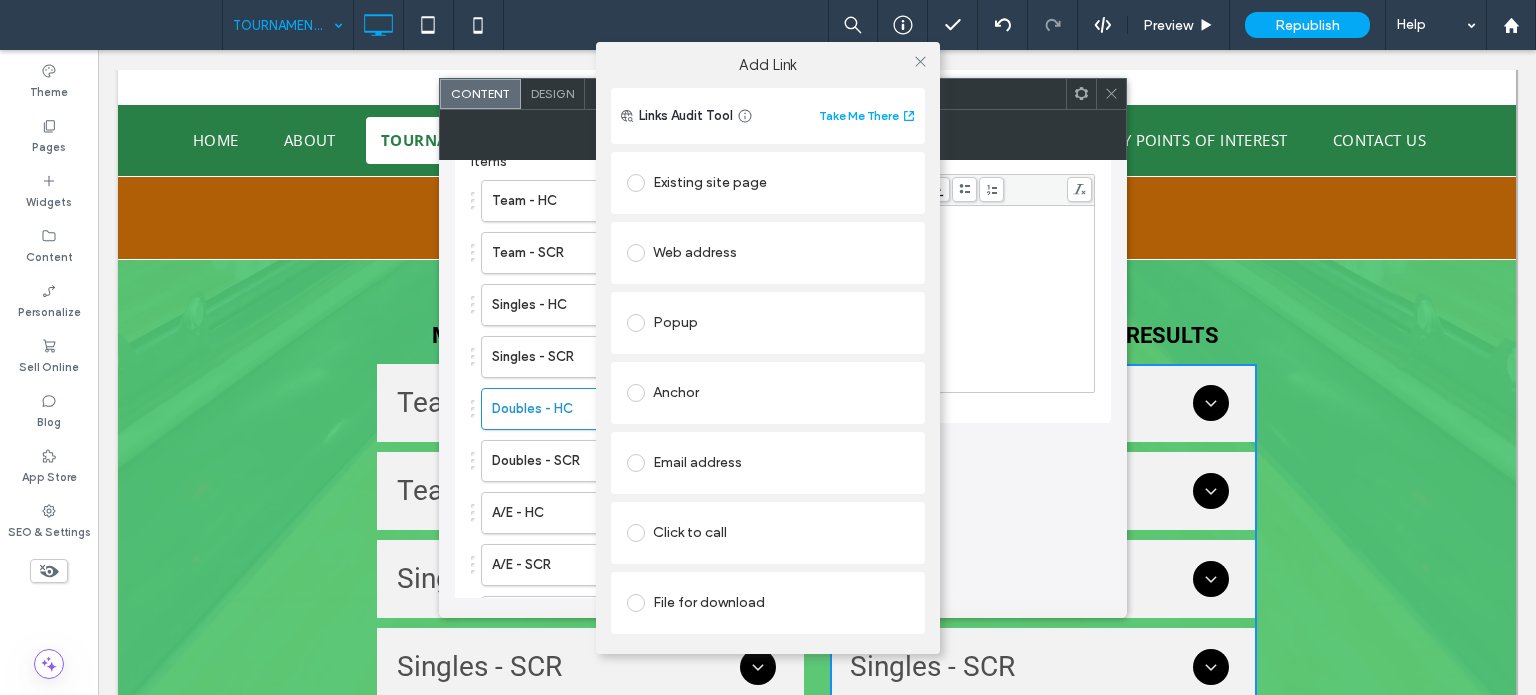 click on "File for download" at bounding box center (768, 603) 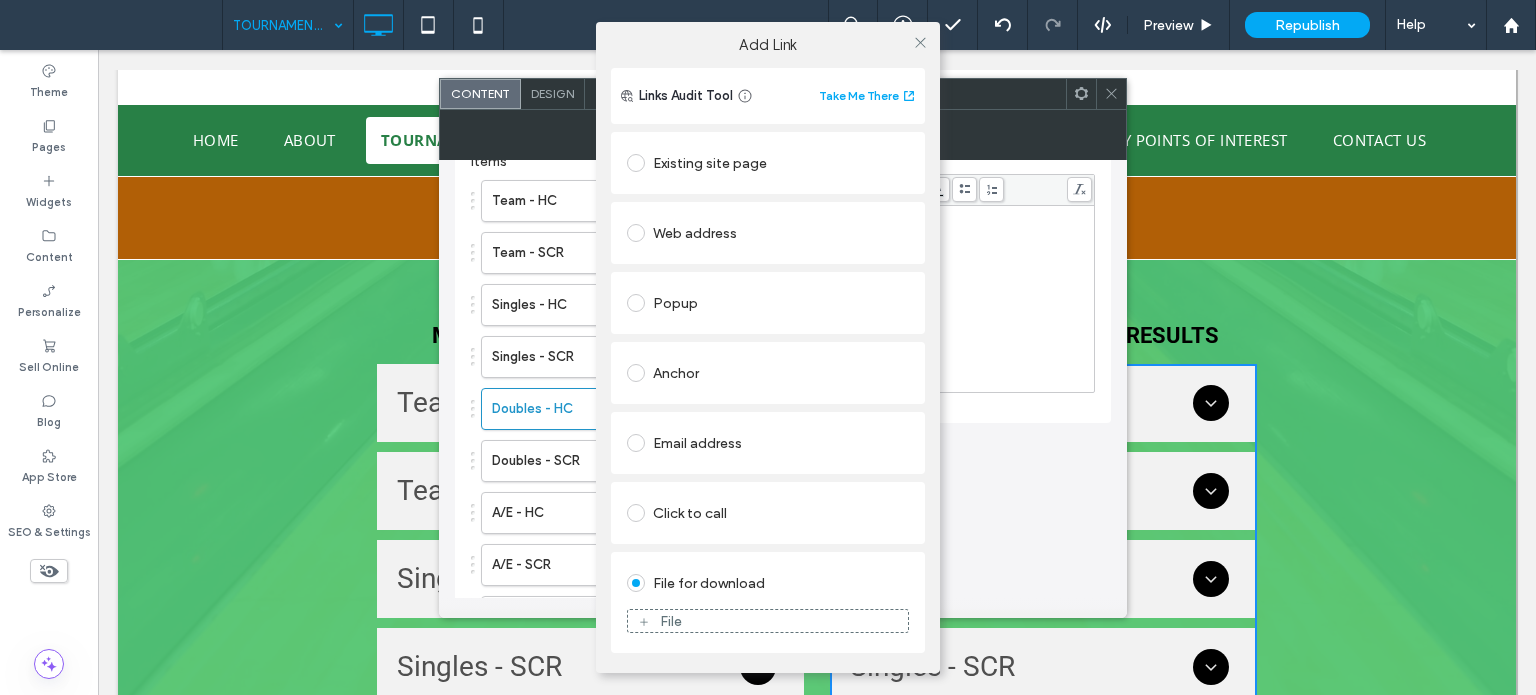 click on "File" at bounding box center (768, 621) 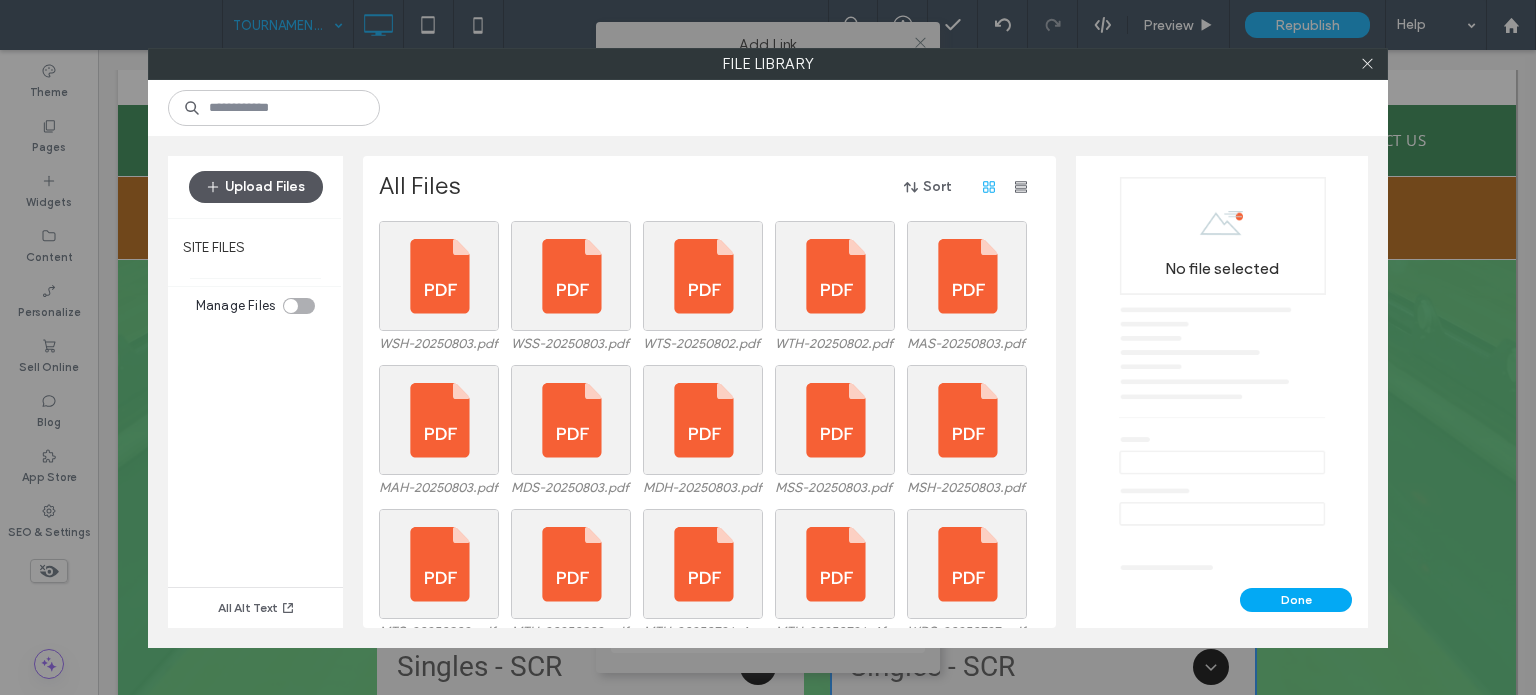 click on "Upload Files" at bounding box center (256, 187) 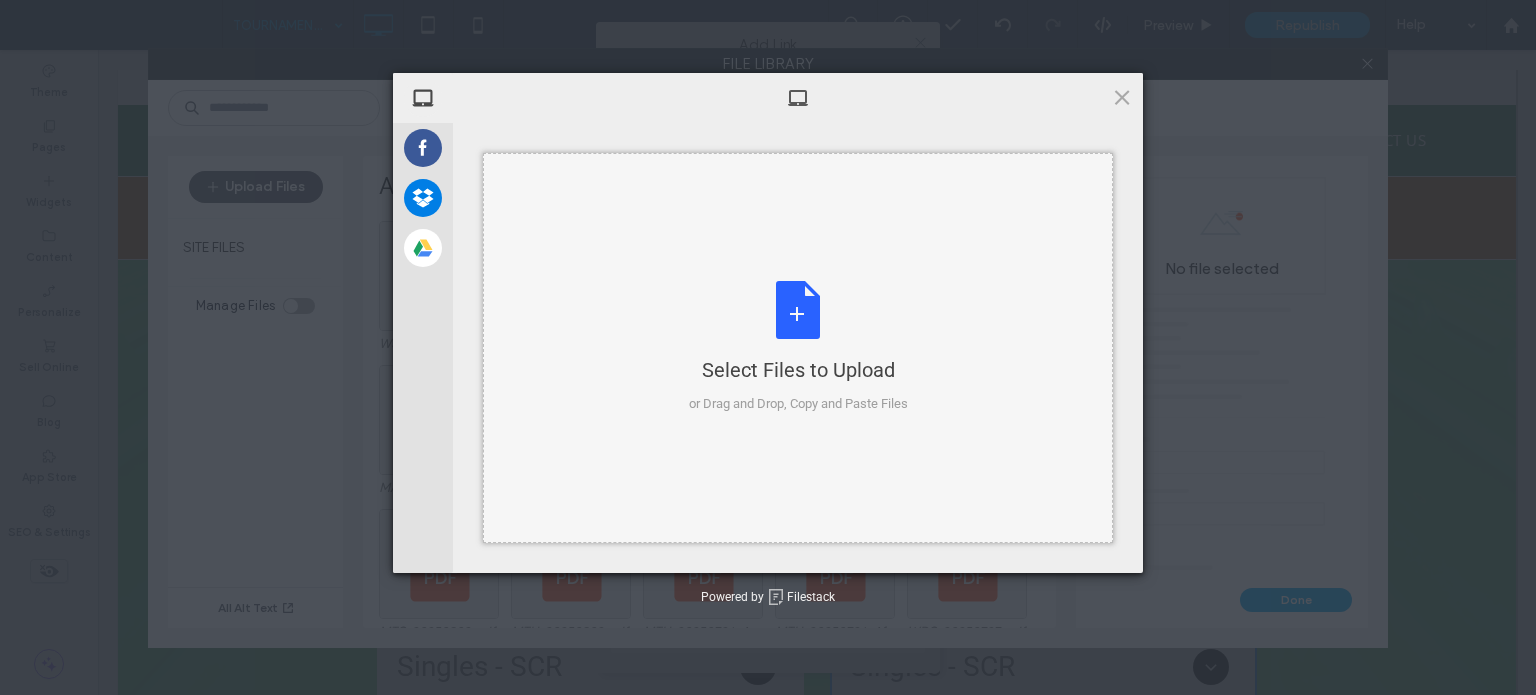 click on "Select Files to Upload" at bounding box center (798, 370) 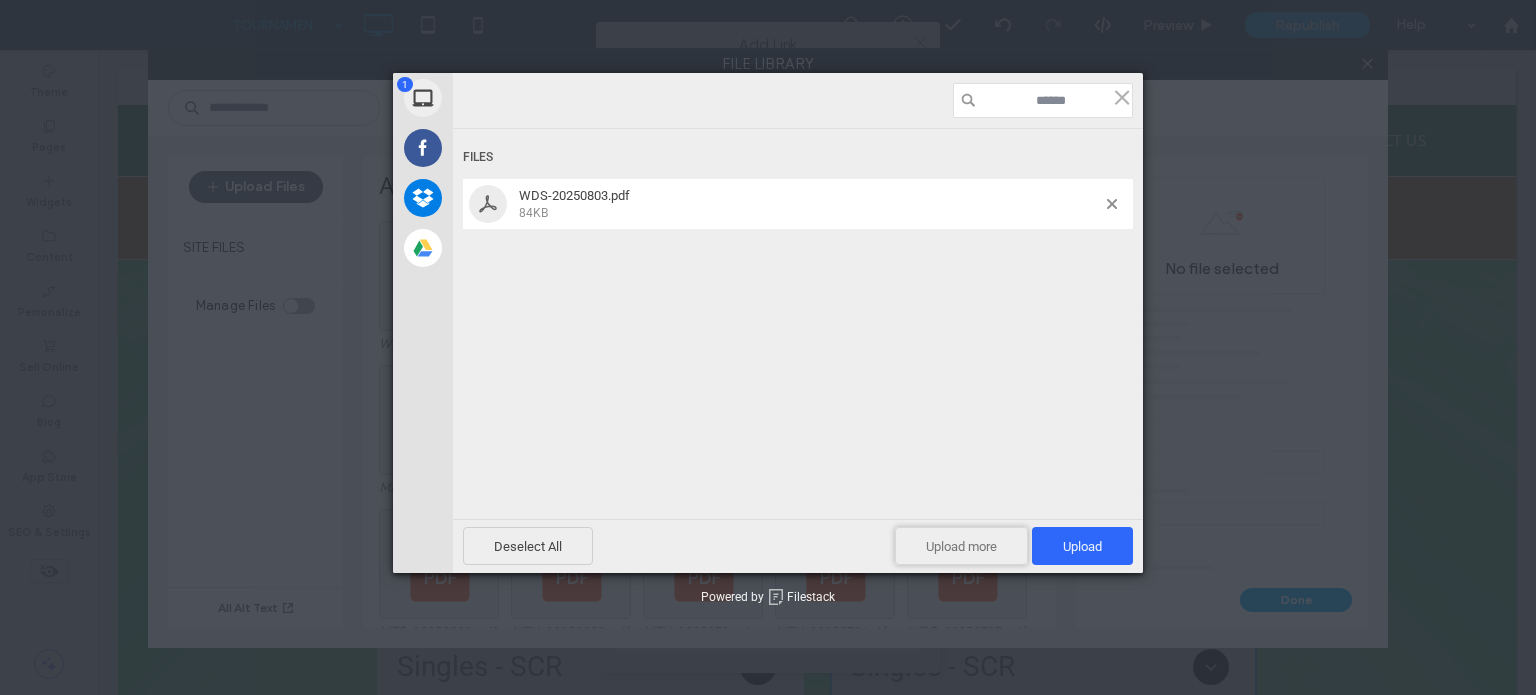click on "Upload more" at bounding box center [961, 546] 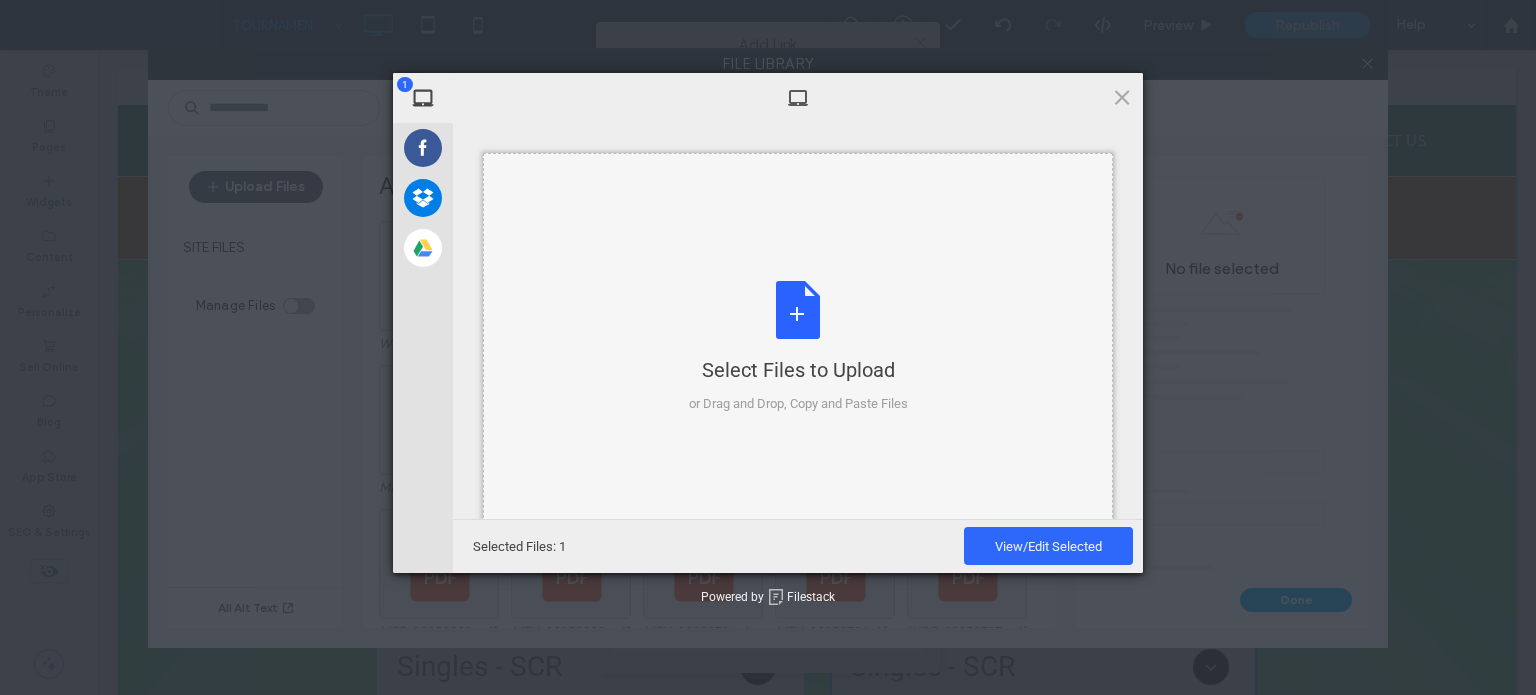 click on "Select Files to Upload
or Drag and Drop, Copy and Paste Files" at bounding box center (798, 347) 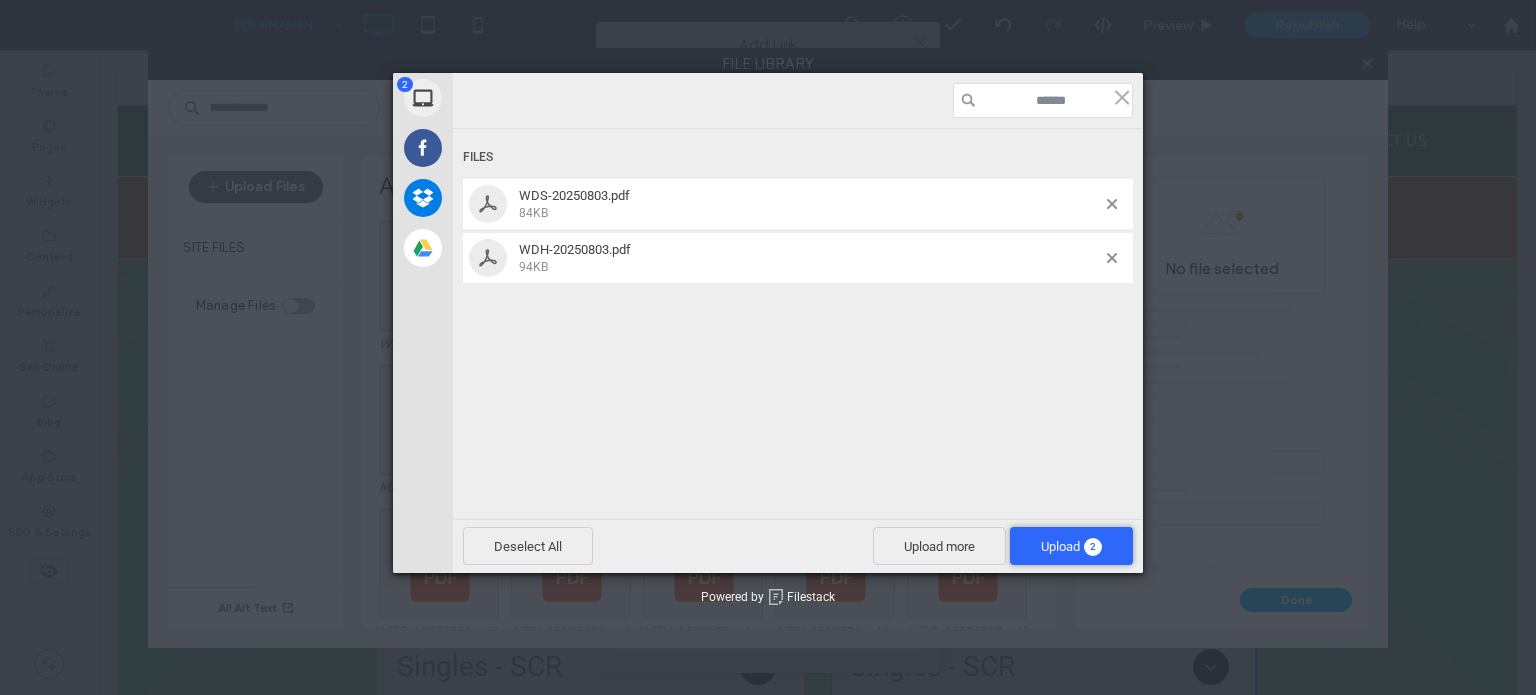 click on "Upload
2" at bounding box center [1071, 546] 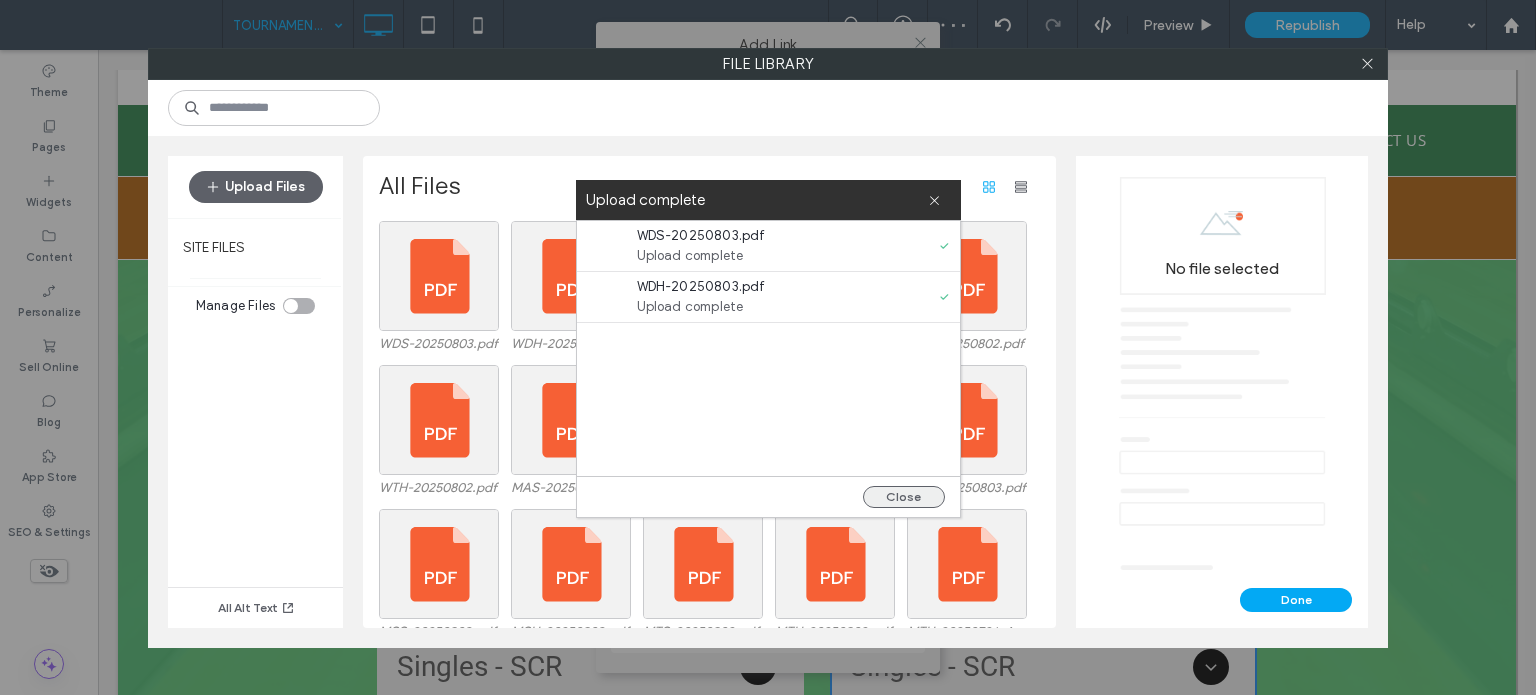 click on "Close" at bounding box center (768, 496) 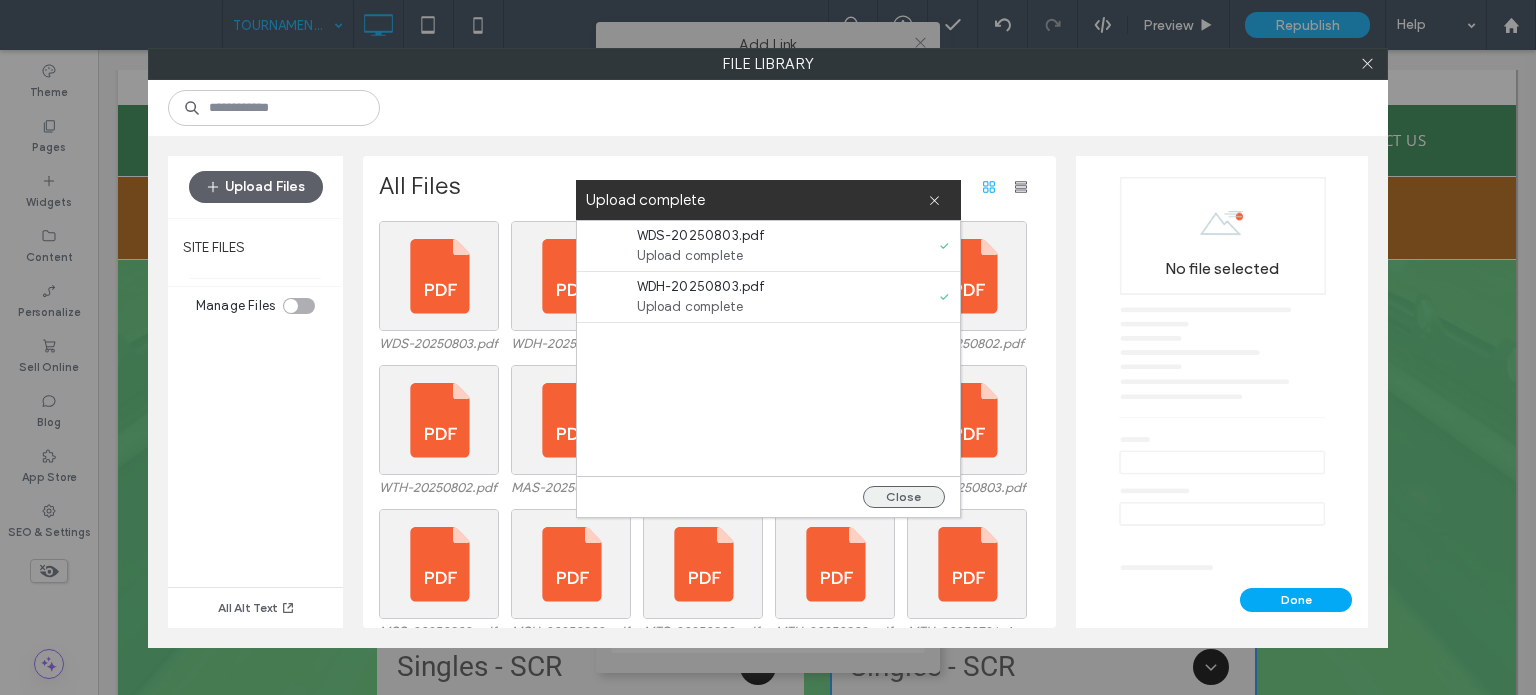 click on "Close" at bounding box center [904, 497] 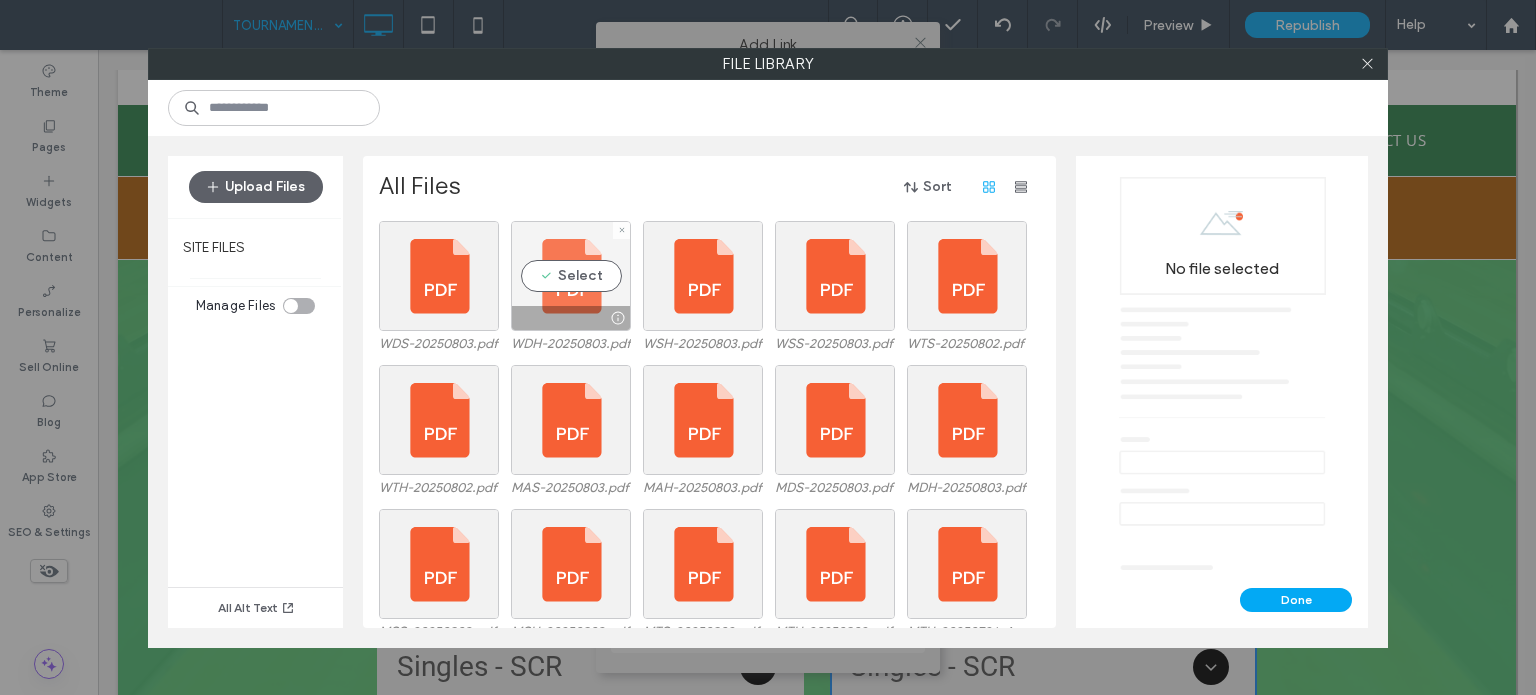 click on "Select" at bounding box center [571, 276] 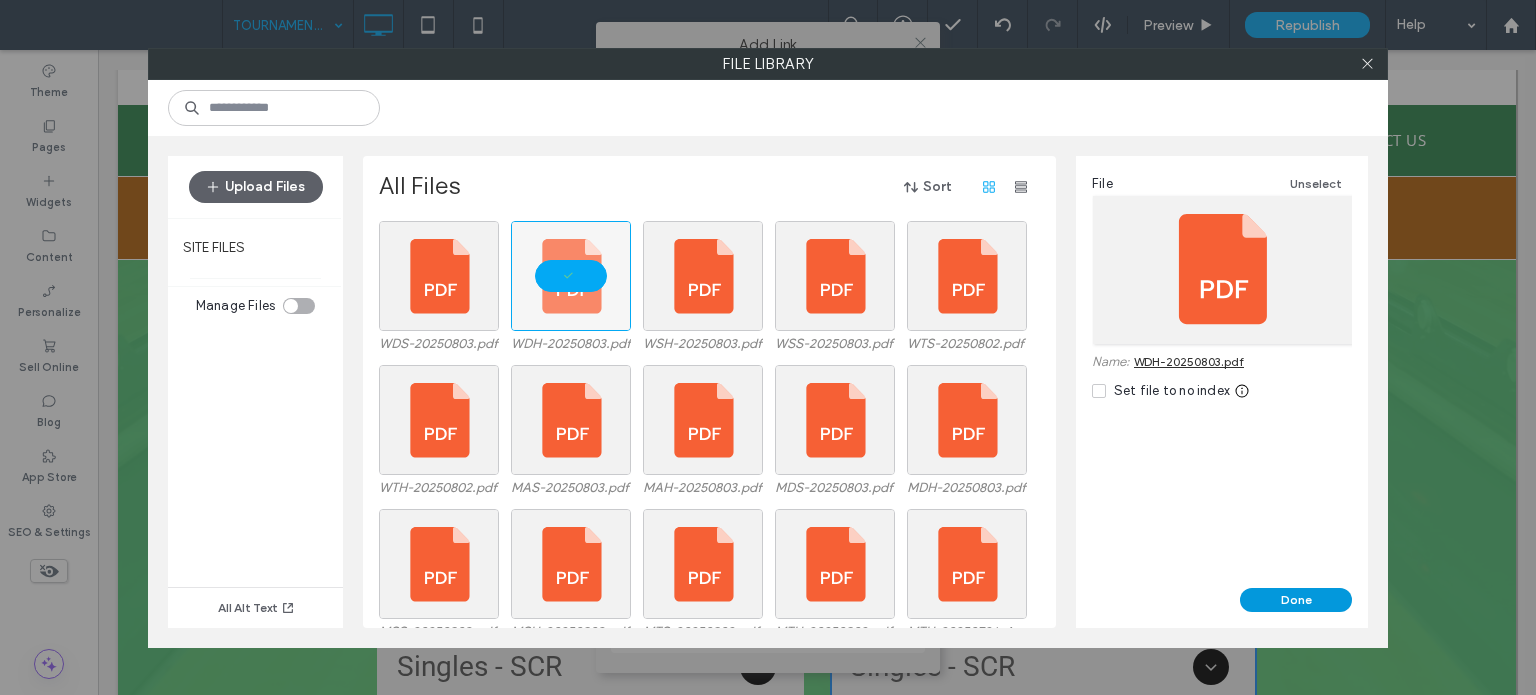 click on "Done" at bounding box center [1296, 600] 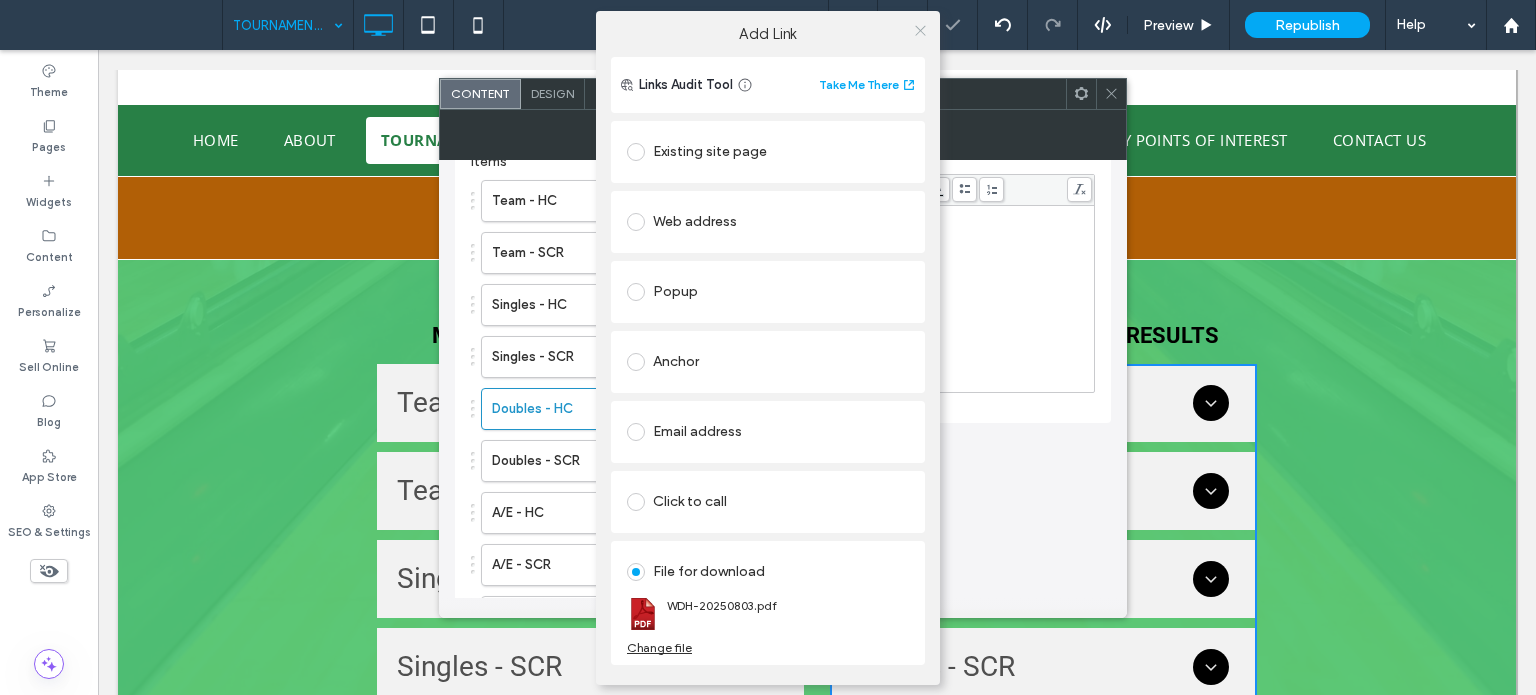 click 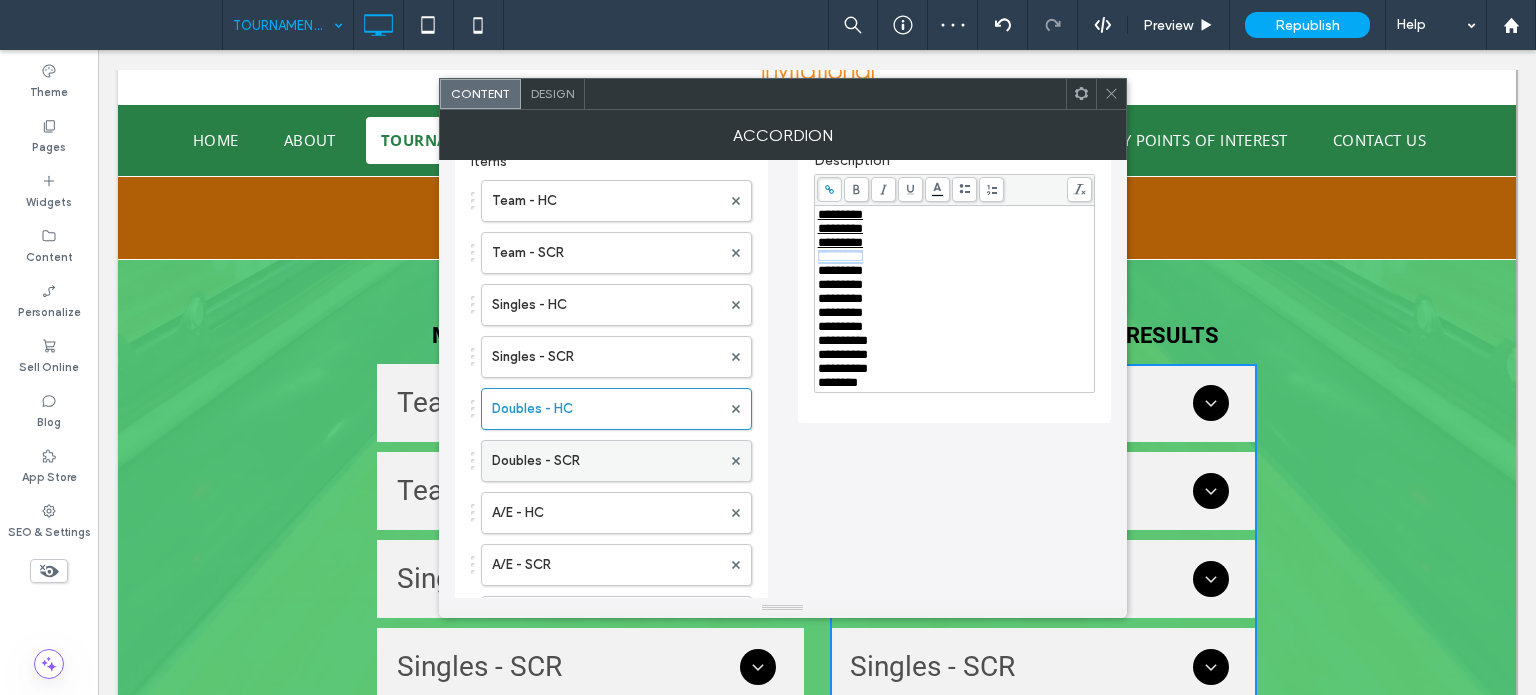 click on "Doubles - SCR" at bounding box center (606, 461) 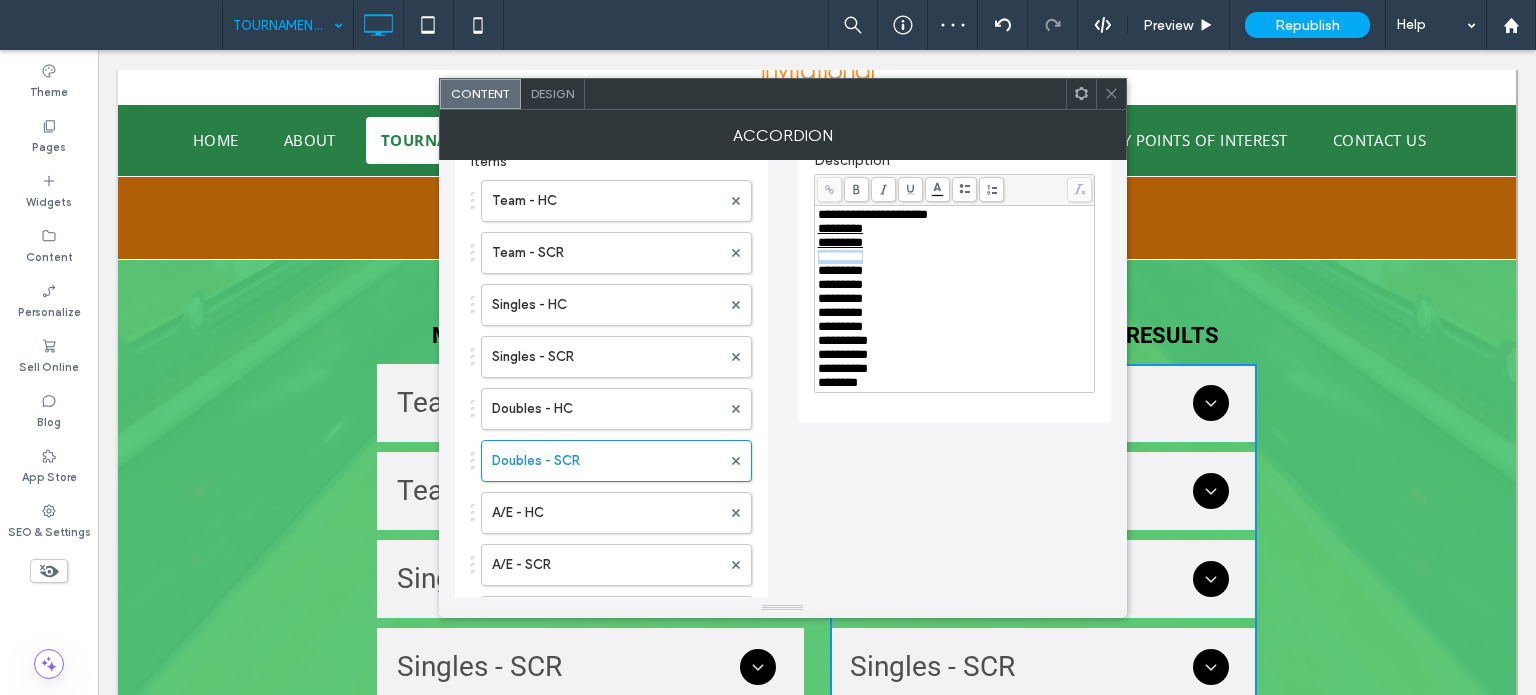 drag, startPoint x: 921, startPoint y: 270, endPoint x: 804, endPoint y: 267, distance: 117.03845 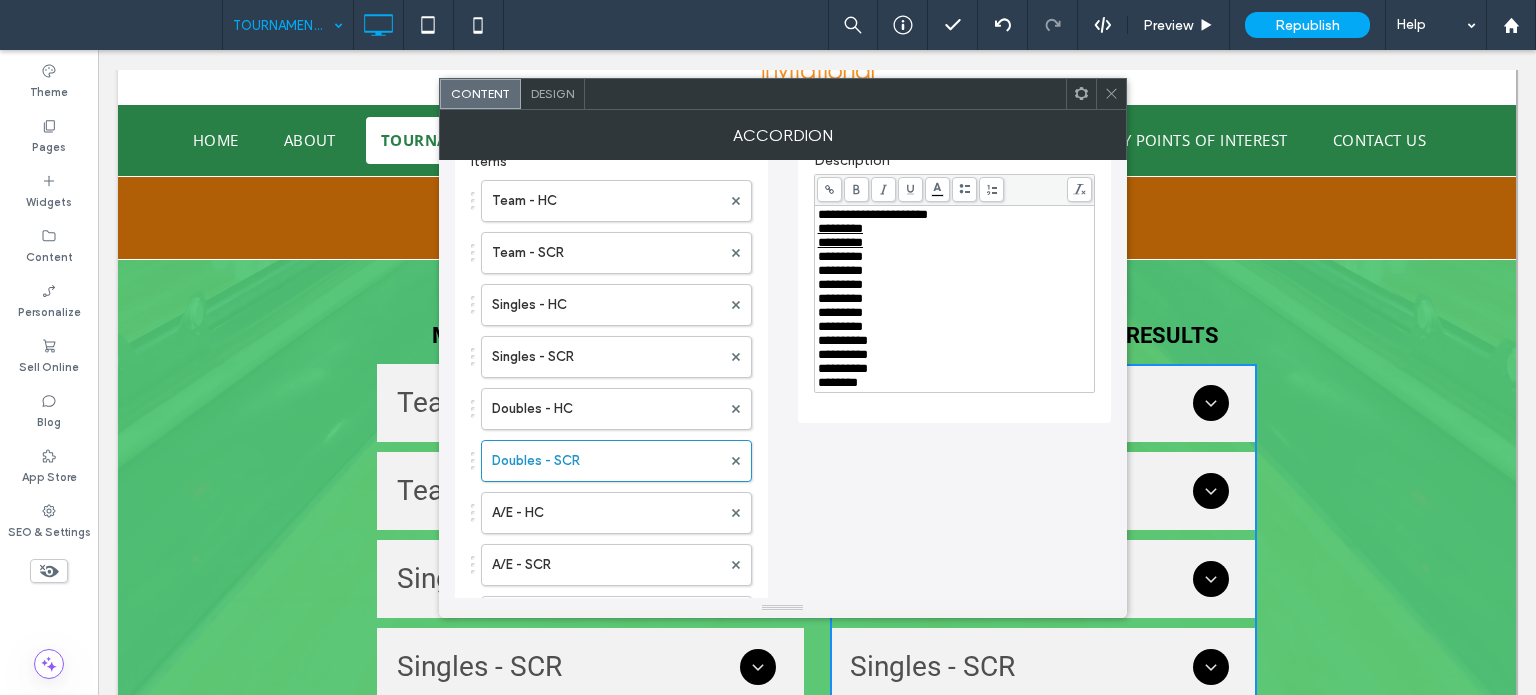click at bounding box center [829, 189] 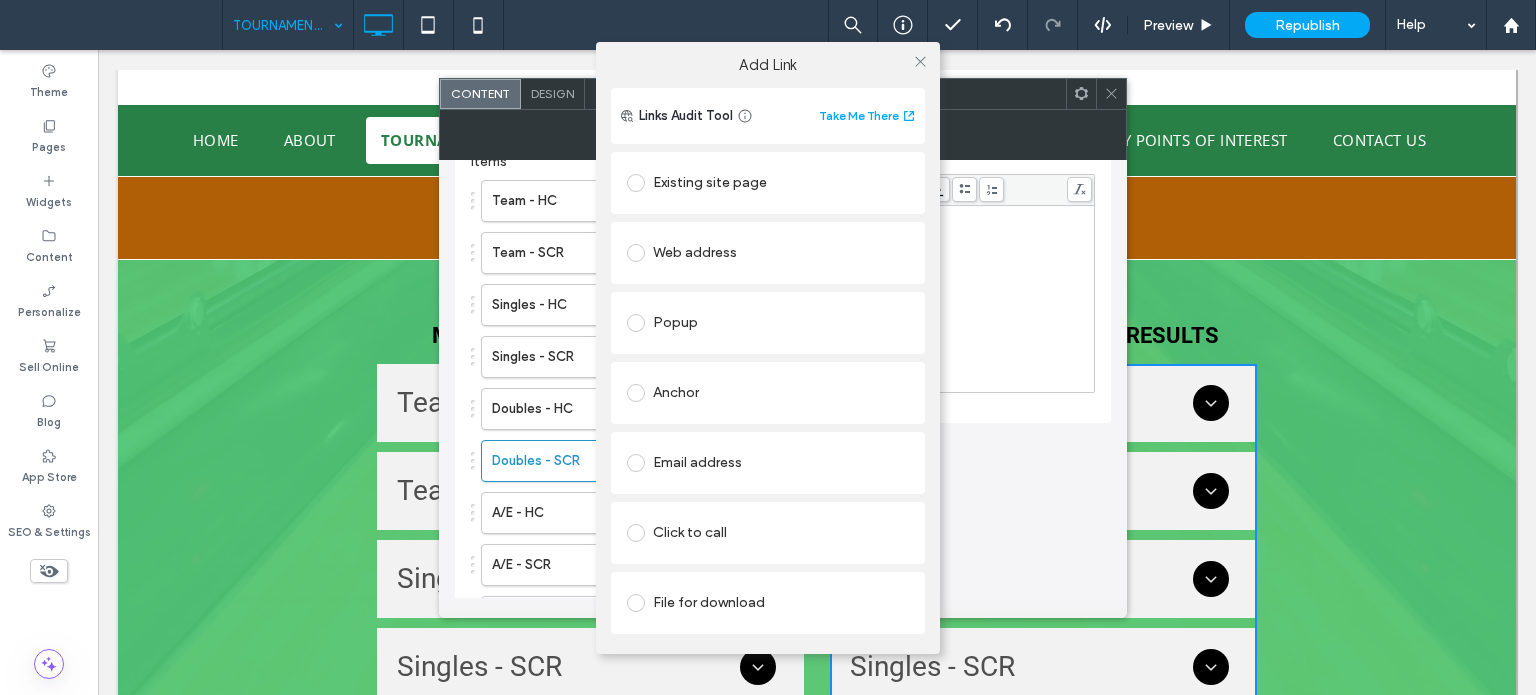 click on "File for download" at bounding box center [768, 603] 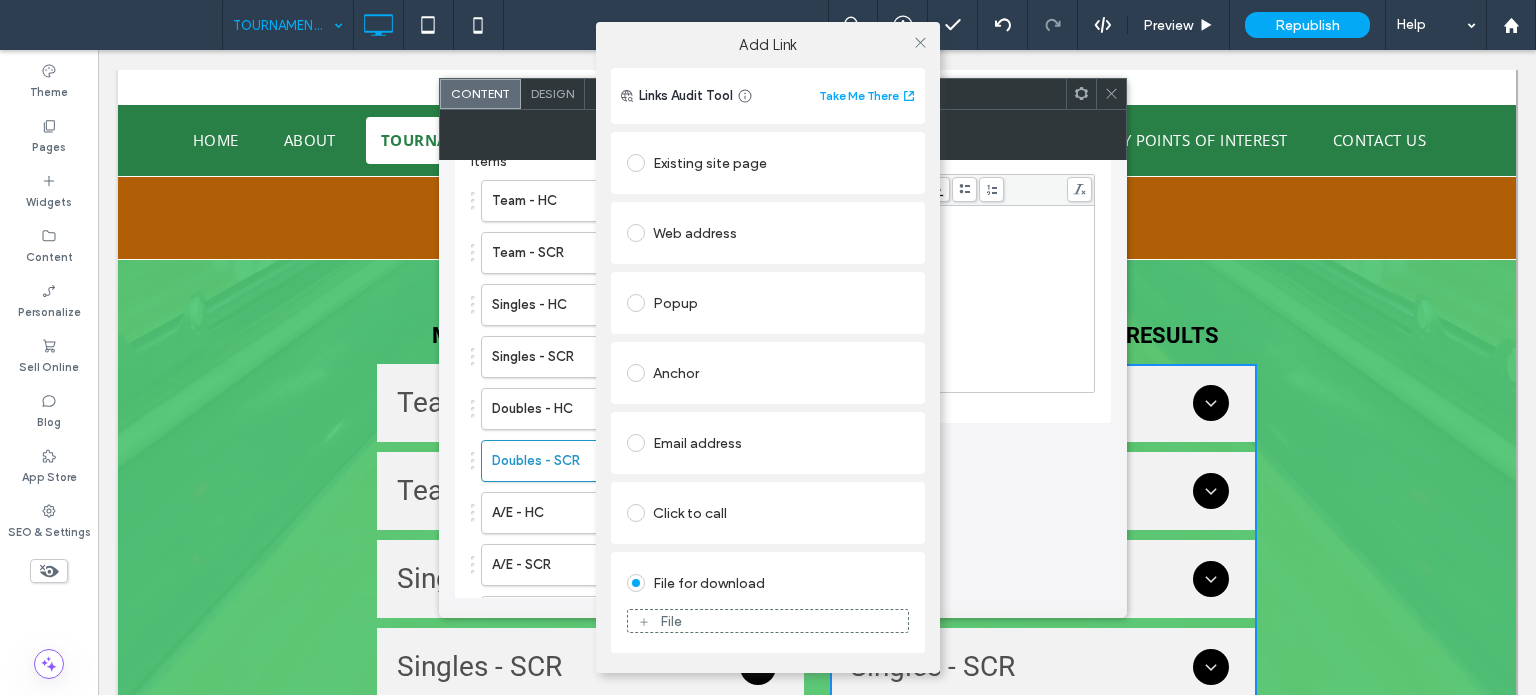 click on "File" at bounding box center (768, 621) 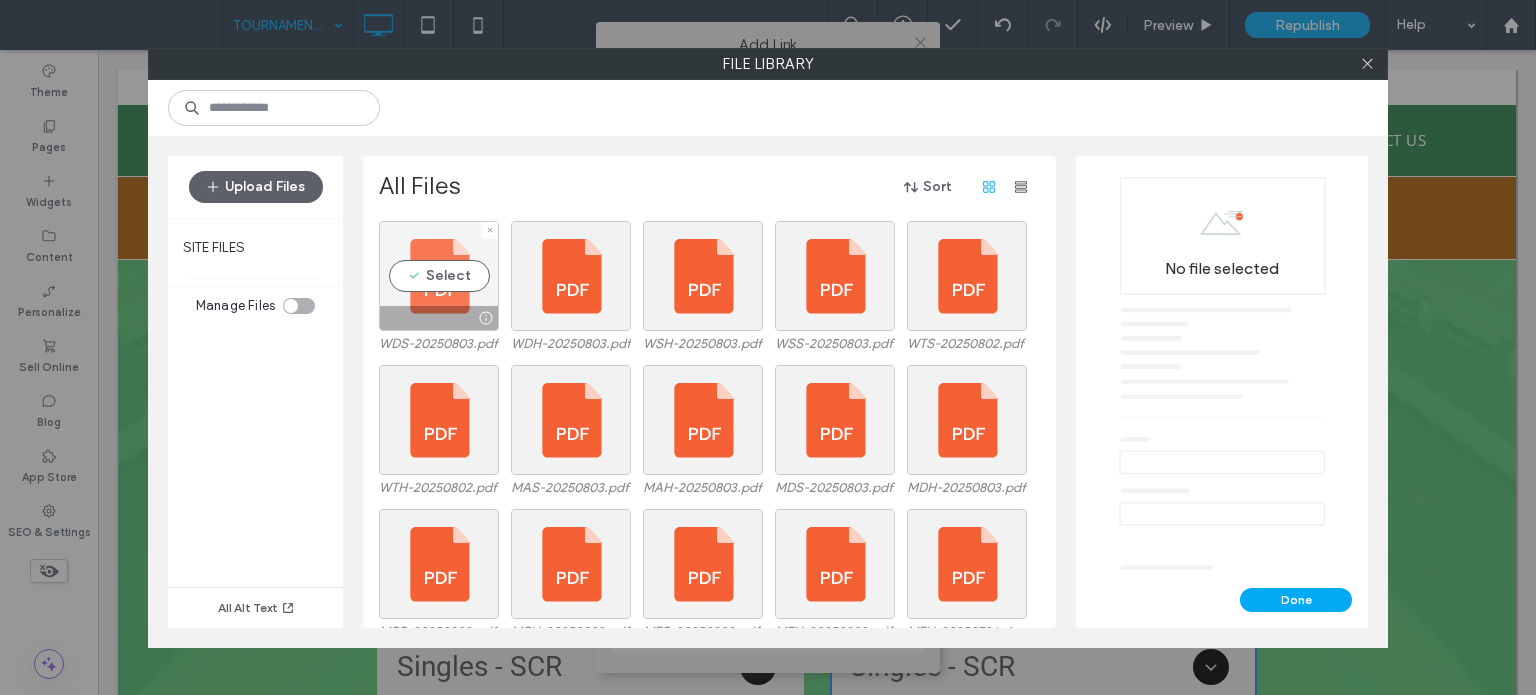 click on "Select" at bounding box center (439, 276) 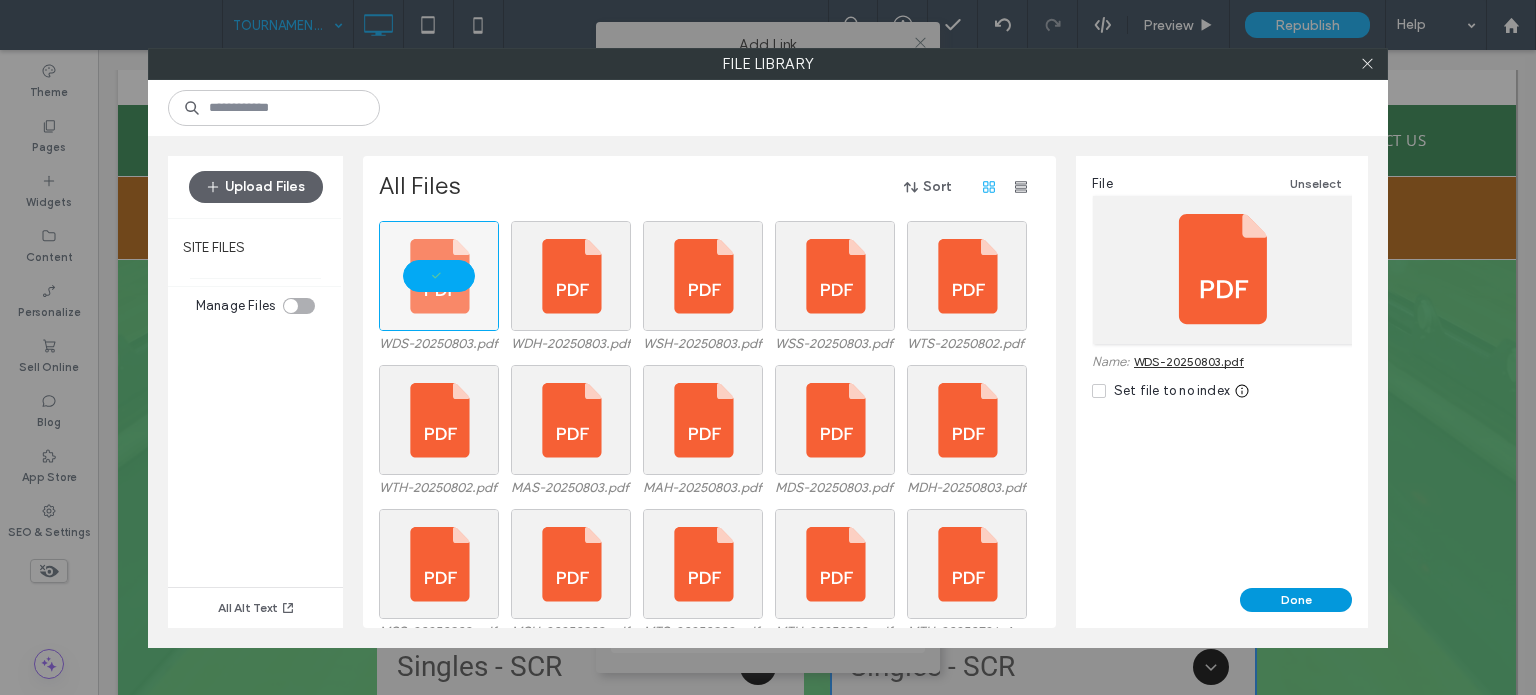 click on "Done" at bounding box center (1296, 600) 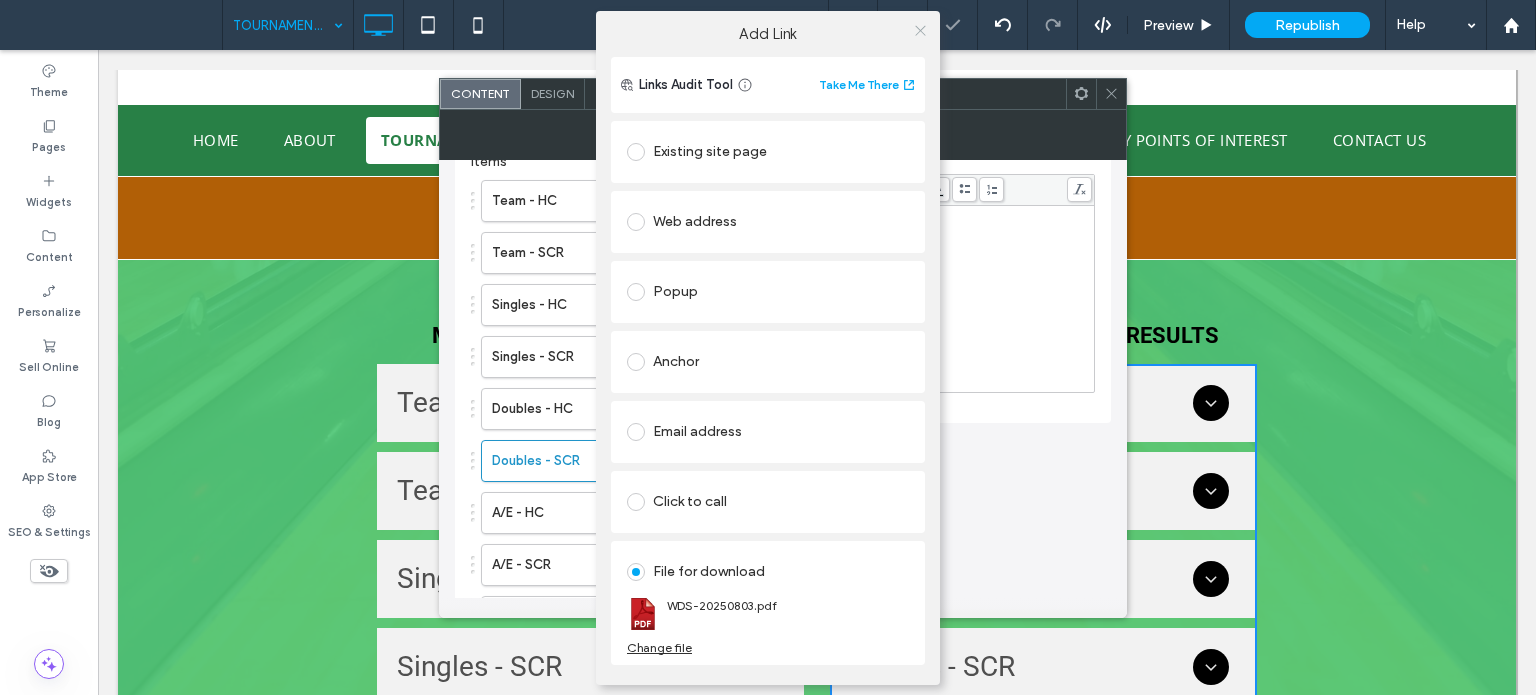 click at bounding box center (920, 31) 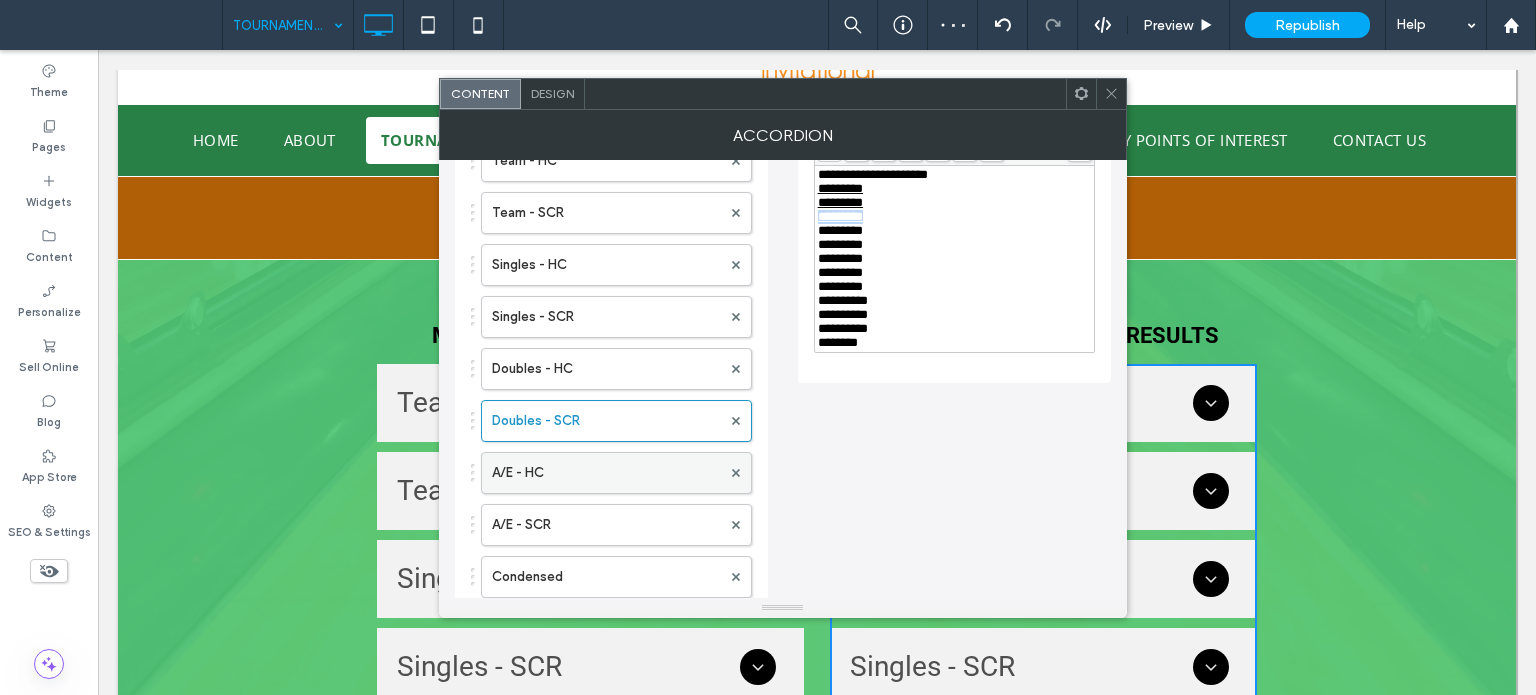 scroll, scrollTop: 300, scrollLeft: 0, axis: vertical 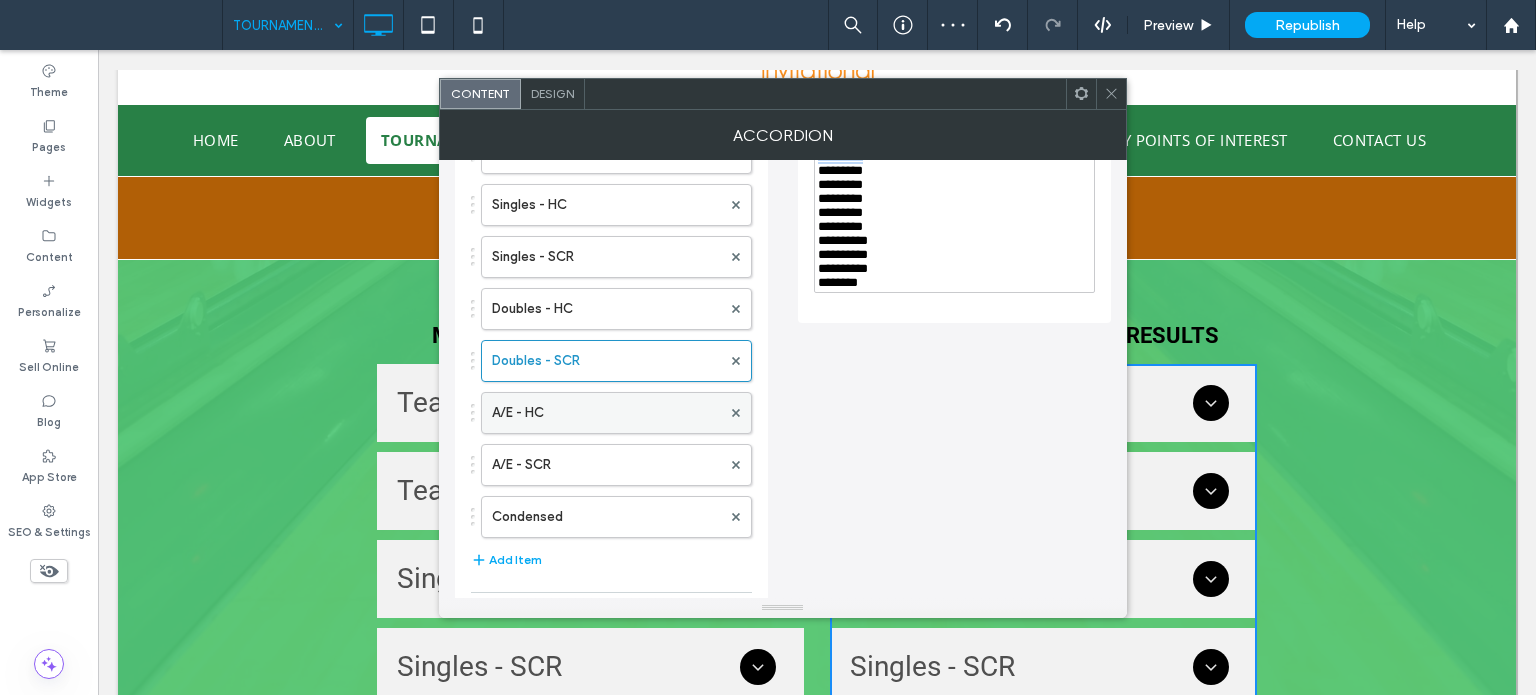 click on "A/E - HC" at bounding box center (606, 413) 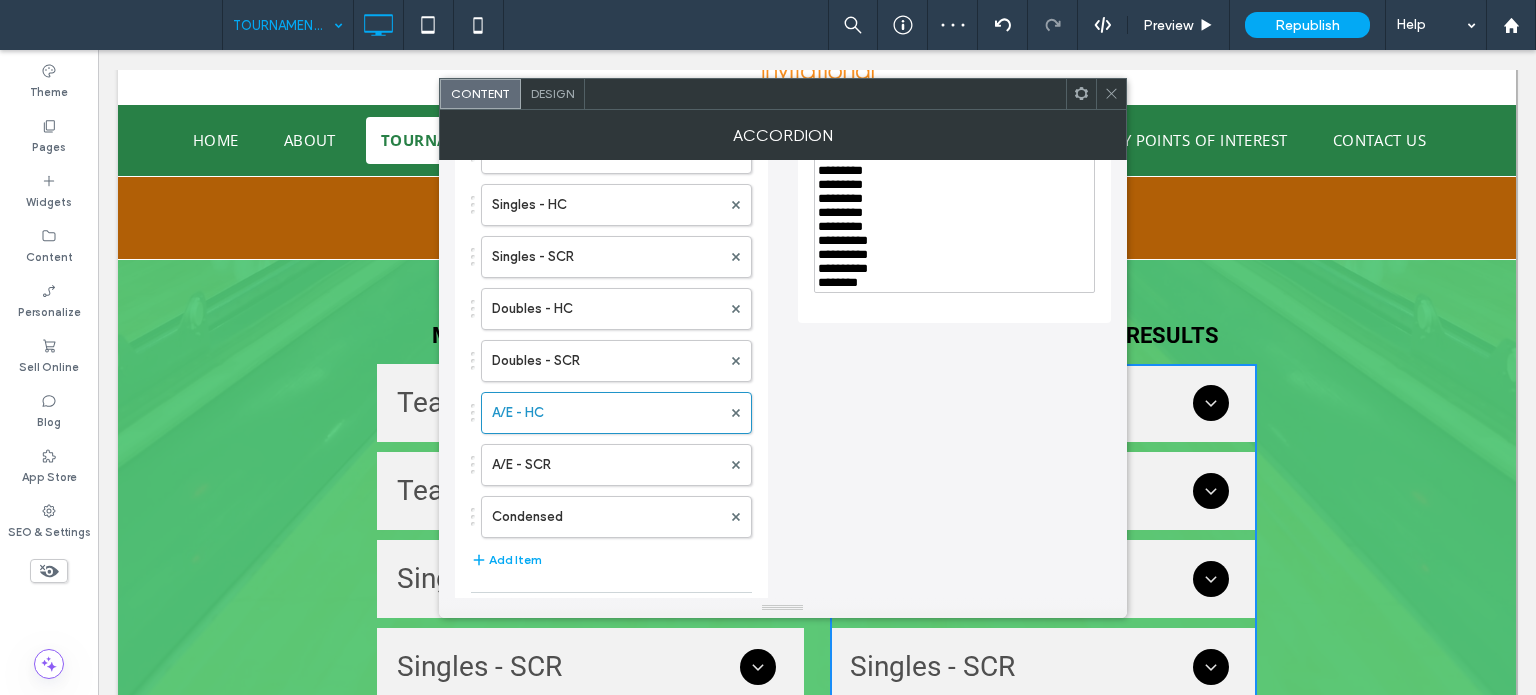 scroll, scrollTop: 200, scrollLeft: 0, axis: vertical 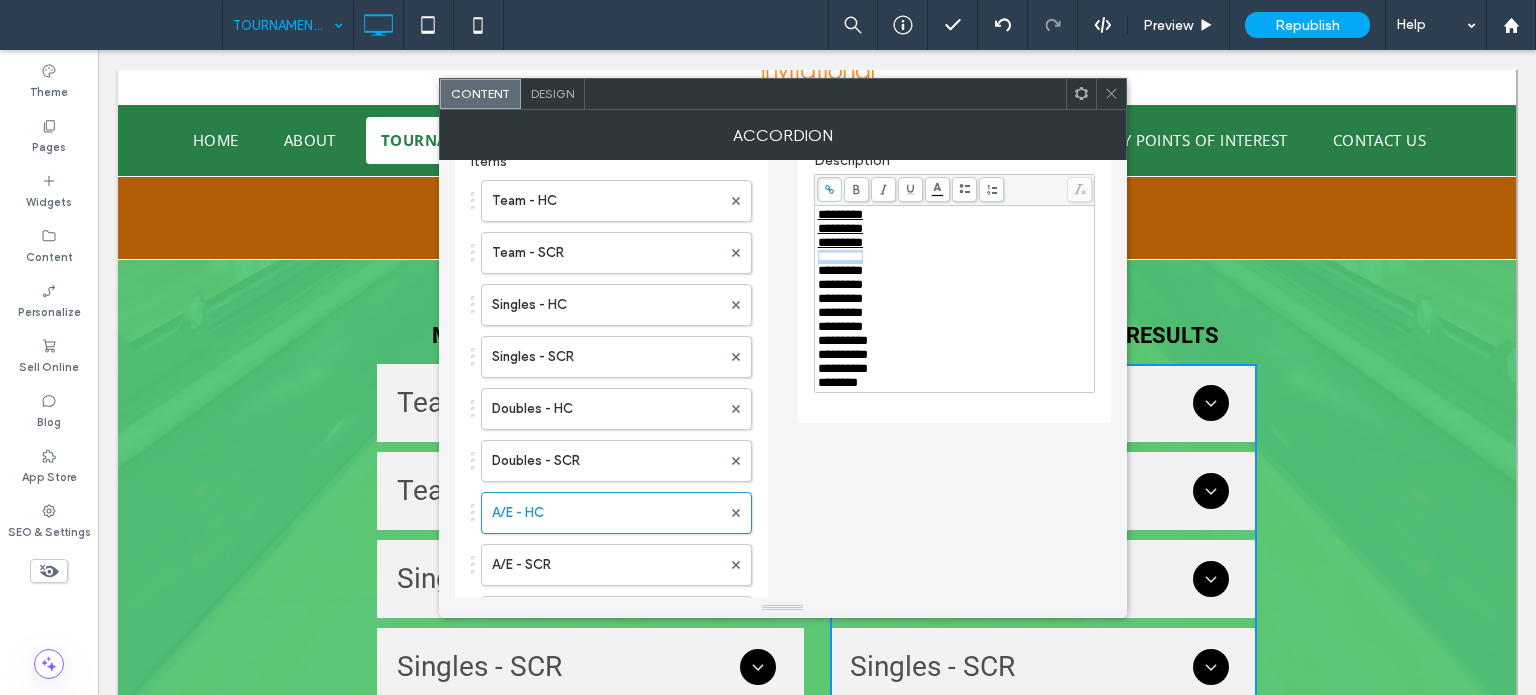 drag, startPoint x: 899, startPoint y: 265, endPoint x: 805, endPoint y: 265, distance: 94 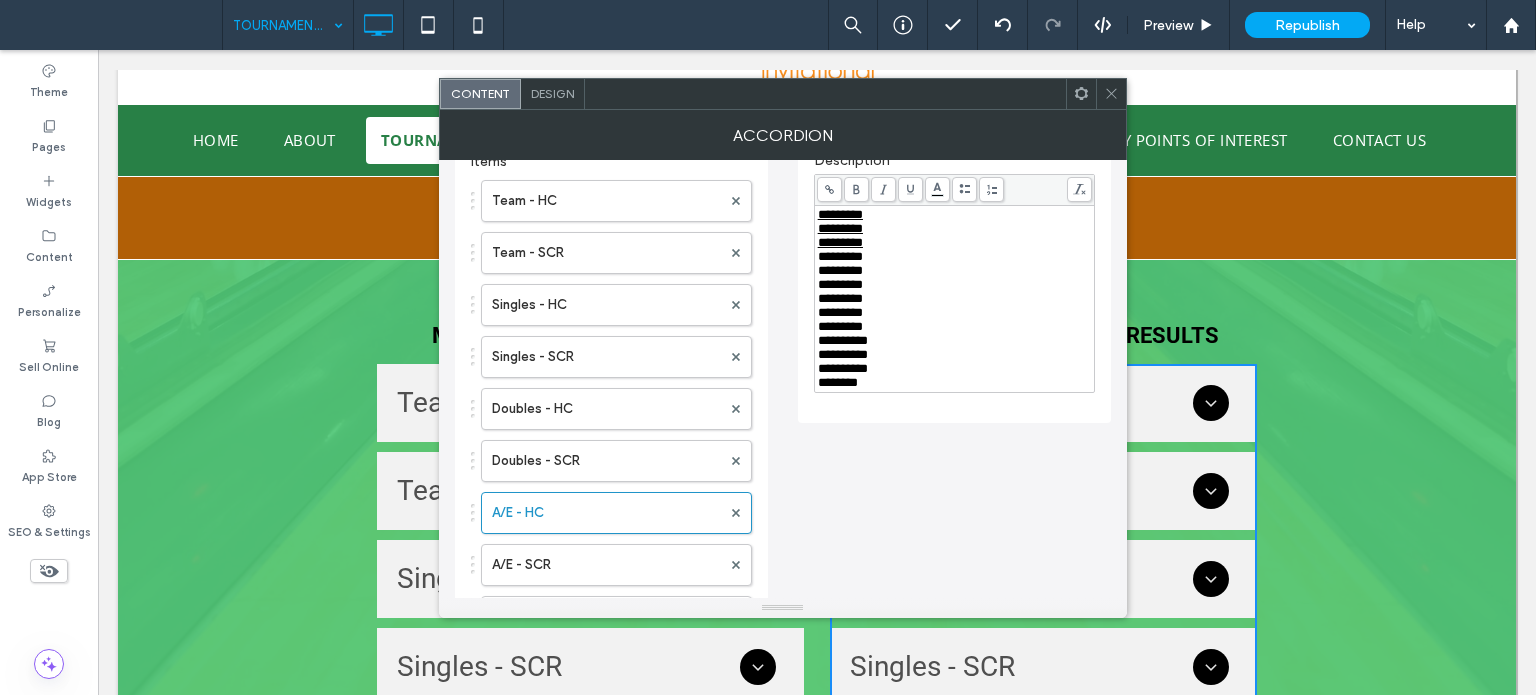 click 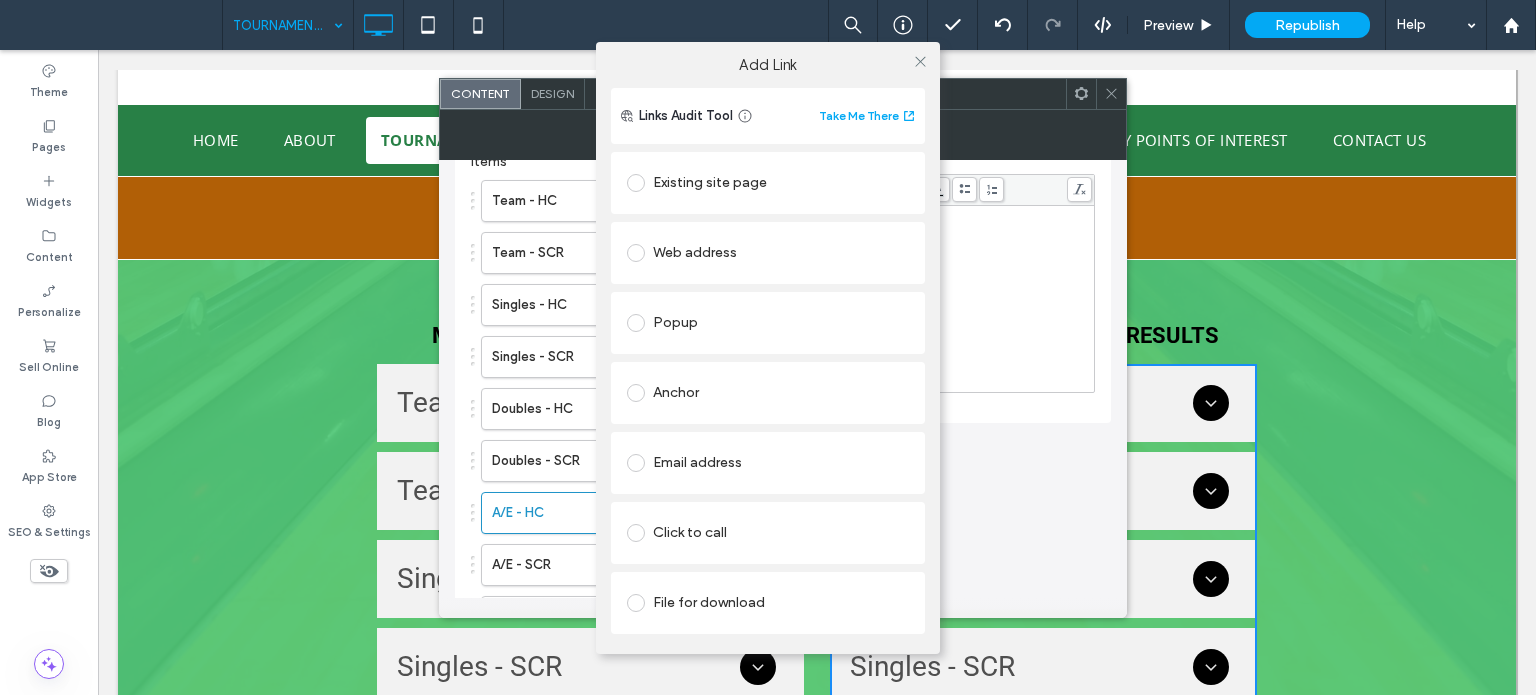 click on "File for download" at bounding box center (768, 603) 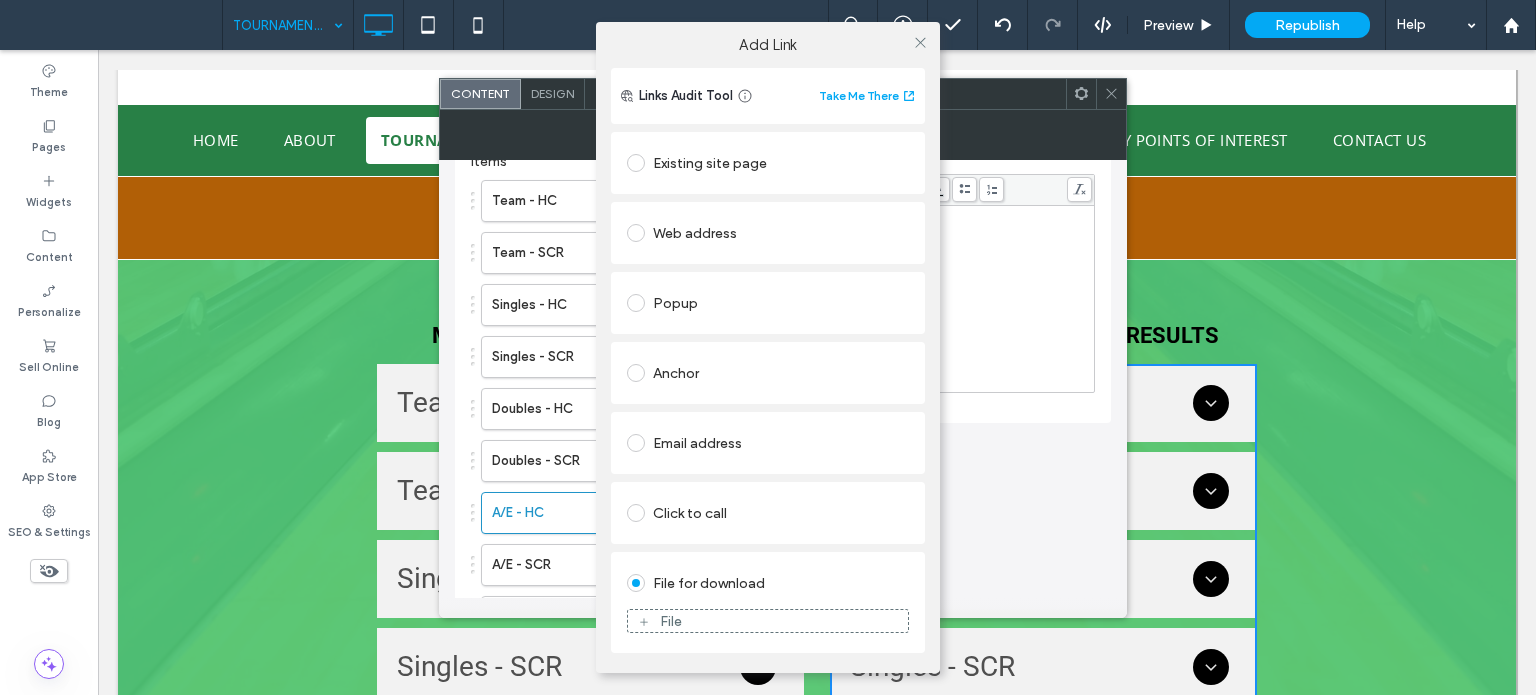 click on "File" at bounding box center (768, 621) 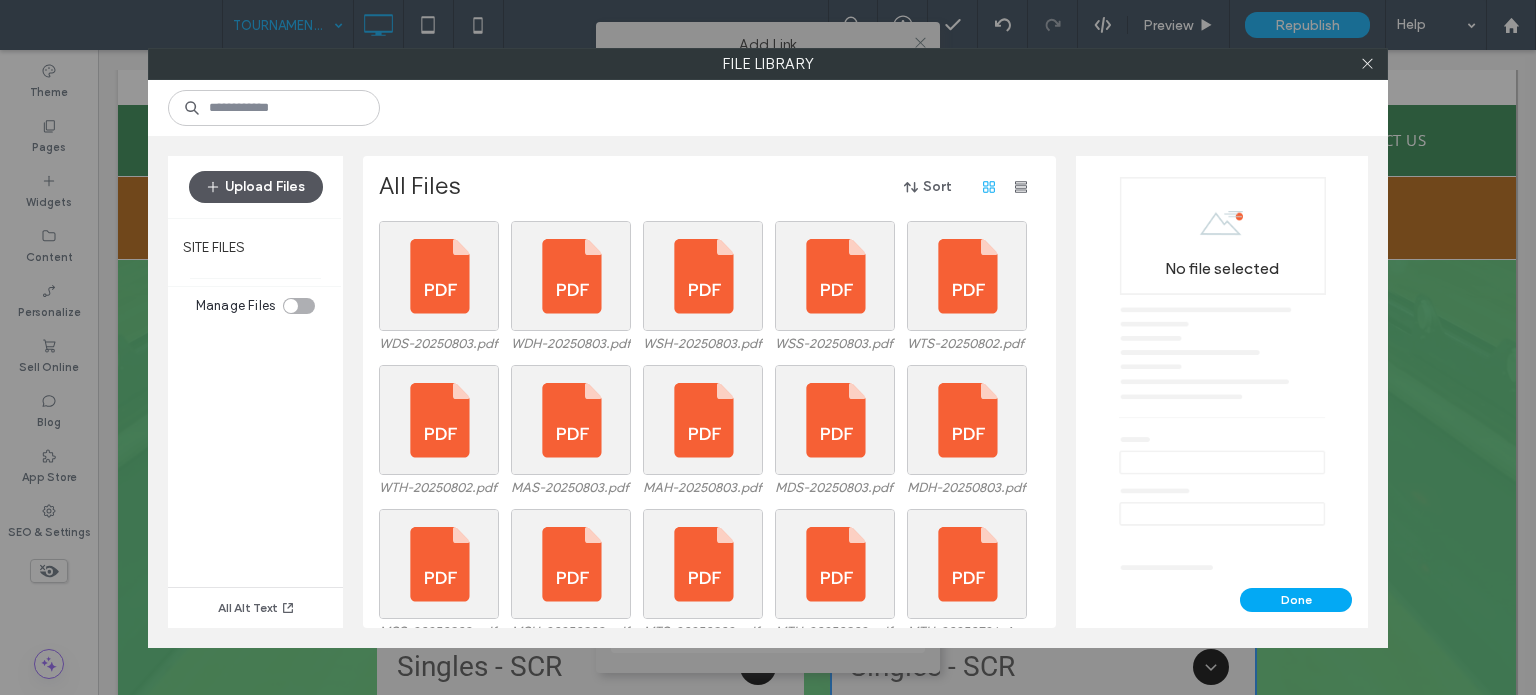 click on "Upload Files" at bounding box center [256, 187] 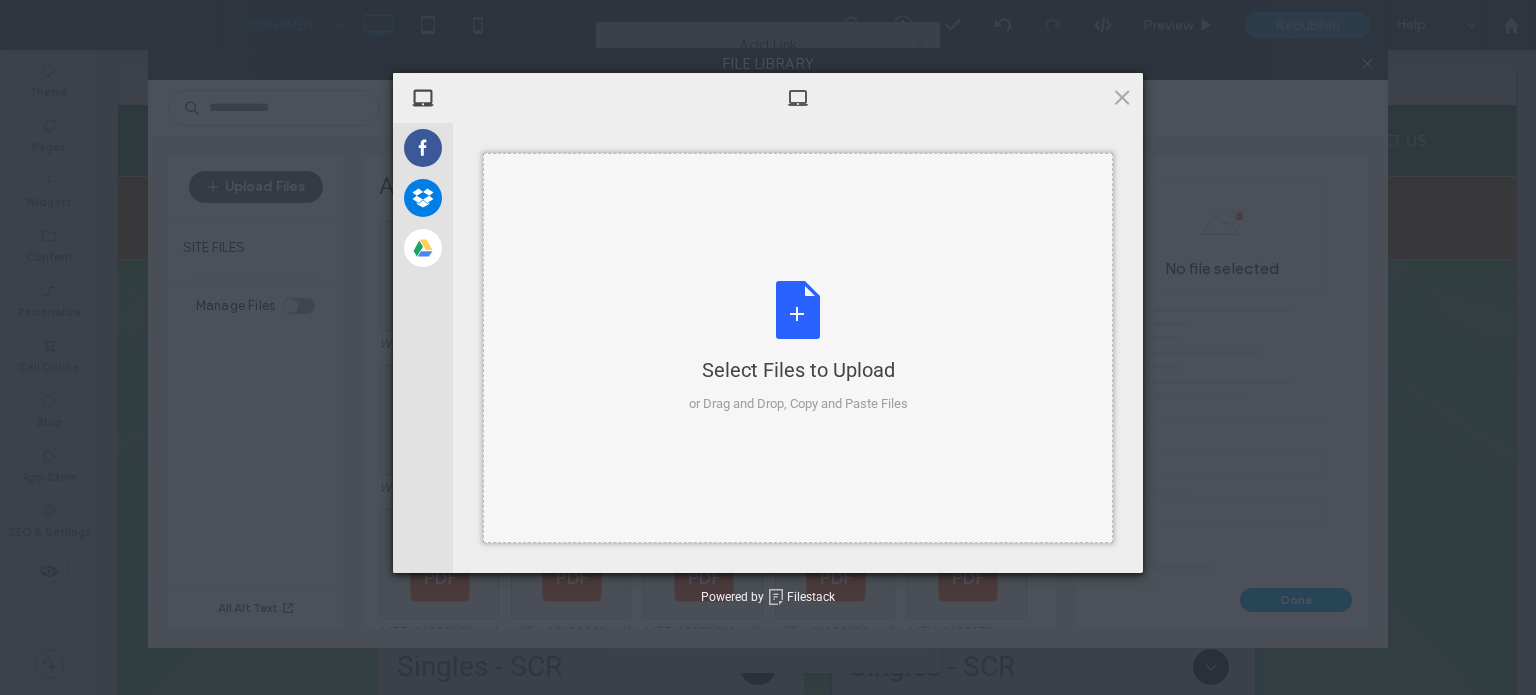 click on "Select Files to Upload
or Drag and Drop, Copy and Paste Files" at bounding box center [798, 347] 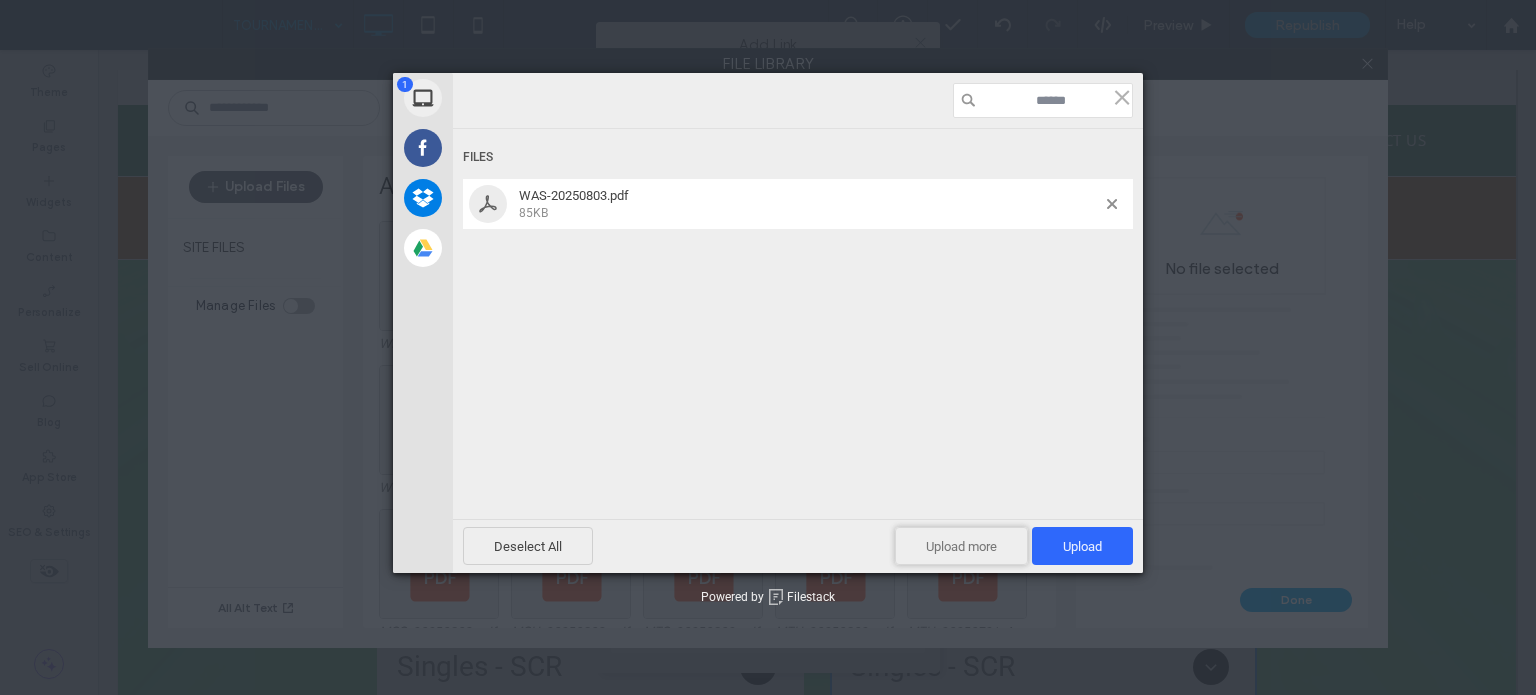 click on "Upload more" at bounding box center [961, 546] 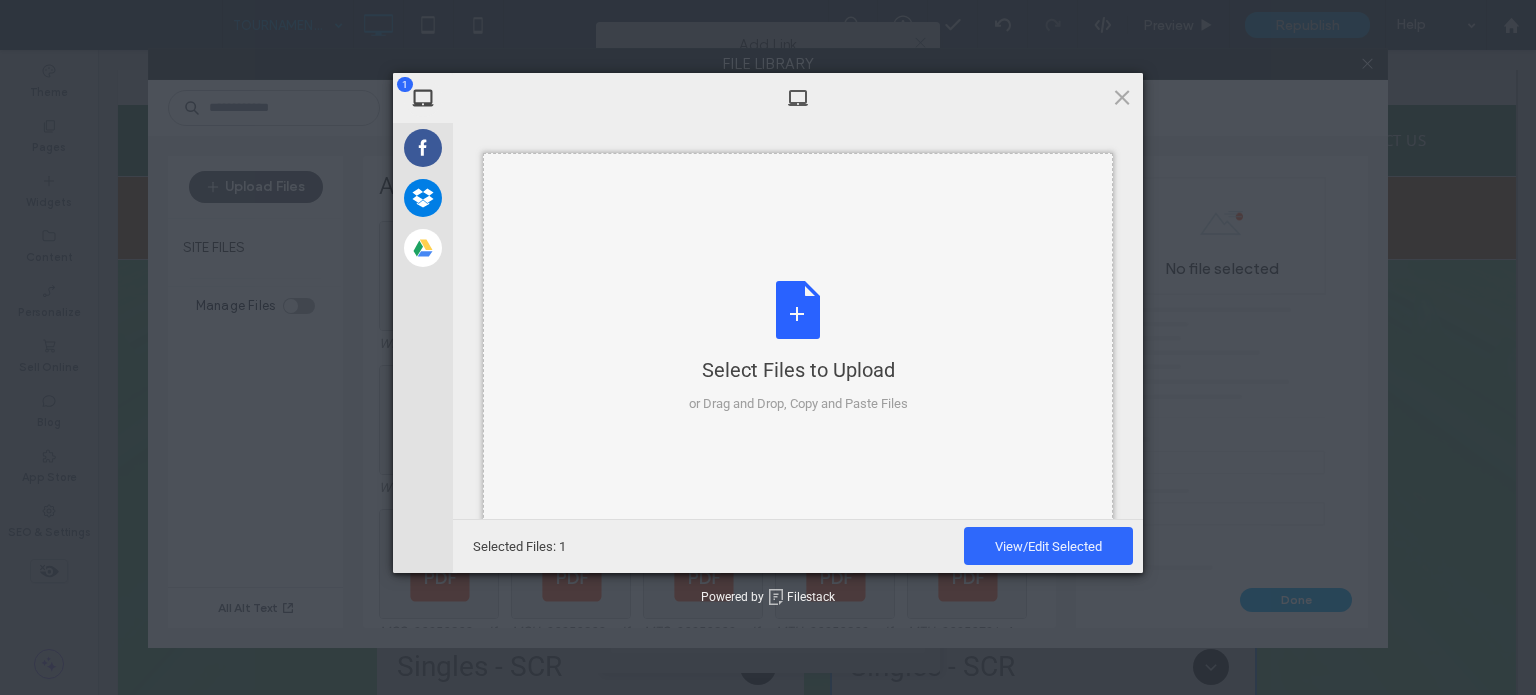 click on "Select Files to Upload
or Drag and Drop, Copy and Paste Files" at bounding box center [798, 347] 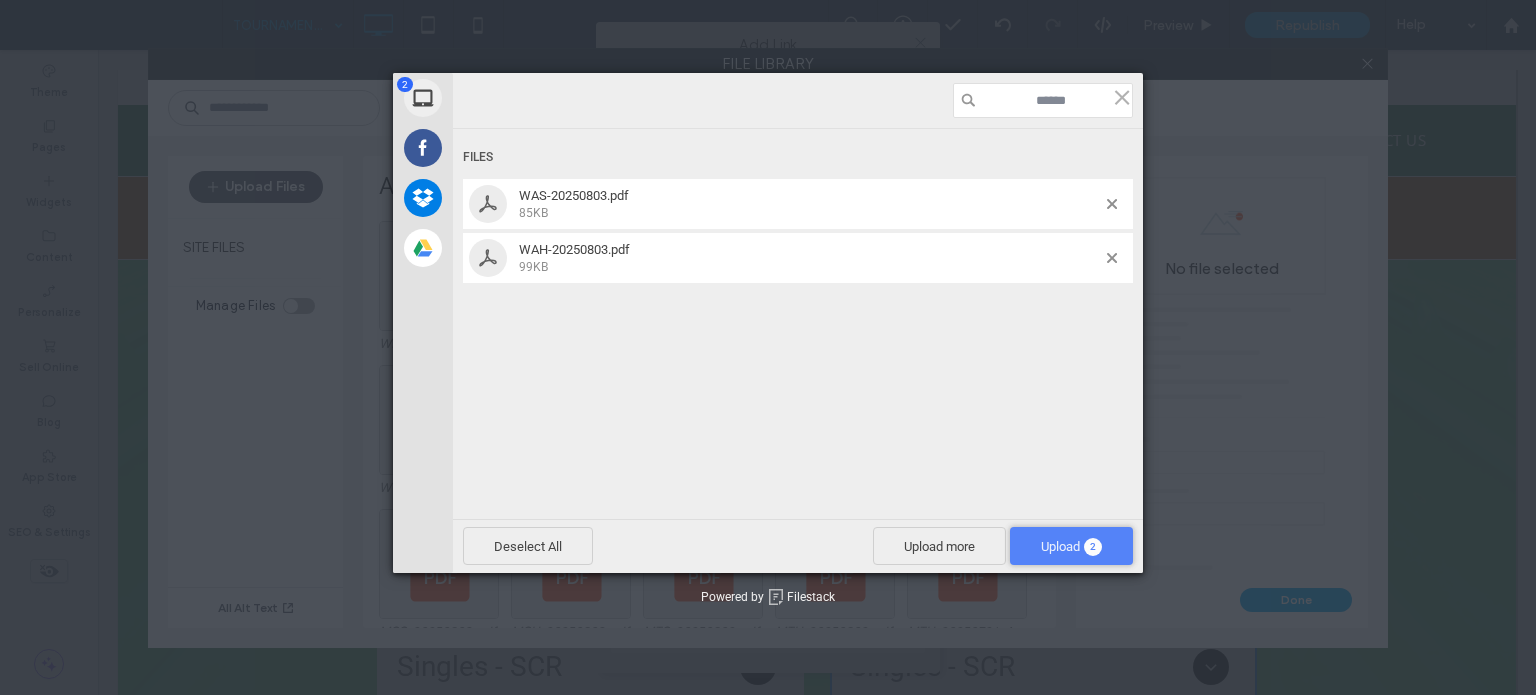 click on "Upload
2" at bounding box center (1071, 546) 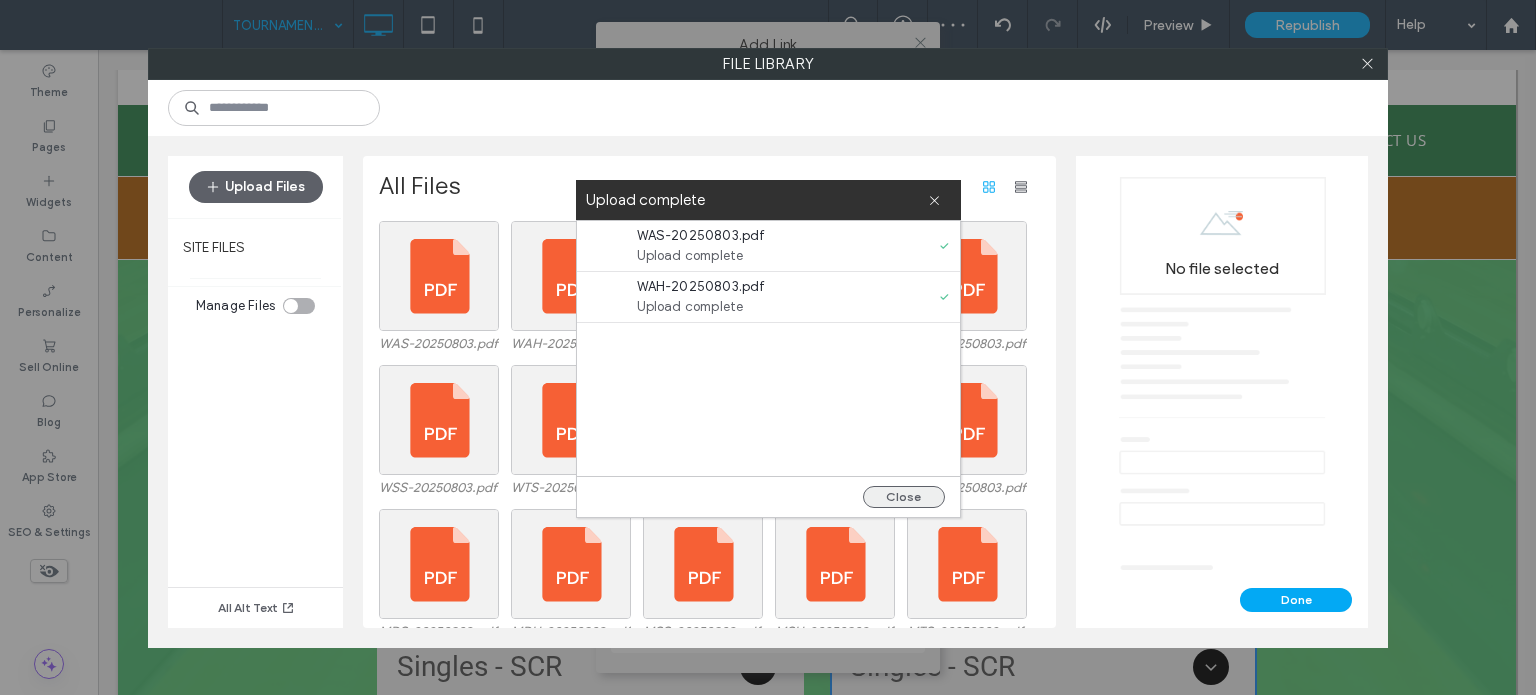 click on "Close" at bounding box center [904, 497] 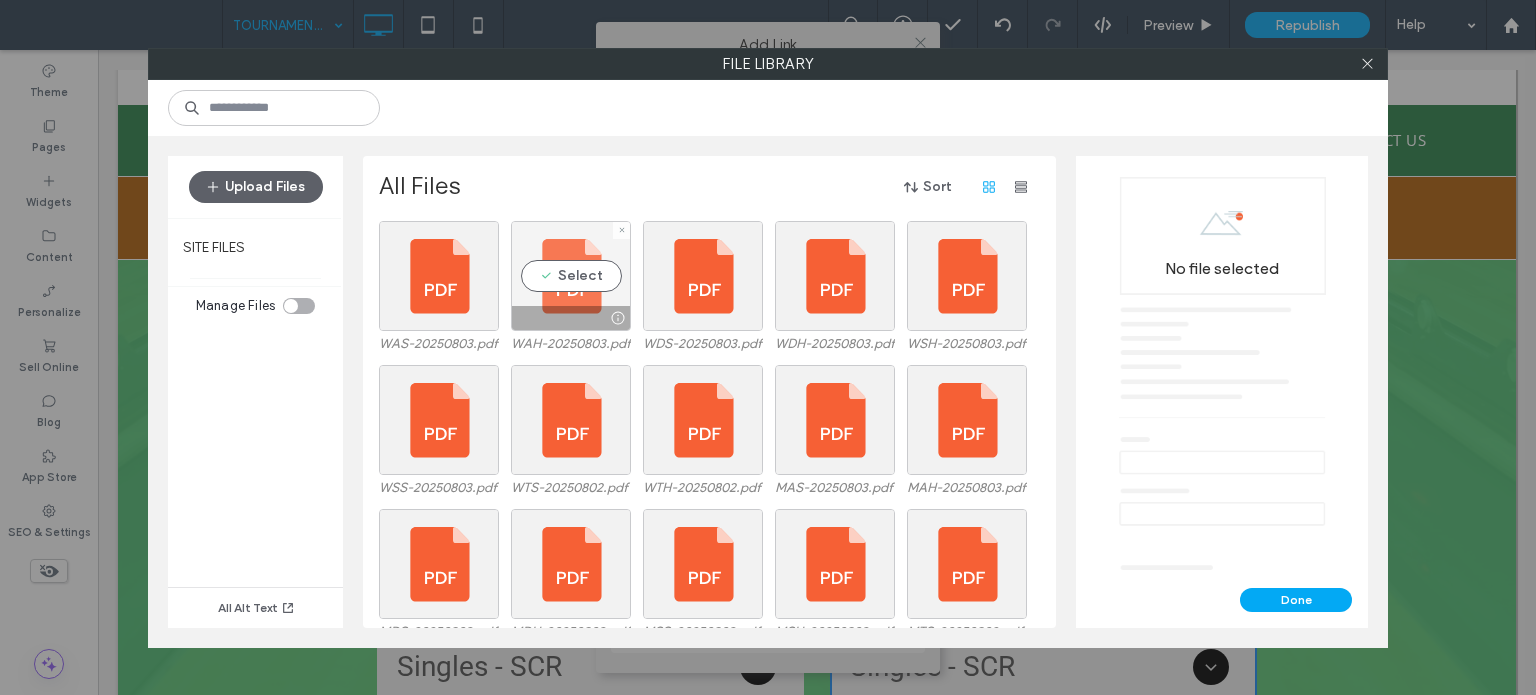 click on "Select" at bounding box center [571, 276] 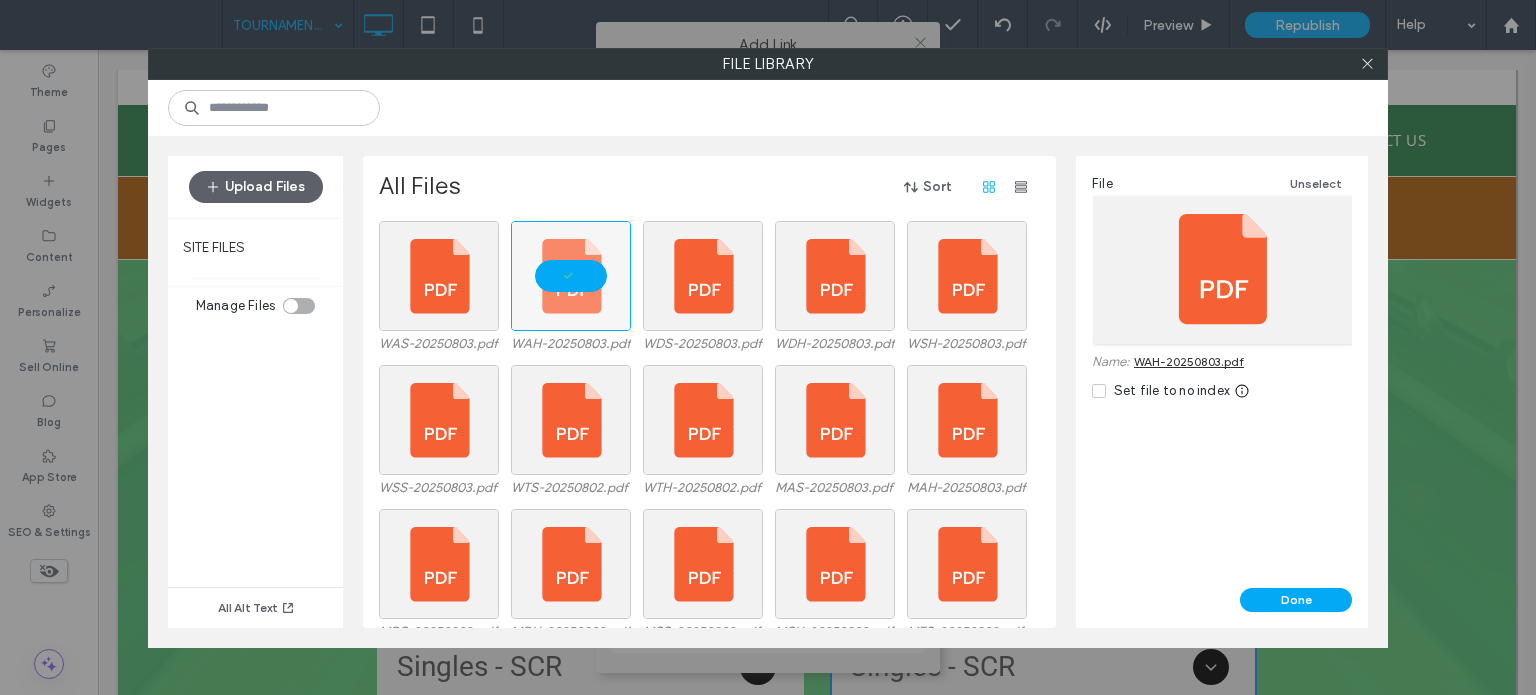click on "Done" at bounding box center [1222, 608] 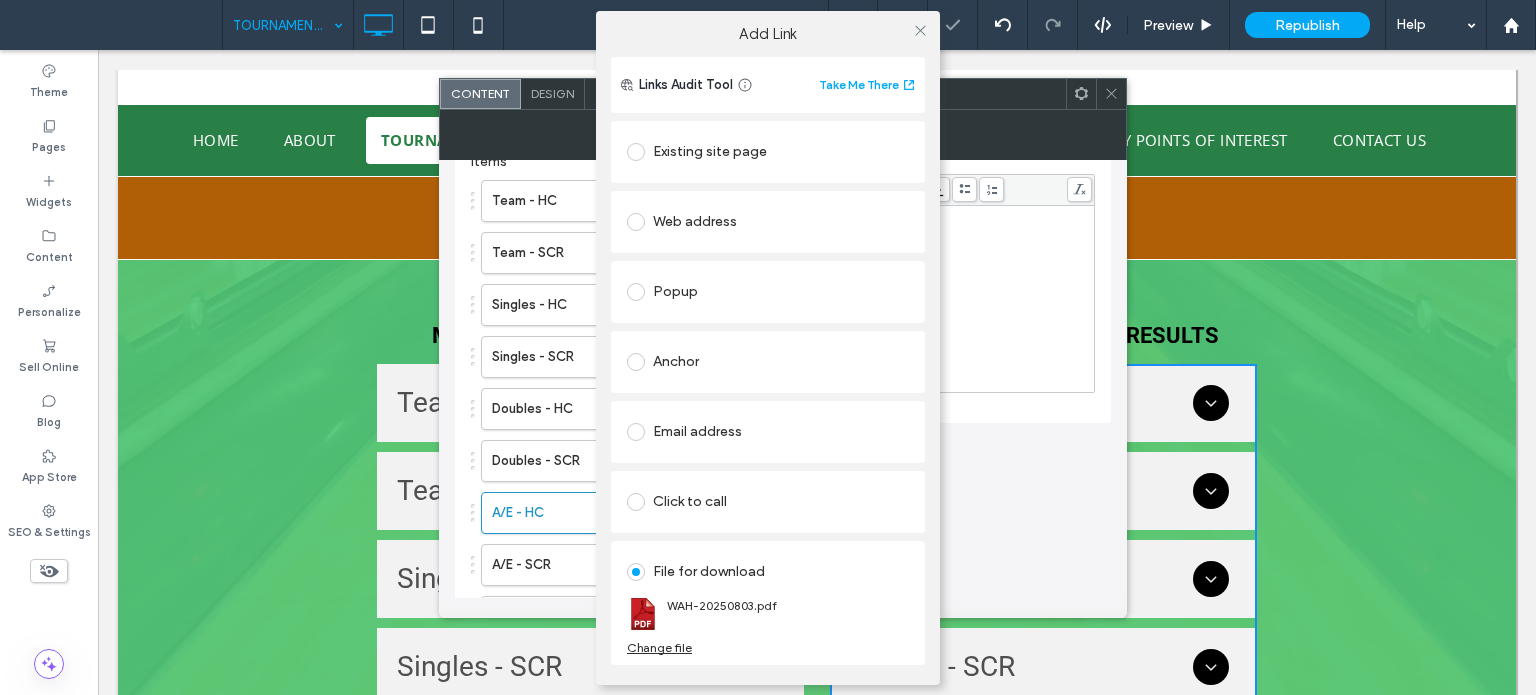 click at bounding box center (920, 31) 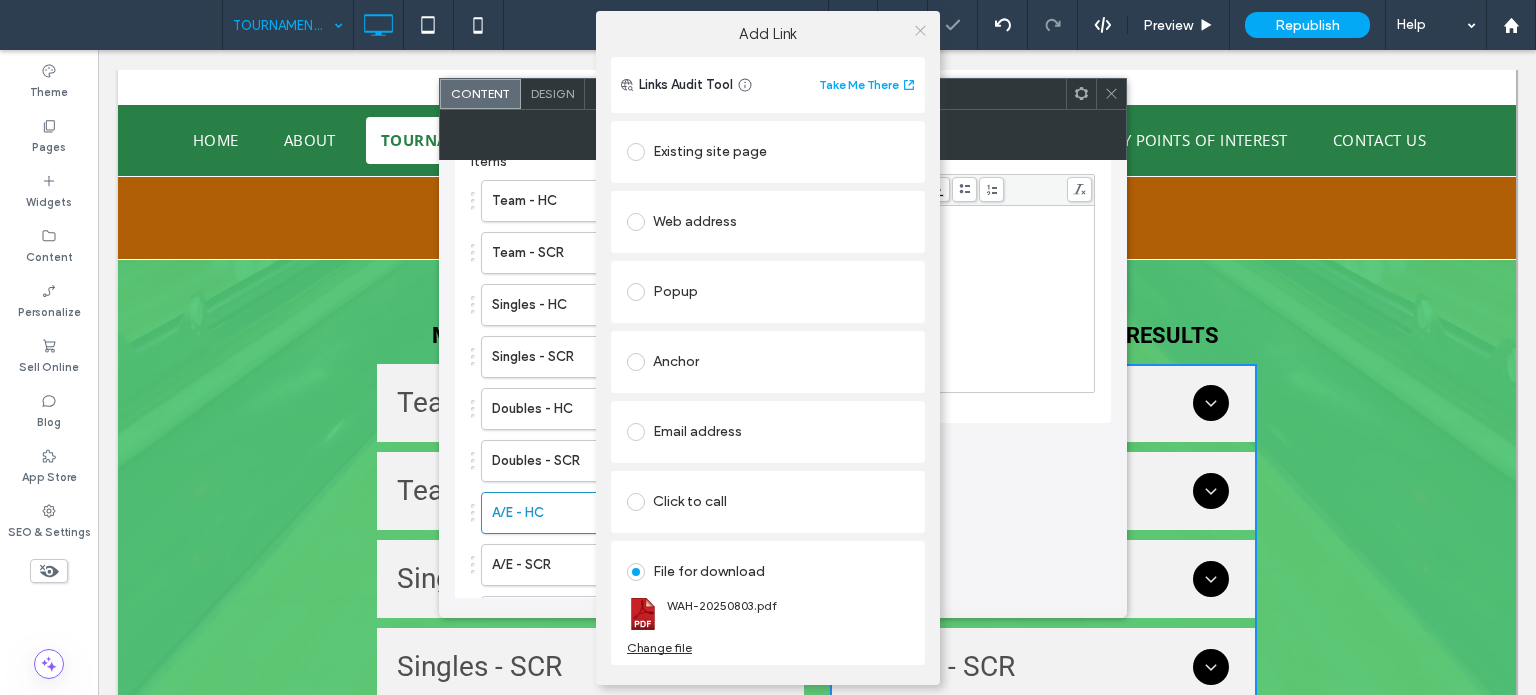 click 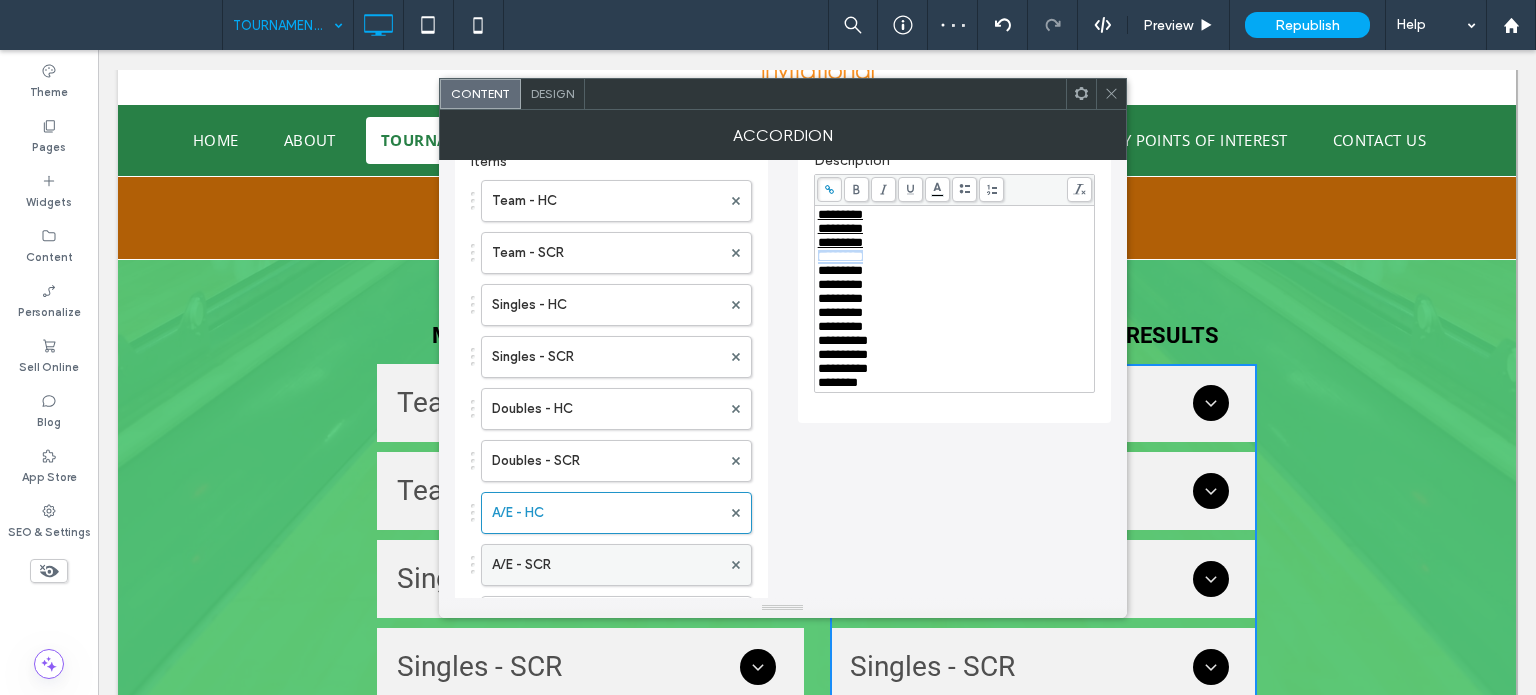 click on "A/E - SCR" at bounding box center (606, 565) 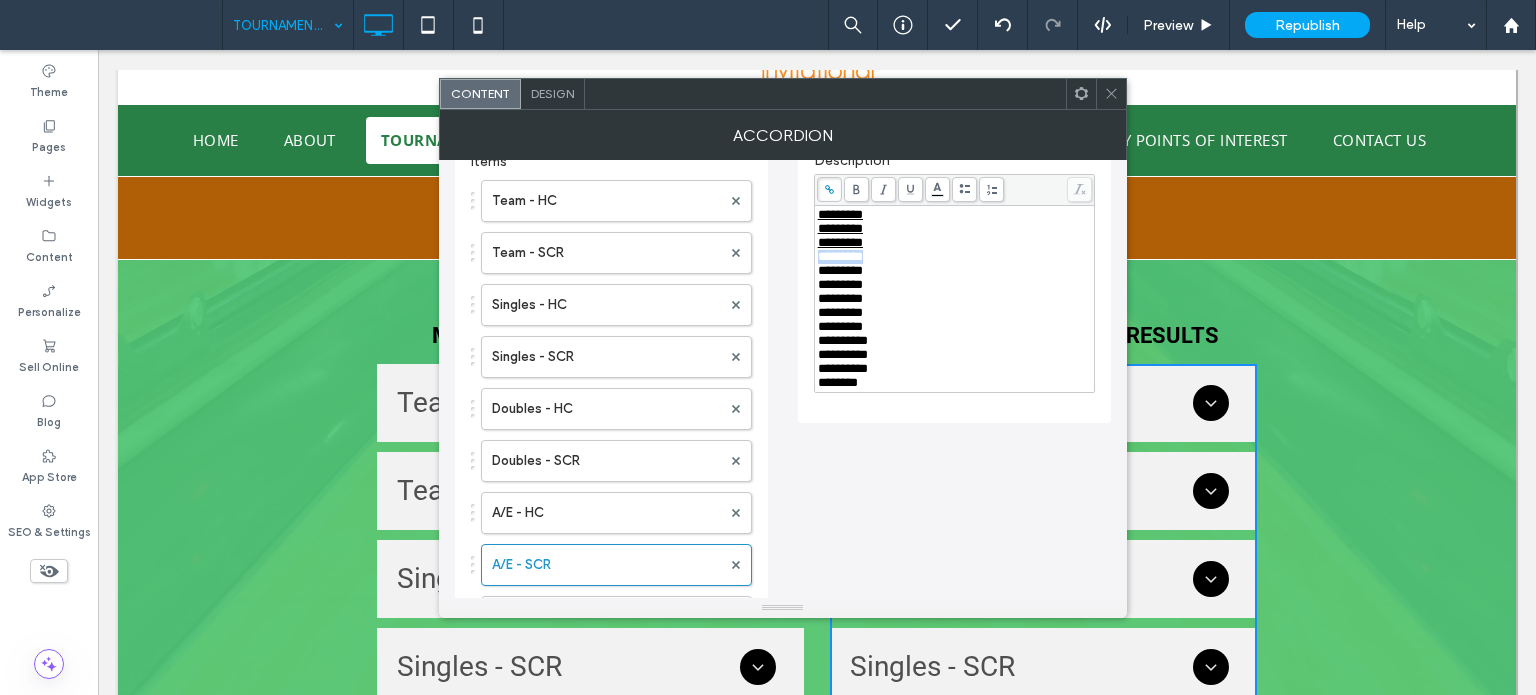 drag, startPoint x: 898, startPoint y: 266, endPoint x: 806, endPoint y: 265, distance: 92.00543 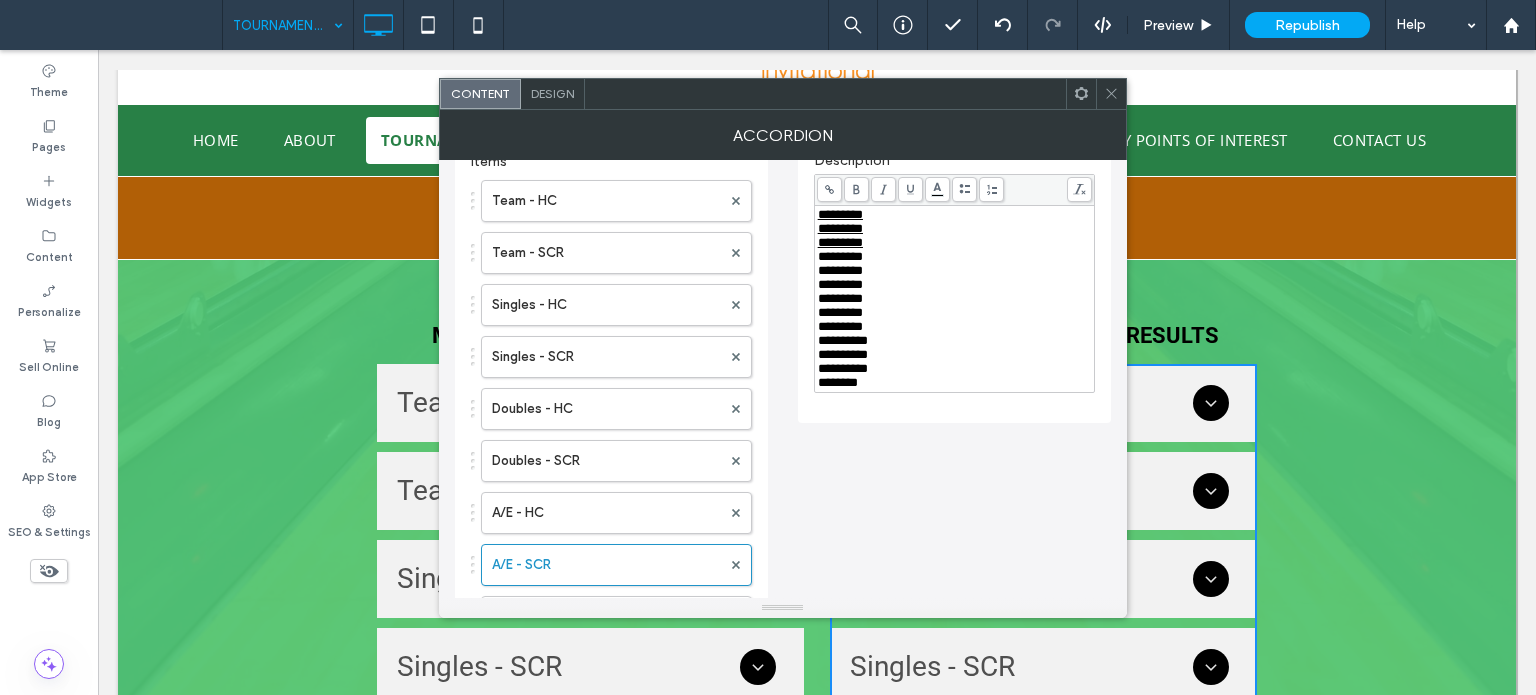click at bounding box center (829, 189) 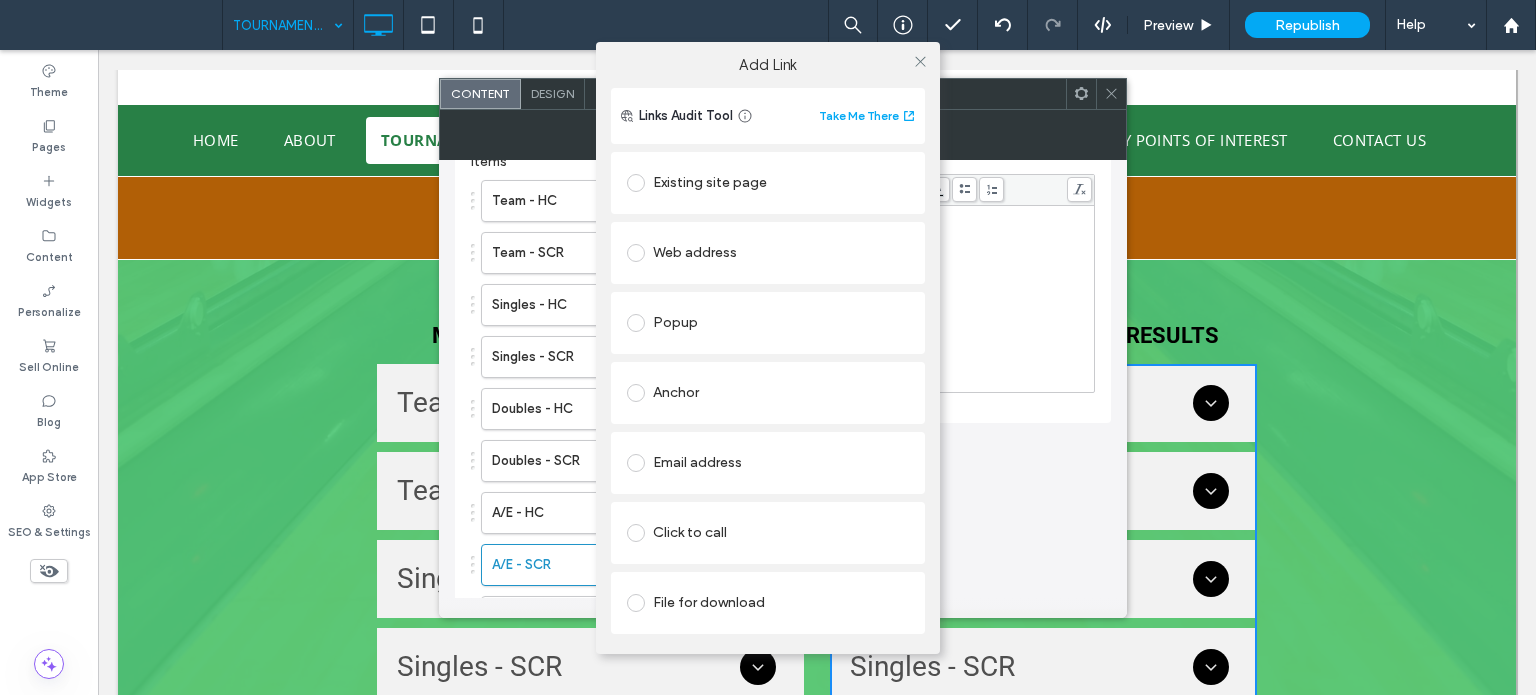 click on "File for download" at bounding box center [768, 603] 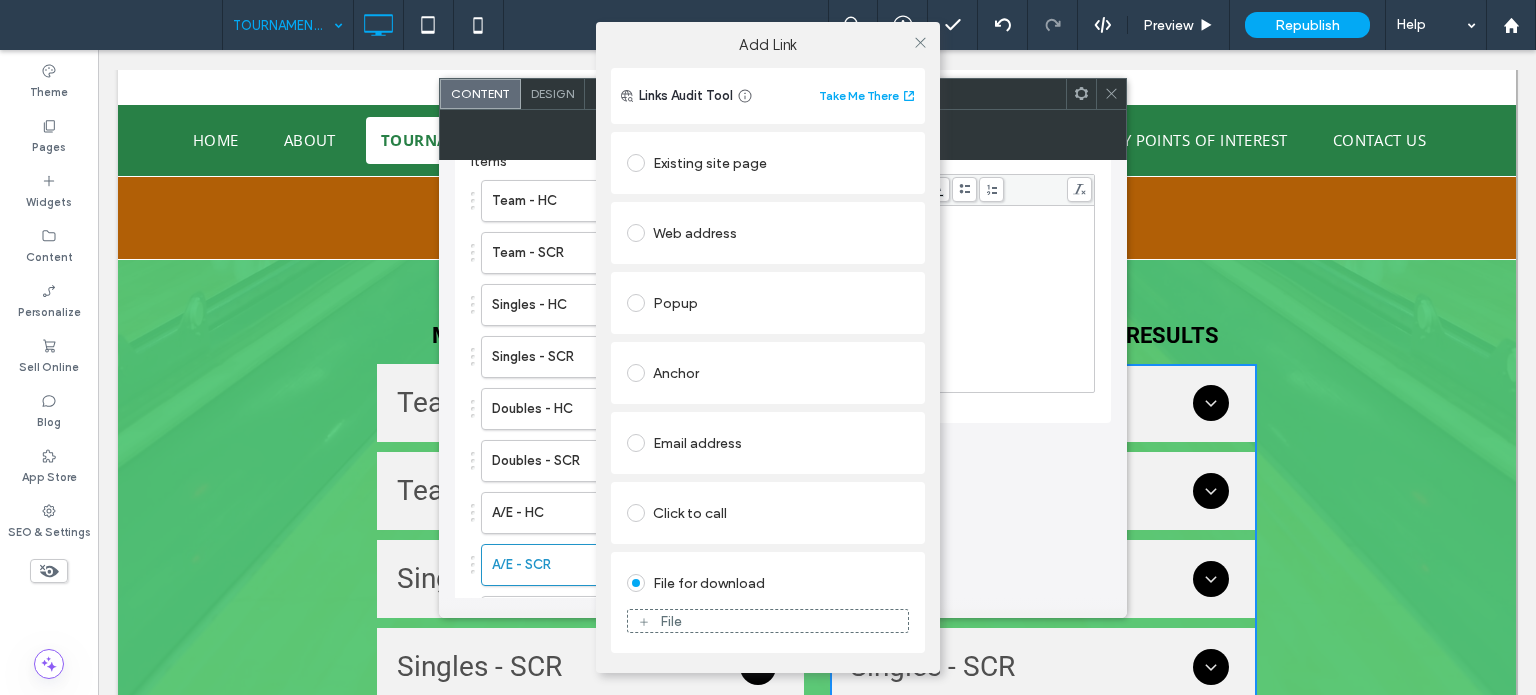click on "File" at bounding box center (768, 621) 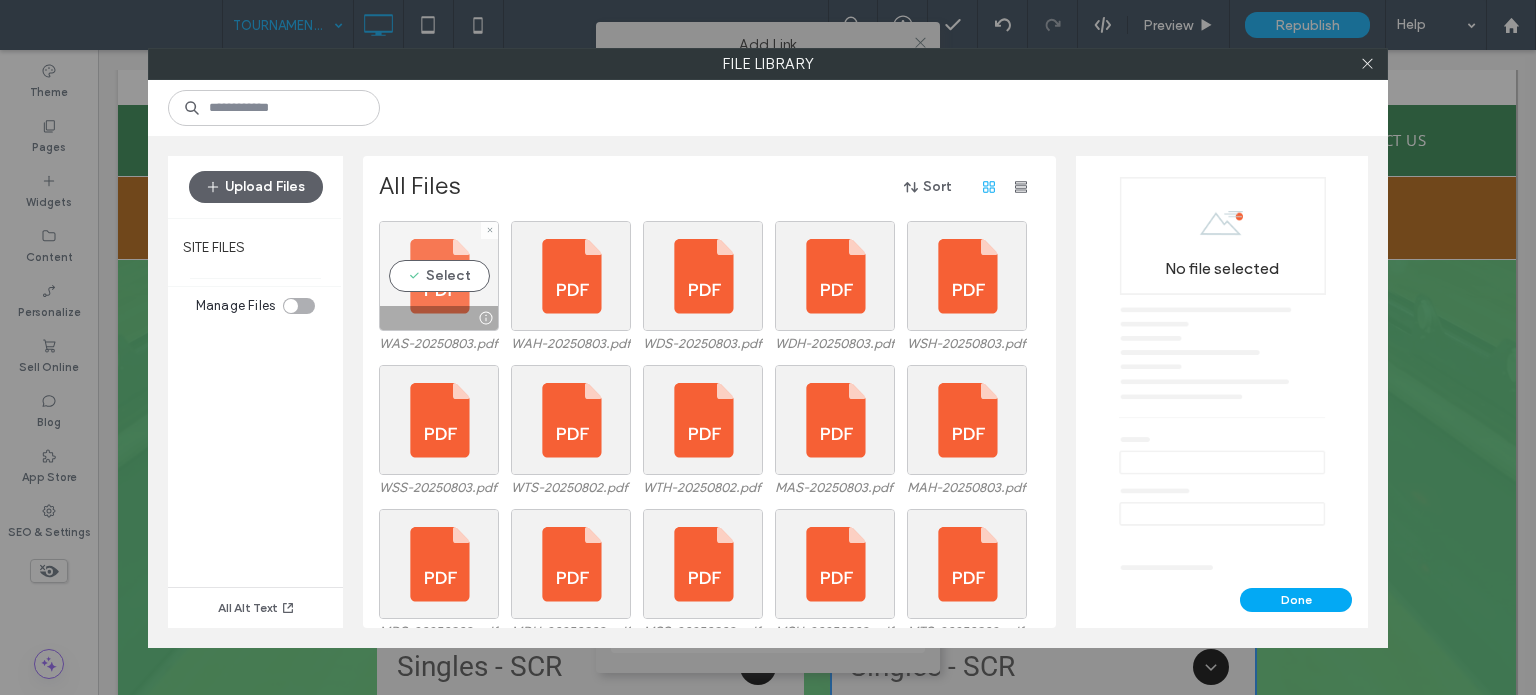 click on "Select" at bounding box center [439, 276] 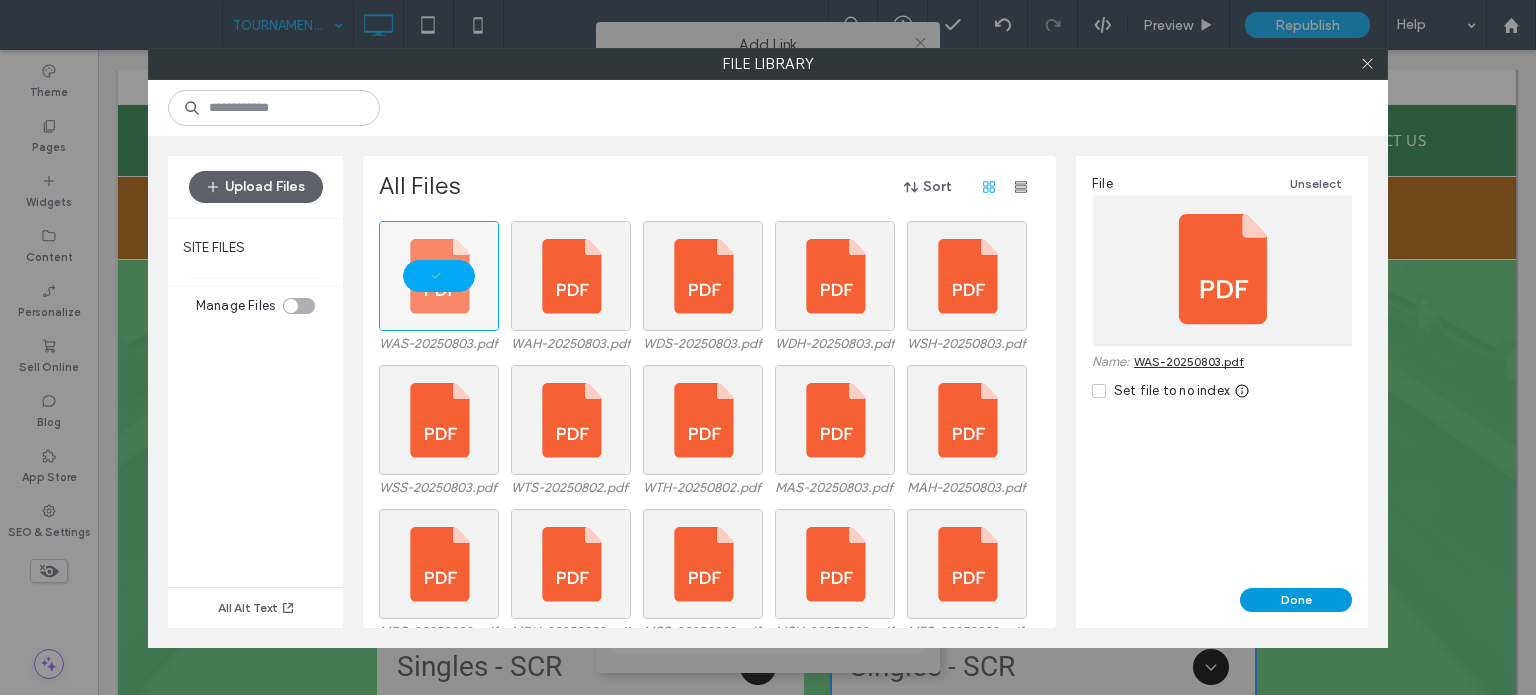 click on "Done" at bounding box center (1296, 600) 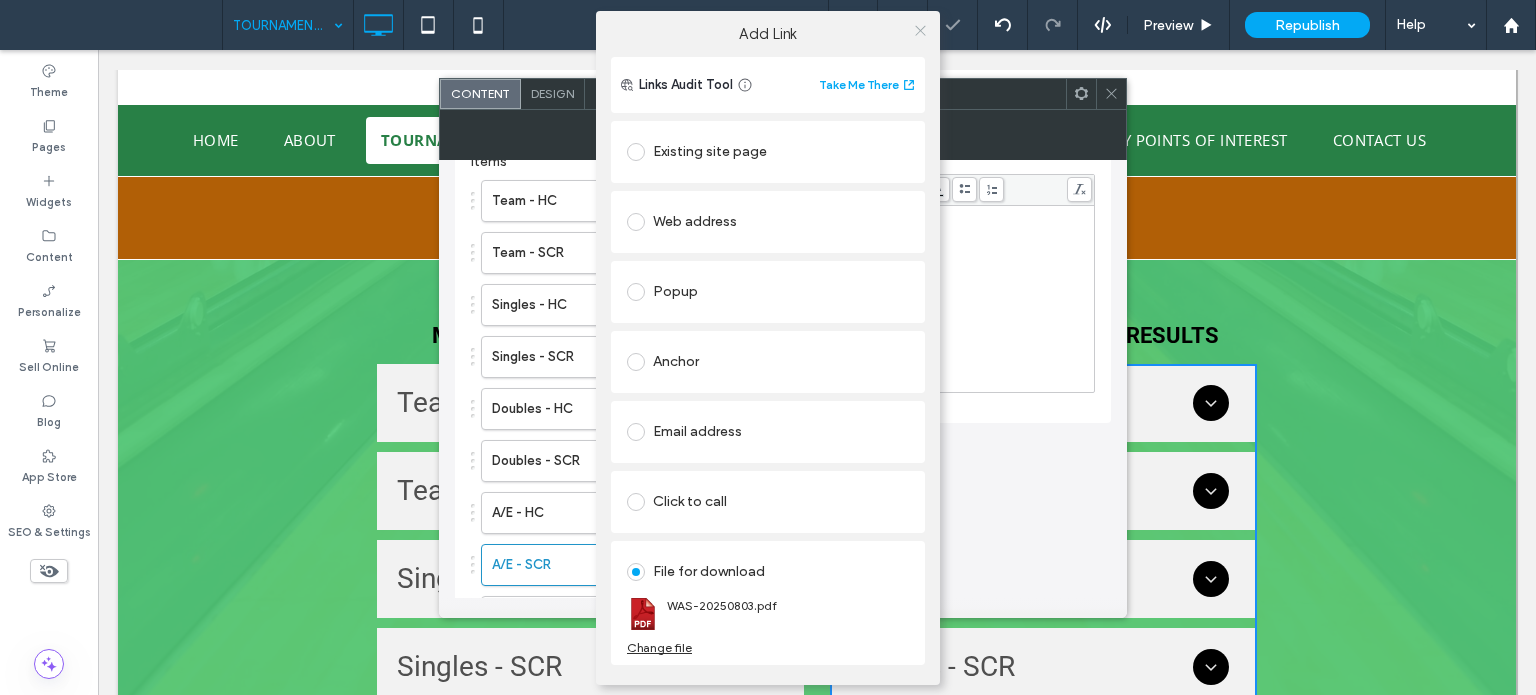 click 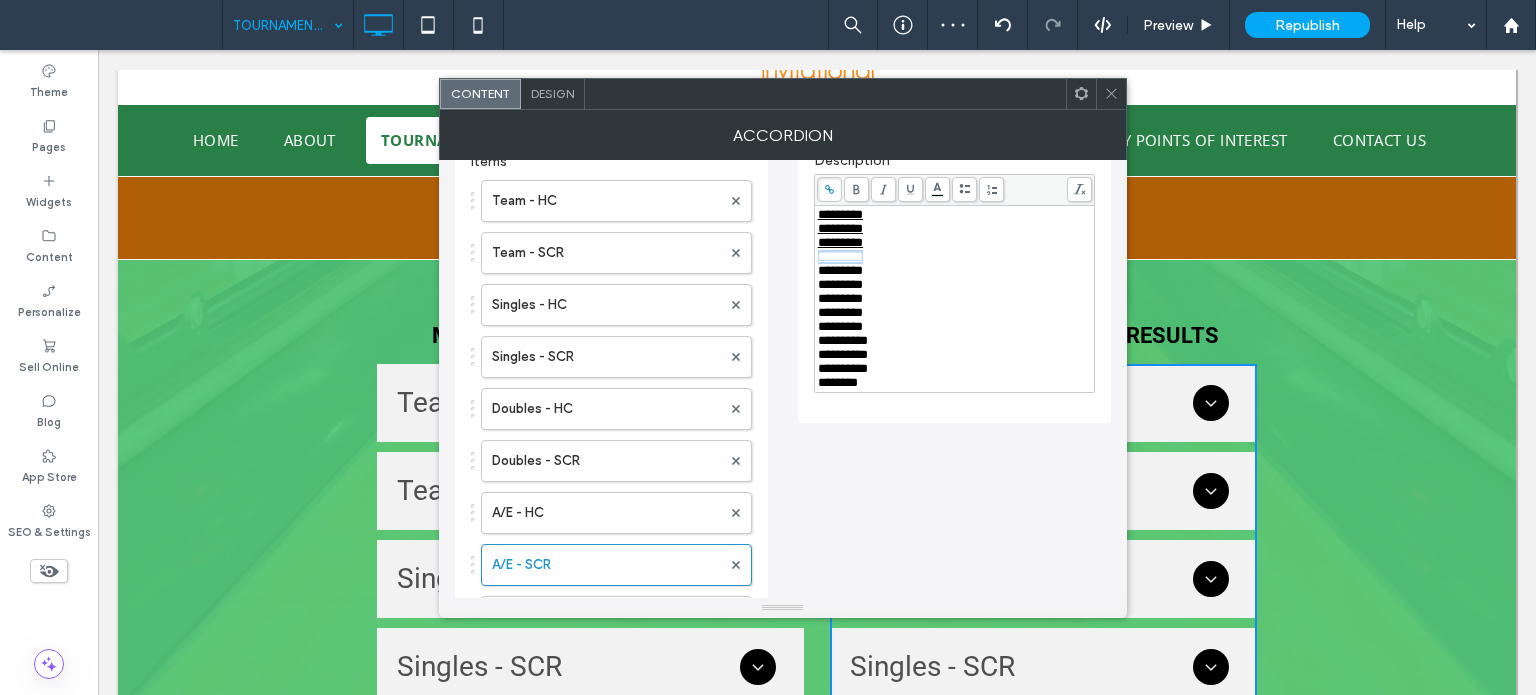 click 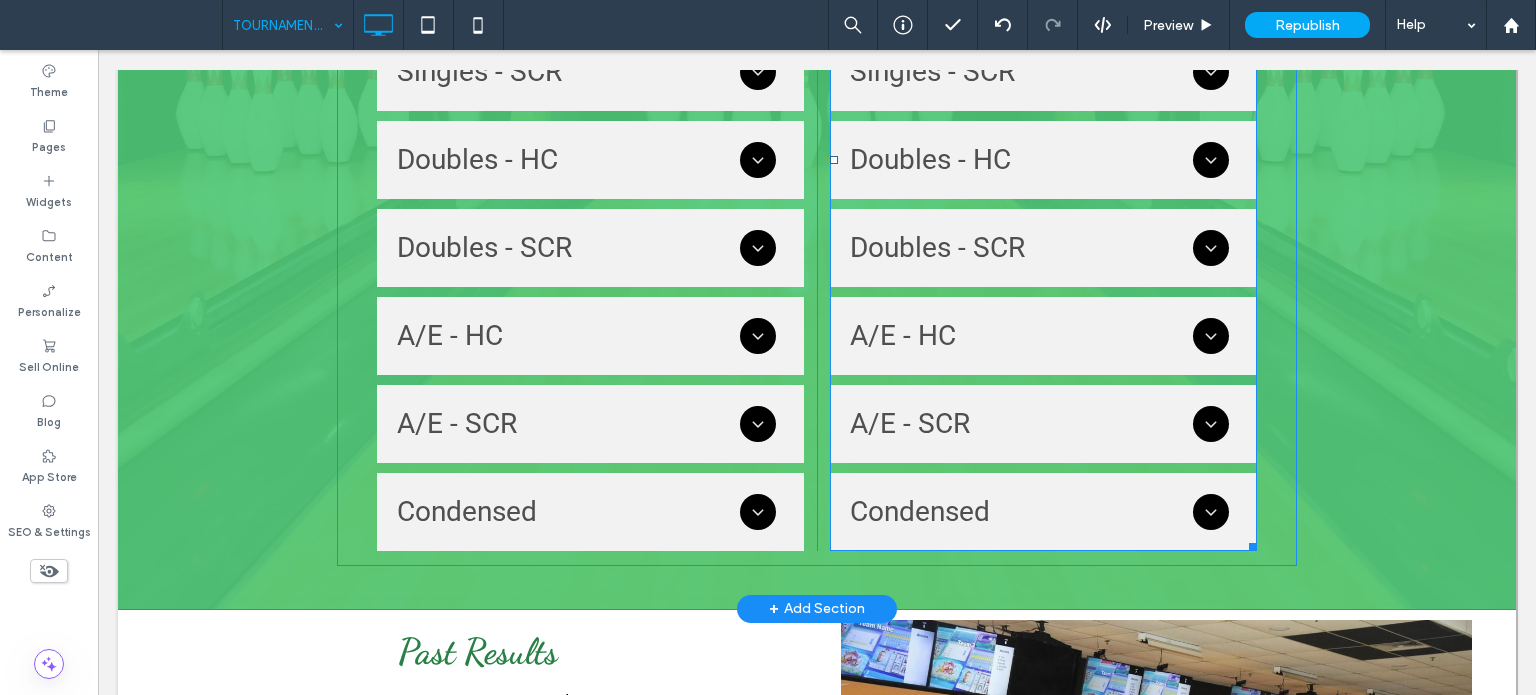 scroll, scrollTop: 700, scrollLeft: 0, axis: vertical 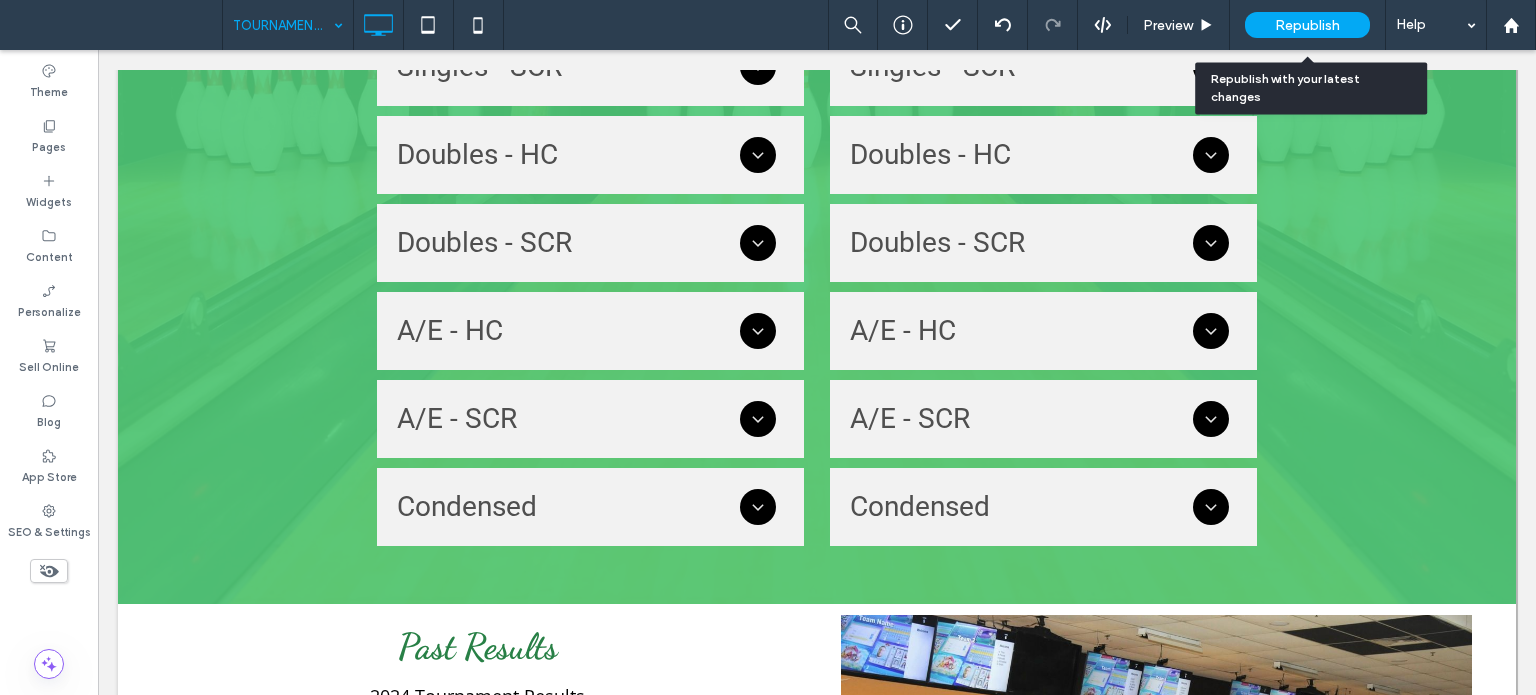 click on "Republish" at bounding box center (1307, 25) 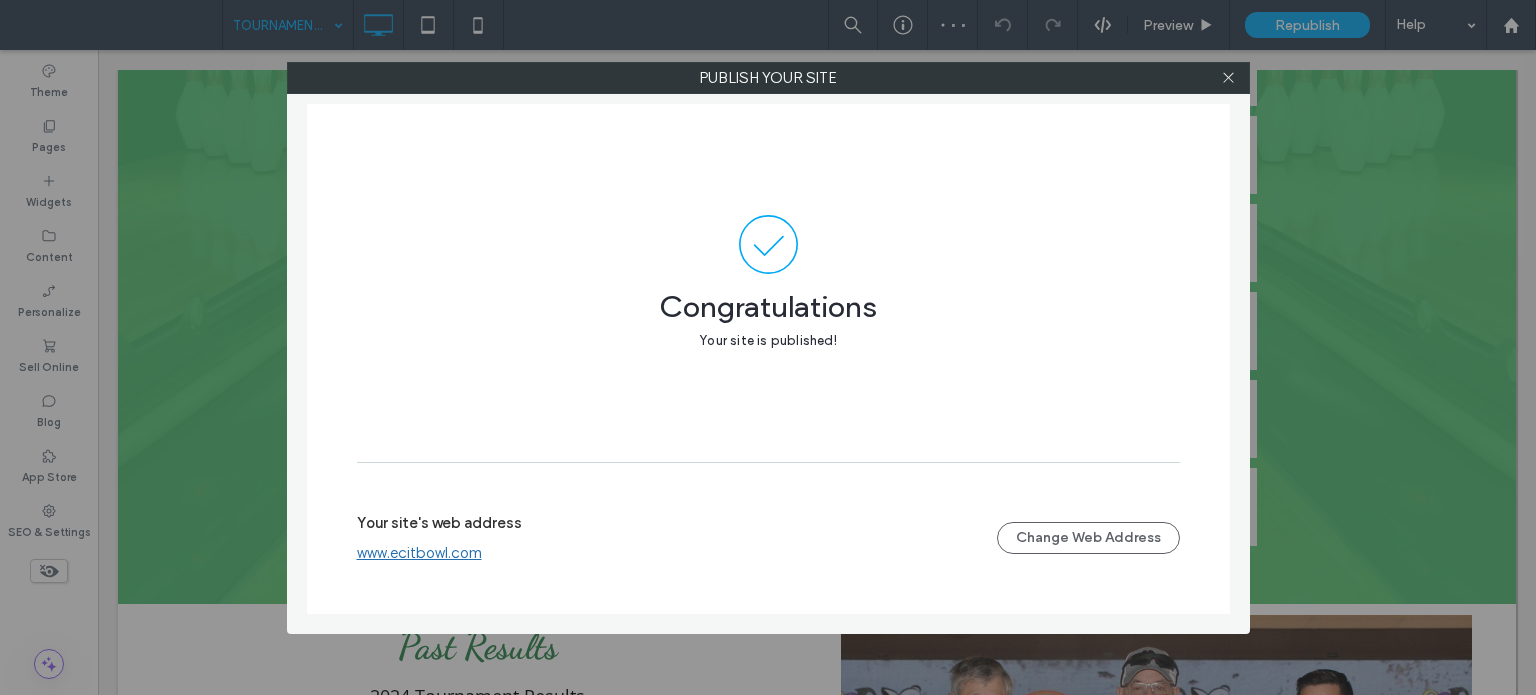 click on "Your site's web address www.ecitbowl.com Change Web Address" at bounding box center (768, 538) 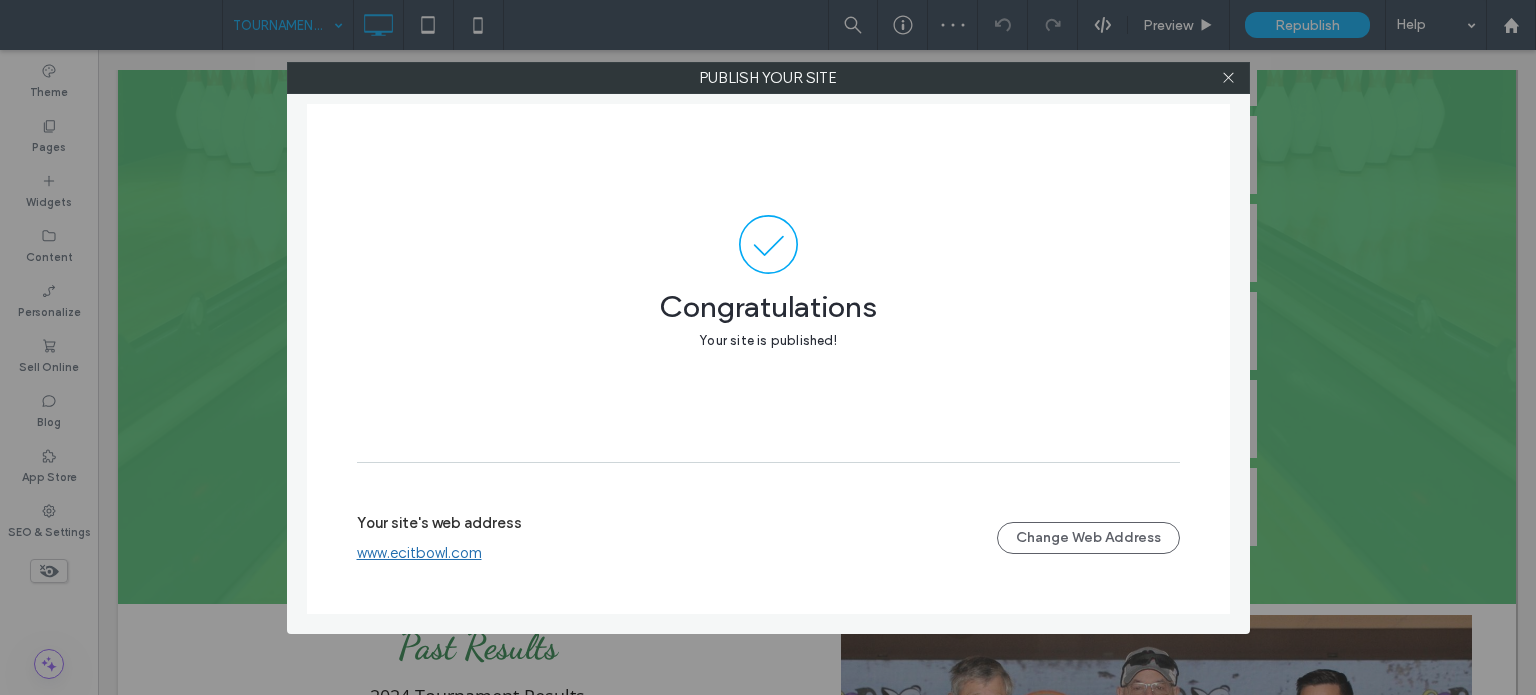 click on "www.ecitbowl.com" at bounding box center (419, 553) 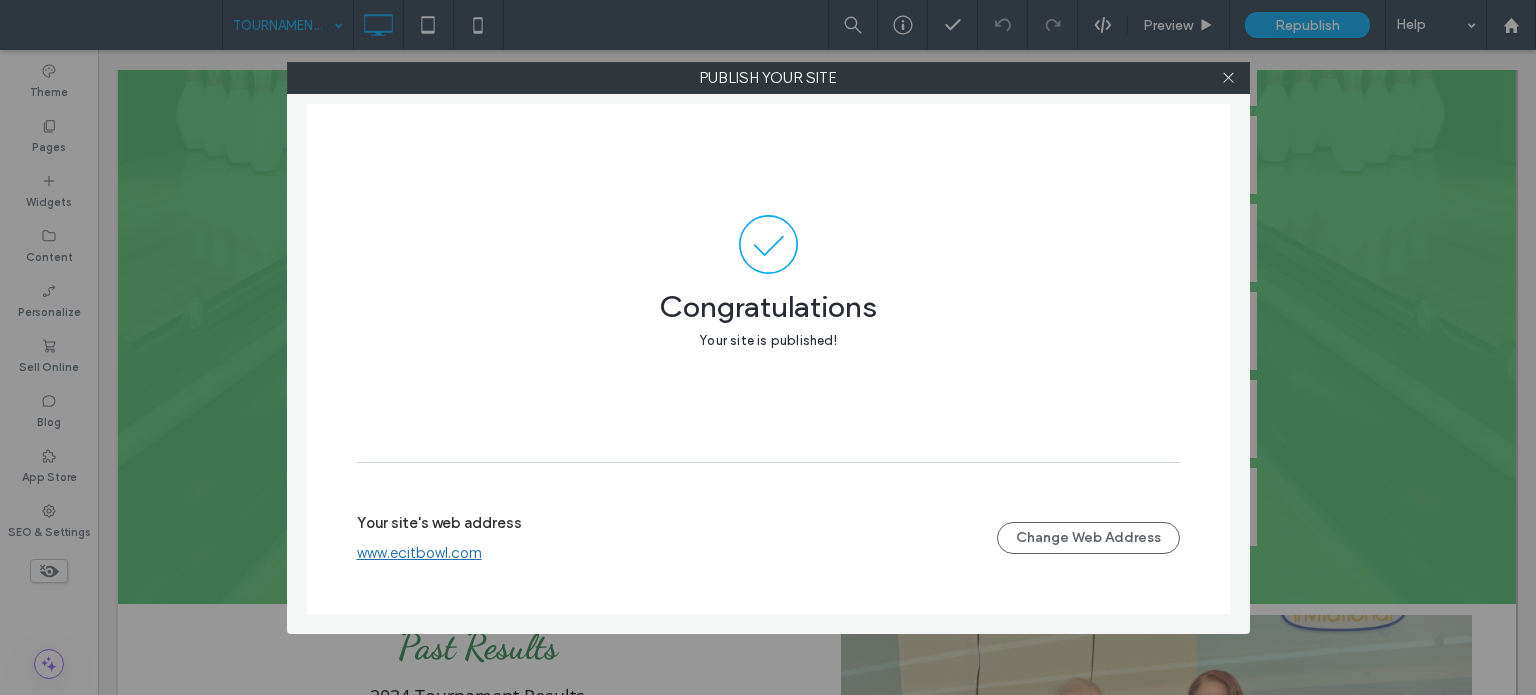 drag, startPoint x: 1413, startPoint y: 286, endPoint x: 1398, endPoint y: 283, distance: 15.297058 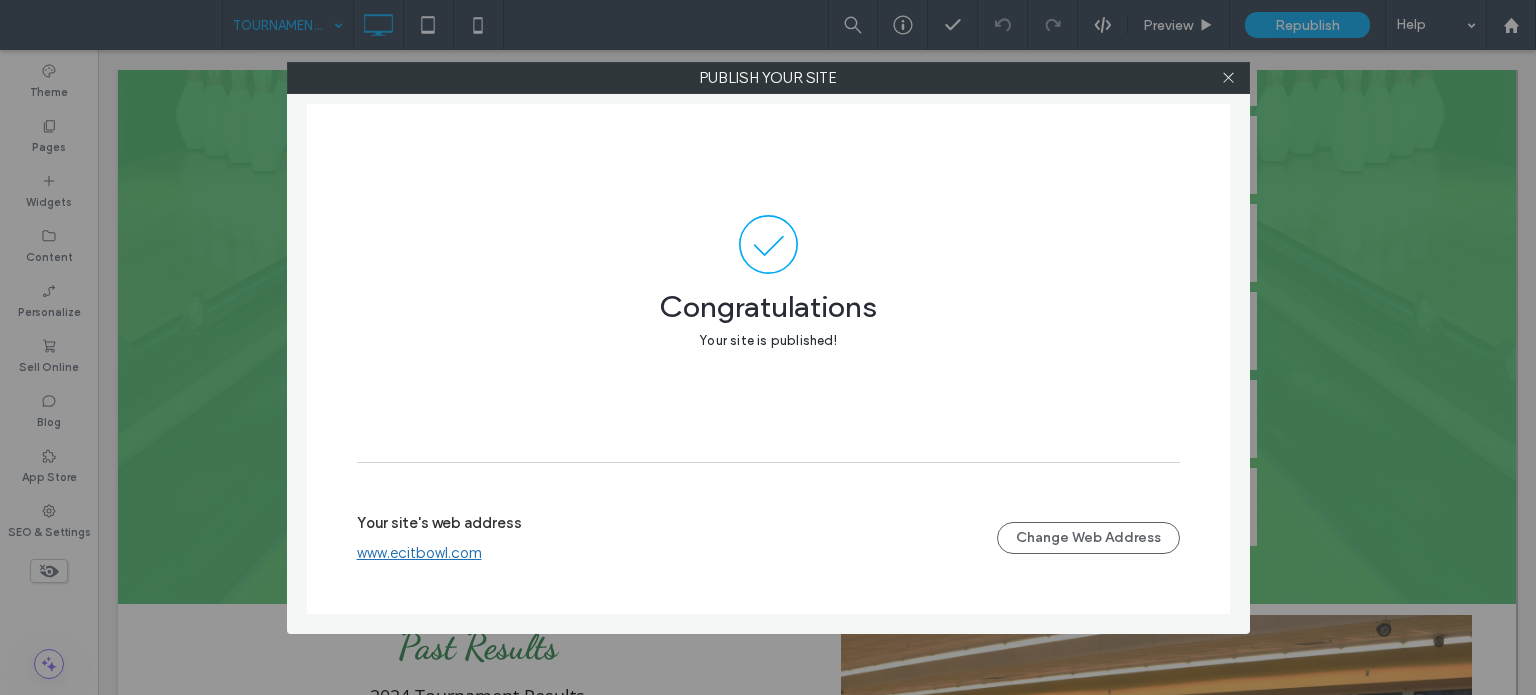 click on "www.ecitbowl.com" at bounding box center (419, 553) 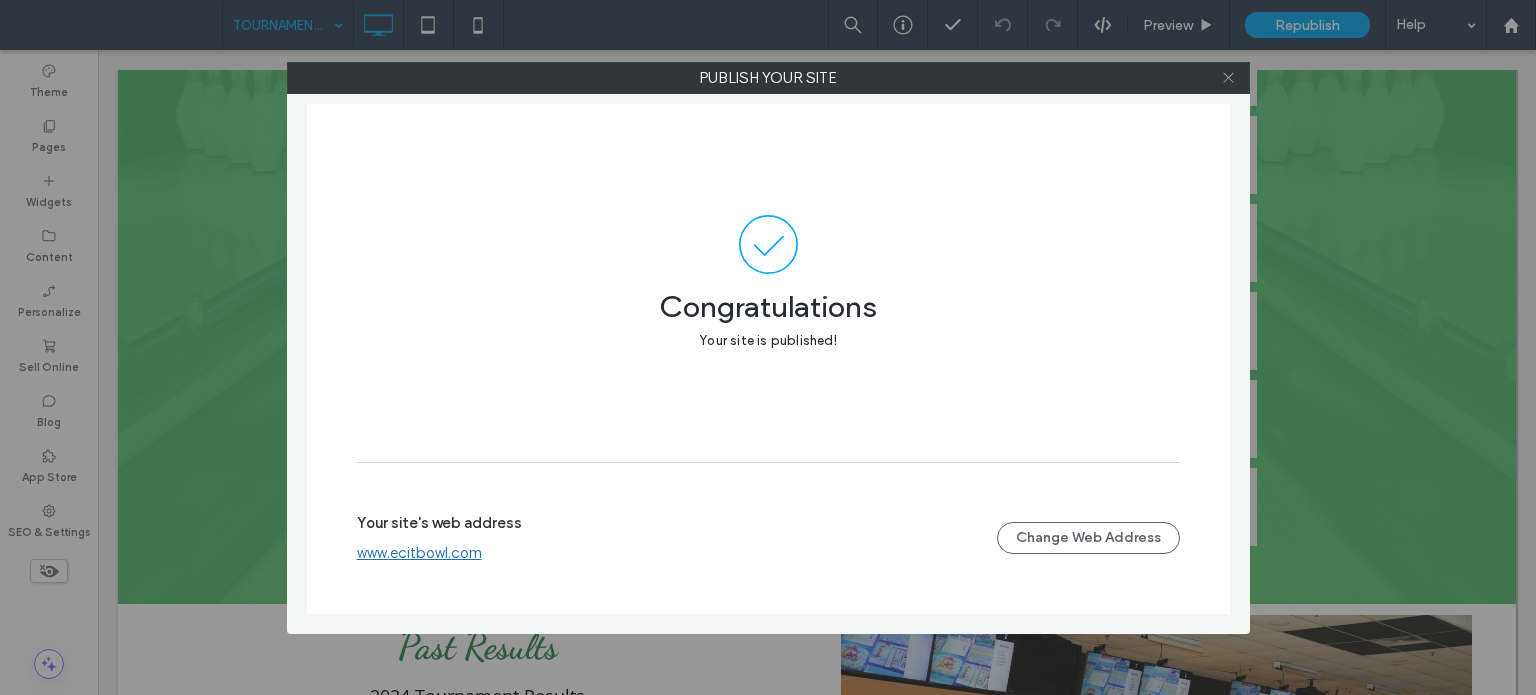 click 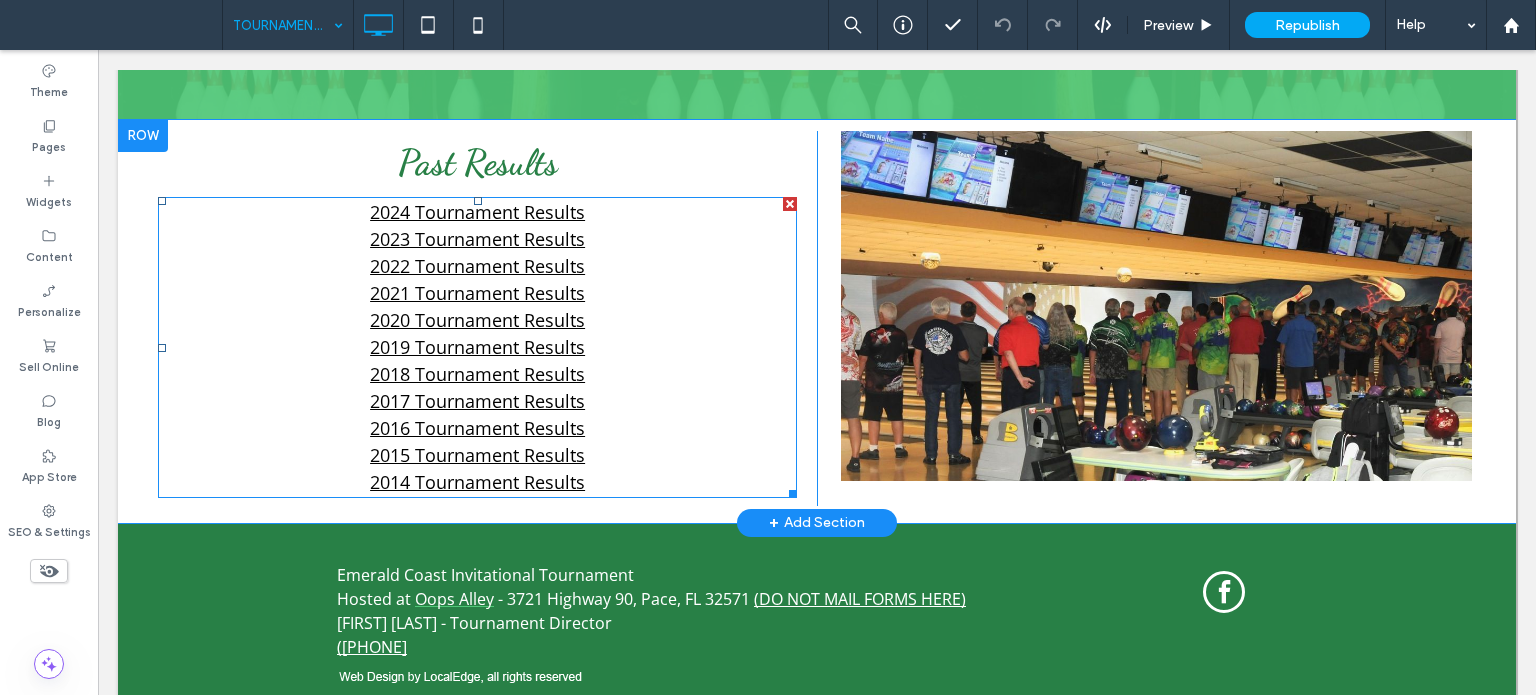 scroll, scrollTop: 1231, scrollLeft: 0, axis: vertical 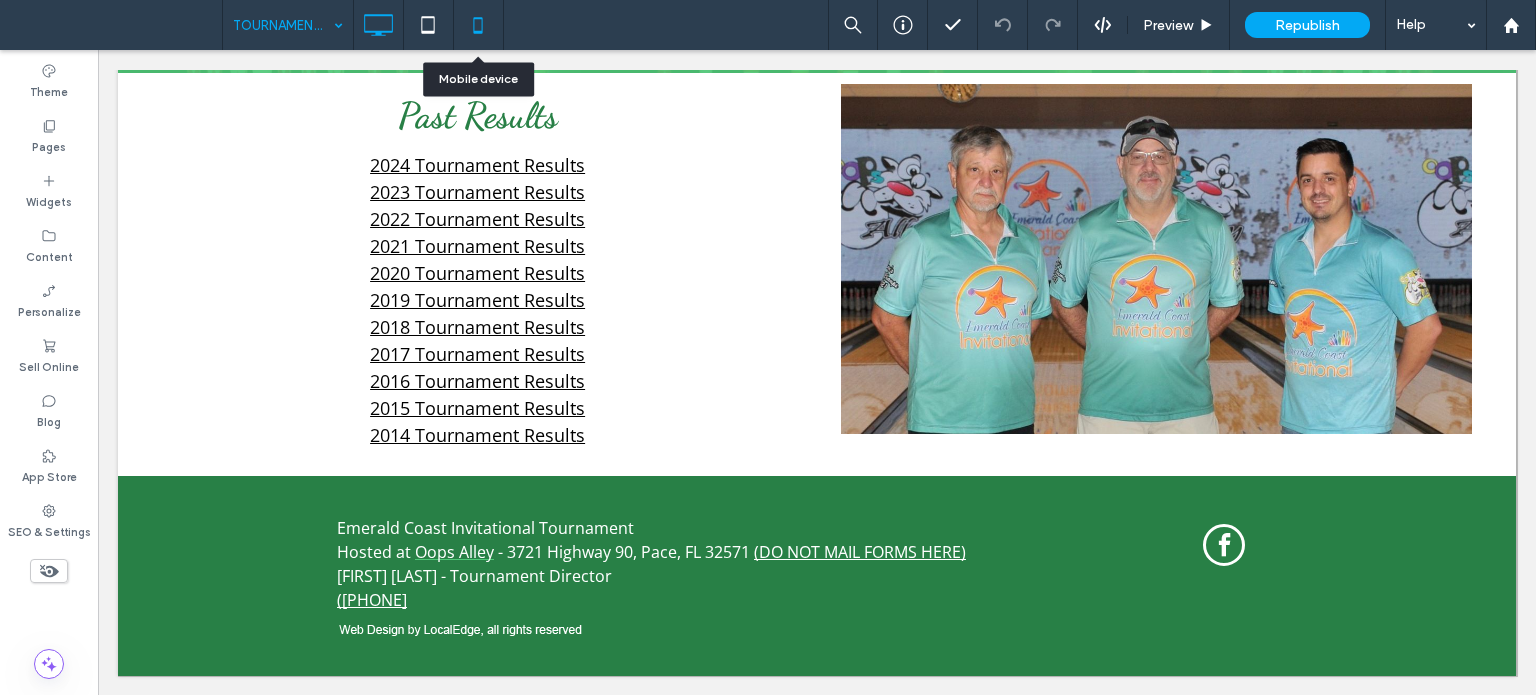 click 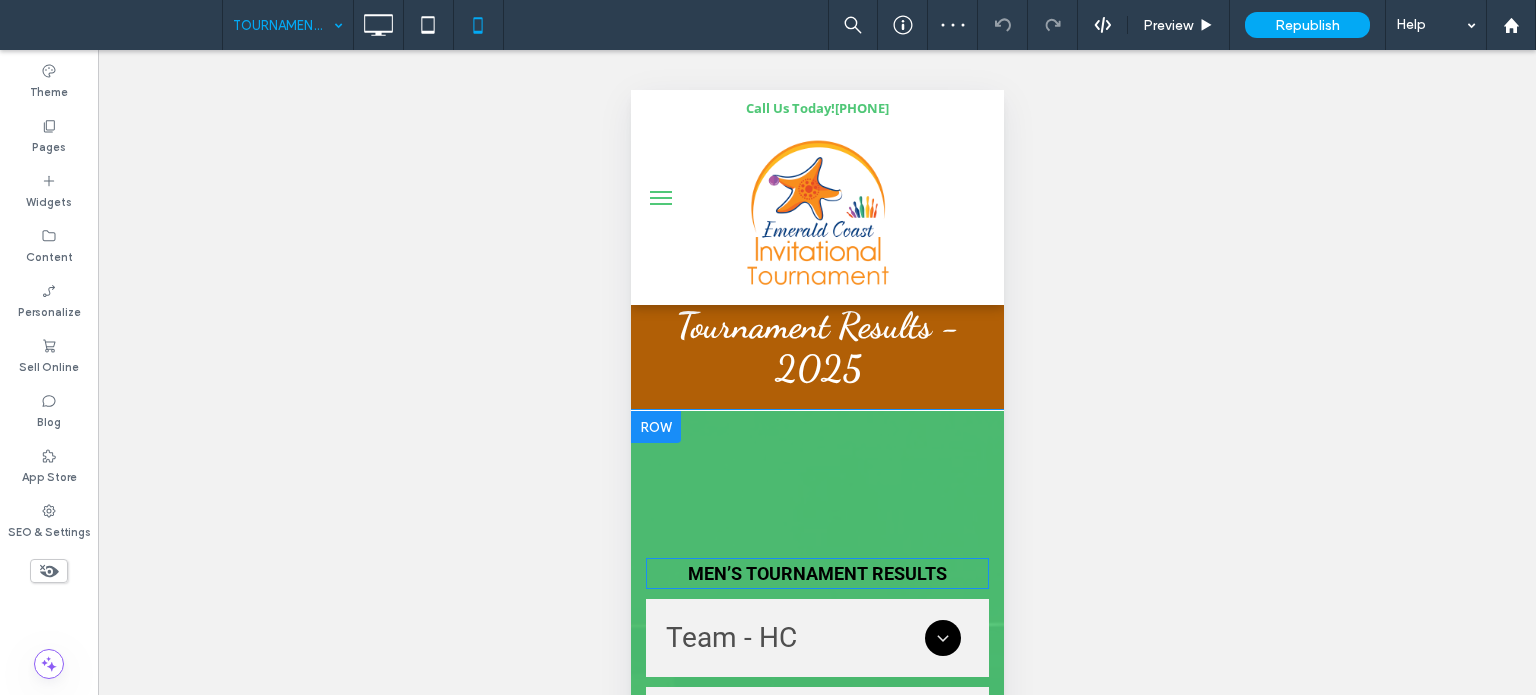 scroll, scrollTop: 0, scrollLeft: 0, axis: both 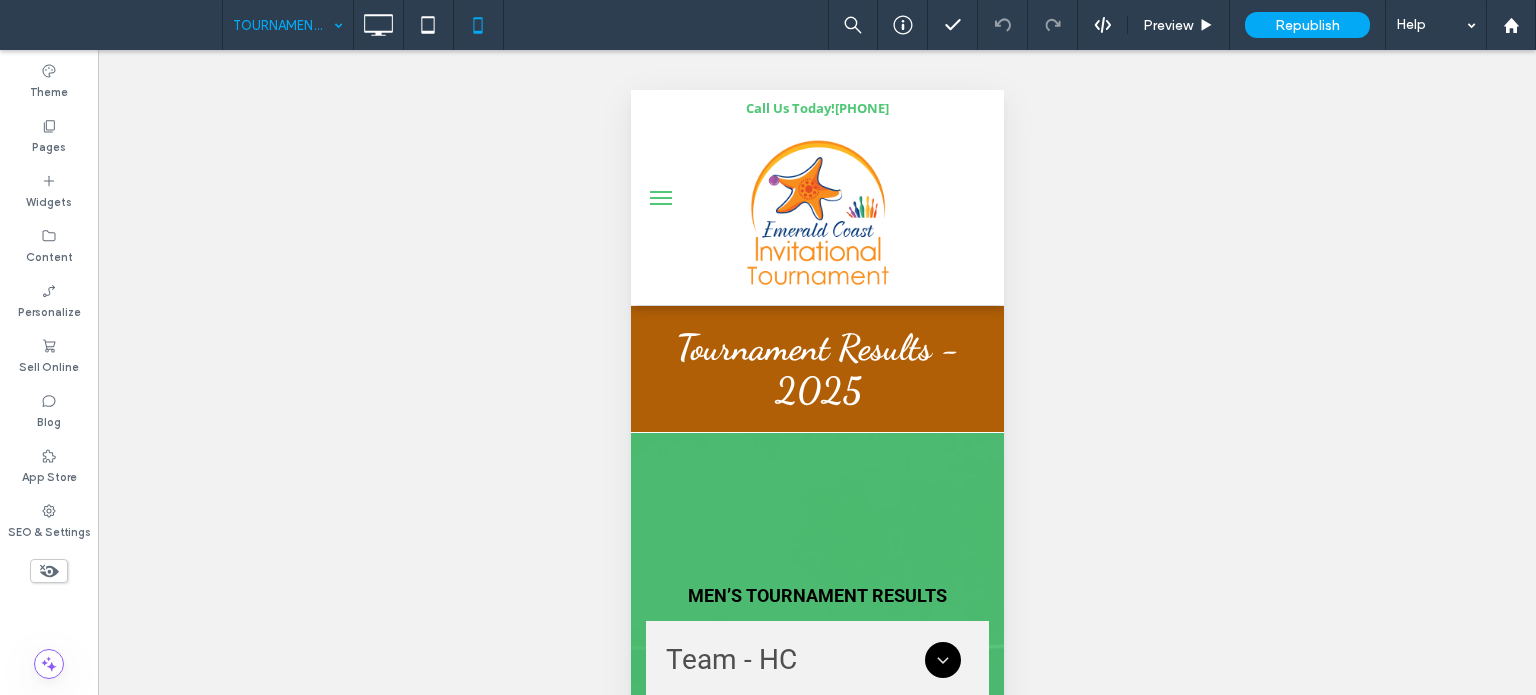 click at bounding box center (660, 198) 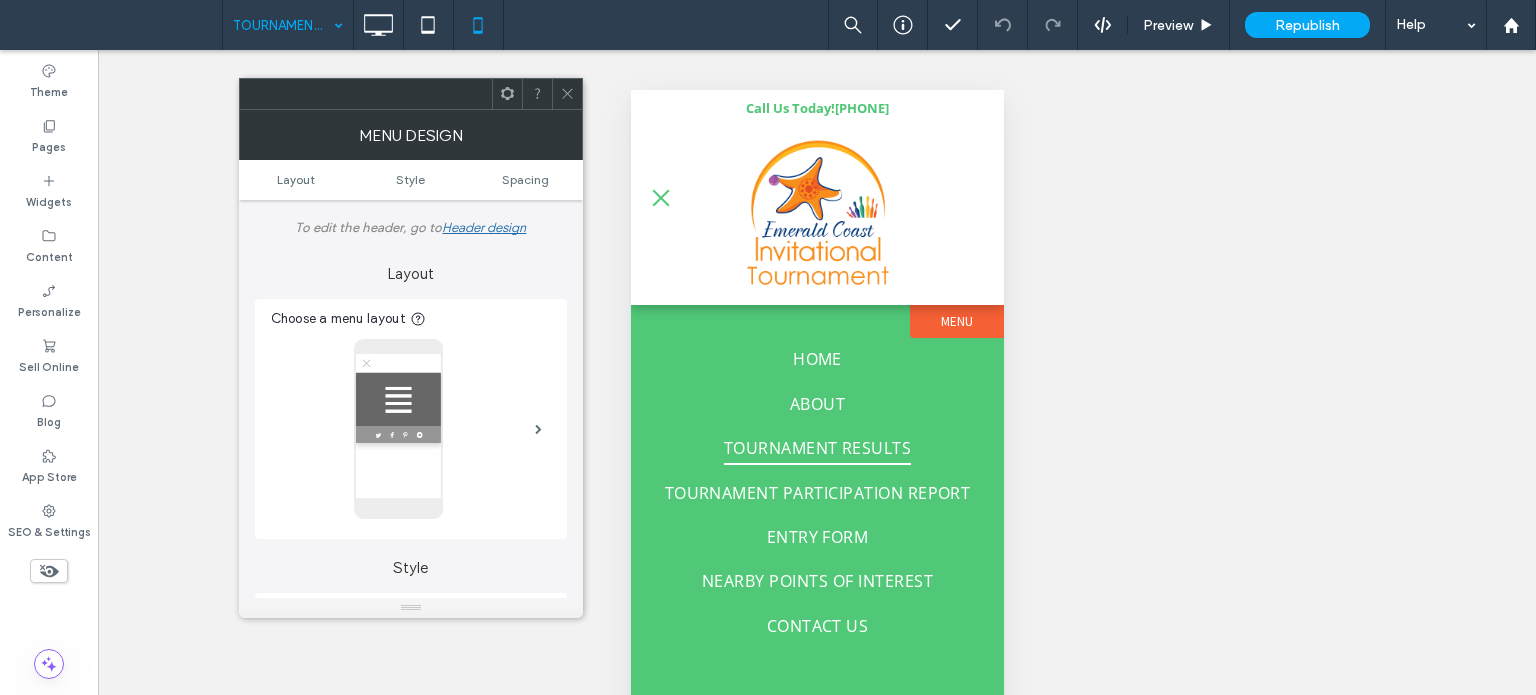 click at bounding box center (567, 94) 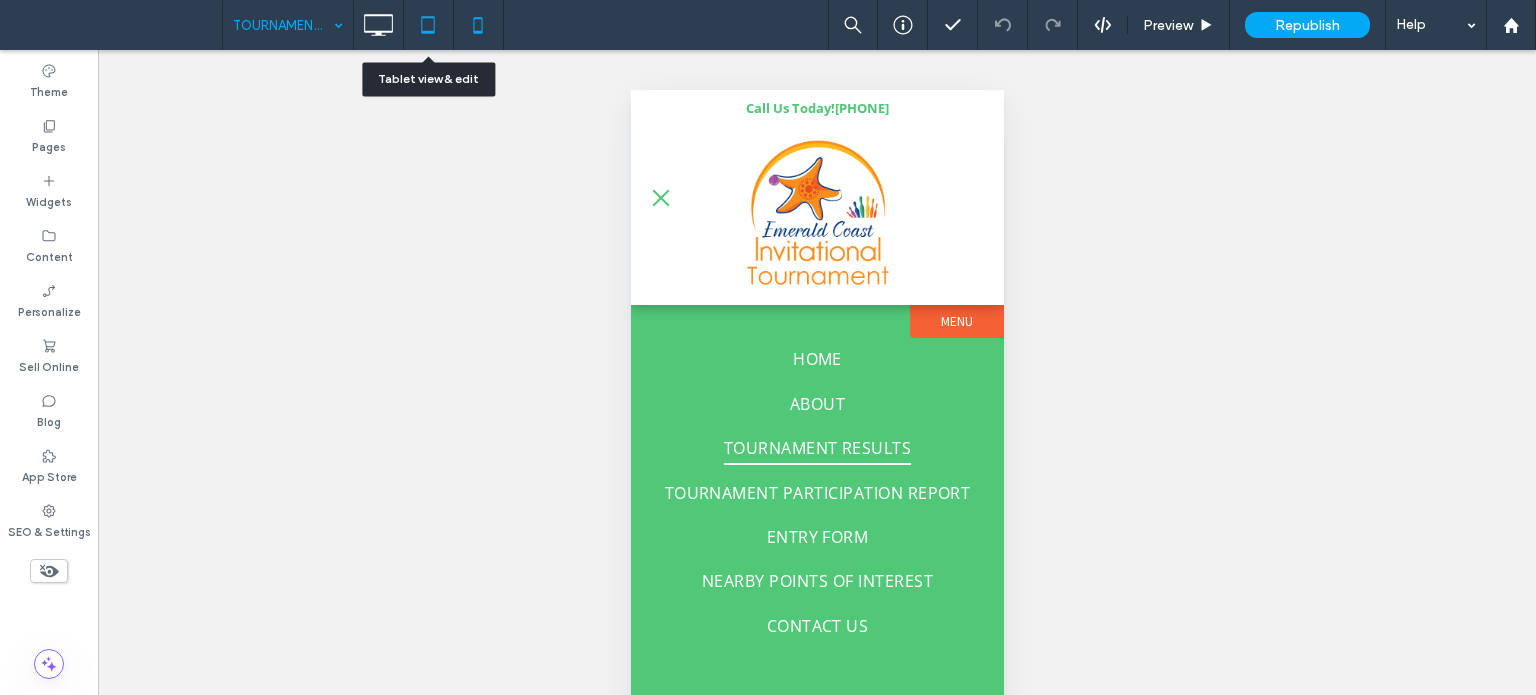click 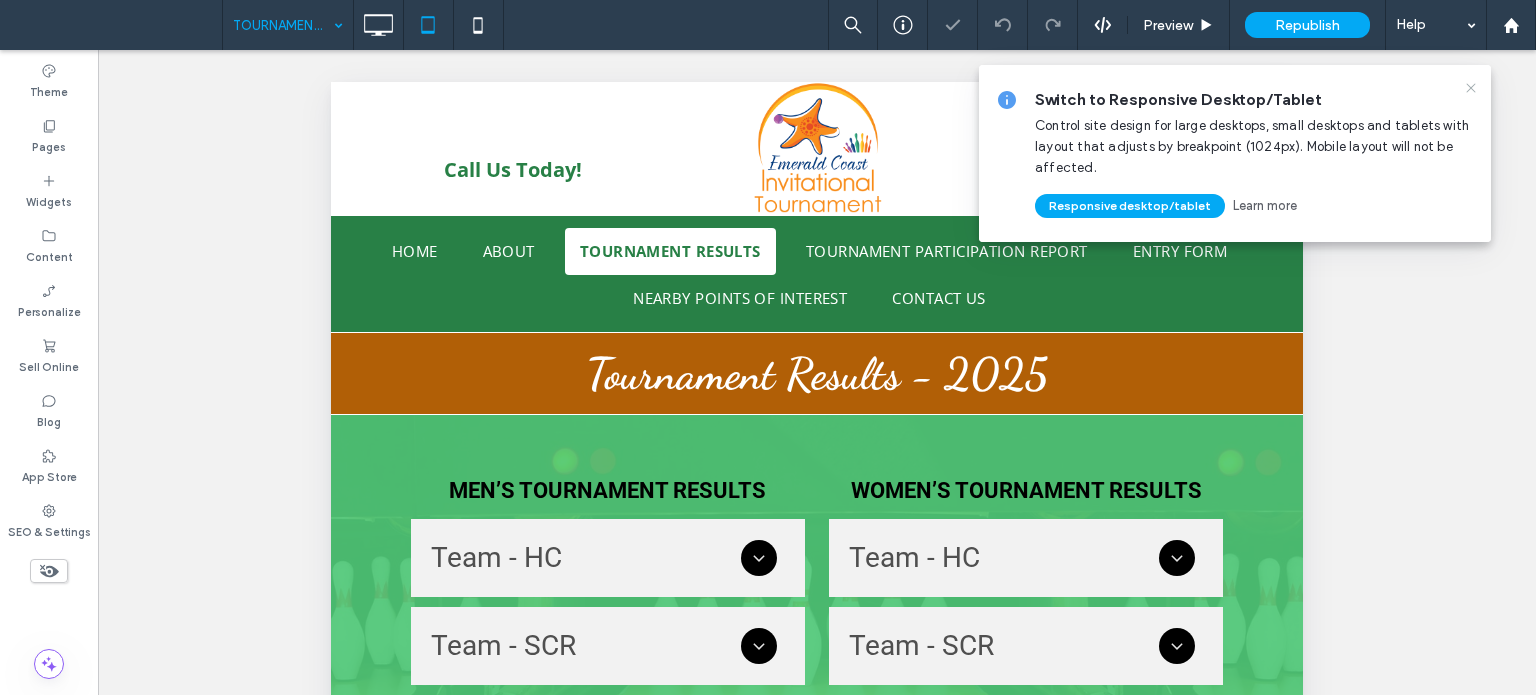 scroll, scrollTop: 0, scrollLeft: 0, axis: both 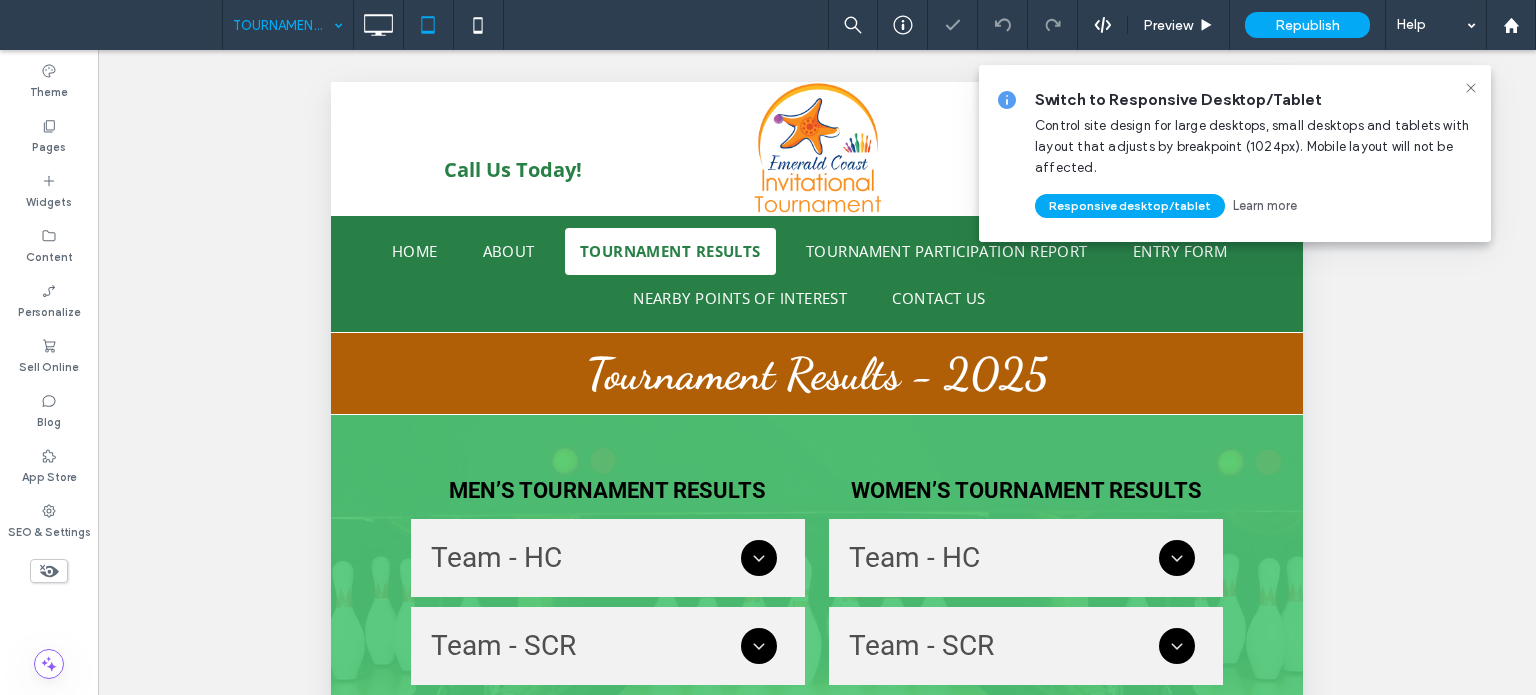 click on "Switch to Responsive Desktop/Tablet
Control site design for large desktops, small desktops and tablets with layout that adjusts by breakpoint (1024px). Mobile layout will not be affected. Responsive desktop/tablet Learn more" at bounding box center (1235, 153) 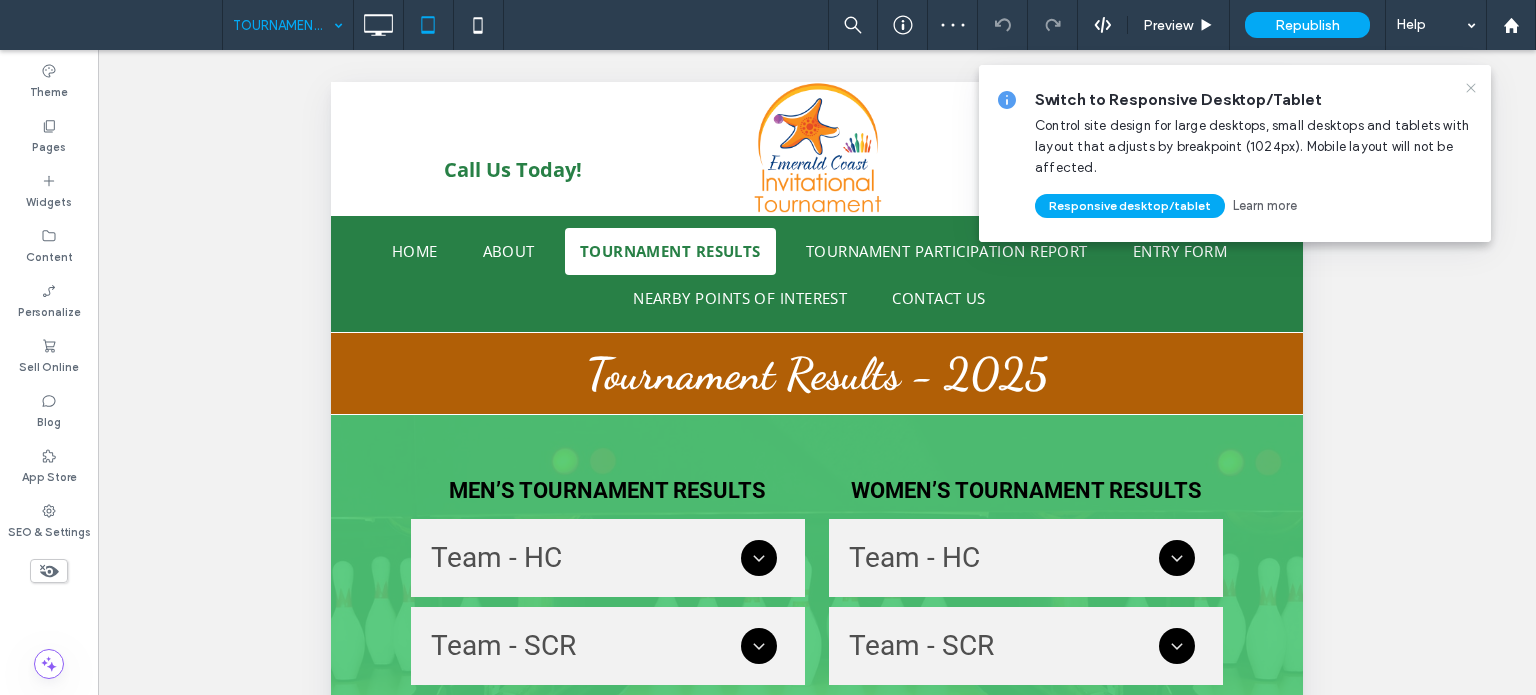 click 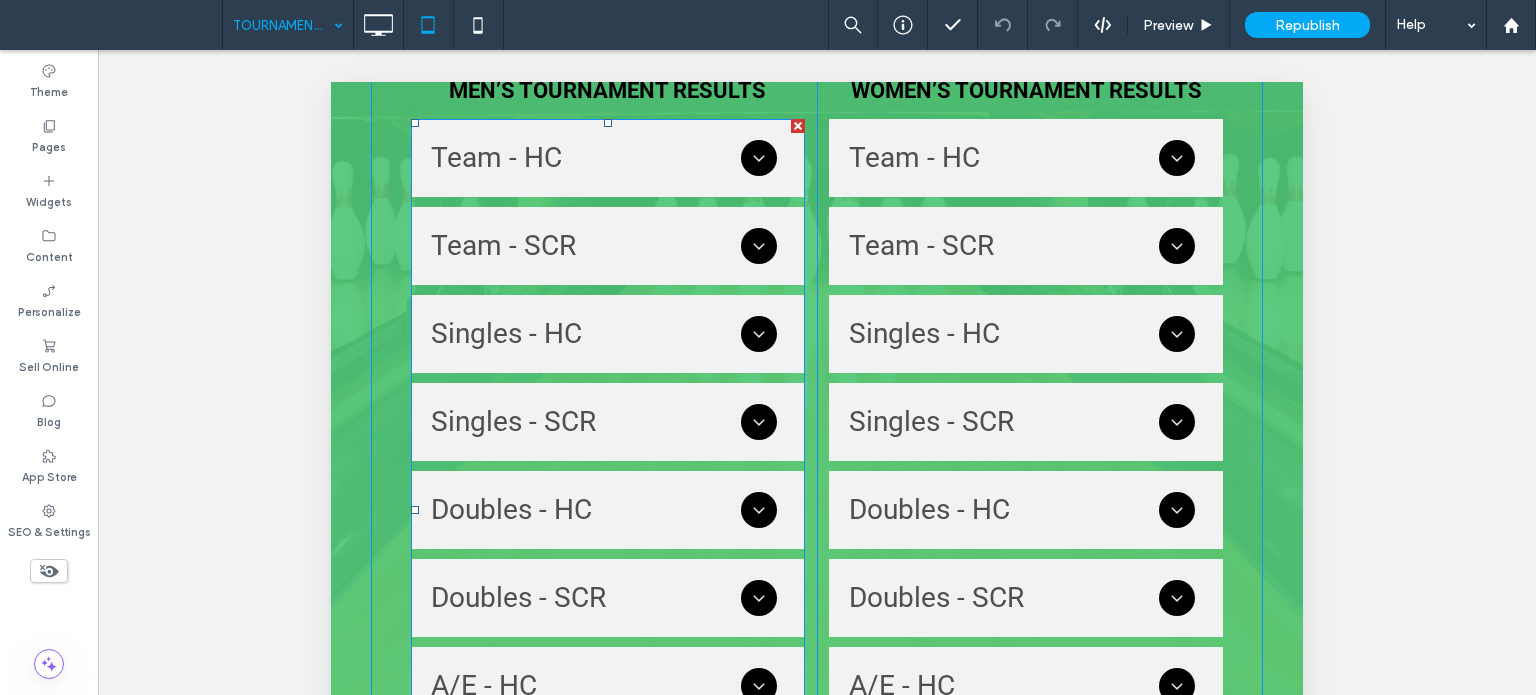 scroll, scrollTop: 599, scrollLeft: 0, axis: vertical 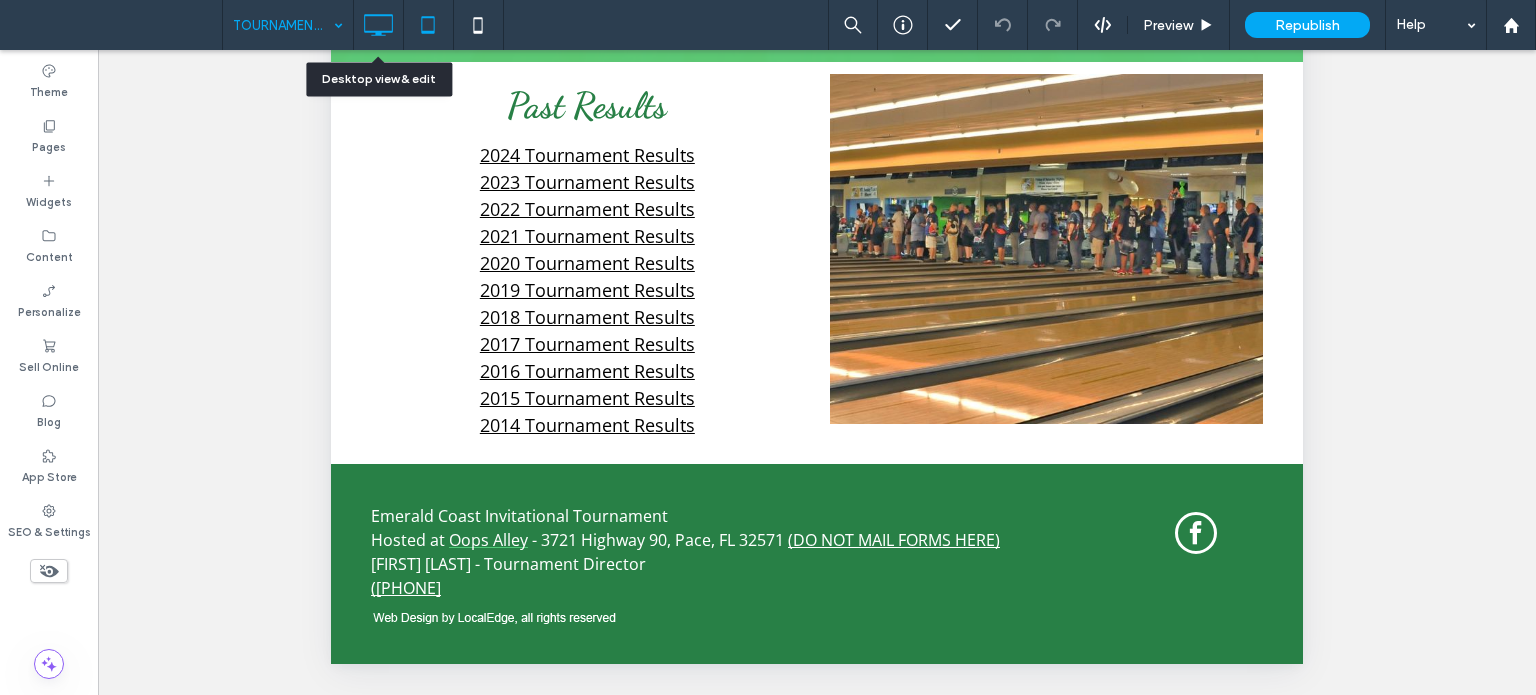 click 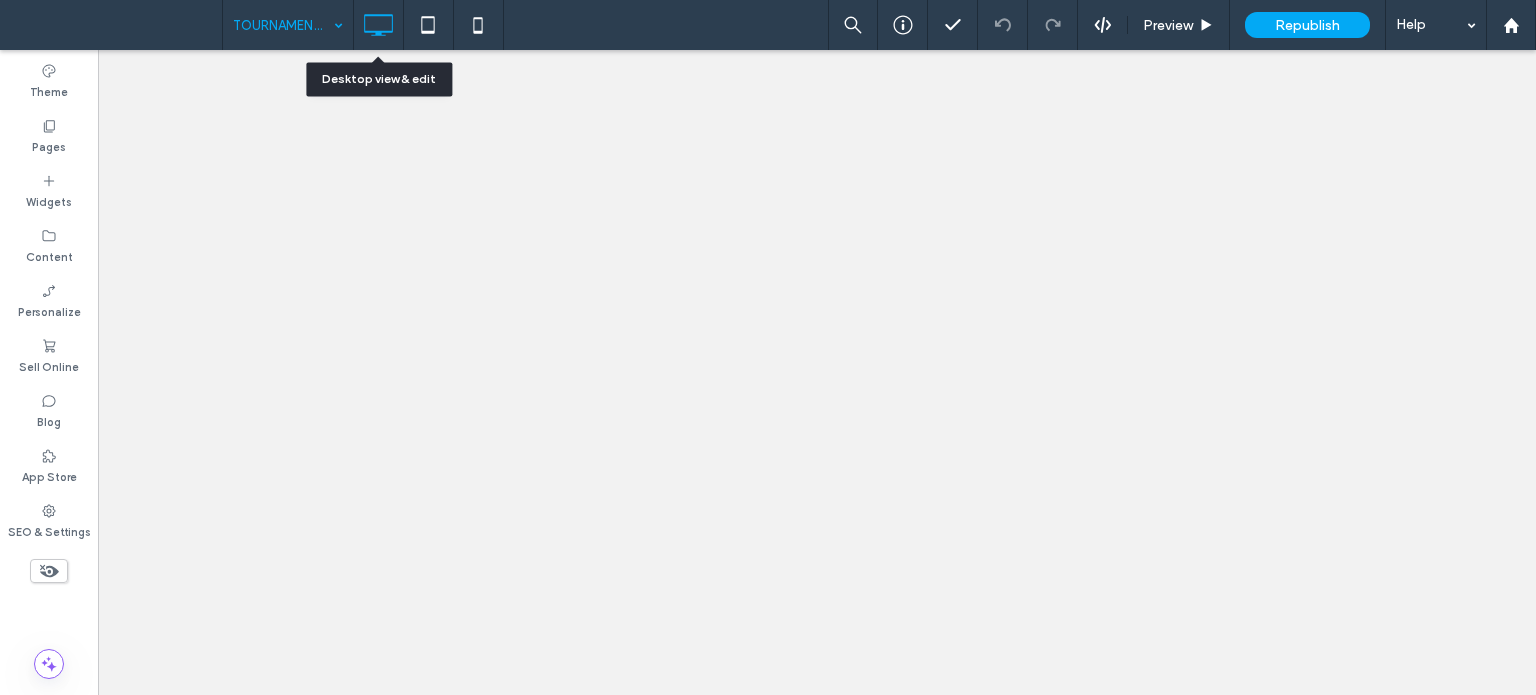 scroll, scrollTop: 0, scrollLeft: 0, axis: both 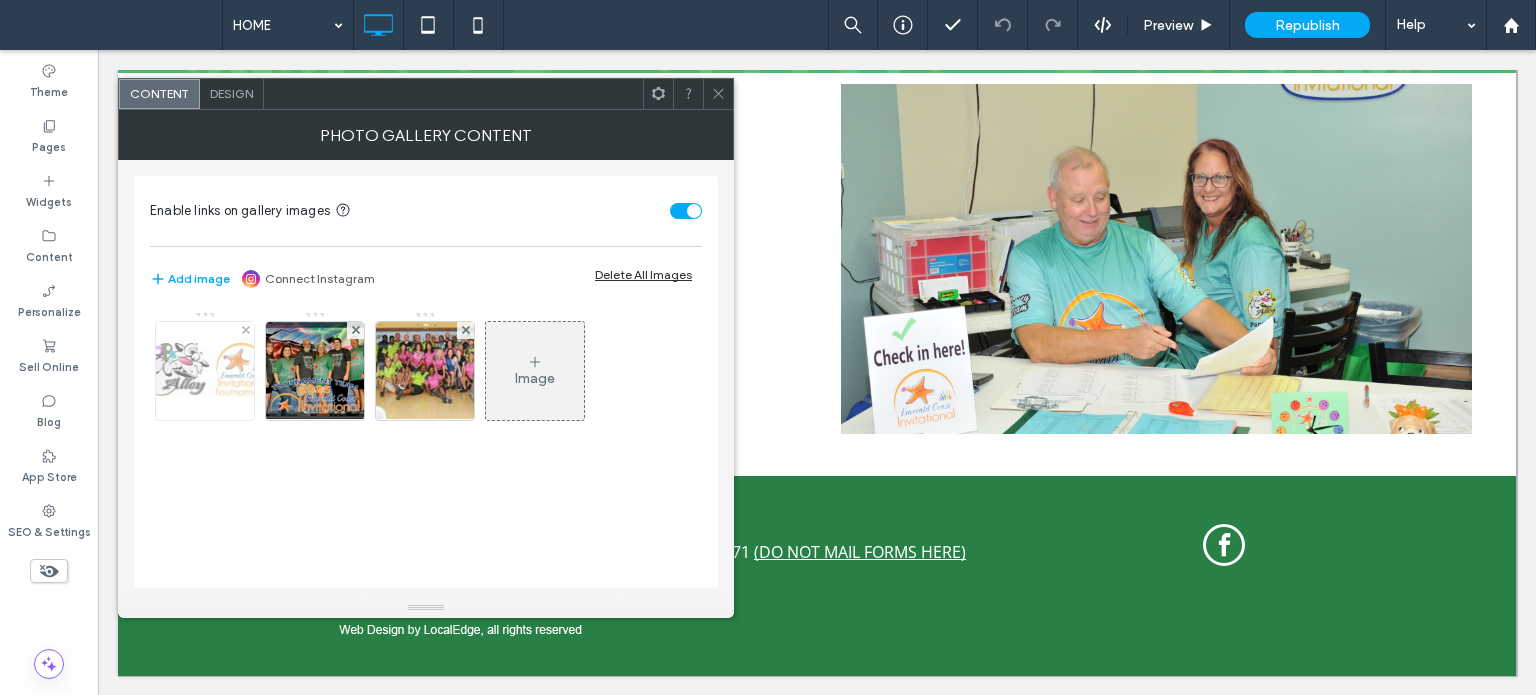 click at bounding box center (205, 371) 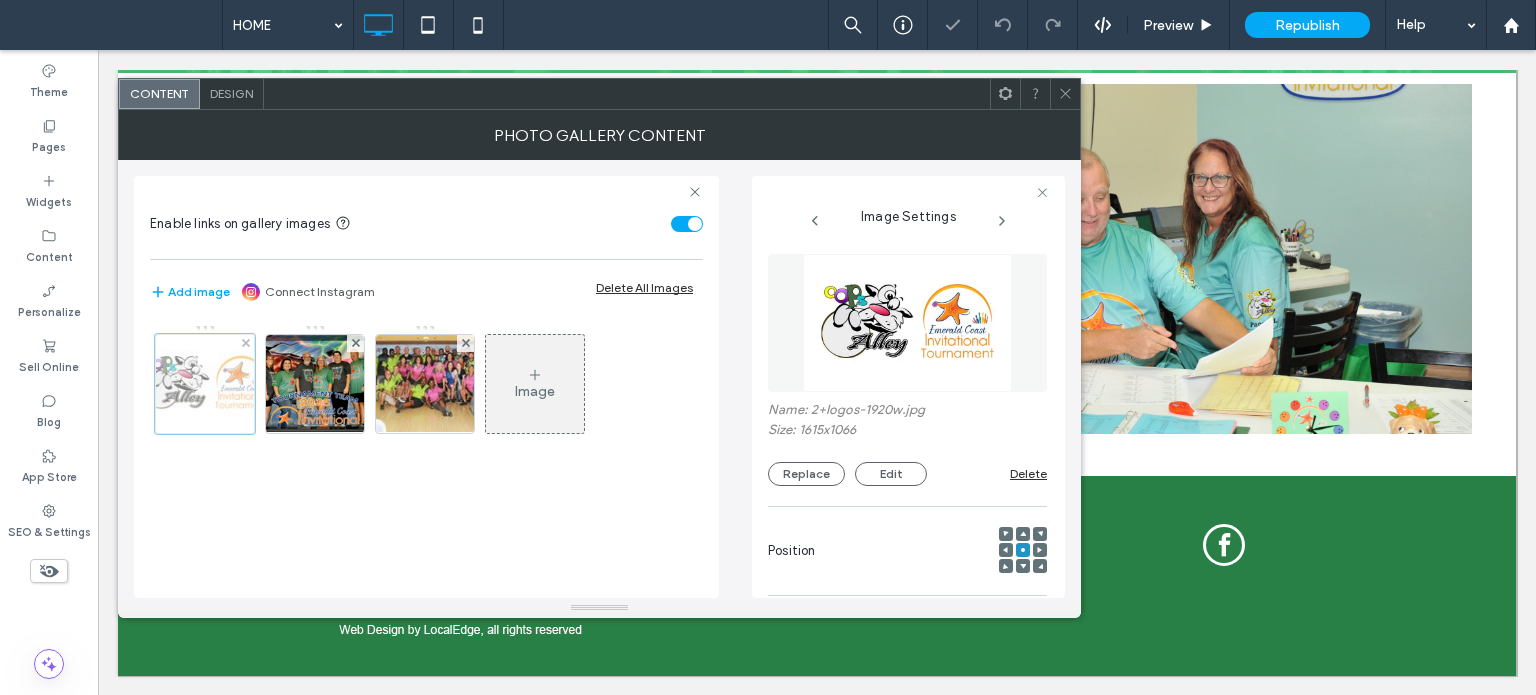 scroll, scrollTop: 0, scrollLeft: 2, axis: horizontal 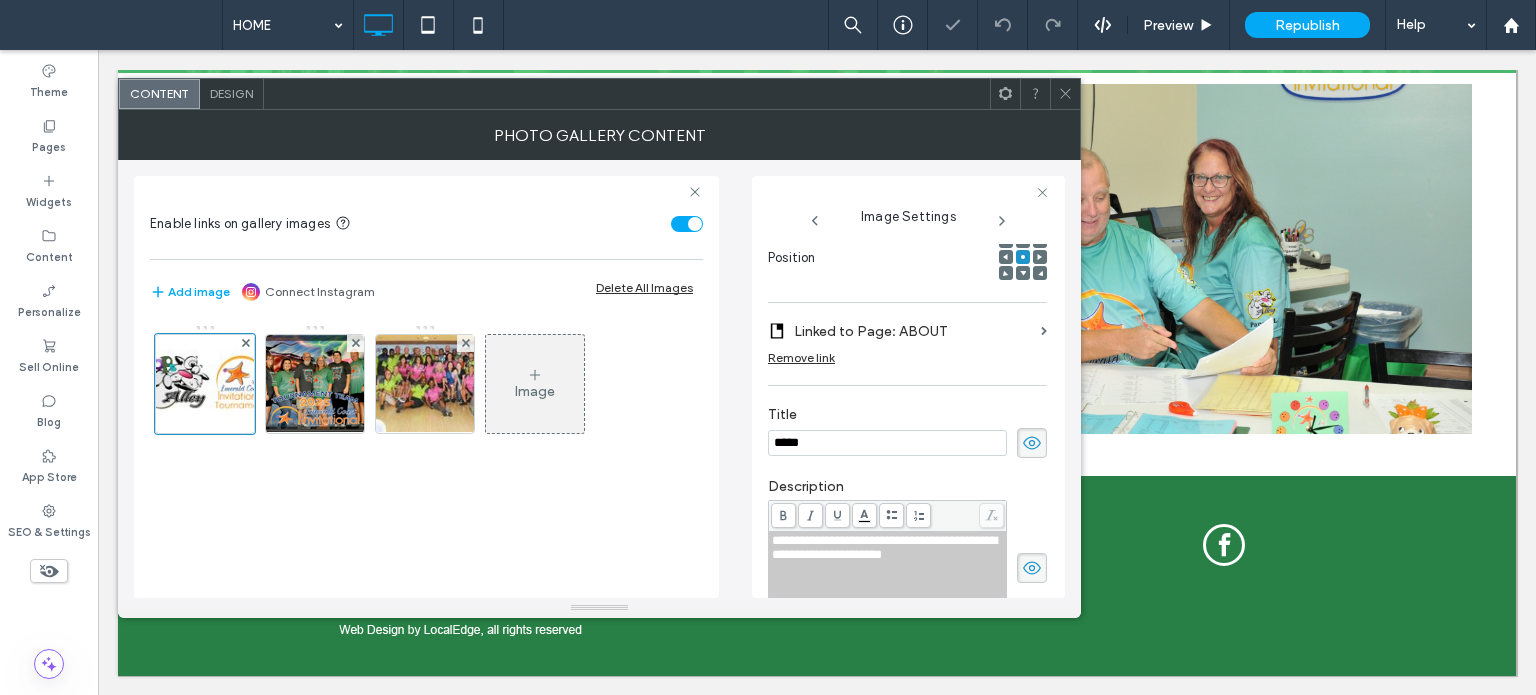 click on "Linked to Page: ABOUT" at bounding box center [913, 331] 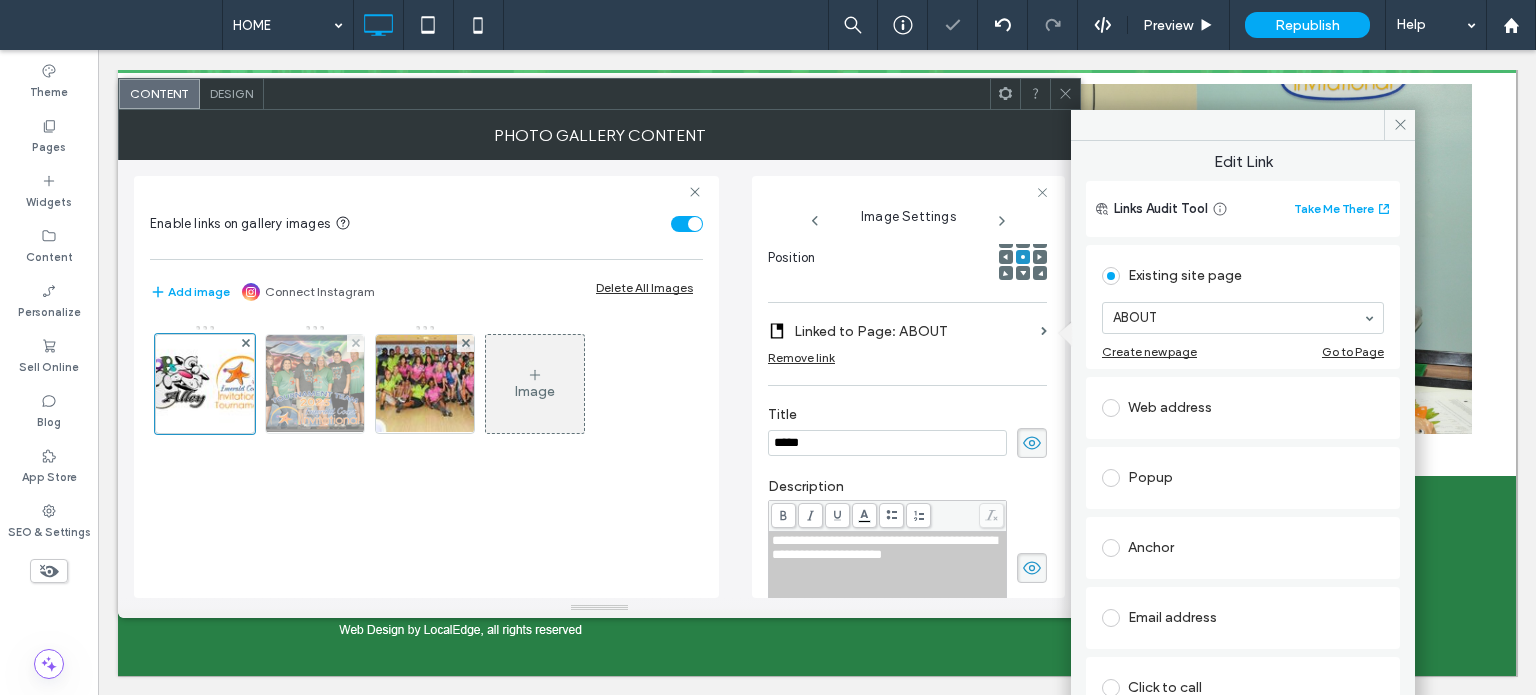 click at bounding box center (315, 384) 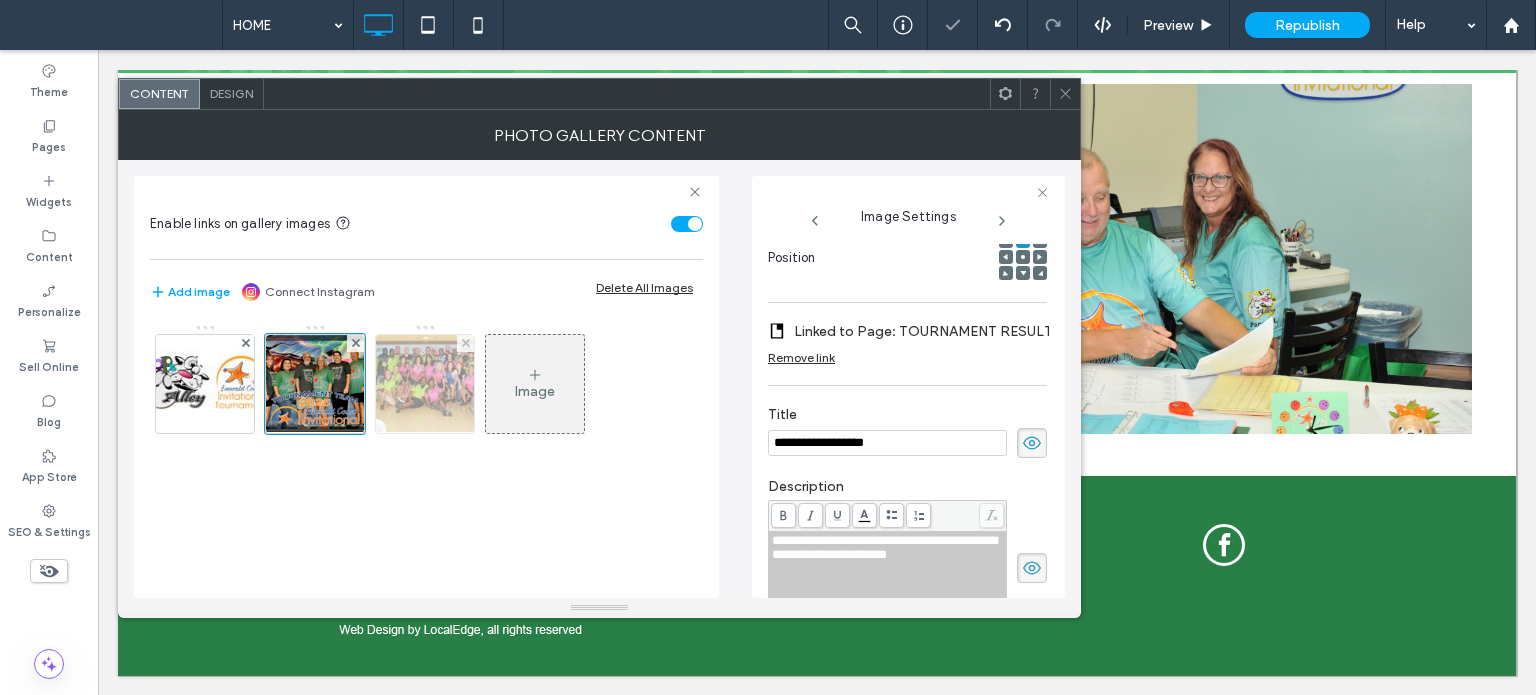 click at bounding box center [425, 384] 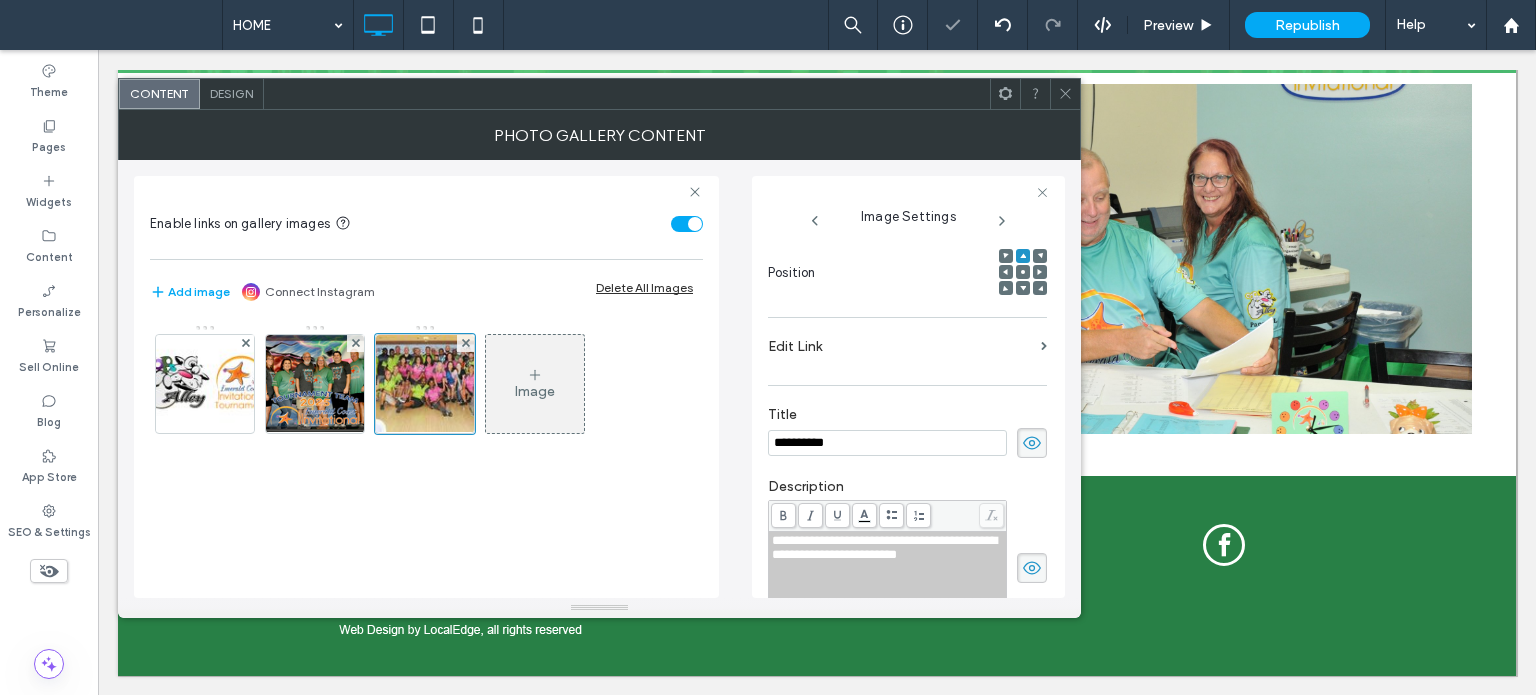 scroll, scrollTop: 309, scrollLeft: 0, axis: vertical 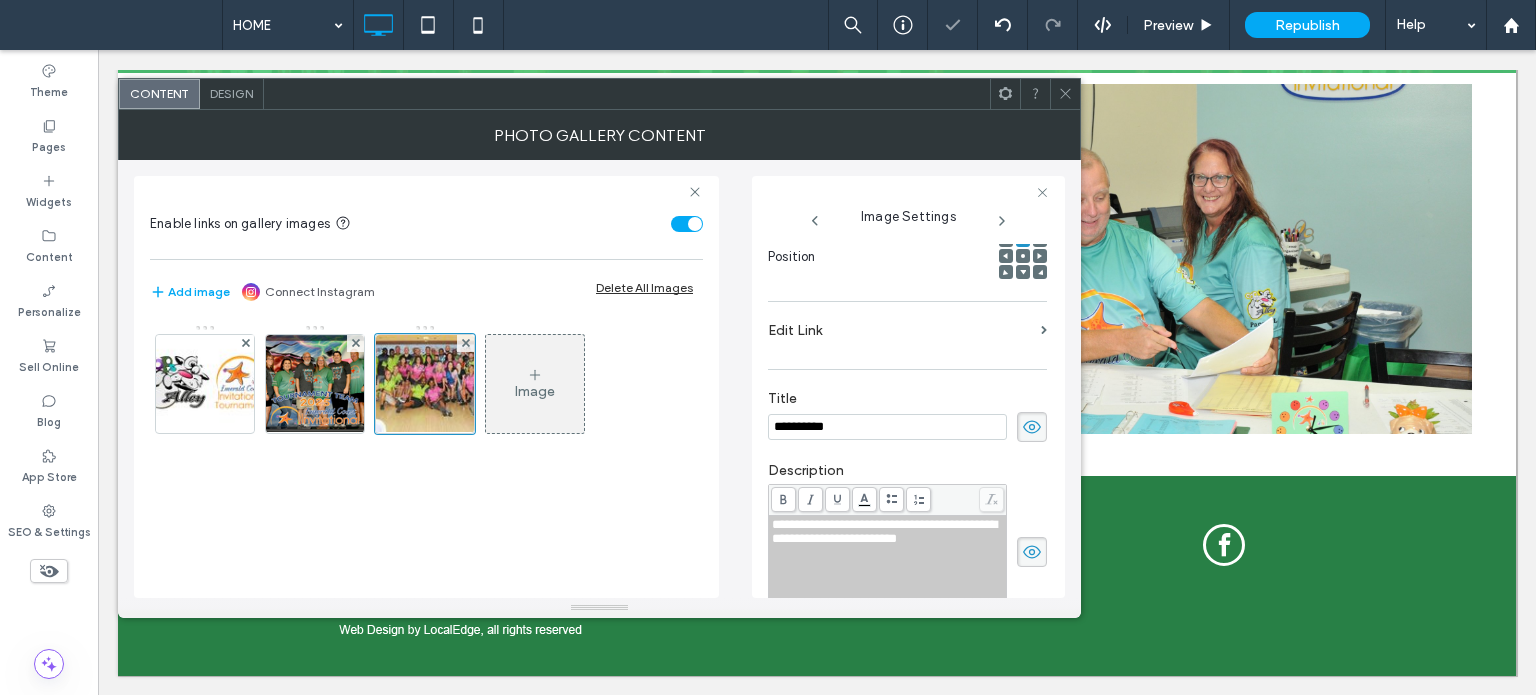click on "Edit Link" at bounding box center (900, 330) 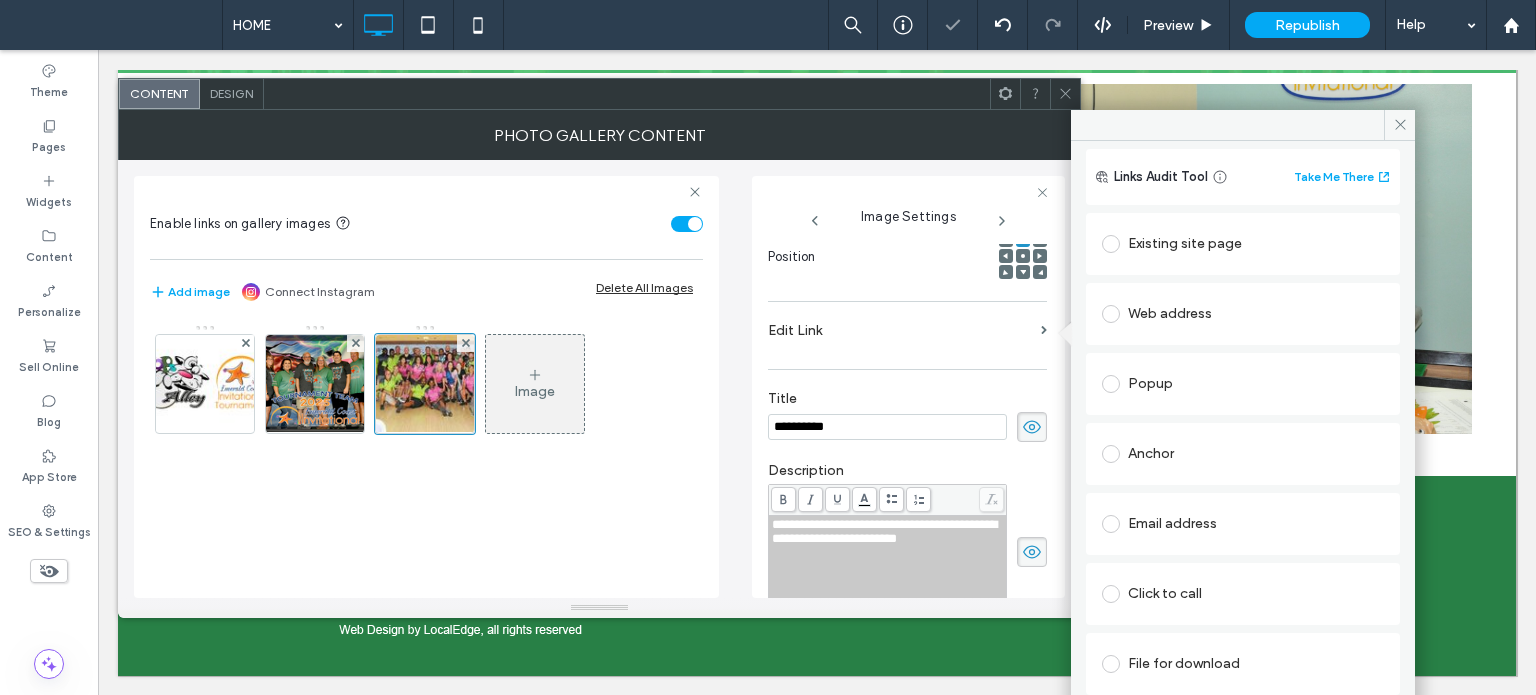 scroll, scrollTop: 0, scrollLeft: 0, axis: both 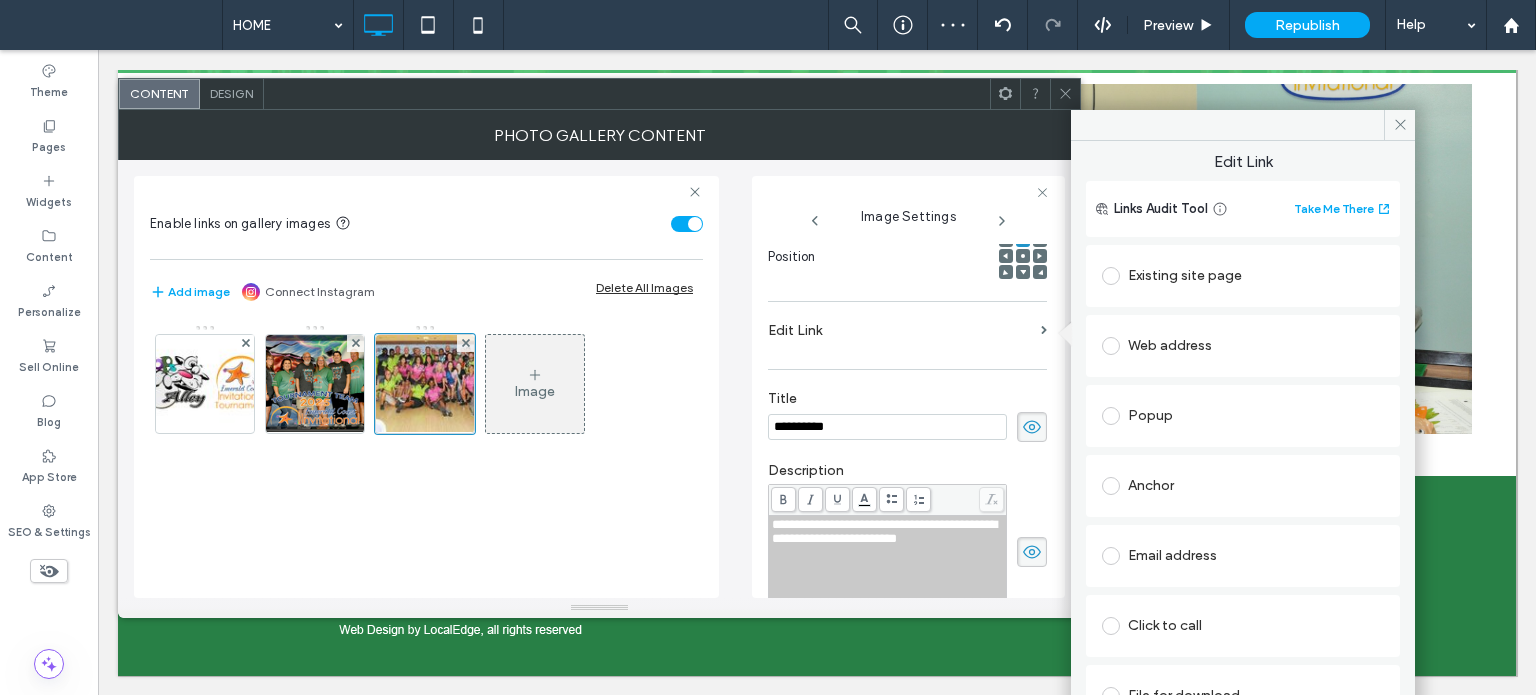 click on "Existing site page" at bounding box center [1243, 276] 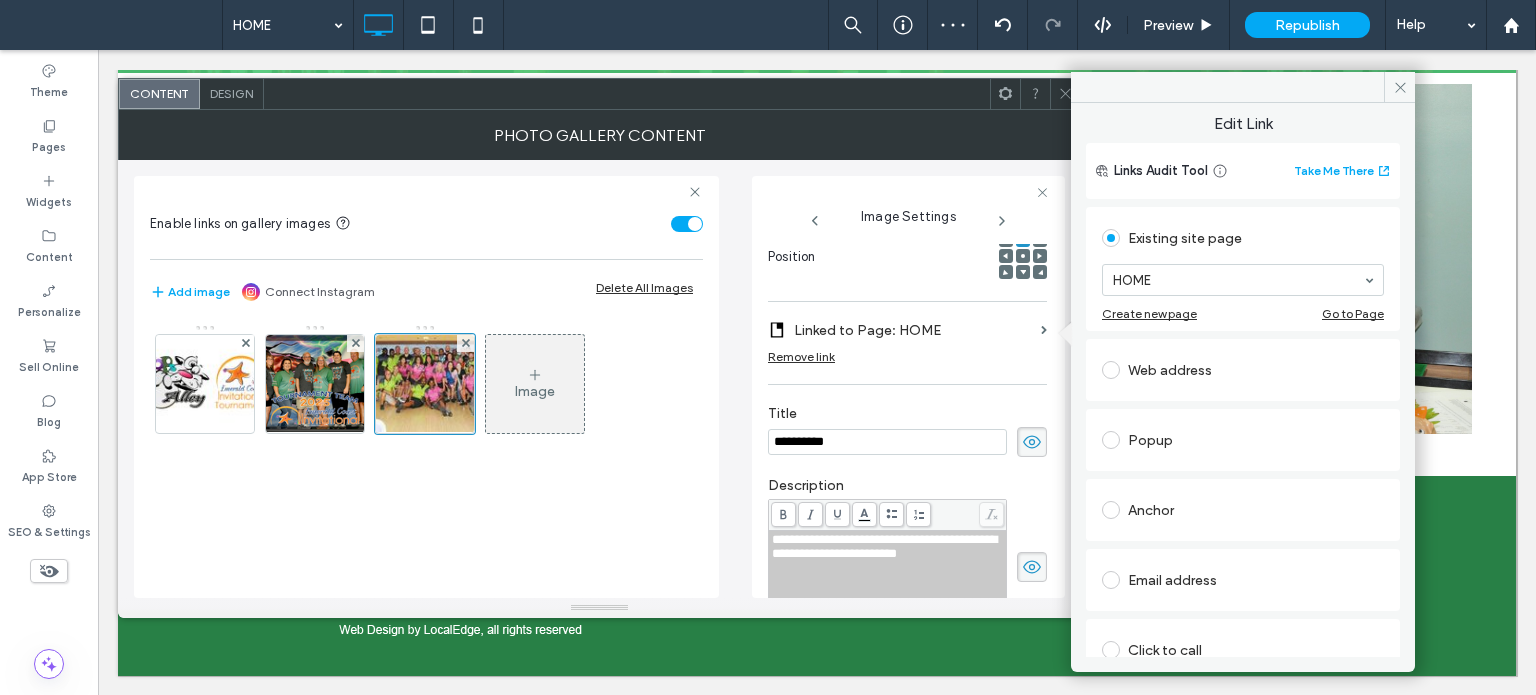 click on "Existing site page HOME Create new page Go to Page" at bounding box center [1243, 269] 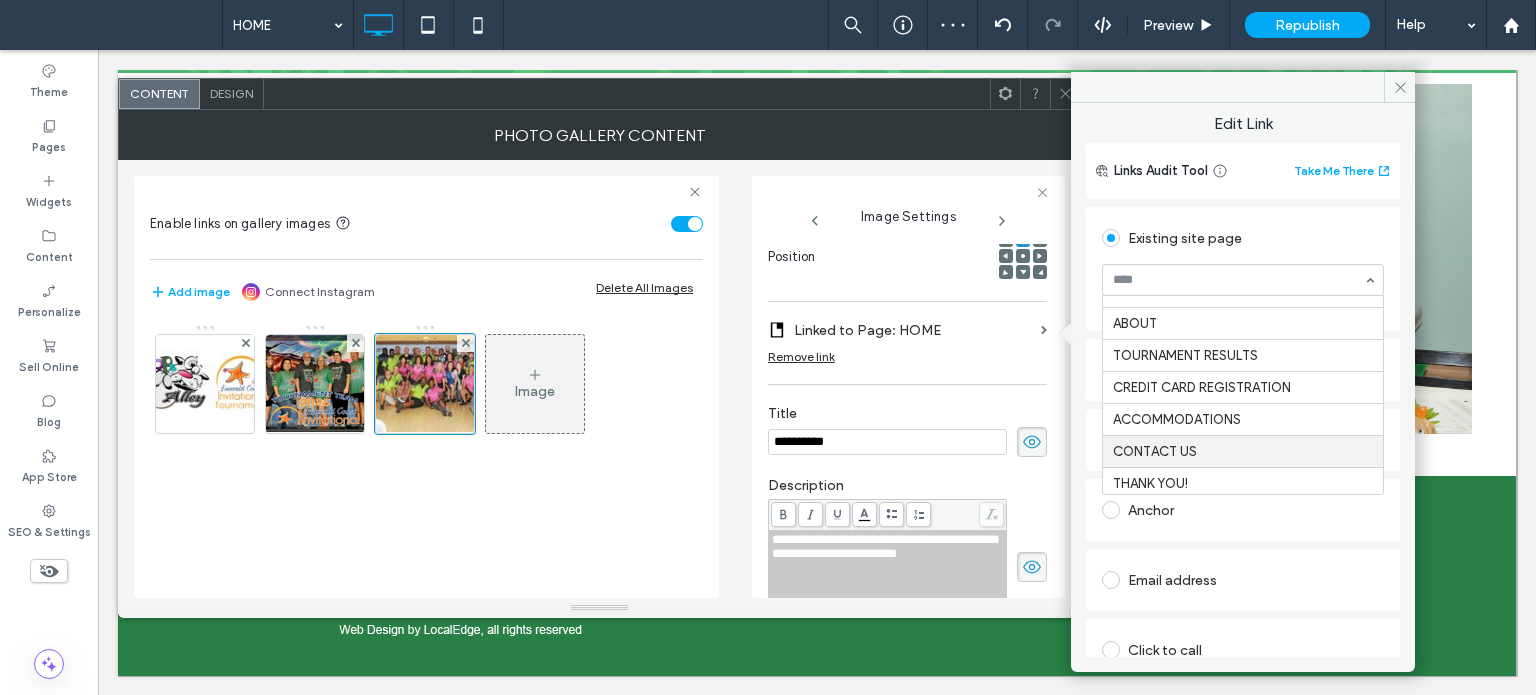 scroll, scrollTop: 30, scrollLeft: 0, axis: vertical 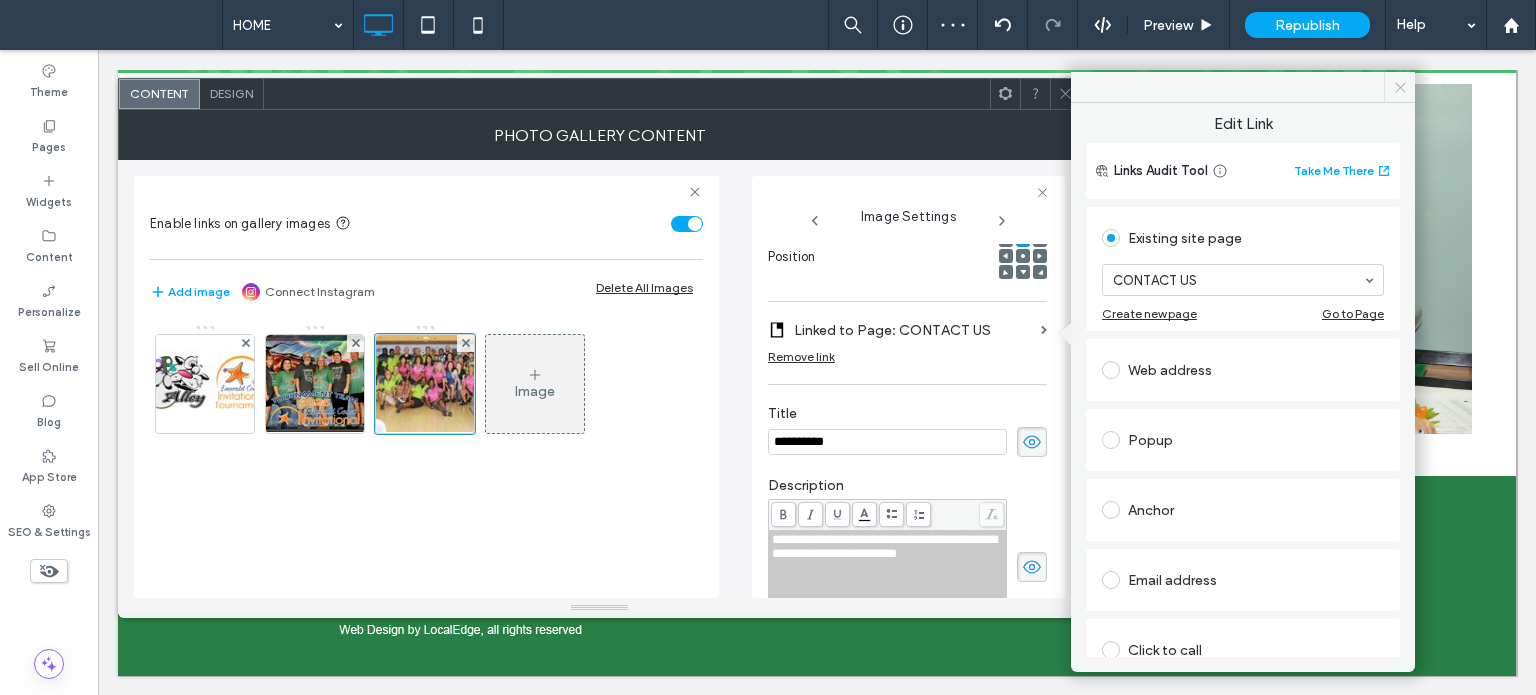click 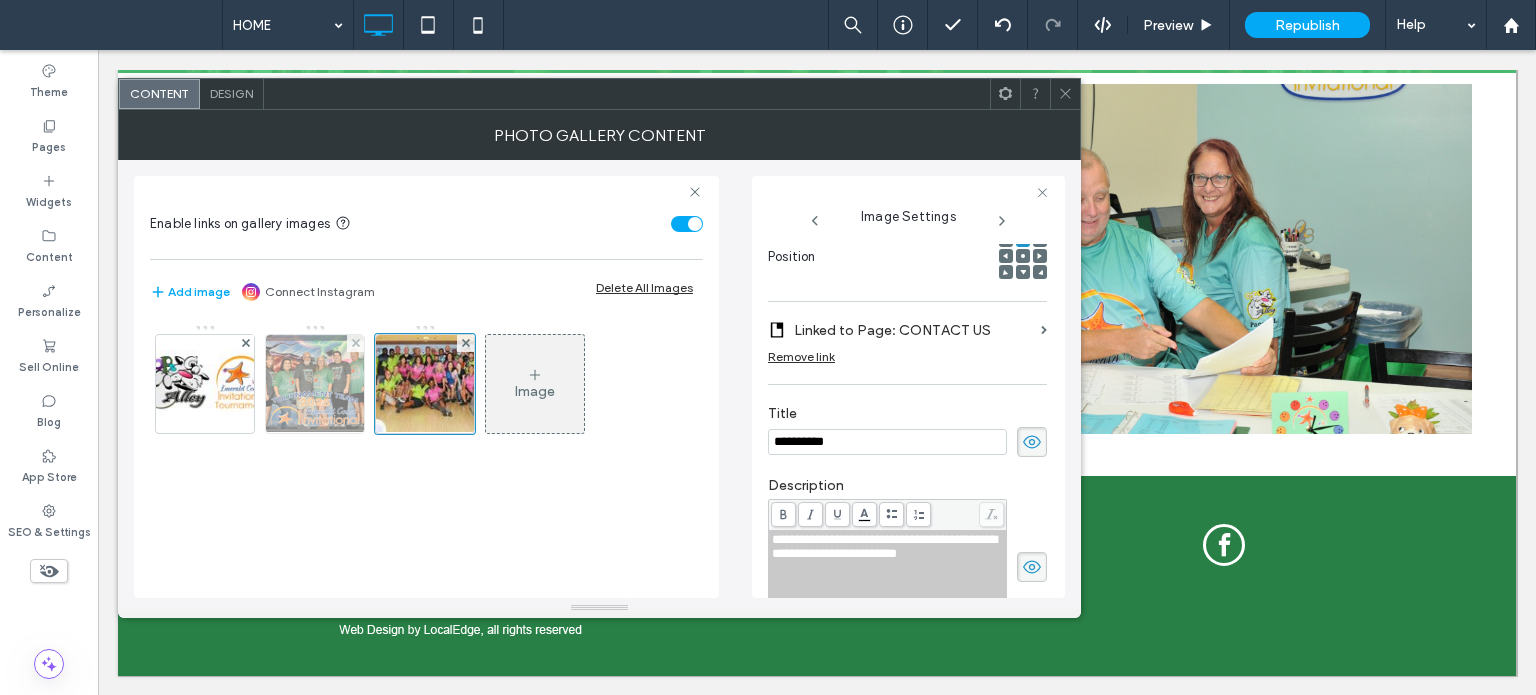 click at bounding box center [315, 384] 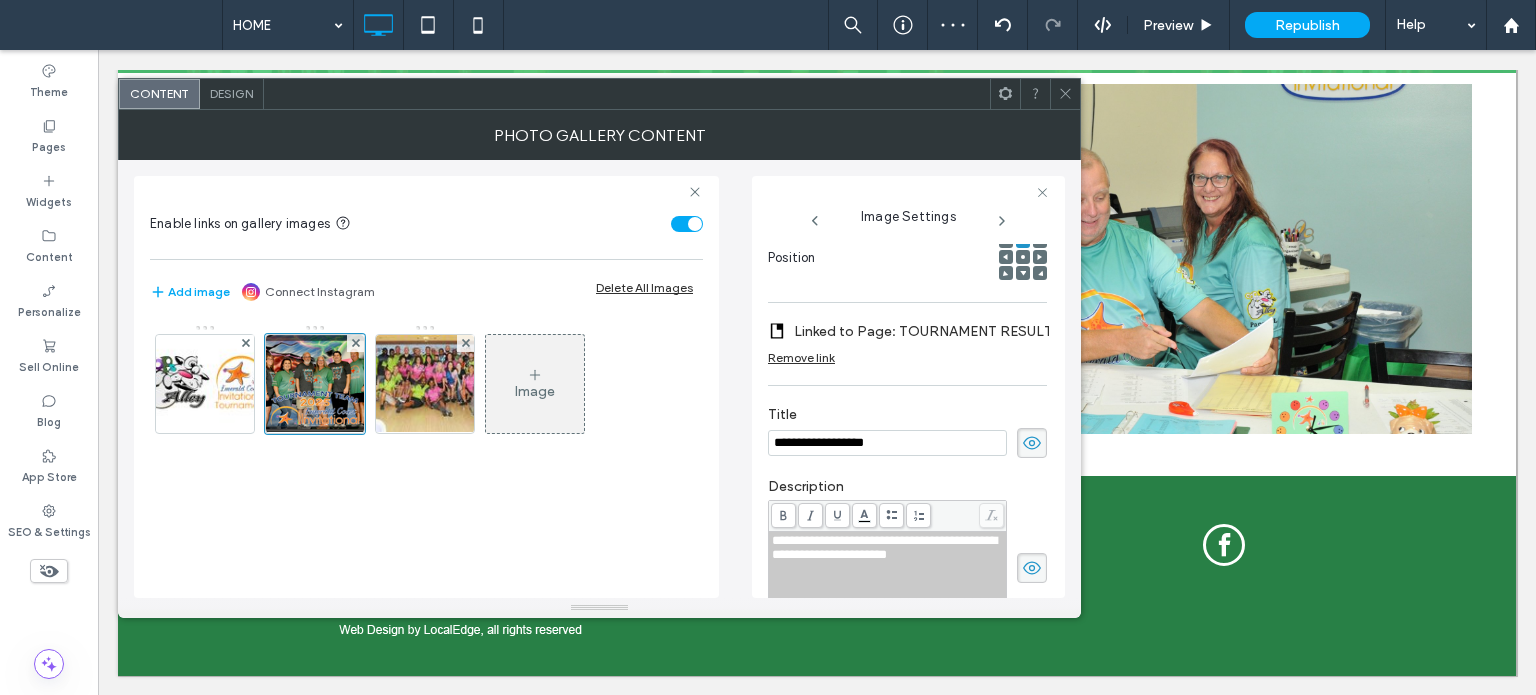 click 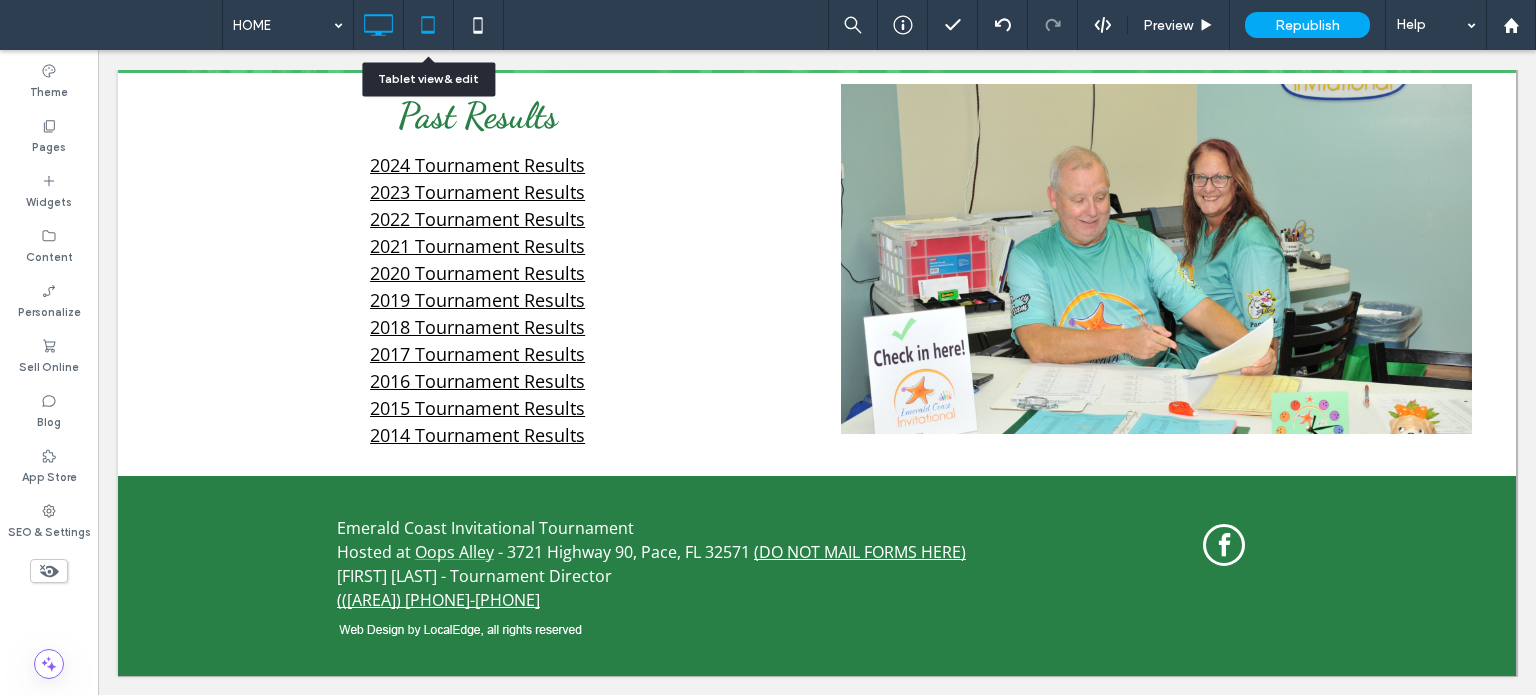click 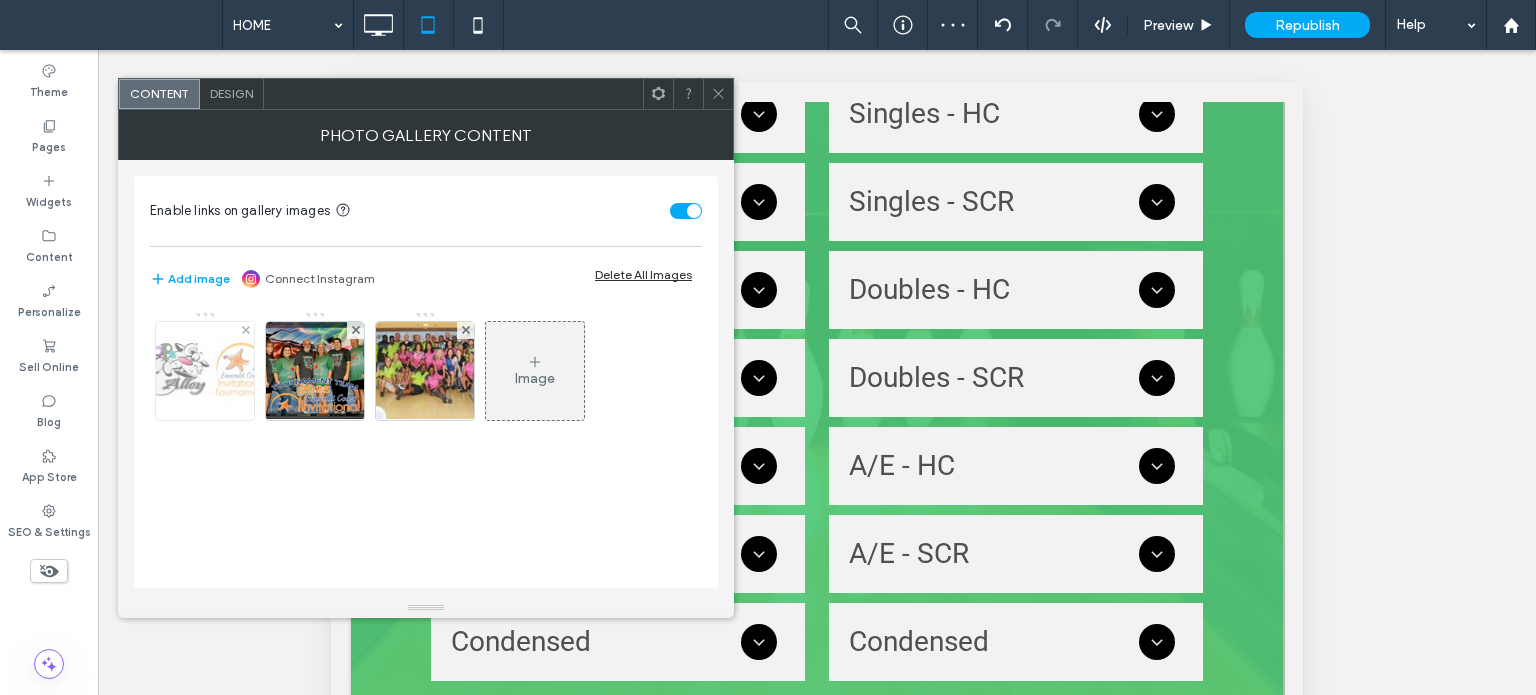 click at bounding box center (205, 371) 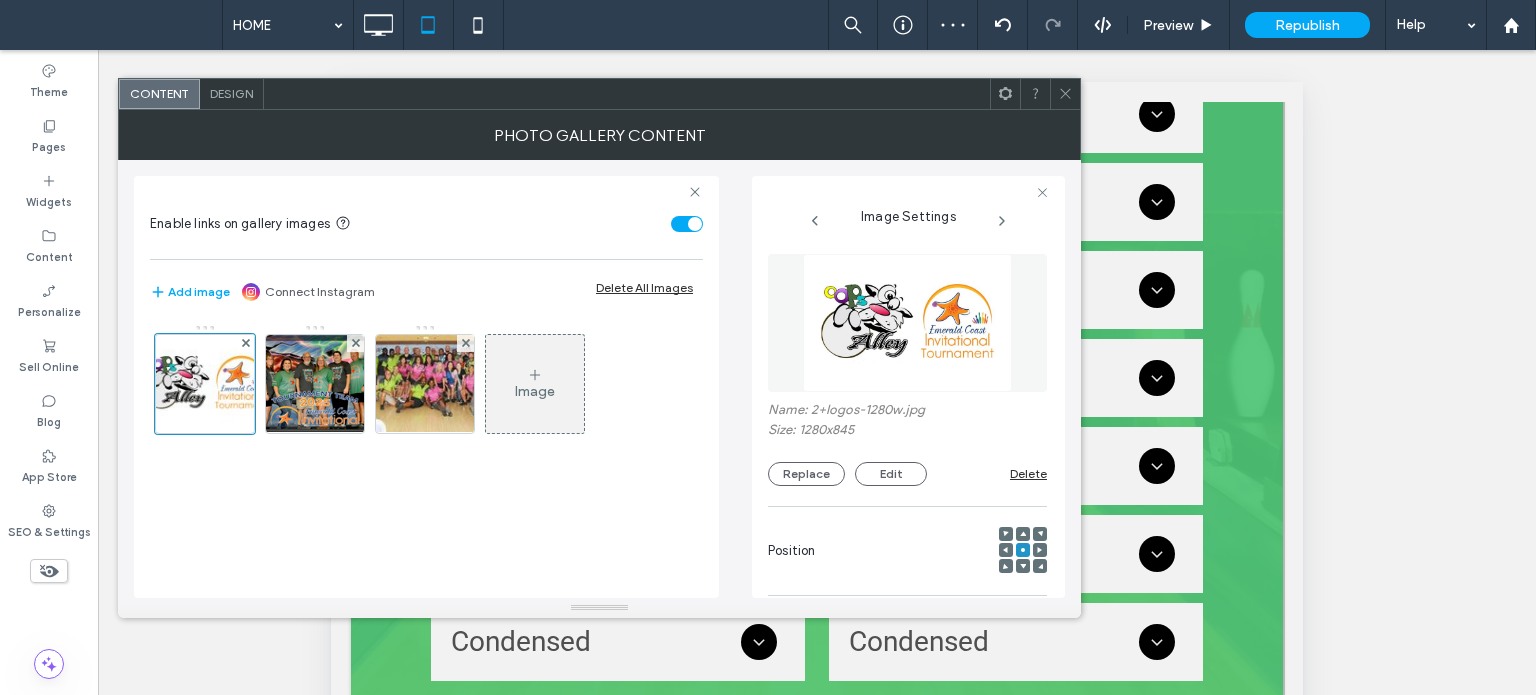scroll, scrollTop: 0, scrollLeft: 146, axis: horizontal 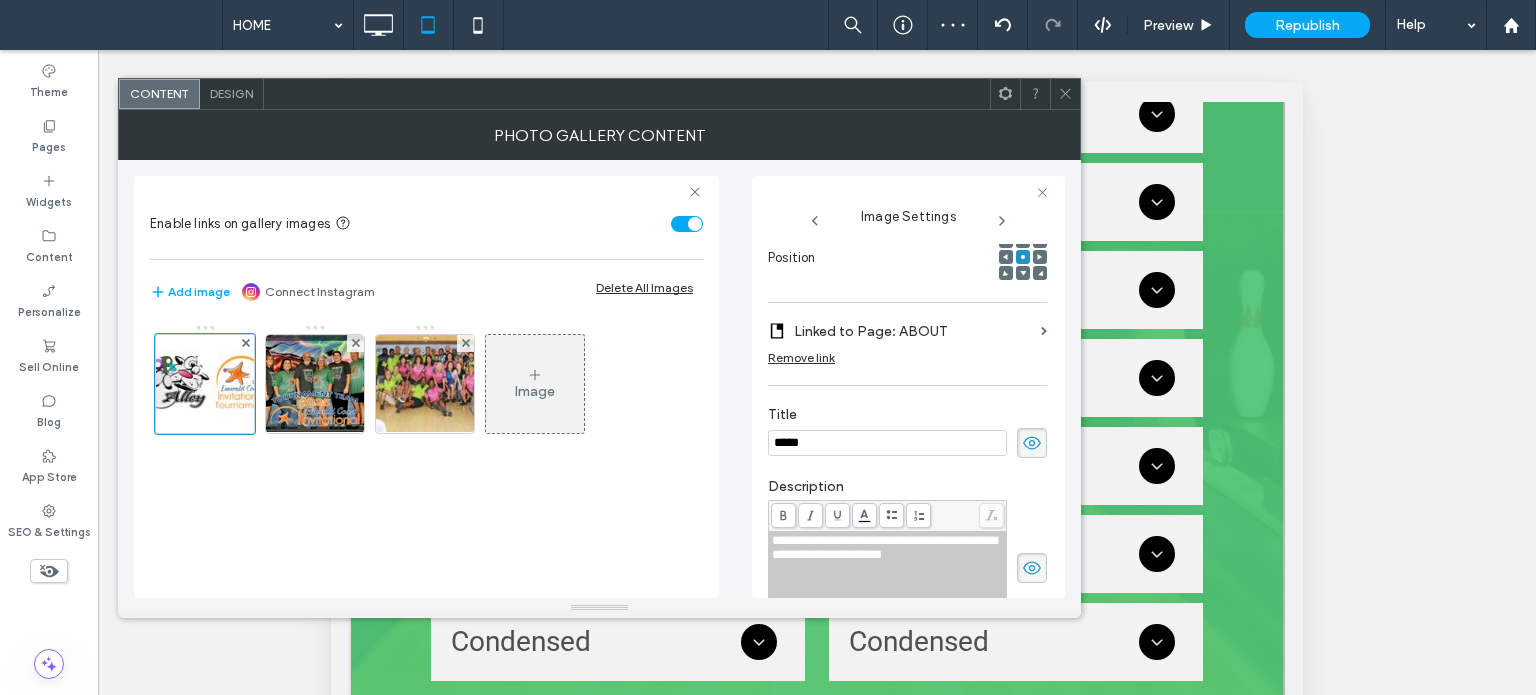 click on "Linked to Page: ABOUT" at bounding box center [913, 331] 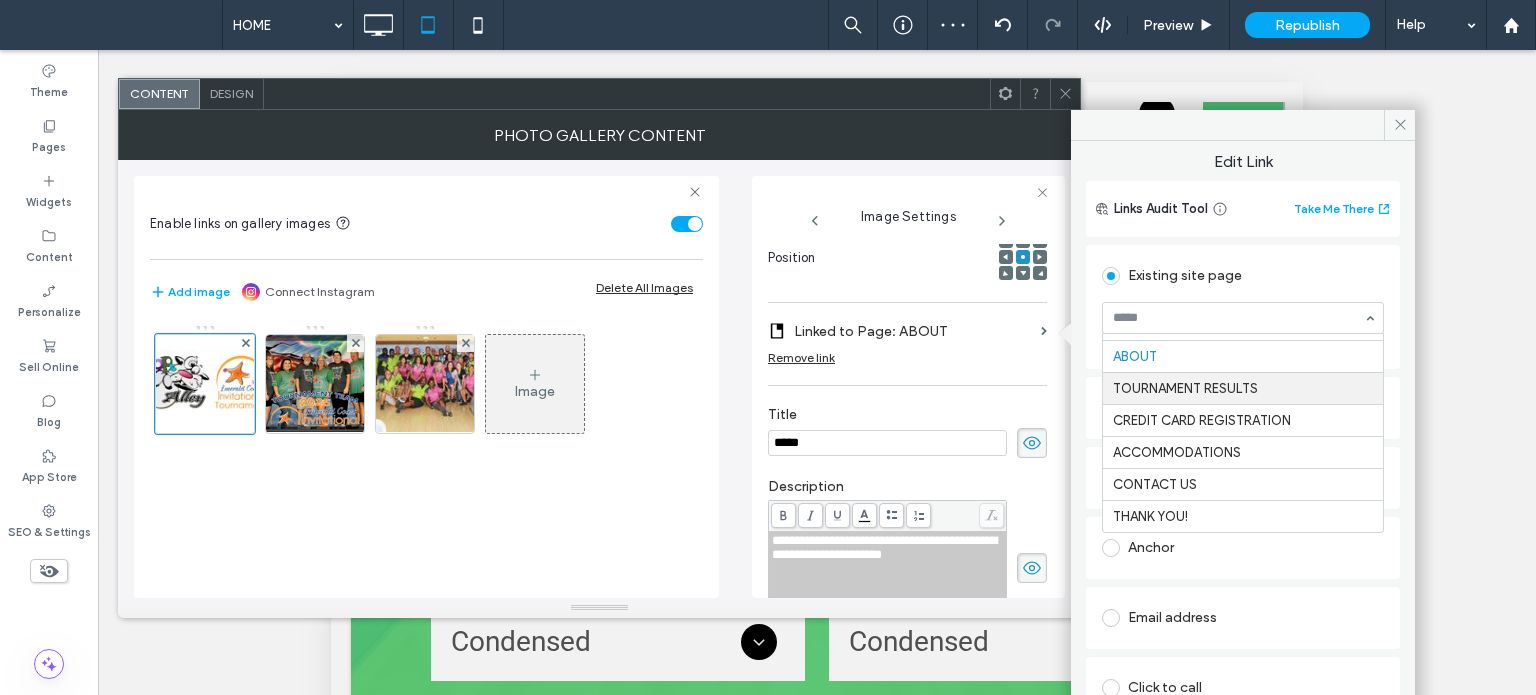 scroll, scrollTop: 0, scrollLeft: 0, axis: both 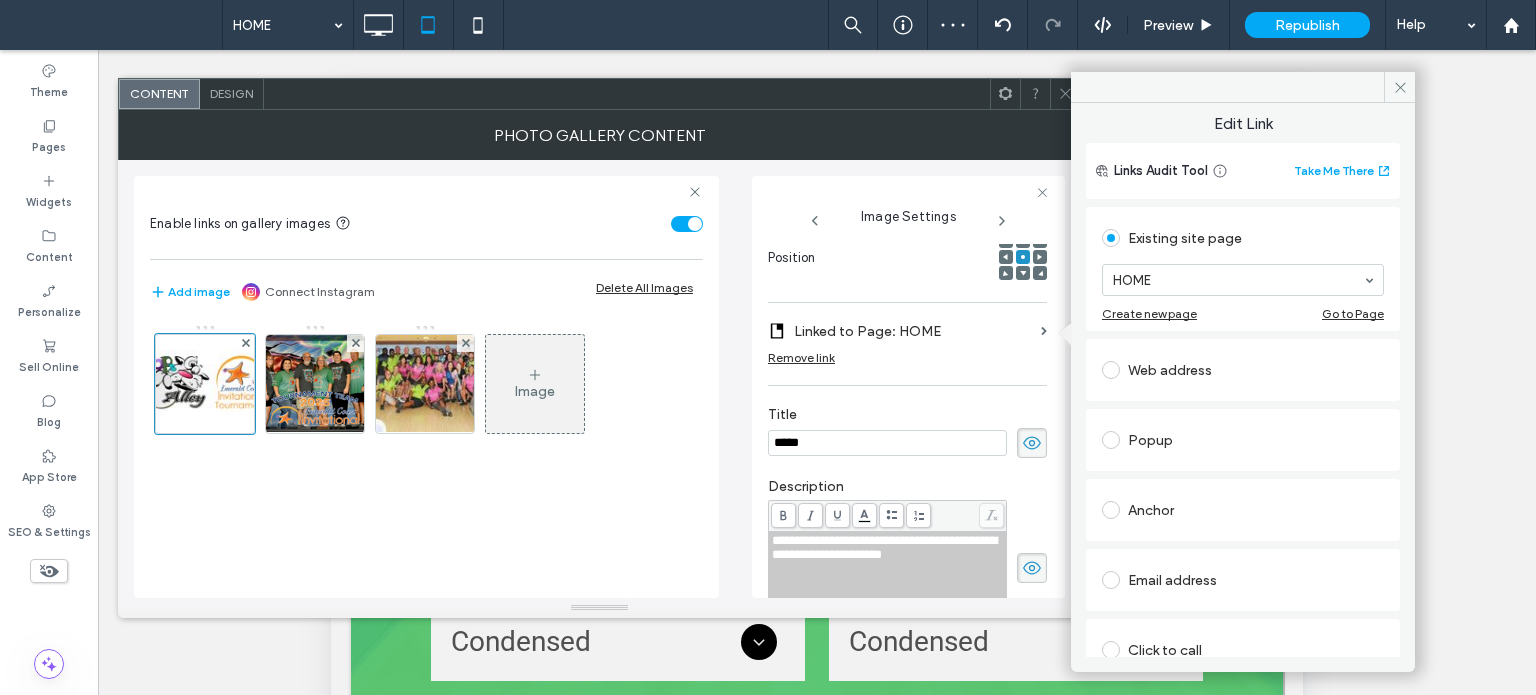click on "Existing site page HOME Create new page Go to Page" at bounding box center [1243, 269] 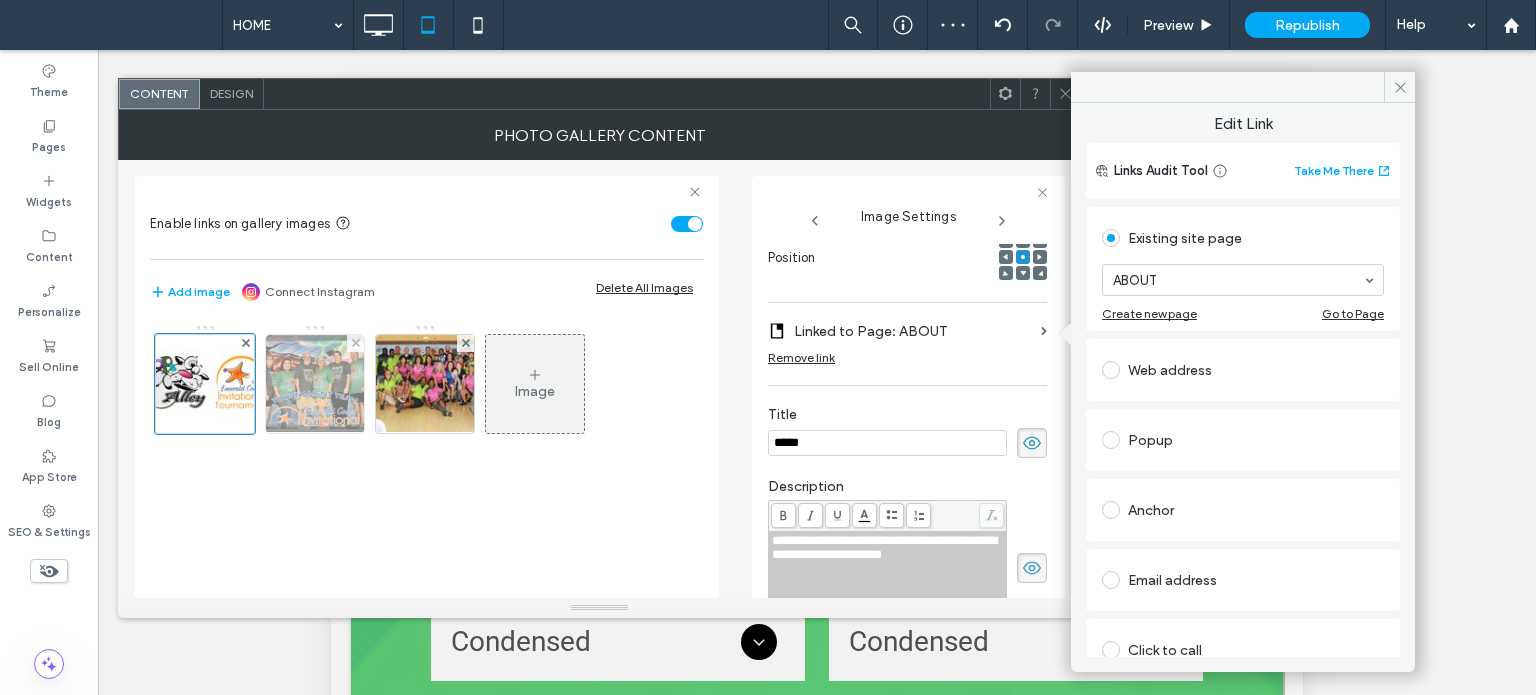 click at bounding box center (315, 384) 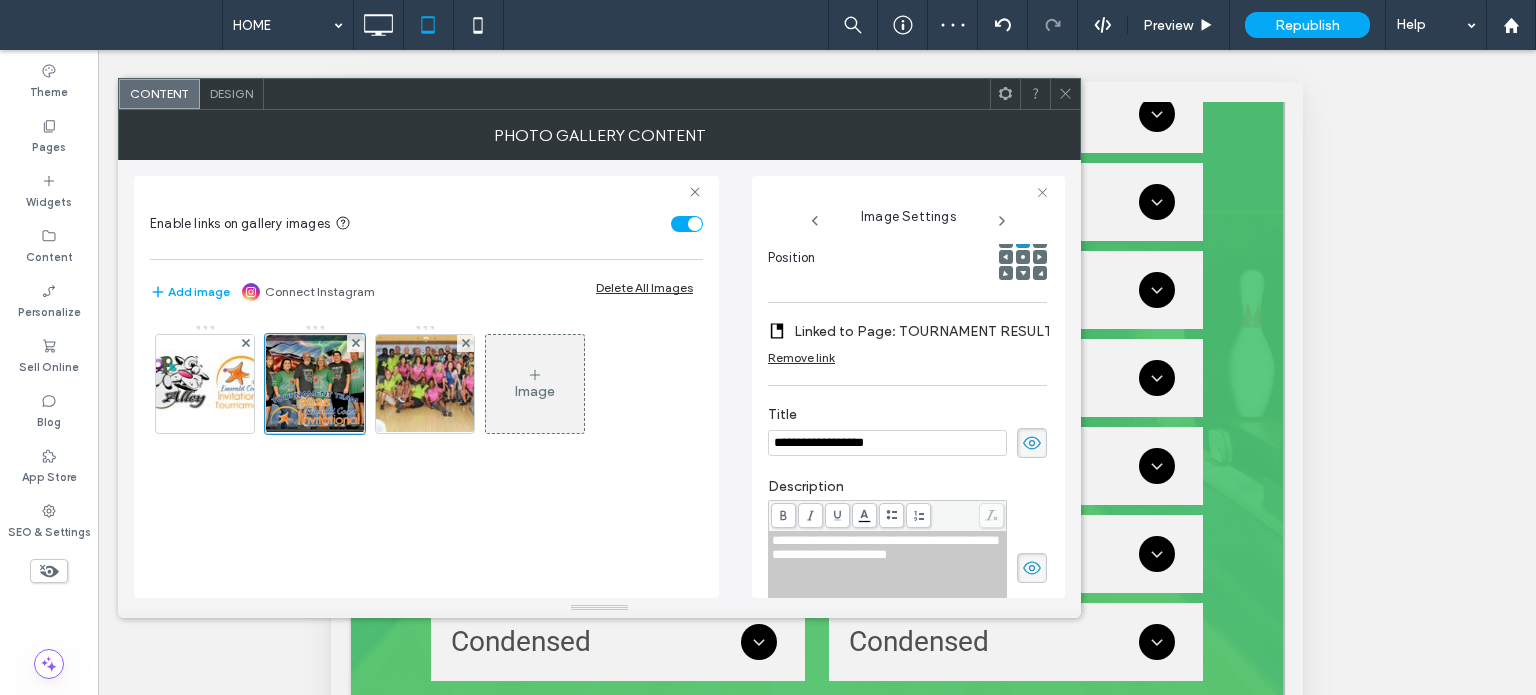 click on "Linked to Page: TOURNAMENT RESULTS" at bounding box center [928, 331] 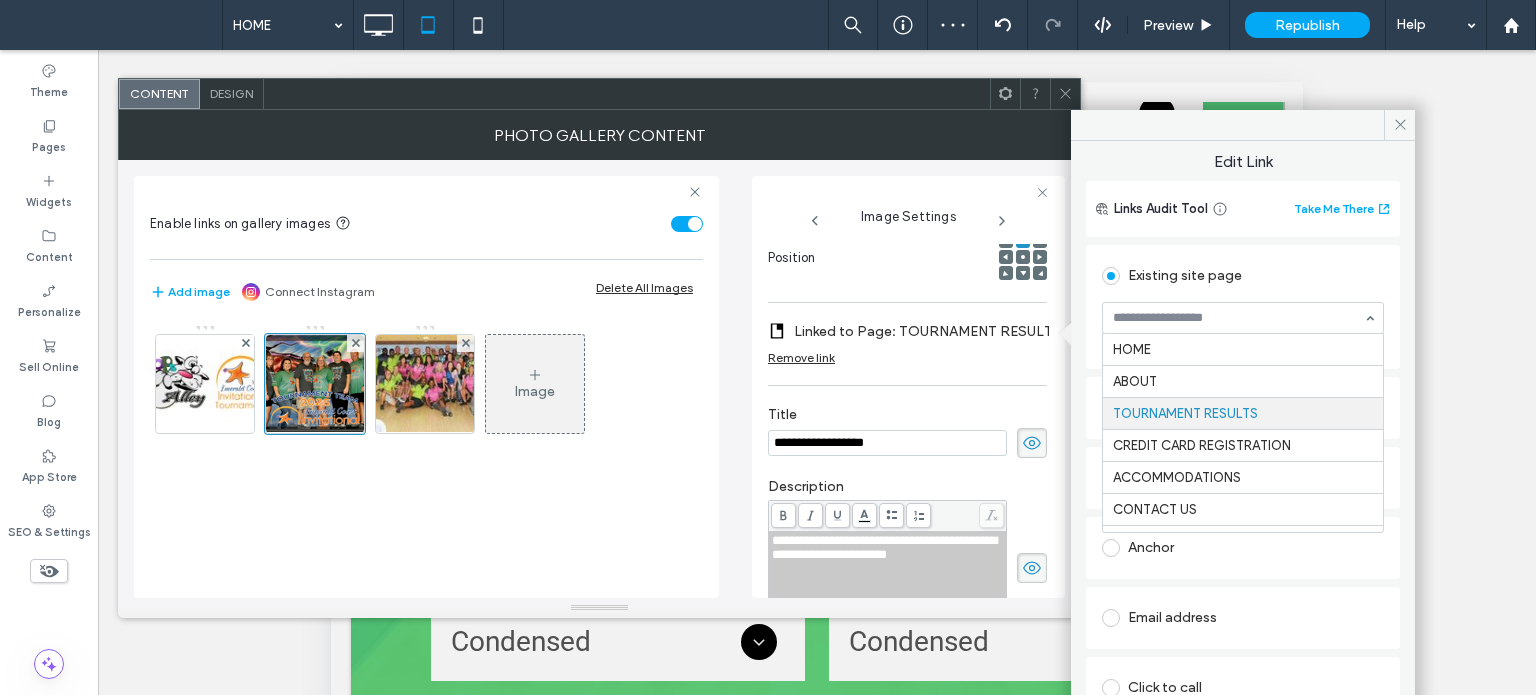scroll, scrollTop: 30, scrollLeft: 0, axis: vertical 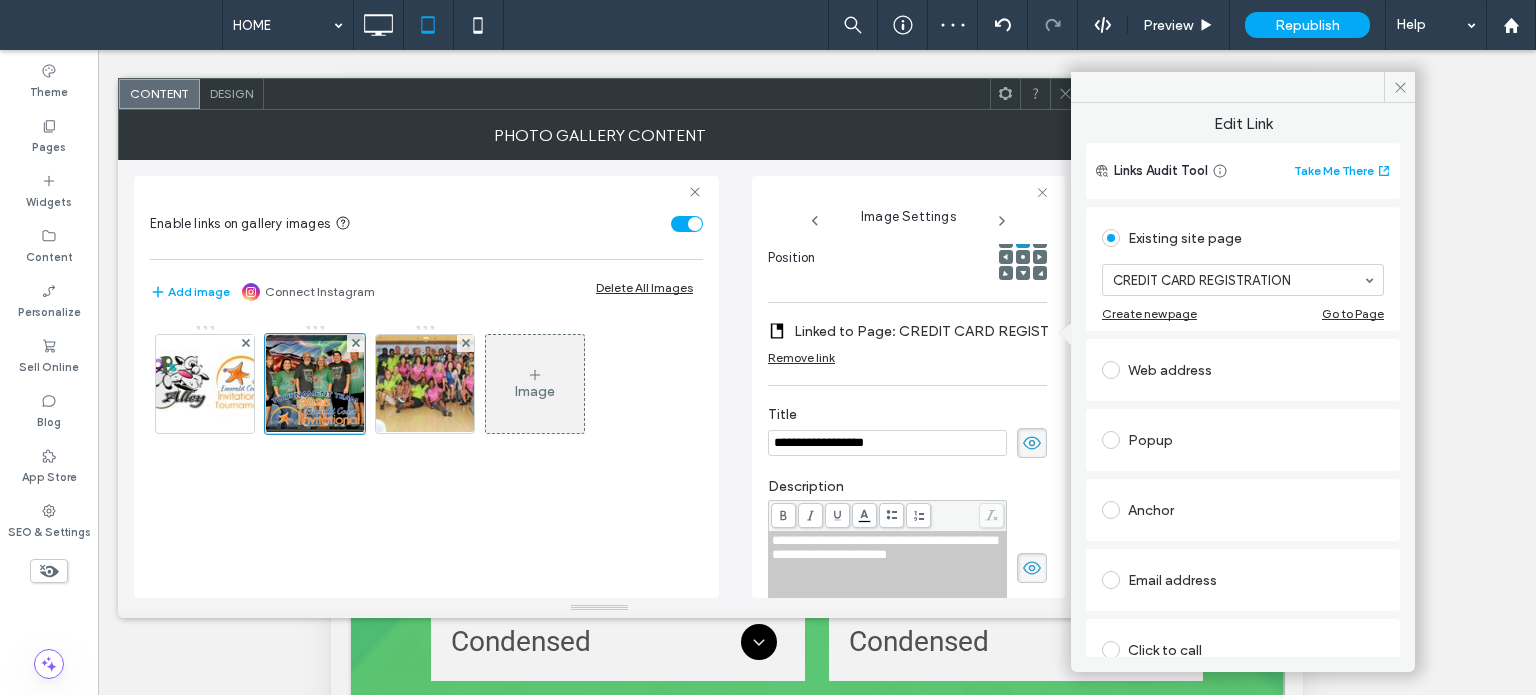 click on "Existing site page CREDIT CARD REGISTRATION Create new page Go to Page" at bounding box center [1243, 269] 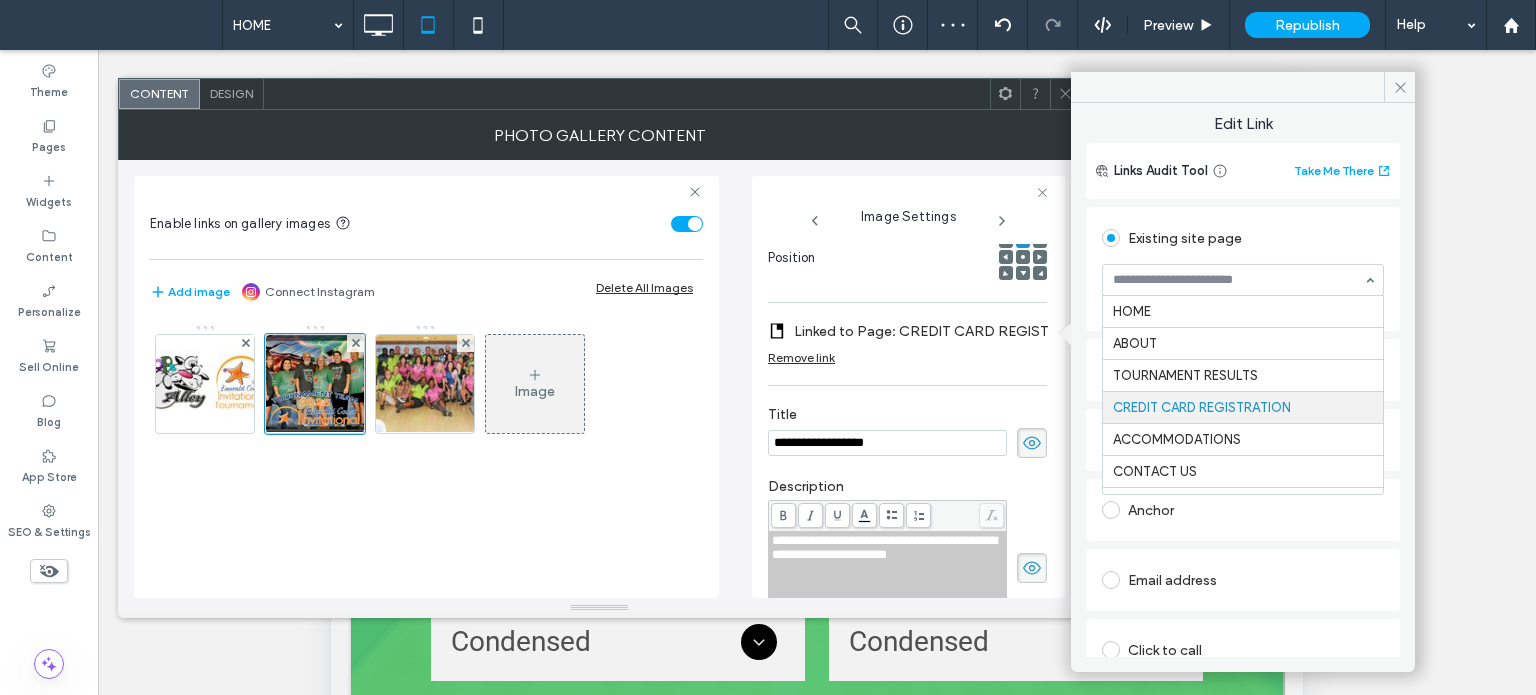 scroll, scrollTop: 30, scrollLeft: 0, axis: vertical 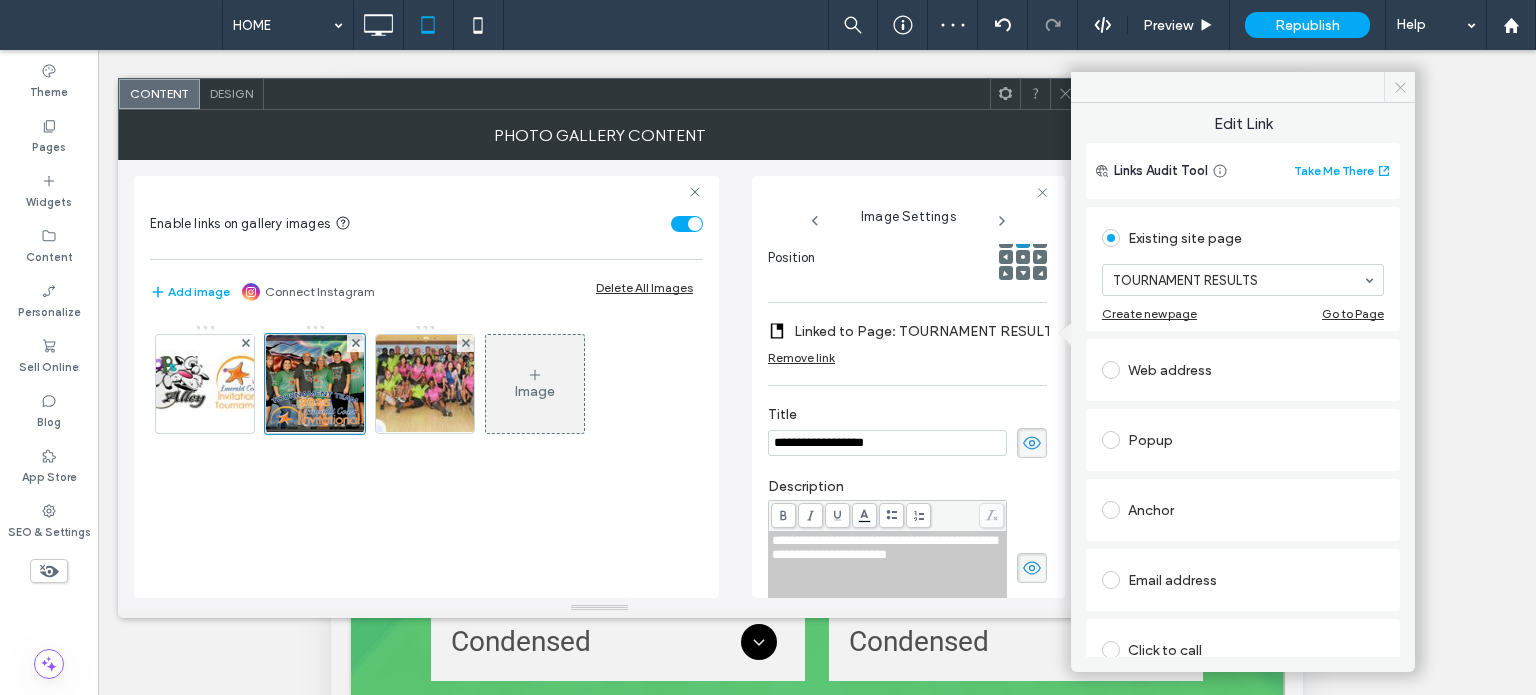 click at bounding box center [1399, 87] 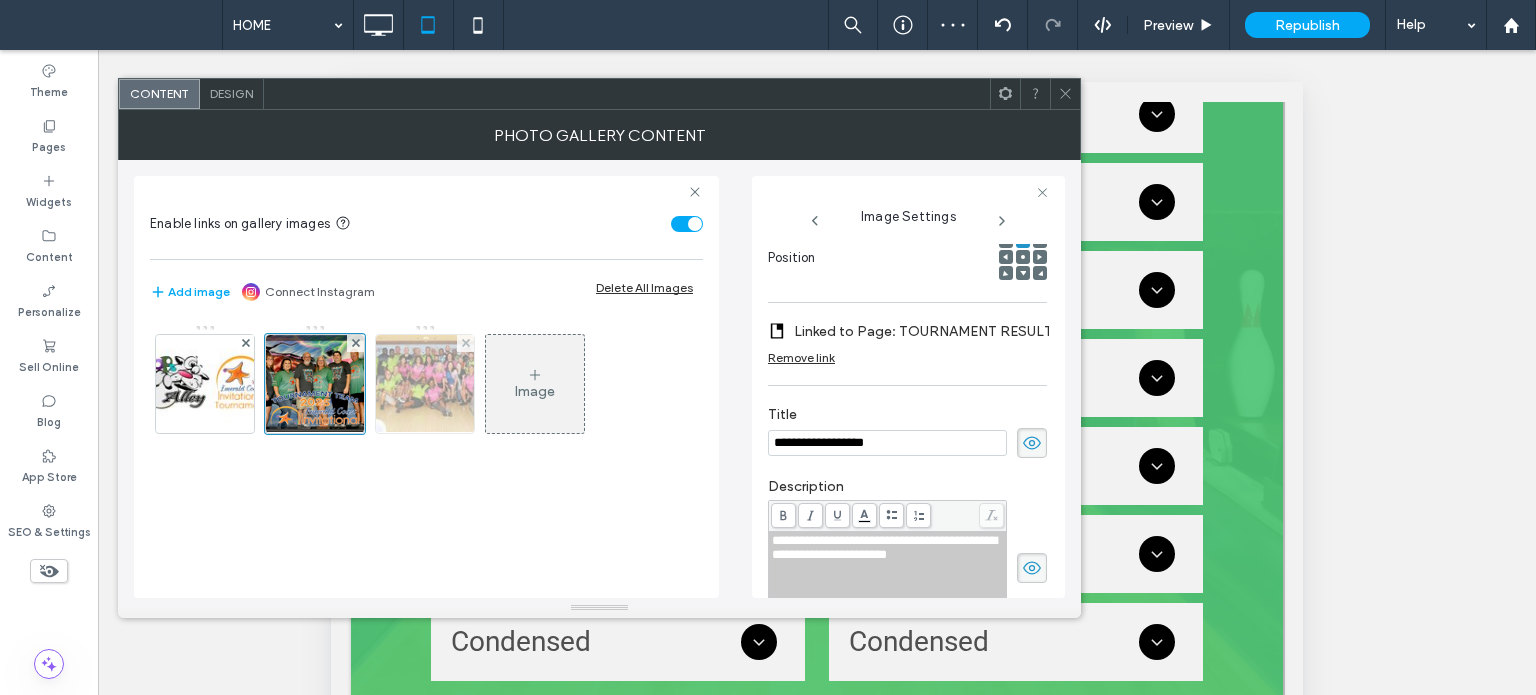 click at bounding box center [425, 384] 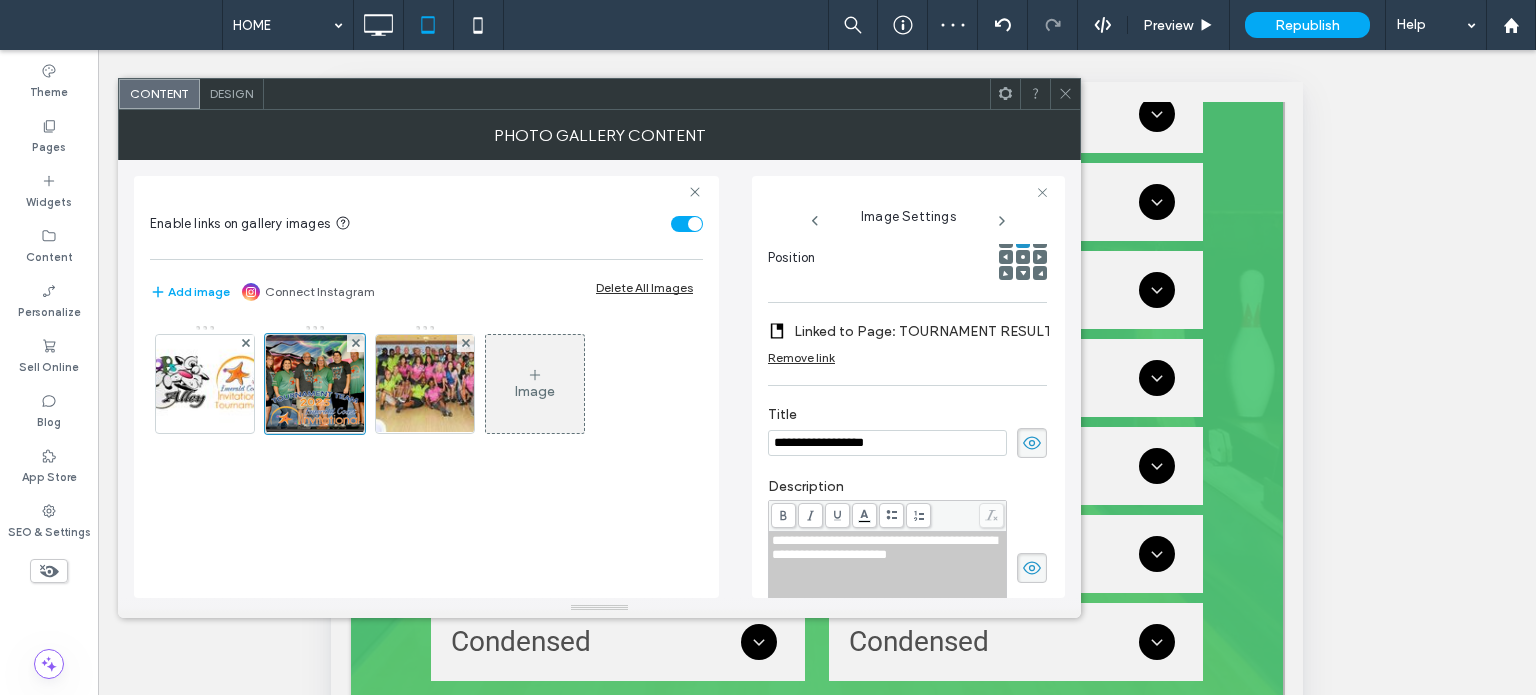 scroll, scrollTop: 309, scrollLeft: 0, axis: vertical 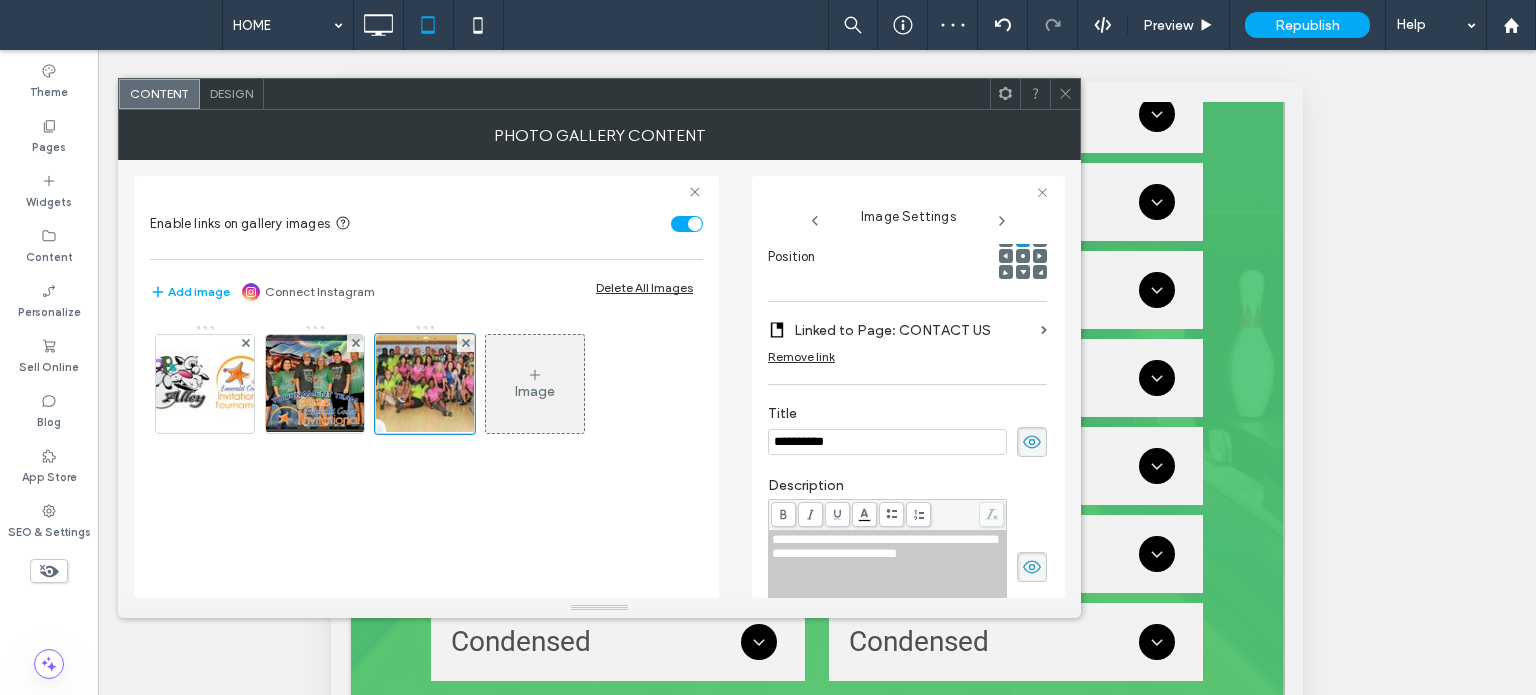 click 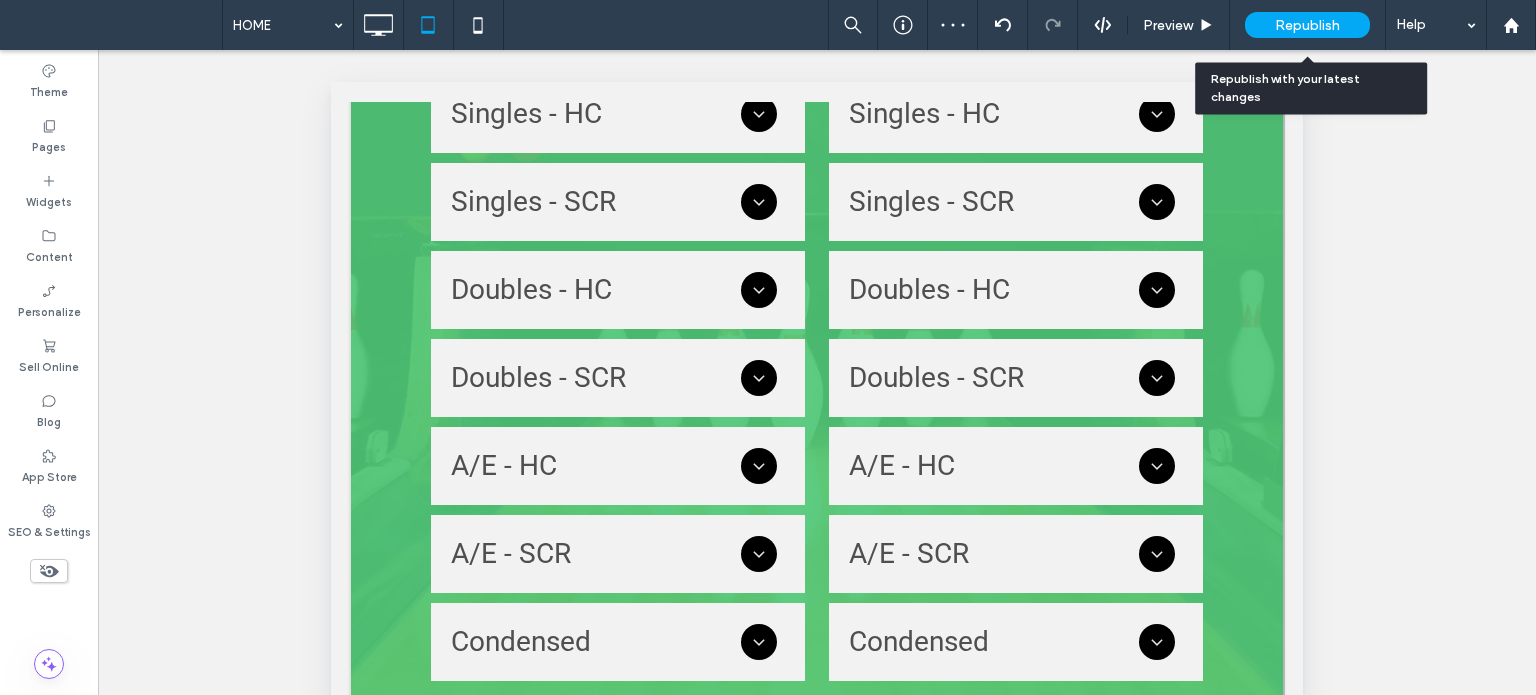 click on "Republish" at bounding box center (1307, 25) 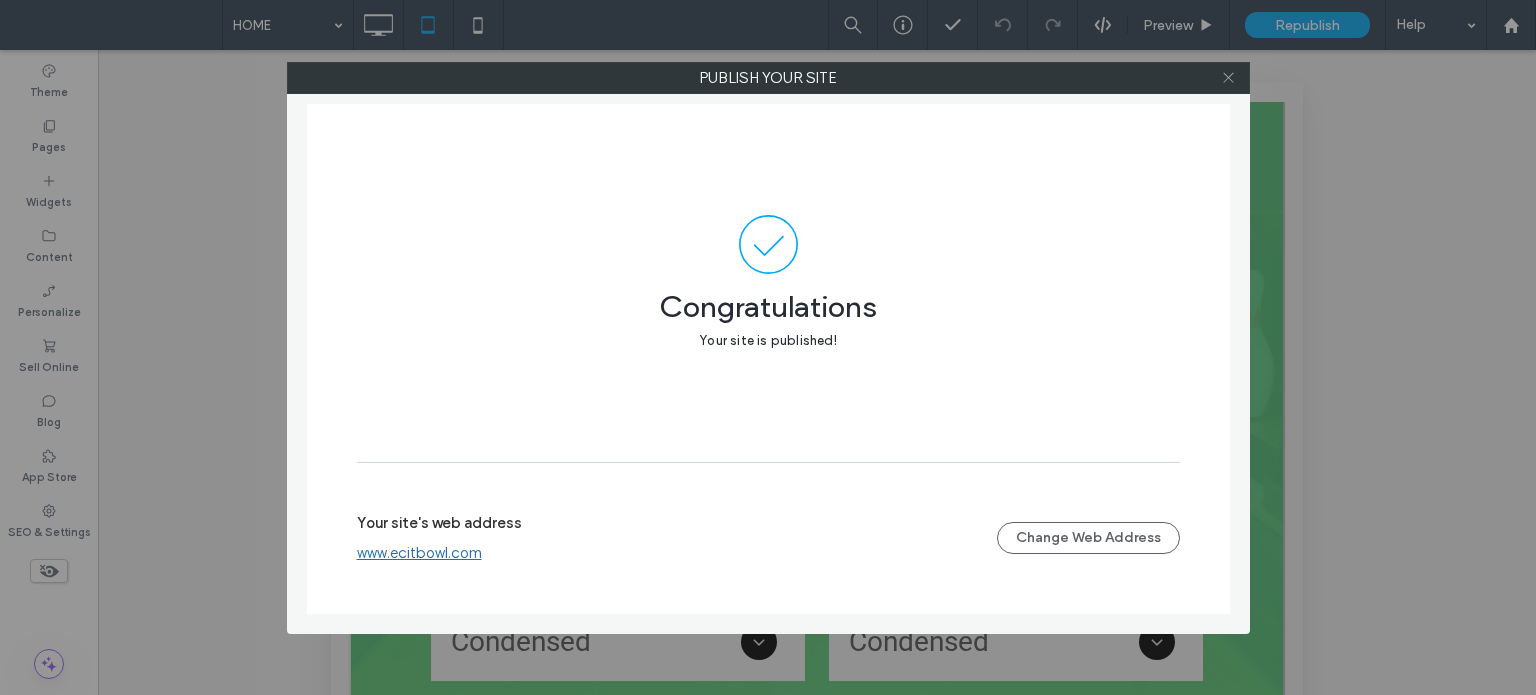 click at bounding box center (1228, 78) 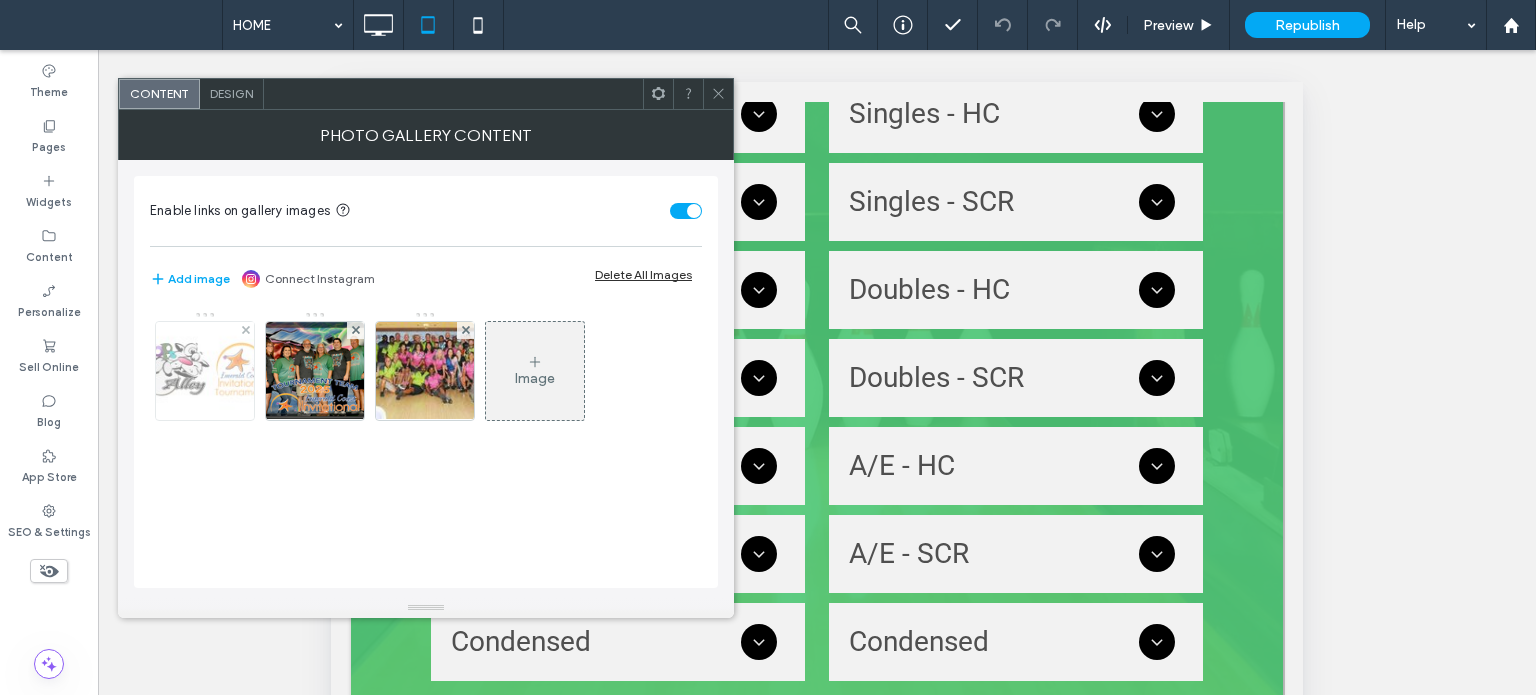 click at bounding box center [205, 371] 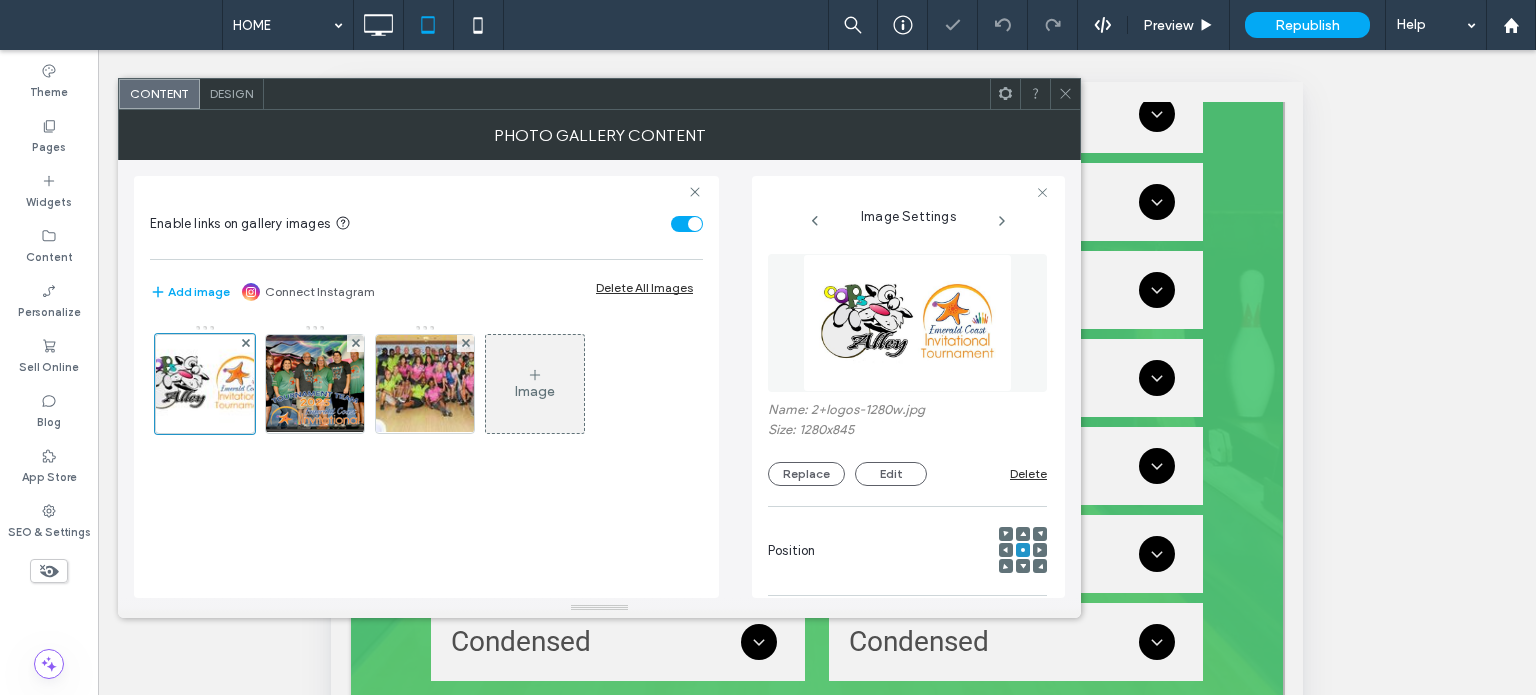 scroll, scrollTop: 0, scrollLeft: 147, axis: horizontal 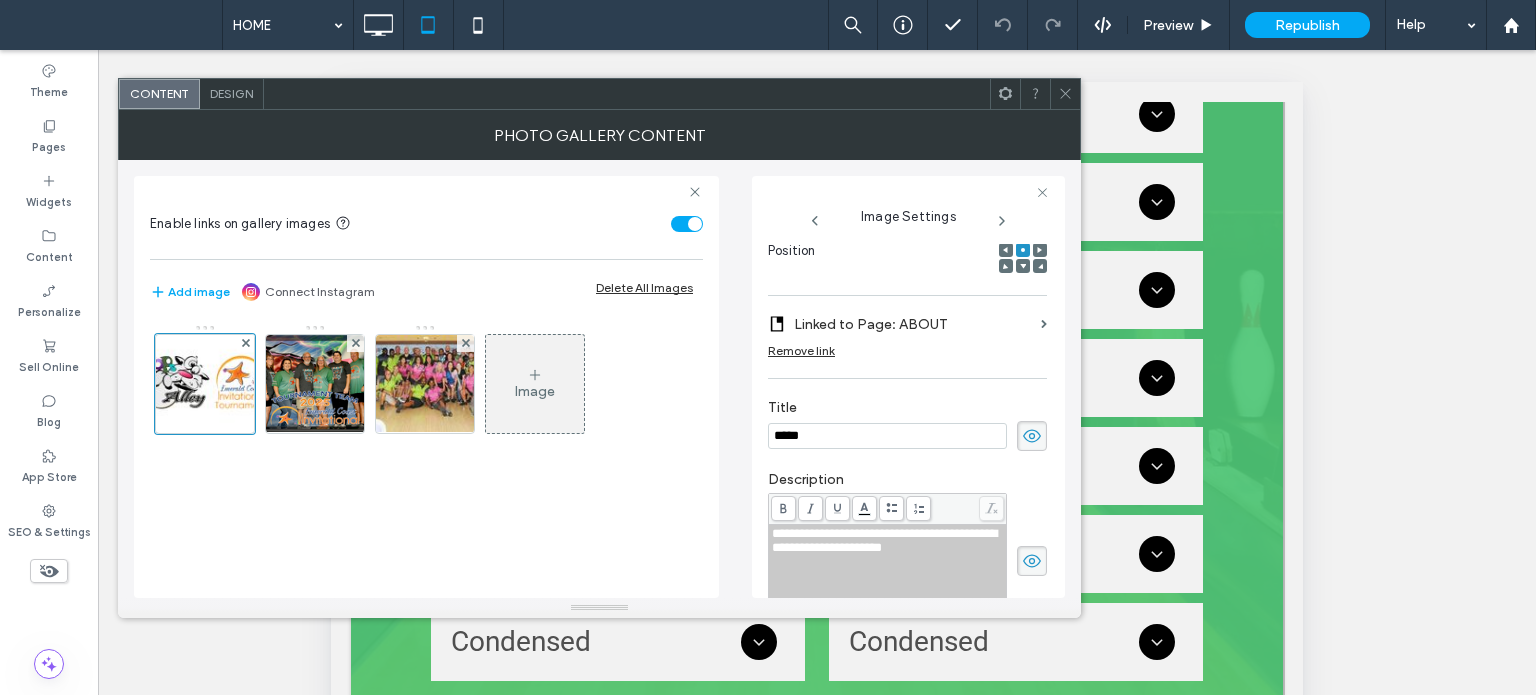 click 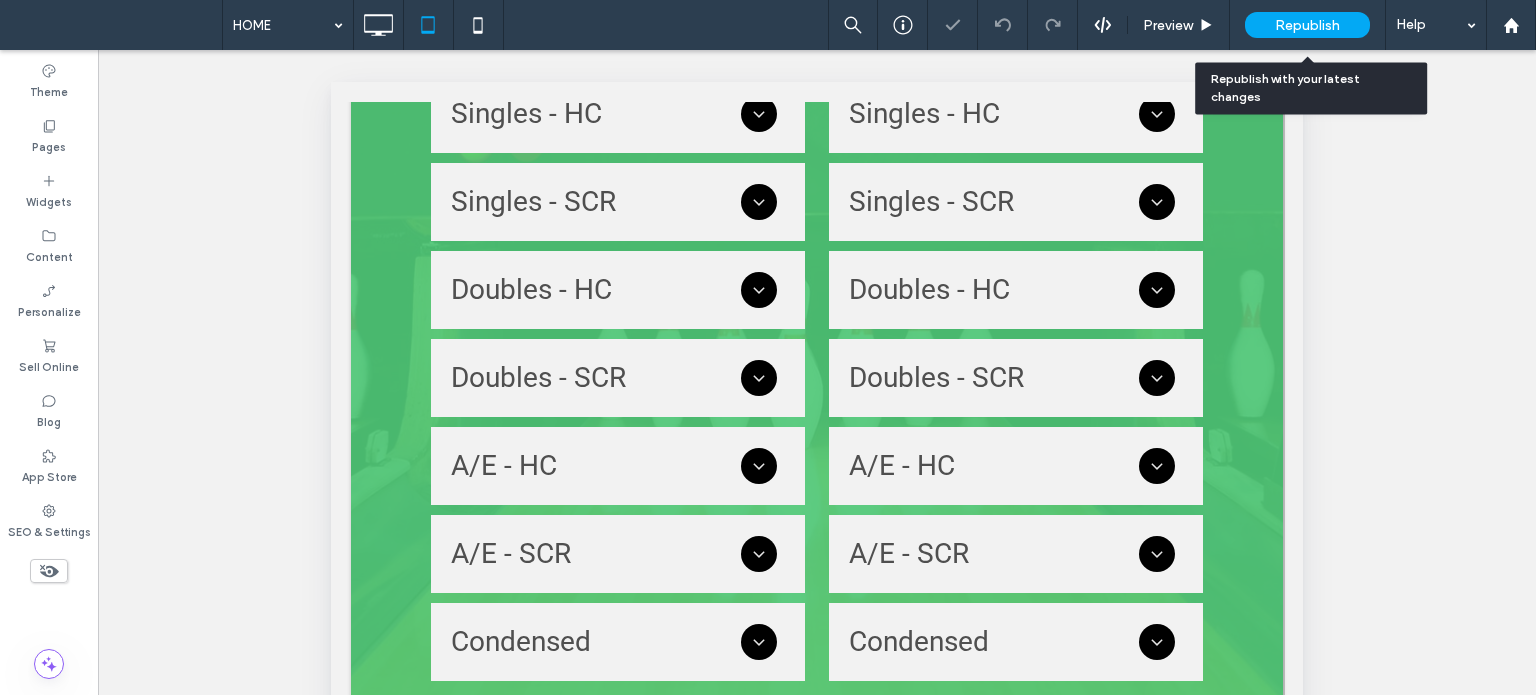 click on "Republish" at bounding box center (1307, 25) 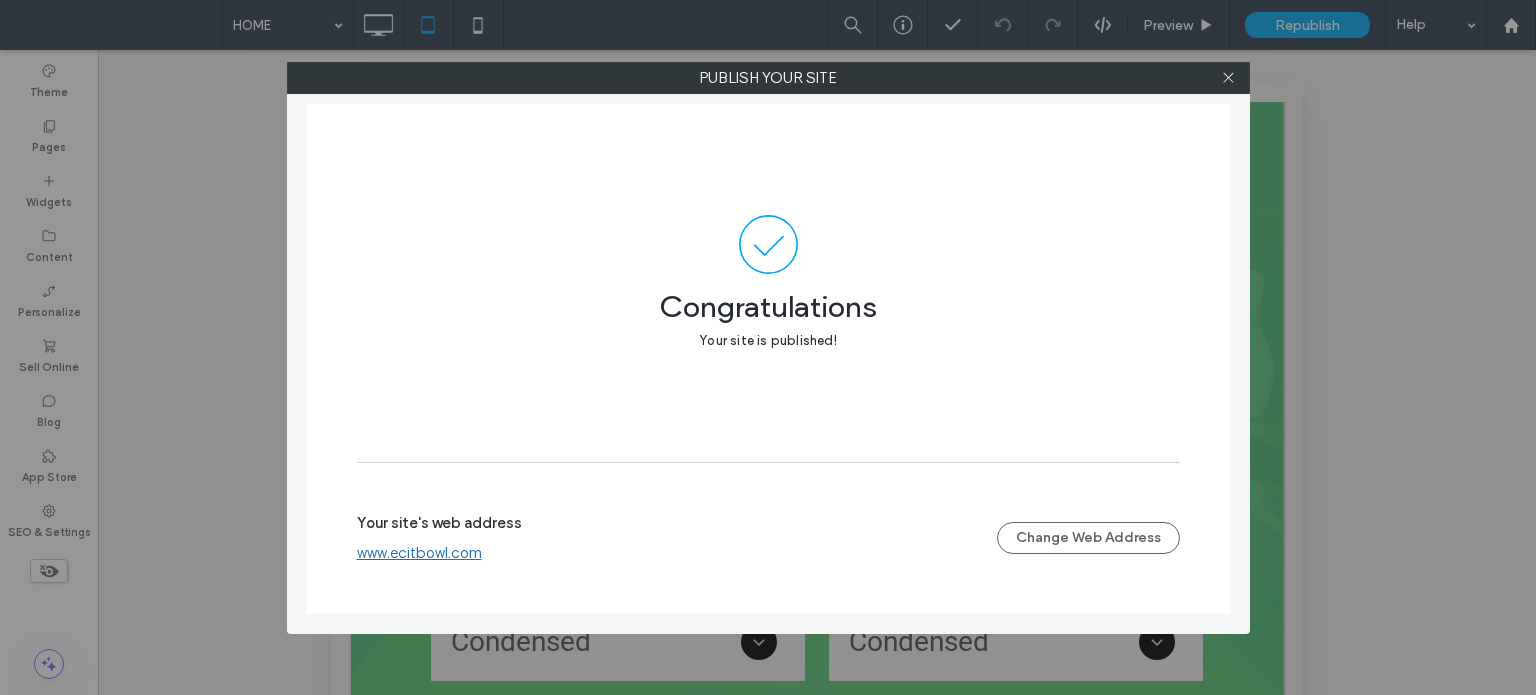 click at bounding box center (1229, 78) 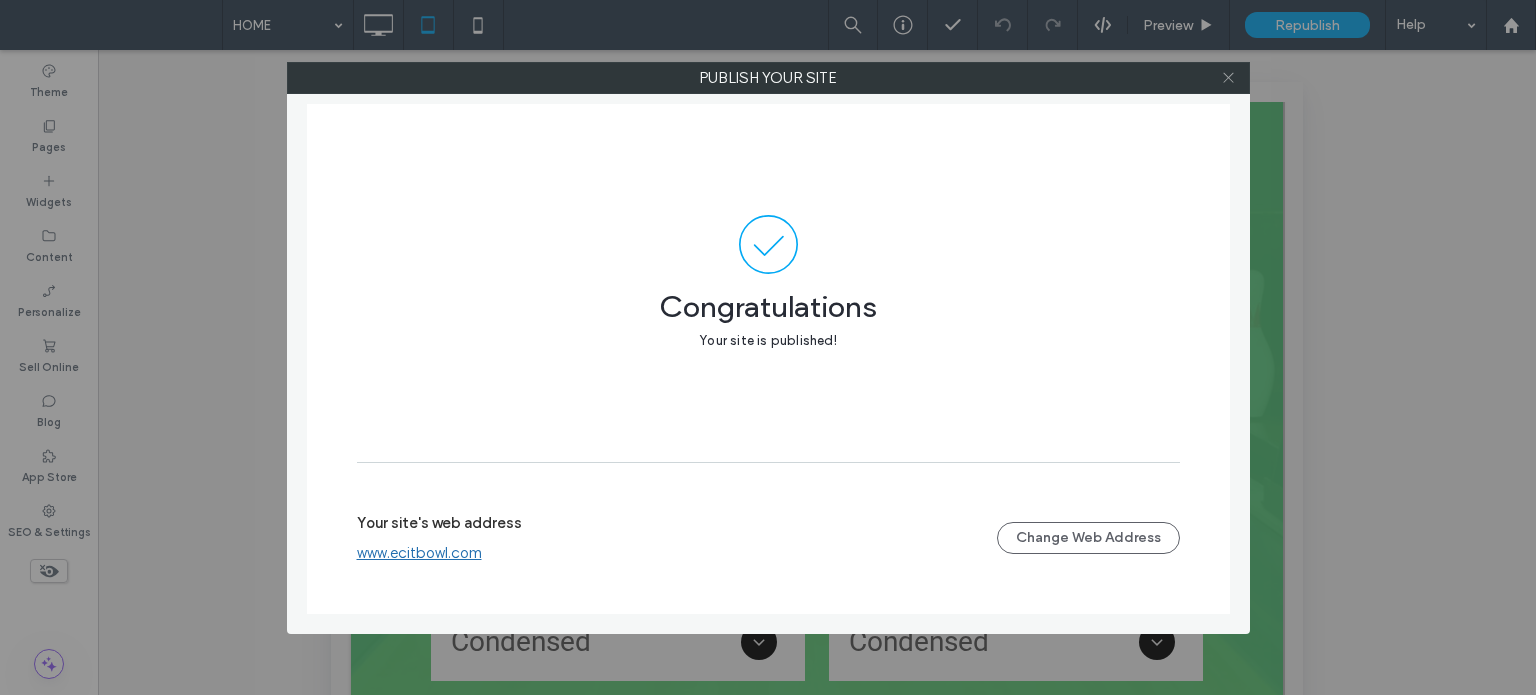 click 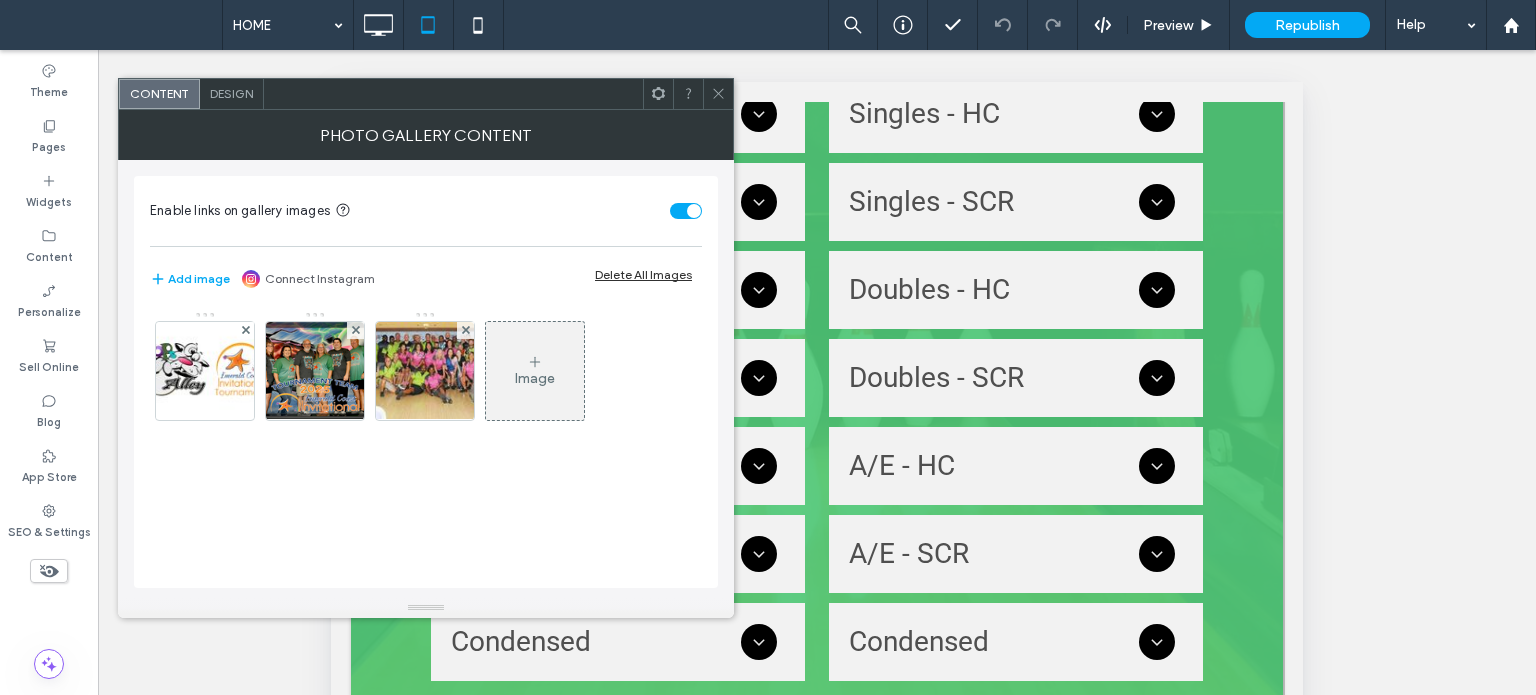 click at bounding box center [718, 94] 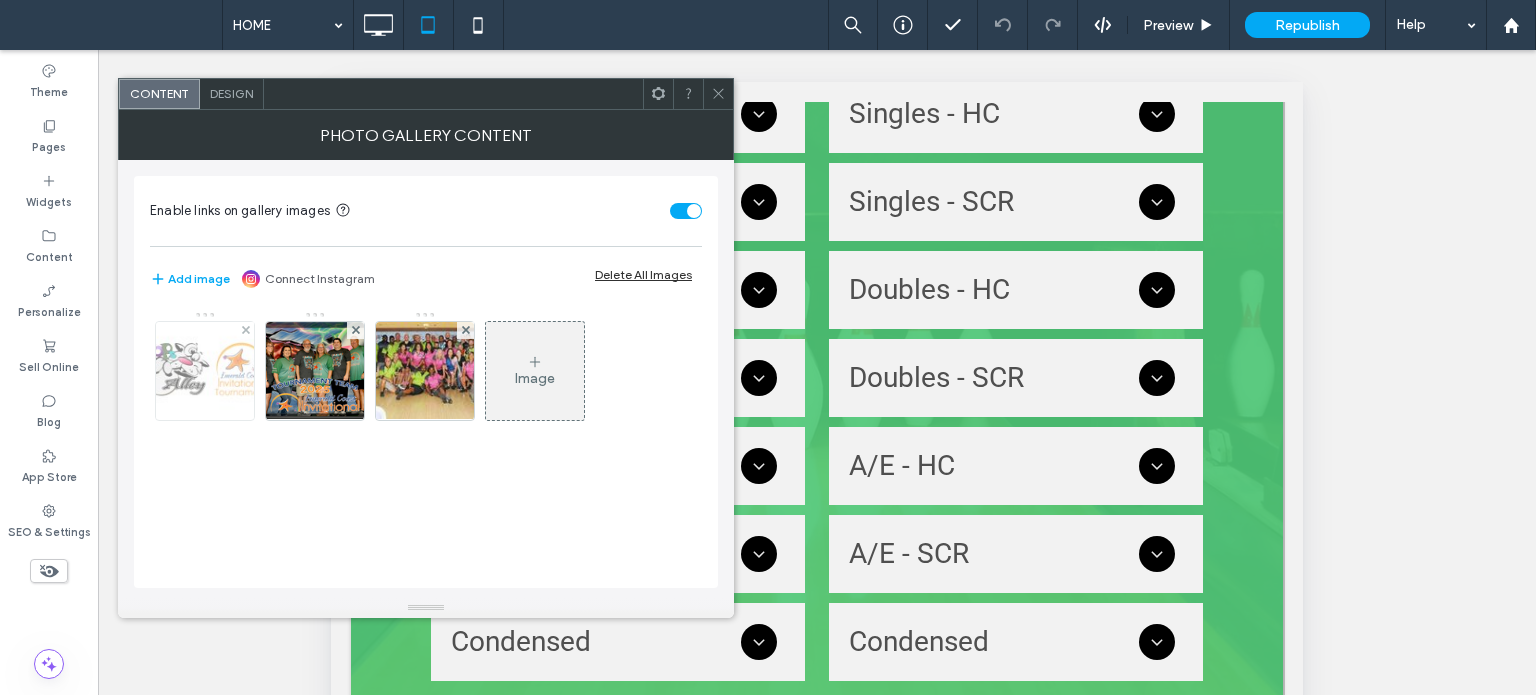 click at bounding box center (205, 371) 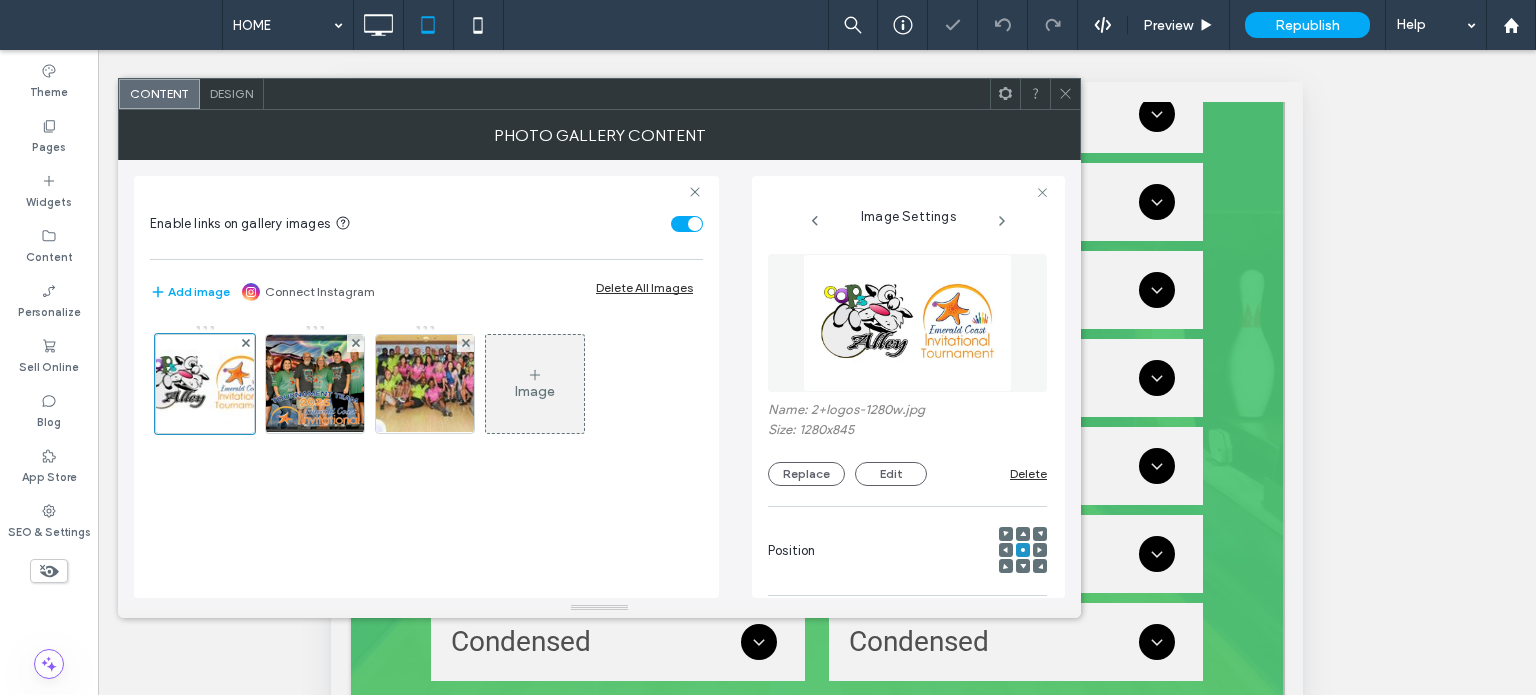 scroll, scrollTop: 0, scrollLeft: 116, axis: horizontal 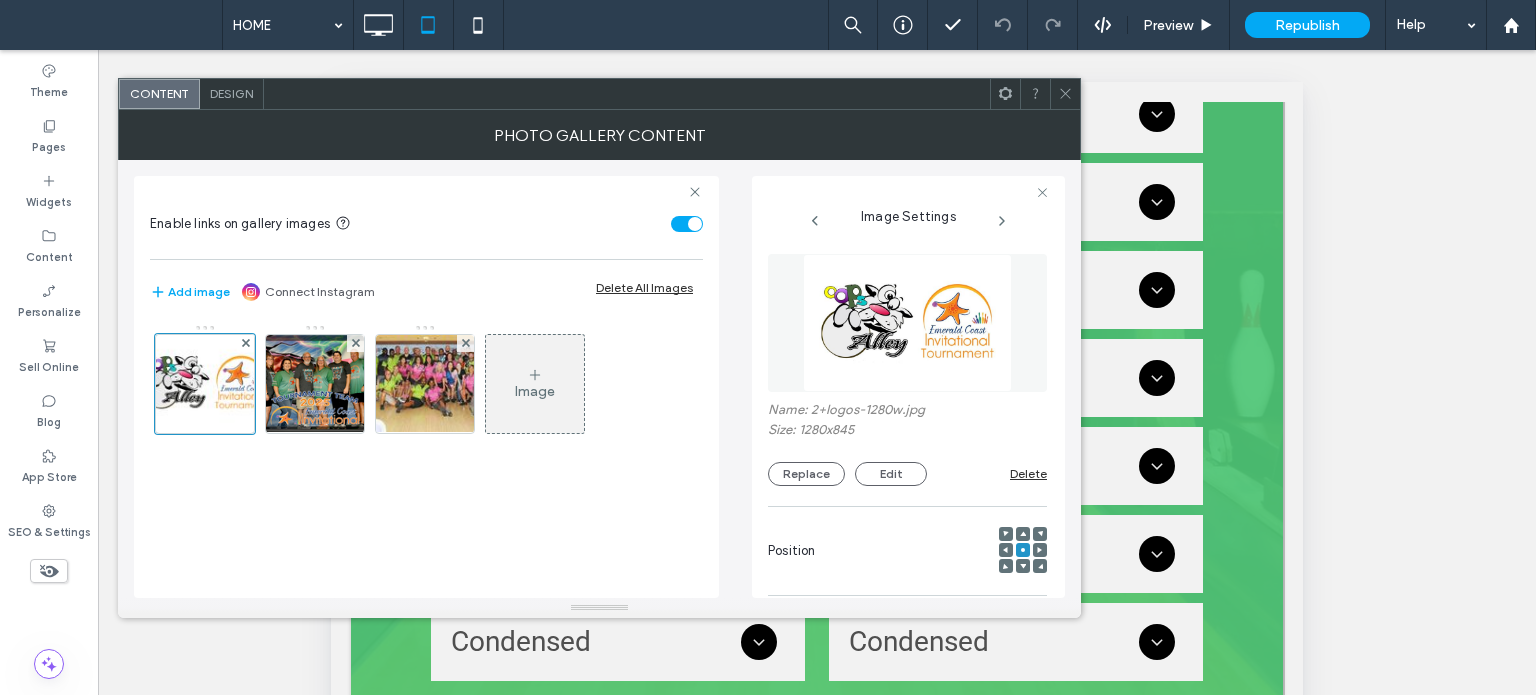 click at bounding box center [1065, 94] 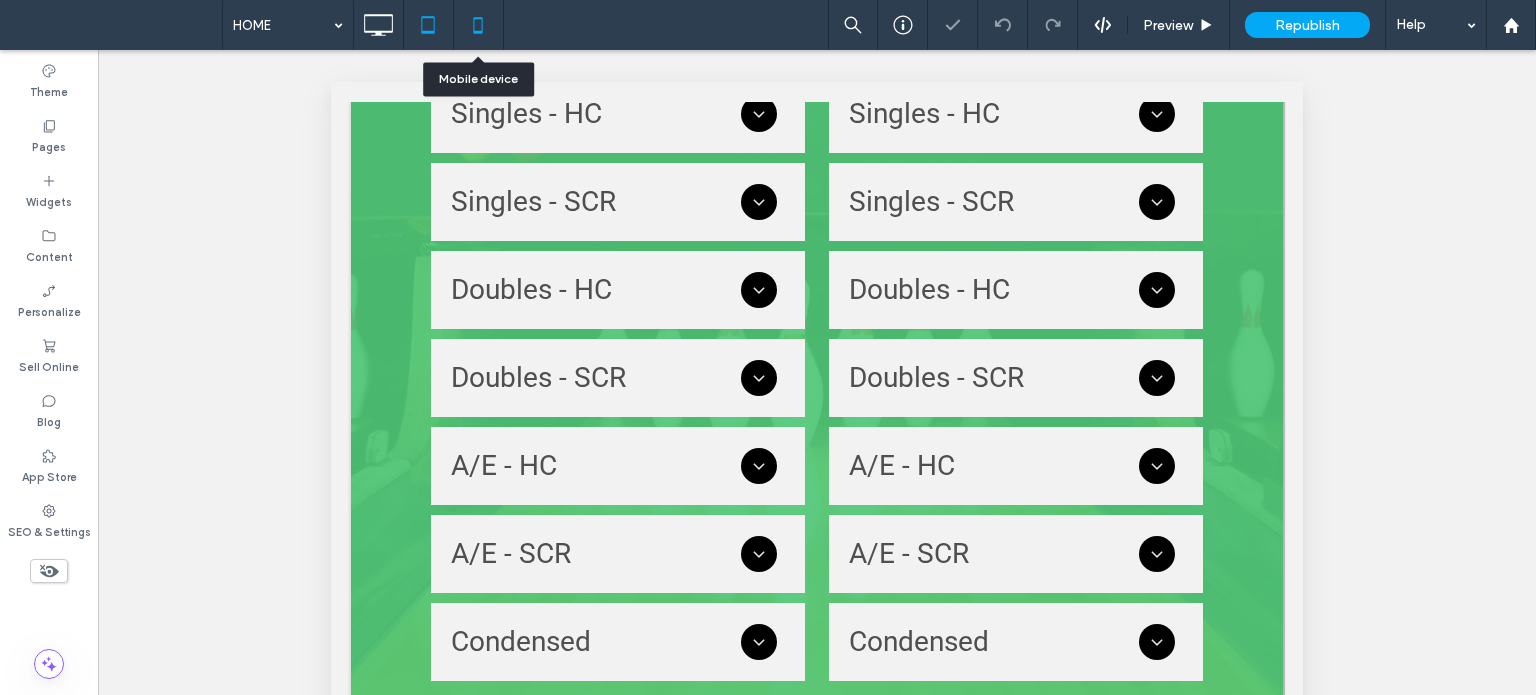 click 